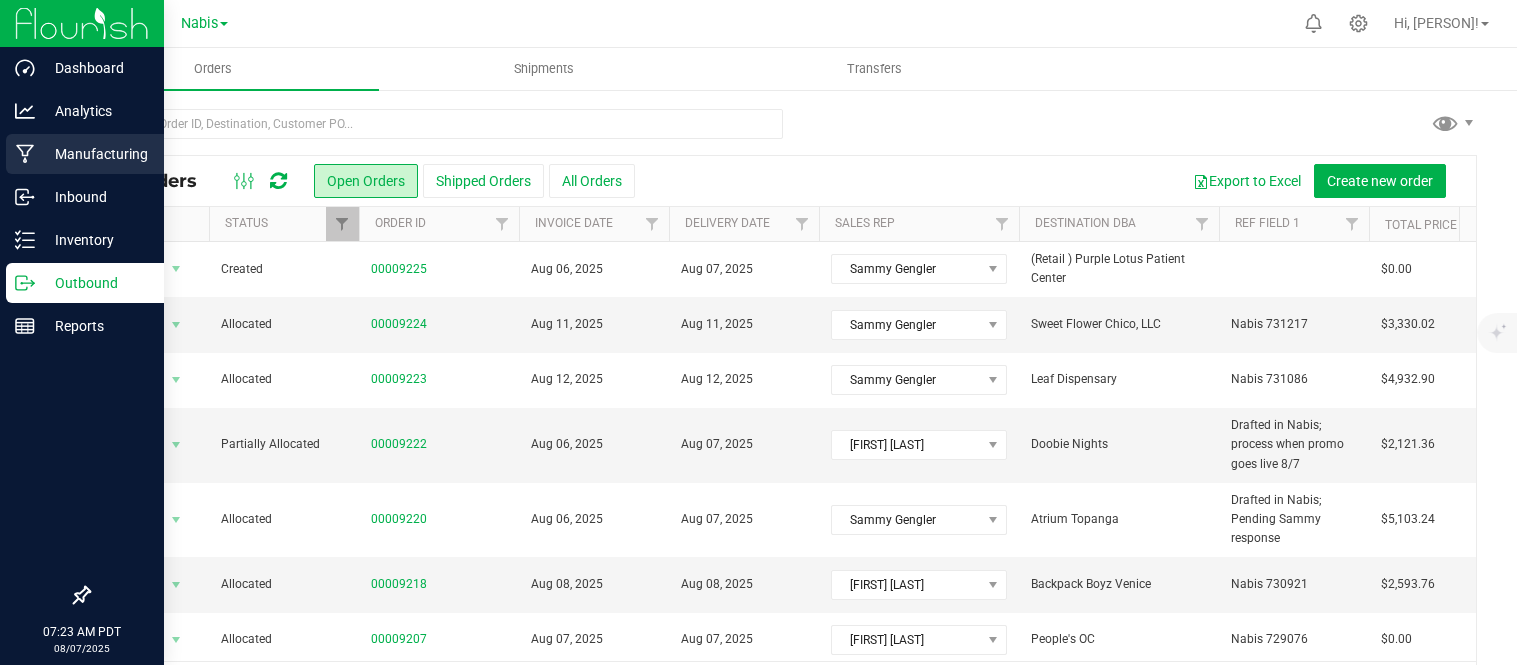 scroll, scrollTop: 0, scrollLeft: 0, axis: both 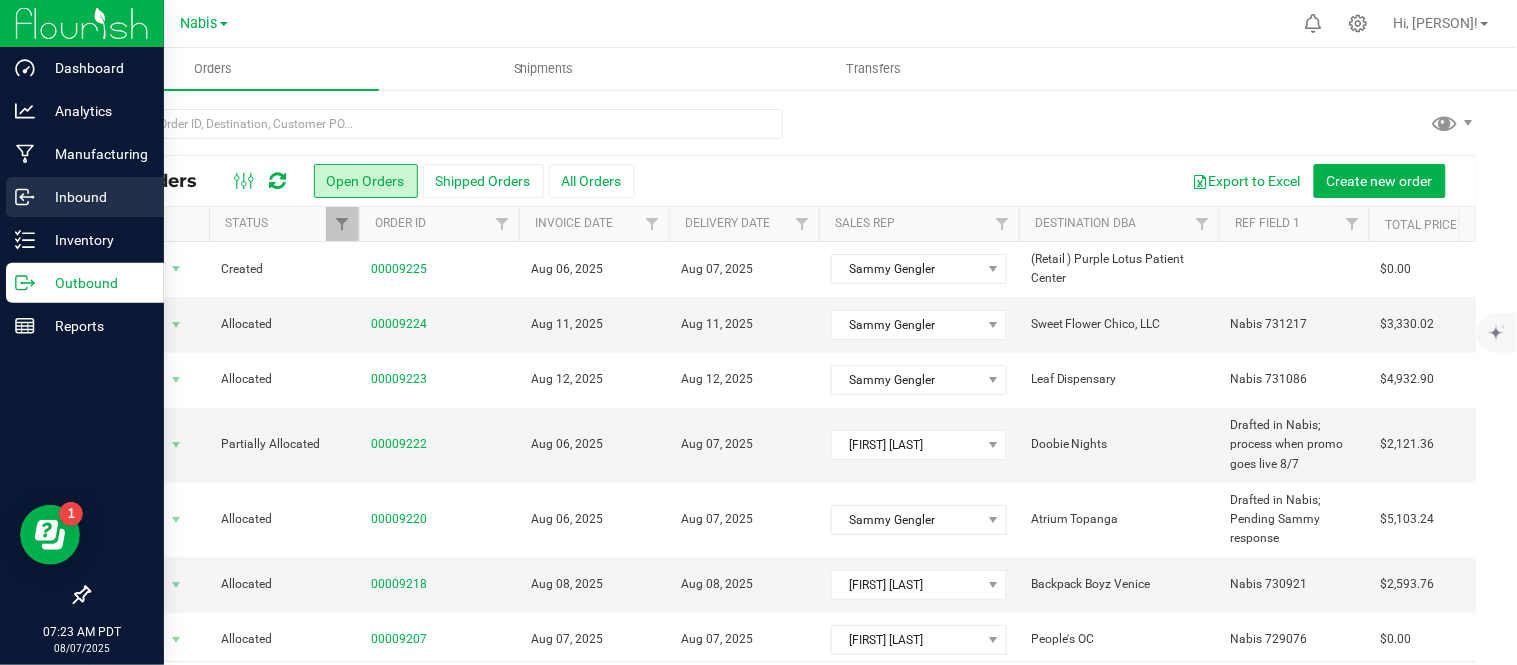 click on "Inbound" at bounding box center [95, 197] 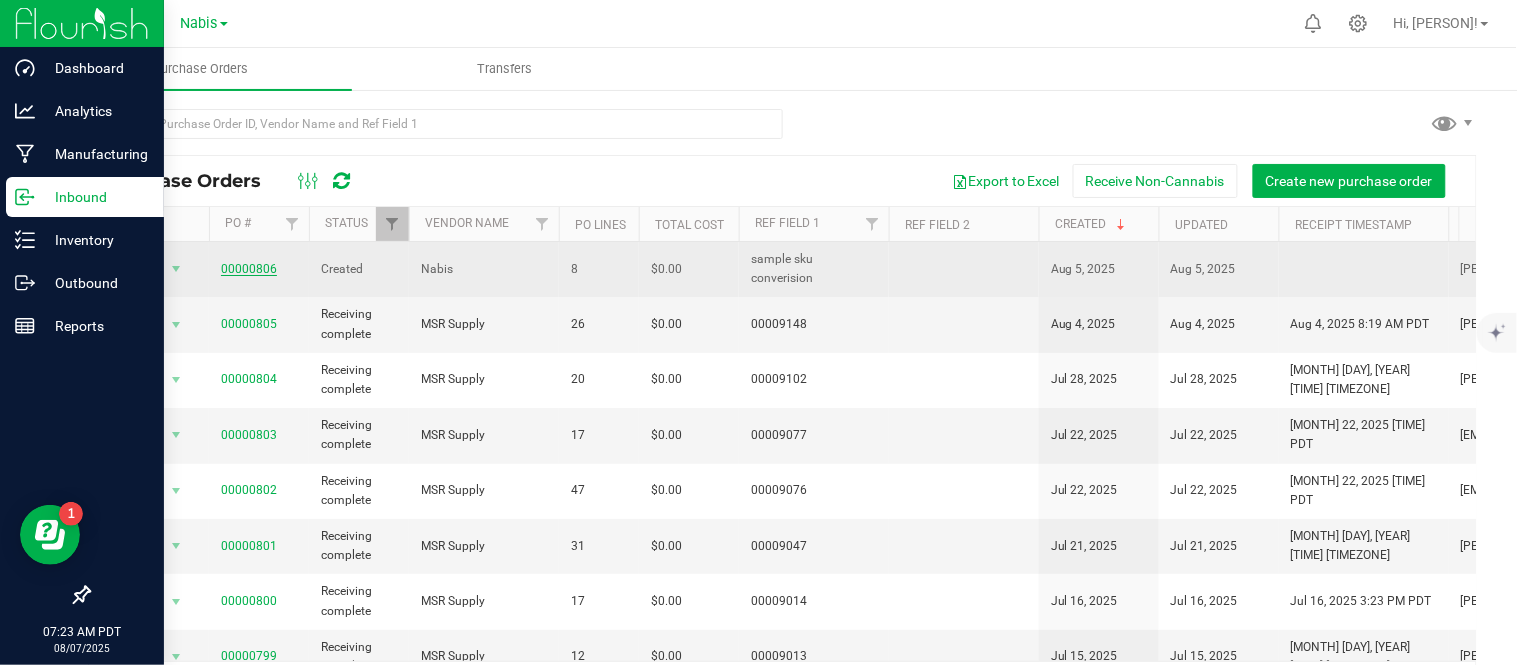 click on "00000806" at bounding box center [249, 269] 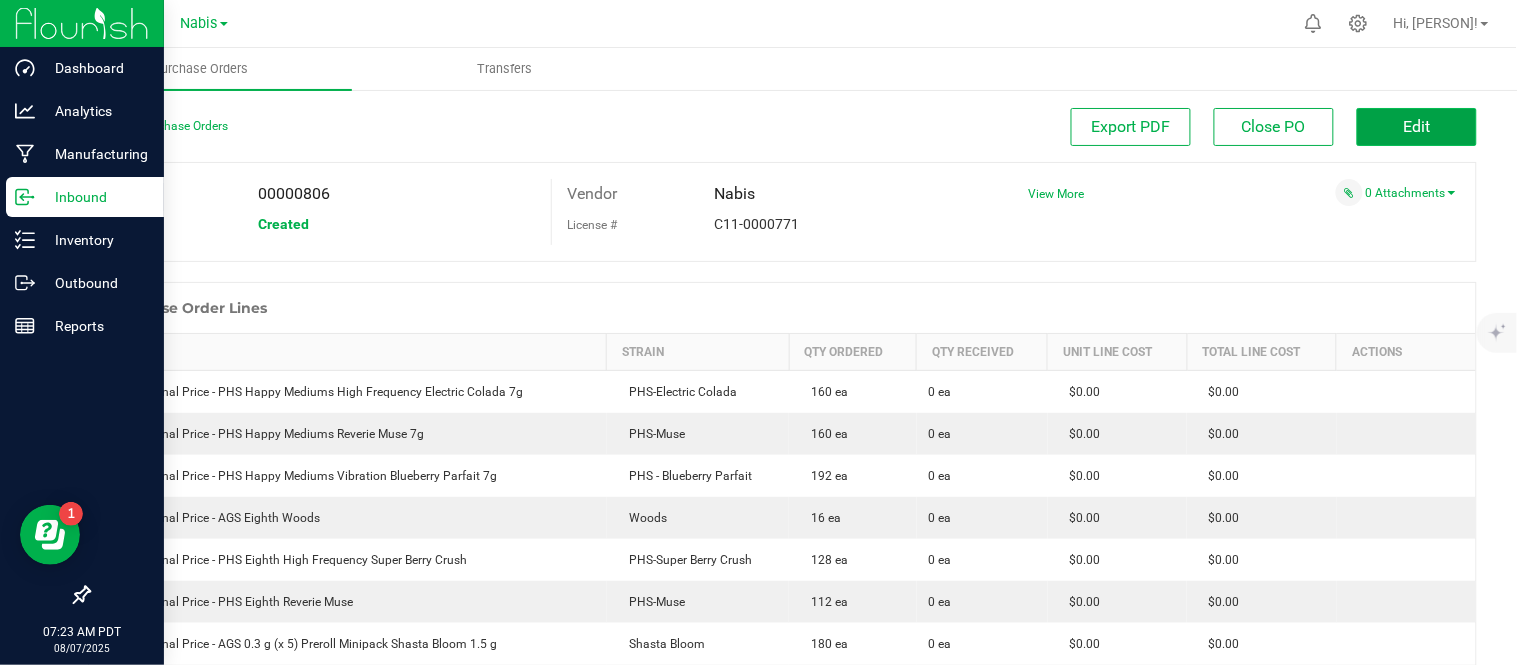 click on "Edit" at bounding box center (1417, 127) 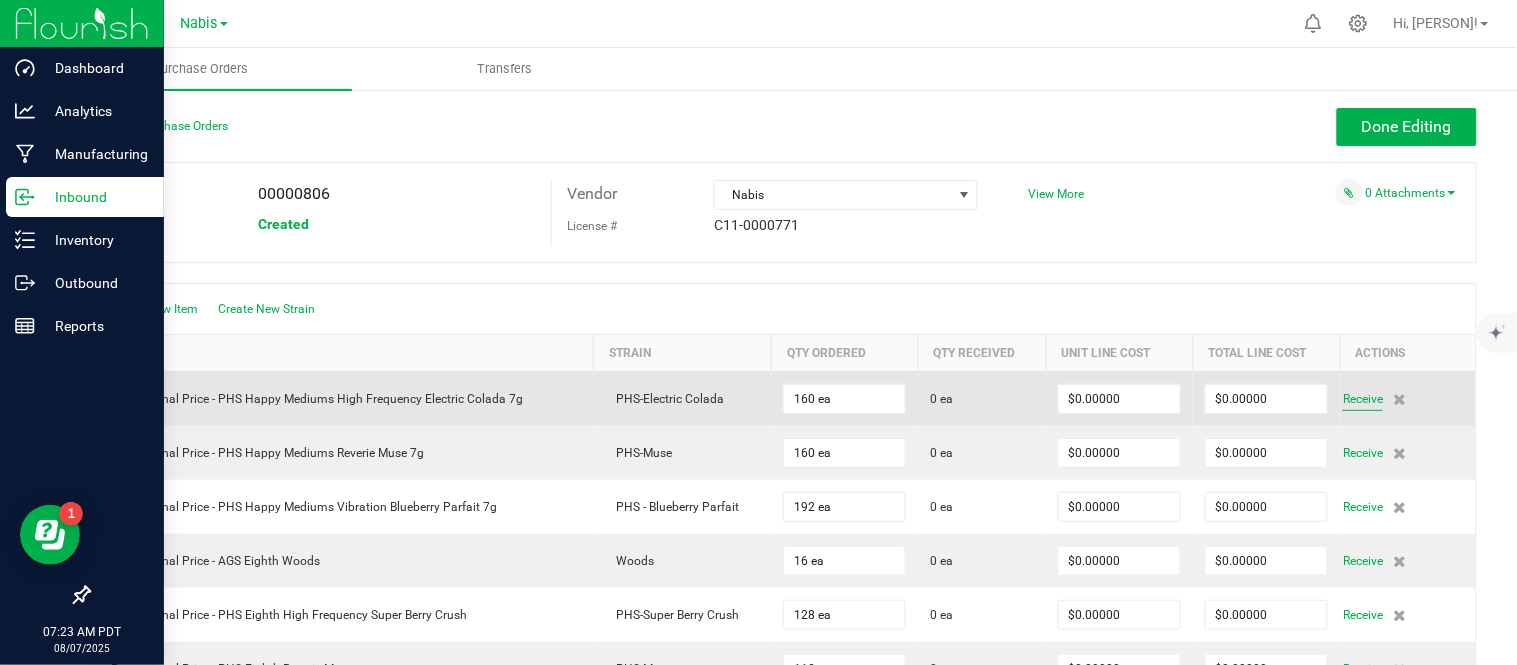 click on "Receive" at bounding box center [1363, 399] 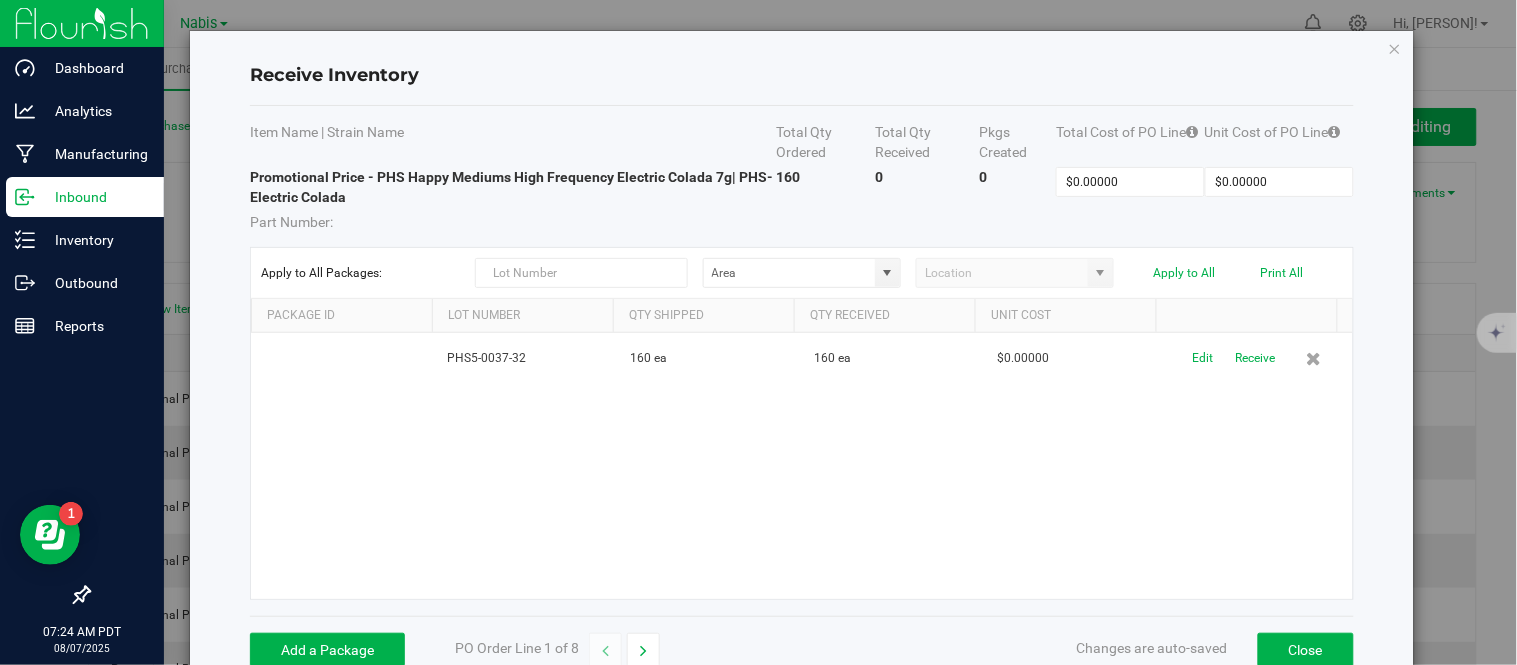 click on "[PRODUCT_CODE] 160 ea 160 ea $0.00000 Edit Receive" at bounding box center [802, 466] 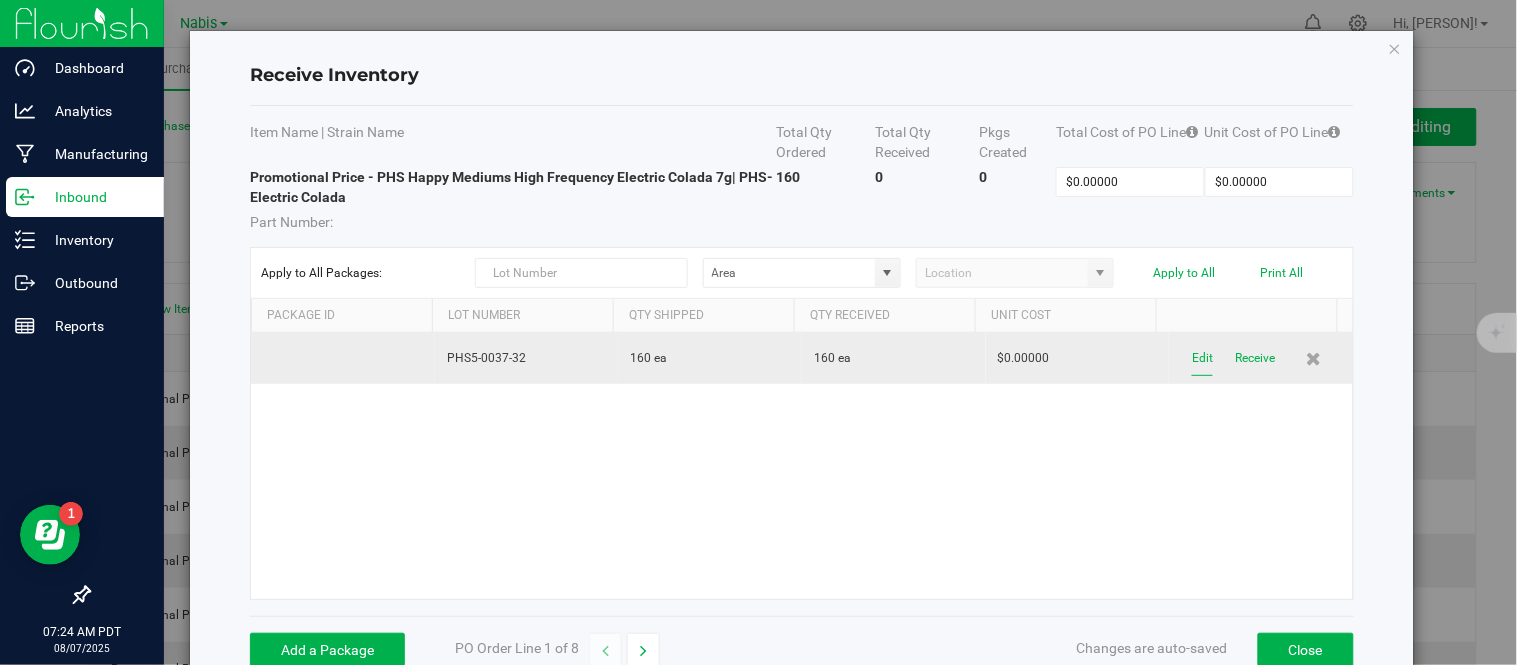 click on "Edit" at bounding box center [1202, 358] 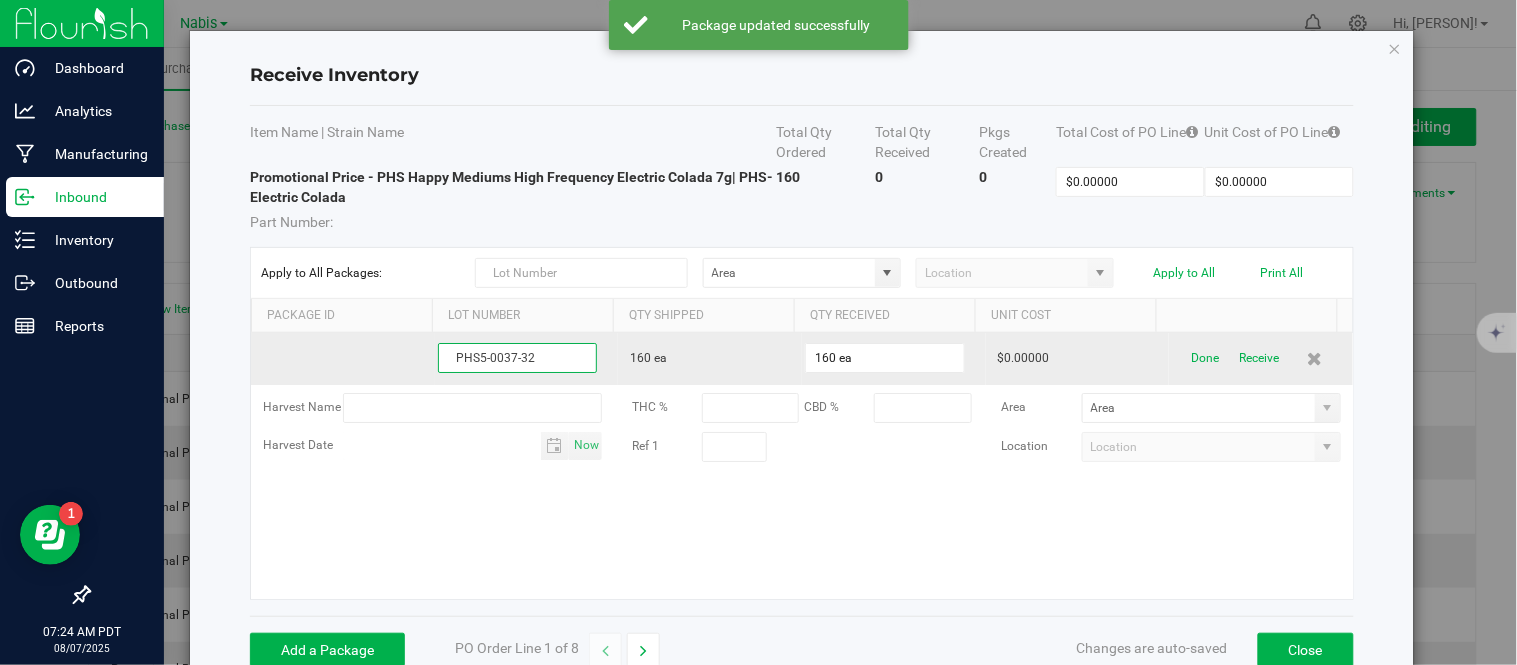 click on "PHS5-0037-32" at bounding box center (518, 358) 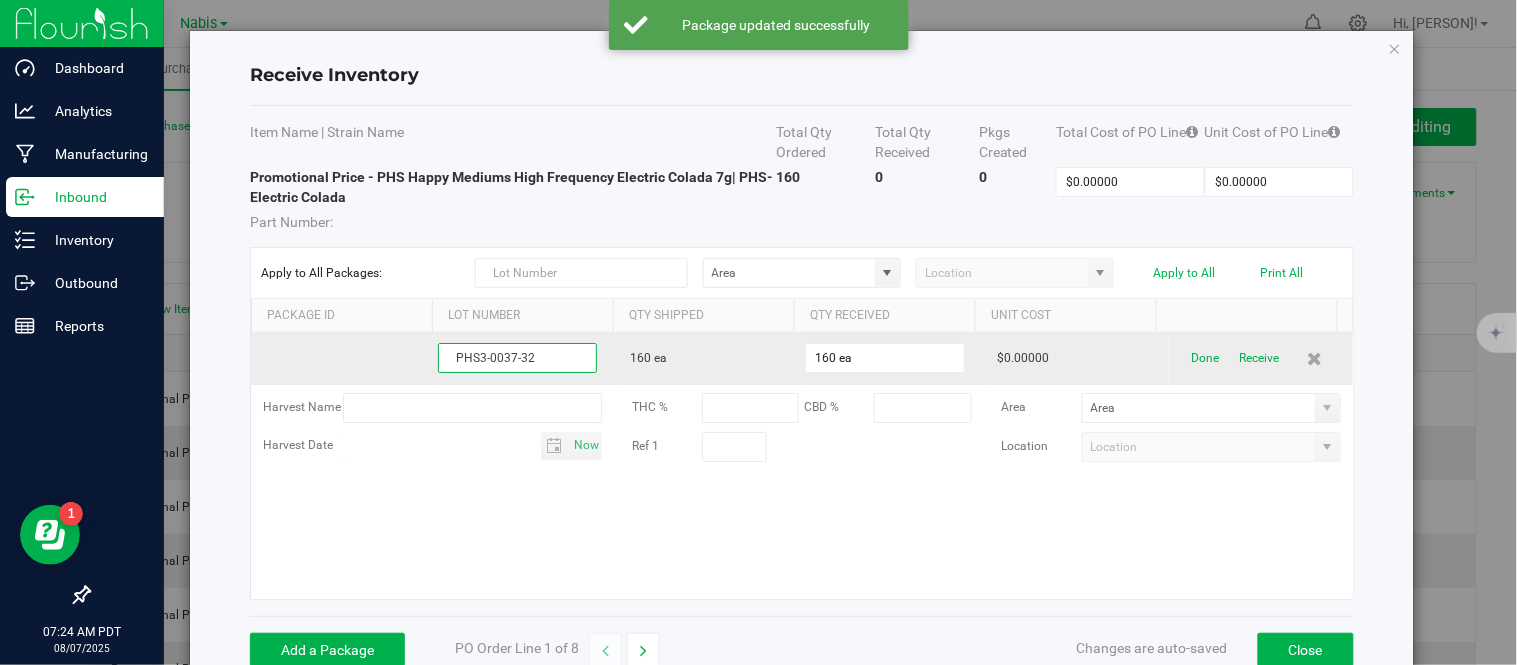 type on "PHS3-0037-32" 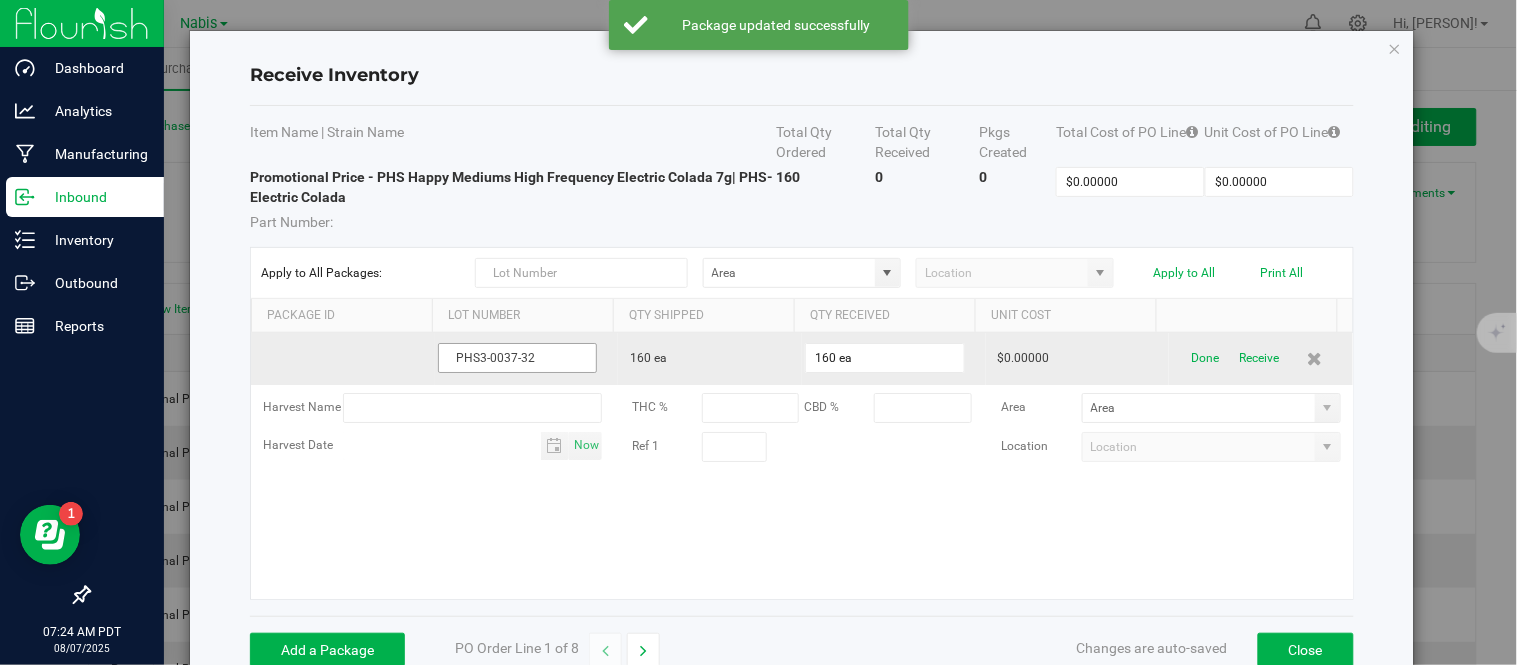 type on "160" 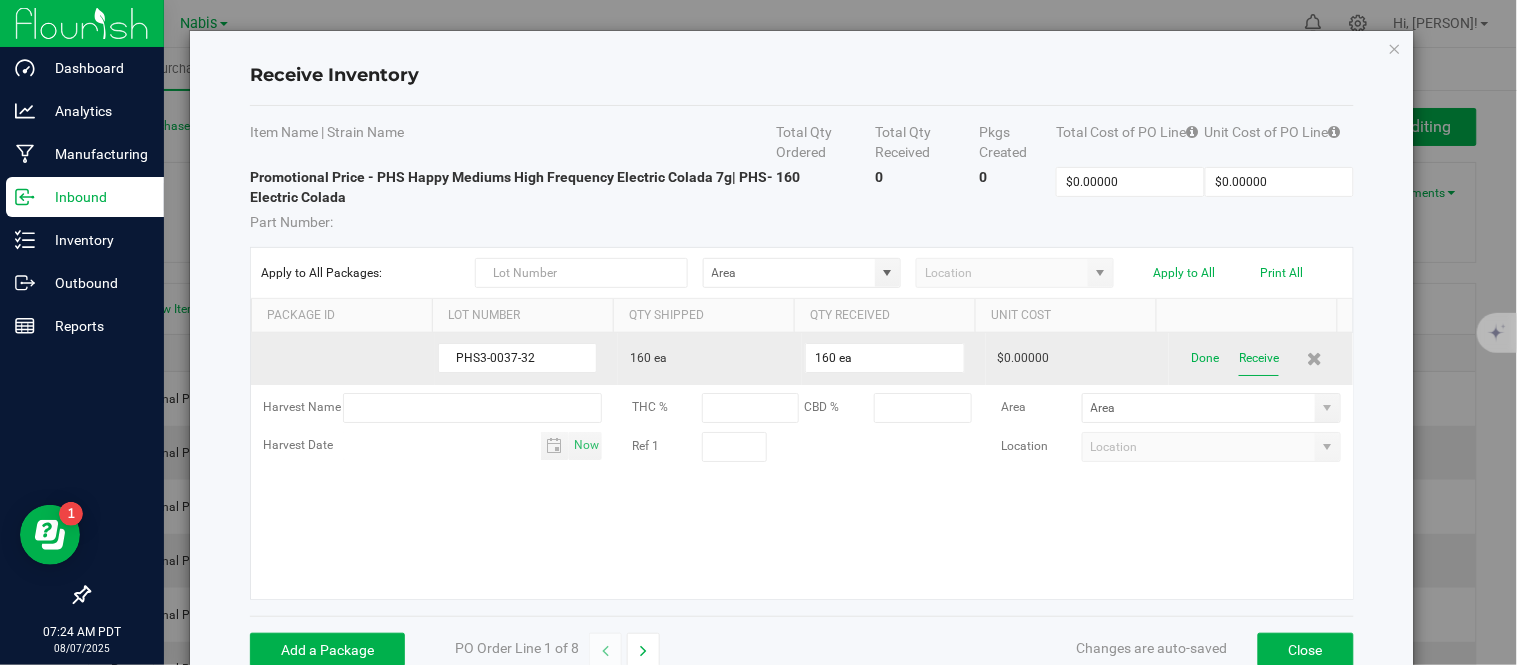 click on "Receive" at bounding box center (1259, 358) 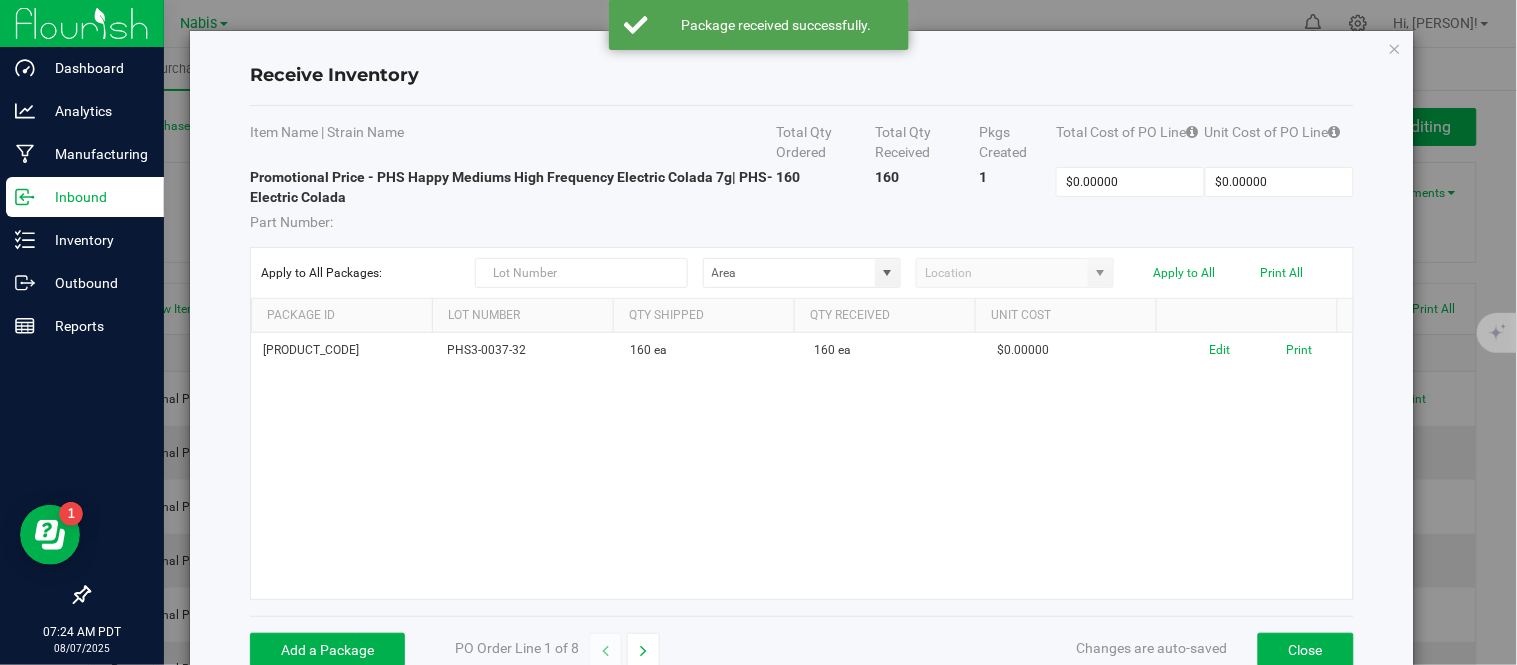 scroll, scrollTop: 48, scrollLeft: 0, axis: vertical 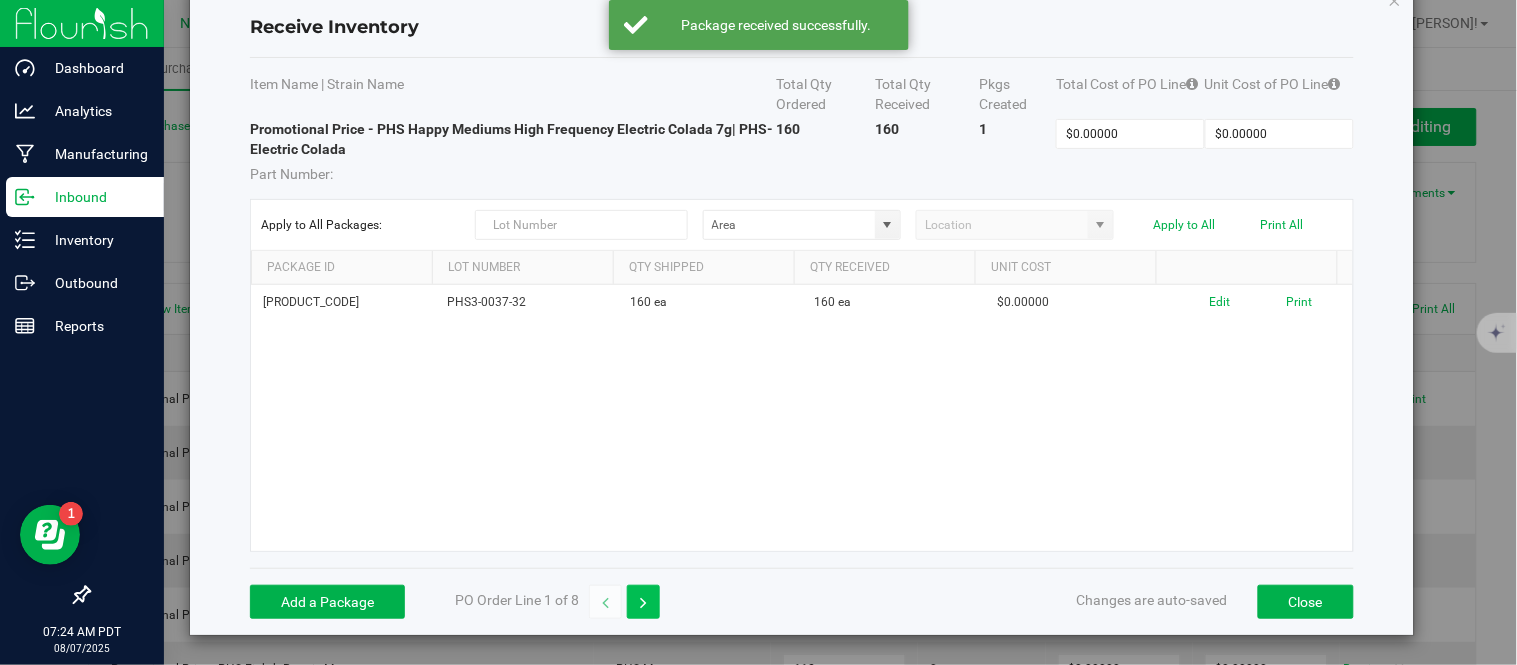click at bounding box center (643, 602) 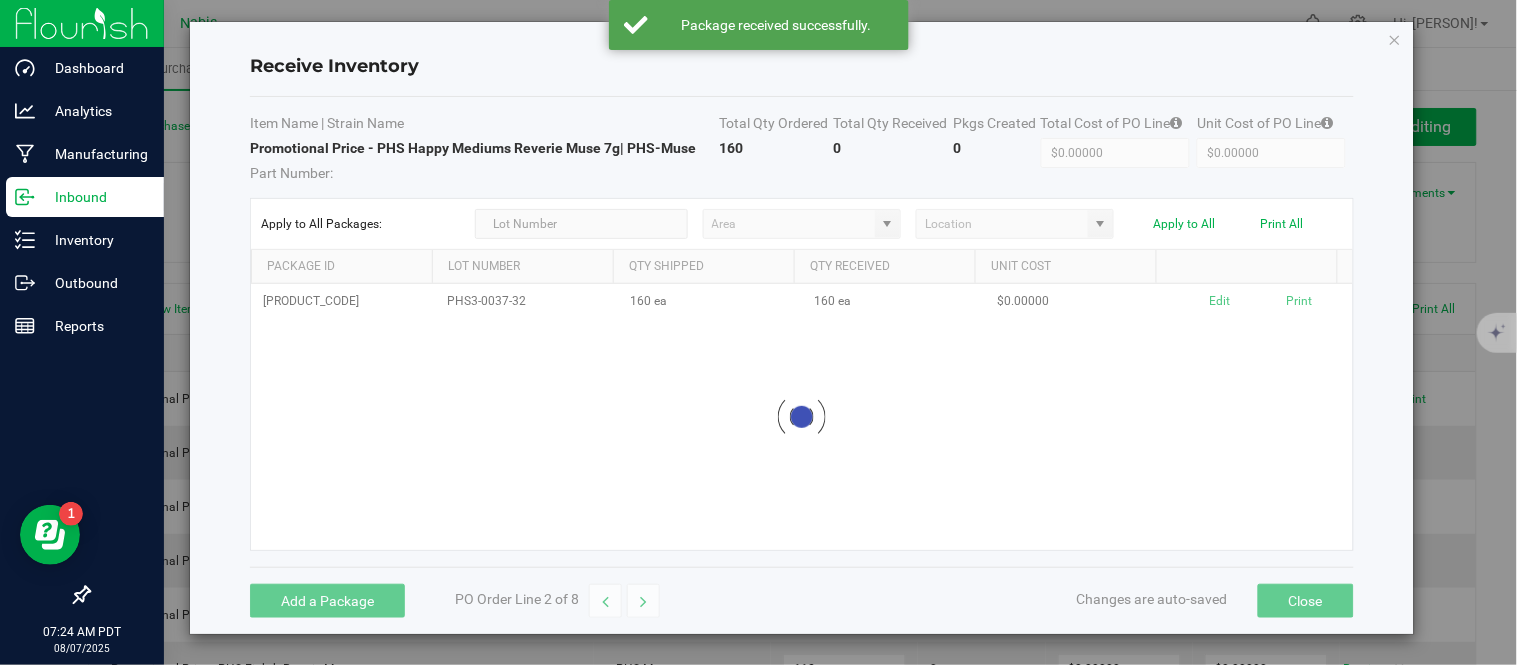 scroll, scrollTop: 8, scrollLeft: 0, axis: vertical 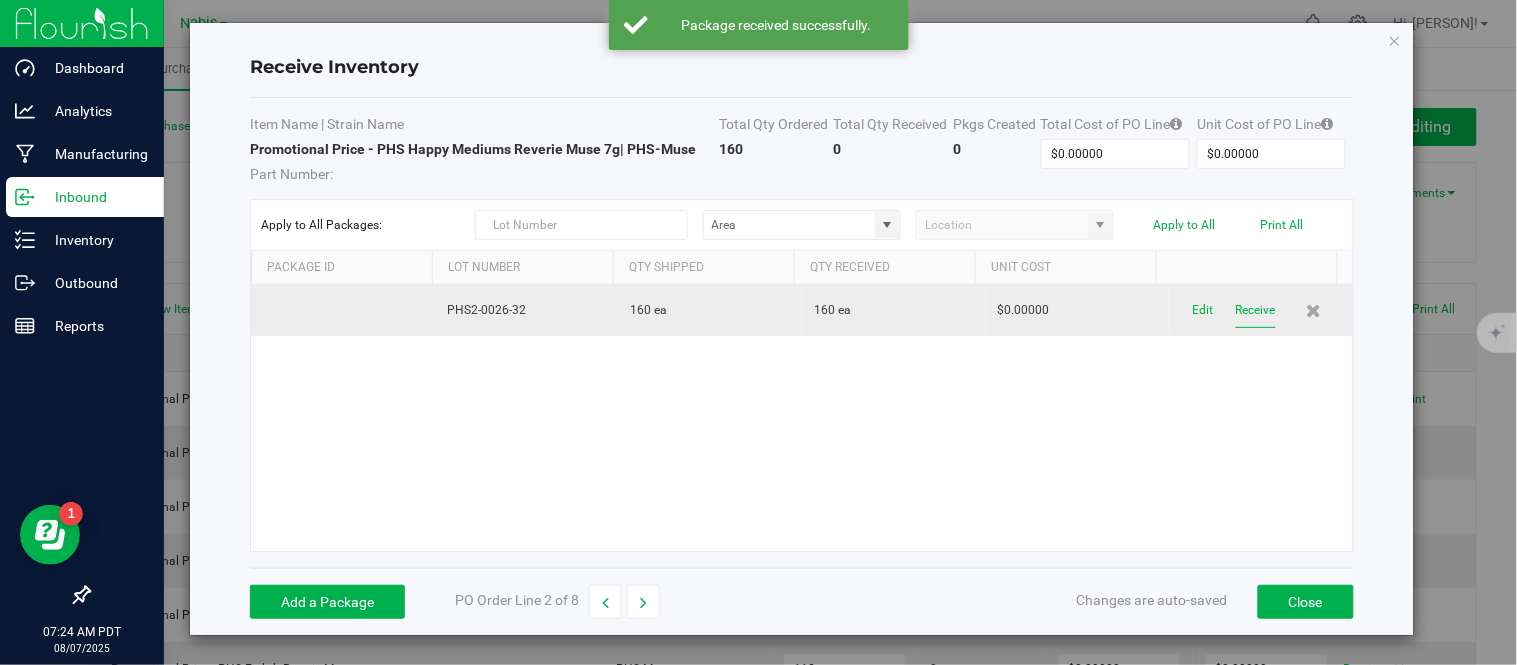 click on "Receive" at bounding box center [1256, 310] 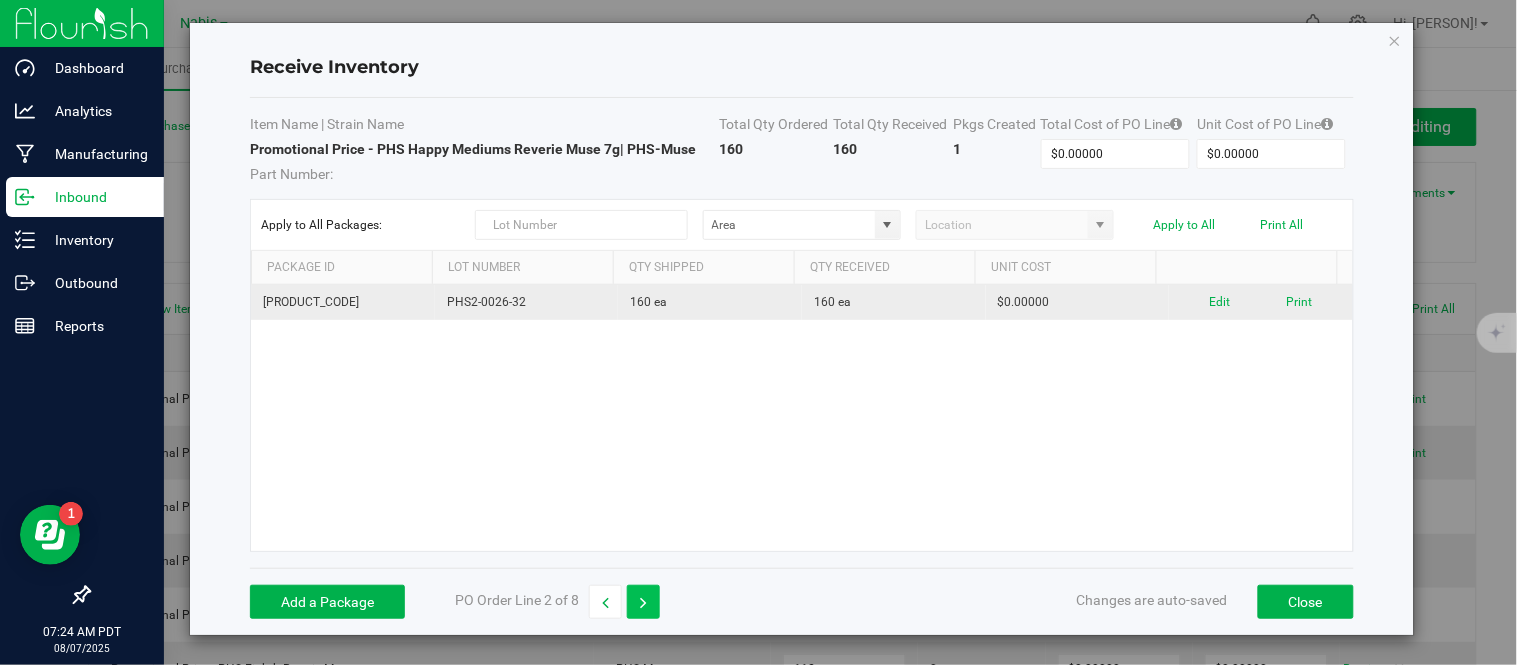 click at bounding box center (643, 603) 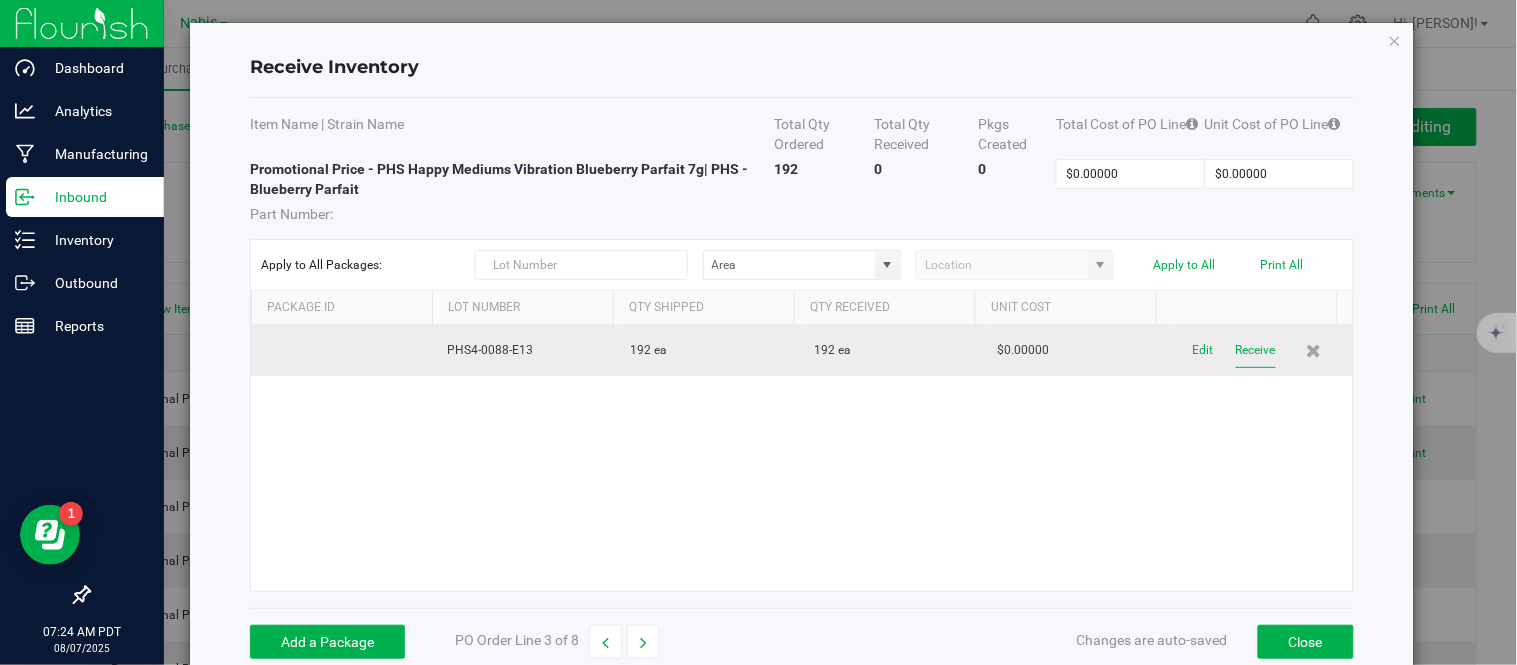 click on "Receive" at bounding box center (1256, 350) 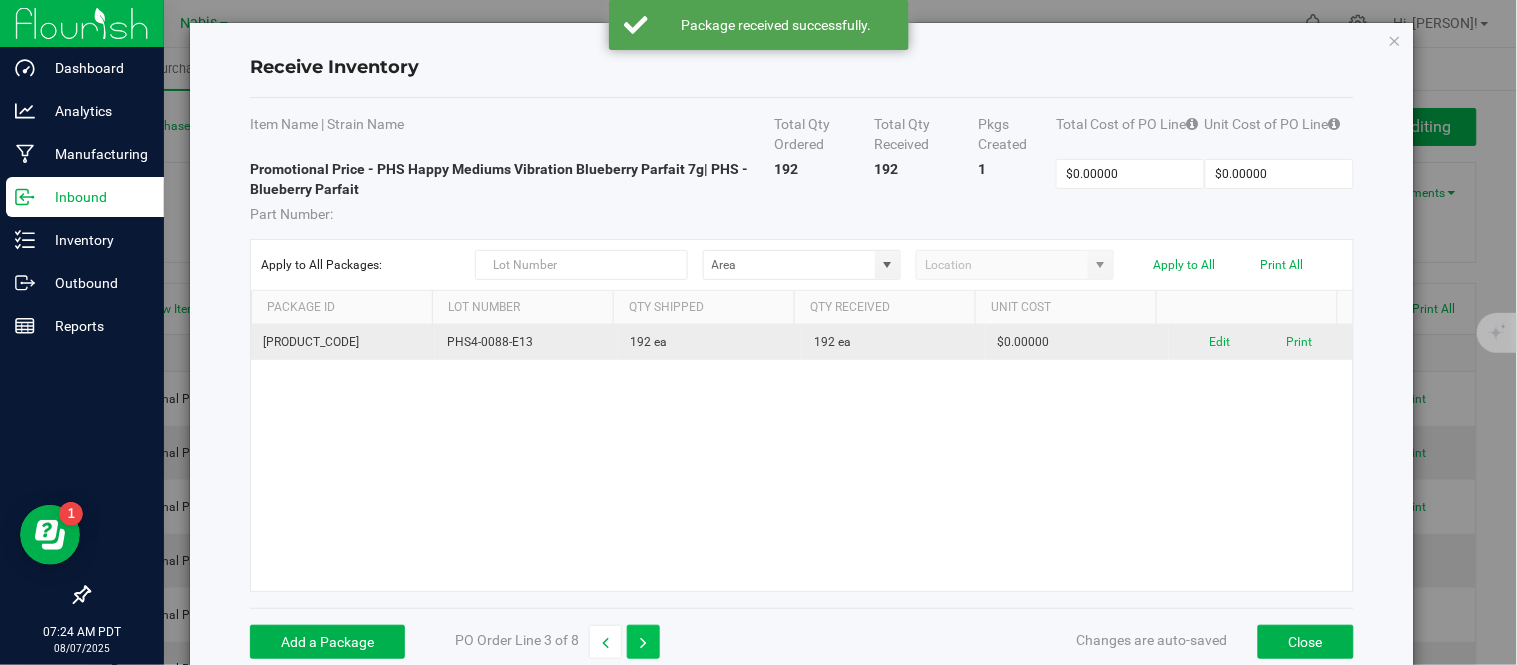 click at bounding box center (643, 642) 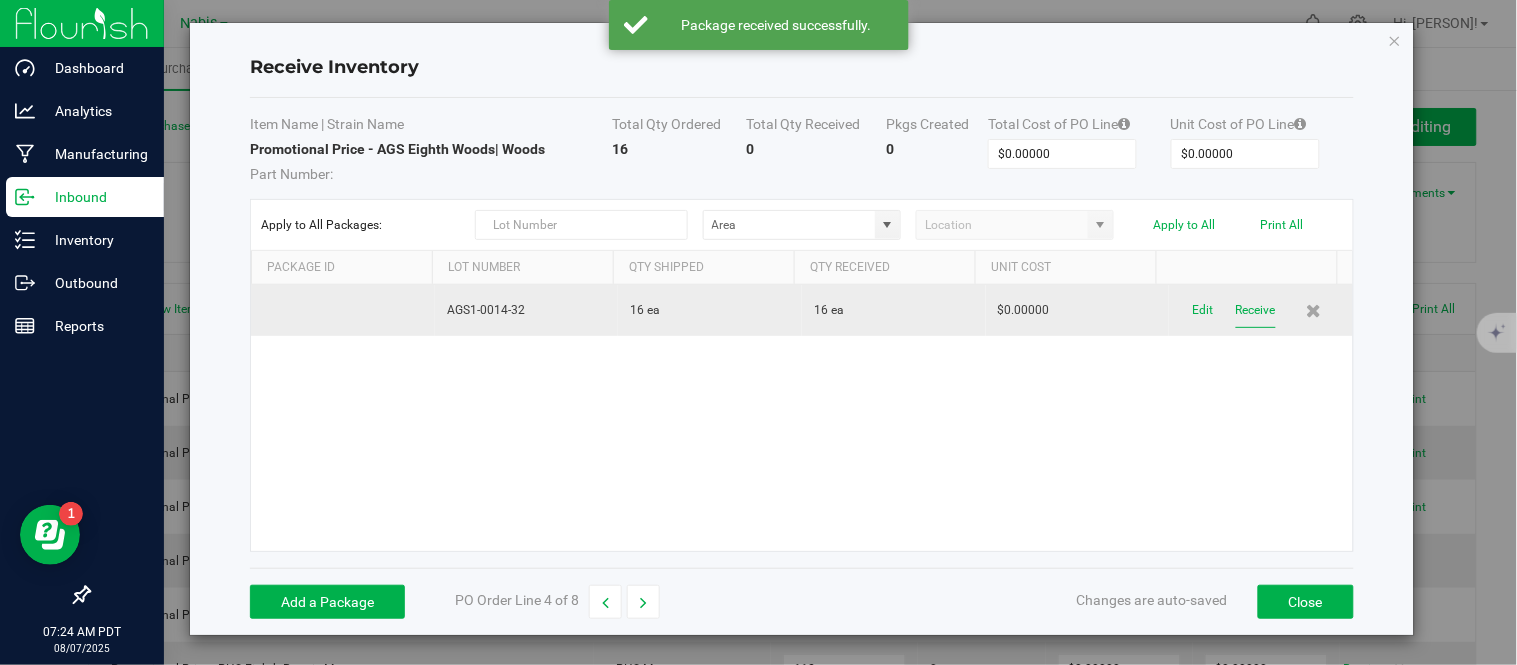 click on "Receive" at bounding box center [1256, 310] 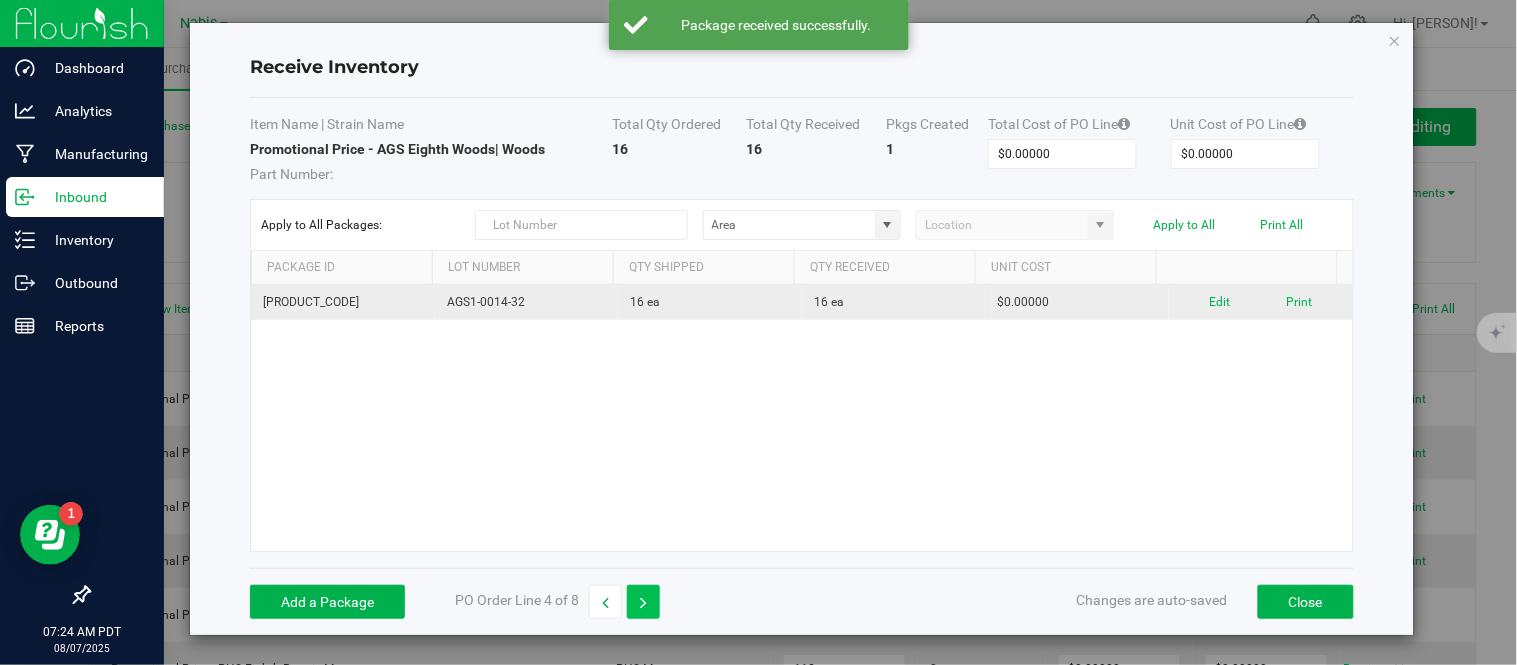 click at bounding box center [643, 603] 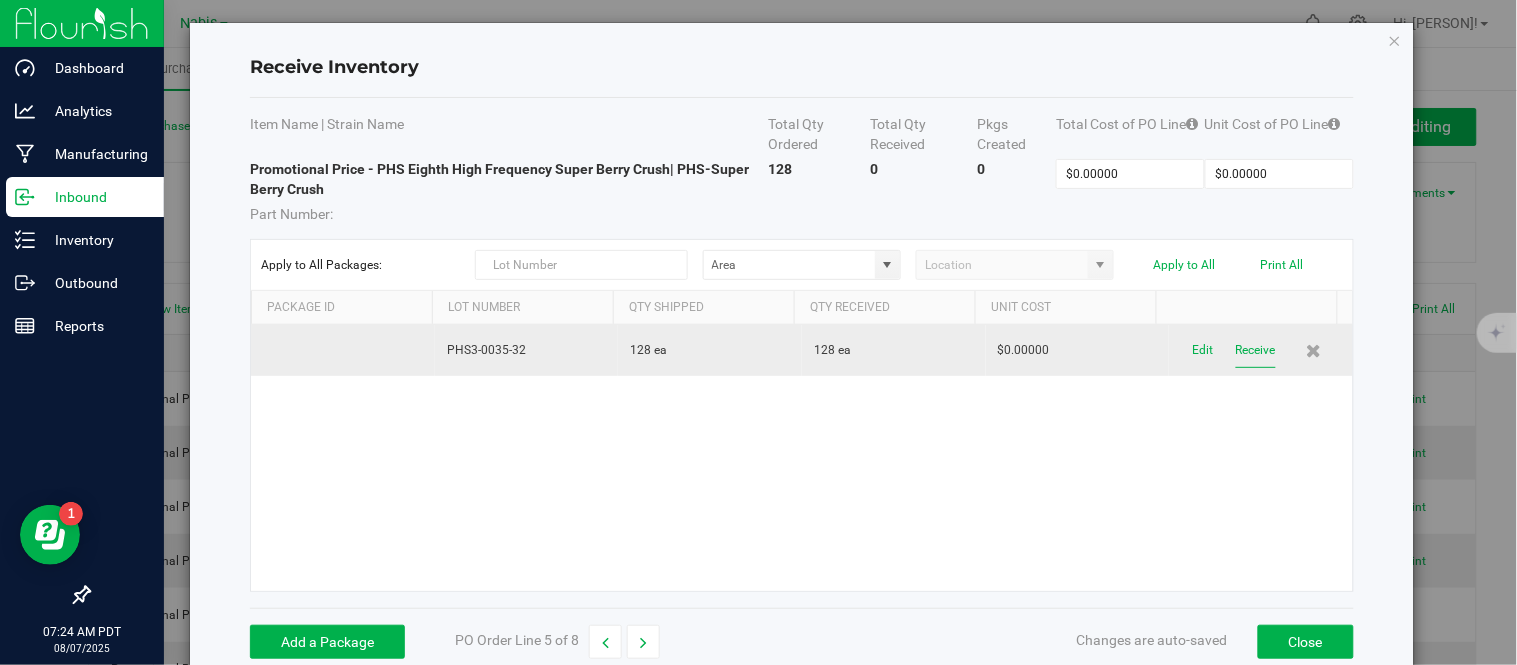 click on "Receive" at bounding box center [1256, 350] 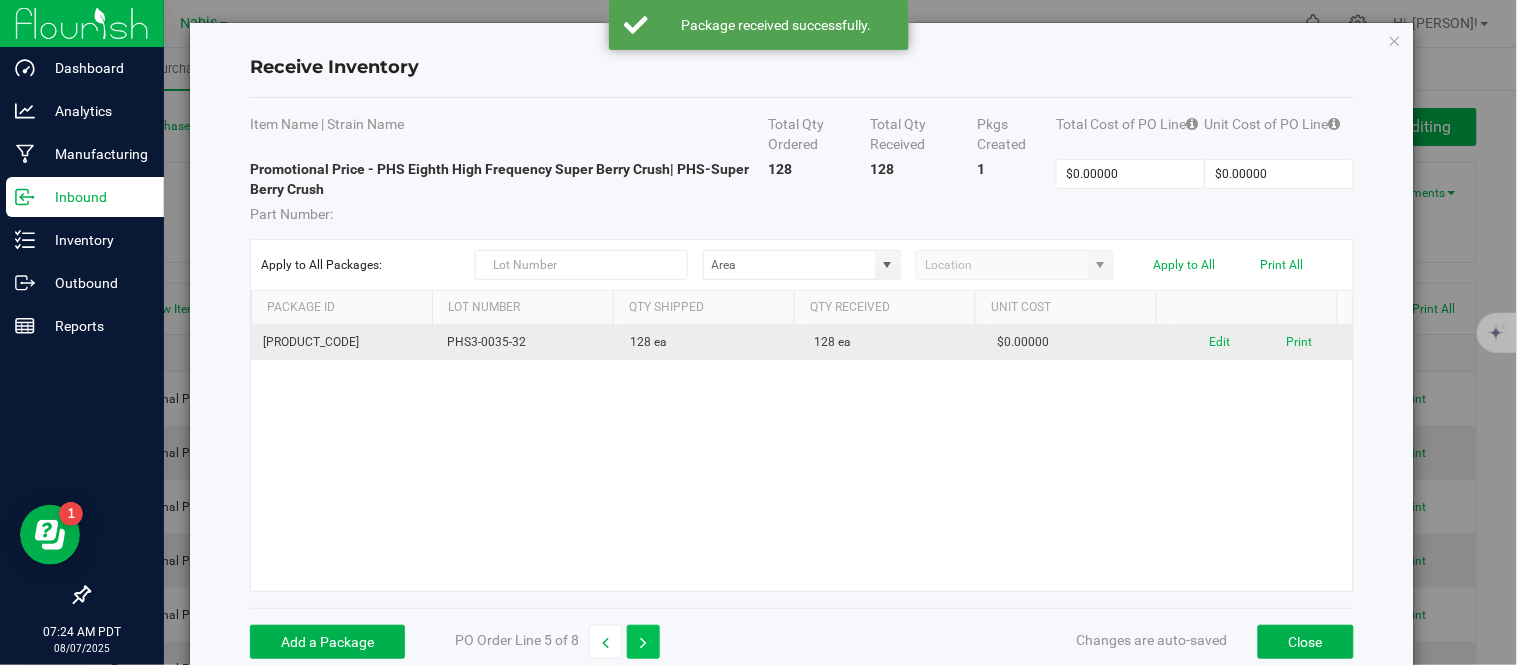 click at bounding box center (643, 643) 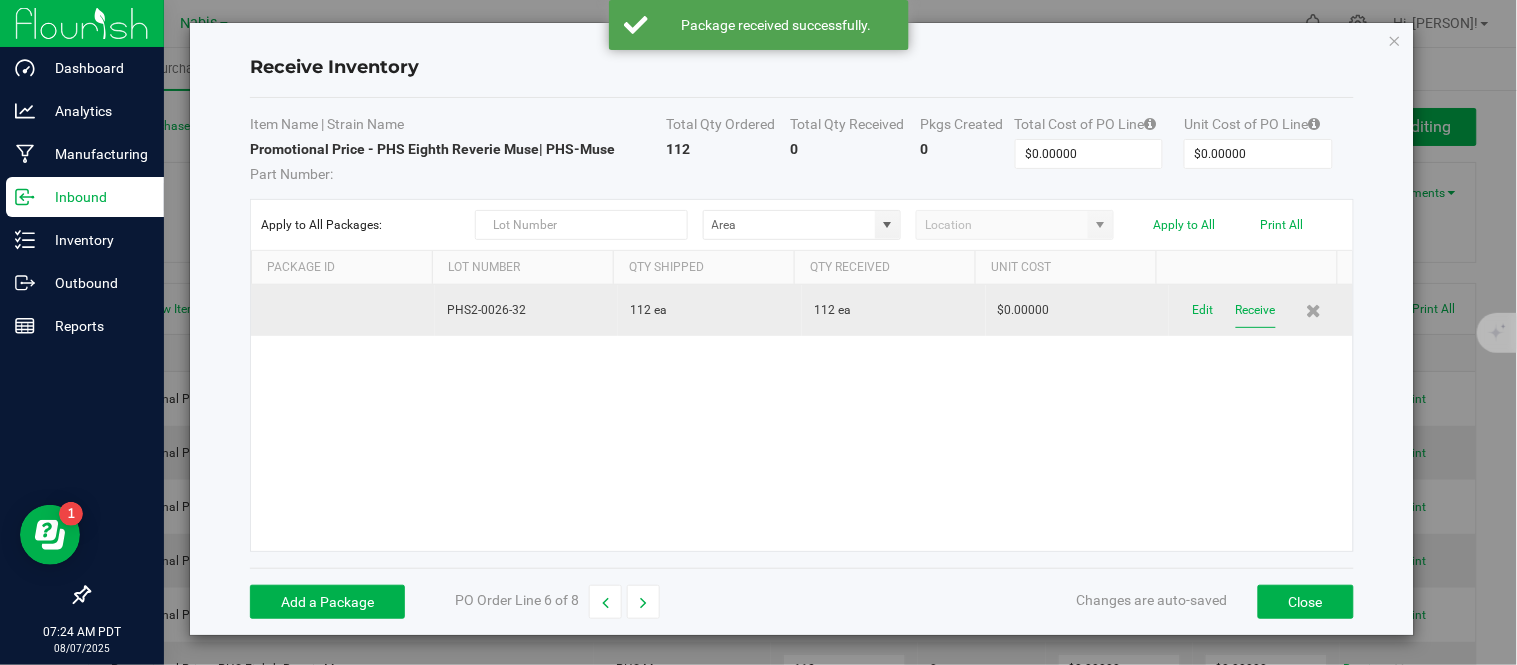 click on "Receive" at bounding box center (1256, 310) 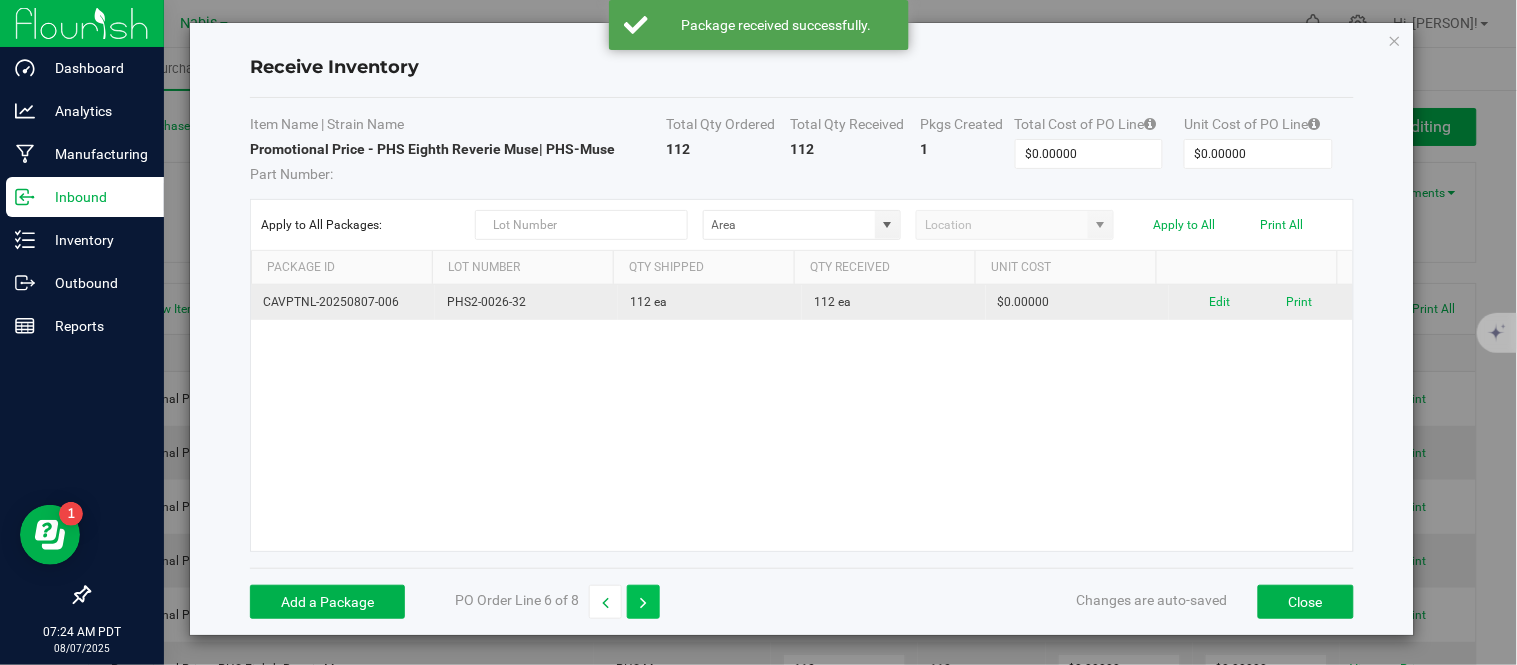 click at bounding box center (643, 602) 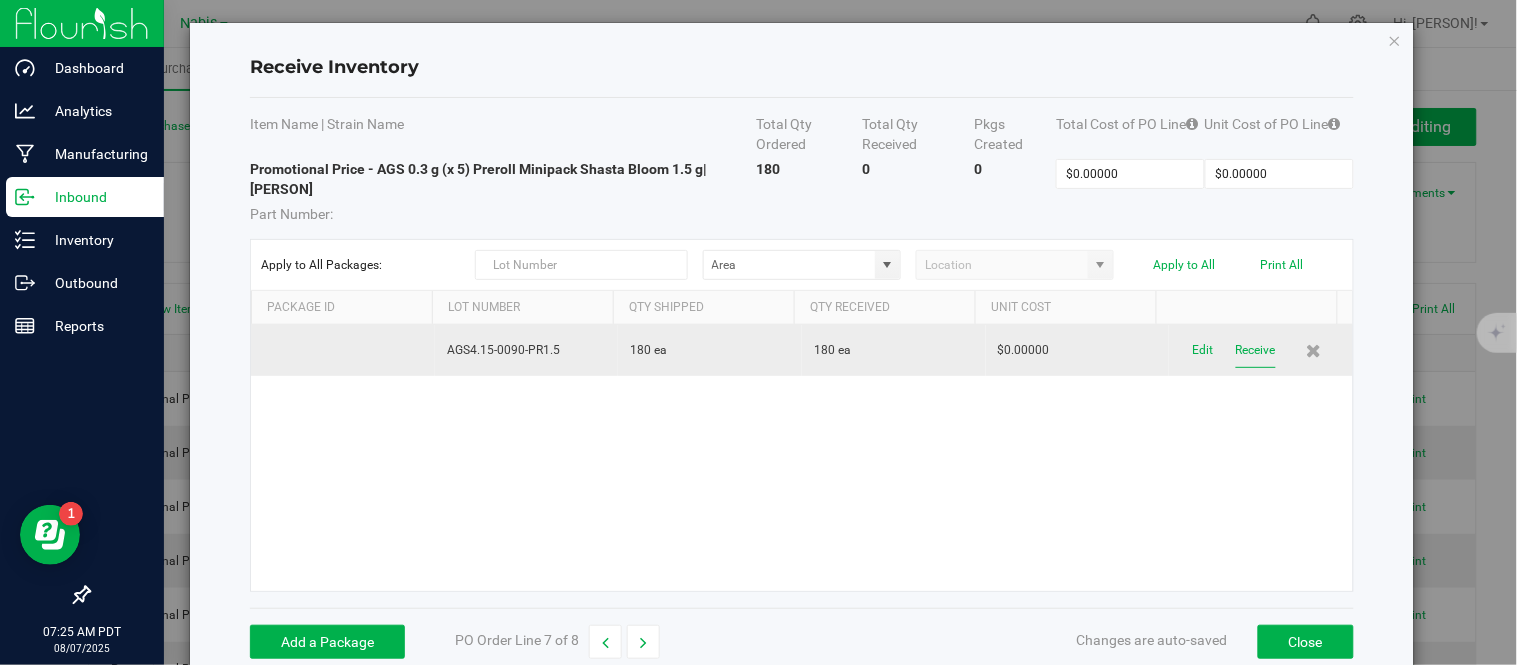 click on "Receive" at bounding box center (1256, 350) 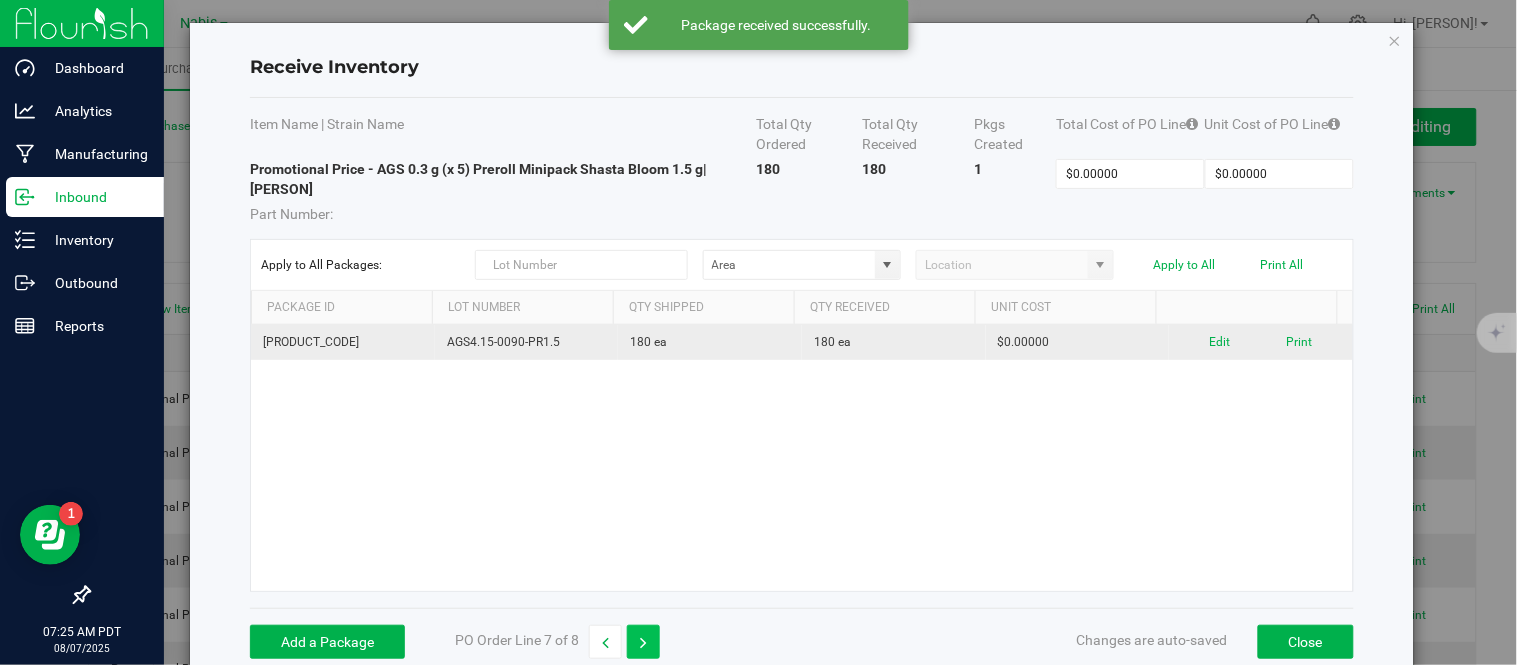 click at bounding box center (643, 643) 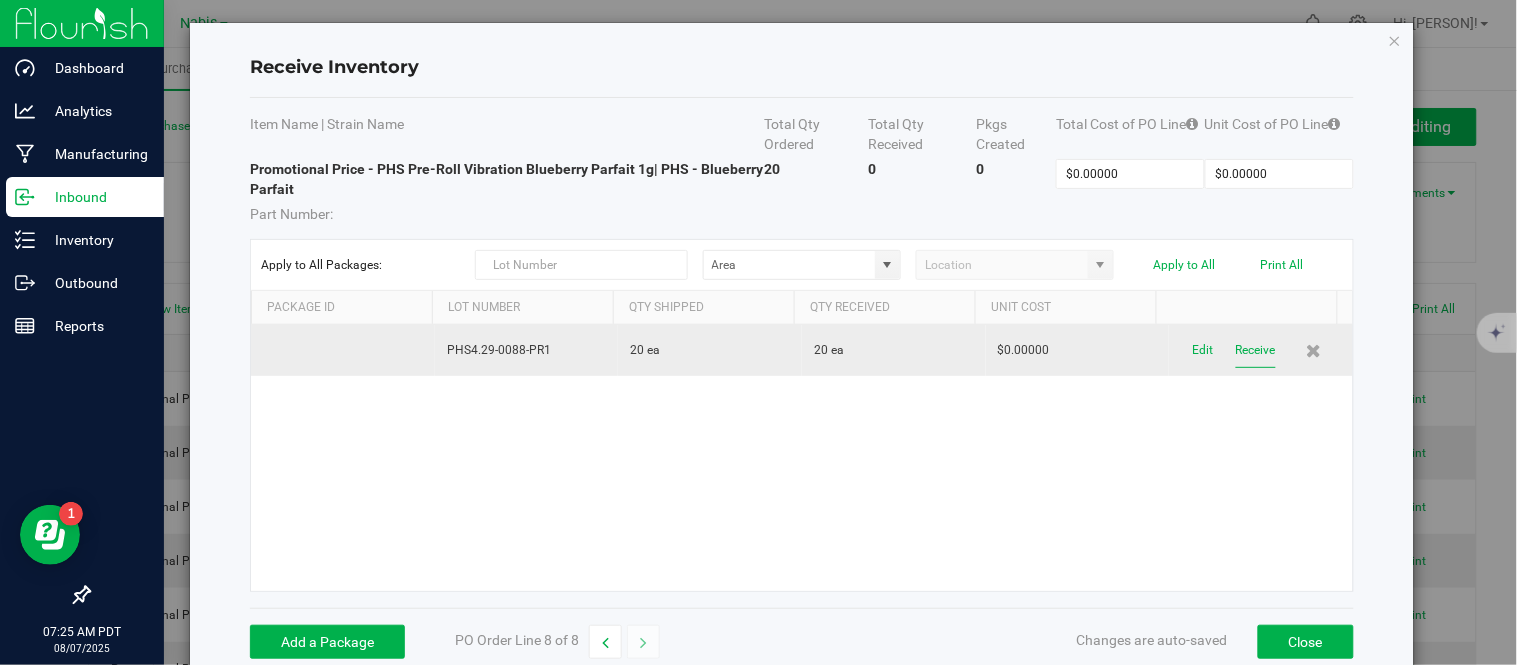 click on "Receive" at bounding box center [1256, 350] 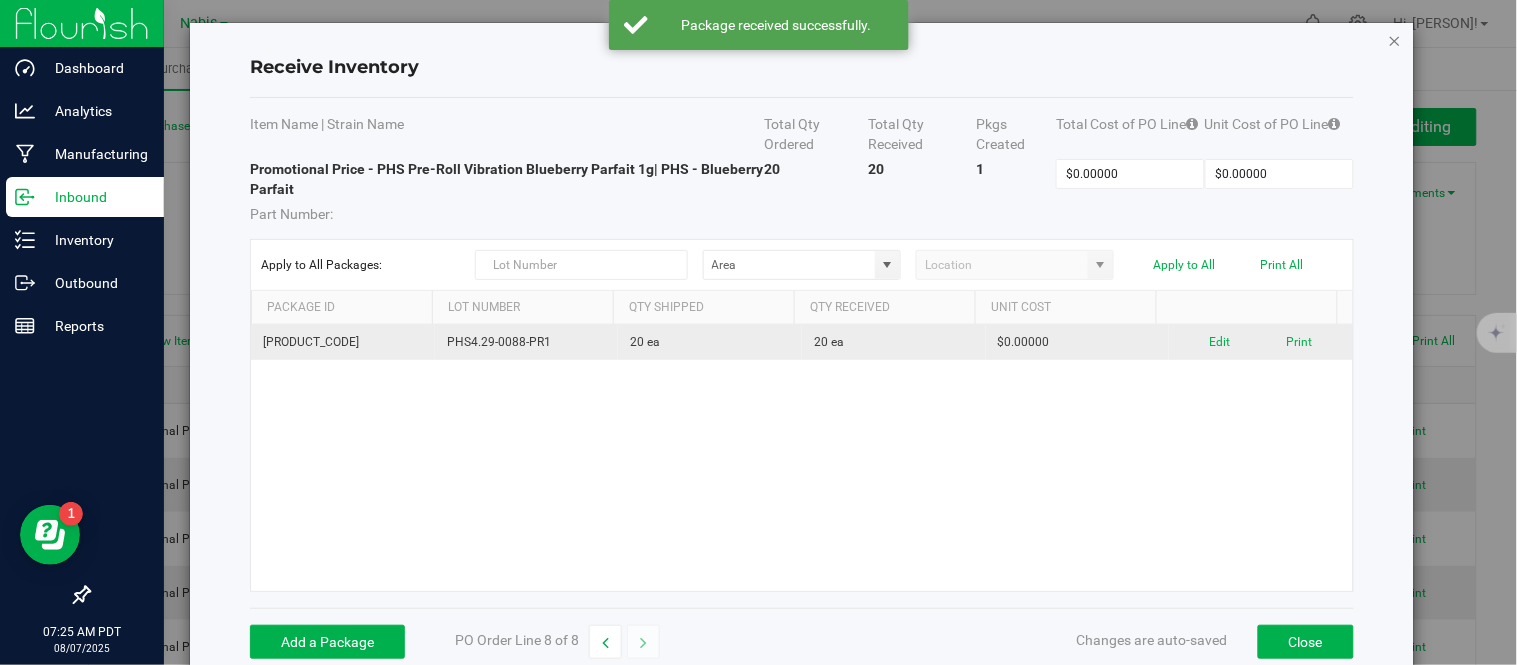 click at bounding box center [1395, 40] 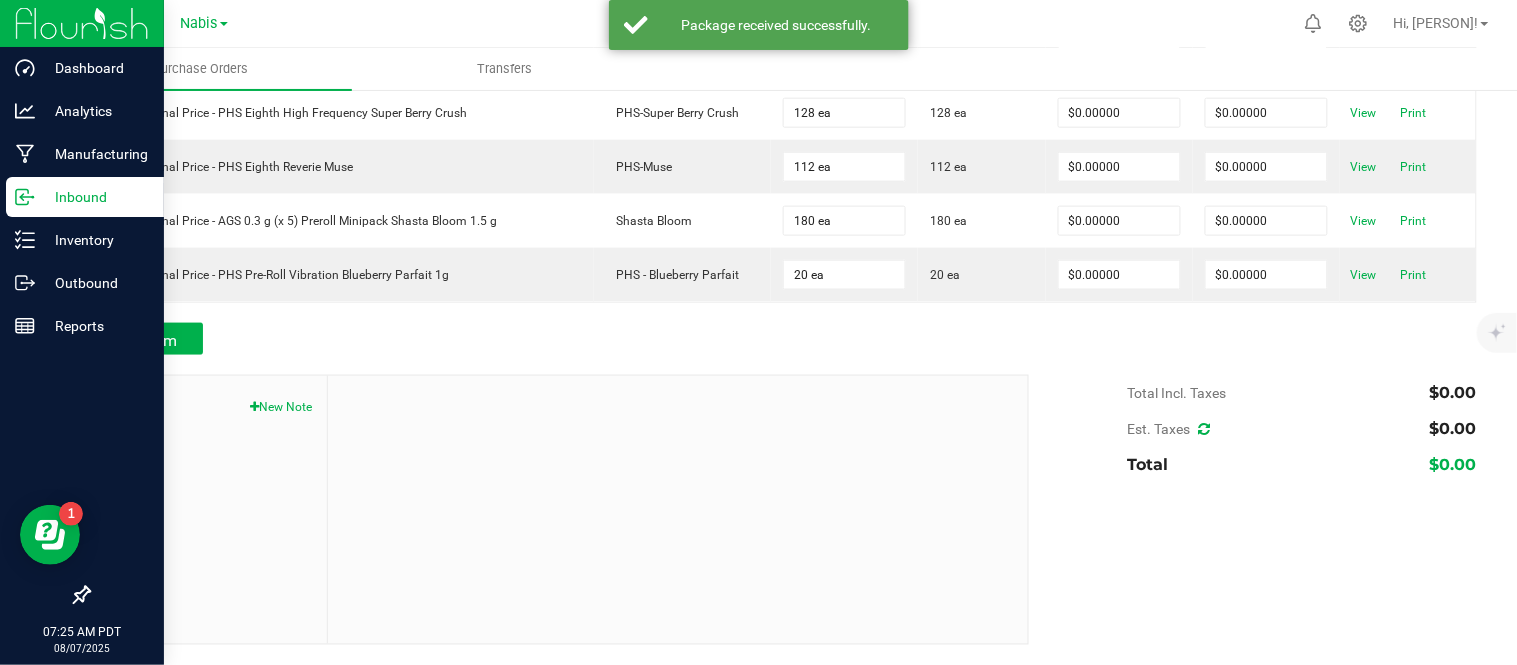 scroll, scrollTop: 0, scrollLeft: 0, axis: both 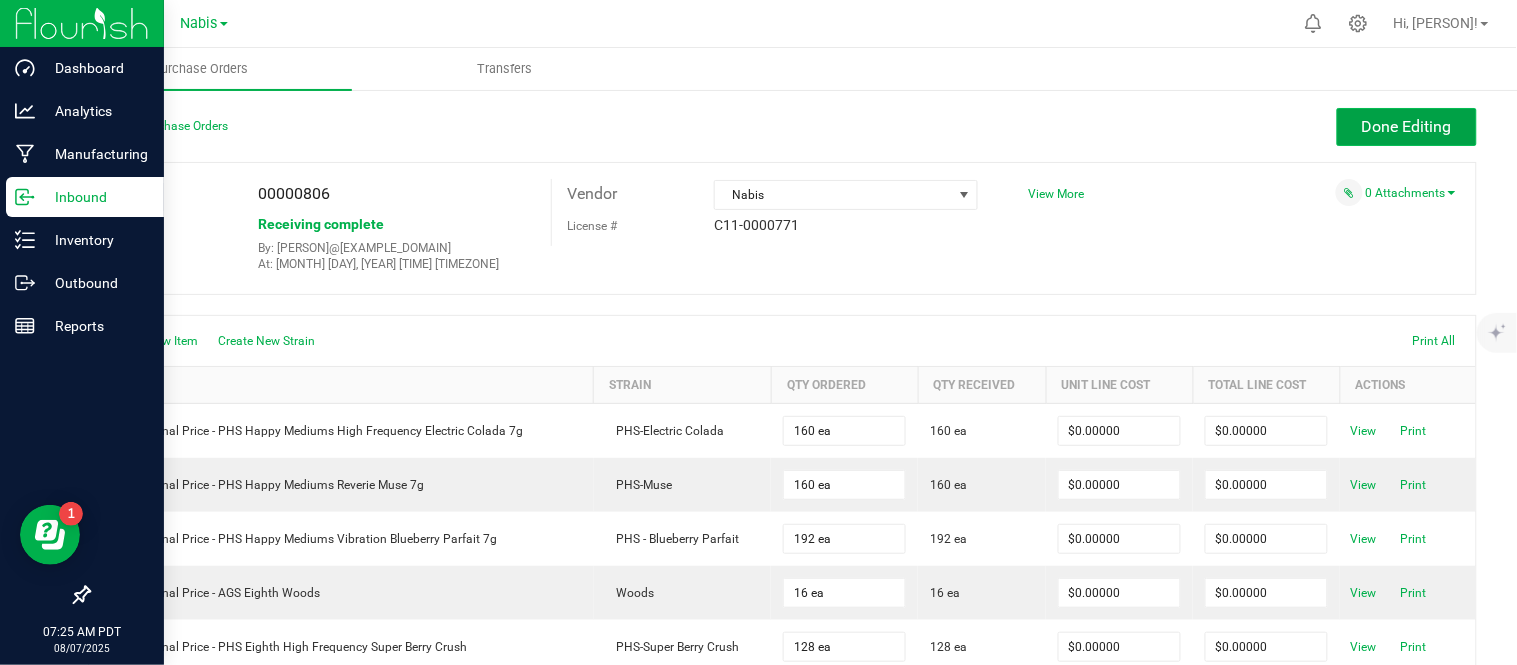 click on "Done Editing" at bounding box center (1407, 126) 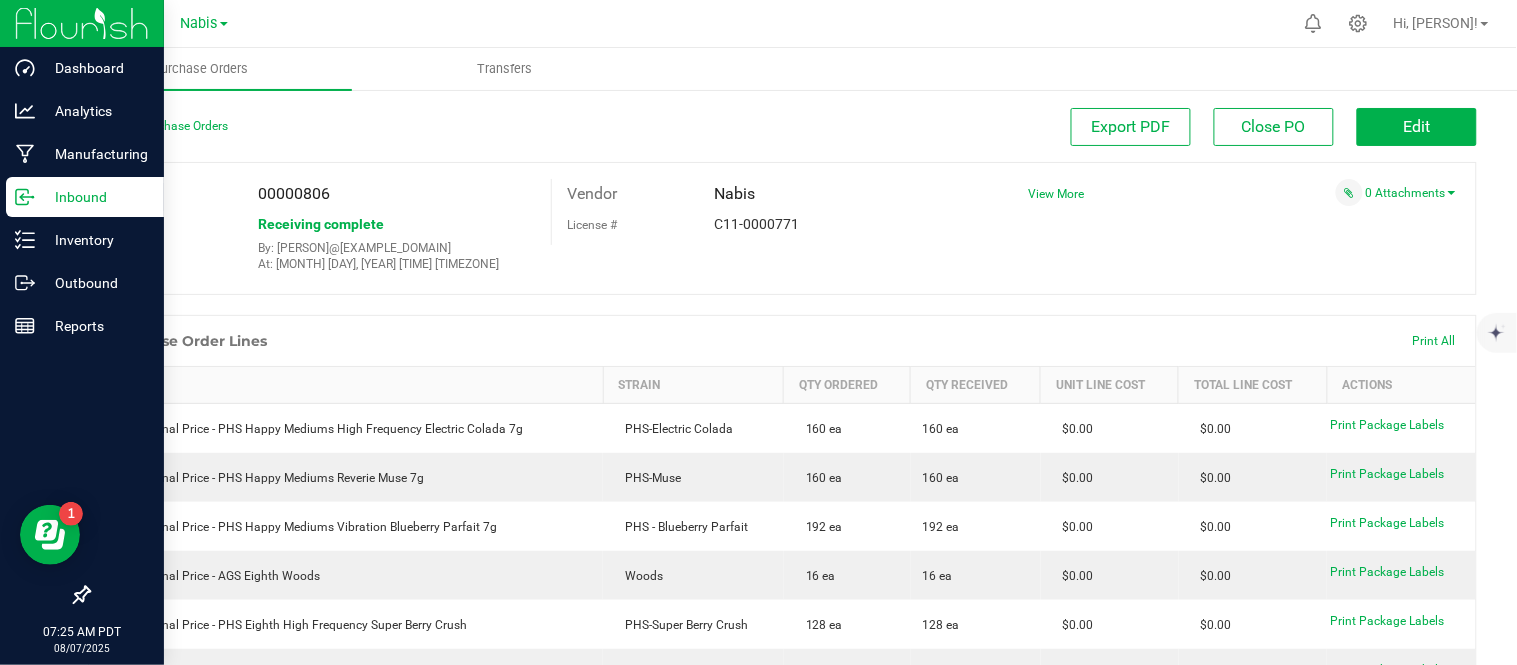 click on "0
Attachments" at bounding box center [1235, 192] 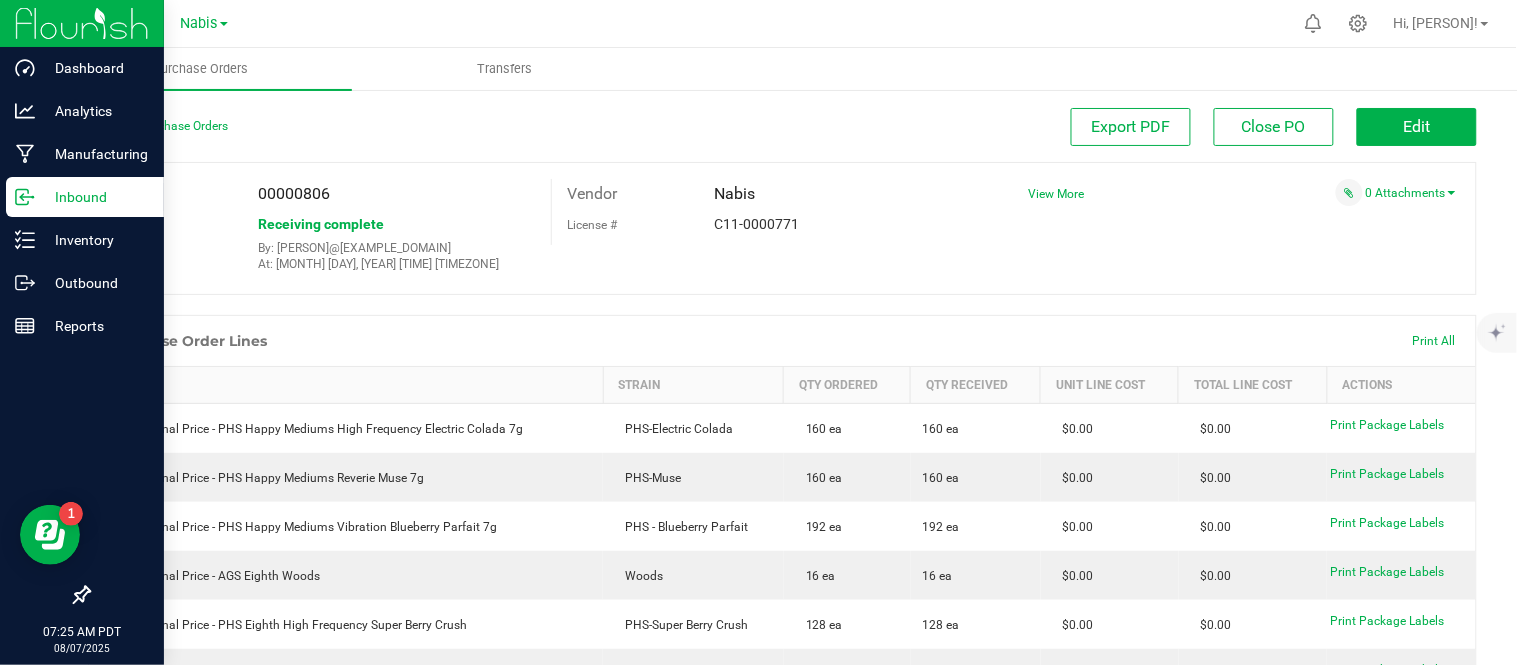 click on "Inbound" at bounding box center [95, 197] 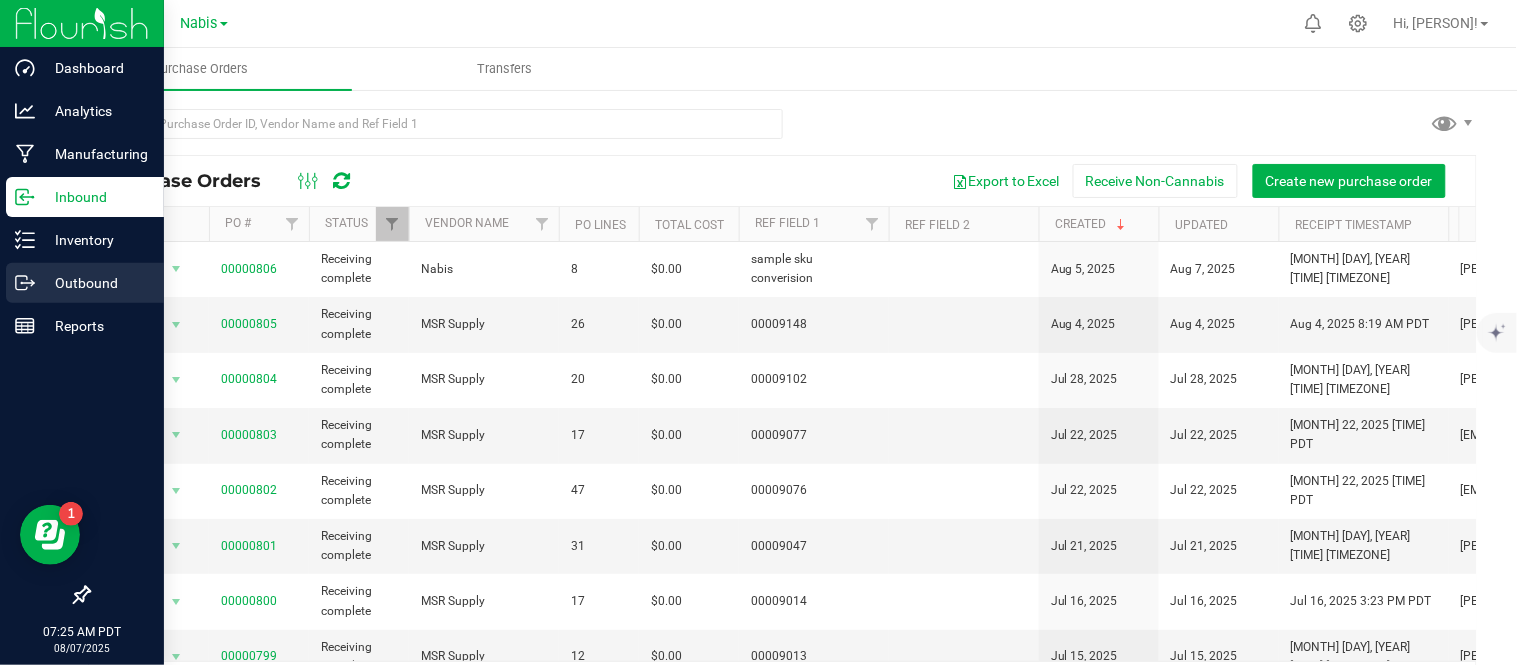 click on "Outbound" at bounding box center (95, 283) 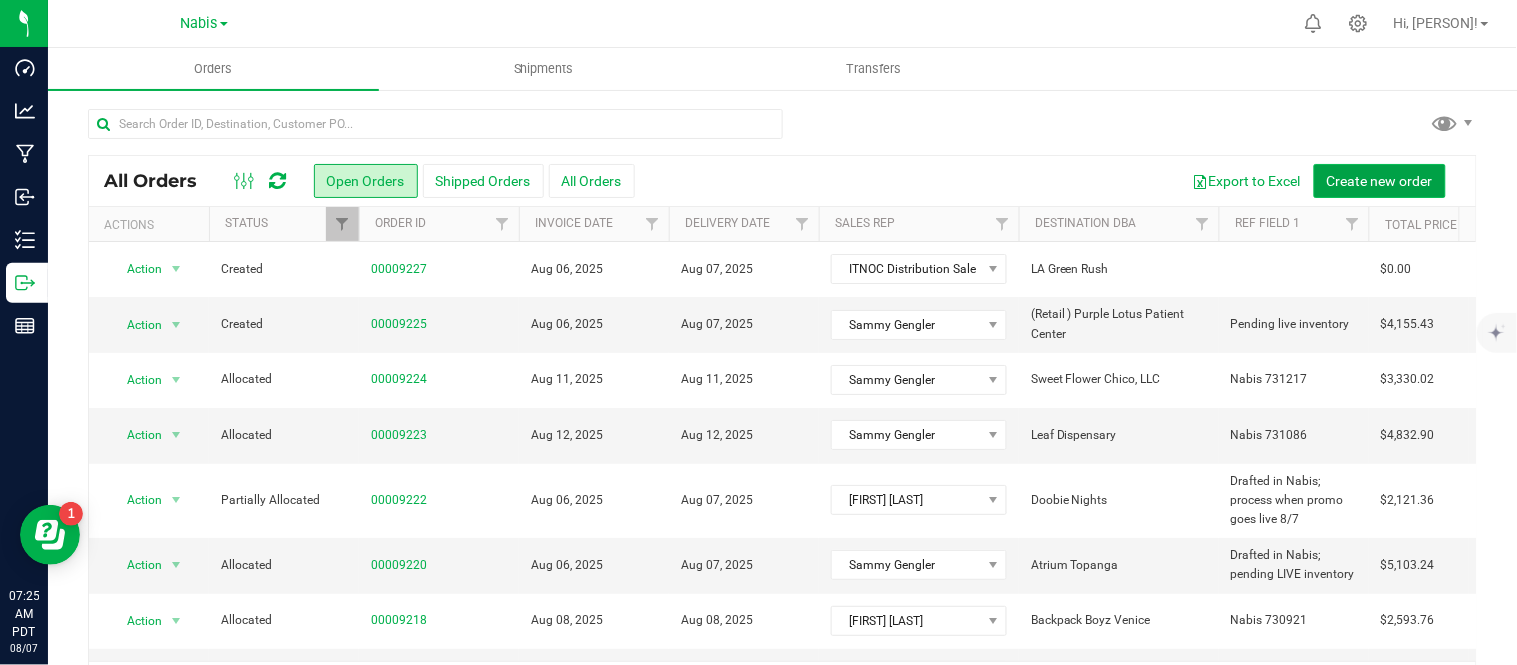 click on "Create new order" at bounding box center (1380, 181) 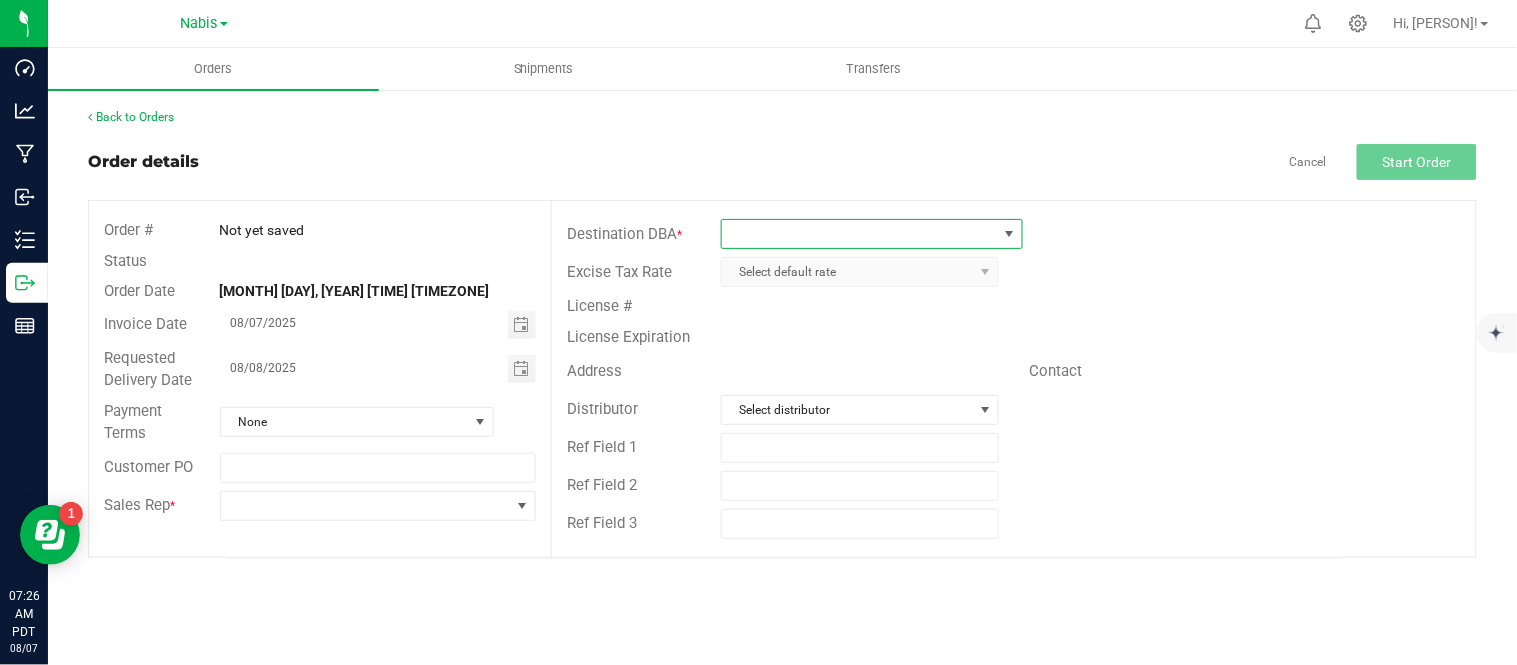 click at bounding box center (859, 234) 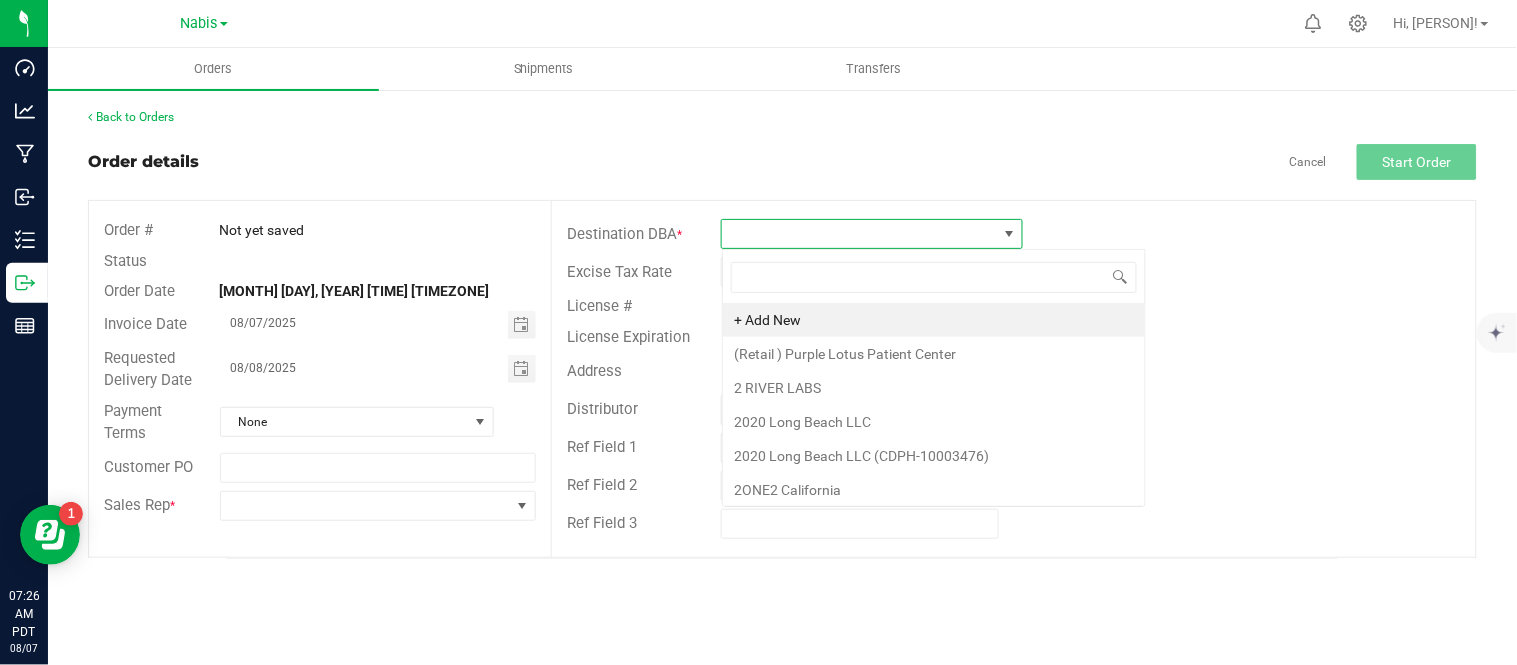 scroll, scrollTop: 99970, scrollLeft: 99697, axis: both 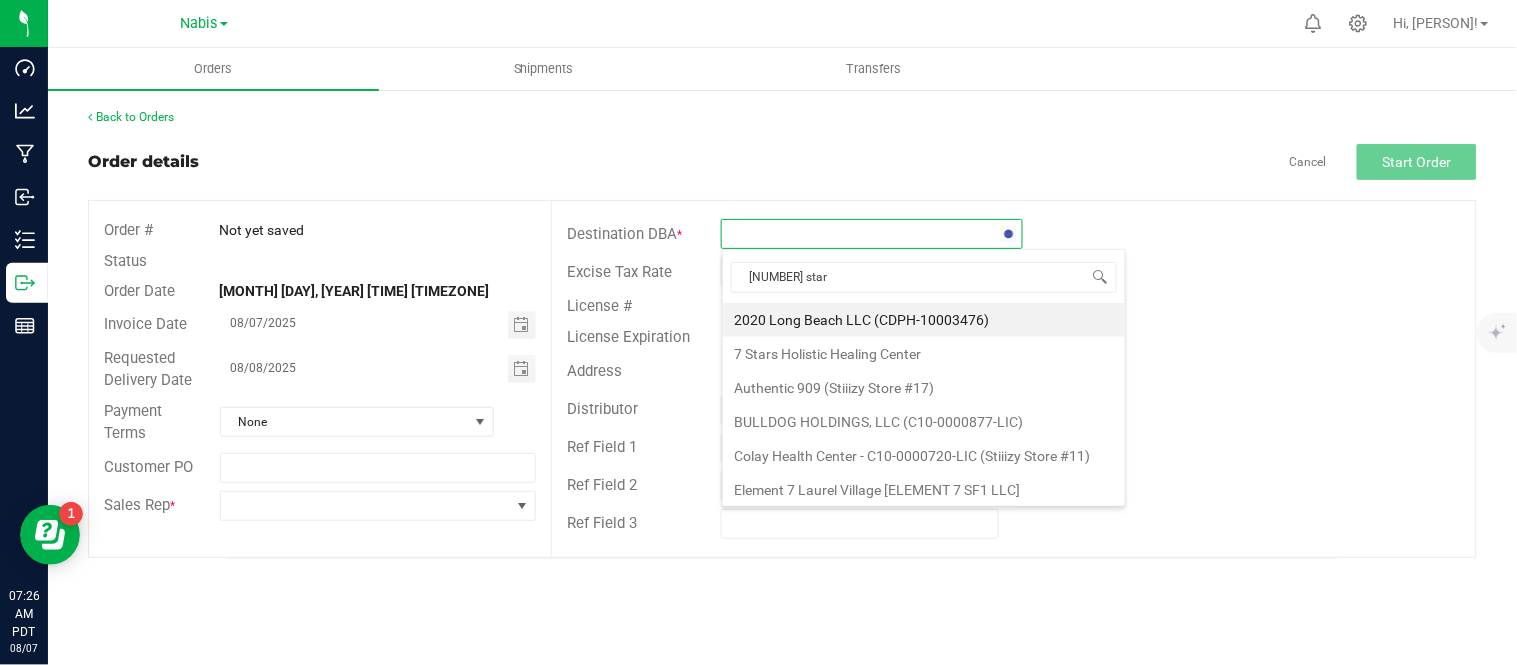 type on "[NUMBER] stars" 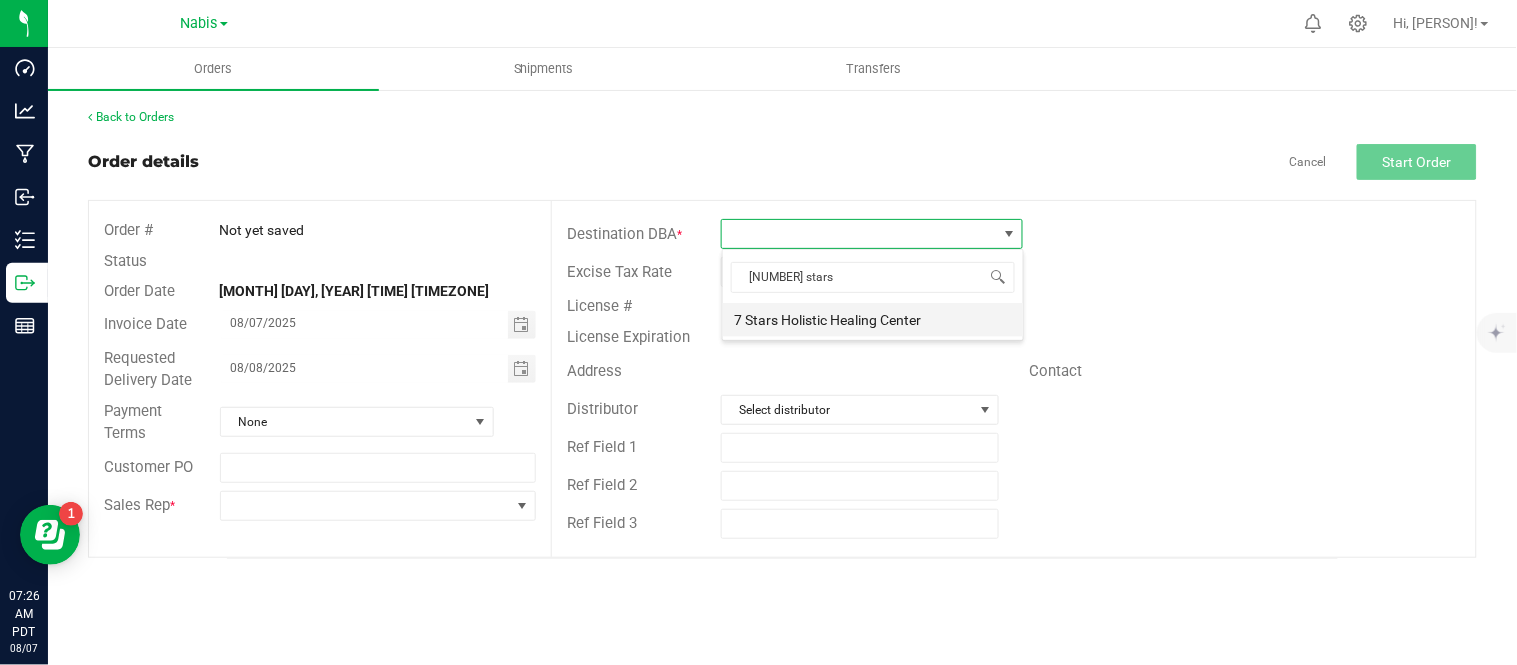 click on "7 Stars Holistic Healing Center" at bounding box center (873, 320) 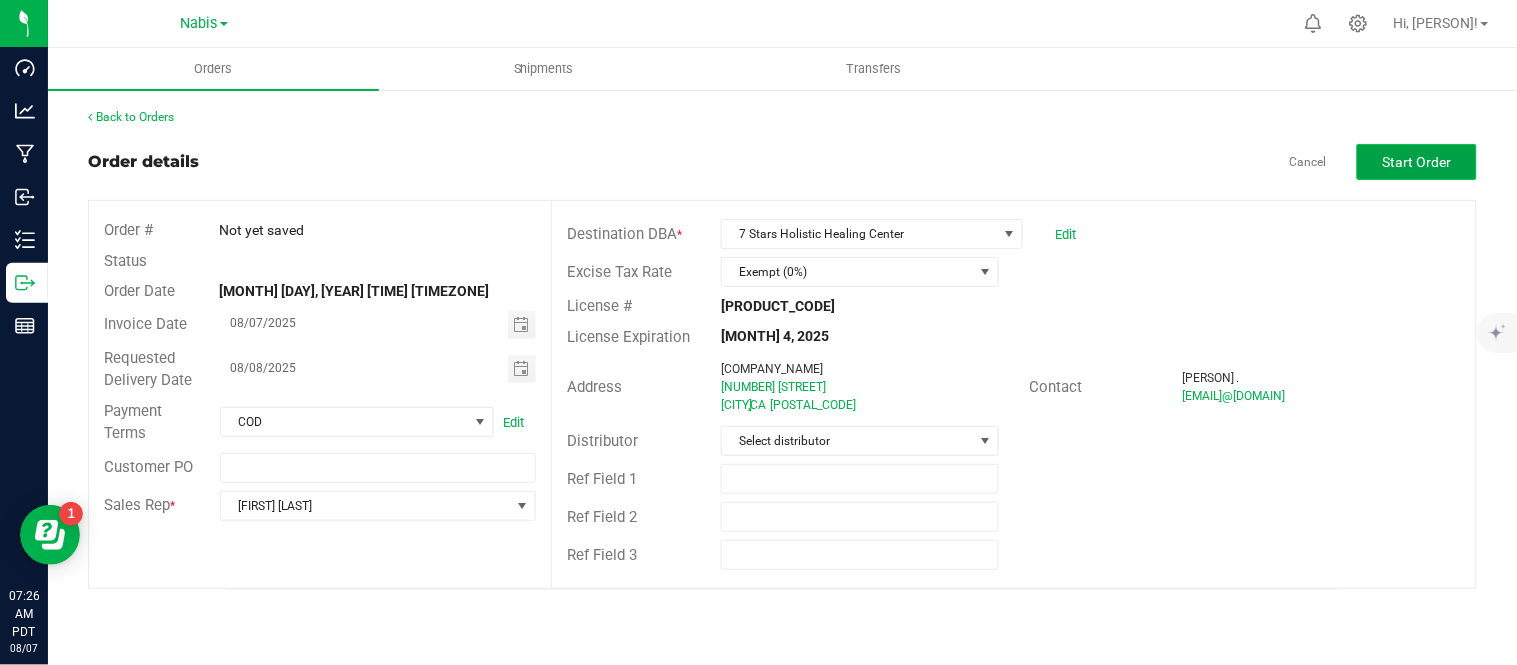click on "Start Order" at bounding box center (1417, 162) 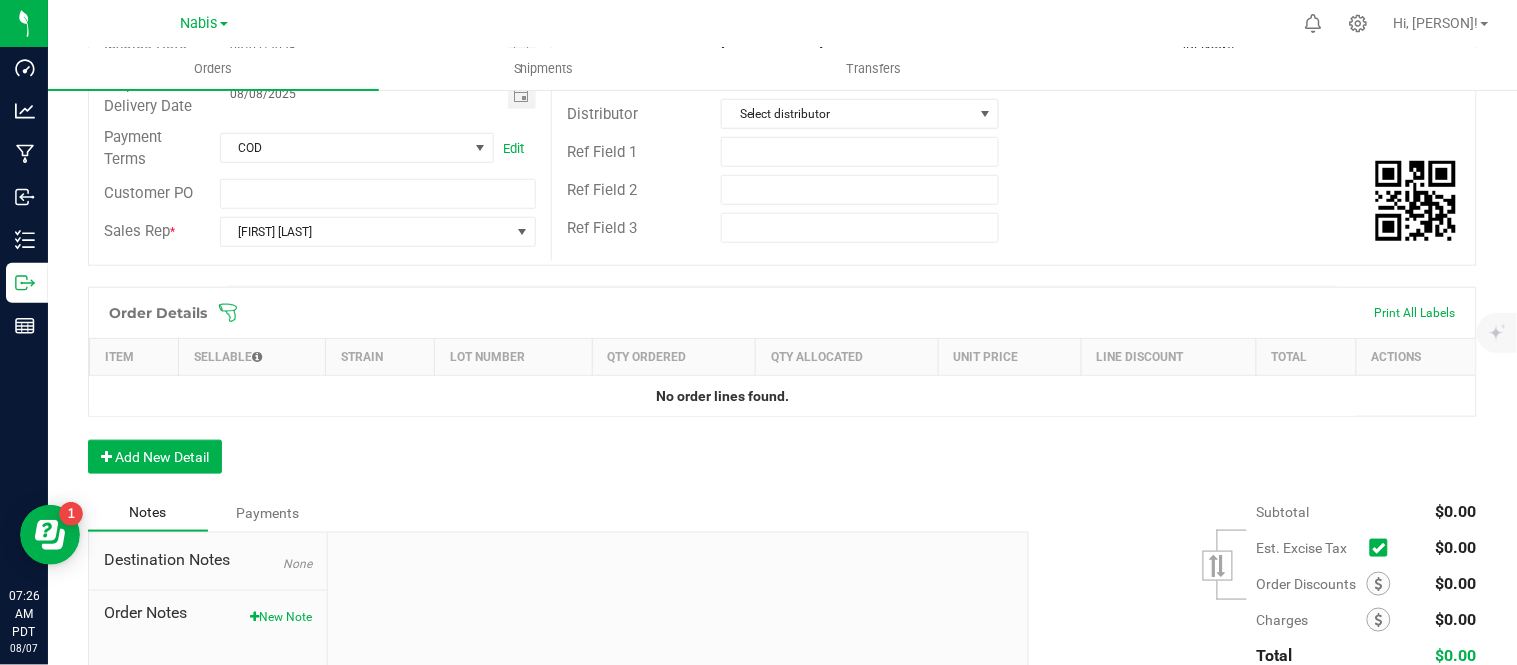 scroll, scrollTop: 328, scrollLeft: 0, axis: vertical 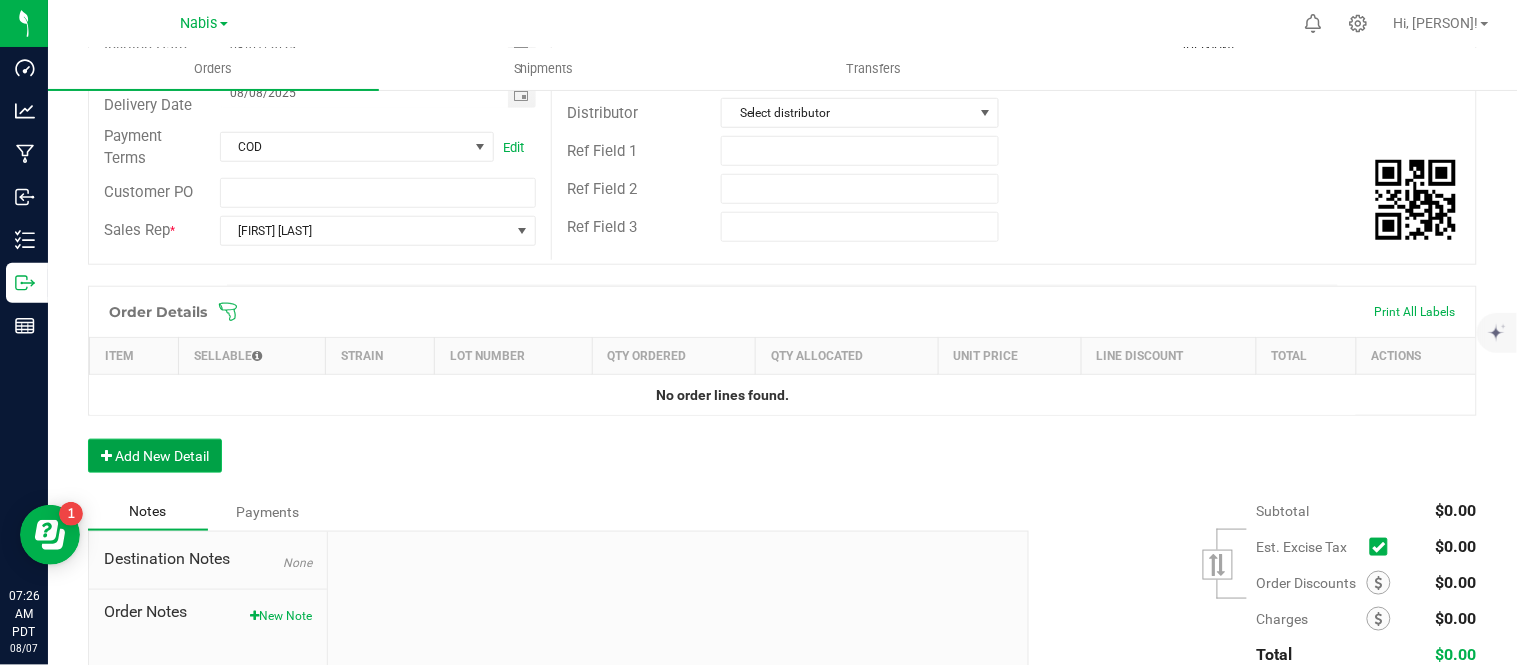 click on "Add New Detail" at bounding box center [155, 456] 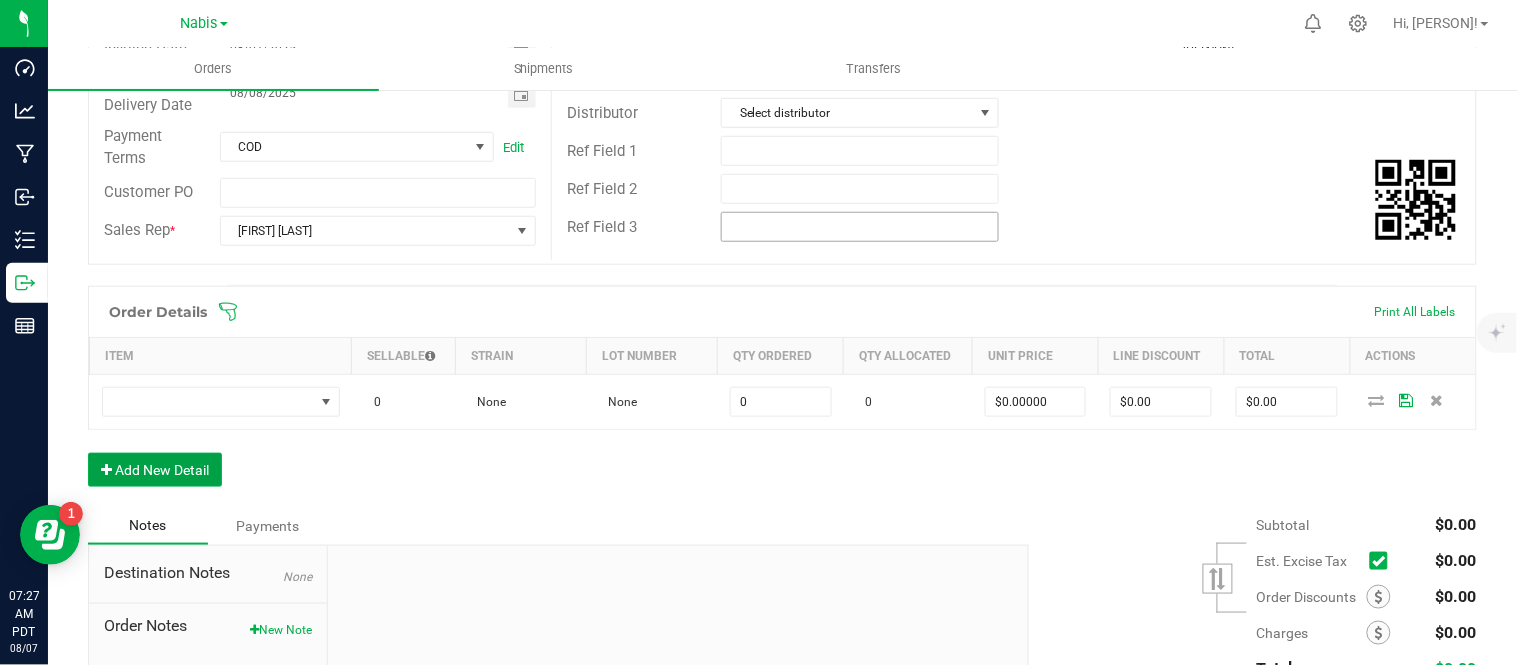 scroll, scrollTop: 34, scrollLeft: 0, axis: vertical 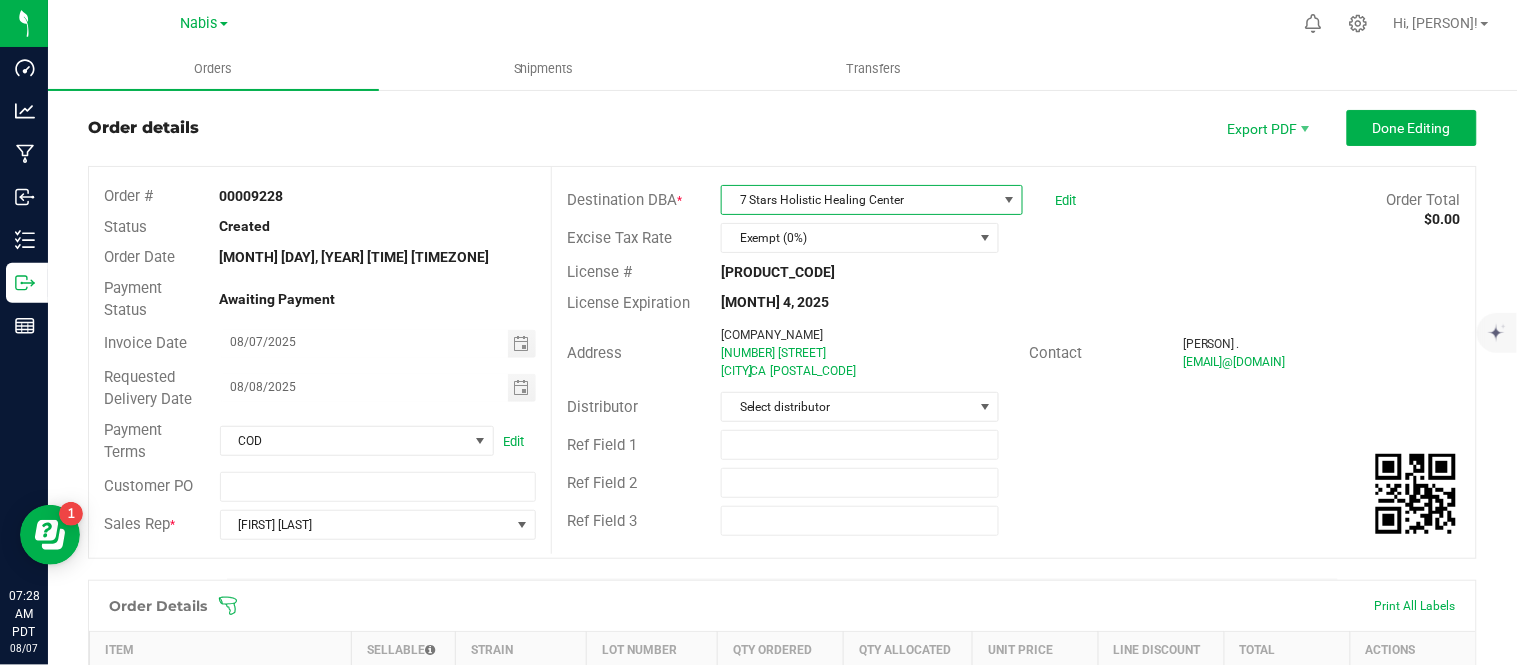 click on "7 Stars Holistic Healing Center" at bounding box center [859, 200] 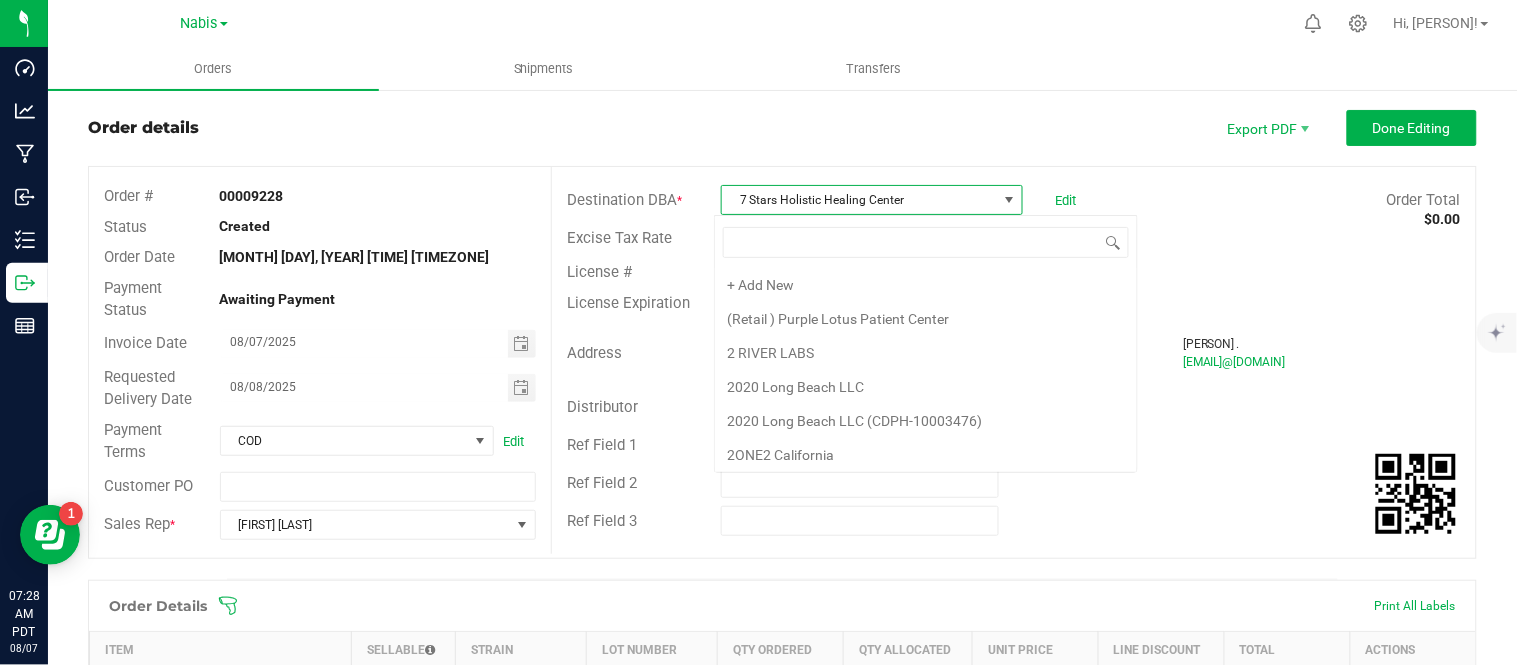 scroll, scrollTop: 99970, scrollLeft: 99702, axis: both 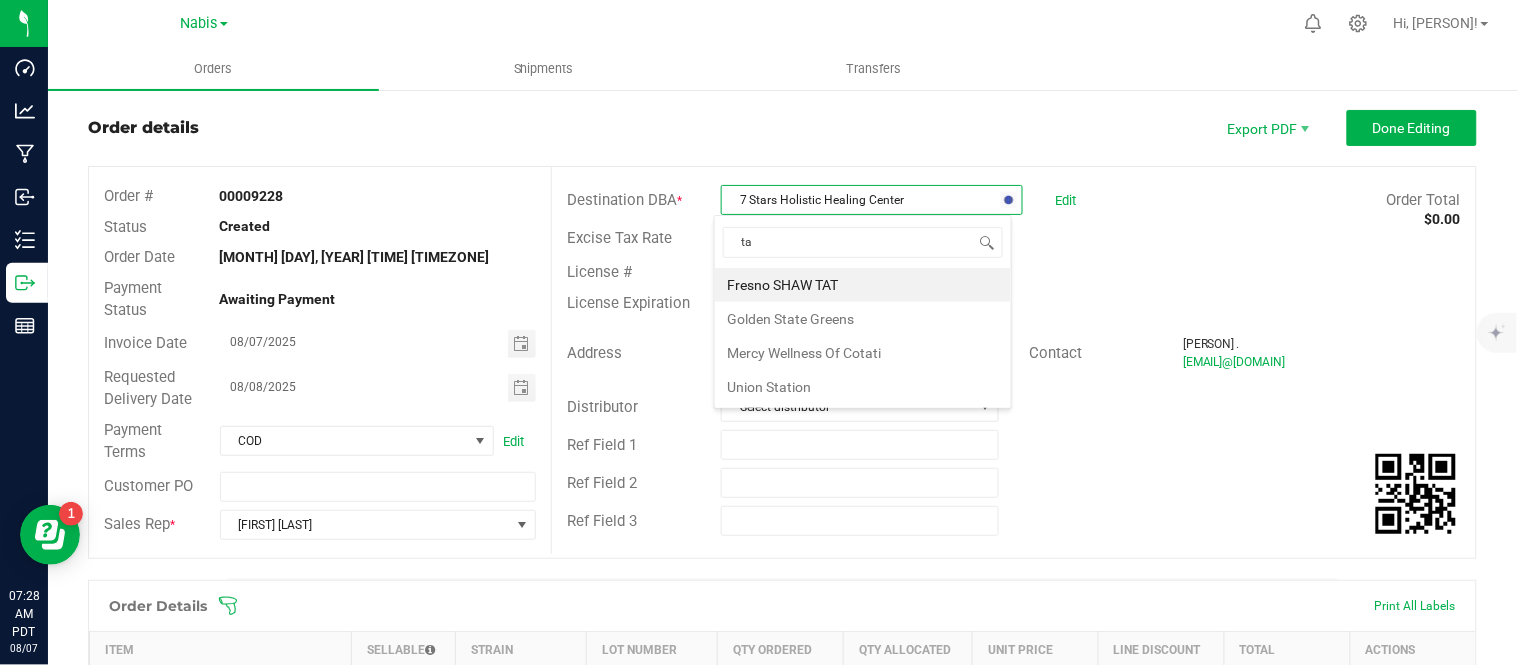 type on "t" 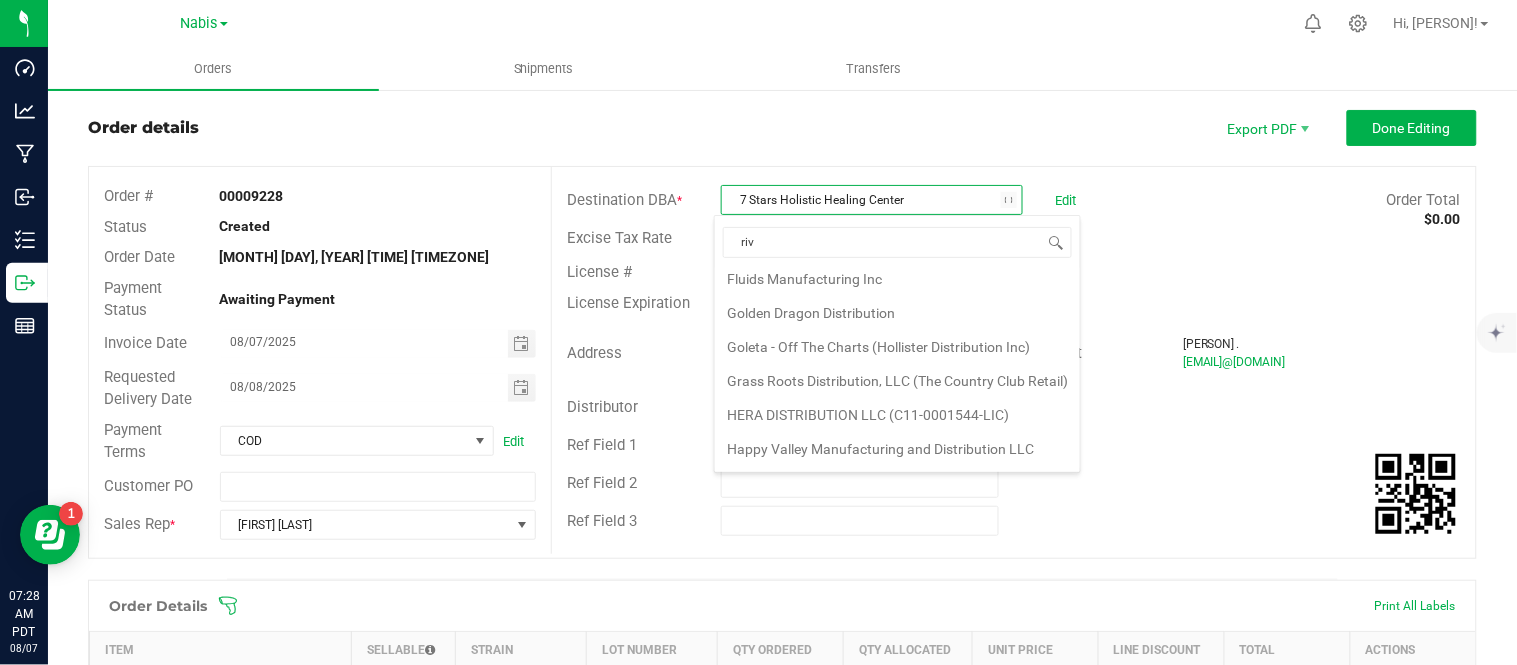scroll, scrollTop: 0, scrollLeft: 0, axis: both 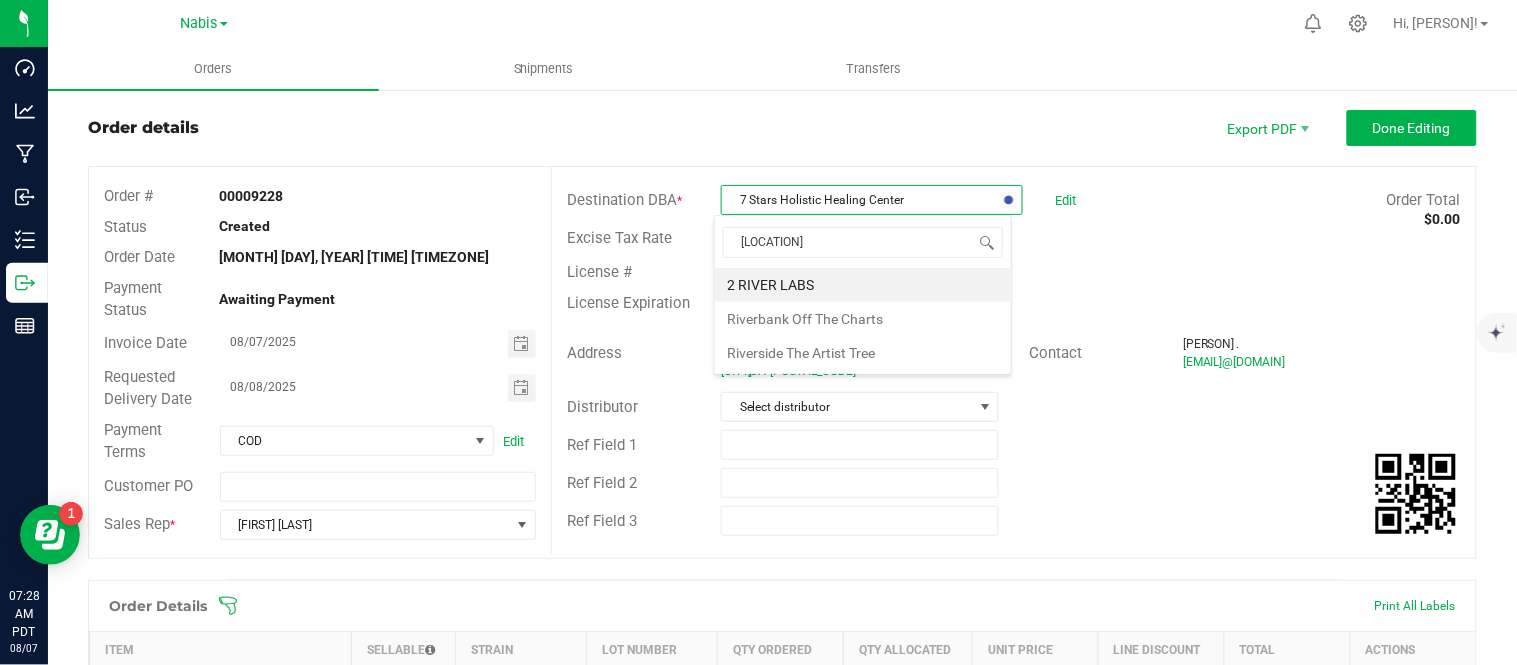 type on "[LOCATION]" 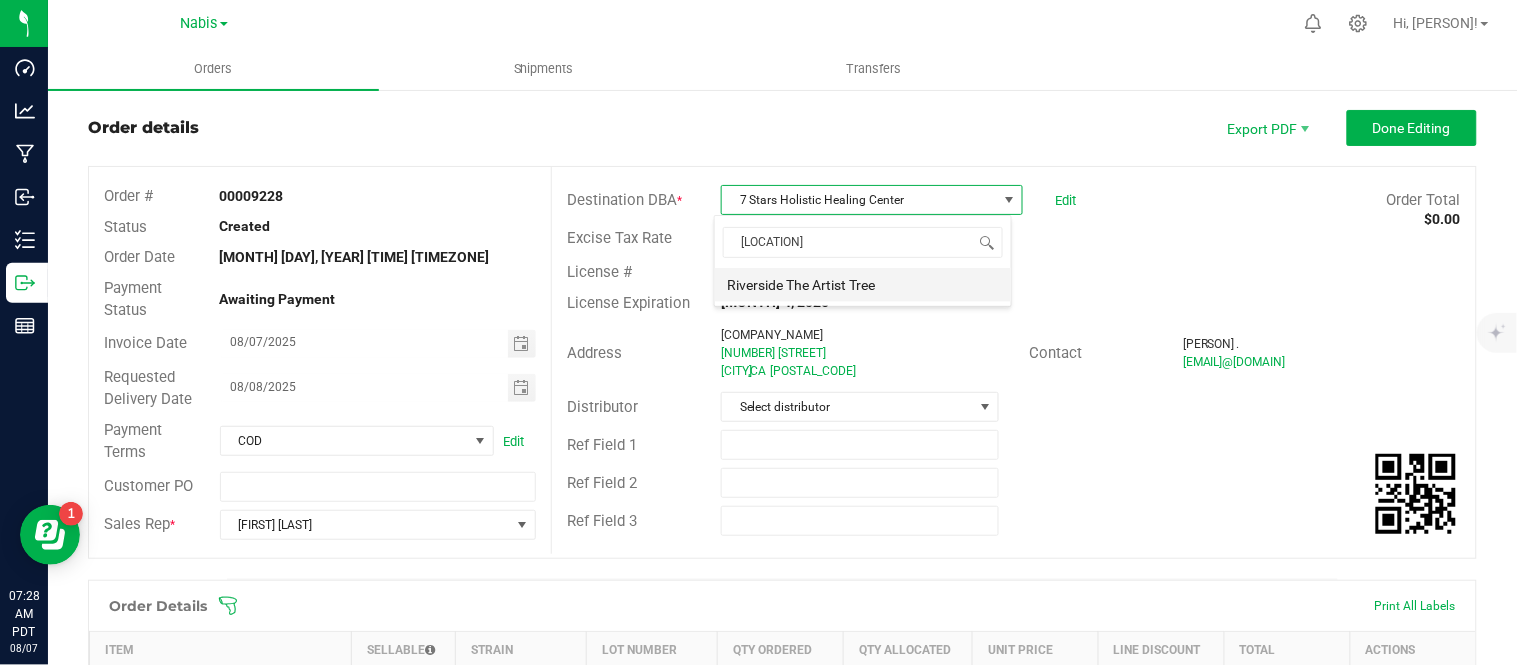 click on "Riverside The Artist Tree" at bounding box center (863, 285) 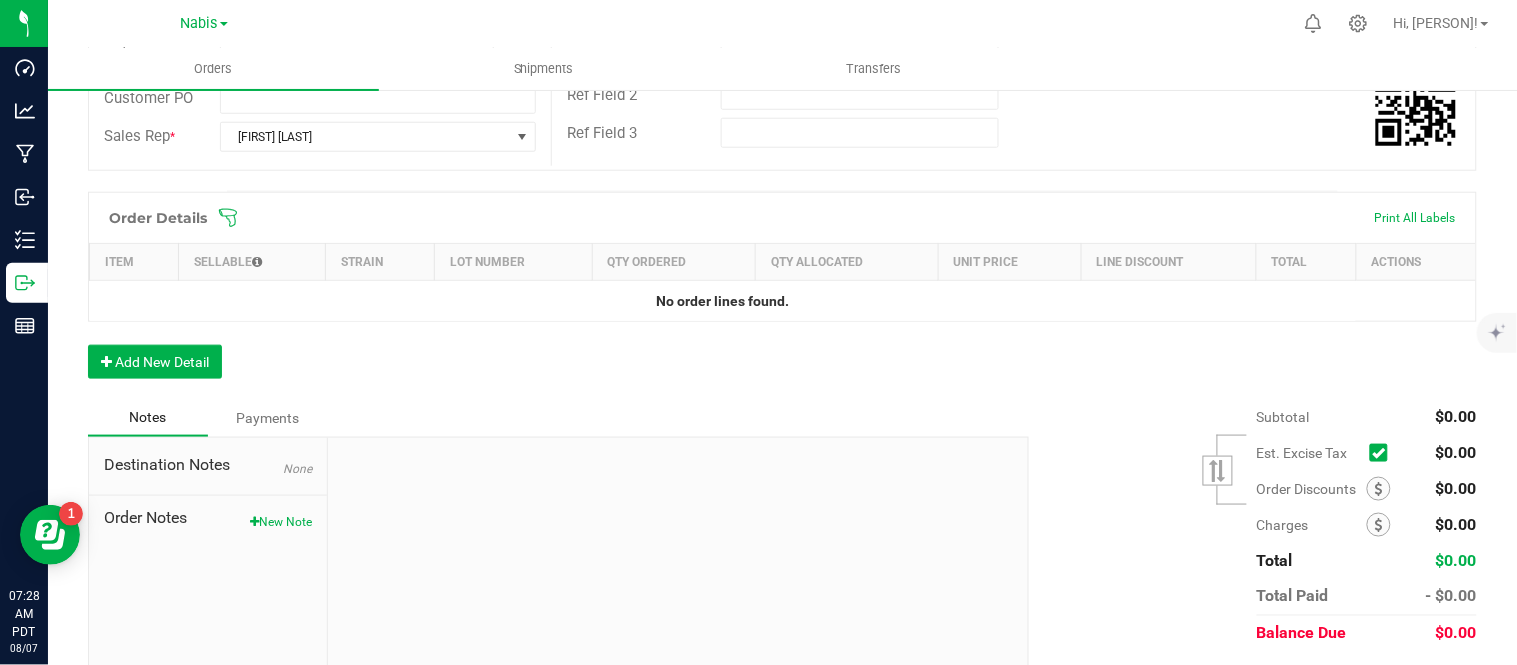 scroll, scrollTop: 424, scrollLeft: 0, axis: vertical 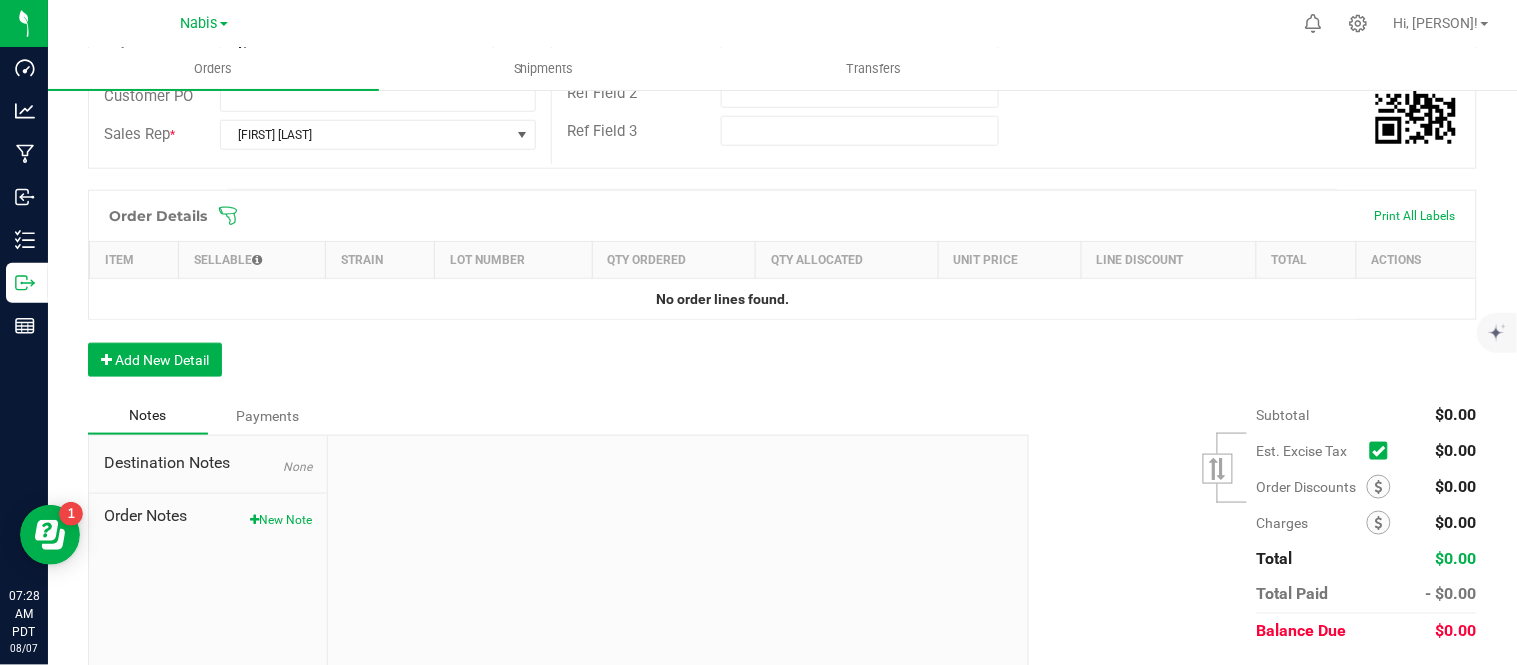 click on "Order Details Print All Labels Item  Sellable  Strain  Lot Number  Qty Ordered Qty Allocated Unit Price Line Discount Total Actions No order lines found.
Add New Detail" at bounding box center [782, 293] 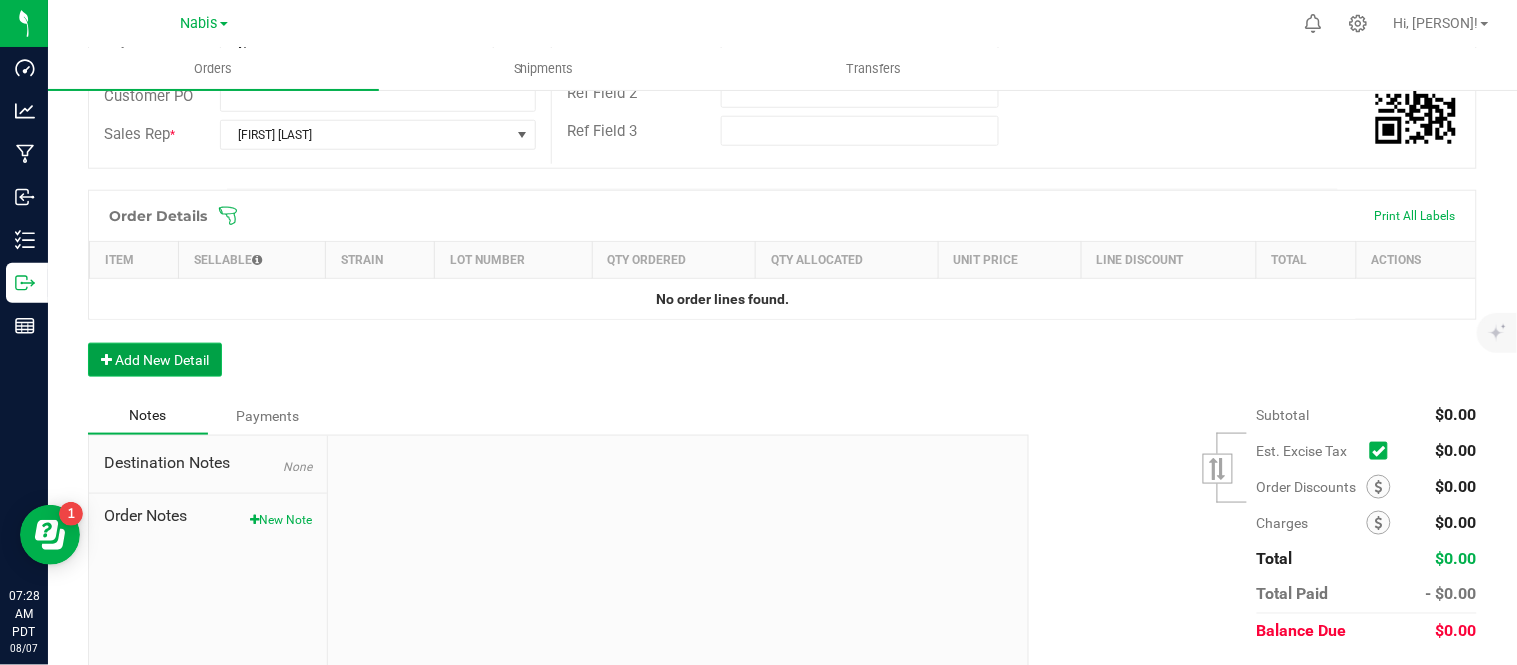 click on "Add New Detail" at bounding box center (155, 360) 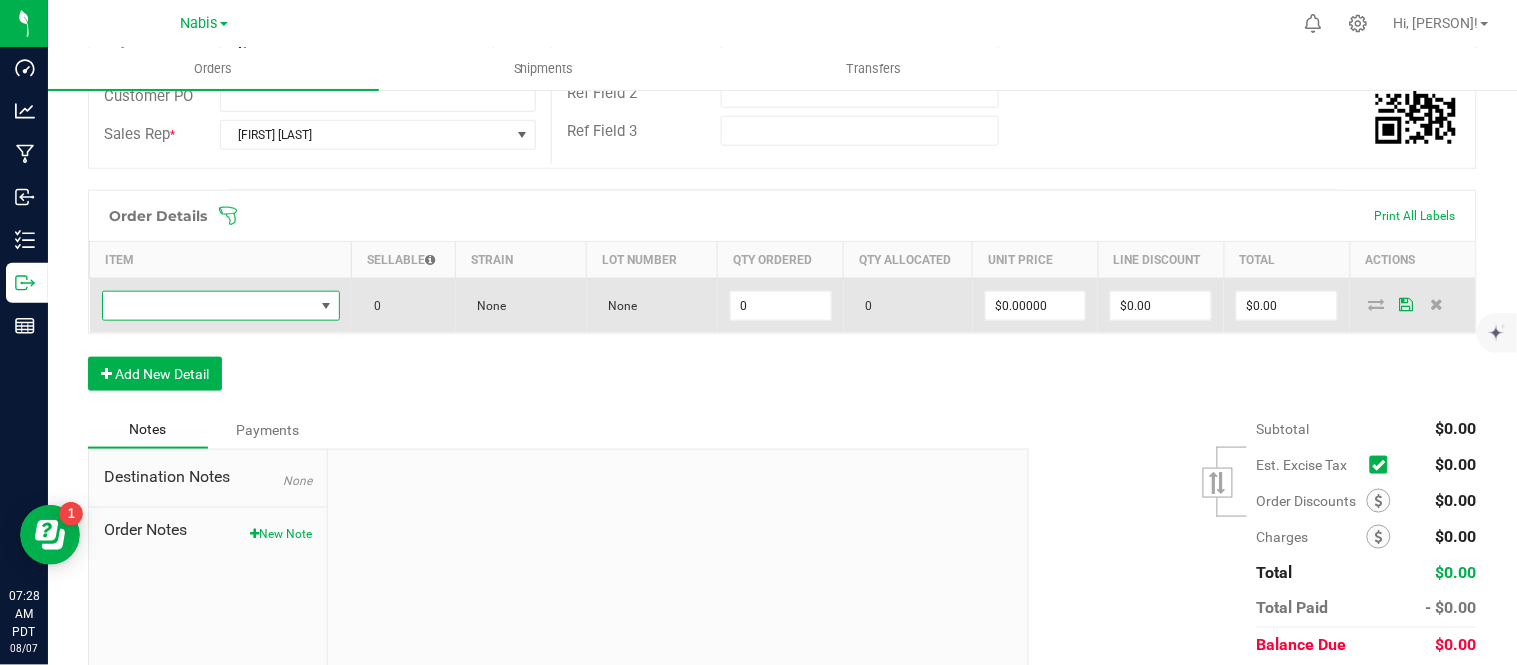 click at bounding box center (208, 306) 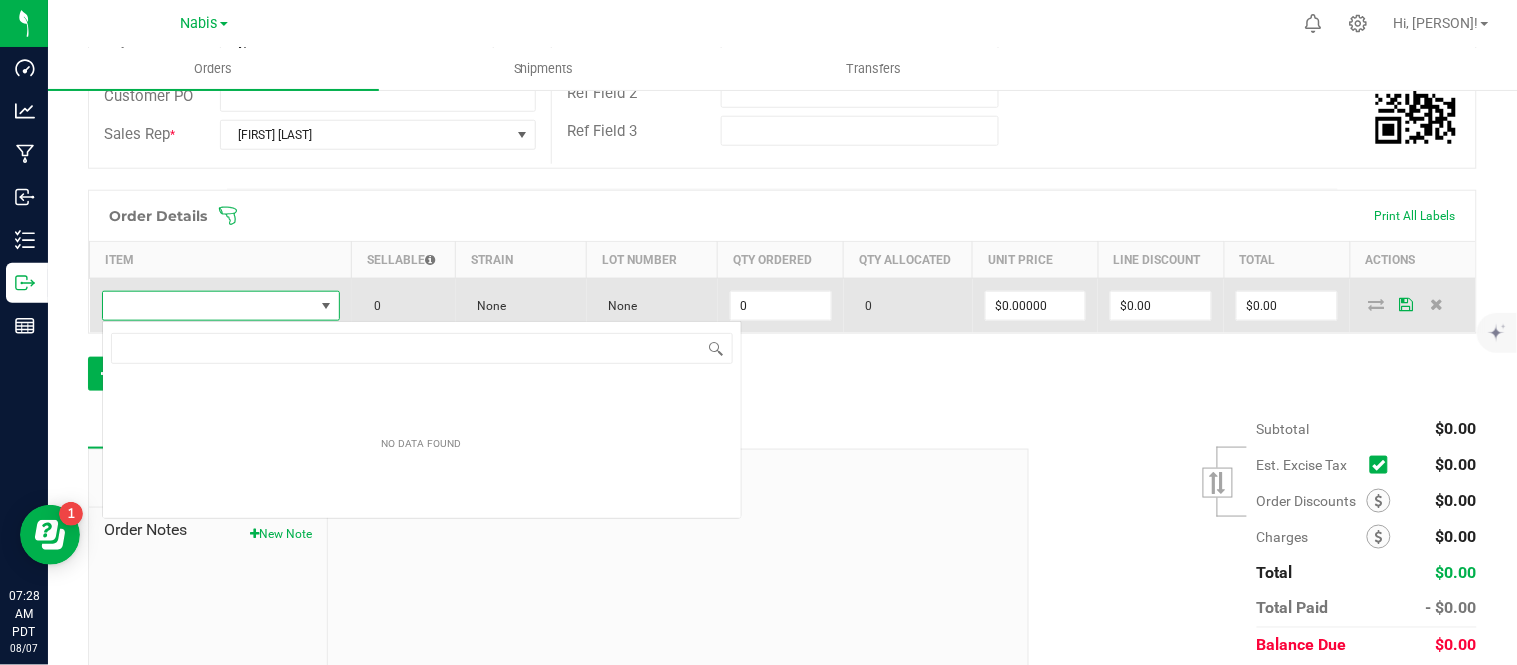 scroll, scrollTop: 99970, scrollLeft: 99765, axis: both 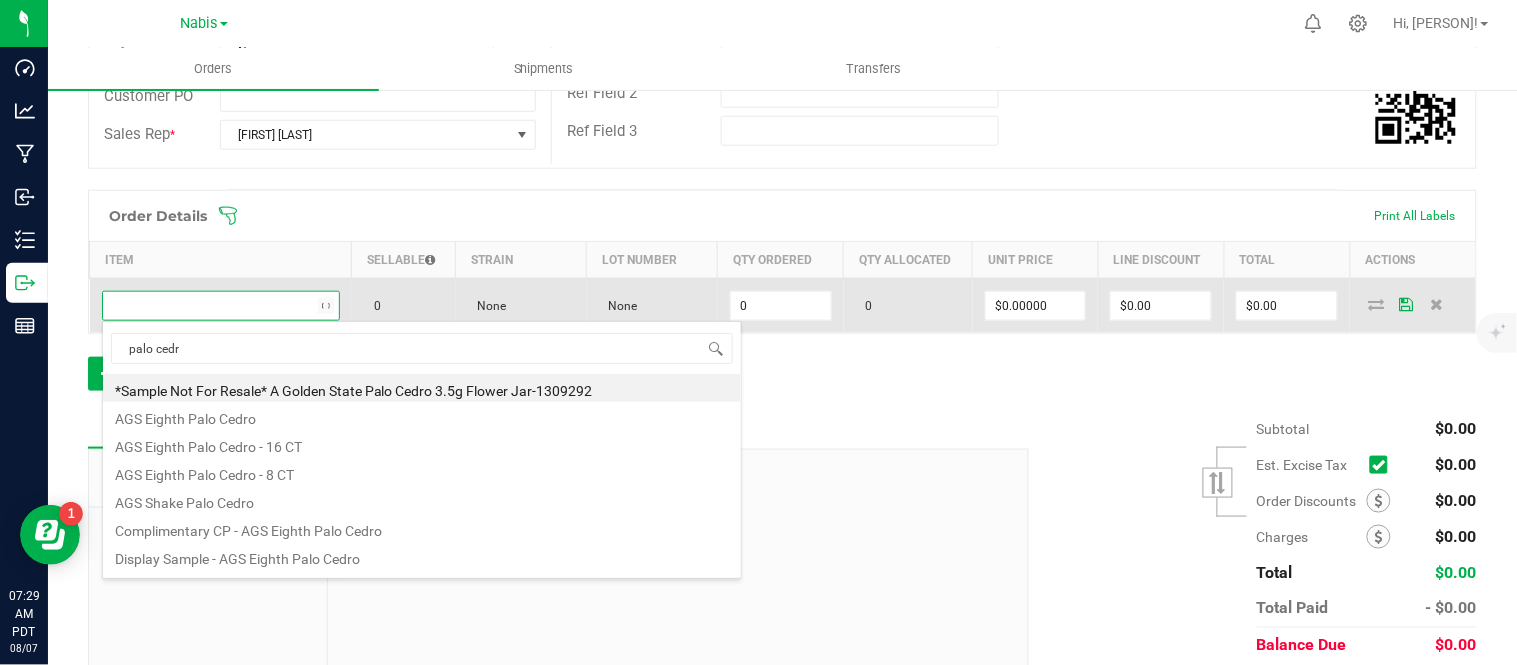 type on "[CITY]" 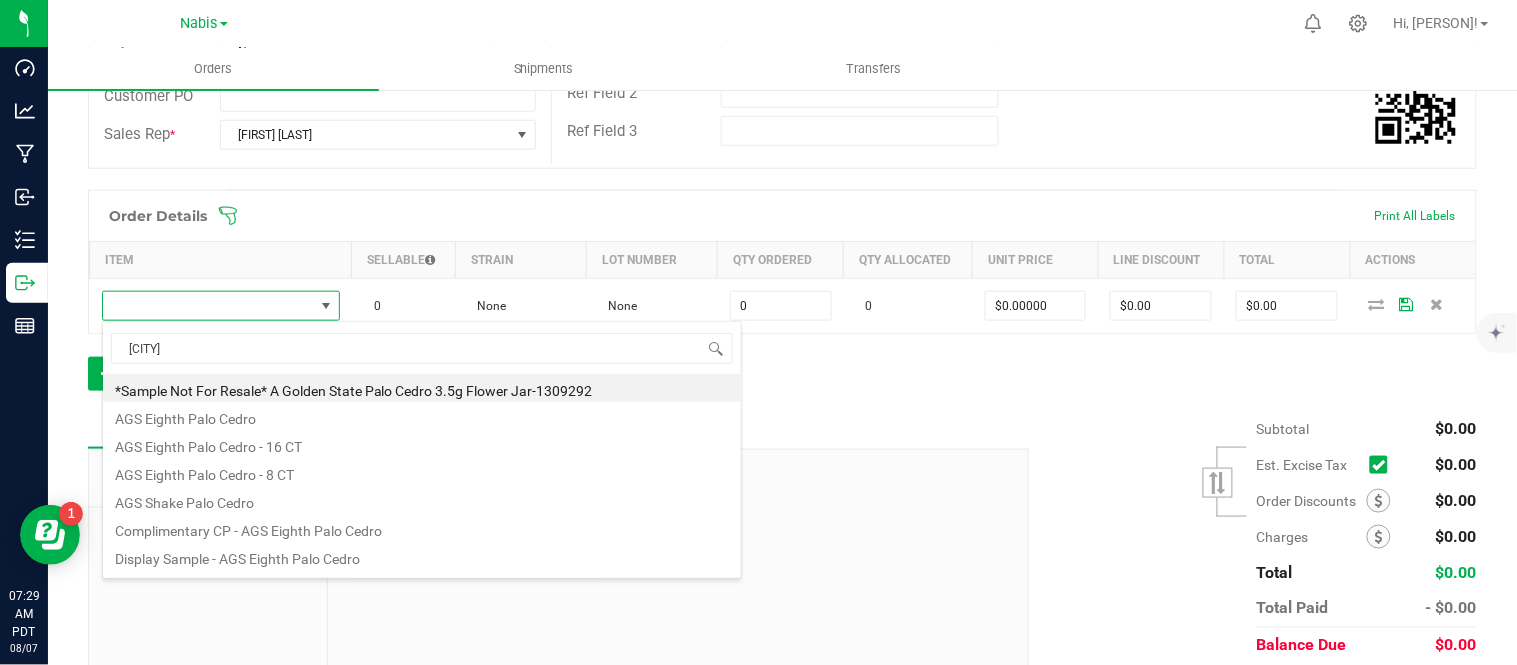 click on "AGS Eighth Palo Cedro - 16 CT" at bounding box center (422, 444) 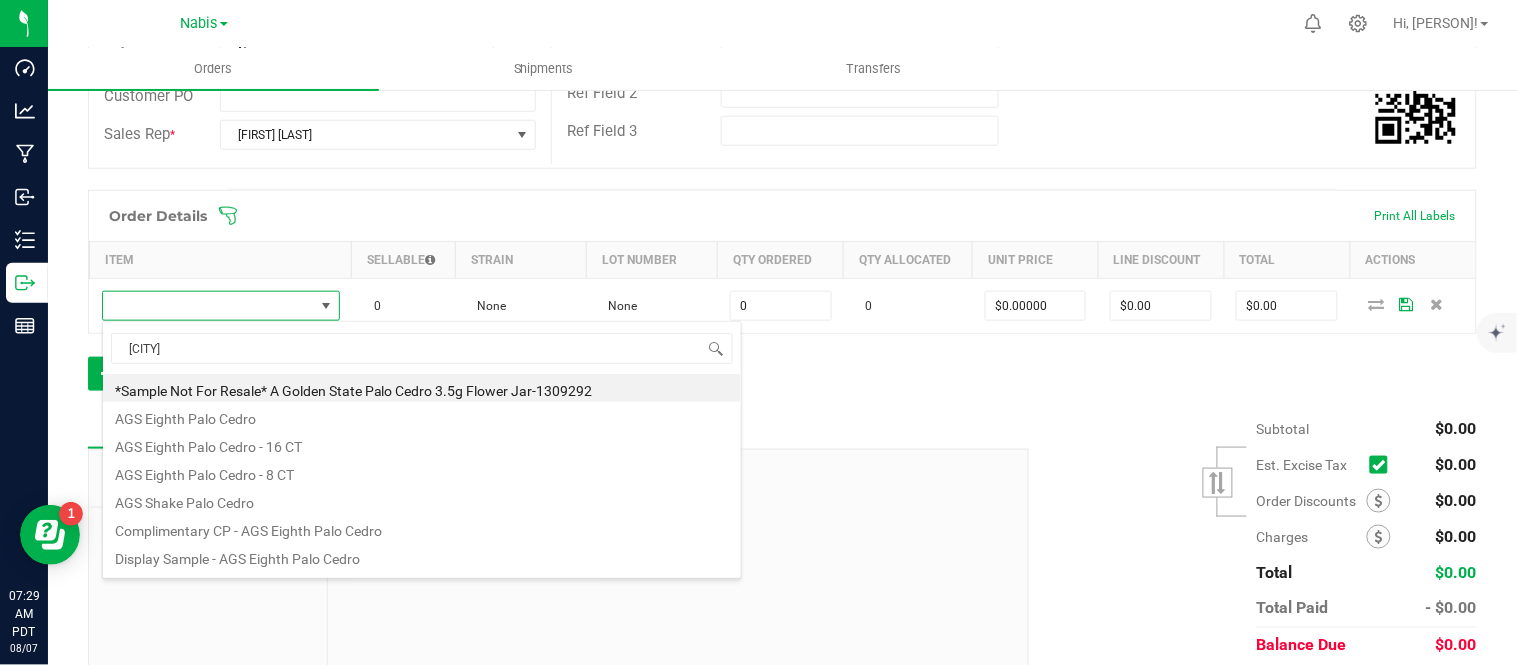 type on "0 ea" 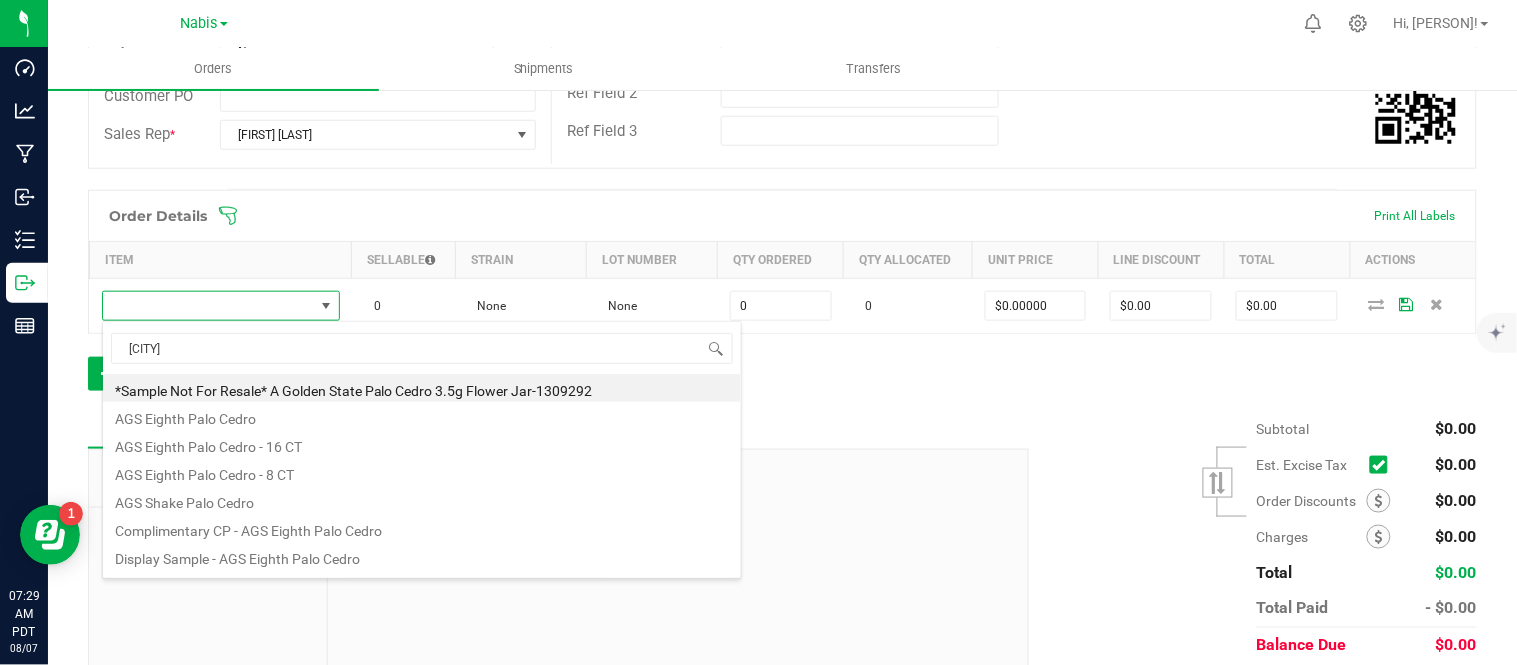 type on "$30.00000" 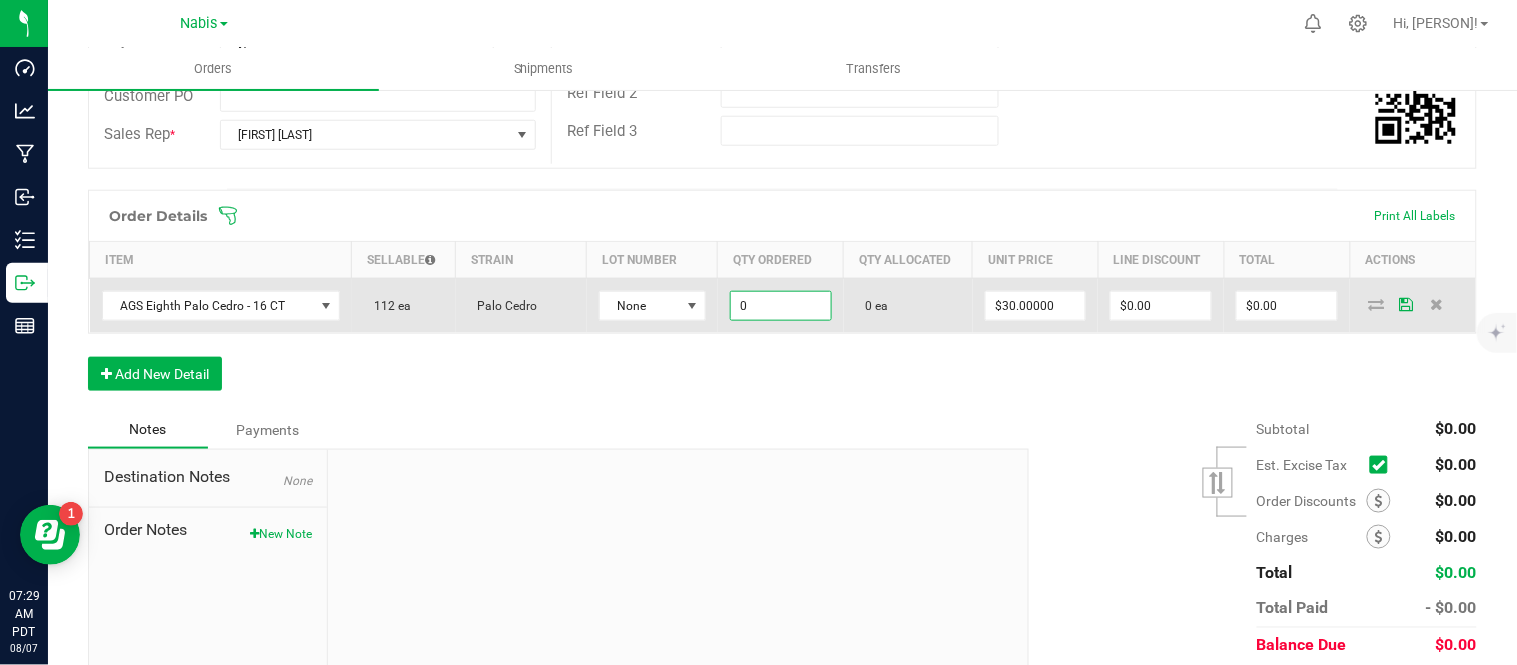 click on "0" at bounding box center (781, 306) 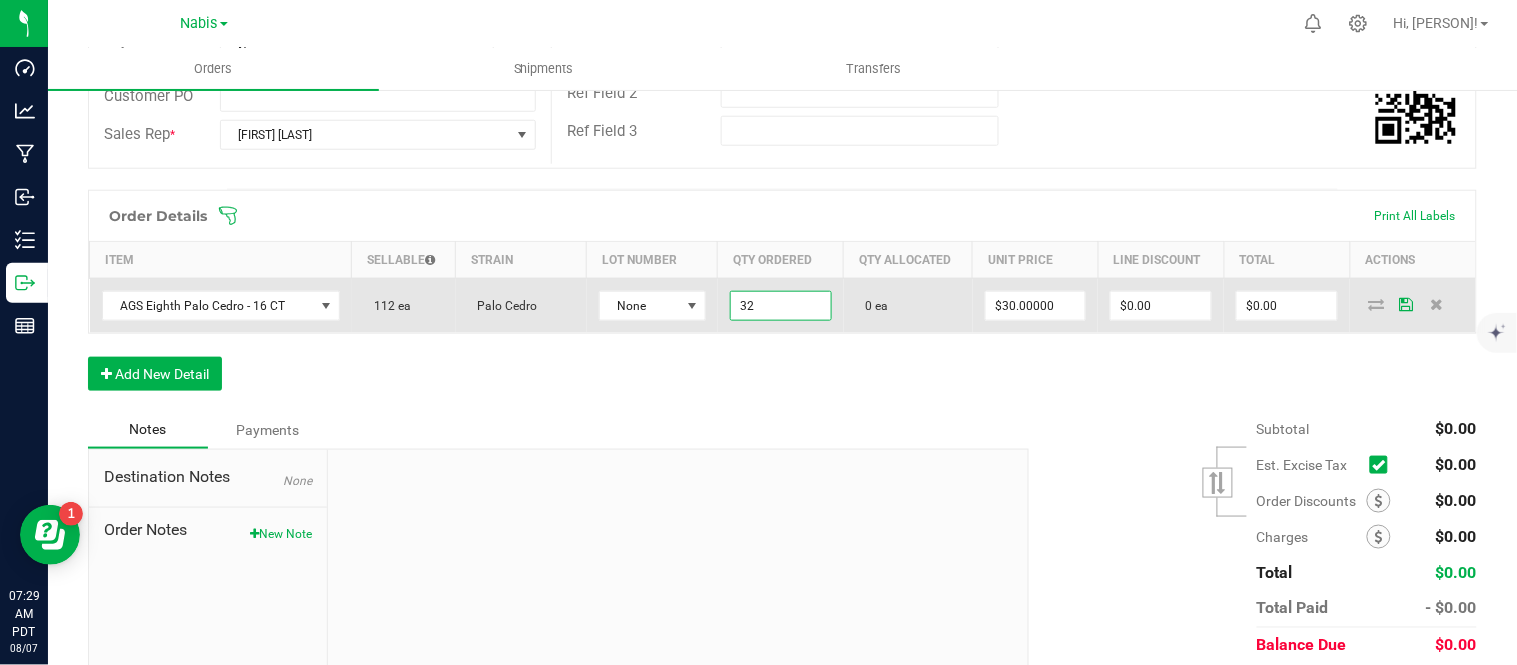 type on "32 ea" 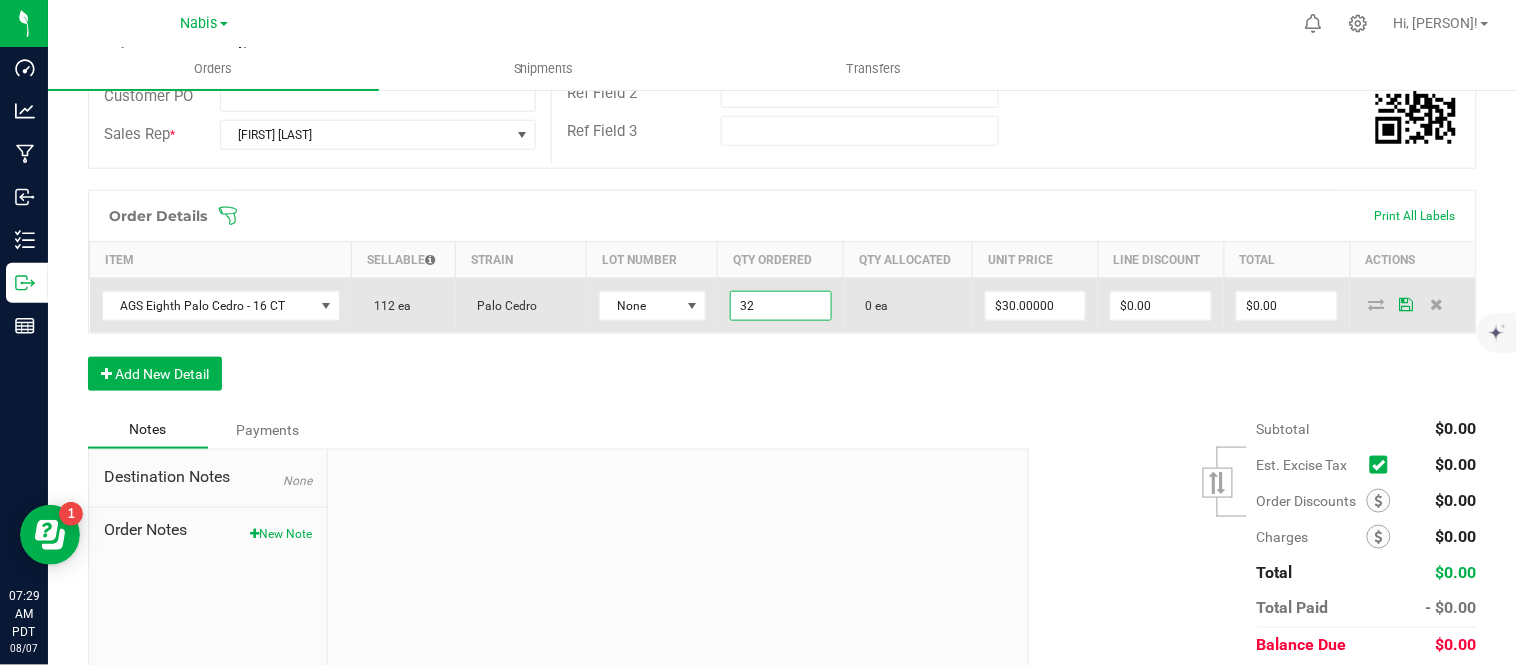 type on "30" 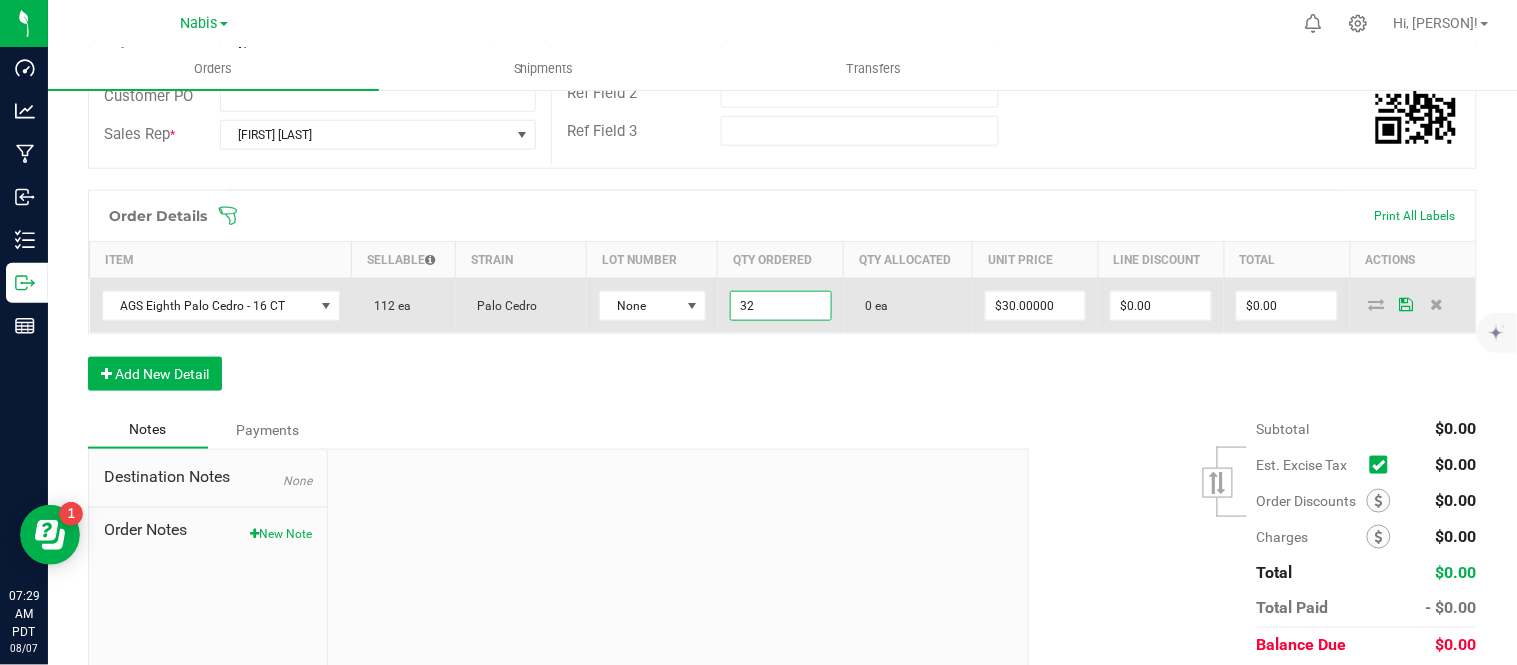 type on "$960.00" 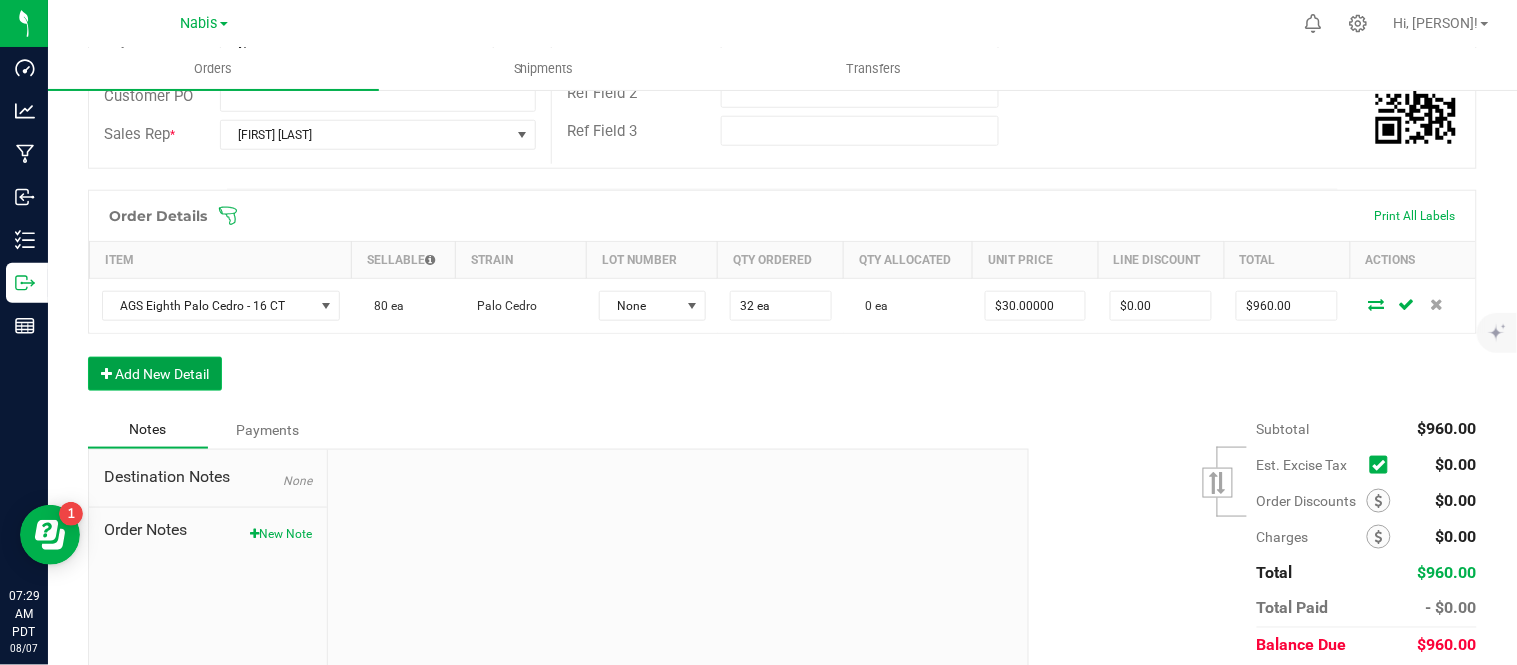 click on "Add New Detail" at bounding box center (155, 374) 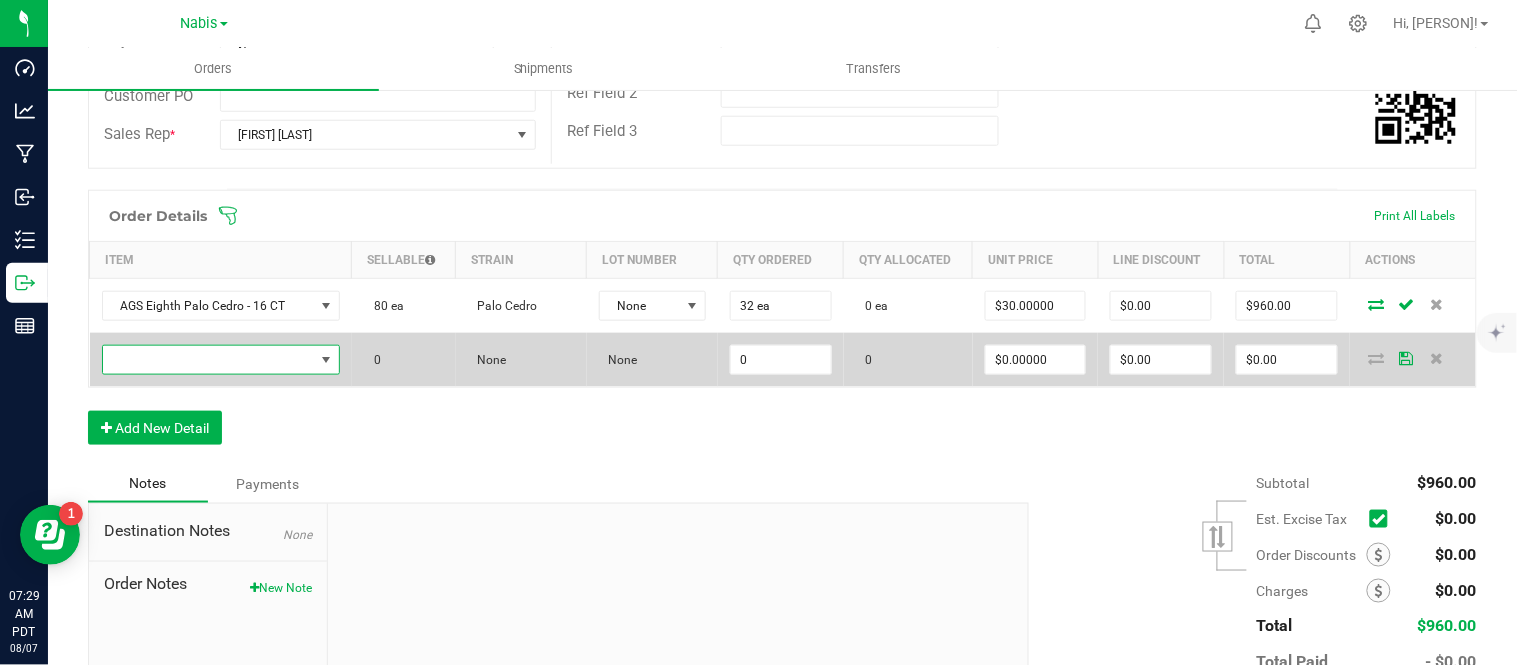 click at bounding box center [208, 360] 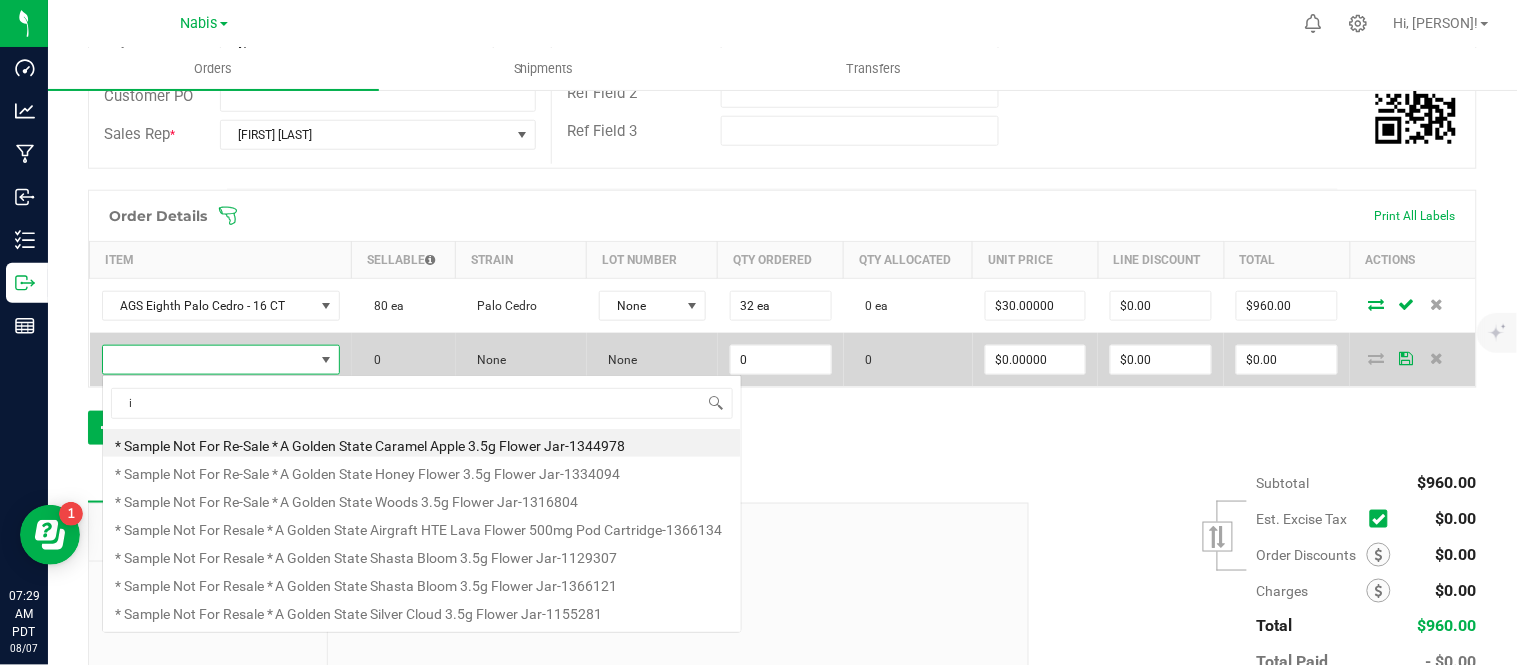 scroll, scrollTop: 99970, scrollLeft: 99765, axis: both 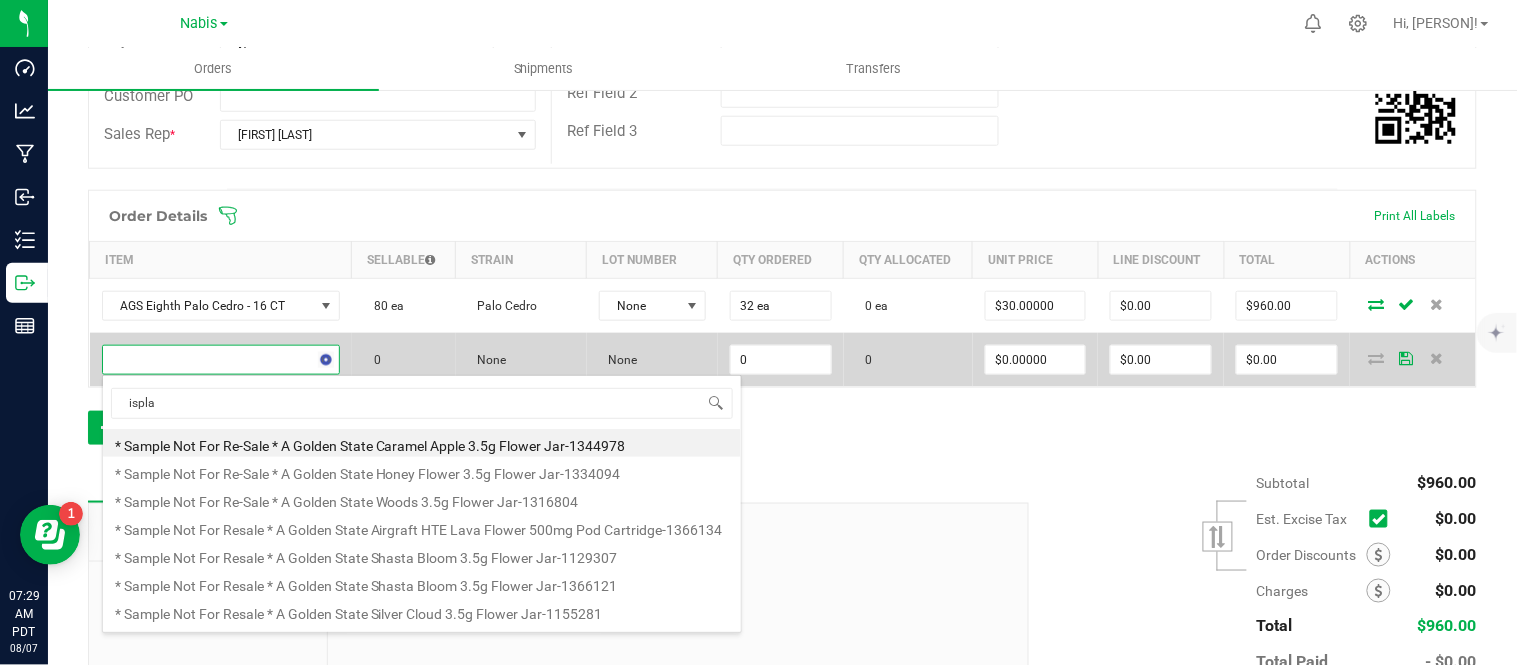 type on "isplay" 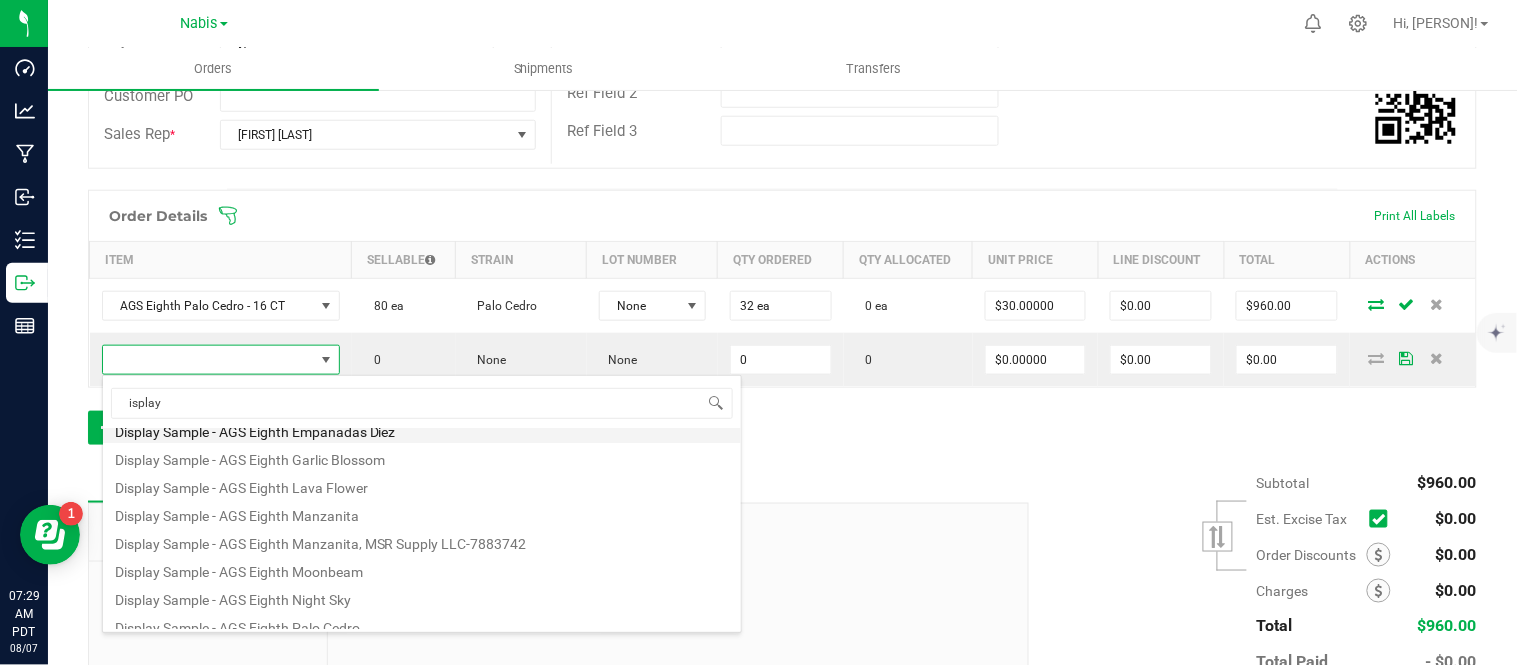 scroll, scrollTop: 177, scrollLeft: 0, axis: vertical 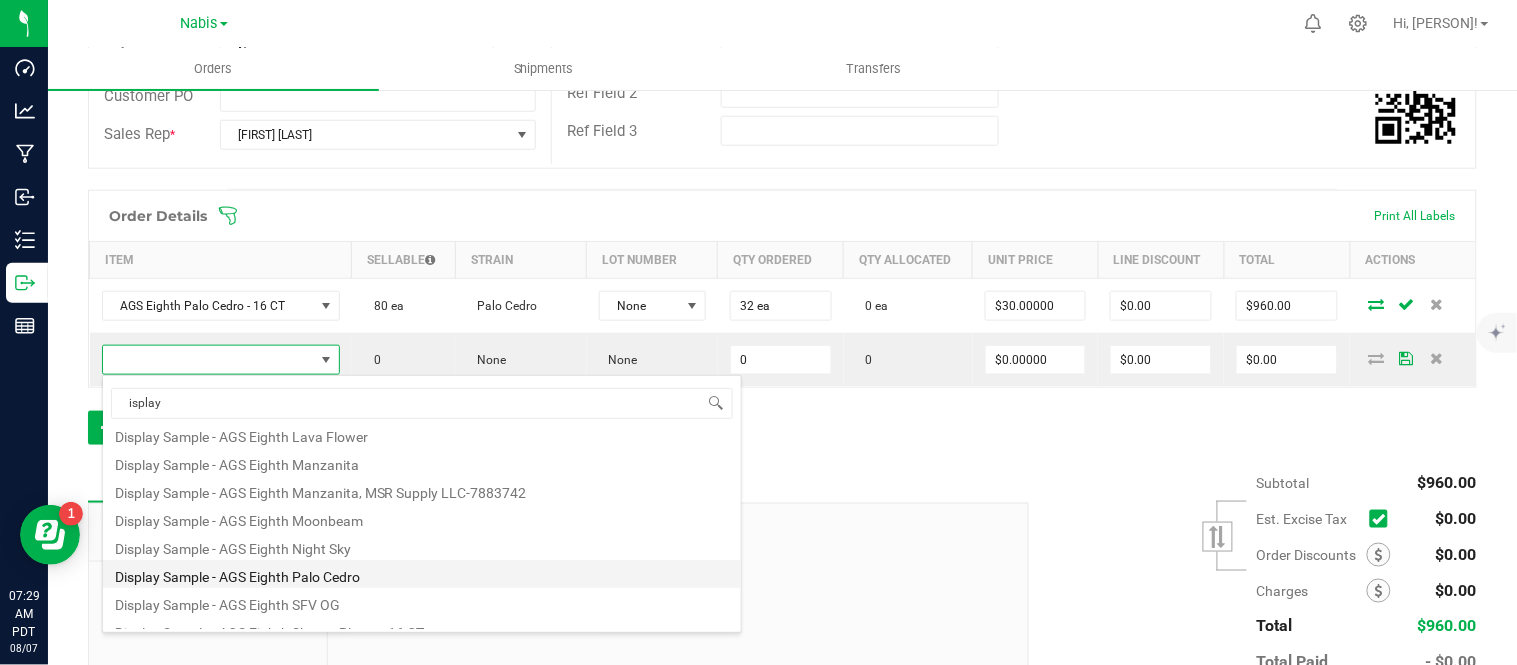 click on "Display Sample - AGS Eighth Palo Cedro" at bounding box center (422, 574) 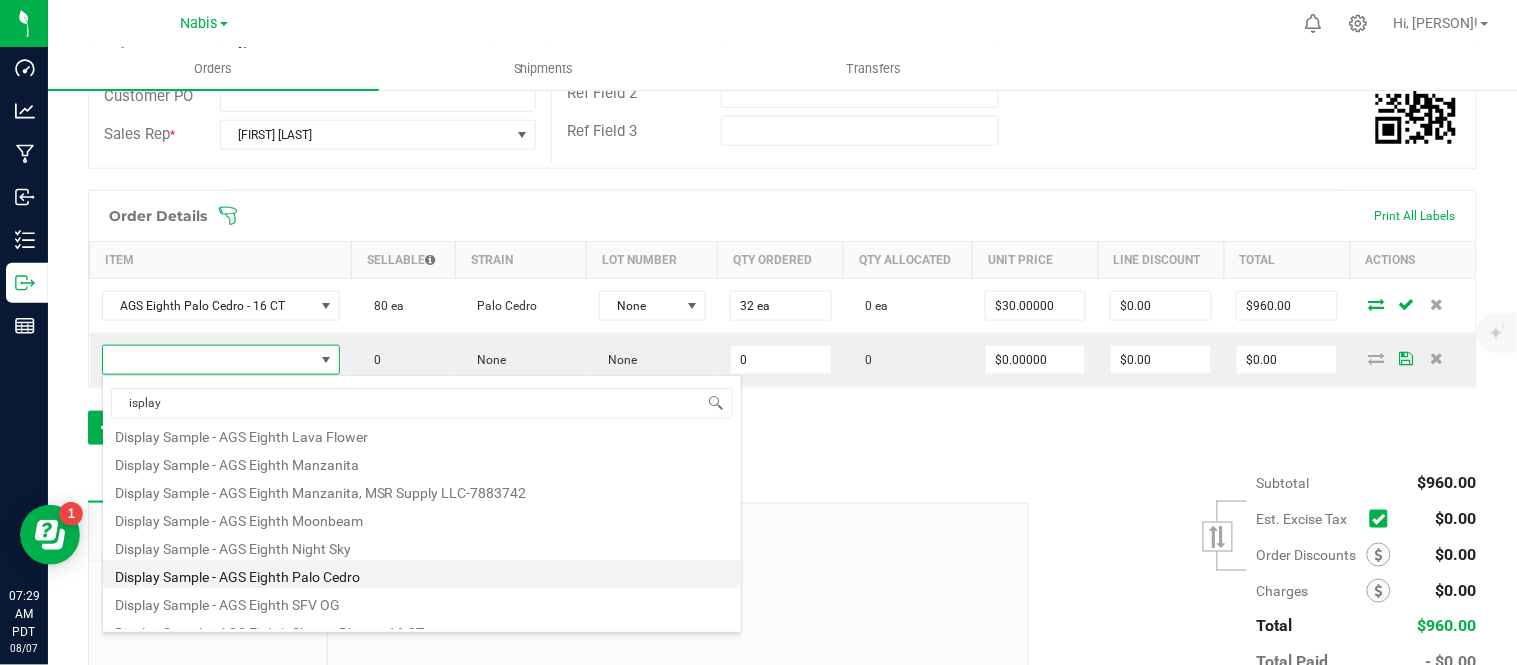type on "0 ea" 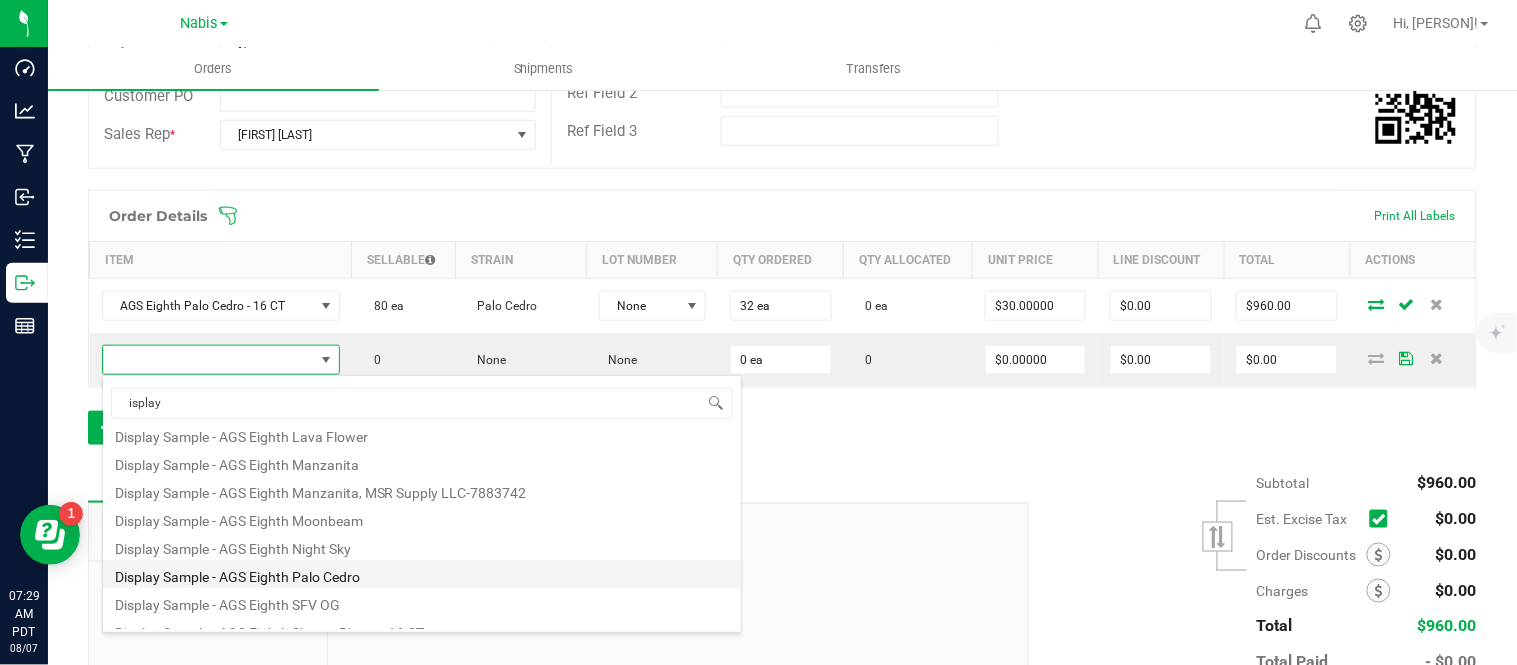 type on "$0.01000" 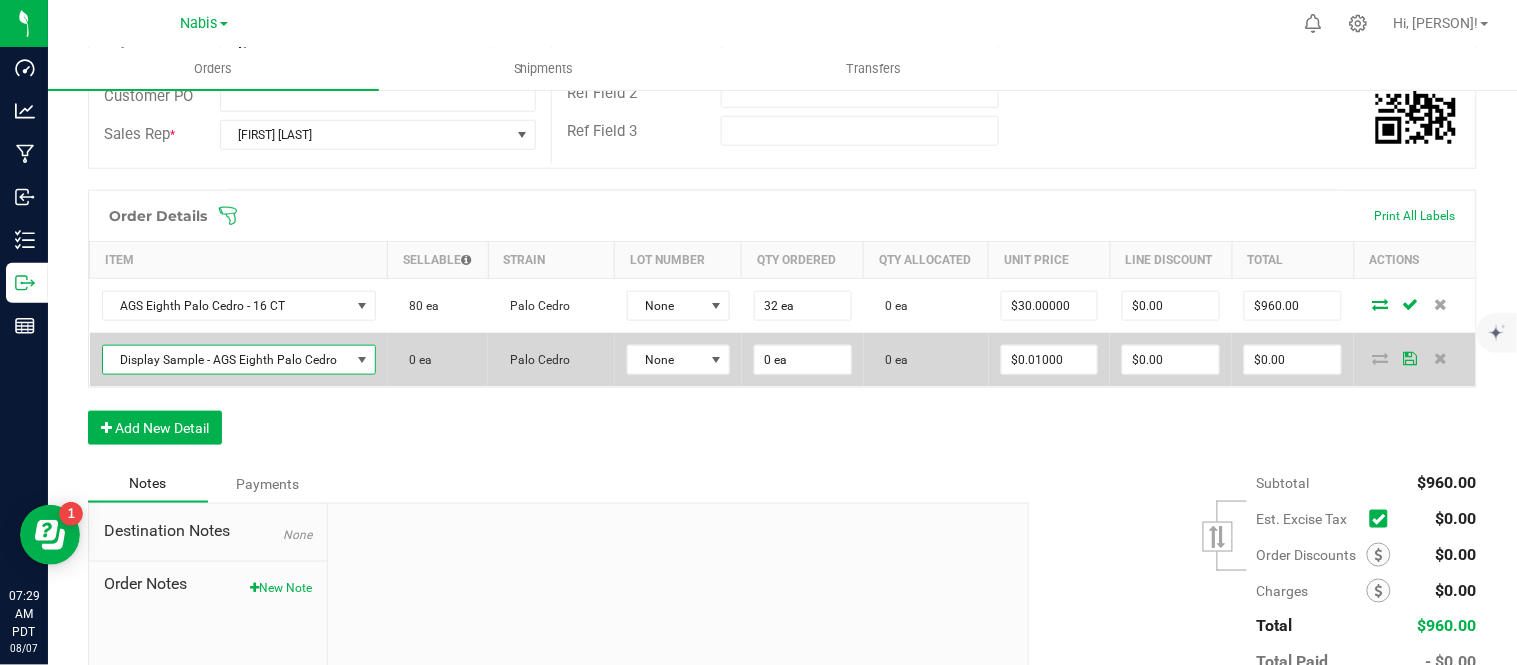 click on "Display Sample - AGS Eighth Palo Cedro" at bounding box center [226, 360] 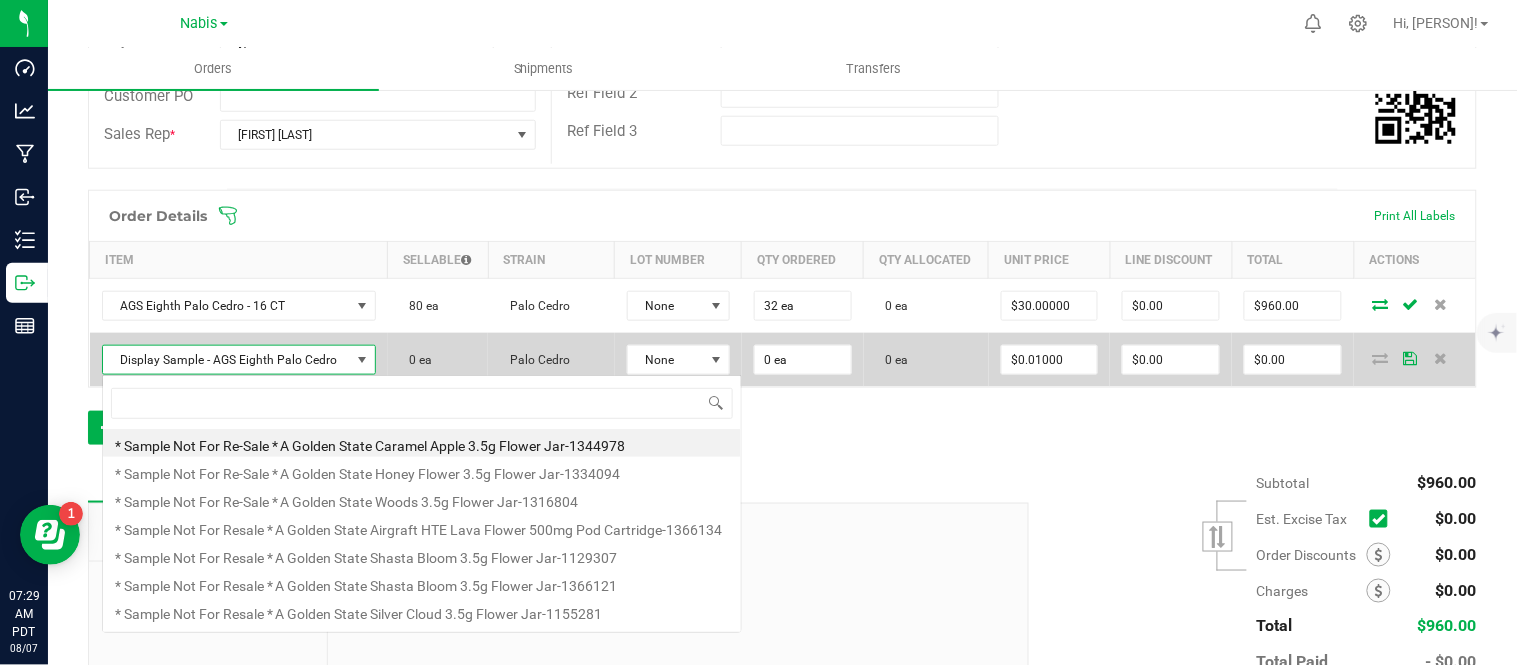 scroll, scrollTop: 99970, scrollLeft: 99733, axis: both 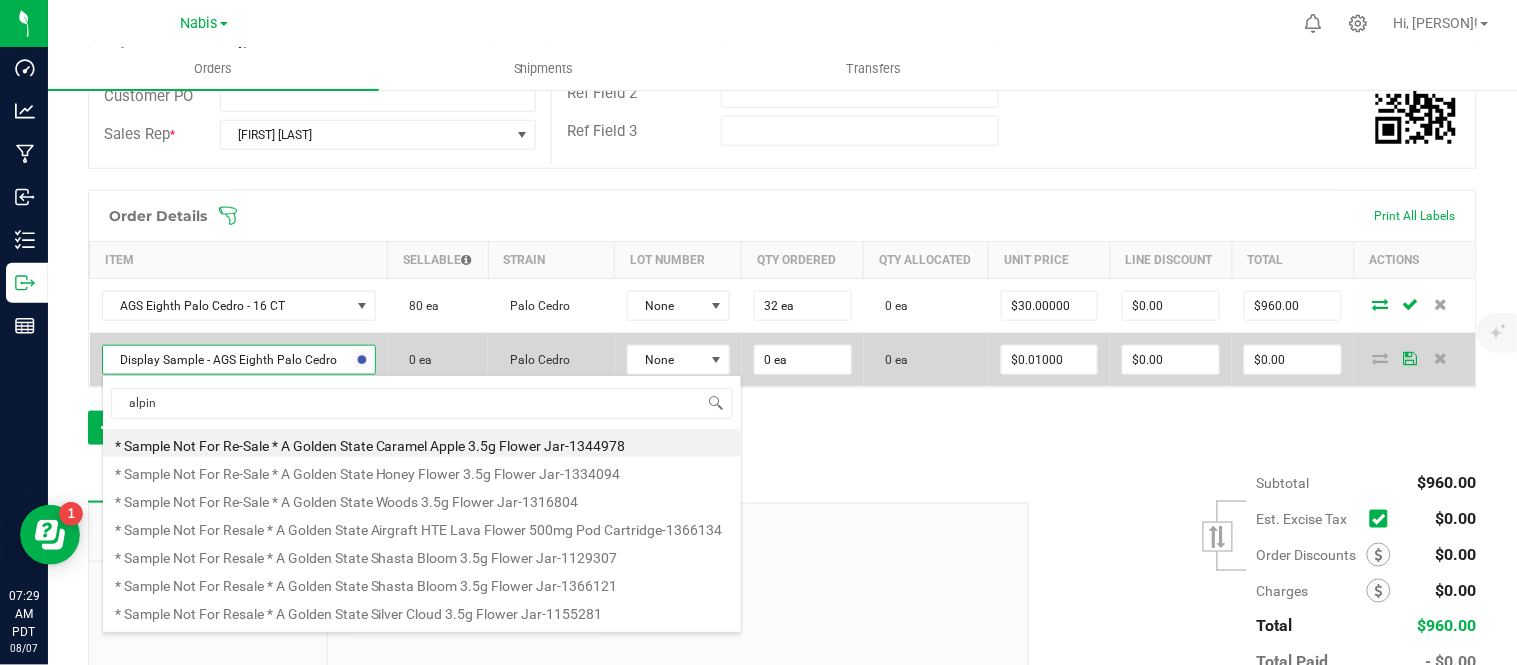 type on "alpine" 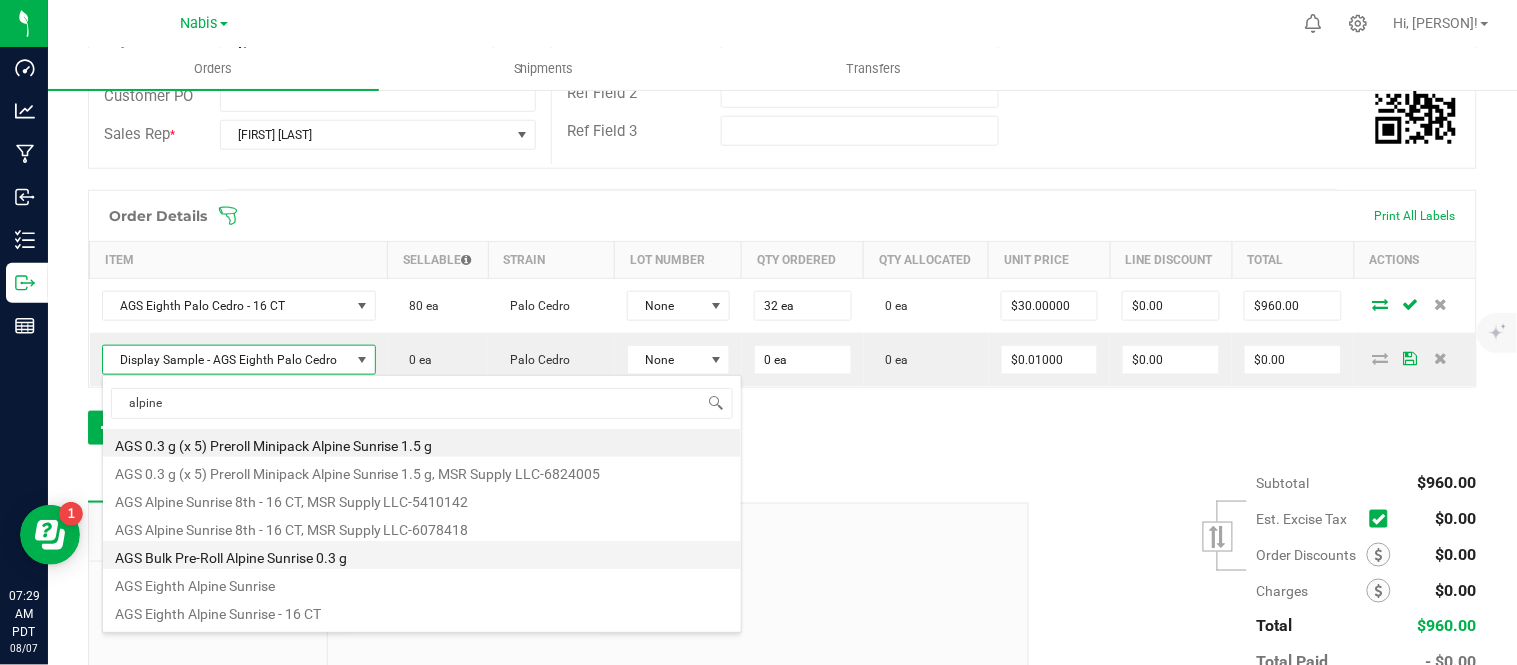 scroll, scrollTop: 64, scrollLeft: 0, axis: vertical 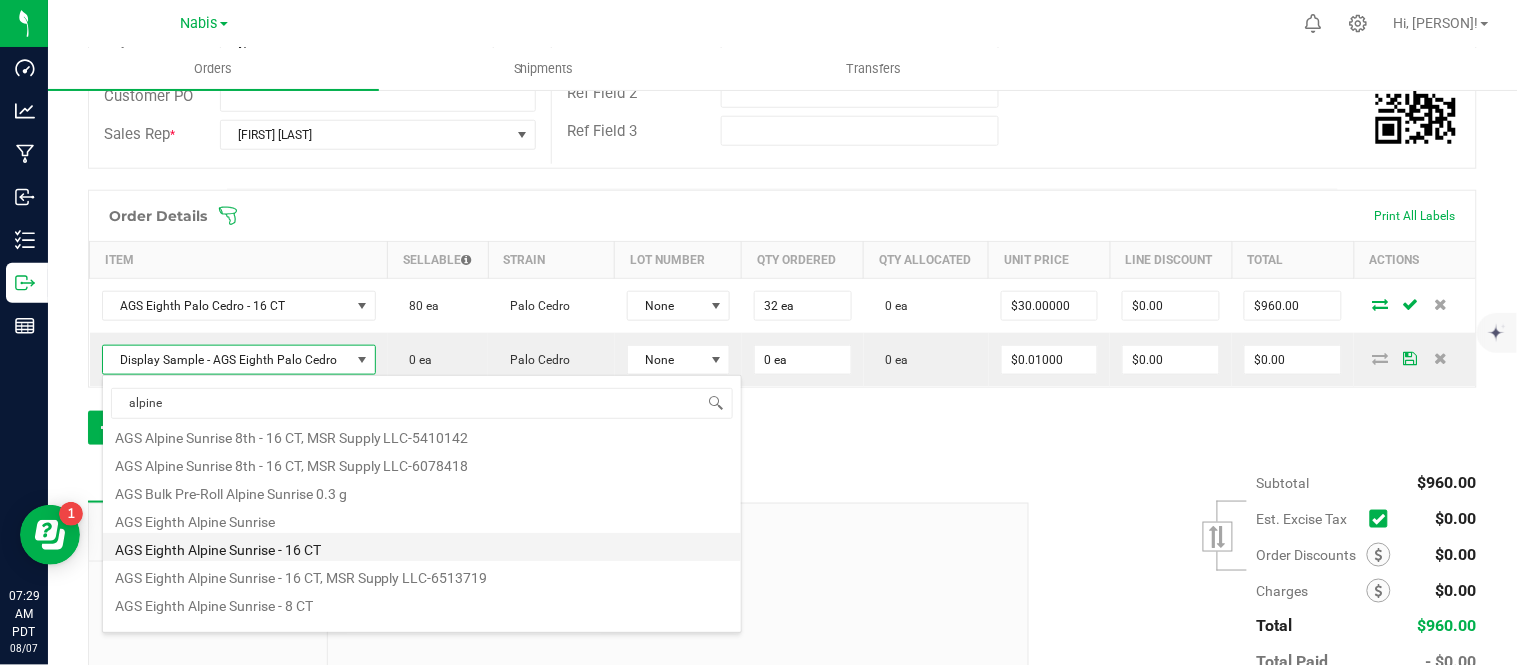 click on "AGS Eighth Alpine Sunrise - 16 CT" at bounding box center [422, 547] 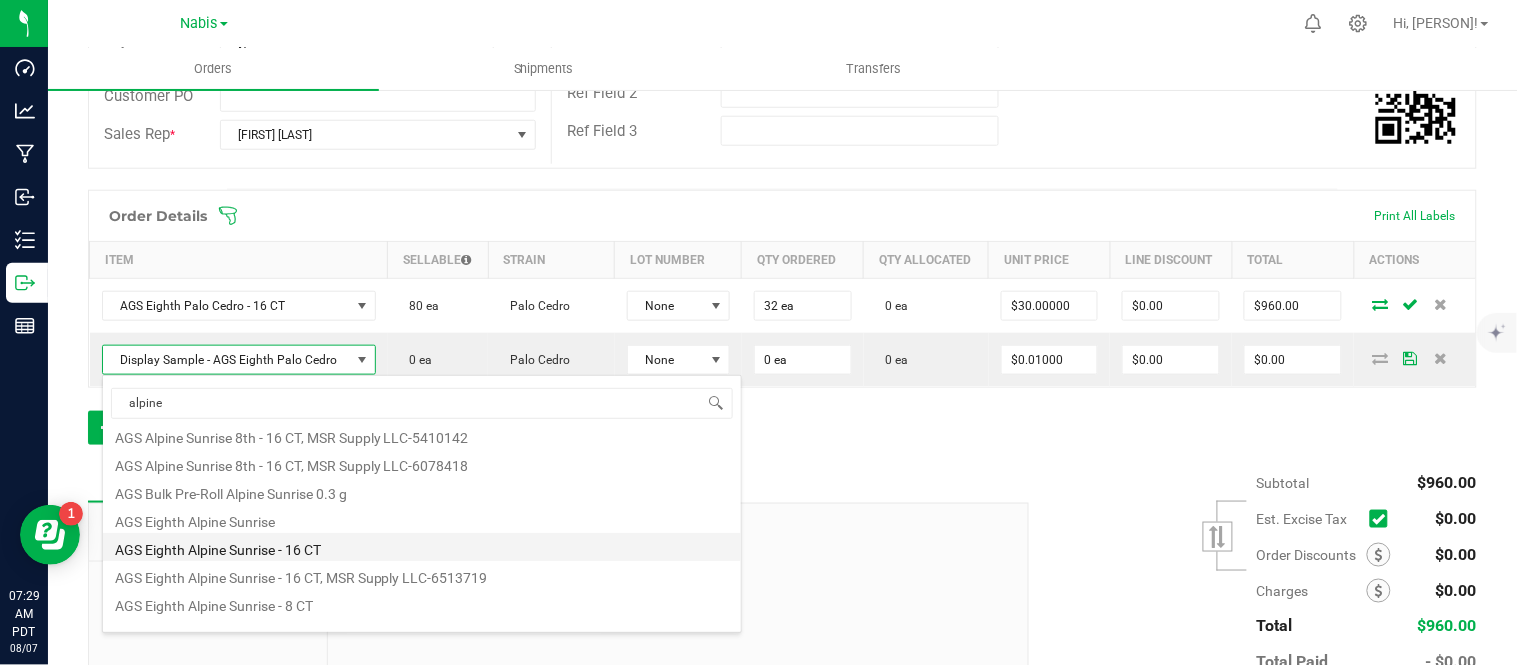 type on "$30.00000" 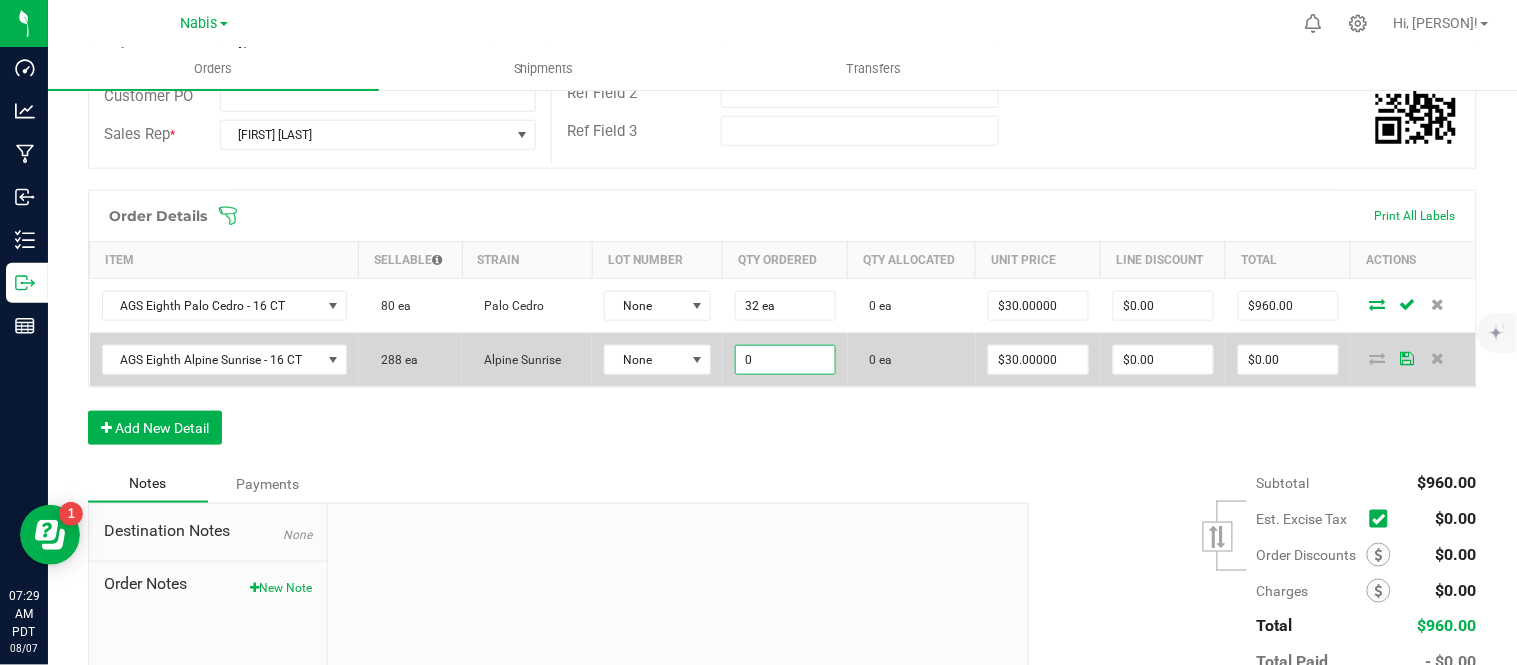 click on "0" at bounding box center (785, 360) 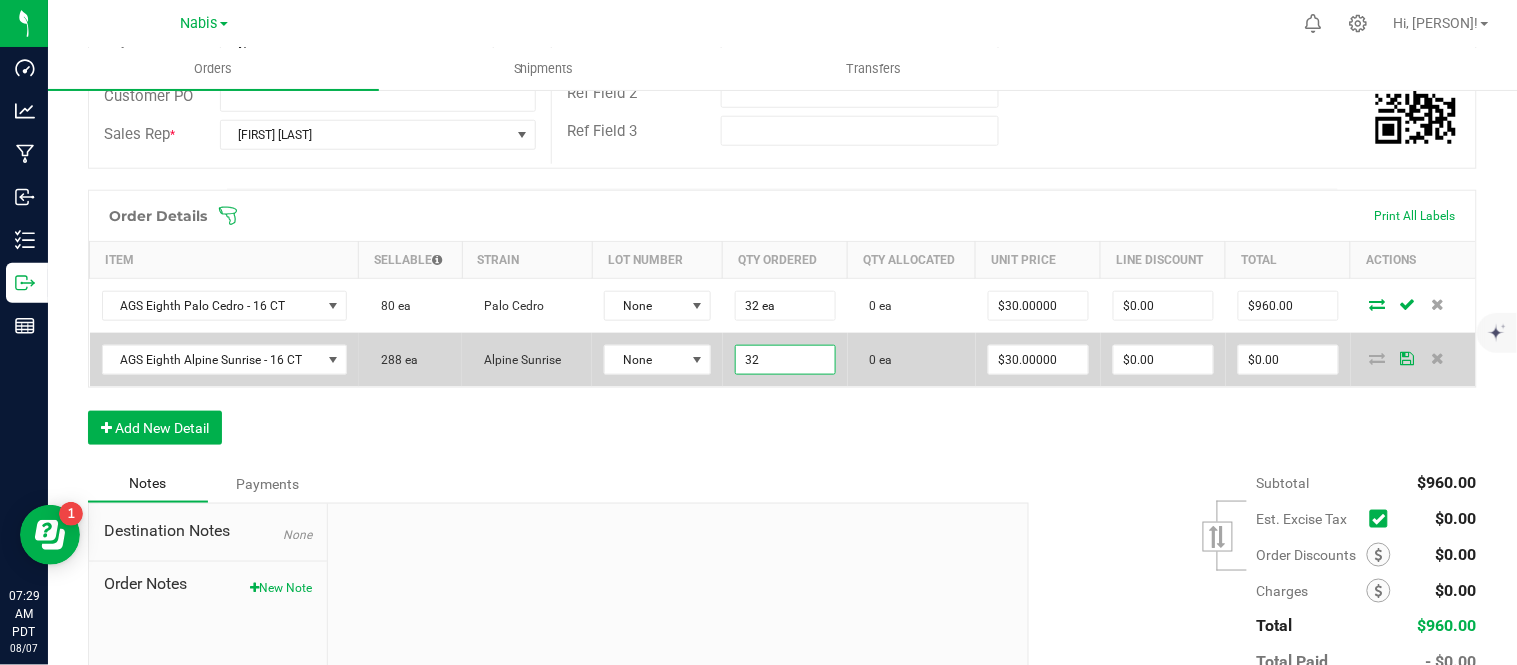 type on "32 ea" 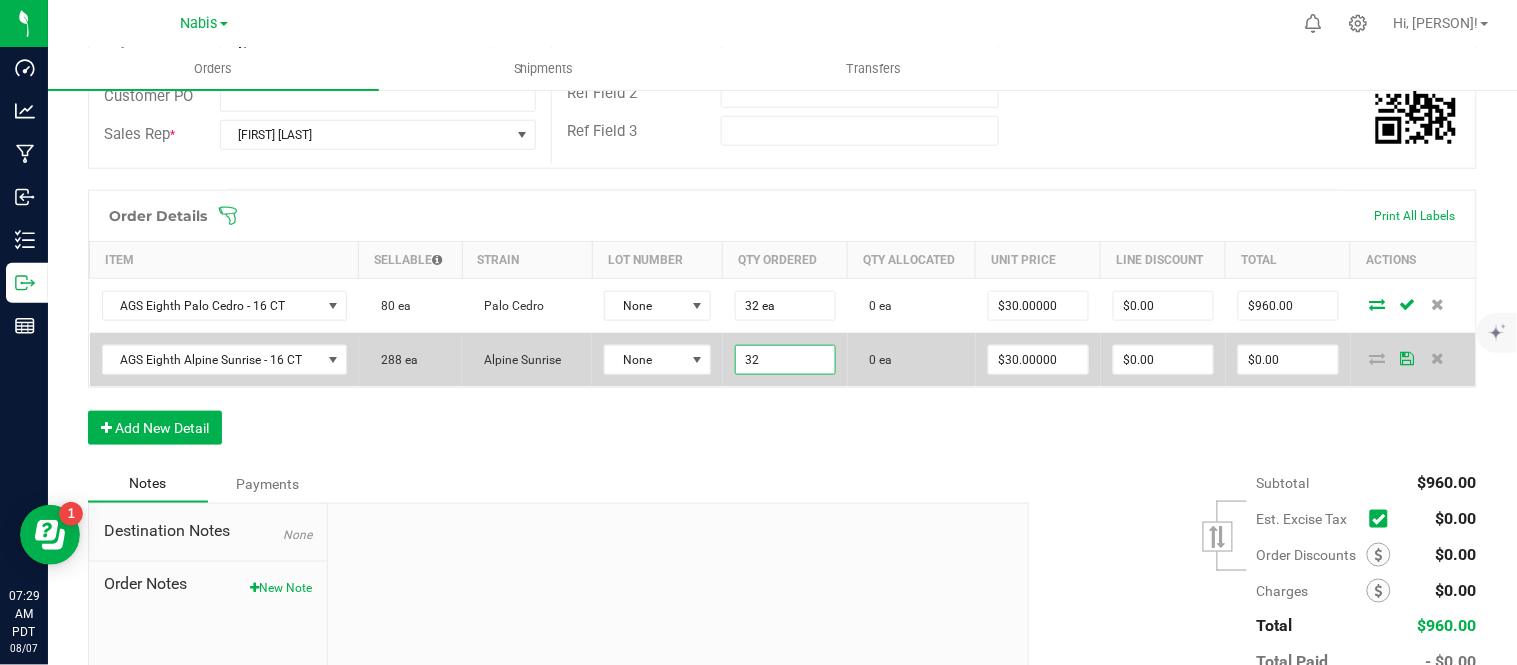 type on "30" 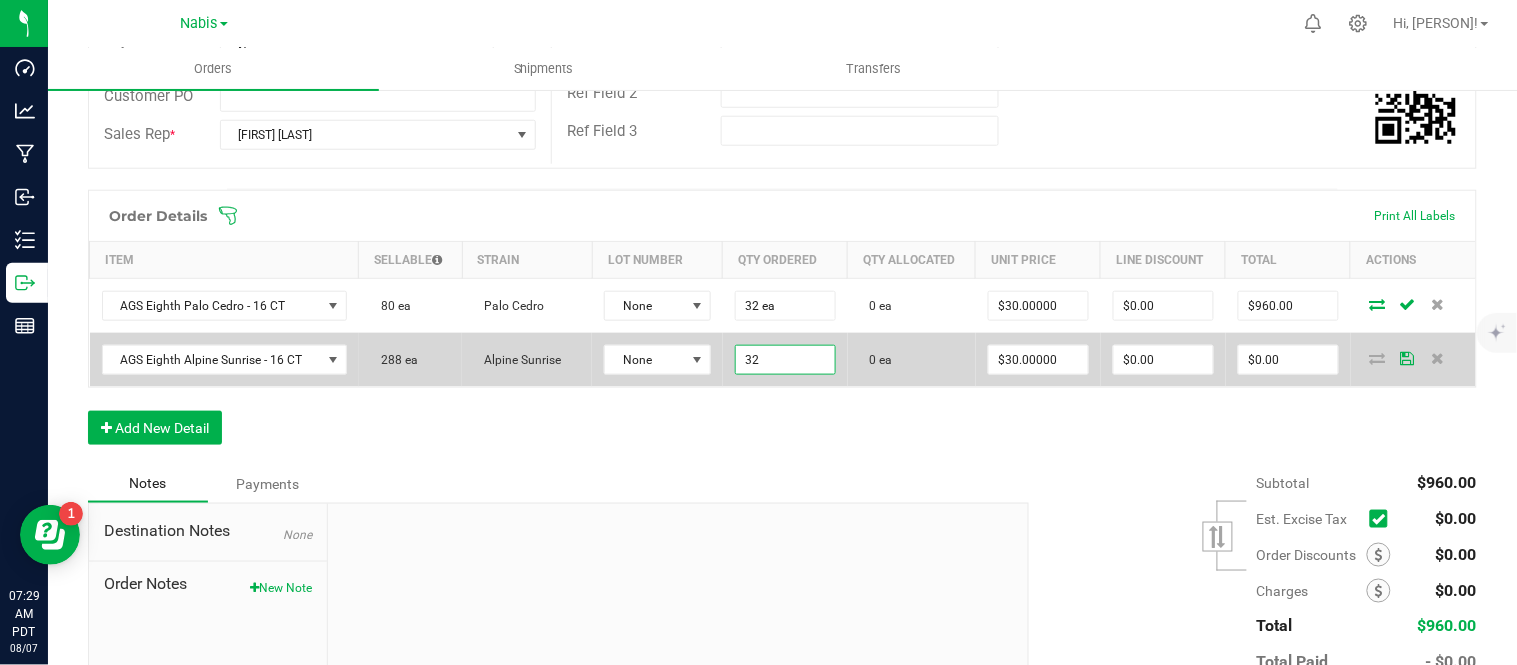 type on "$960.00" 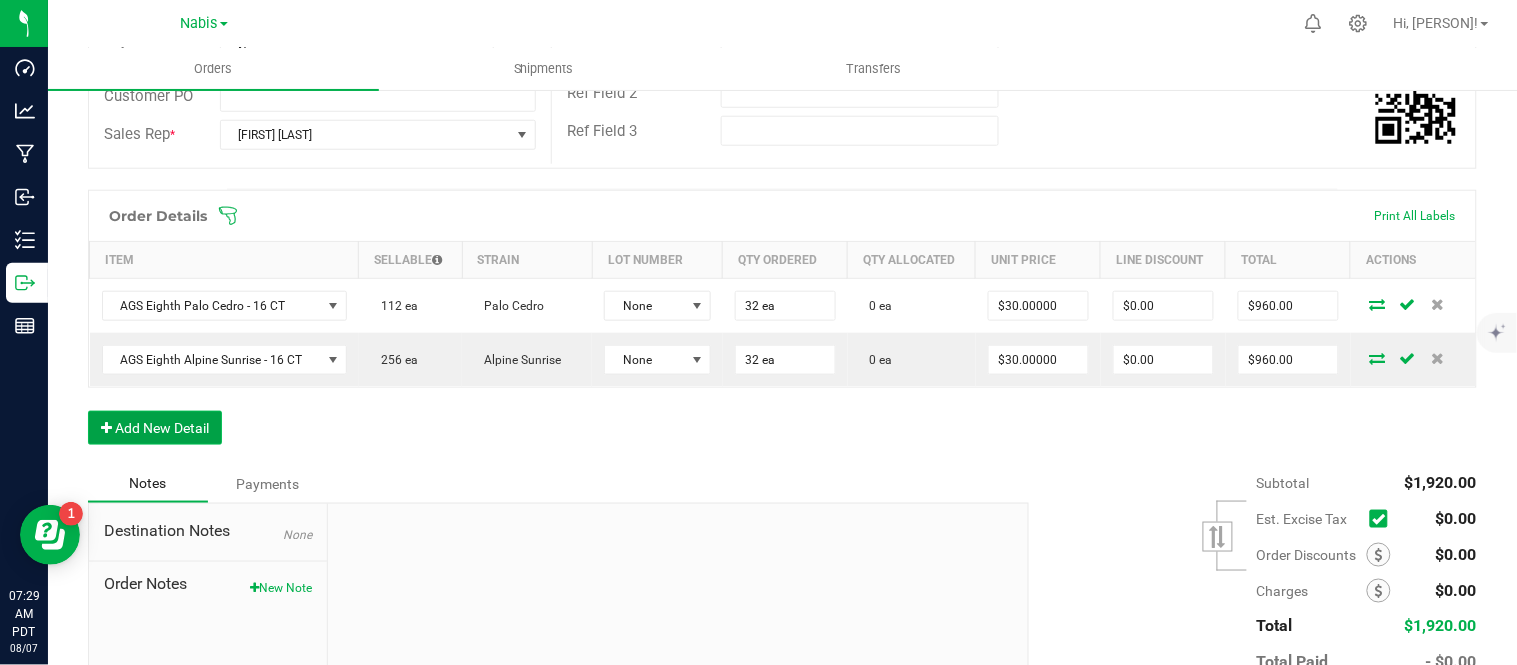 click on "Add New Detail" at bounding box center [155, 428] 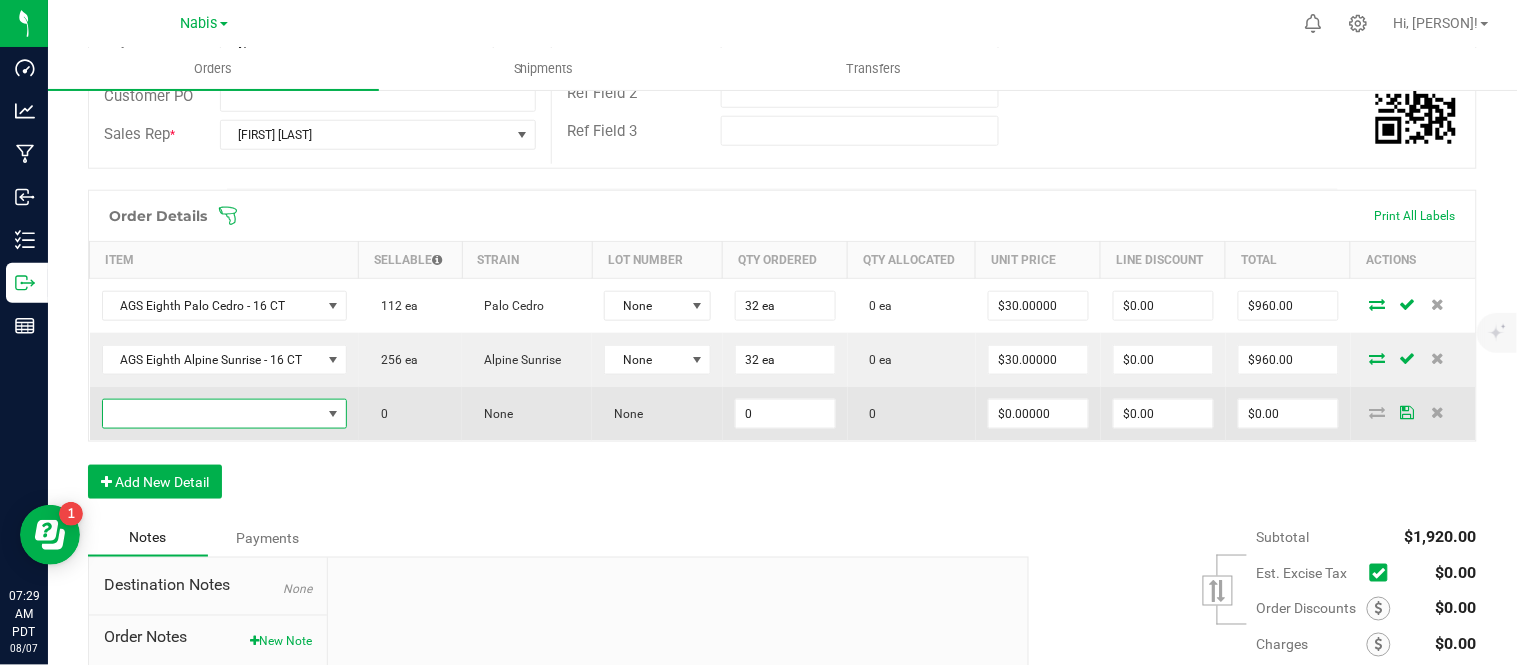 click at bounding box center (212, 414) 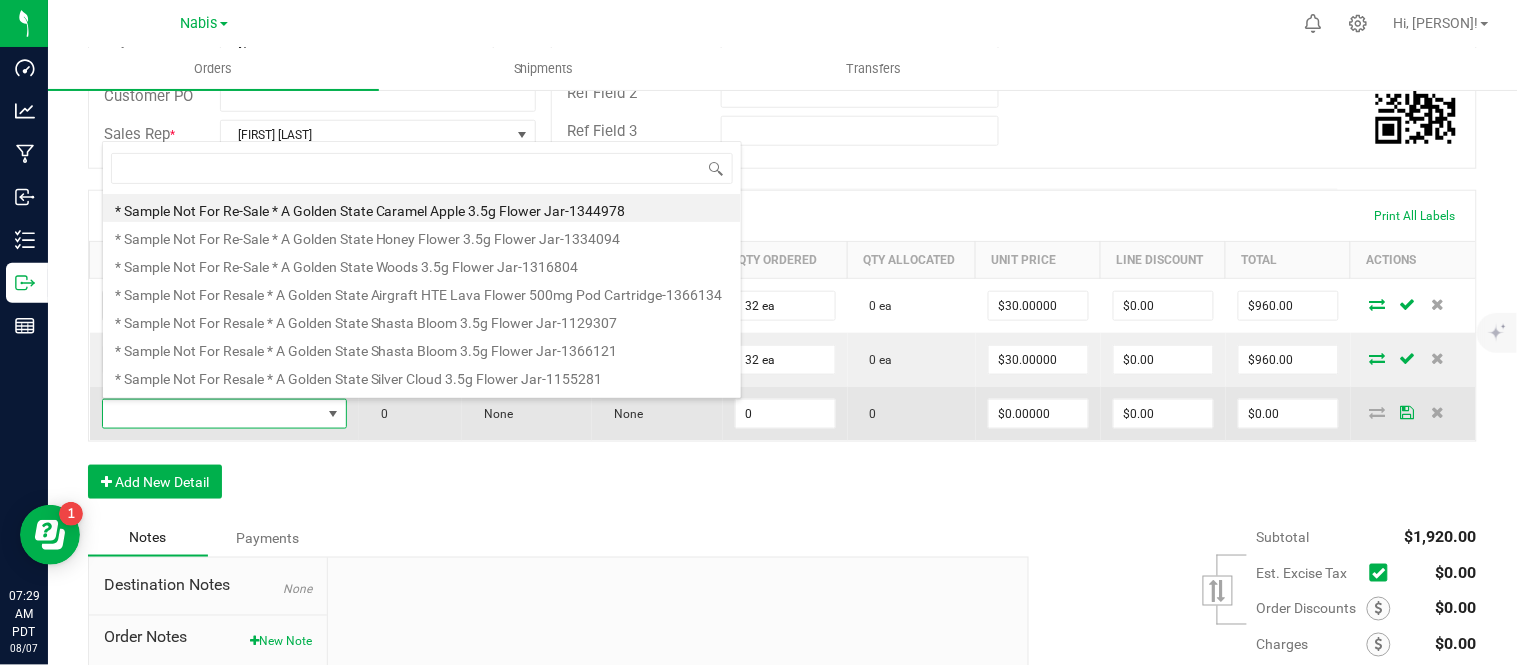 scroll, scrollTop: 99970, scrollLeft: 99760, axis: both 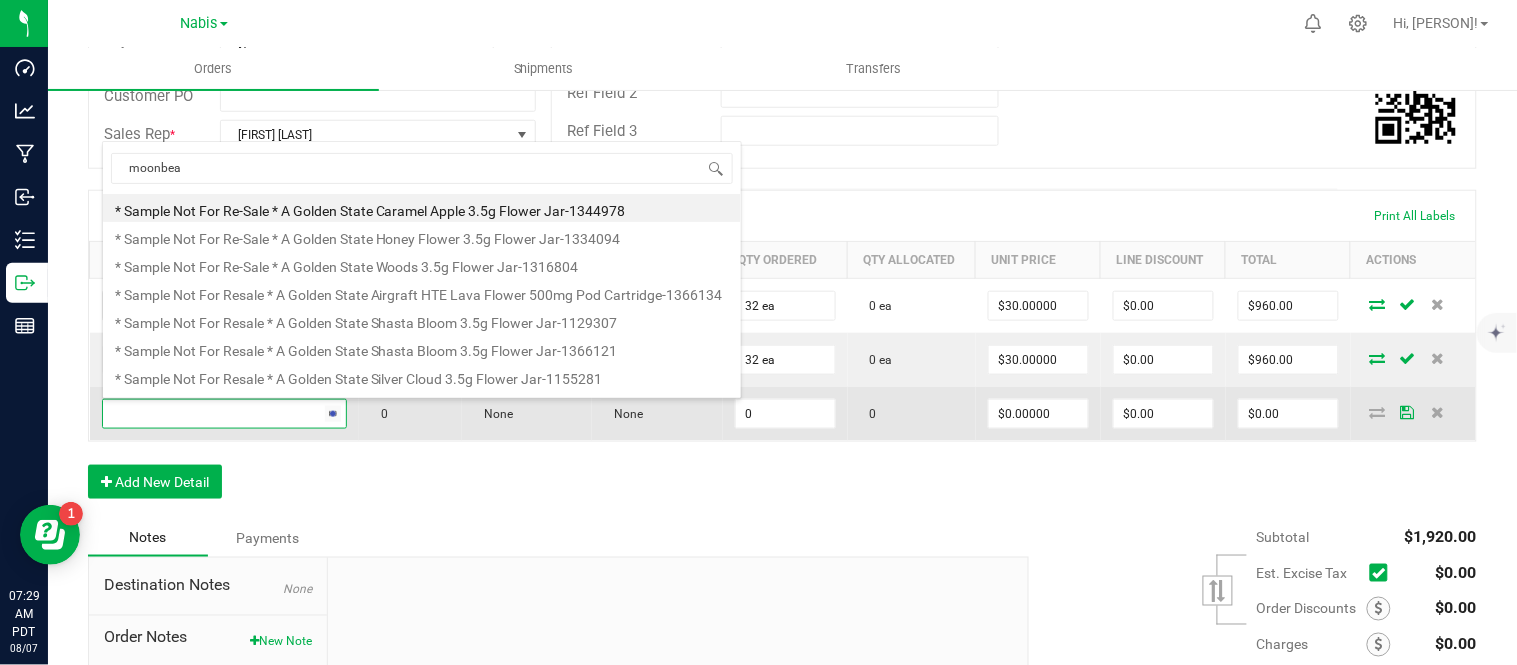 type on "moonbeam" 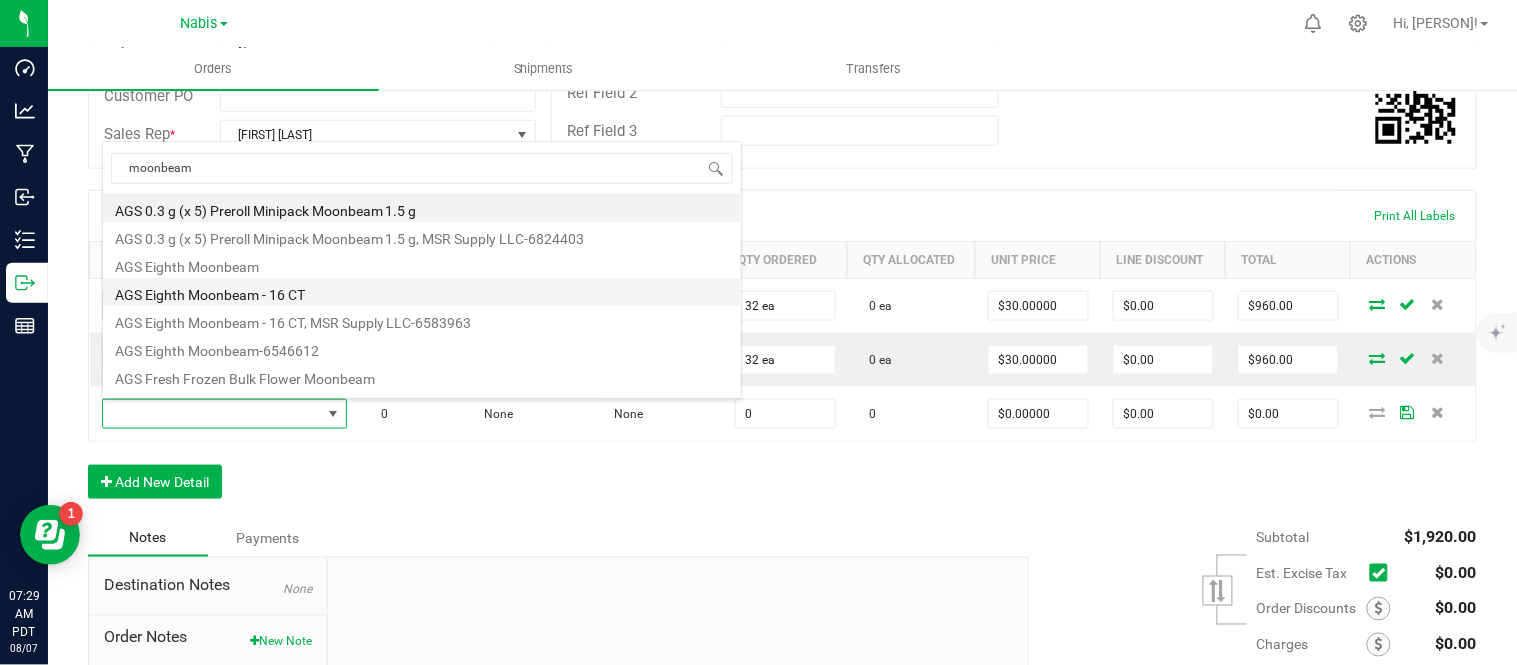 click on "AGS Eighth Moonbeam - 16 CT" at bounding box center (422, 292) 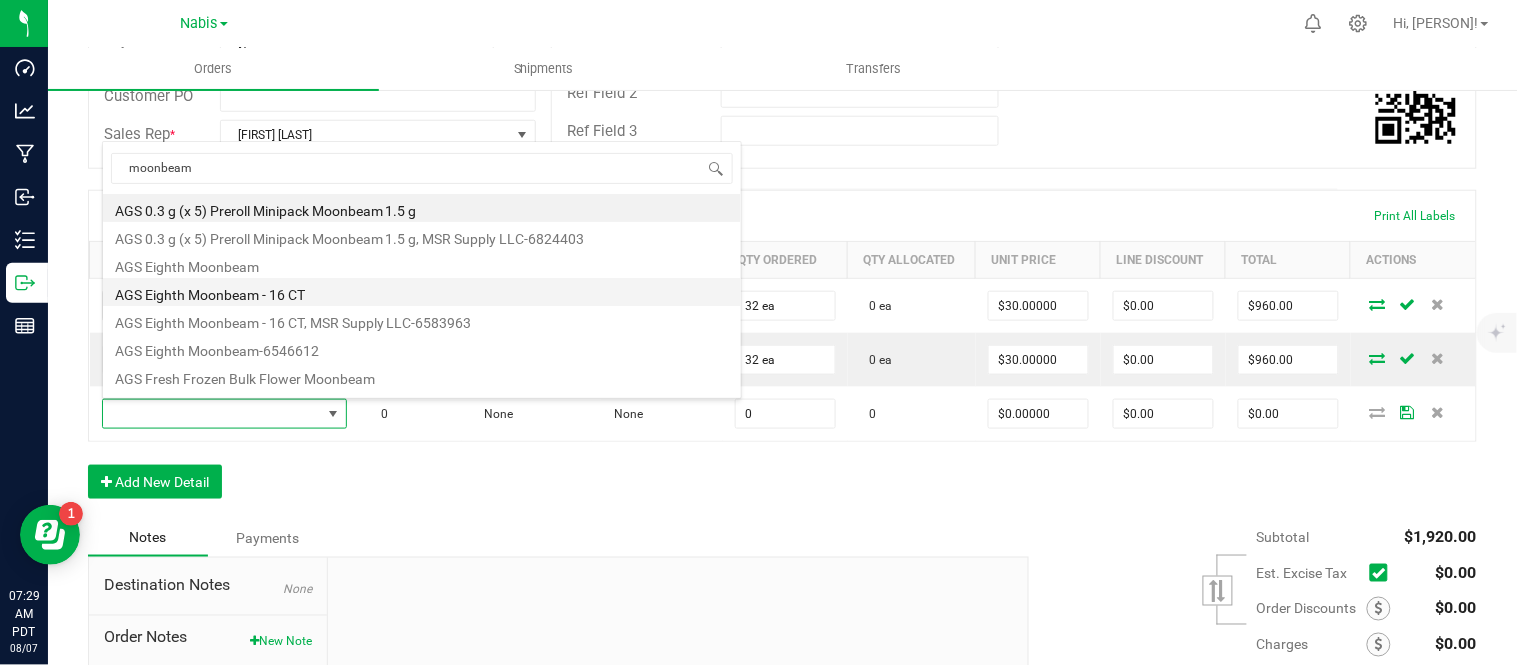 type on "0 ea" 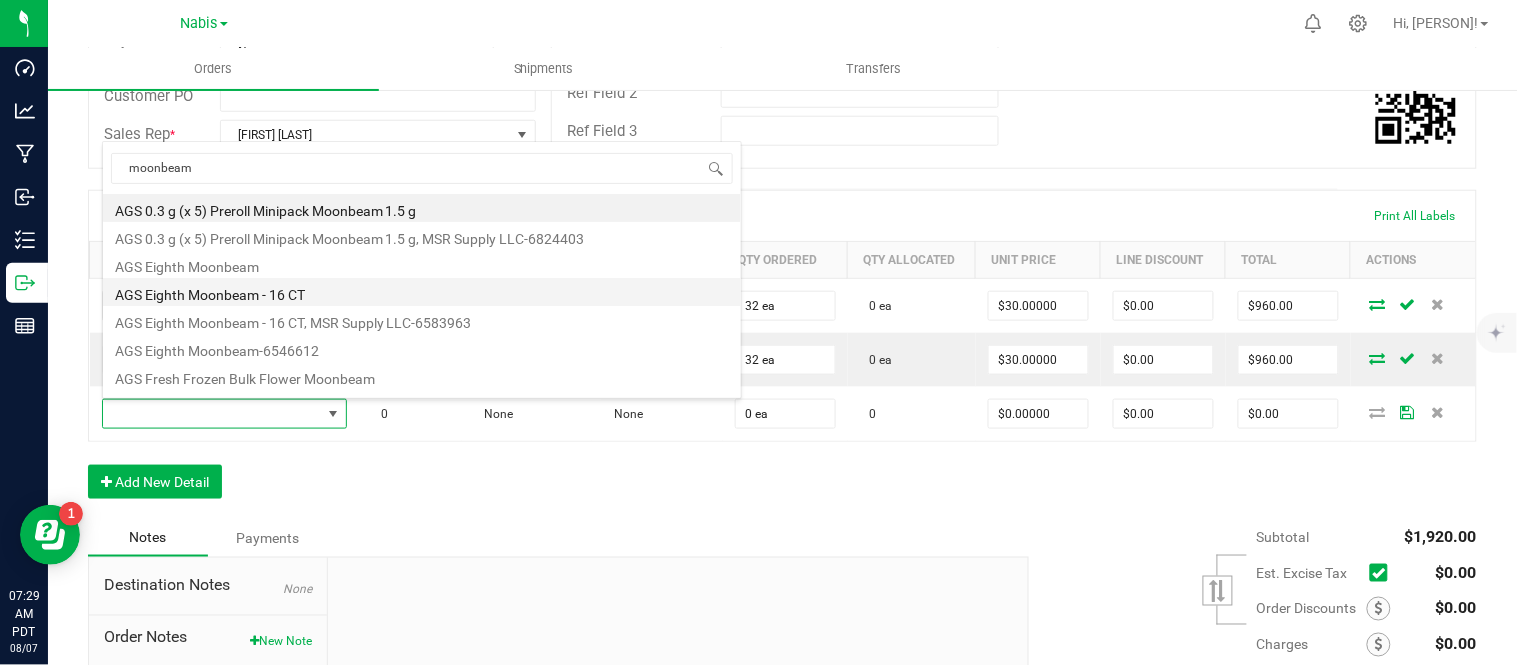 type on "$30.00000" 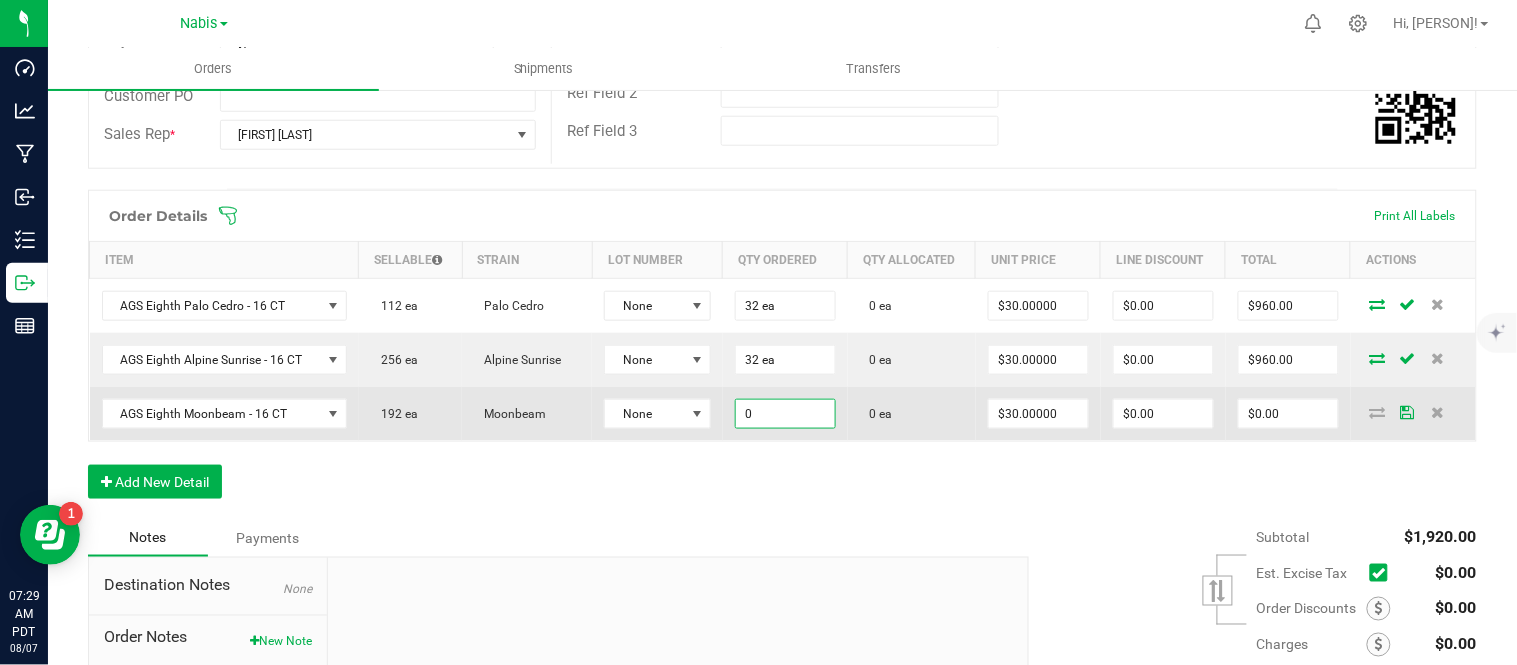 click on "0" at bounding box center [785, 414] 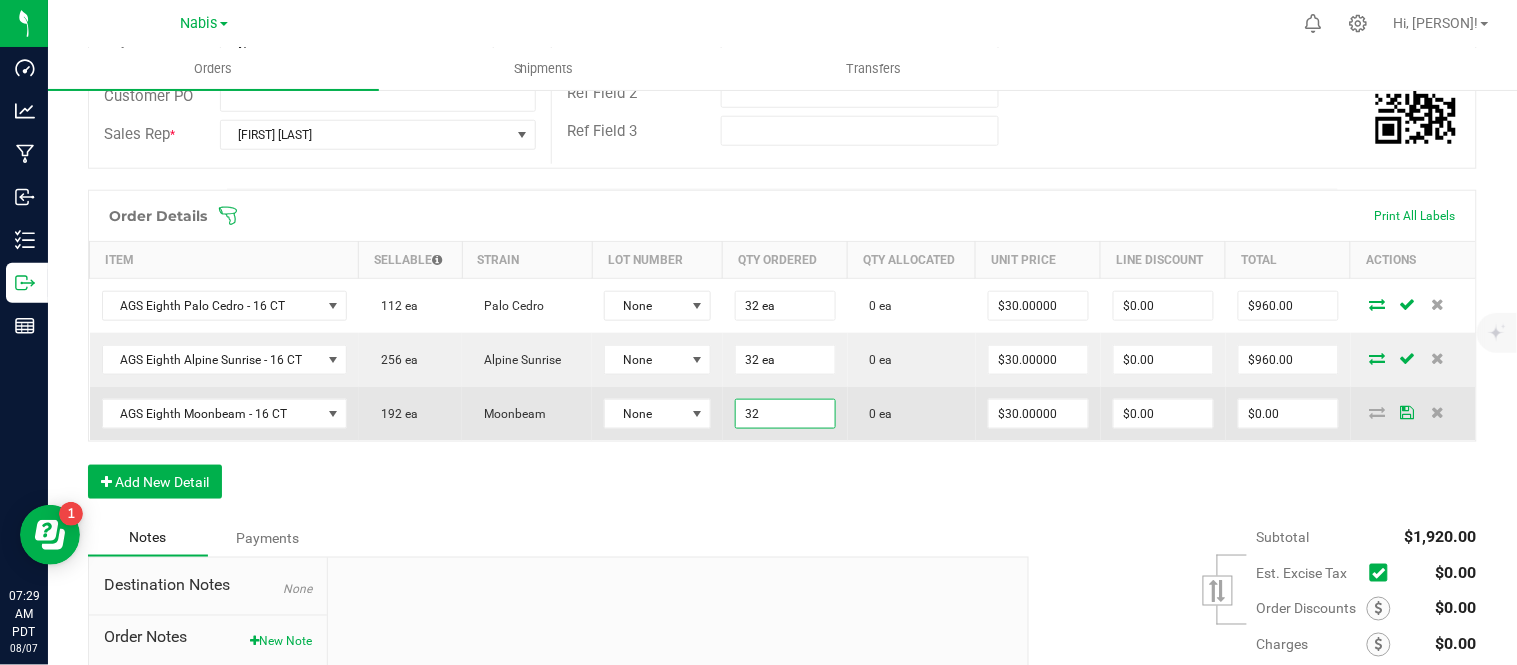 type on "32 ea" 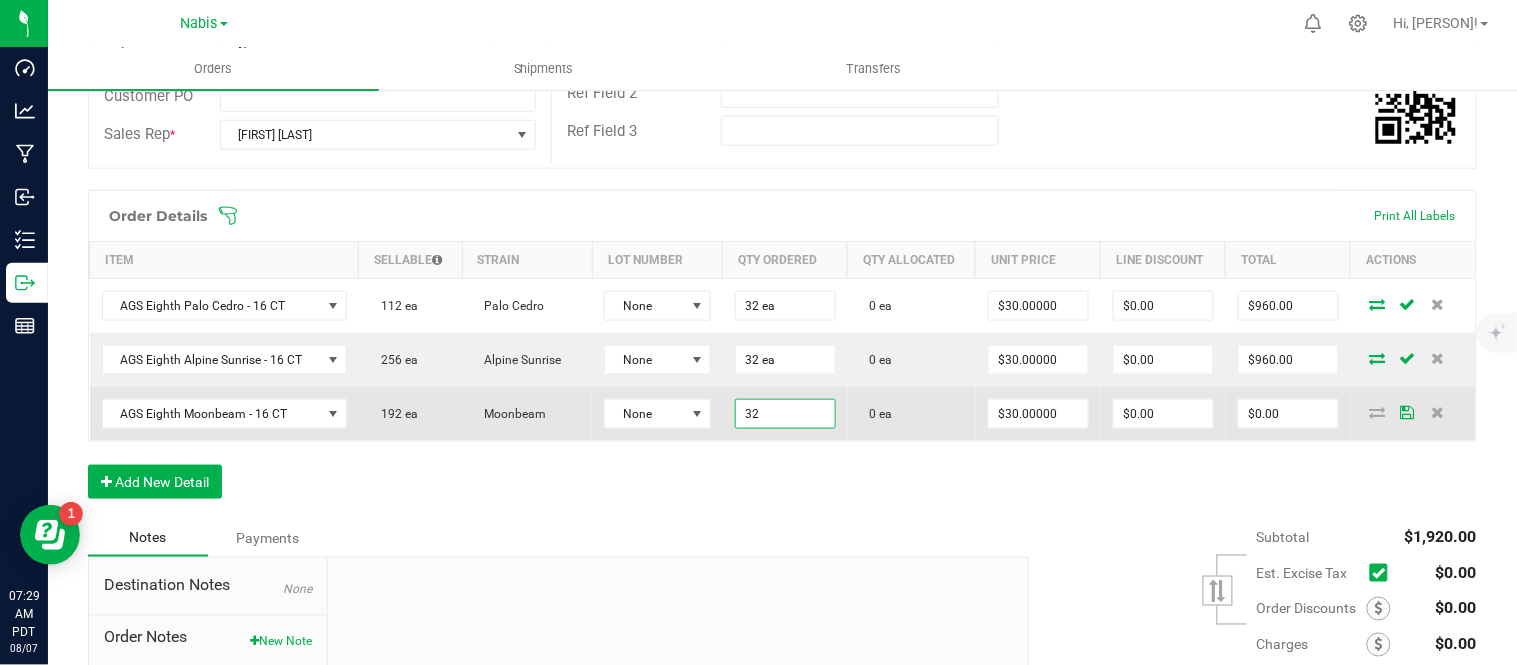 type on "30" 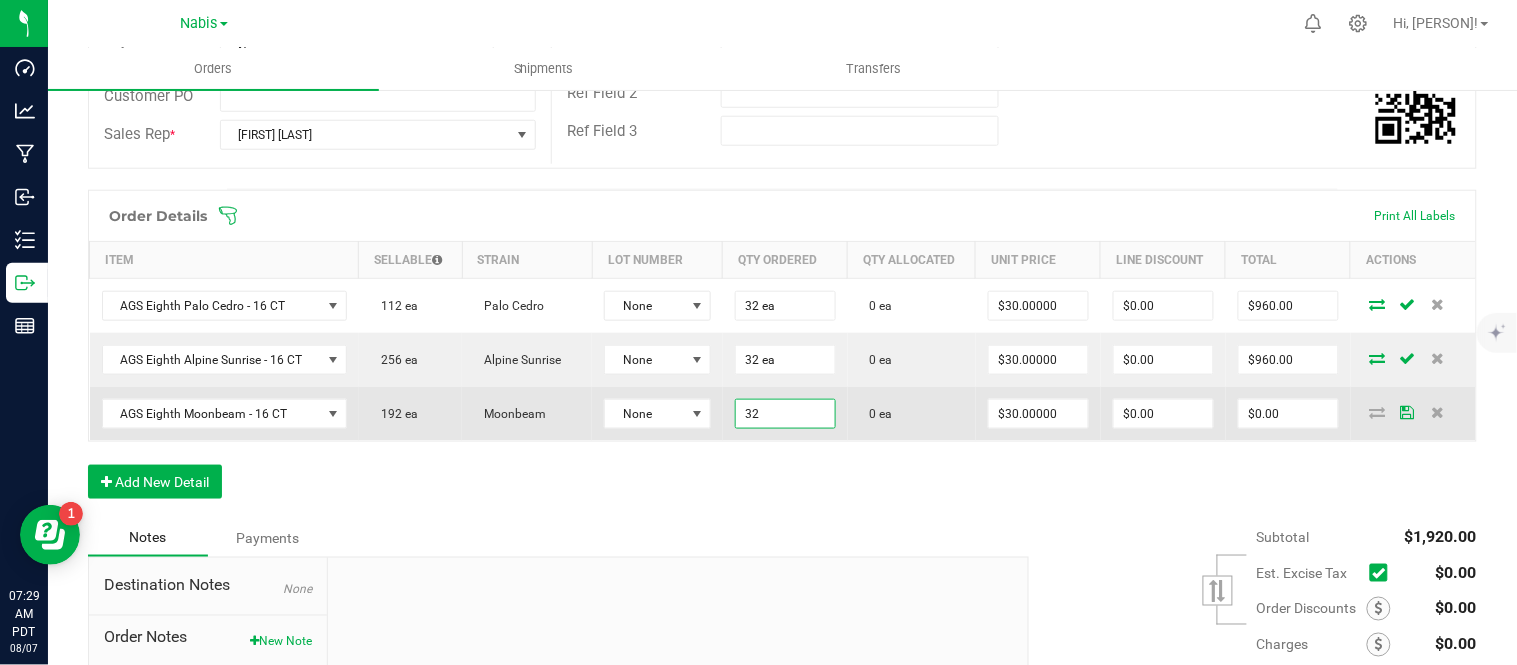 type on "$960.00" 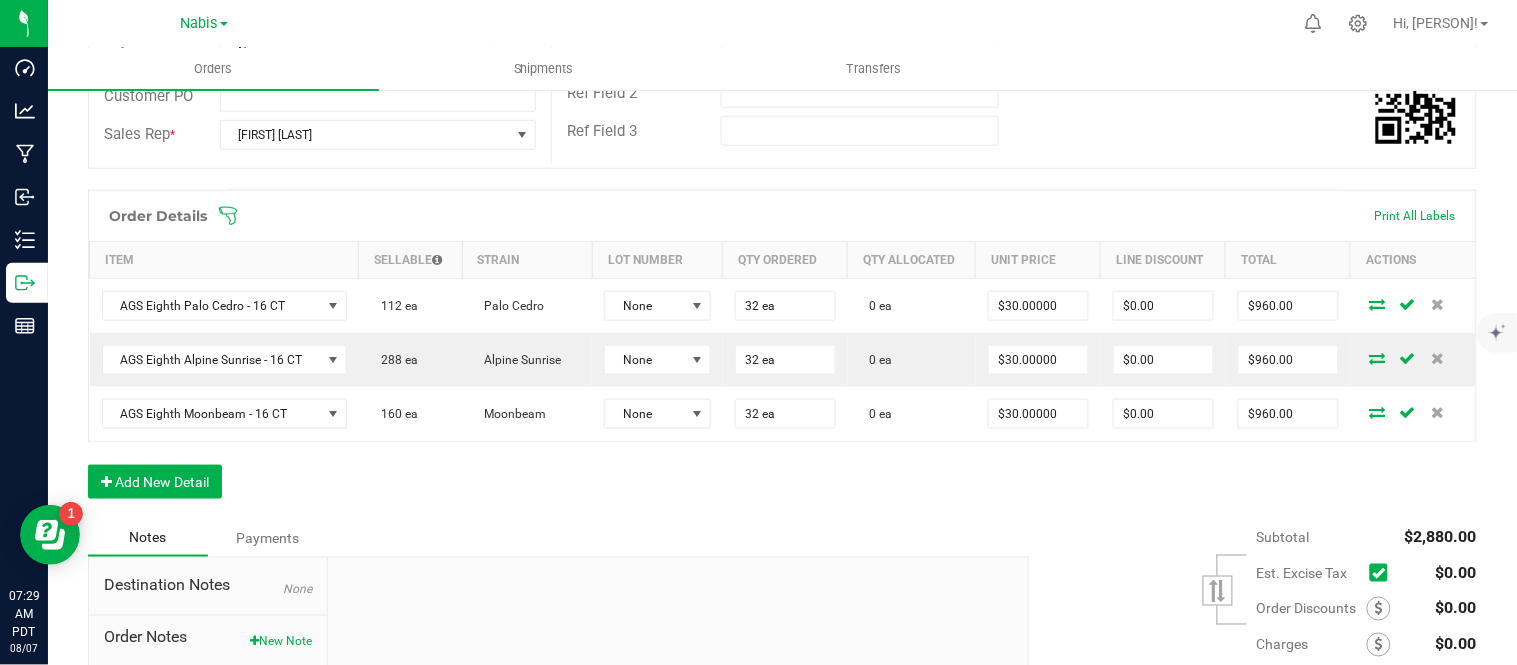 scroll, scrollTop: 605, scrollLeft: 0, axis: vertical 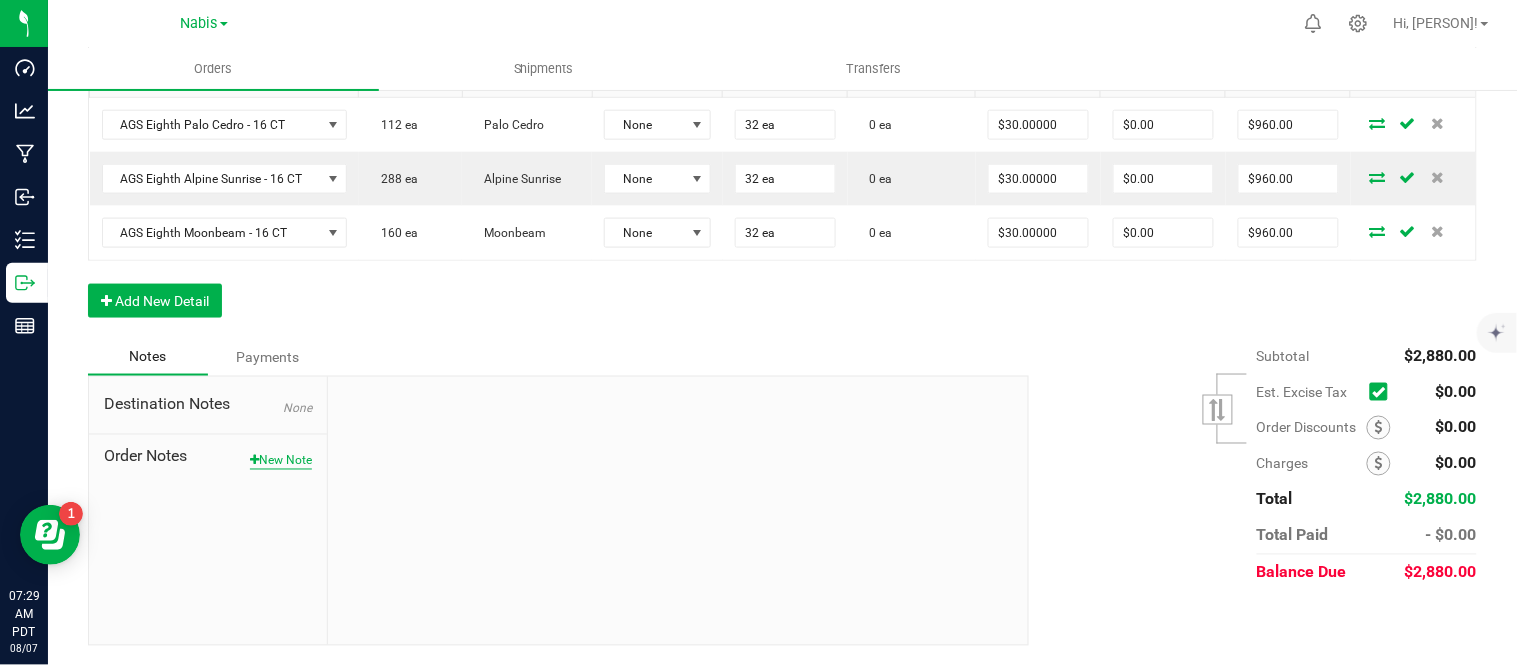 click on "New Note" at bounding box center (281, 461) 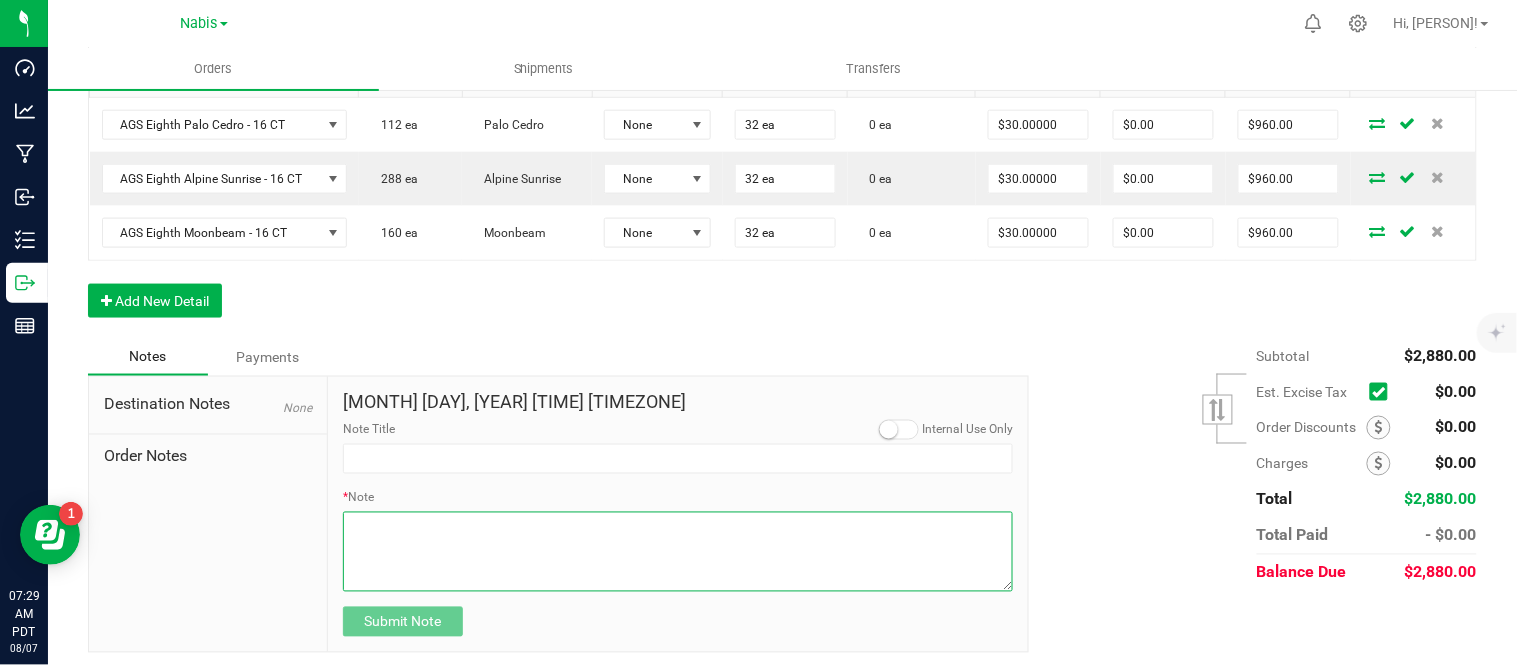 click on "*
Note" at bounding box center [678, 552] 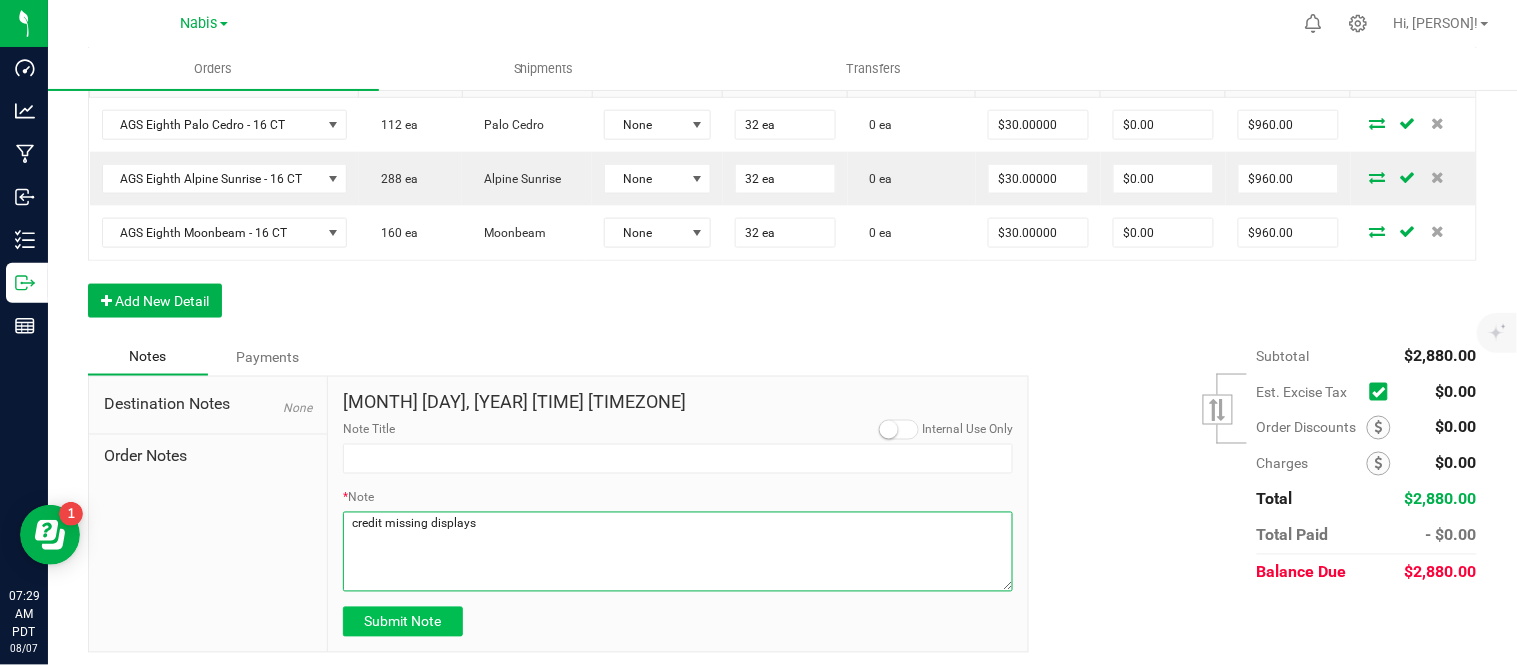 type on "credit missing displays" 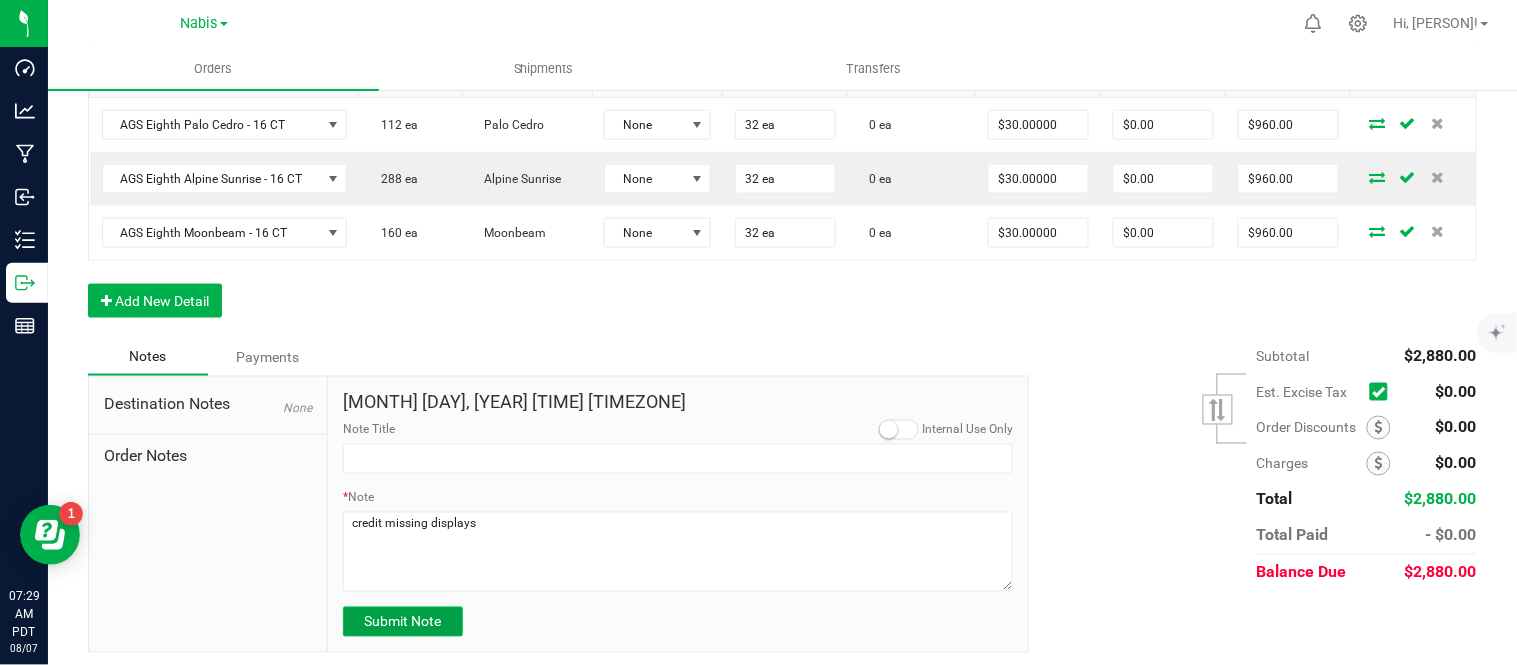 click on "Submit Note" at bounding box center [402, 622] 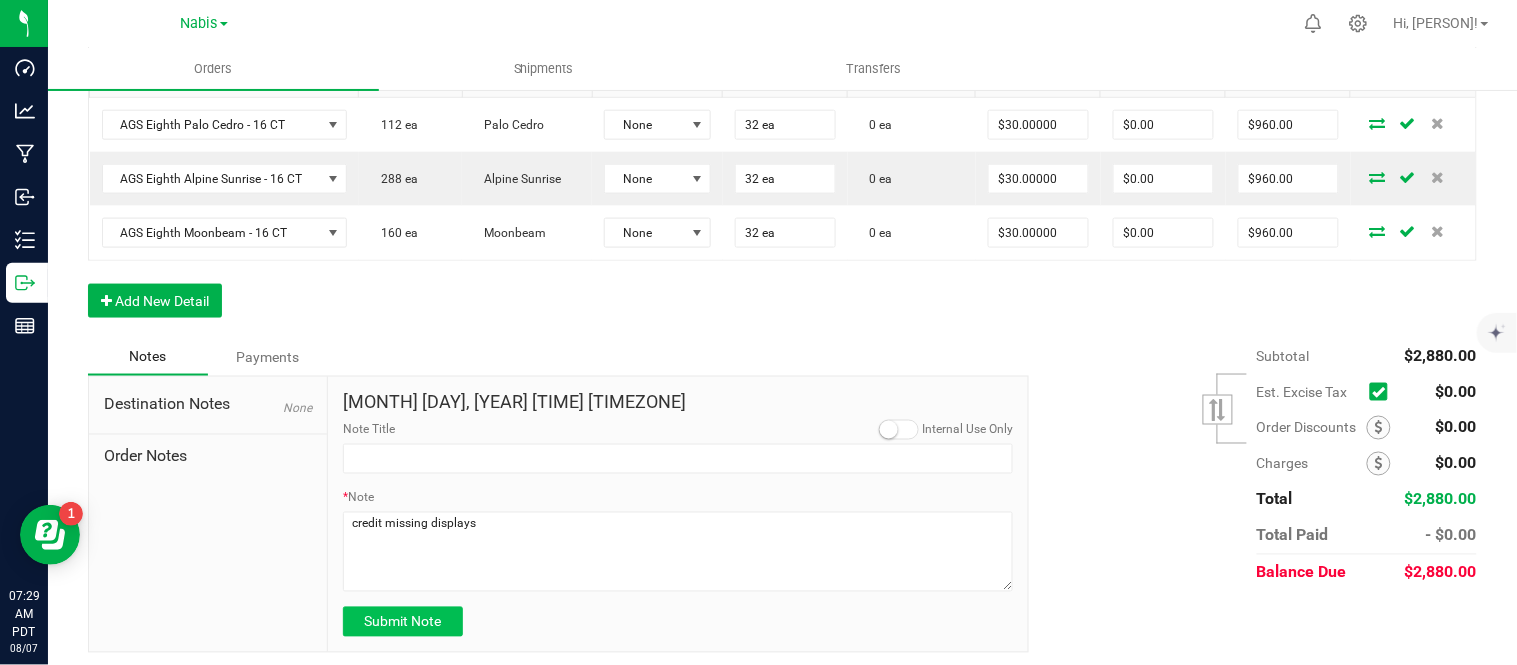 type on "[MONTH]/[DAY]/[YEAR] [TIME] [TIMEZONE]" 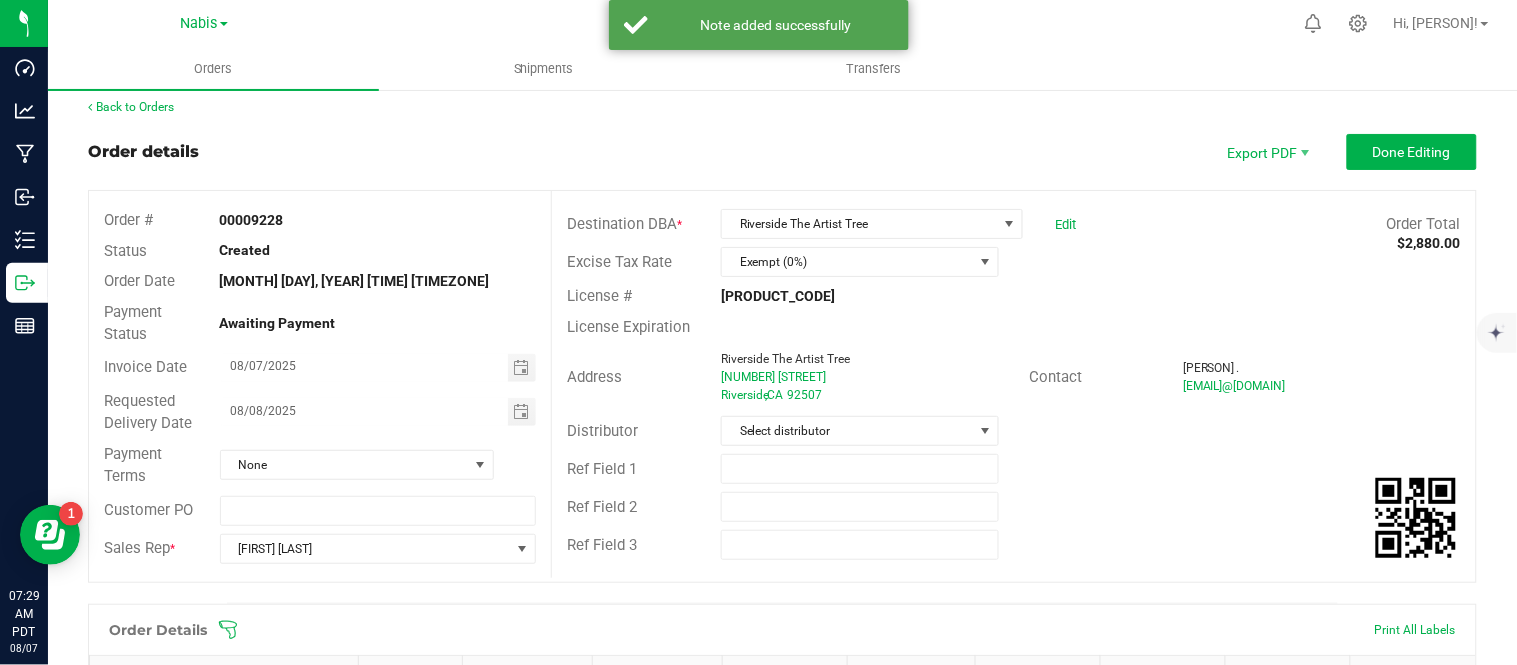 scroll, scrollTop: 0, scrollLeft: 0, axis: both 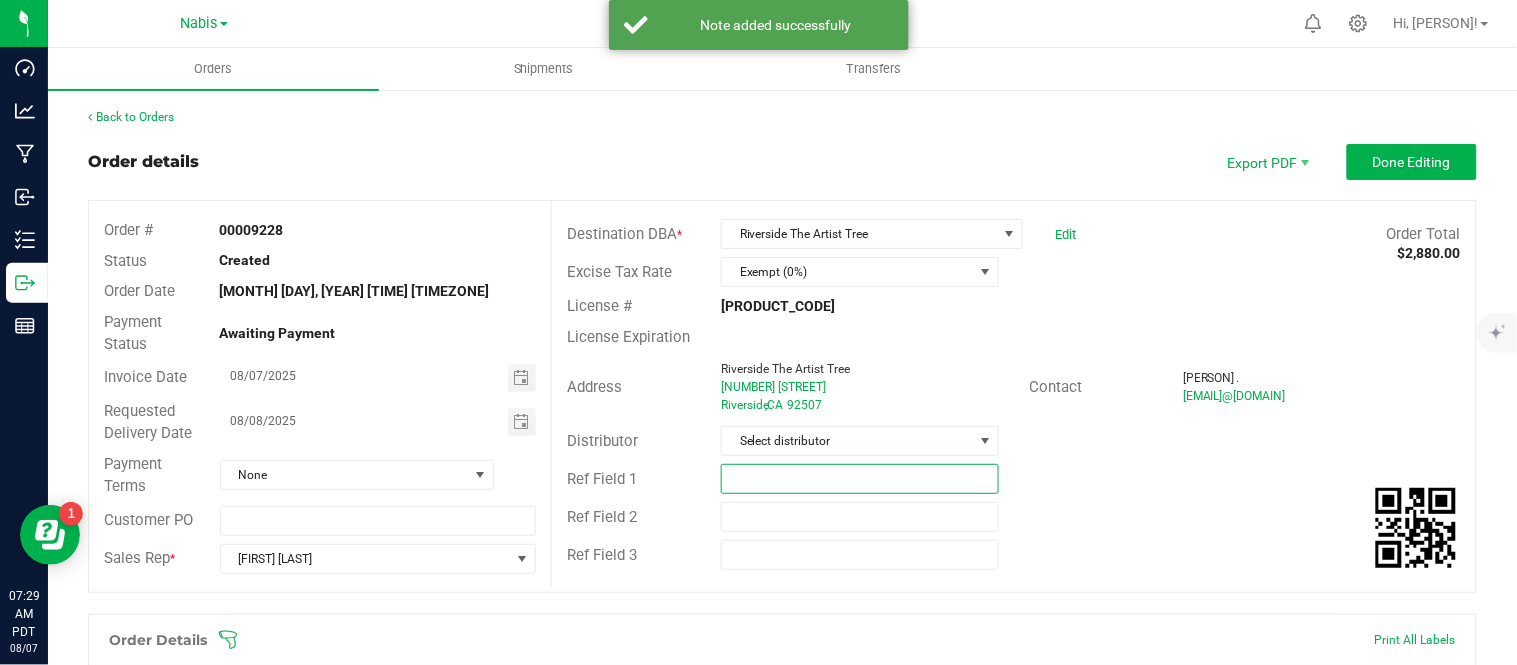 click at bounding box center (860, 479) 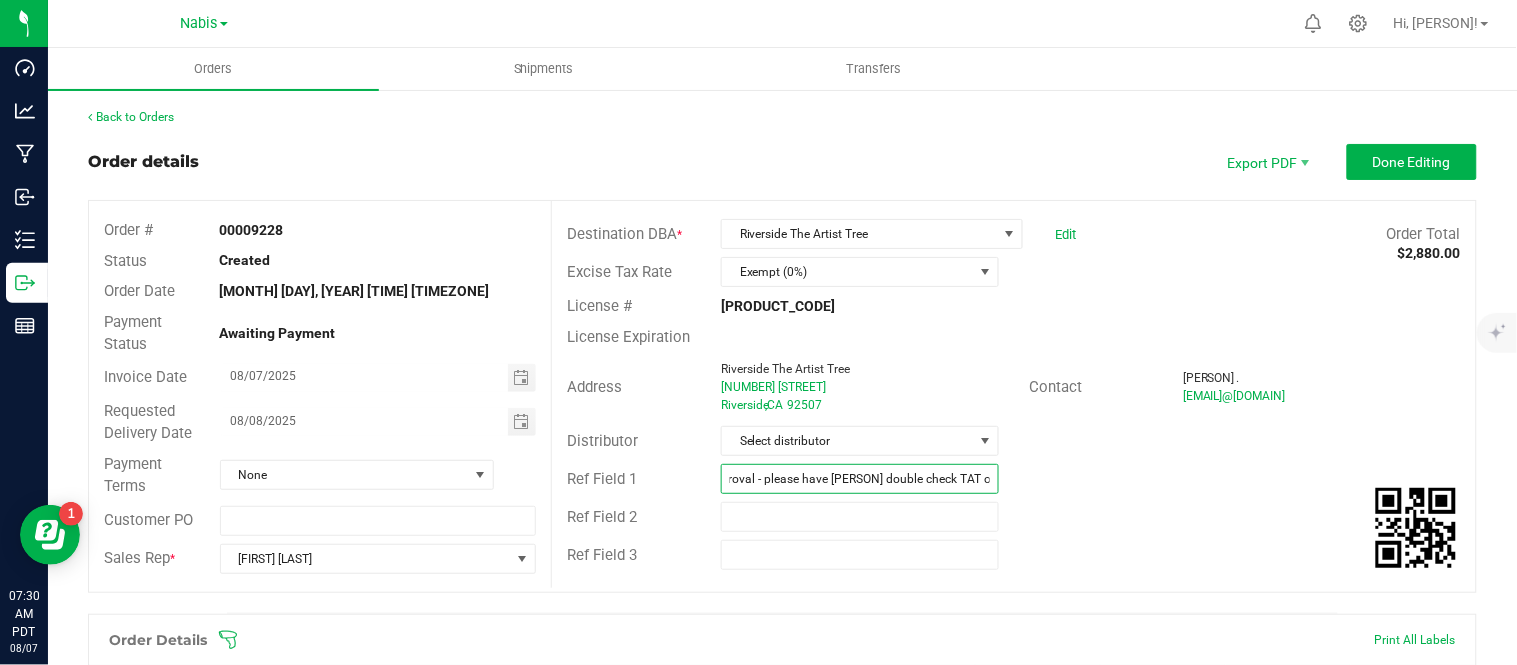 scroll, scrollTop: 0, scrollLeft: 118, axis: horizontal 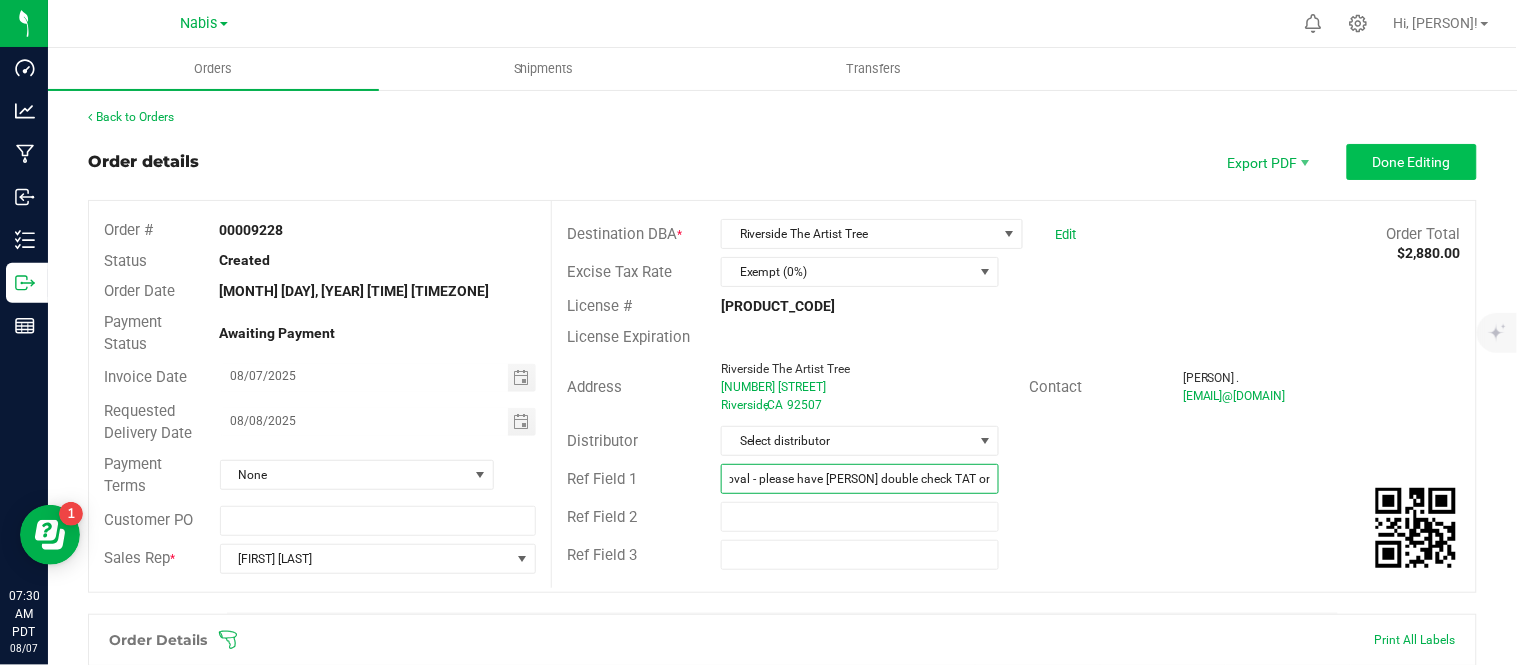 type on "pending finance approval - please have [PERSON] double check TAT orders" 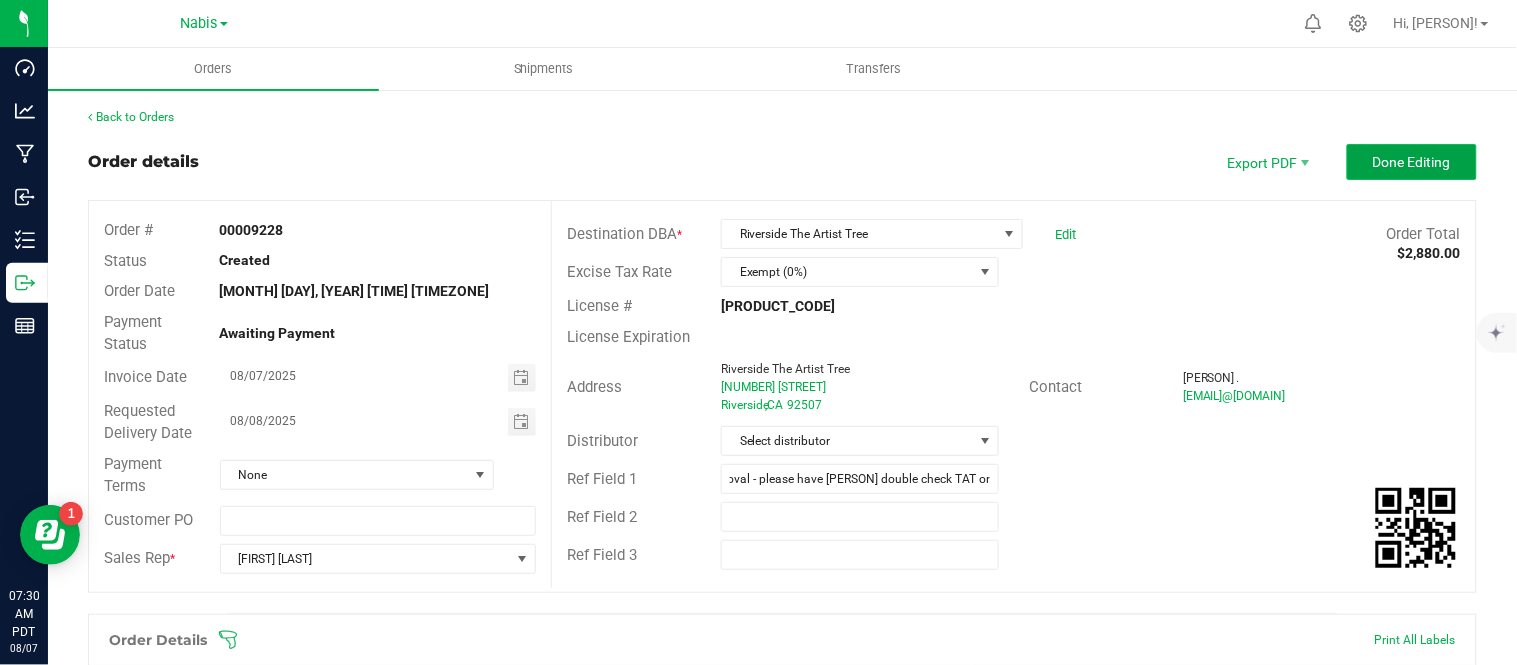 scroll, scrollTop: 0, scrollLeft: 0, axis: both 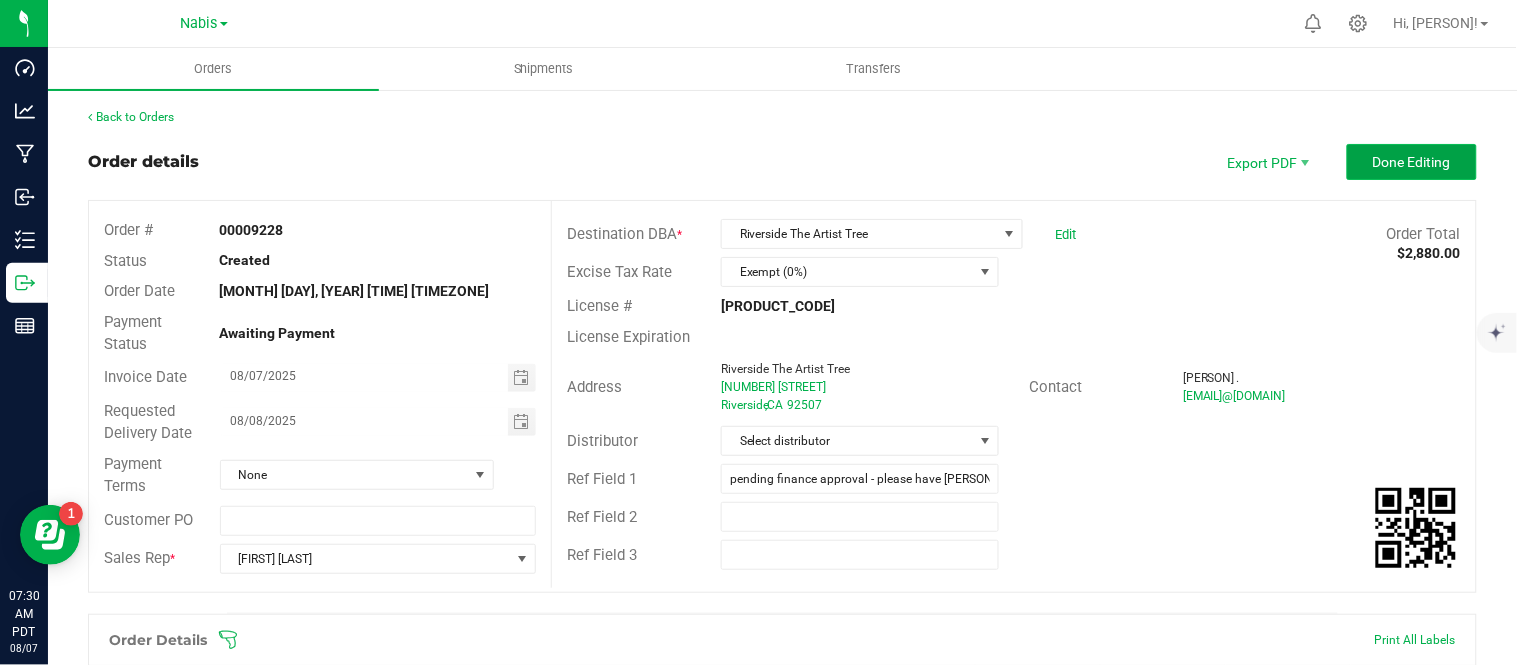 click on "Done Editing" at bounding box center (1412, 162) 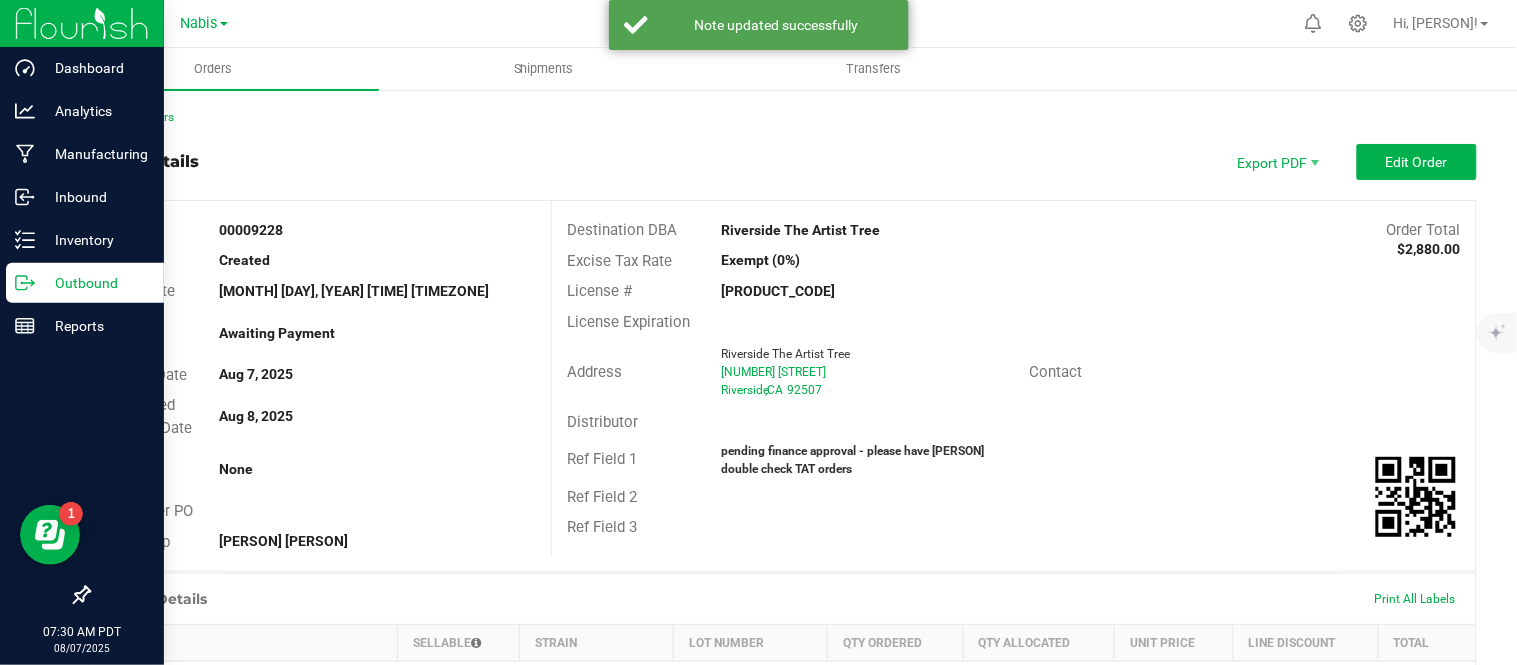 click on "Outbound" at bounding box center (95, 283) 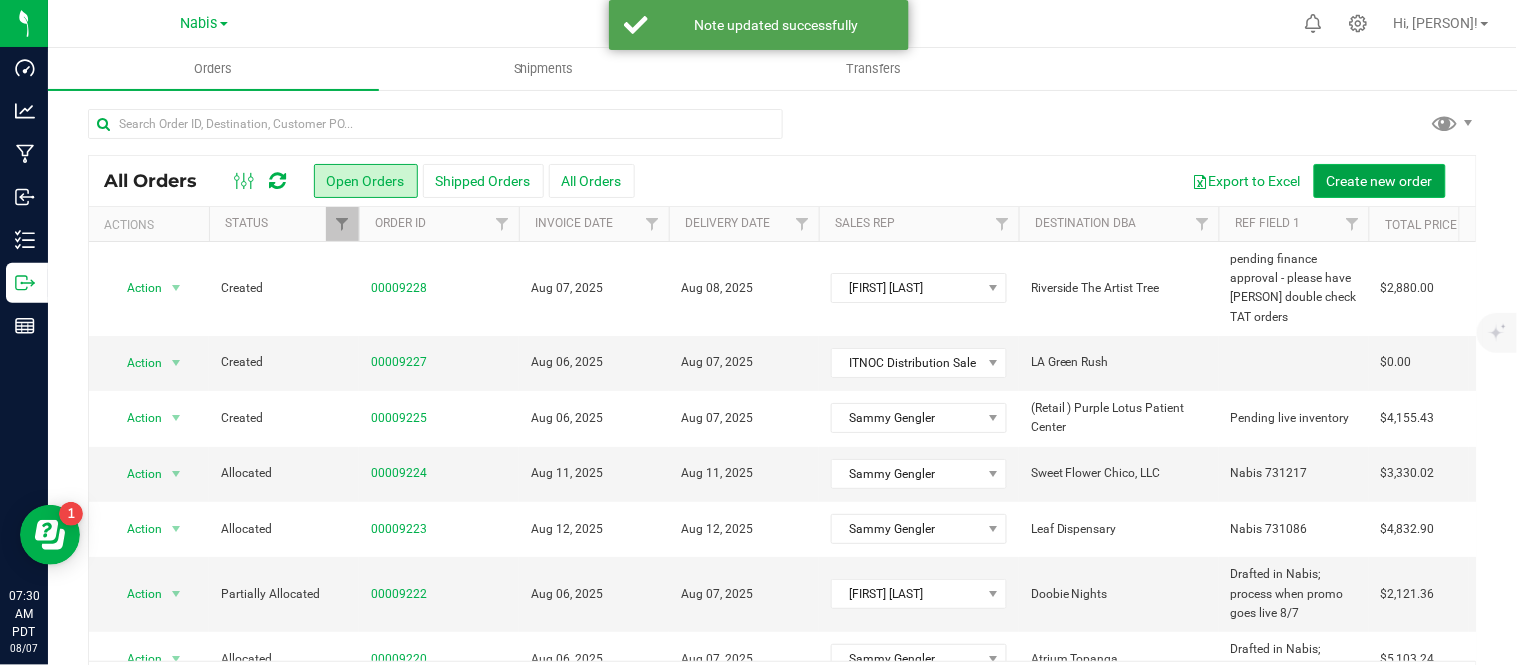 click on "Create new order" at bounding box center (1380, 181) 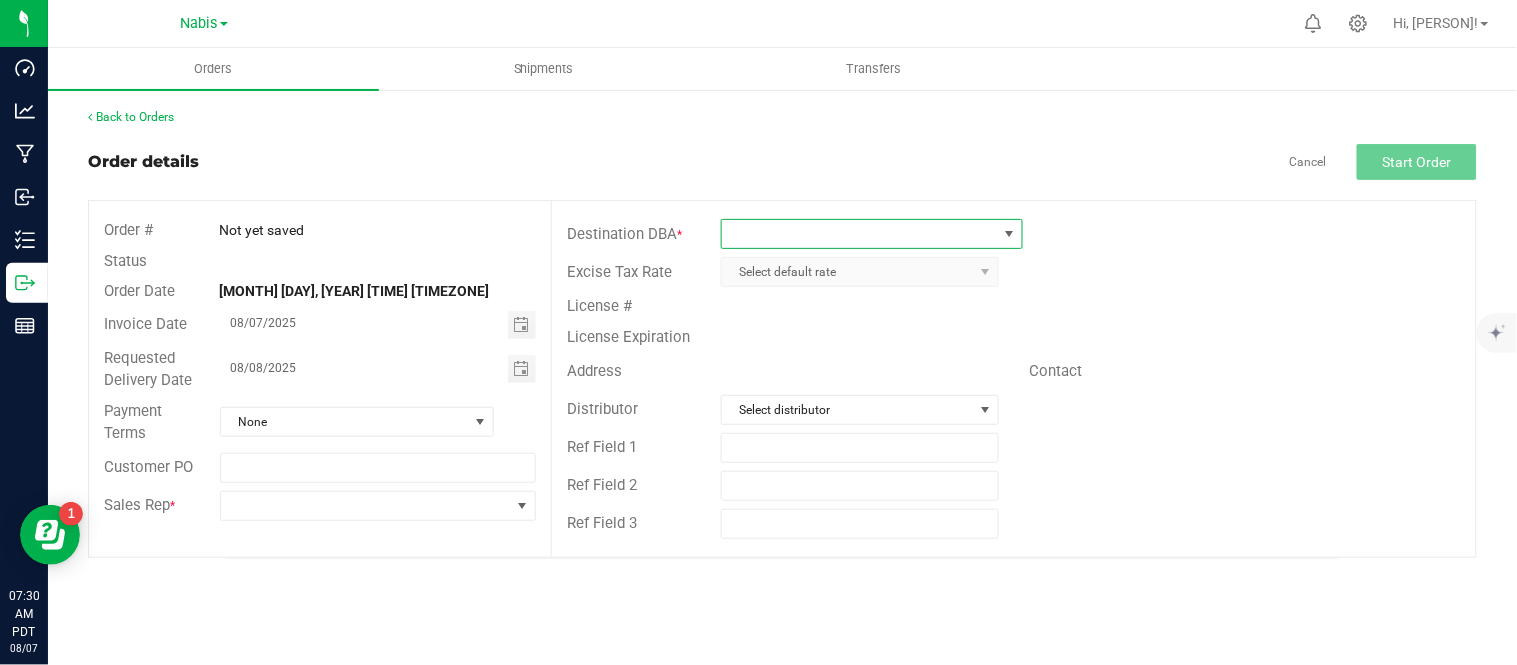 click at bounding box center (859, 234) 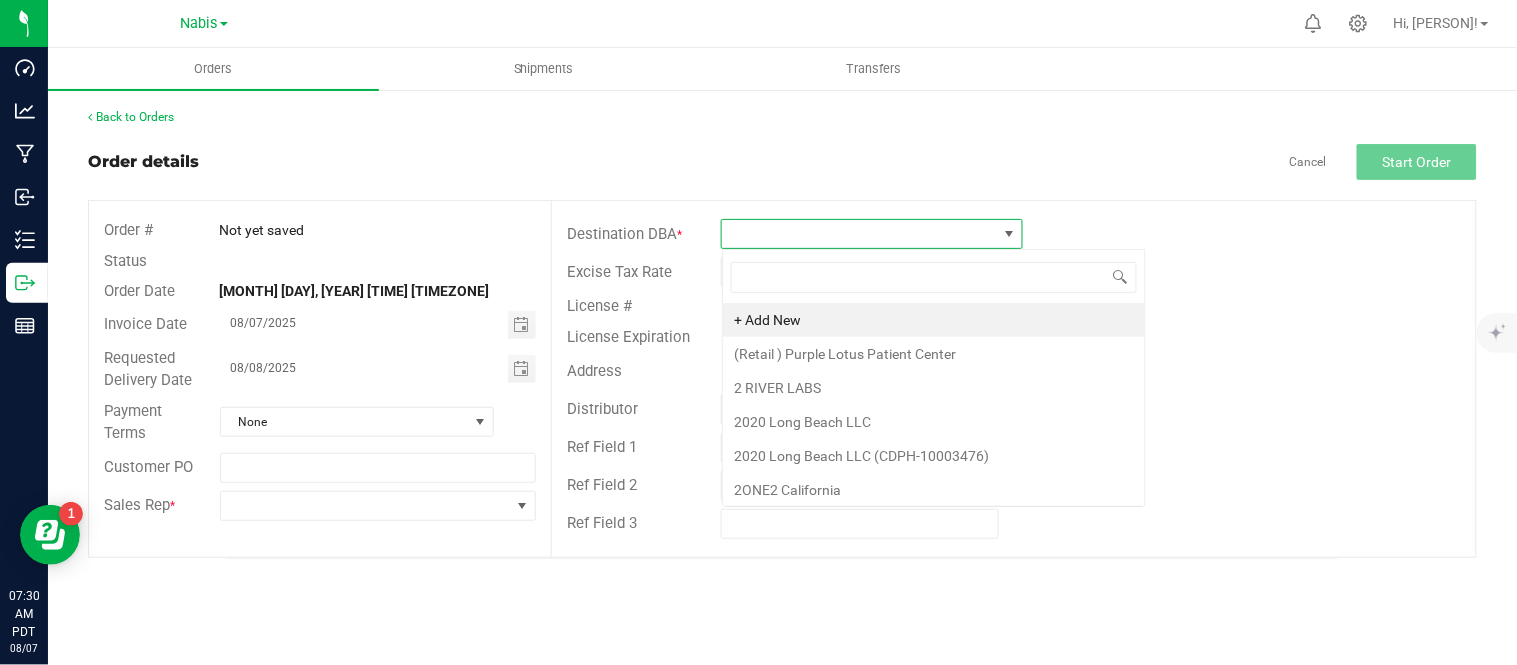 scroll, scrollTop: 99970, scrollLeft: 99697, axis: both 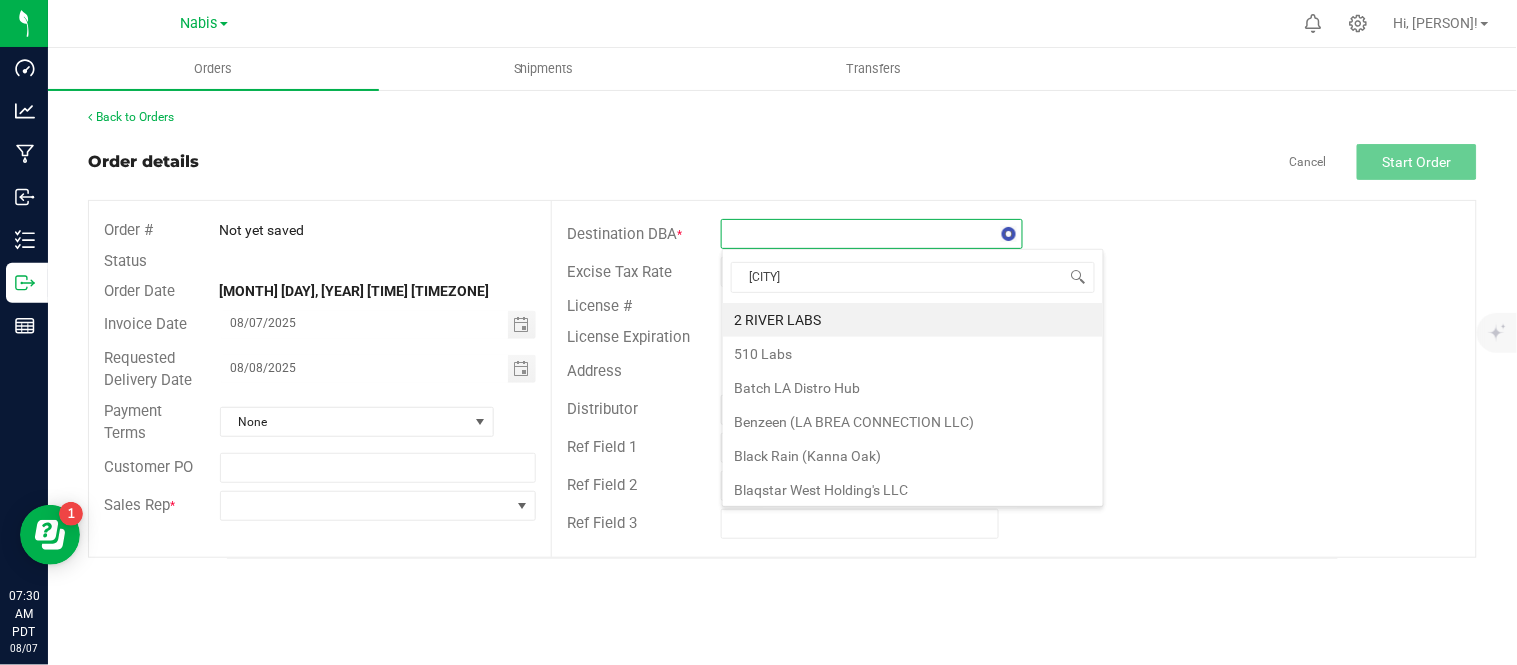 type on "laguna" 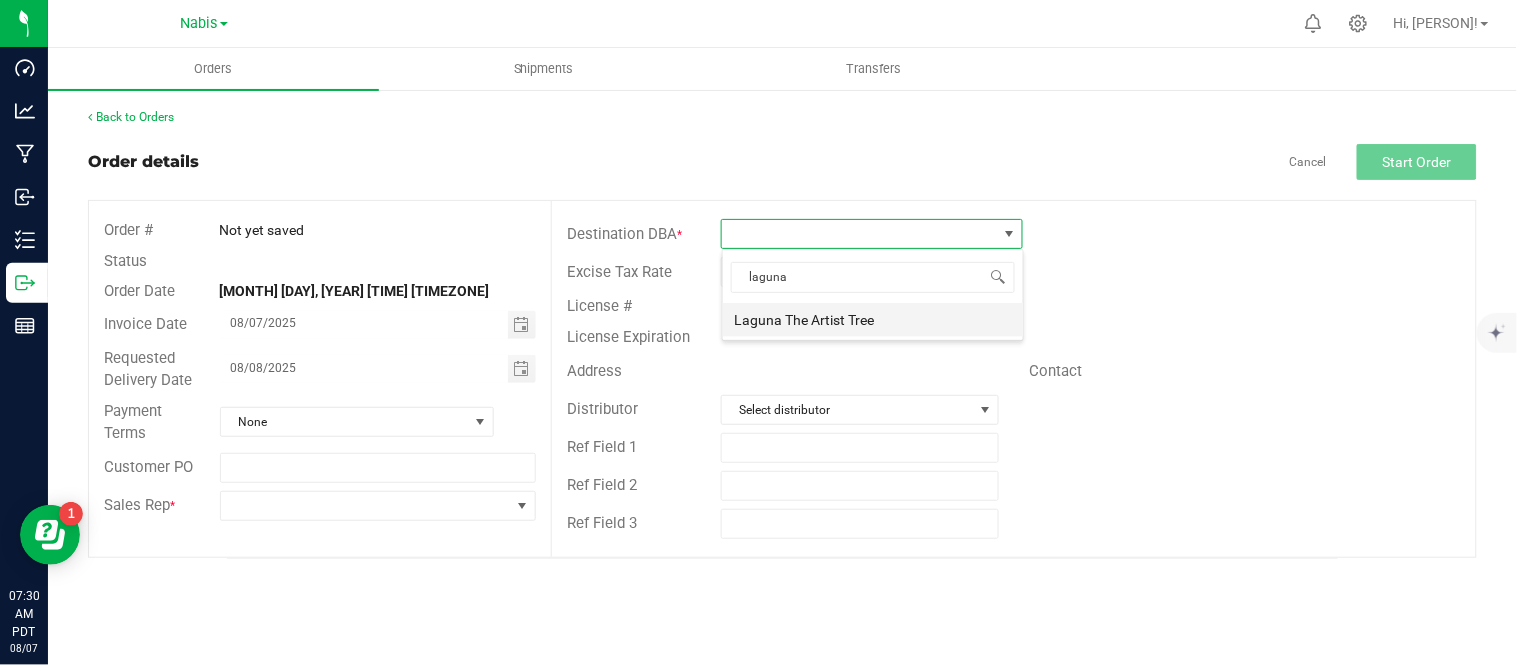 click on "Laguna The Artist Tree" at bounding box center (873, 320) 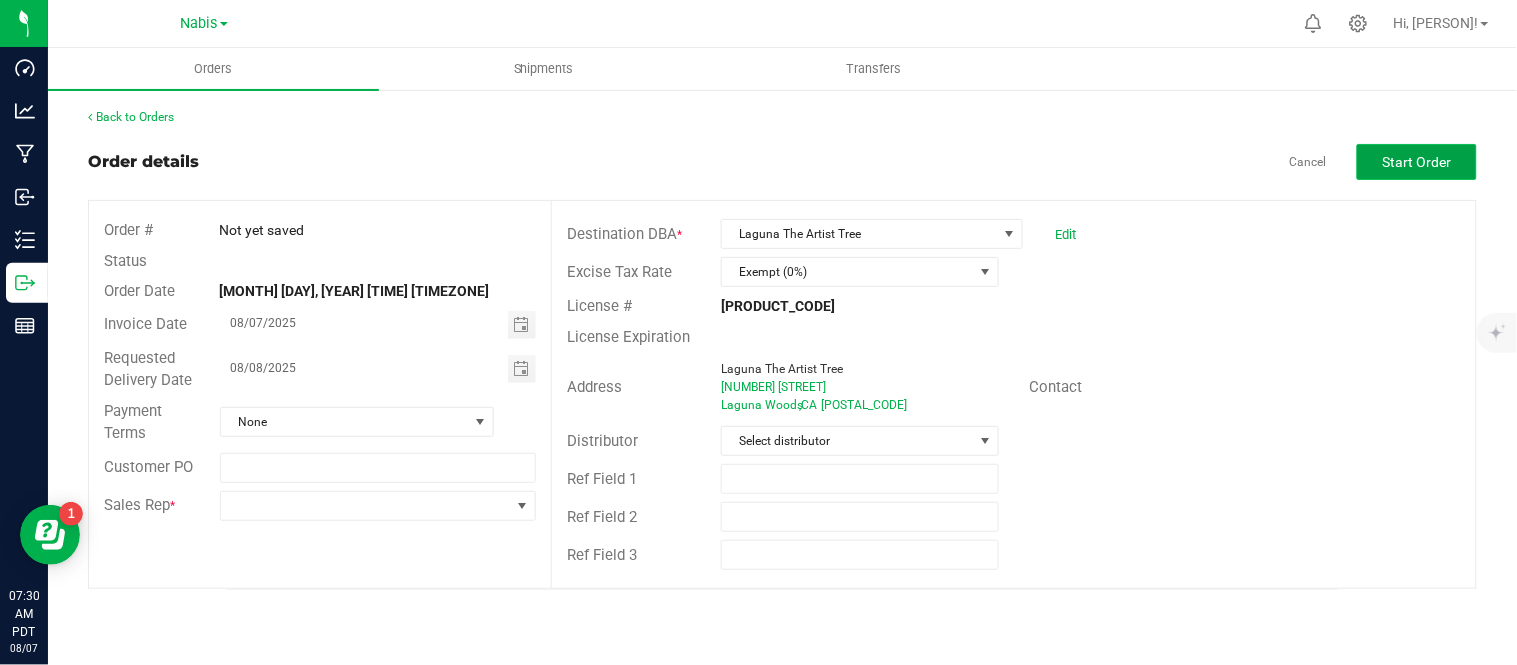 click on "Start Order" at bounding box center (1417, 162) 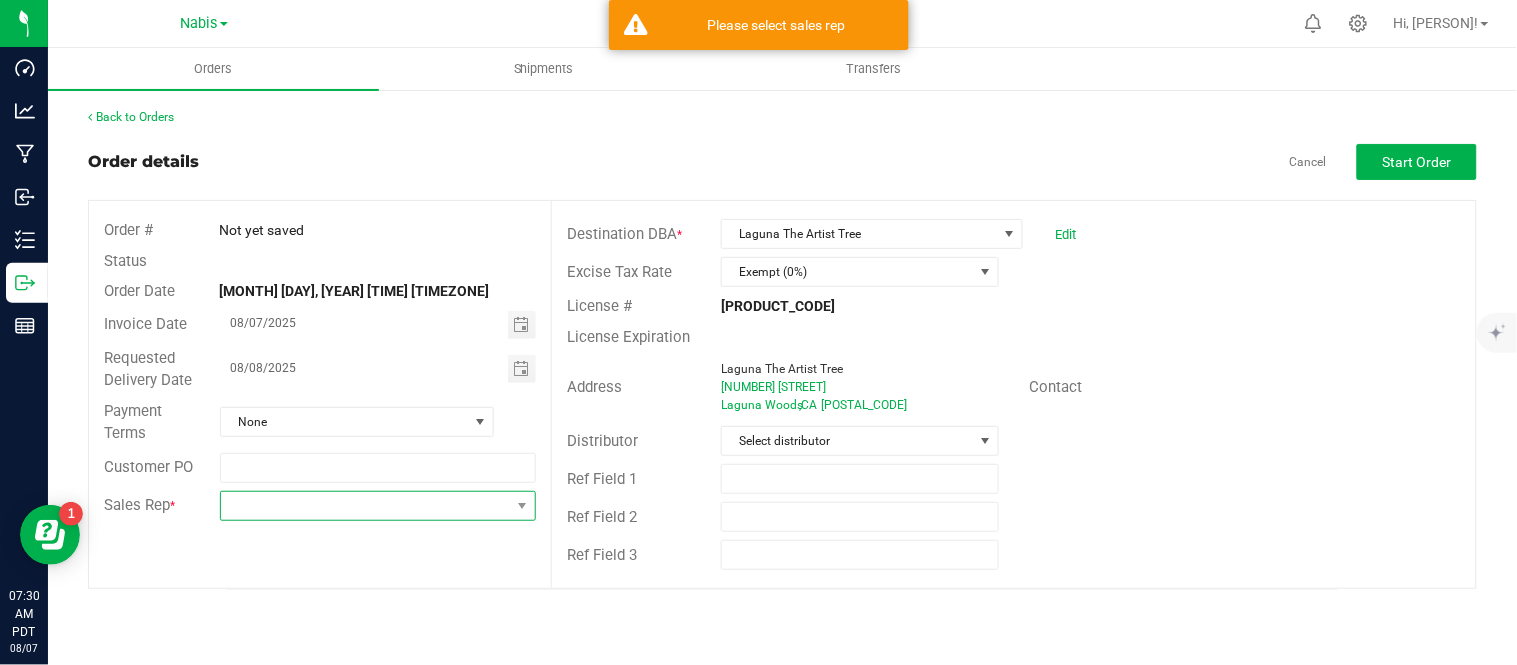 click at bounding box center (366, 506) 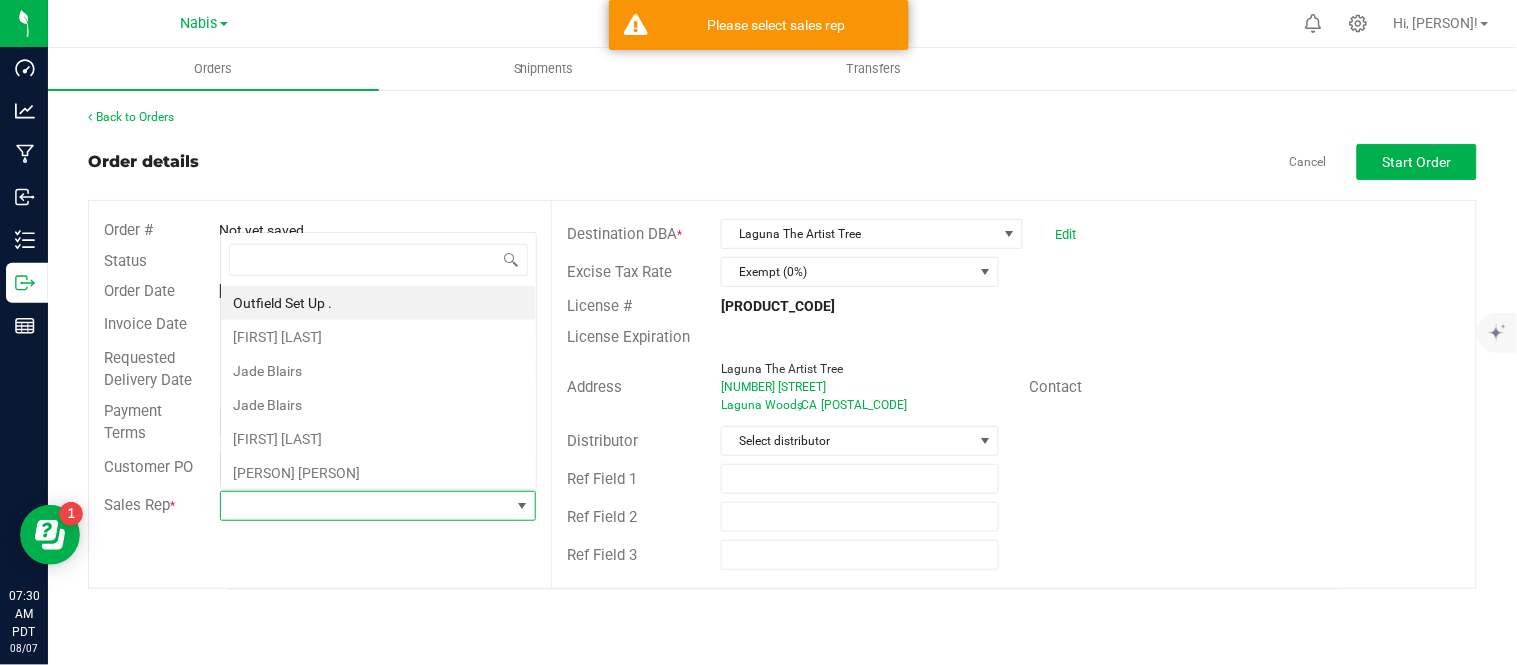 scroll, scrollTop: 0, scrollLeft: 0, axis: both 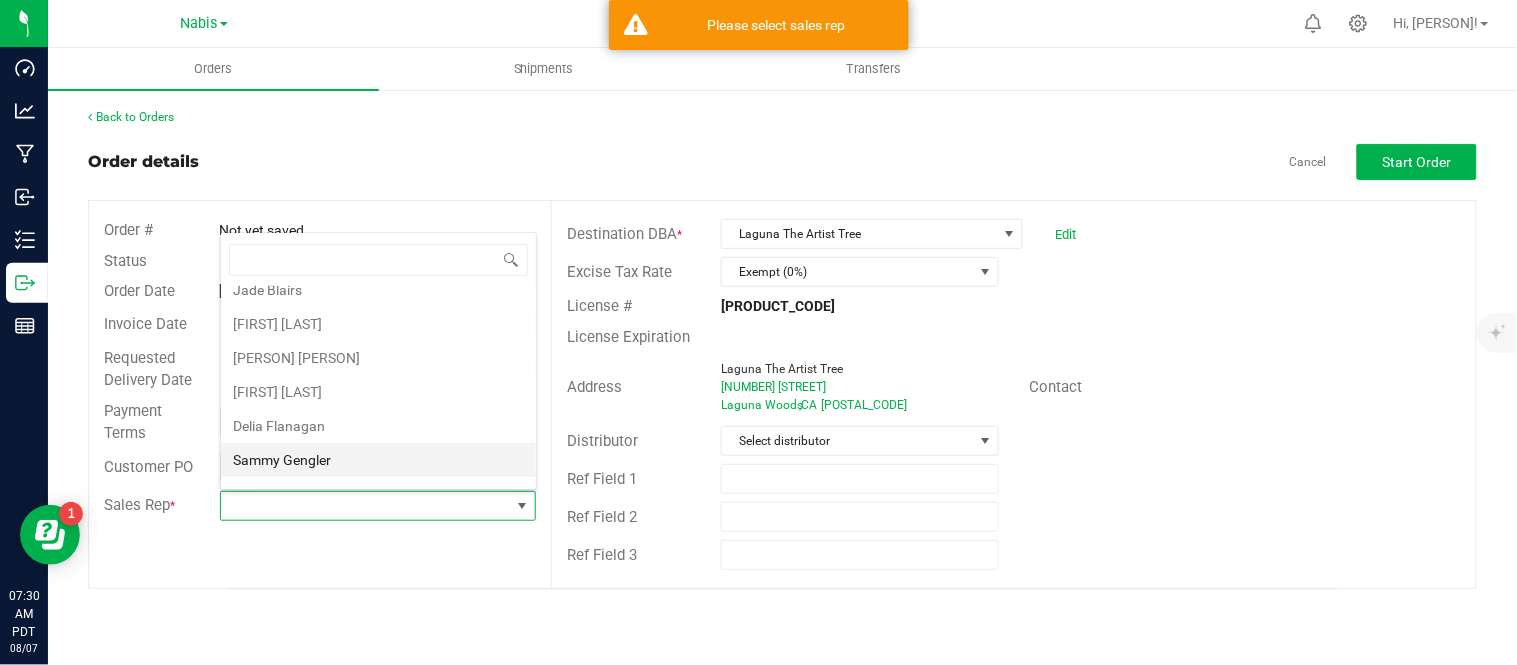 click on "Sammy Gengler" at bounding box center [378, 460] 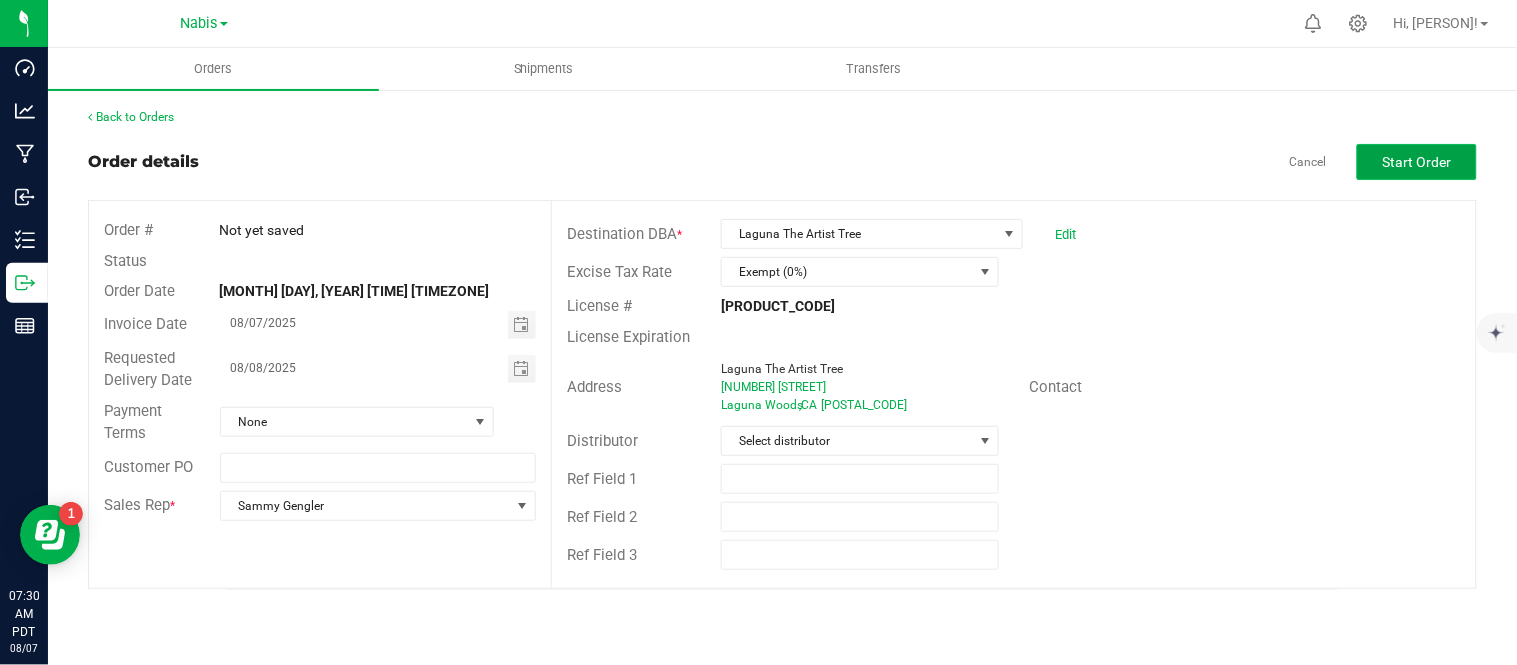 click on "Start Order" at bounding box center [1417, 162] 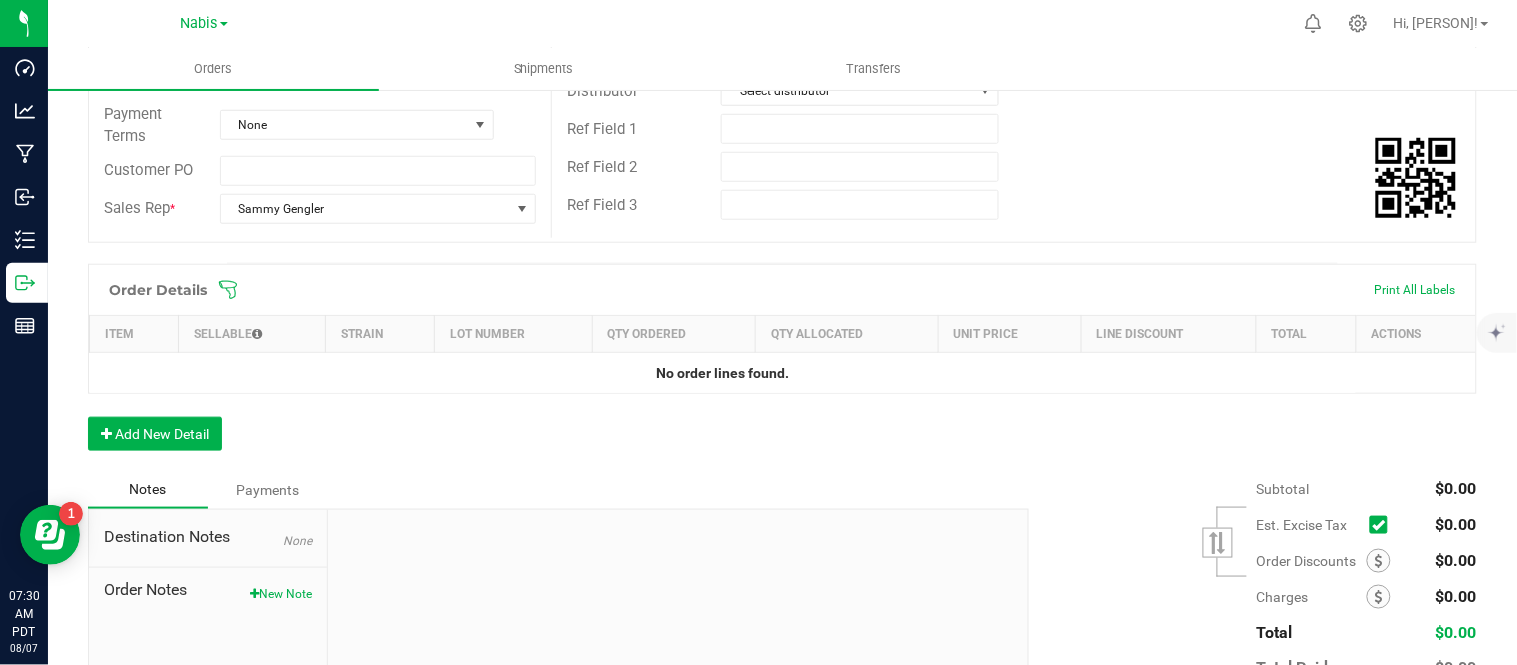 scroll, scrollTop: 373, scrollLeft: 0, axis: vertical 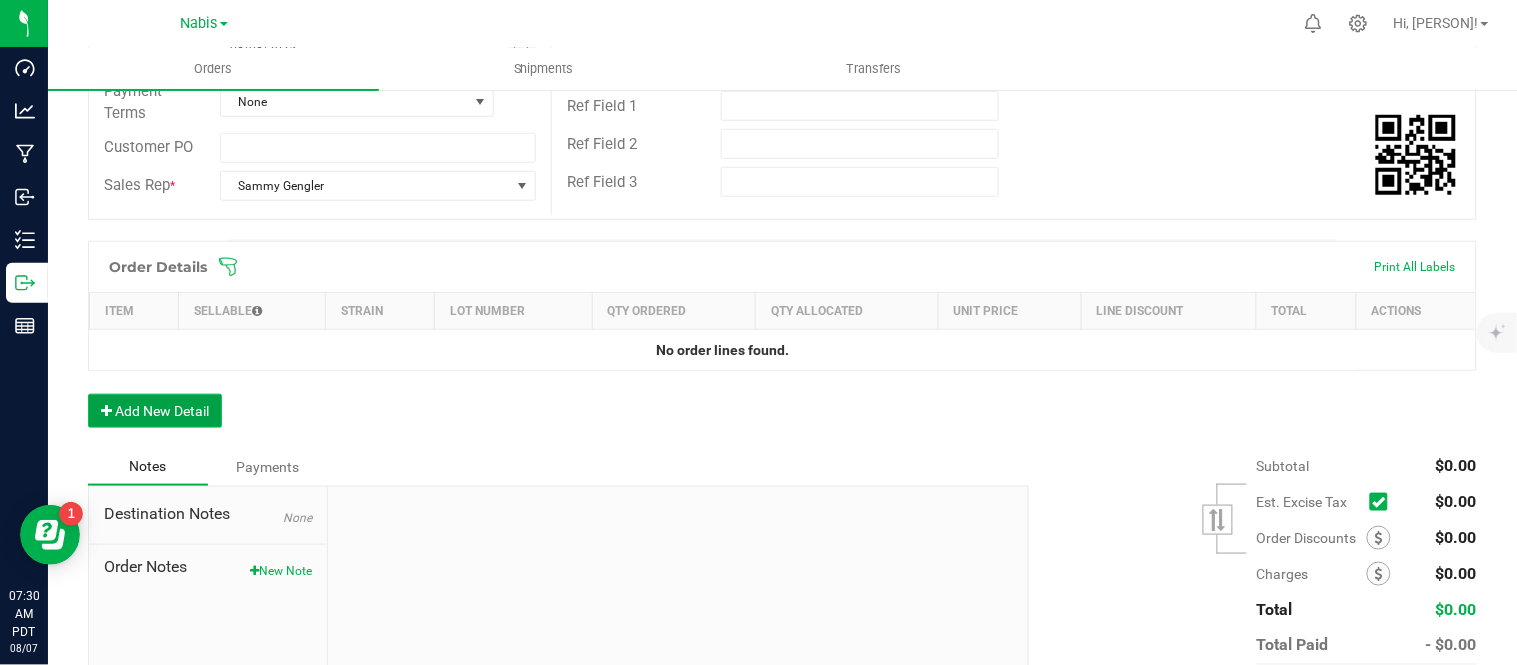 click on "Add New Detail" at bounding box center (155, 411) 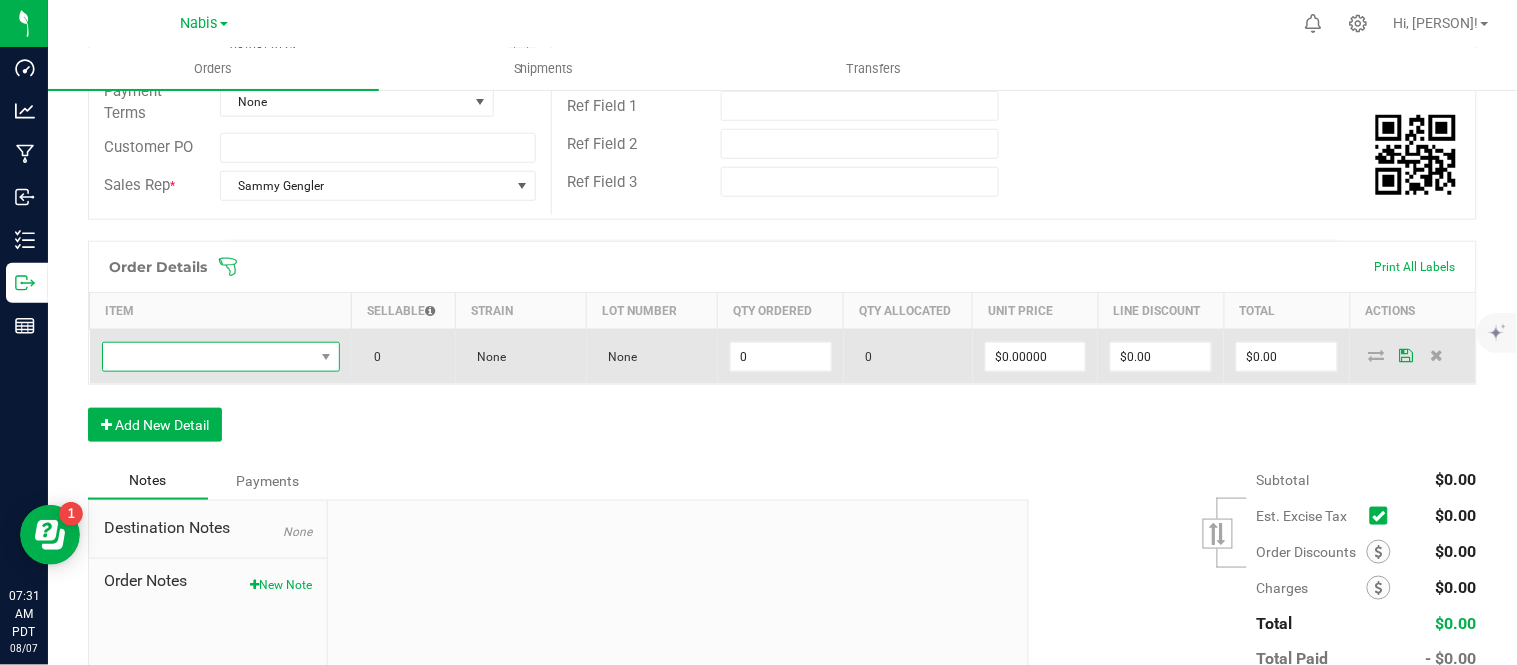 click at bounding box center (208, 357) 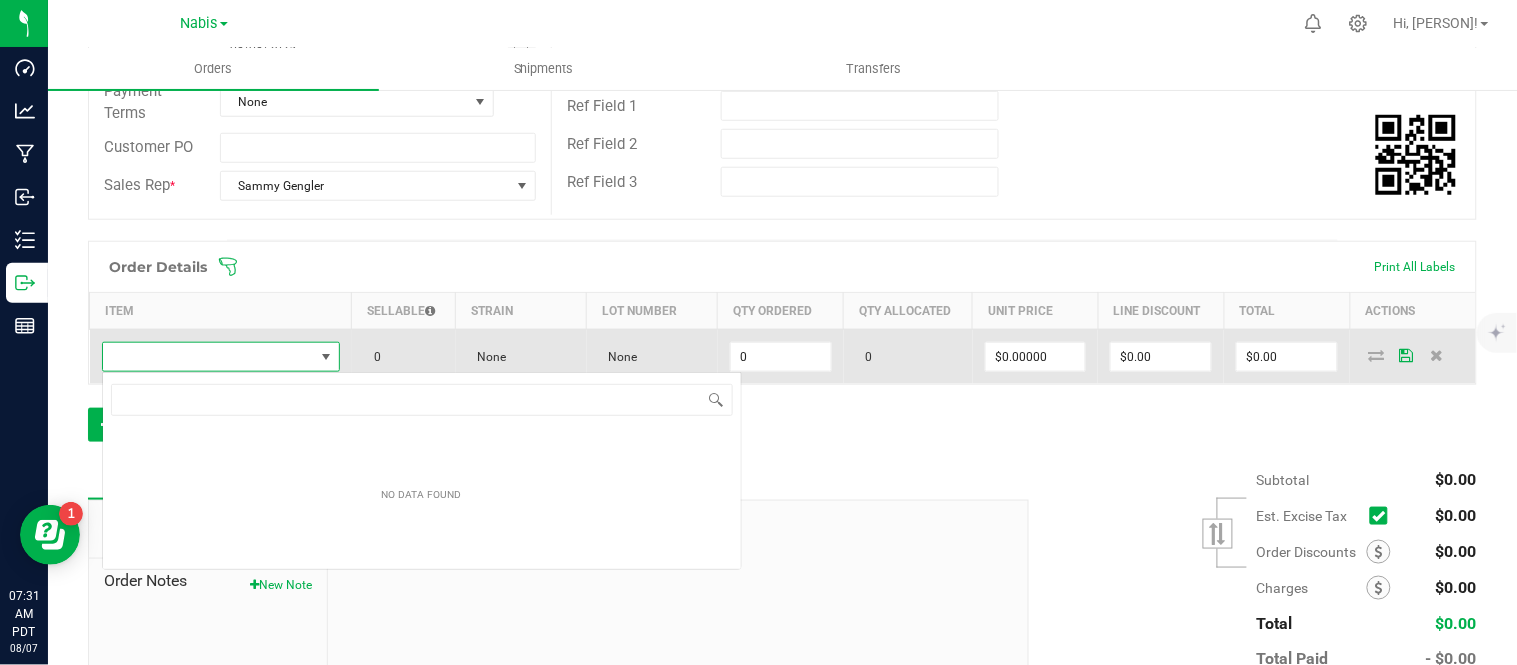 scroll, scrollTop: 99970, scrollLeft: 99765, axis: both 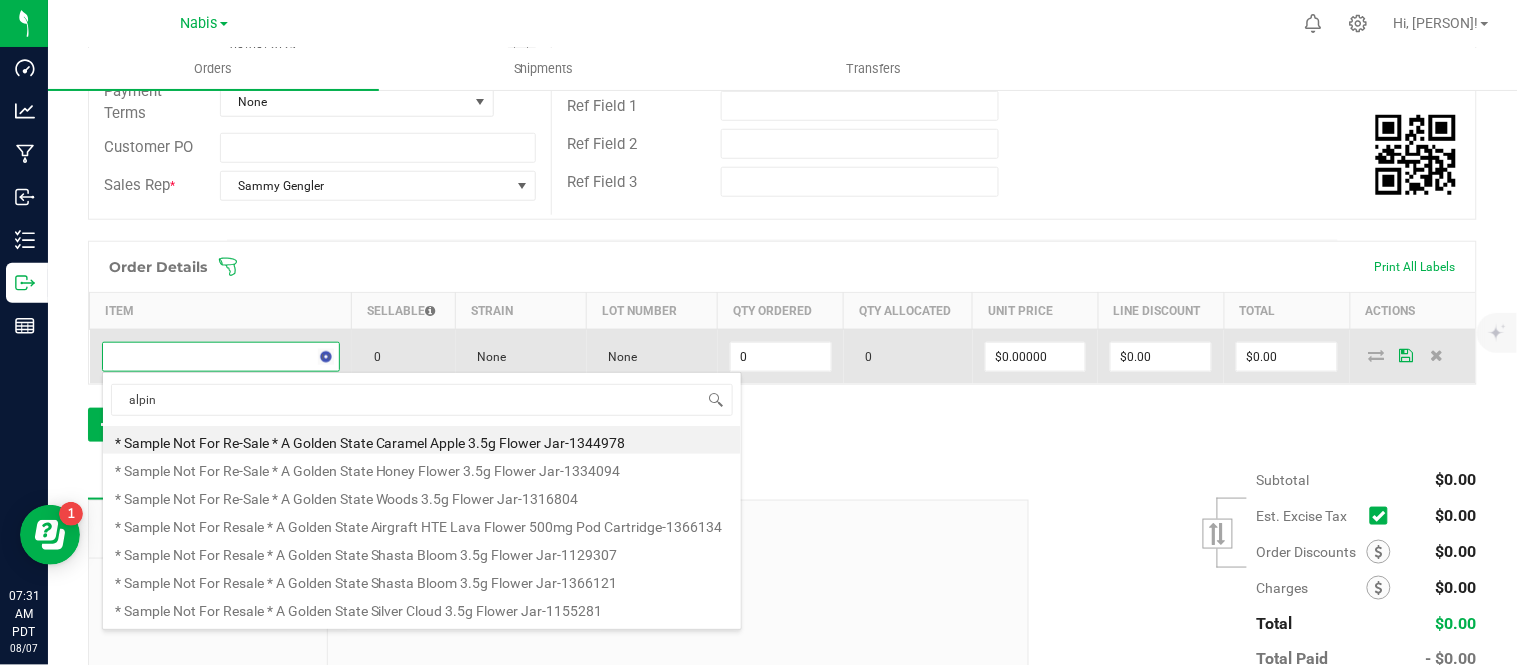 type on "alpine" 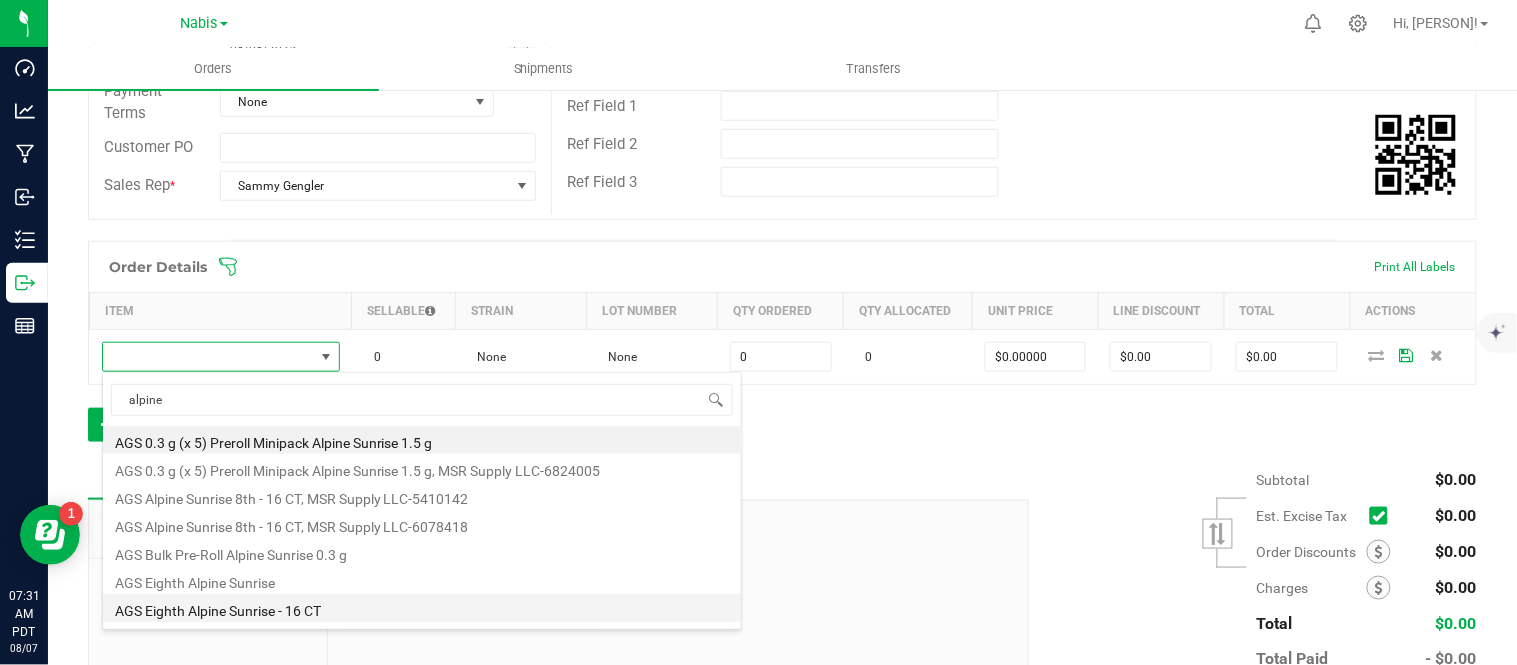 click on "AGS Eighth Alpine Sunrise - 16 CT" at bounding box center [422, 608] 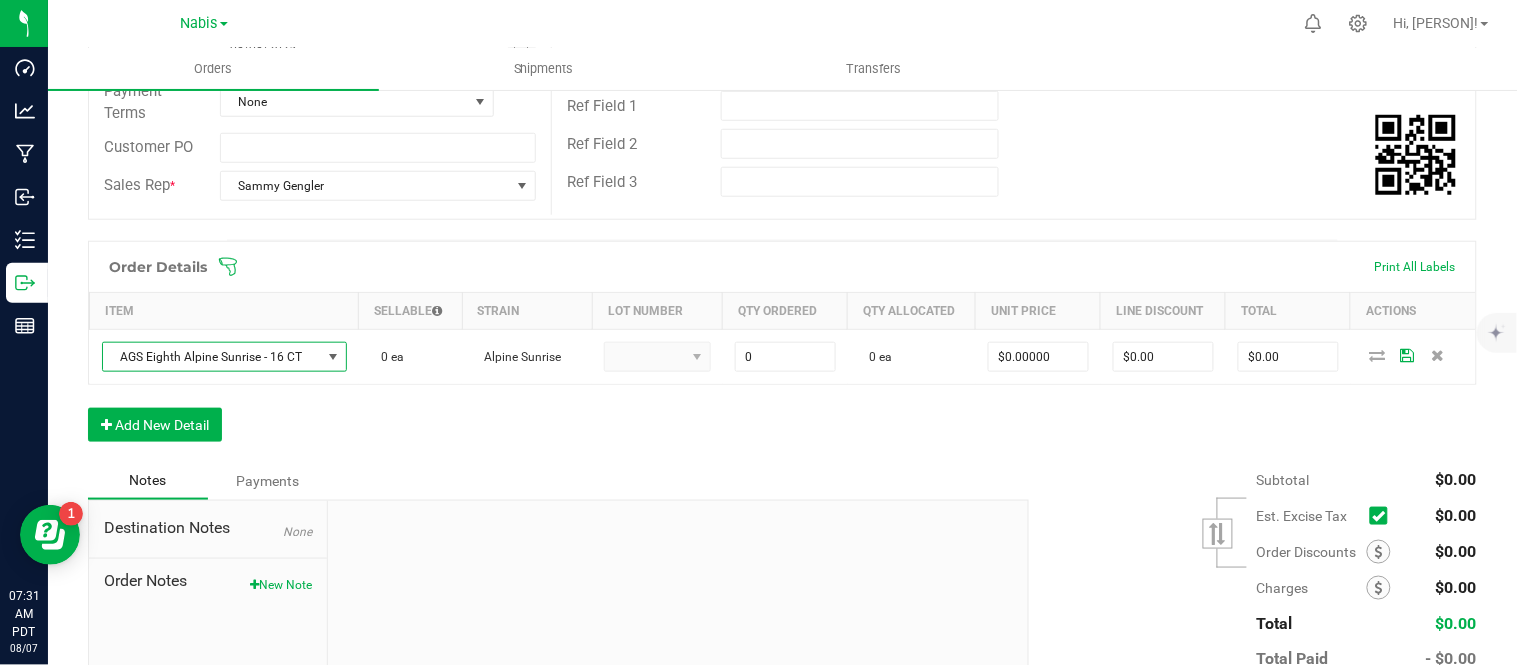 type on "0 ea" 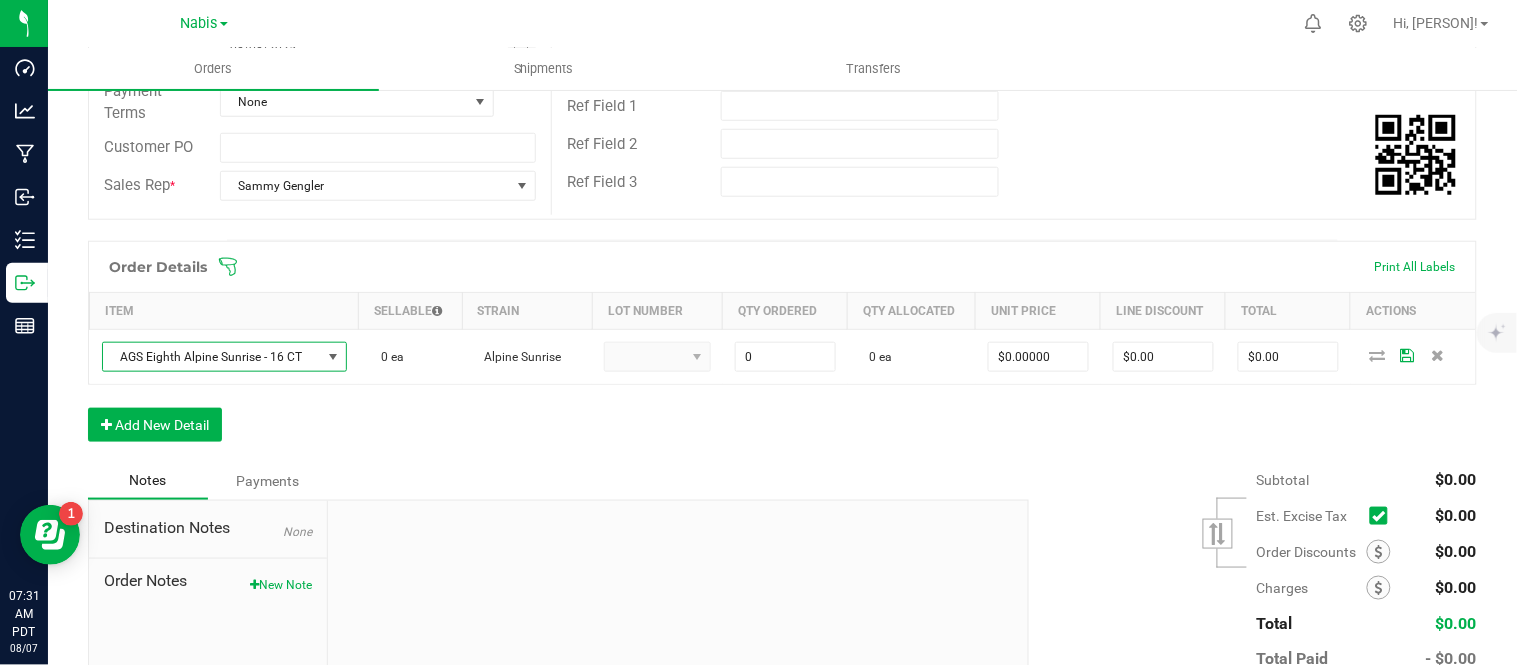 type on "$30.00000" 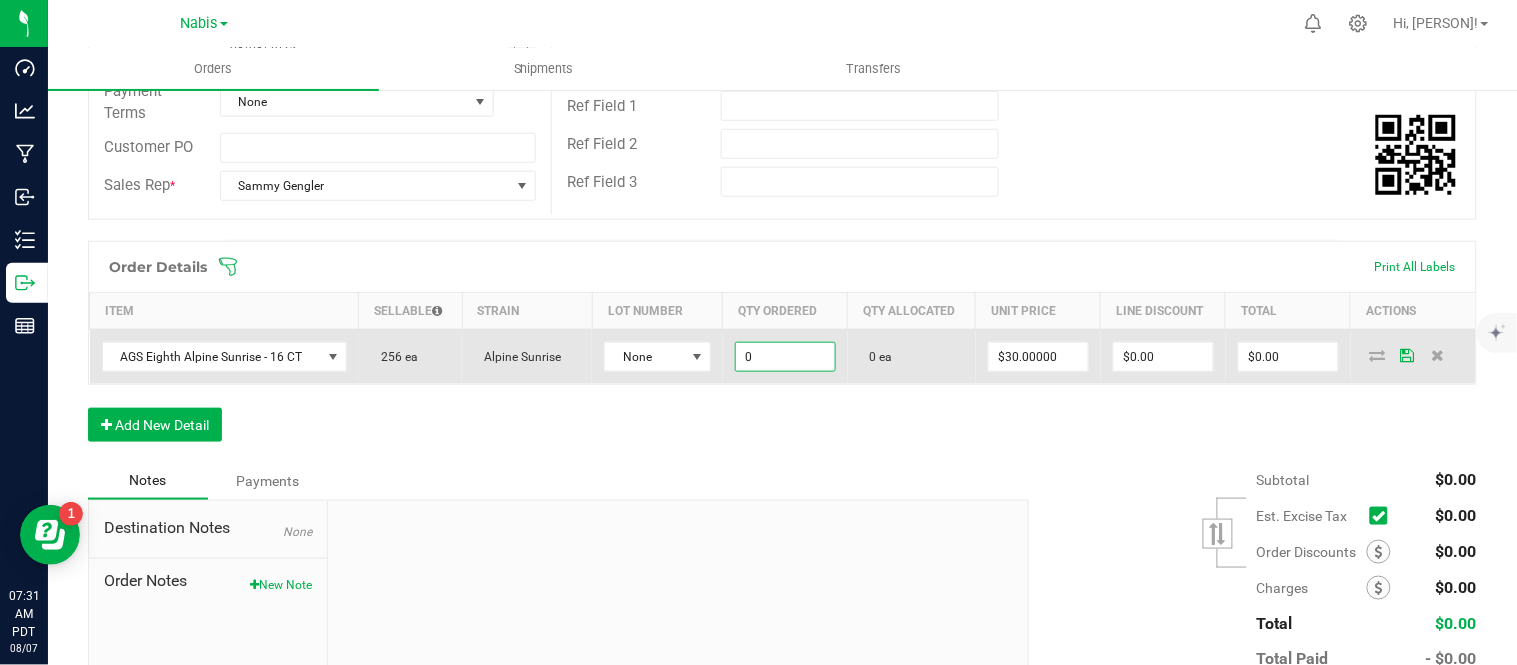 click on "0" at bounding box center [785, 357] 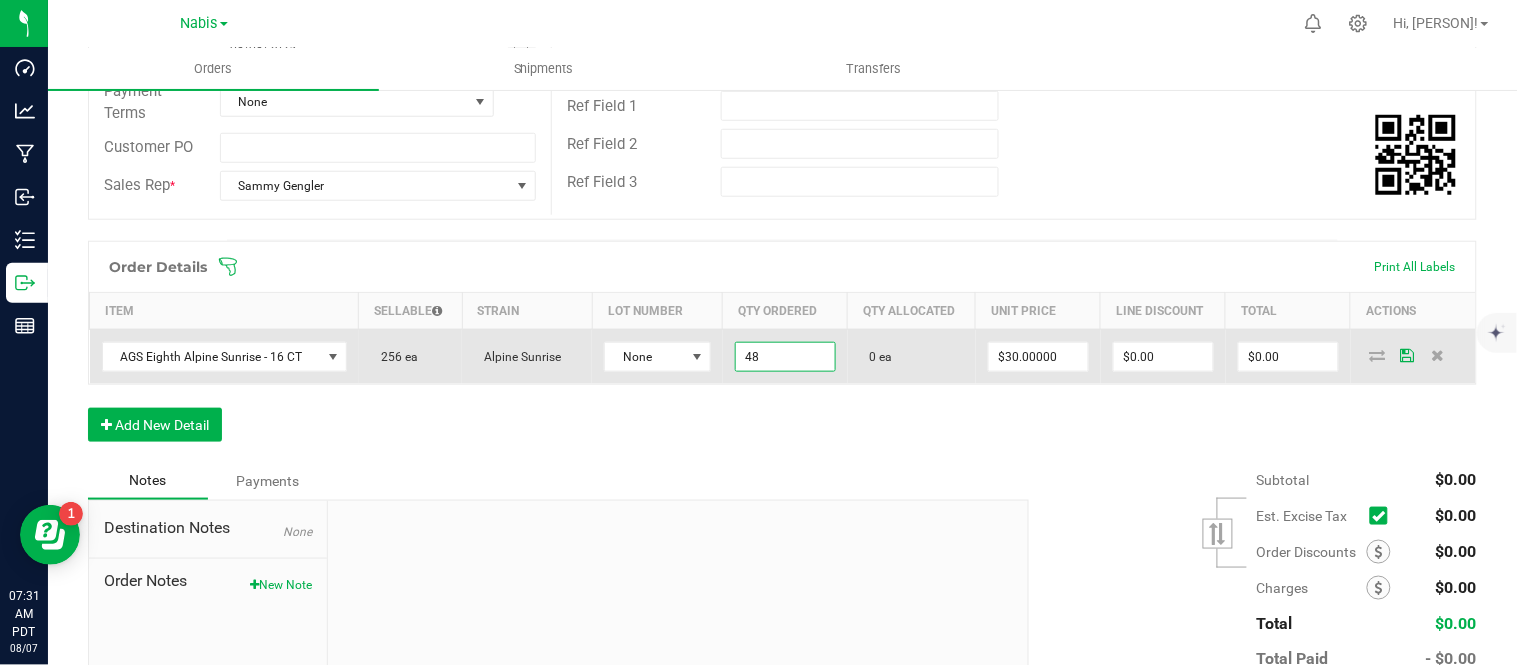 type on "48" 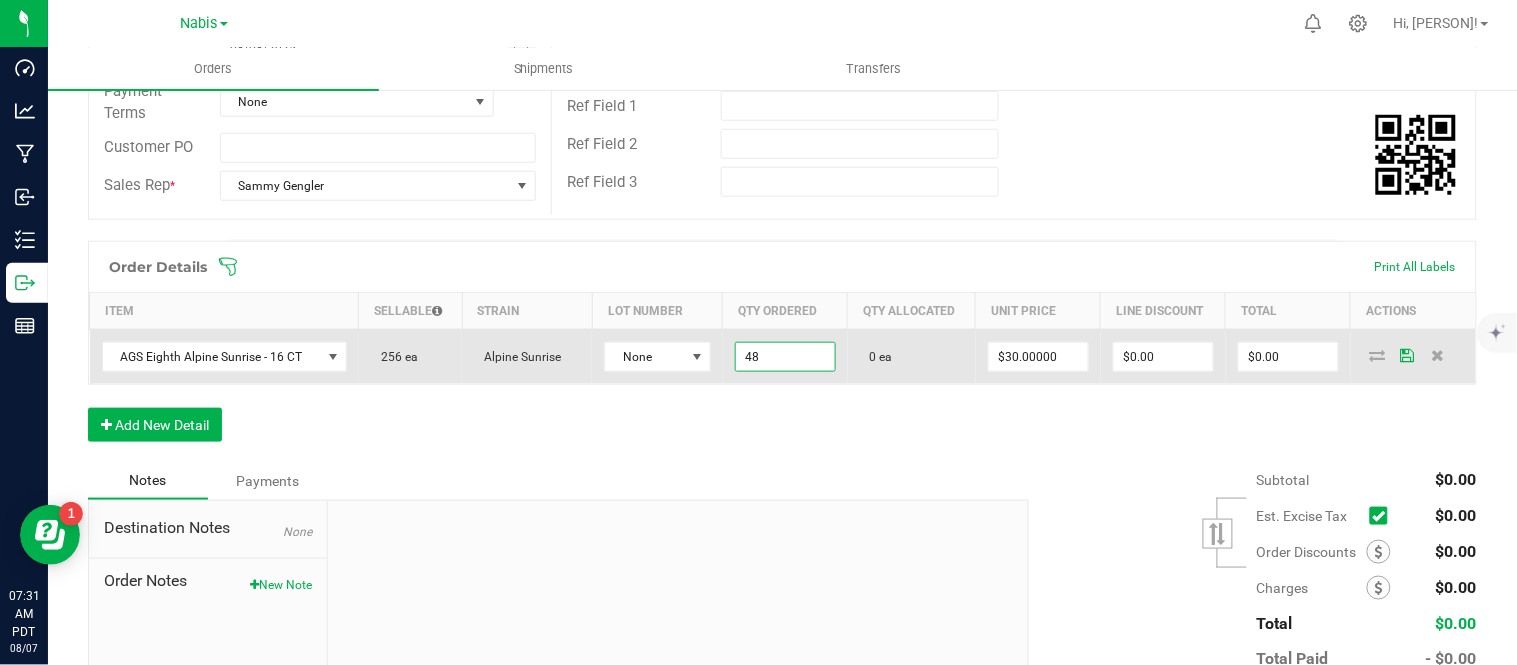 type on "30" 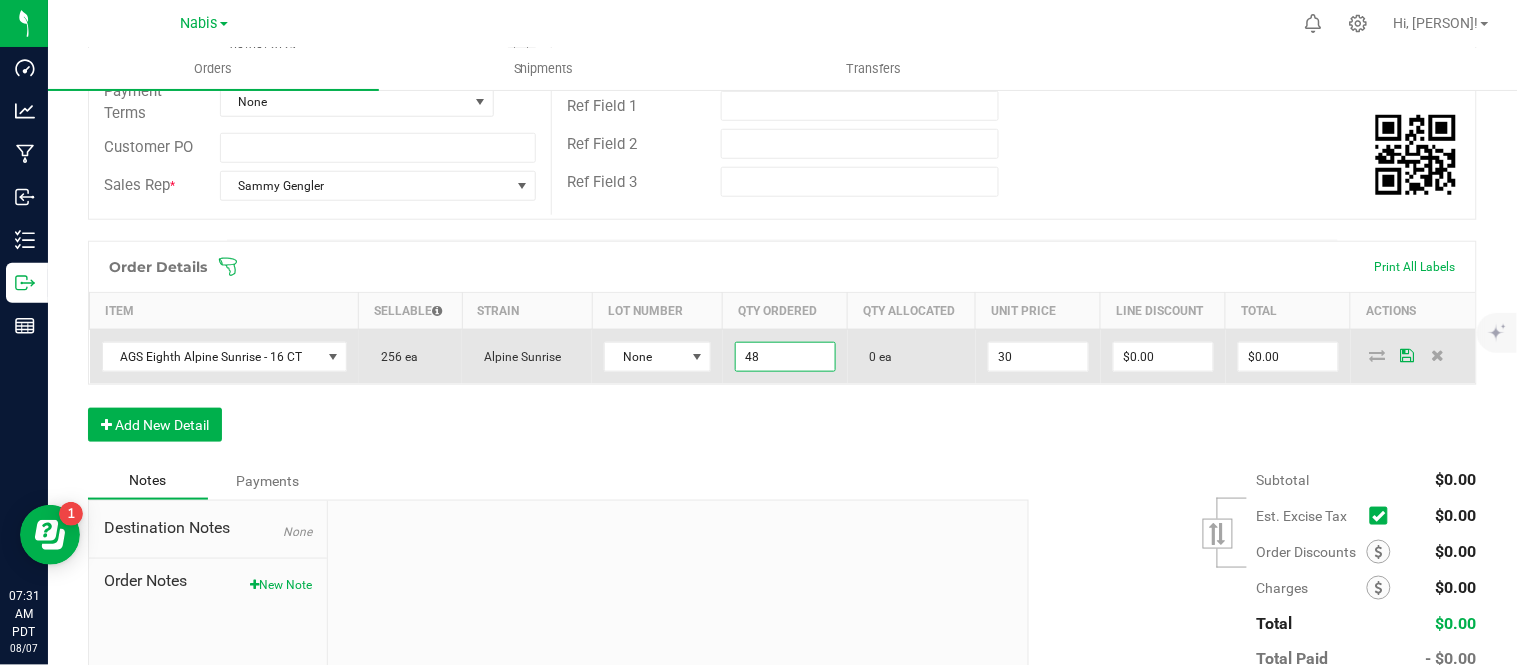 type on "48 ea" 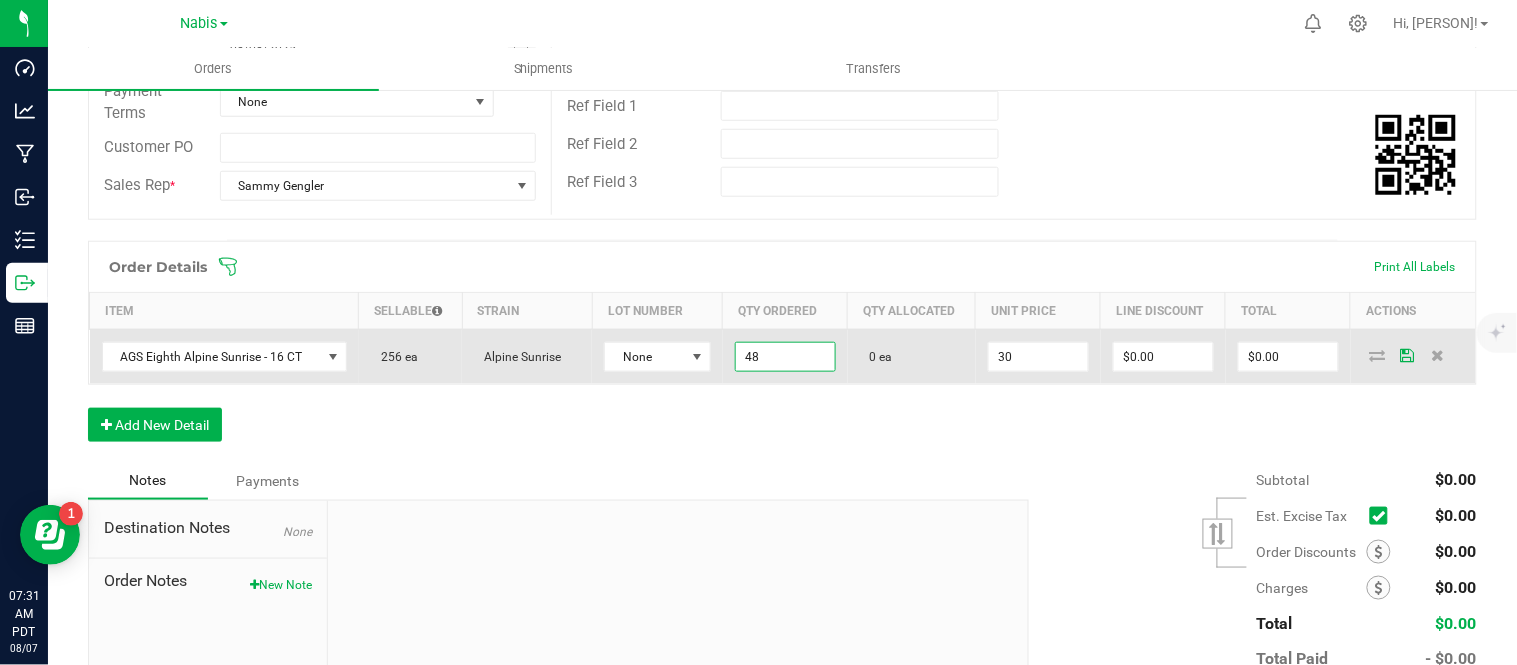 type on "$1,440.00" 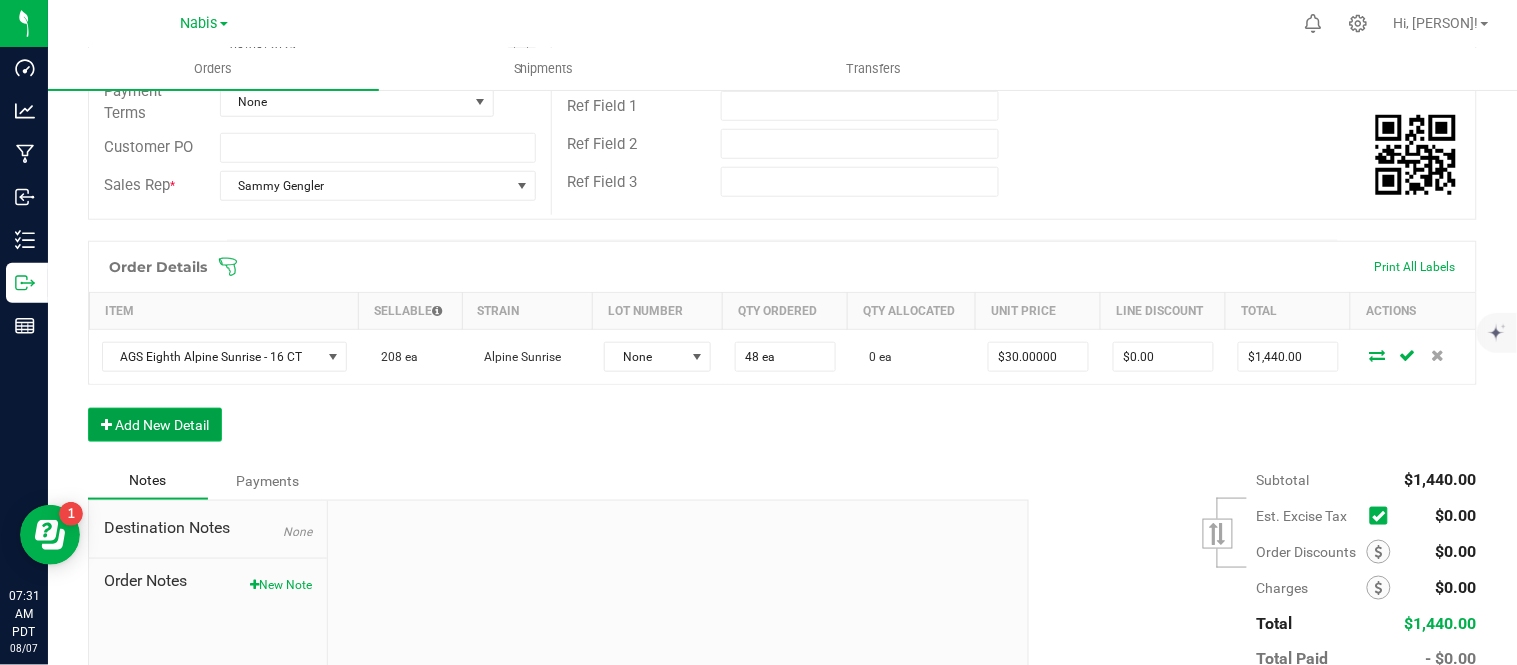 click on "Add New Detail" at bounding box center [155, 425] 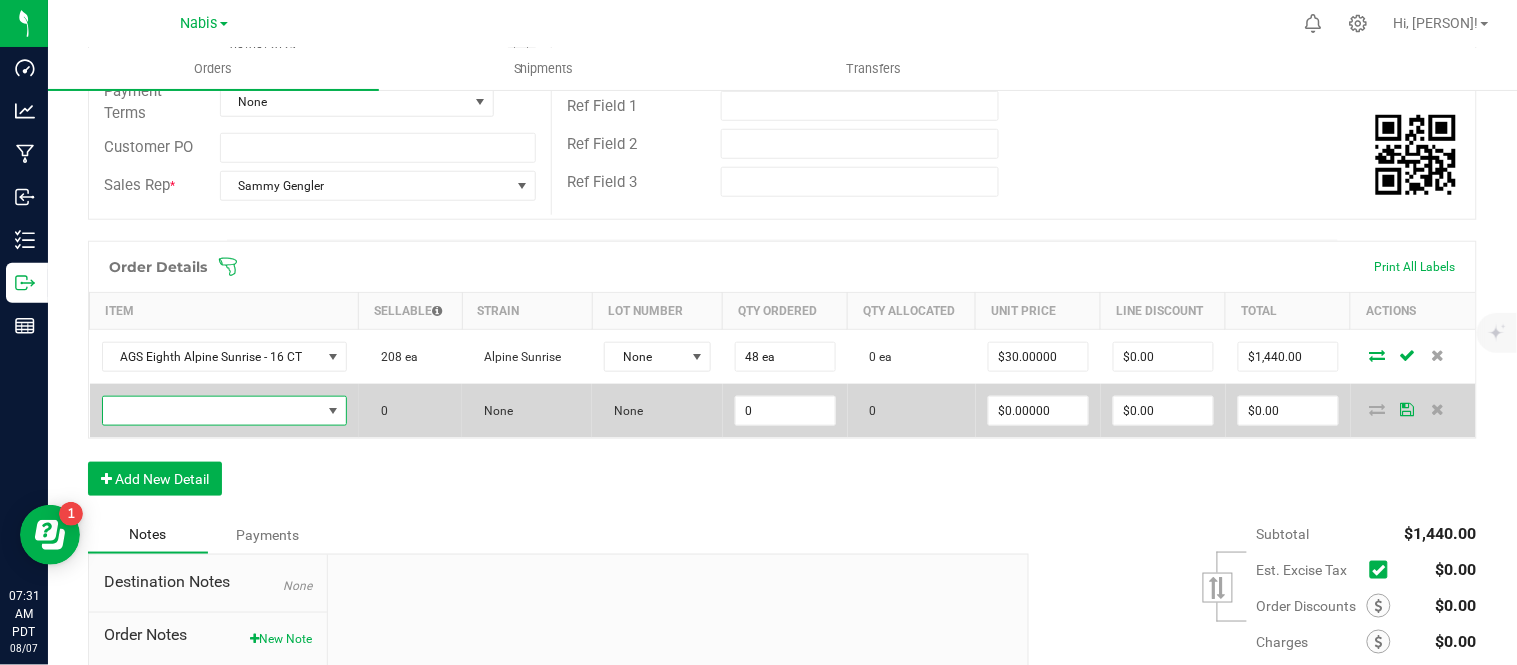 click at bounding box center [212, 411] 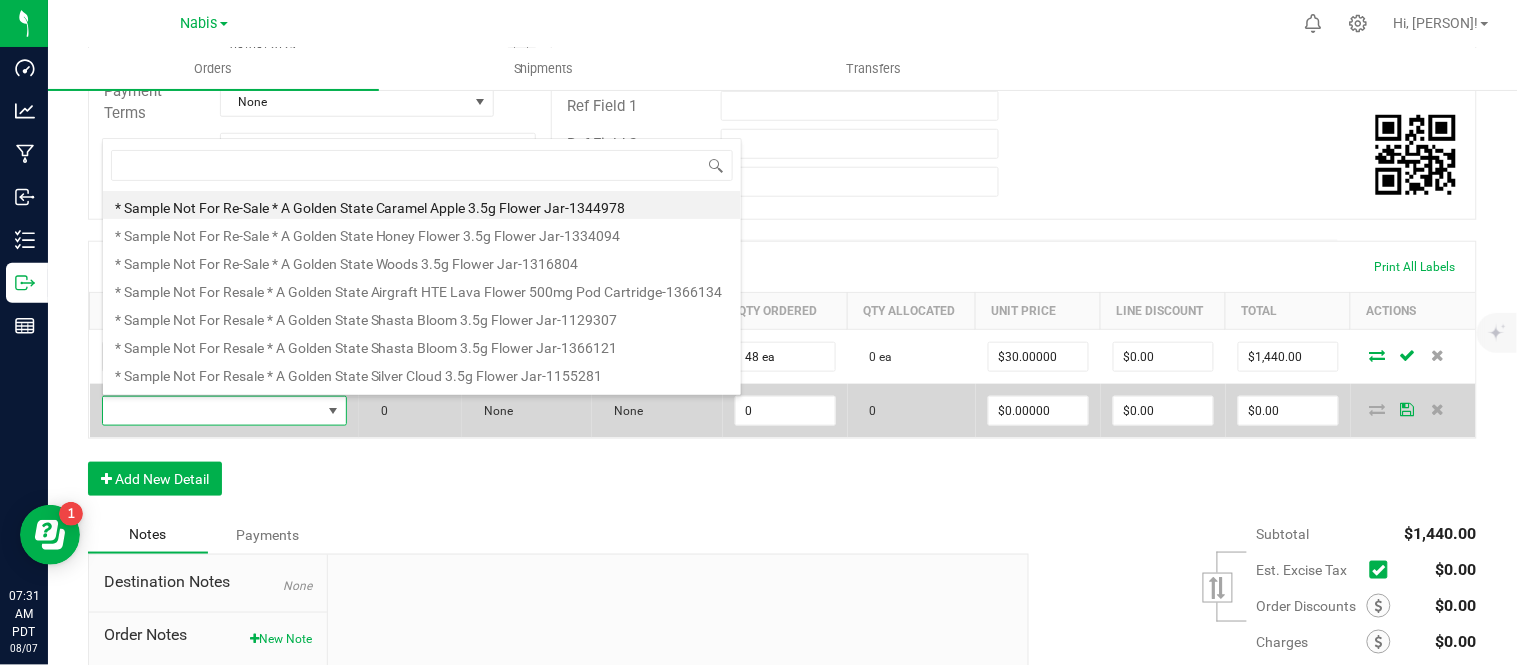 scroll, scrollTop: 99970, scrollLeft: 99760, axis: both 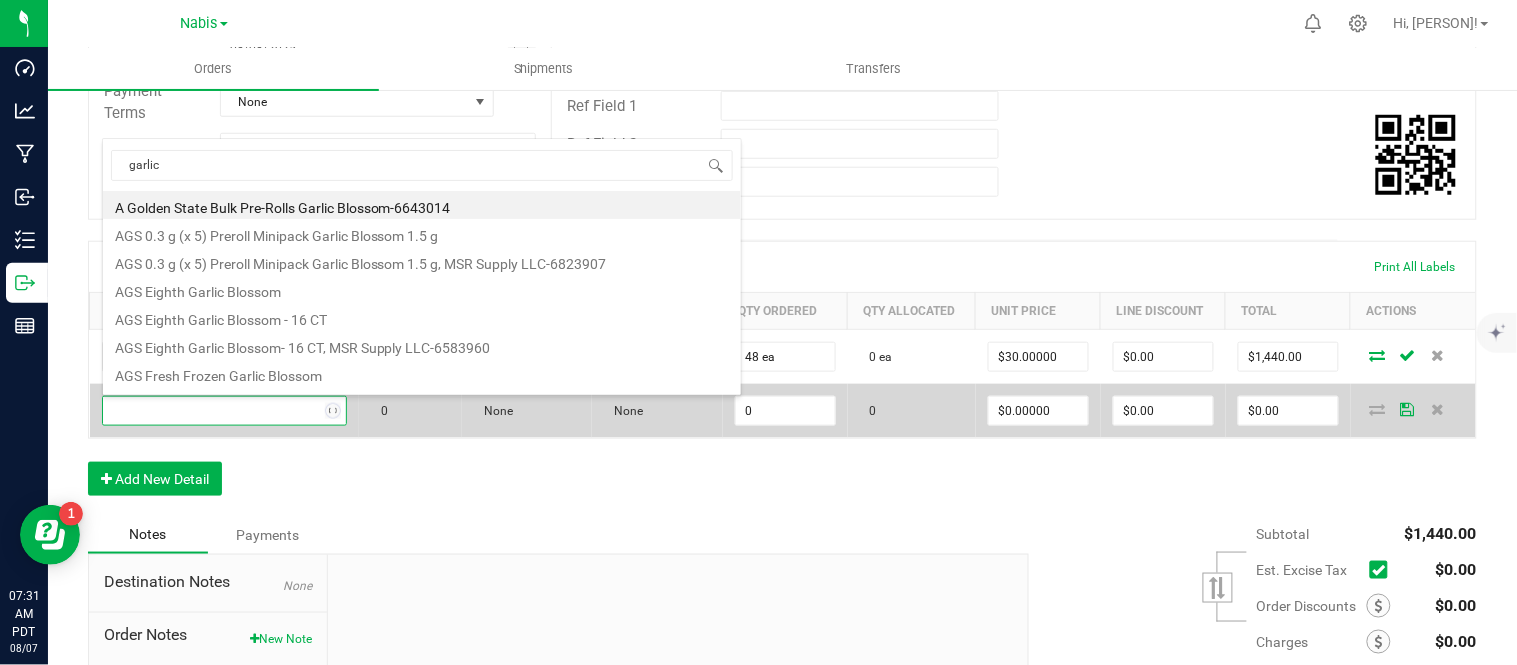 type on "garlic b" 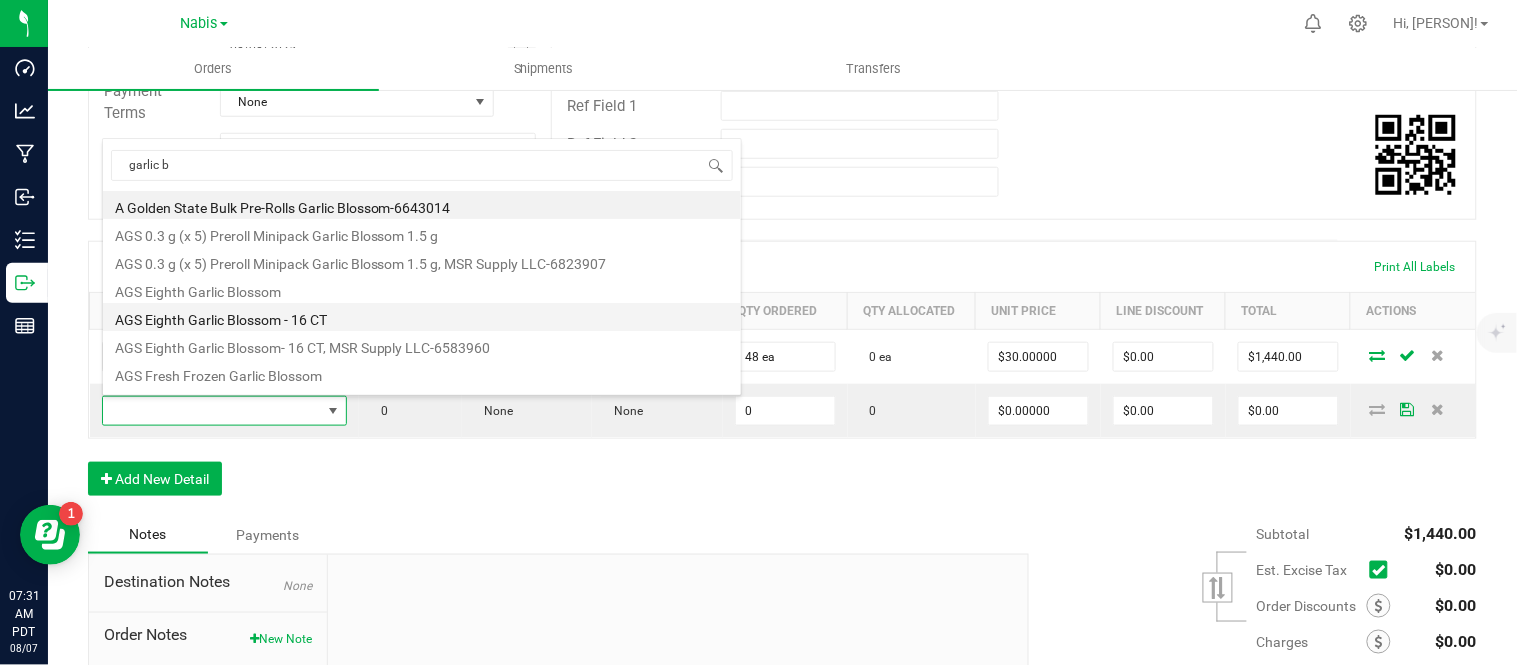 click on "AGS Eighth Garlic Blossom - 16 CT" at bounding box center [422, 317] 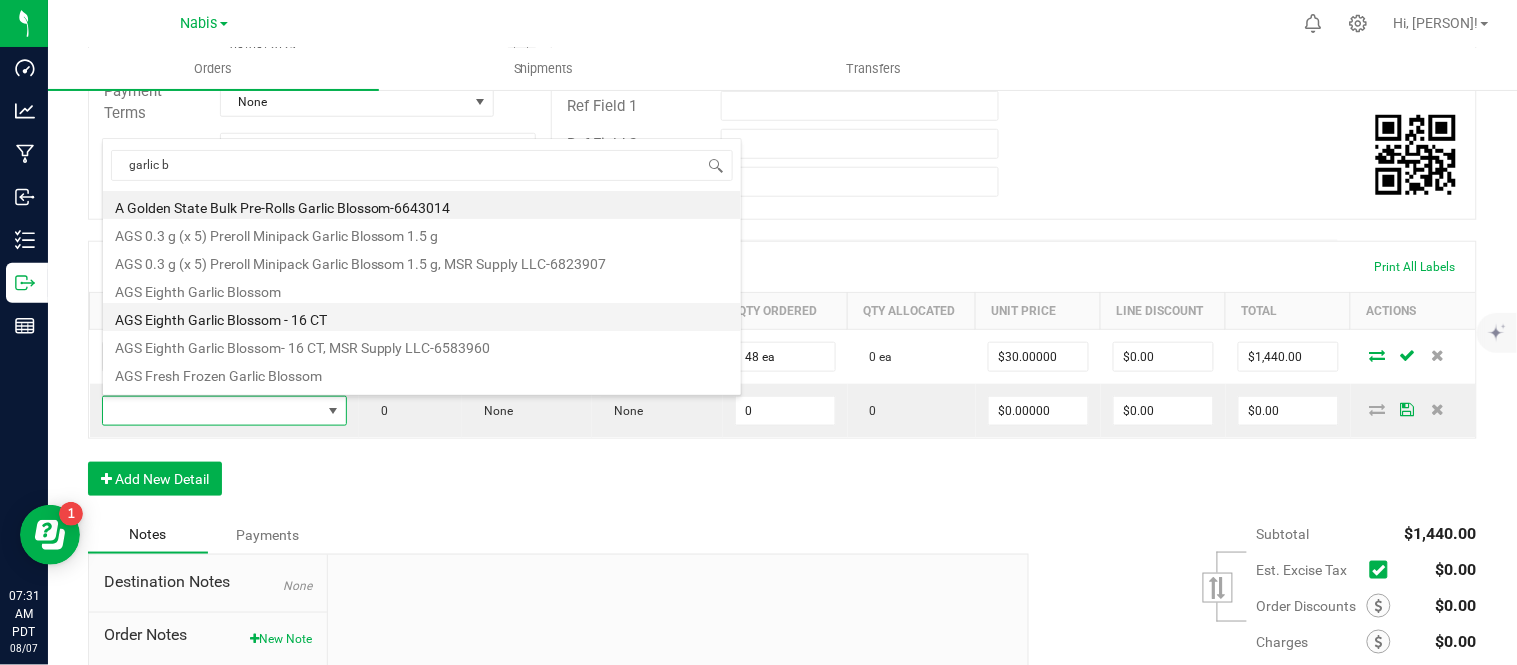 type on "0 ea" 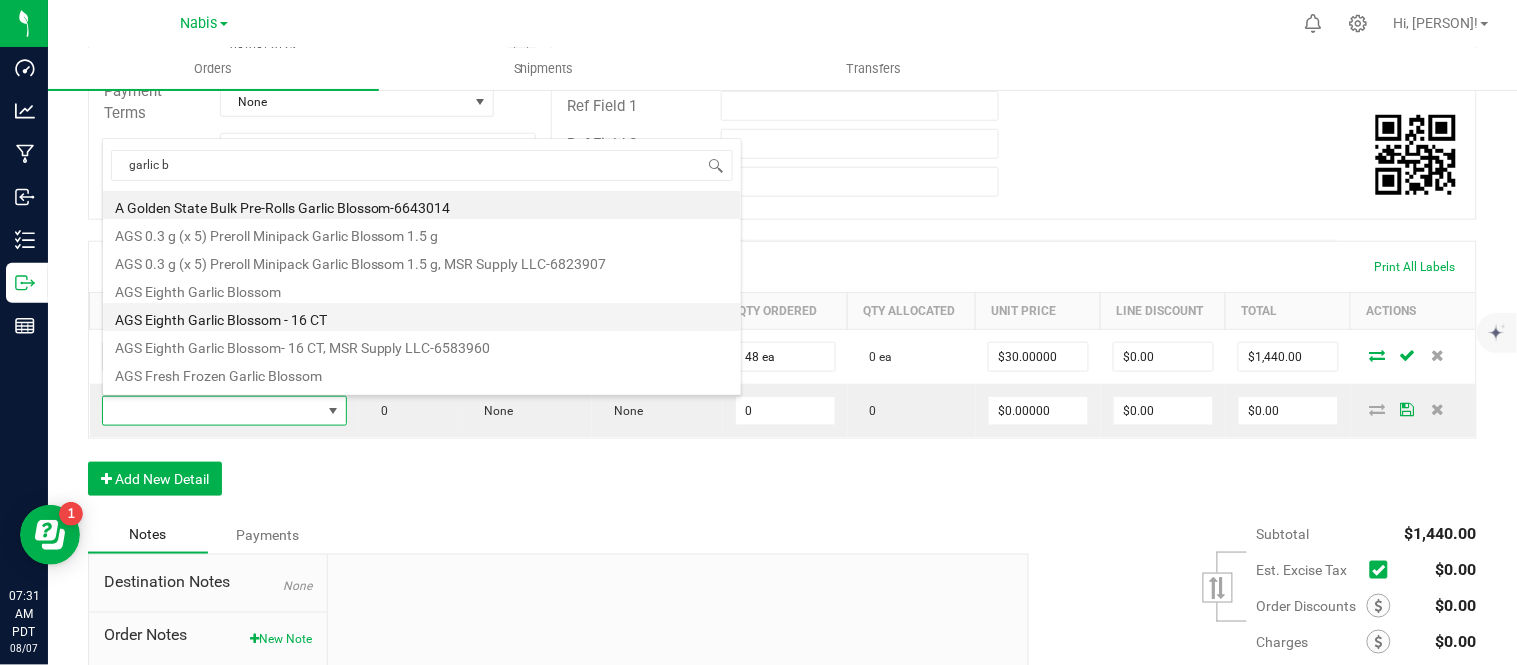 type on "$30.00000" 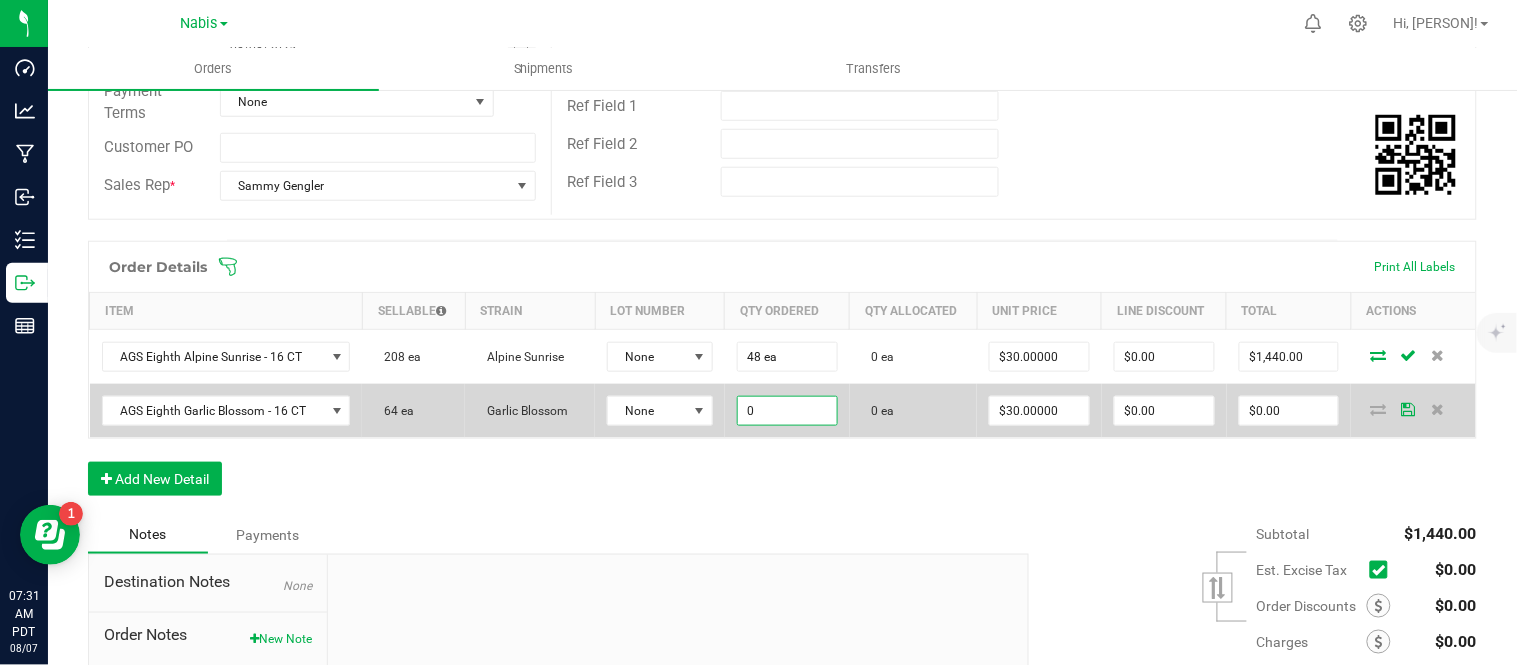 click on "0" at bounding box center (787, 411) 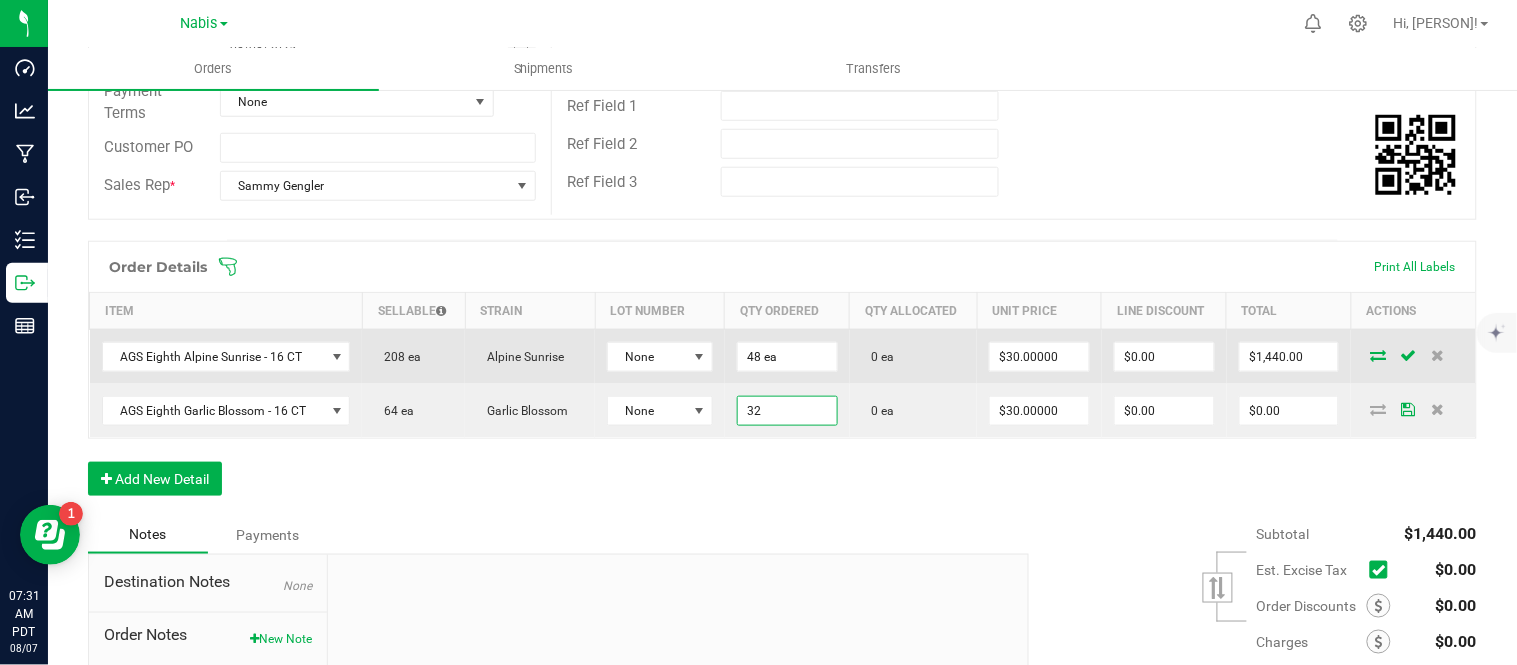 type on "32 ea" 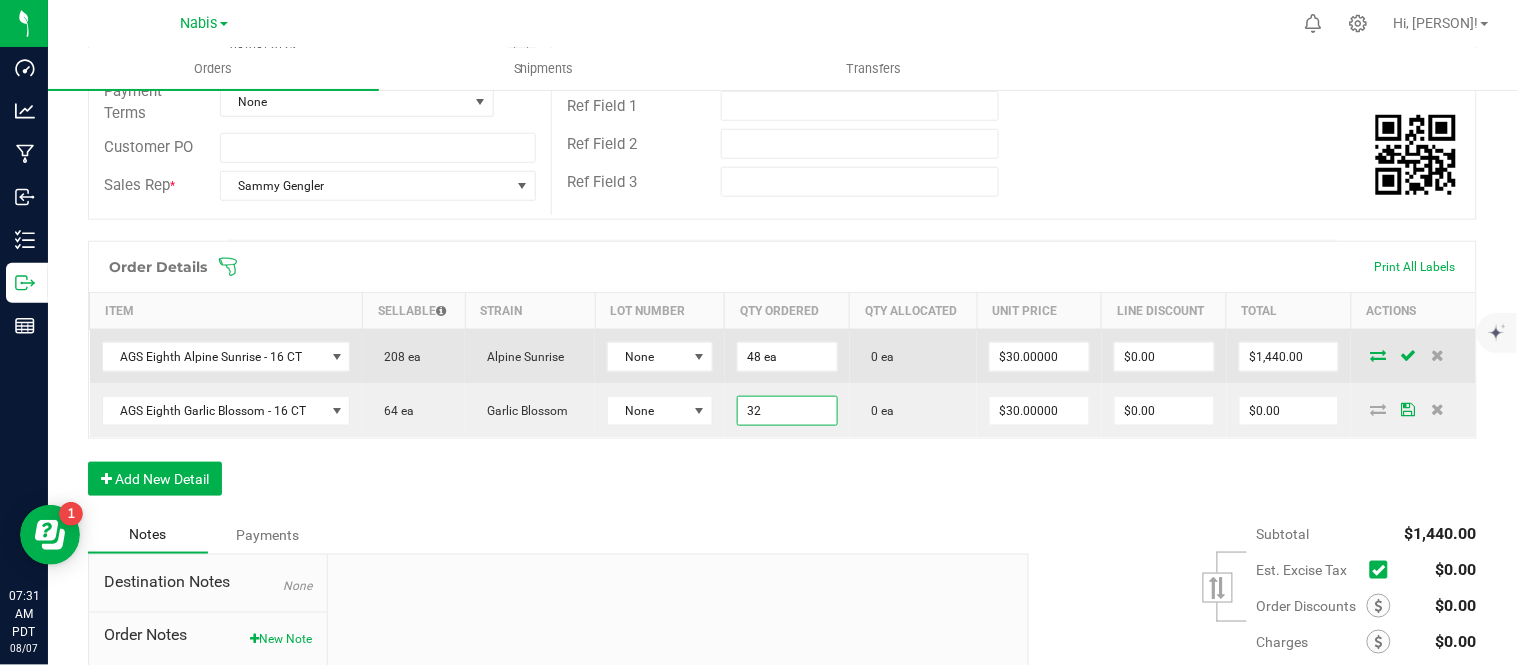 type on "30" 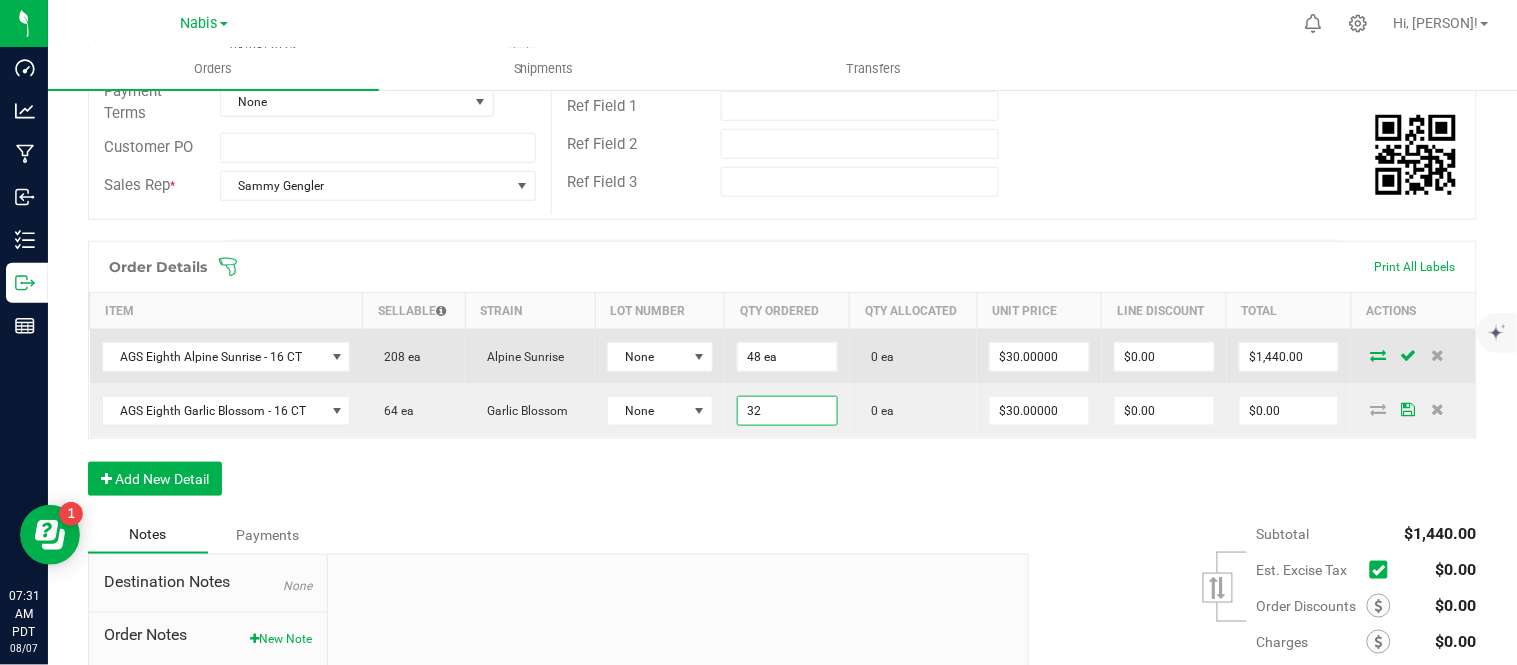 type on "$960.00" 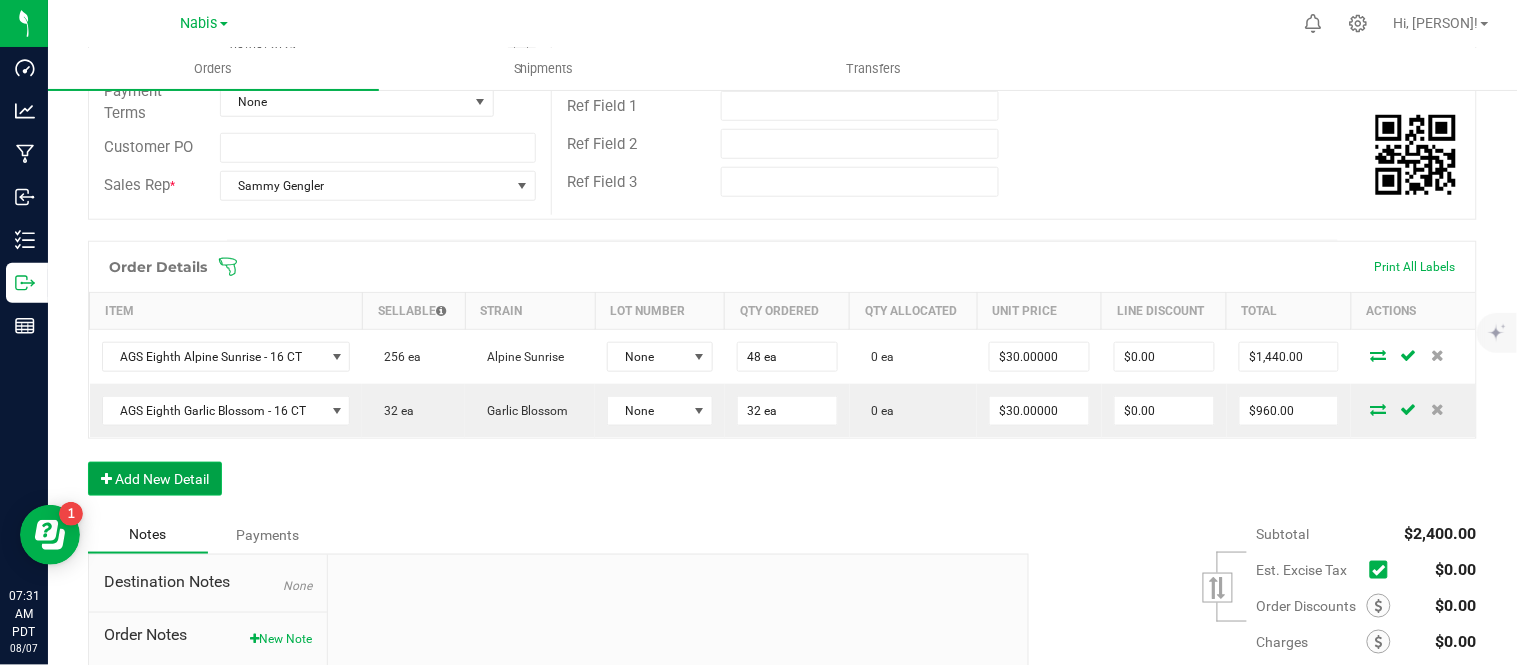 click on "Add New Detail" at bounding box center [155, 479] 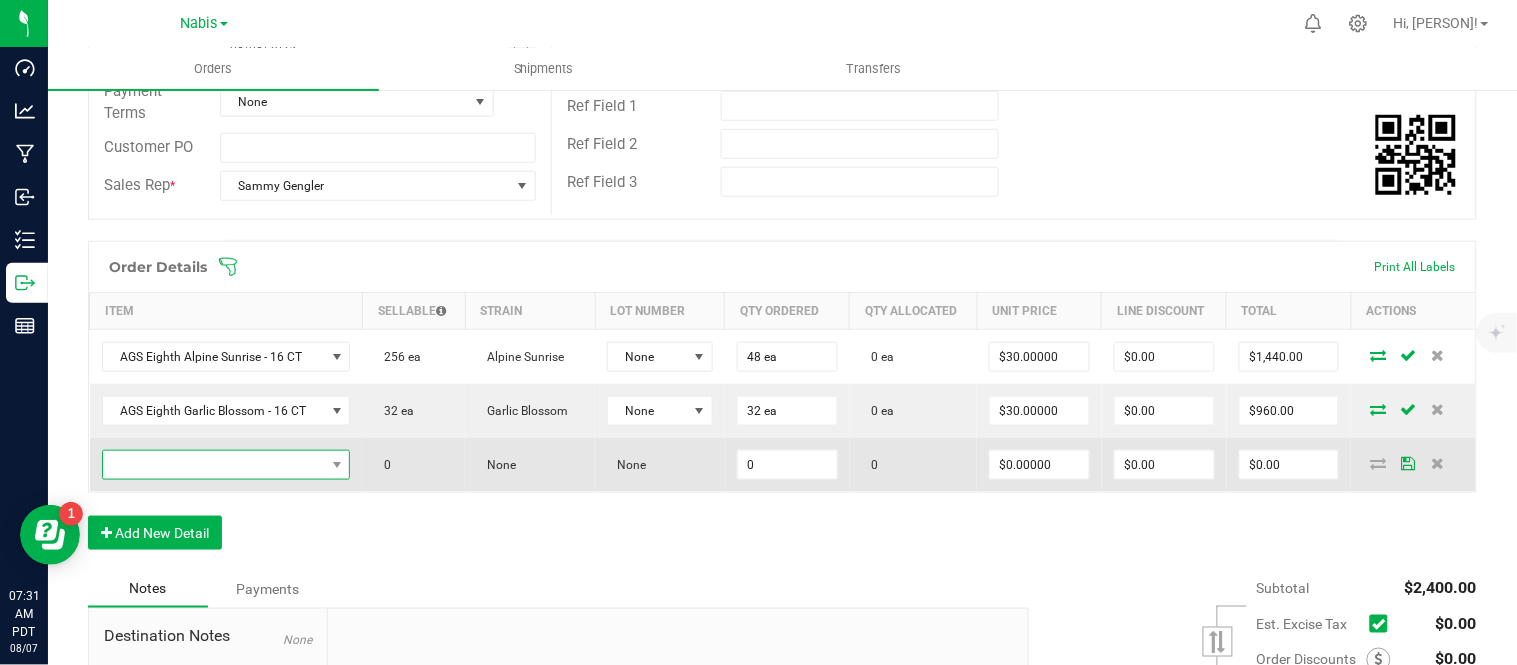 click at bounding box center [214, 465] 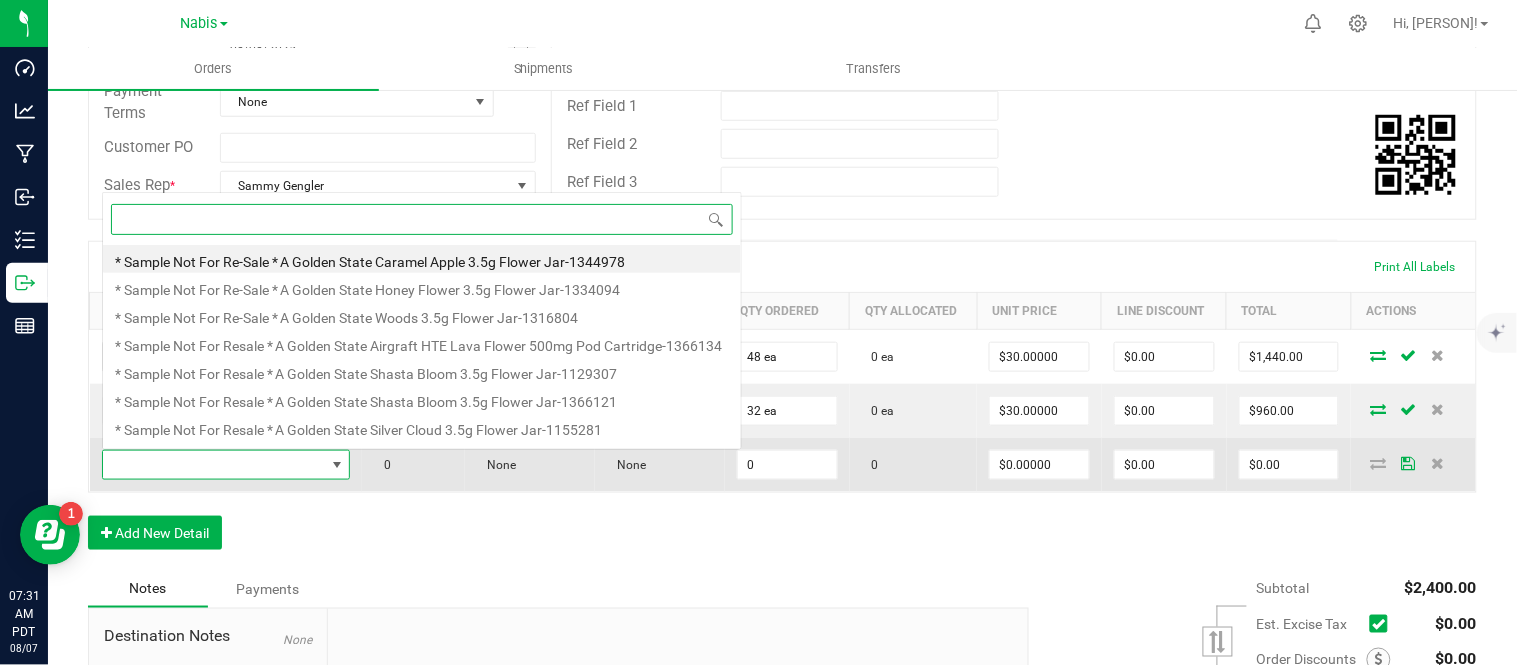 scroll, scrollTop: 0, scrollLeft: 0, axis: both 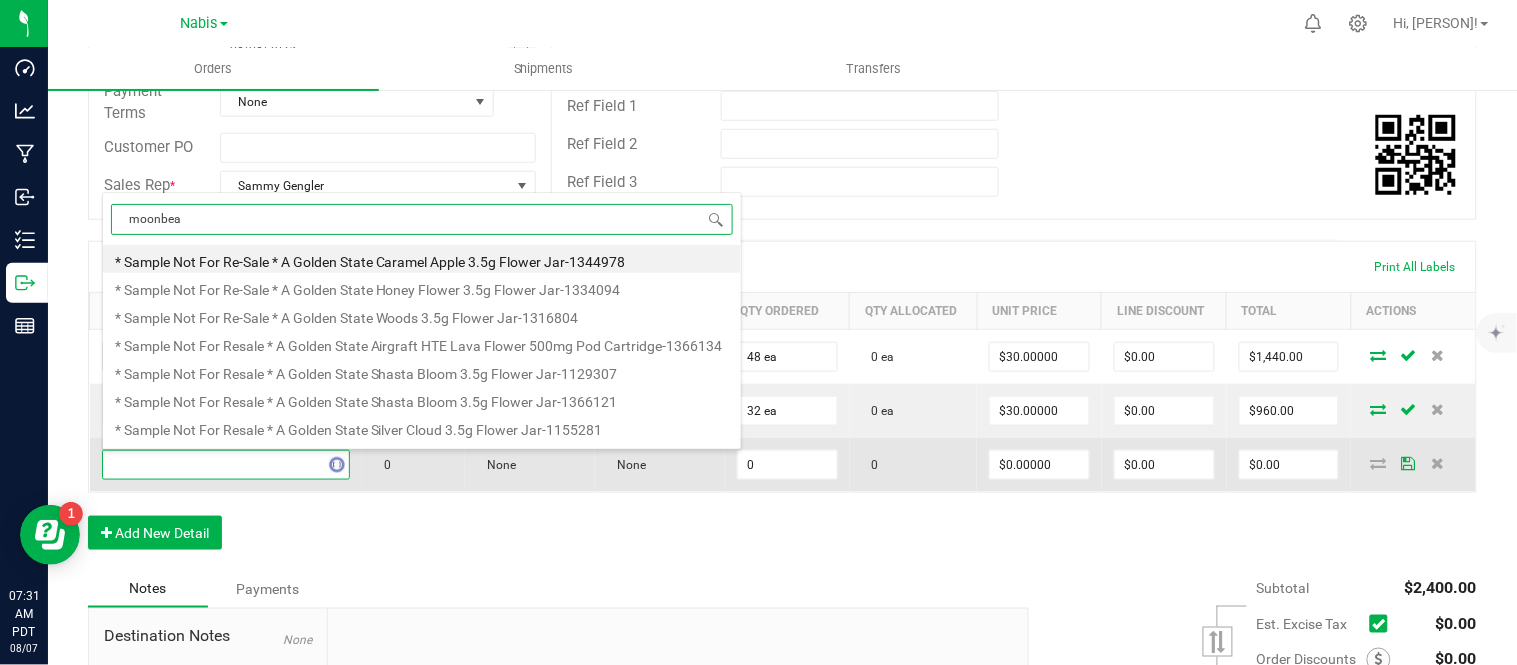 type on "moonbeam" 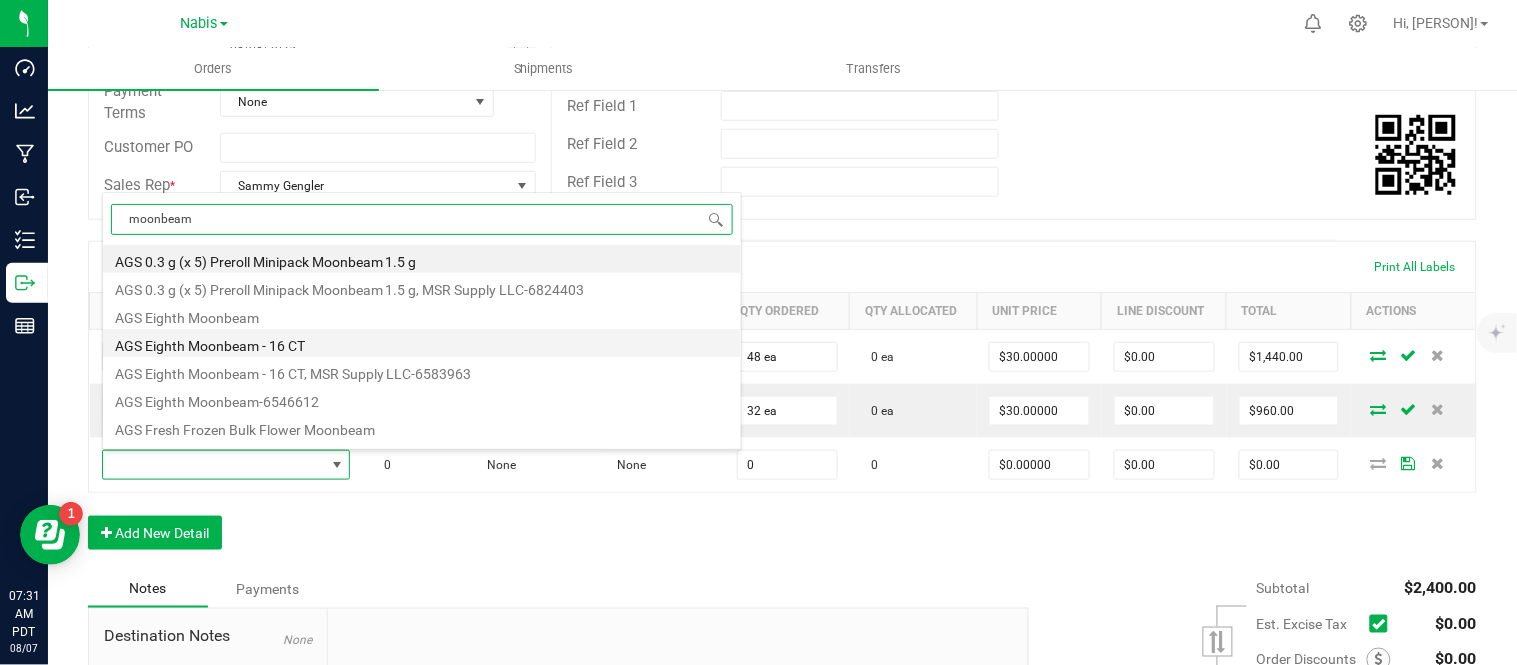 click on "AGS Eighth Moonbeam - 16 CT" at bounding box center (422, 343) 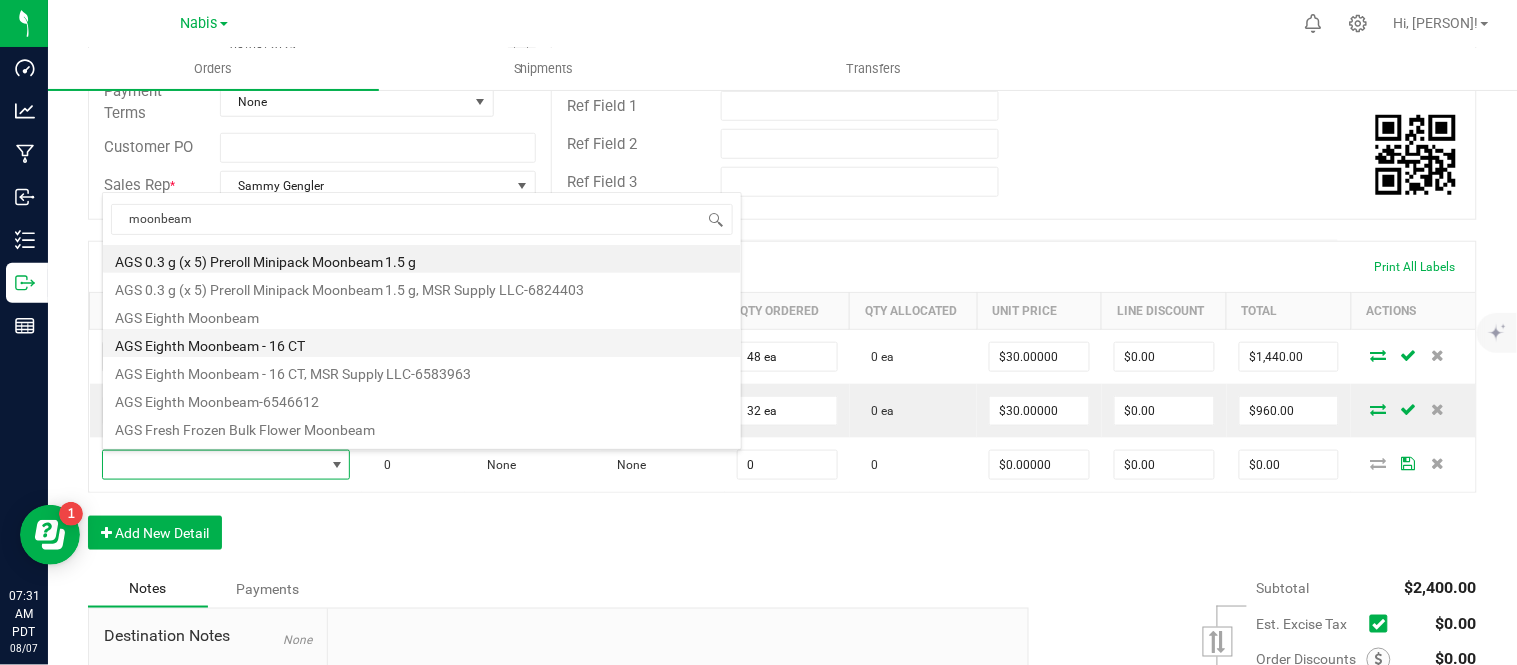 type on "0 ea" 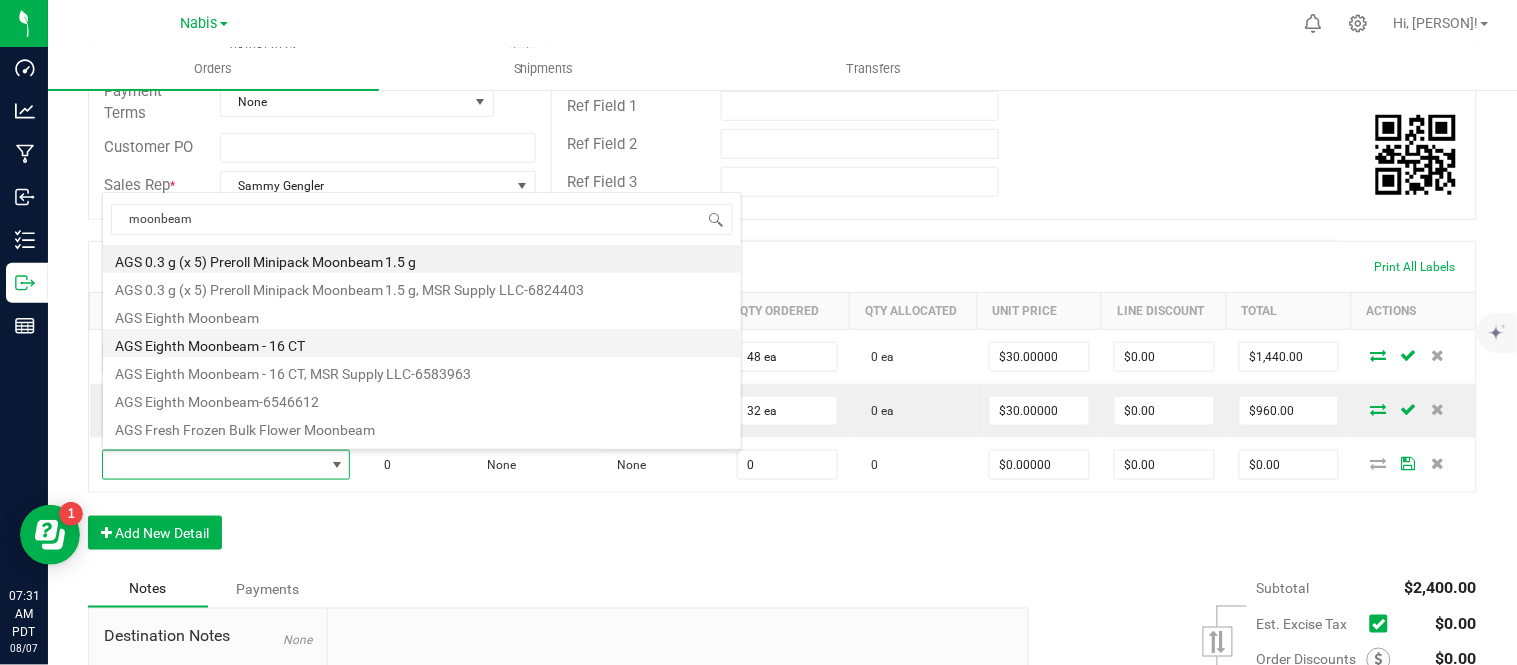 type on "$30.00000" 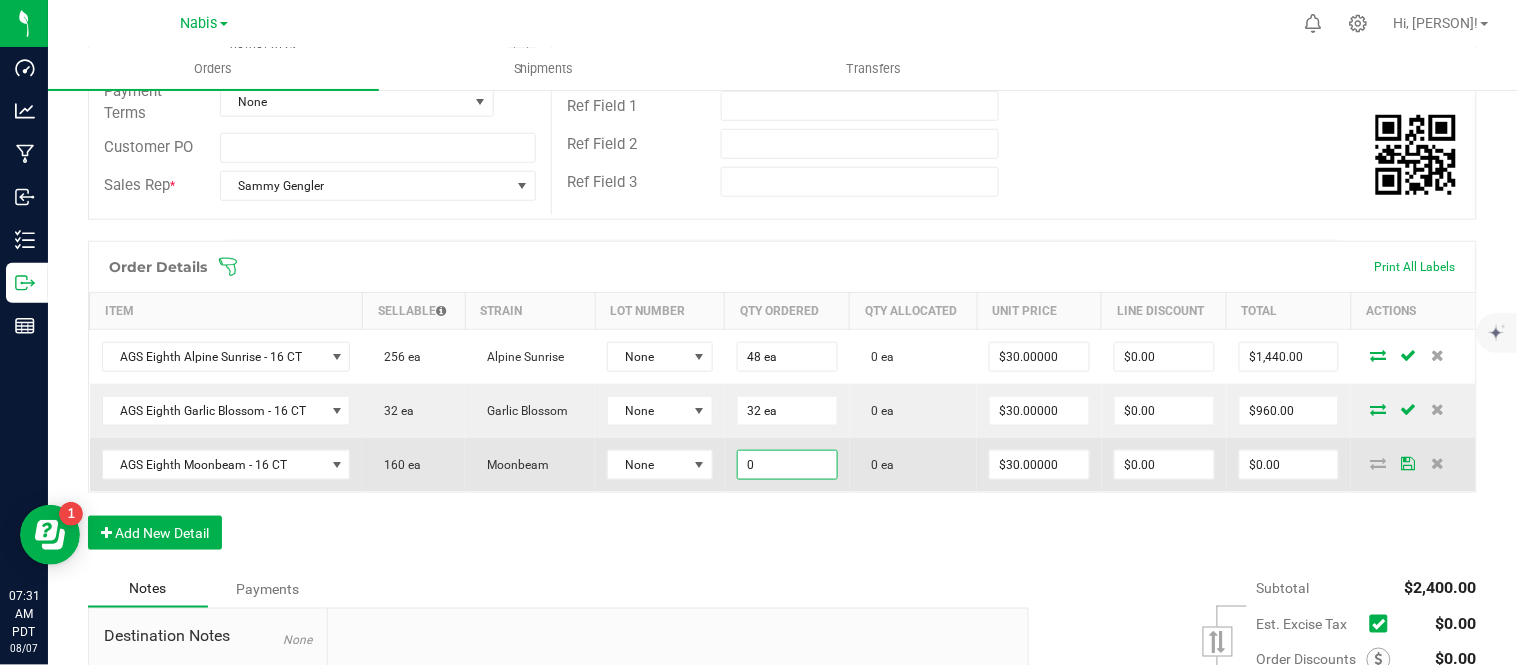 click on "0" at bounding box center [787, 465] 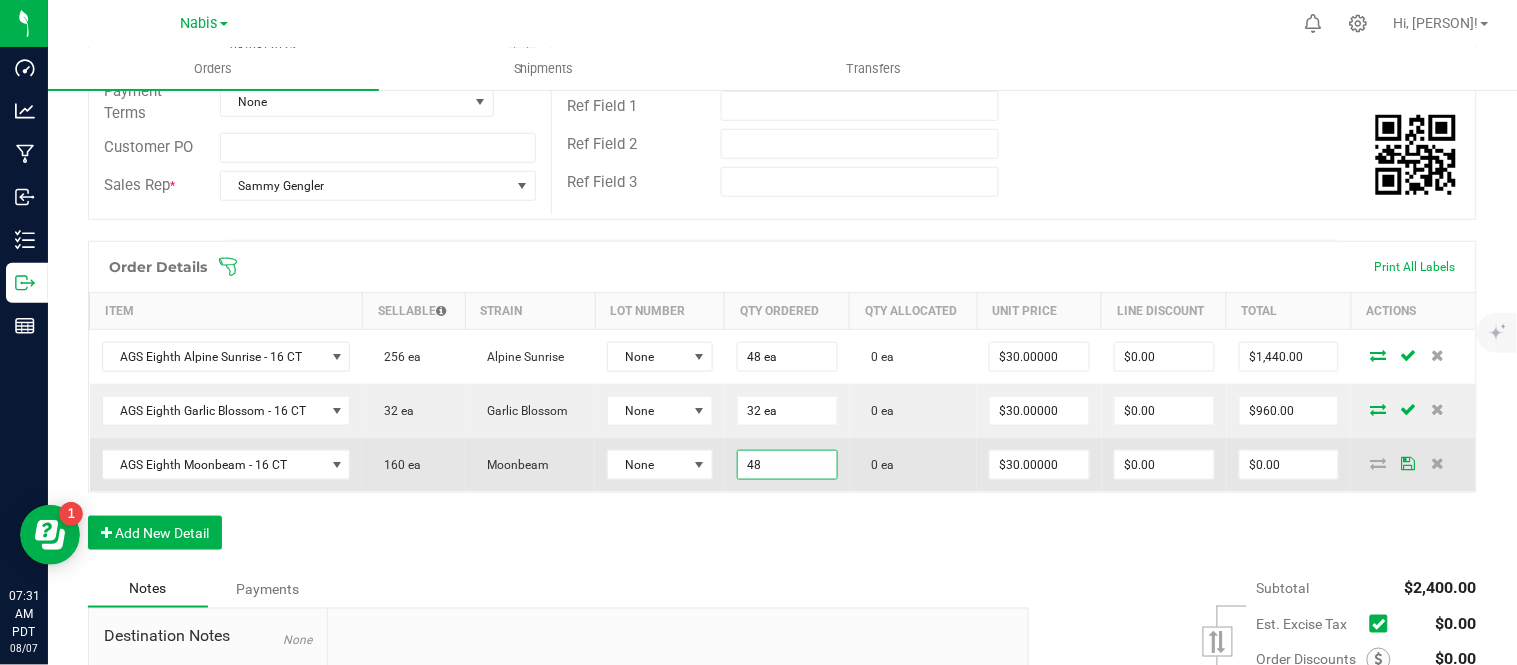 type on "48 ea" 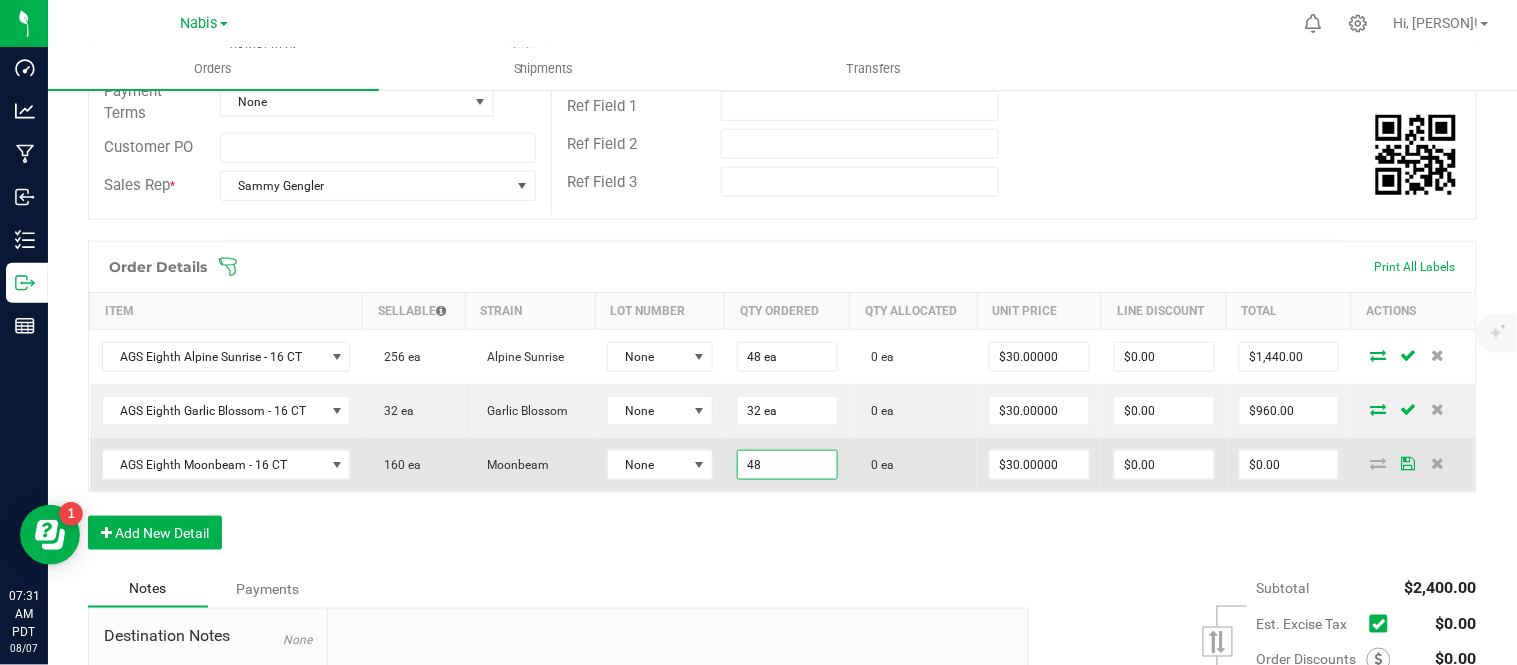 type on "30" 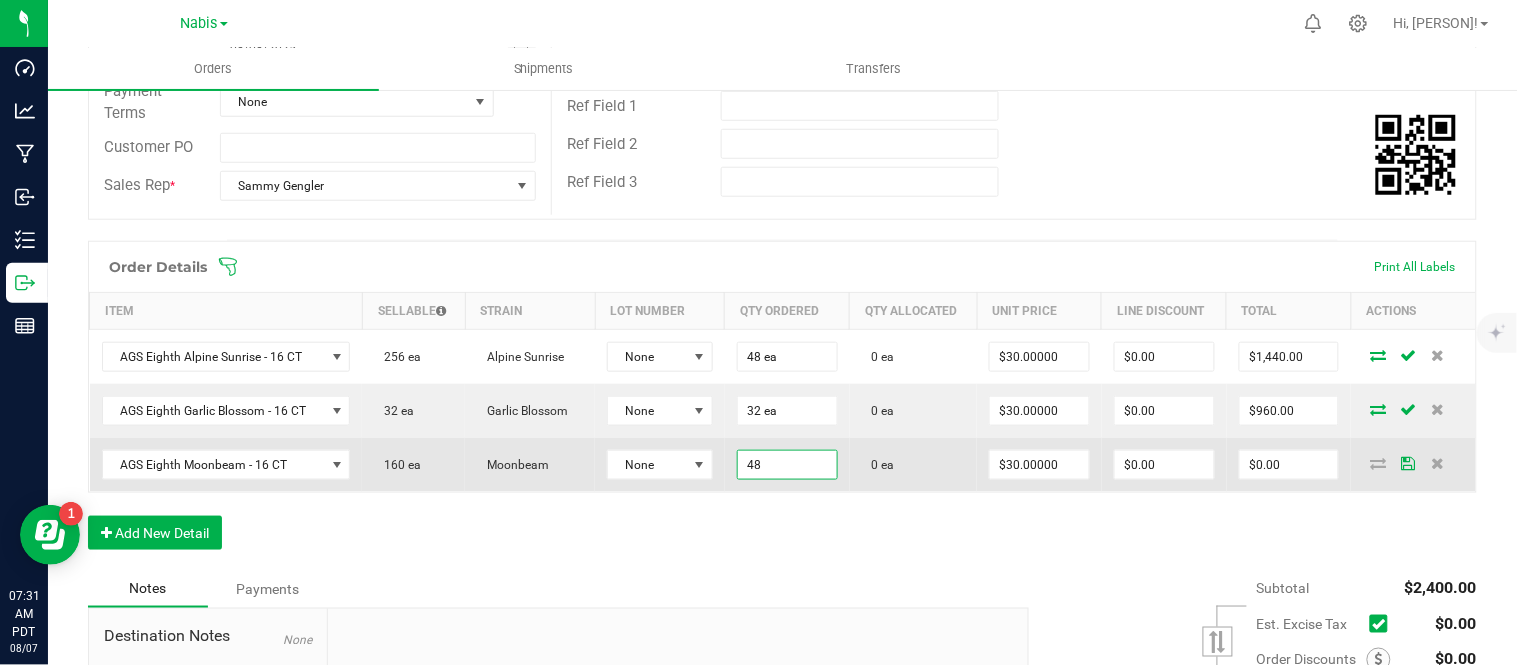 type on "$1,440.00" 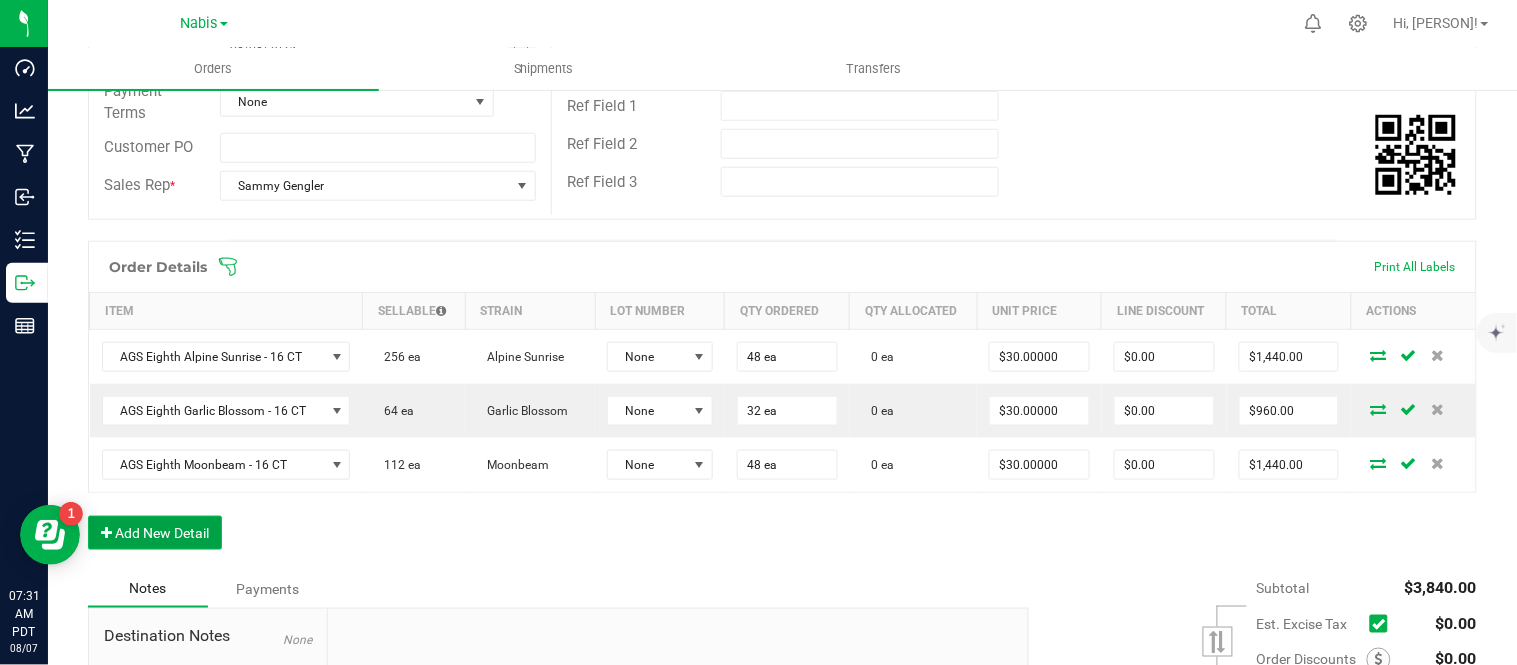 click on "Add New Detail" at bounding box center (155, 533) 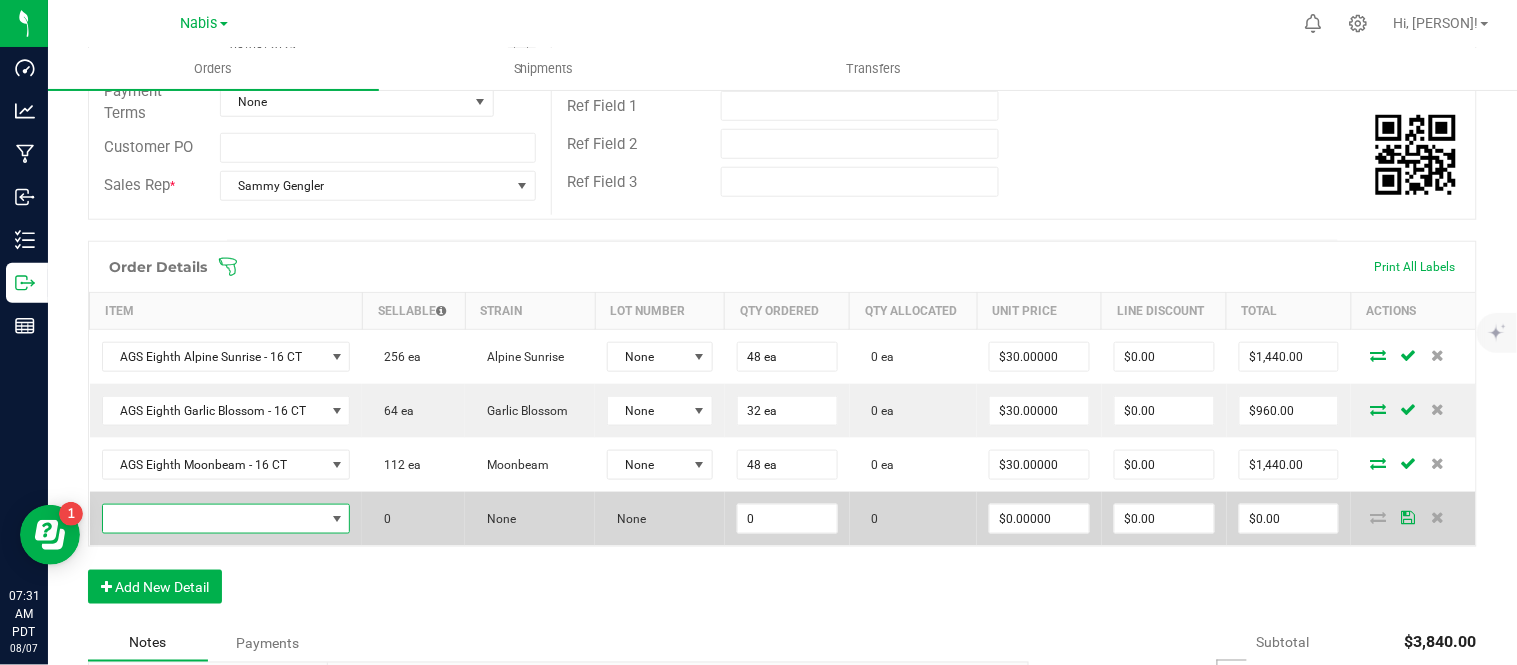 click at bounding box center [214, 519] 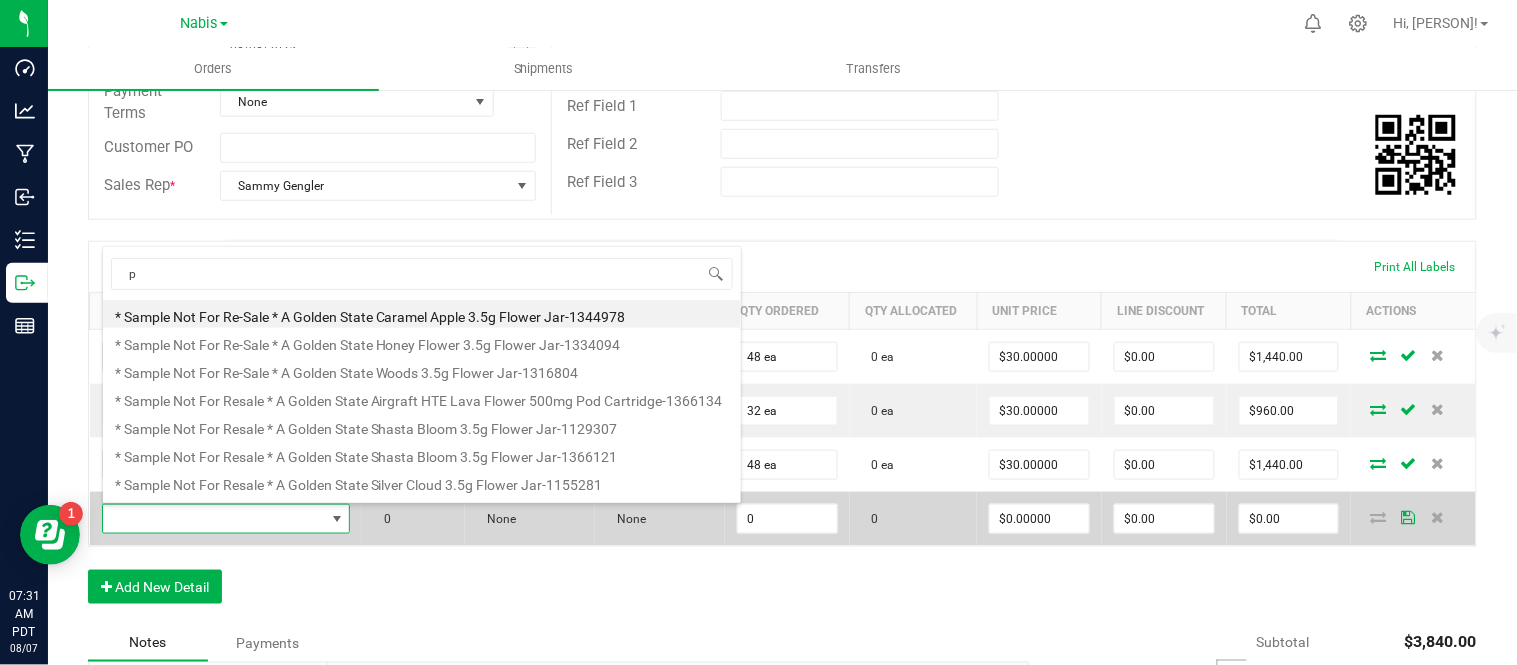 scroll, scrollTop: 99970, scrollLeft: 99756, axis: both 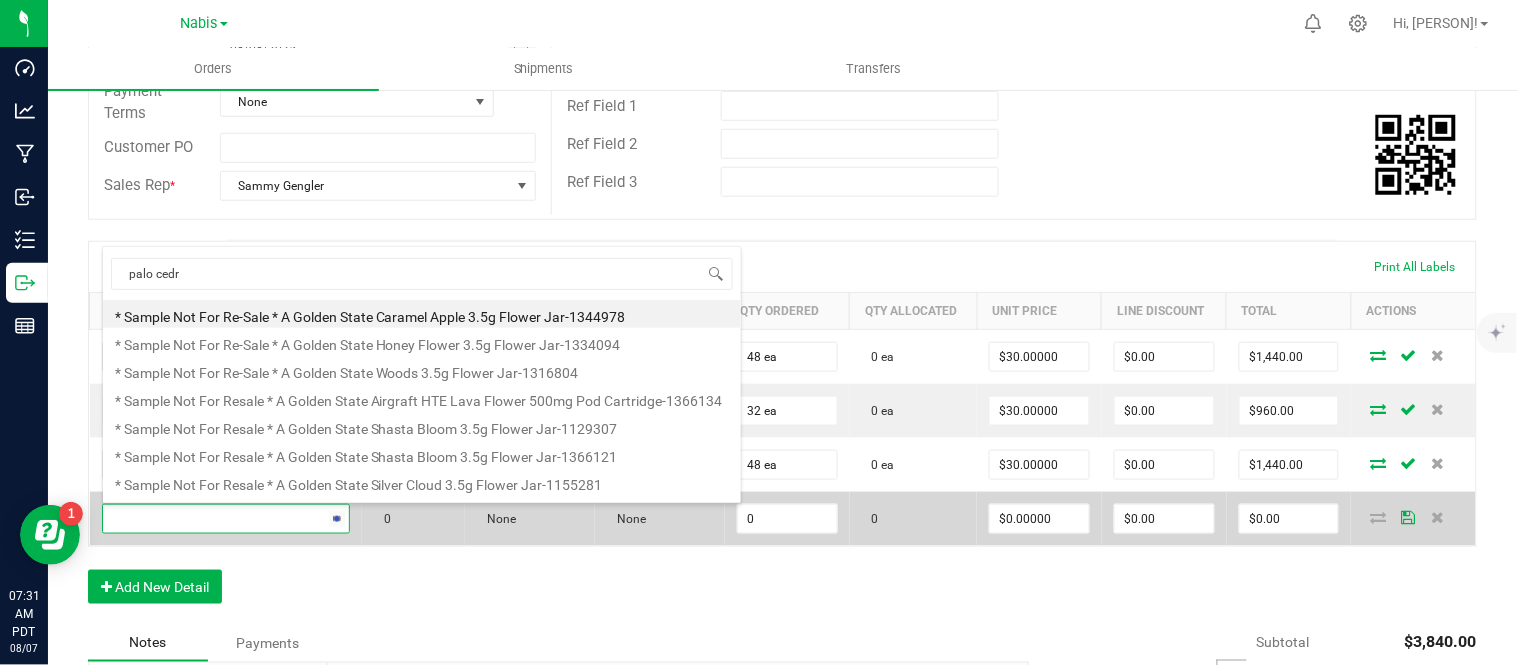 type on "[CITY]" 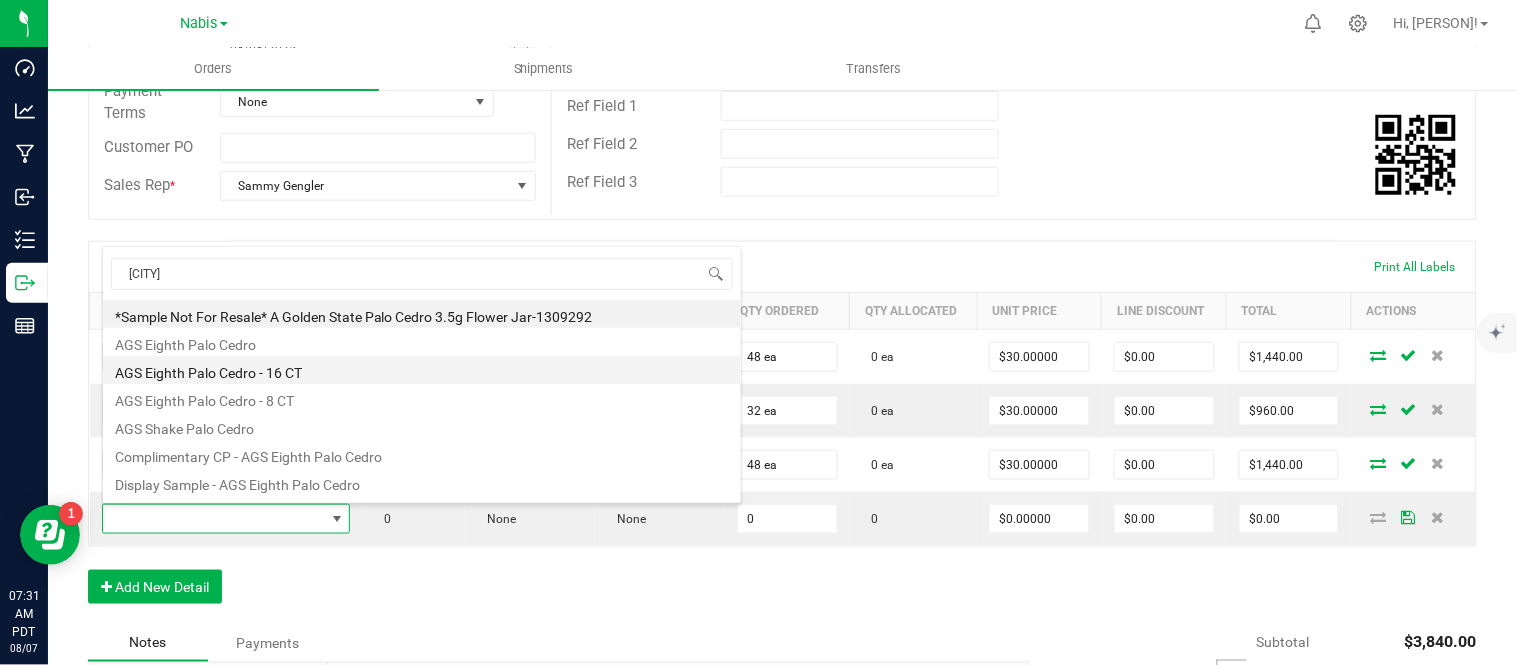 click on "AGS Eighth Palo Cedro - 16 CT" at bounding box center [422, 370] 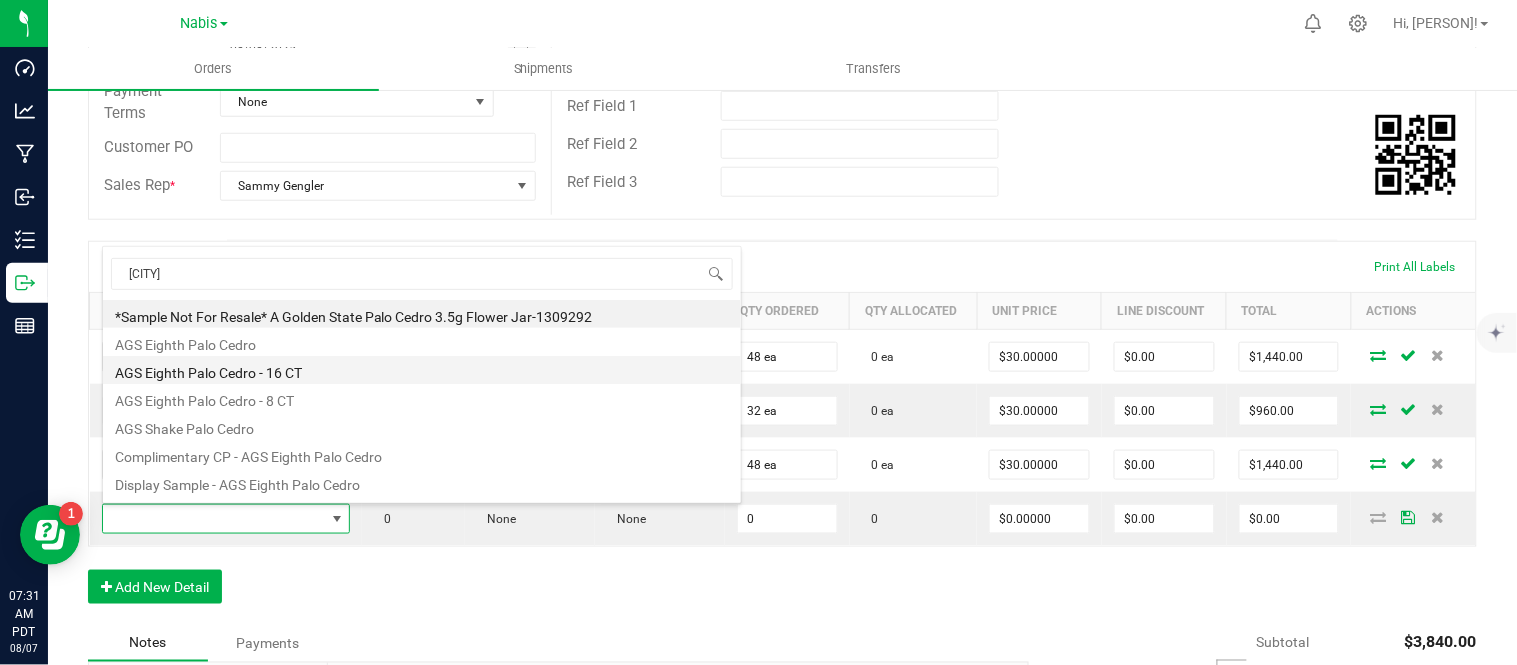 type on "0 ea" 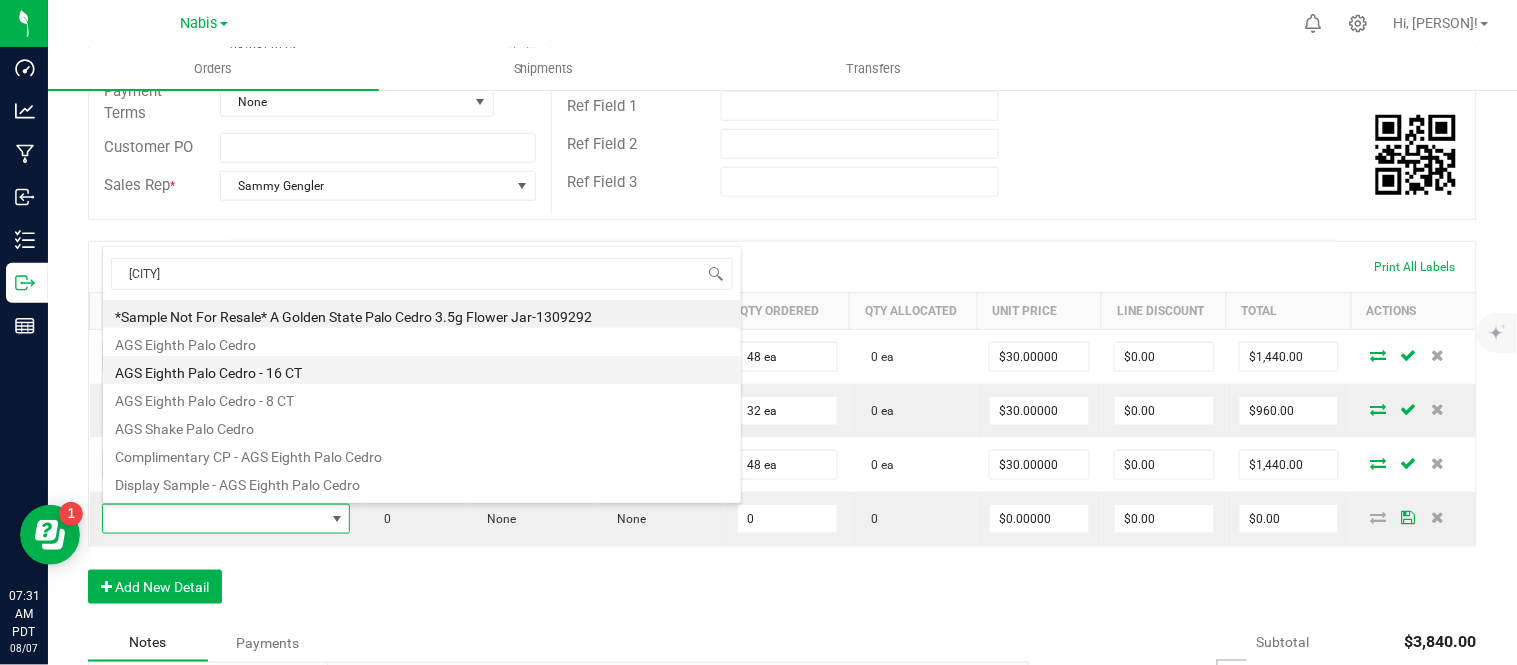 type on "$30.00000" 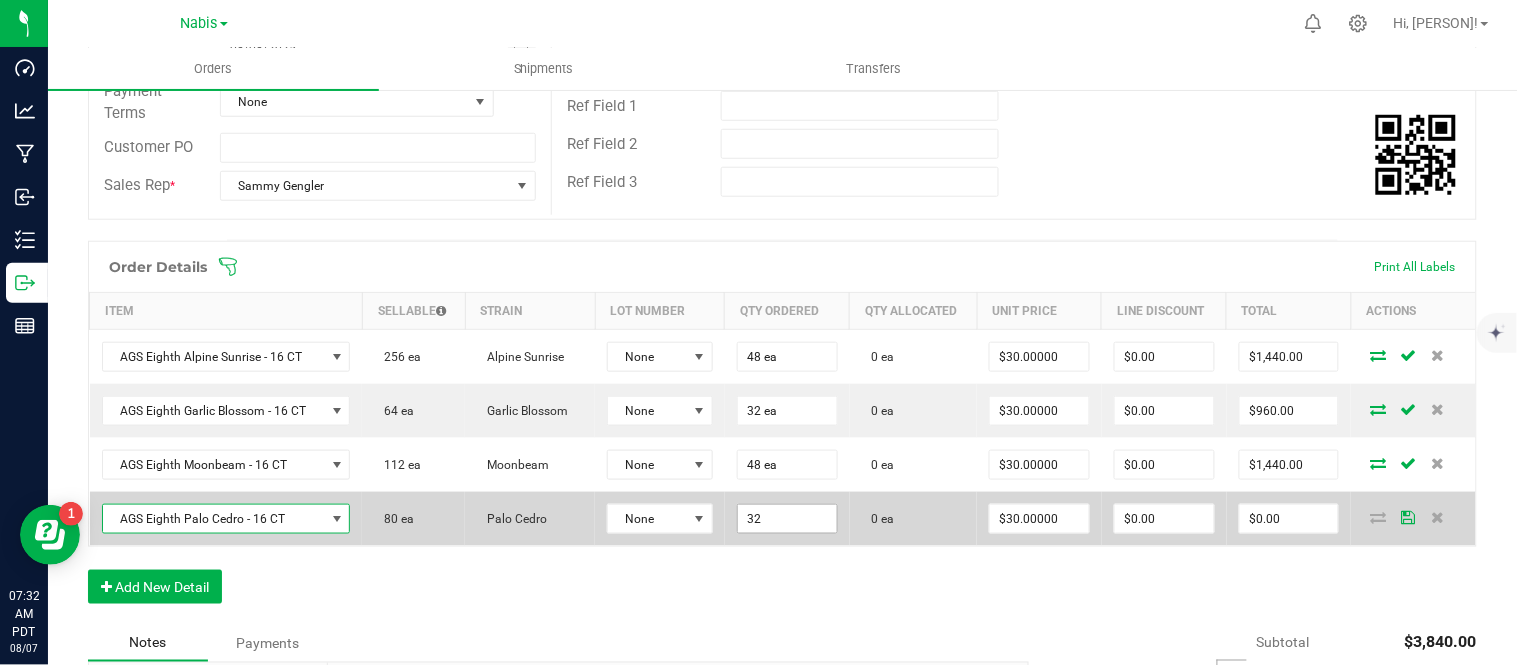 click on "32" at bounding box center [787, 519] 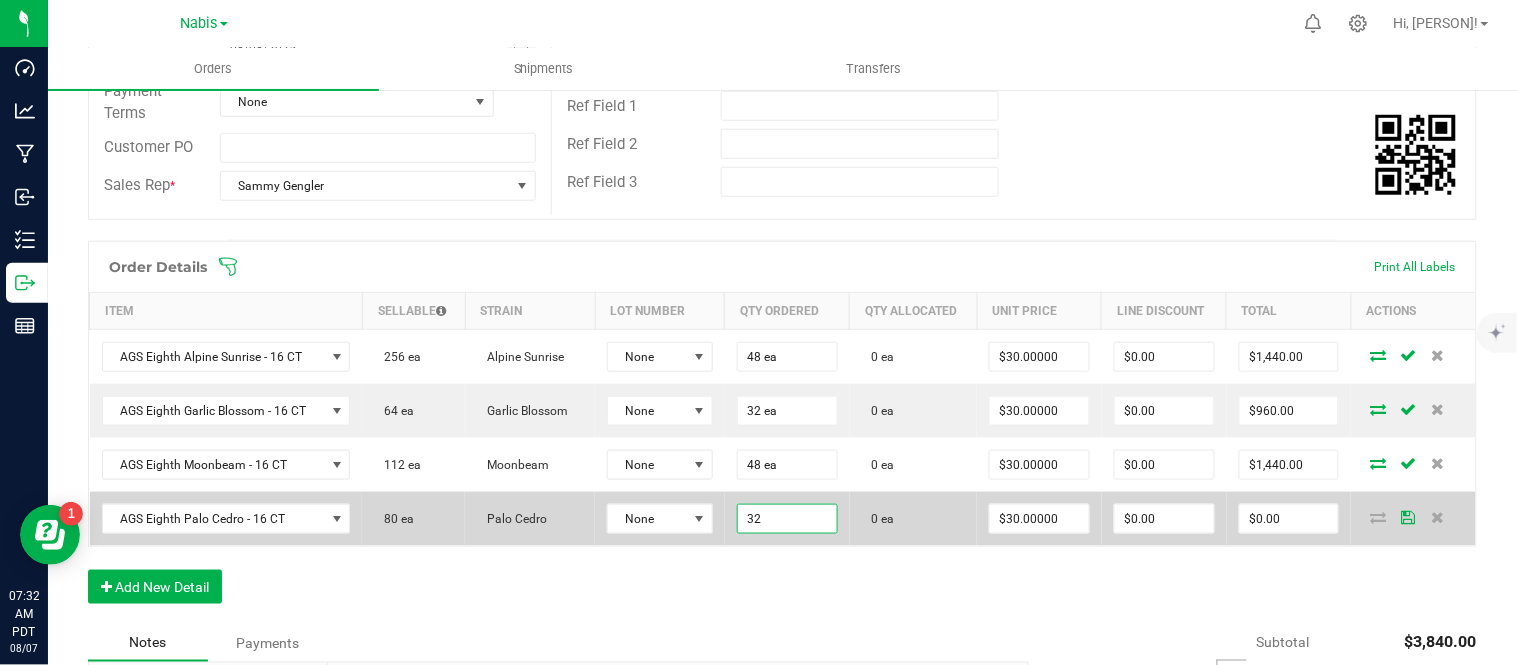 type on "32 ea" 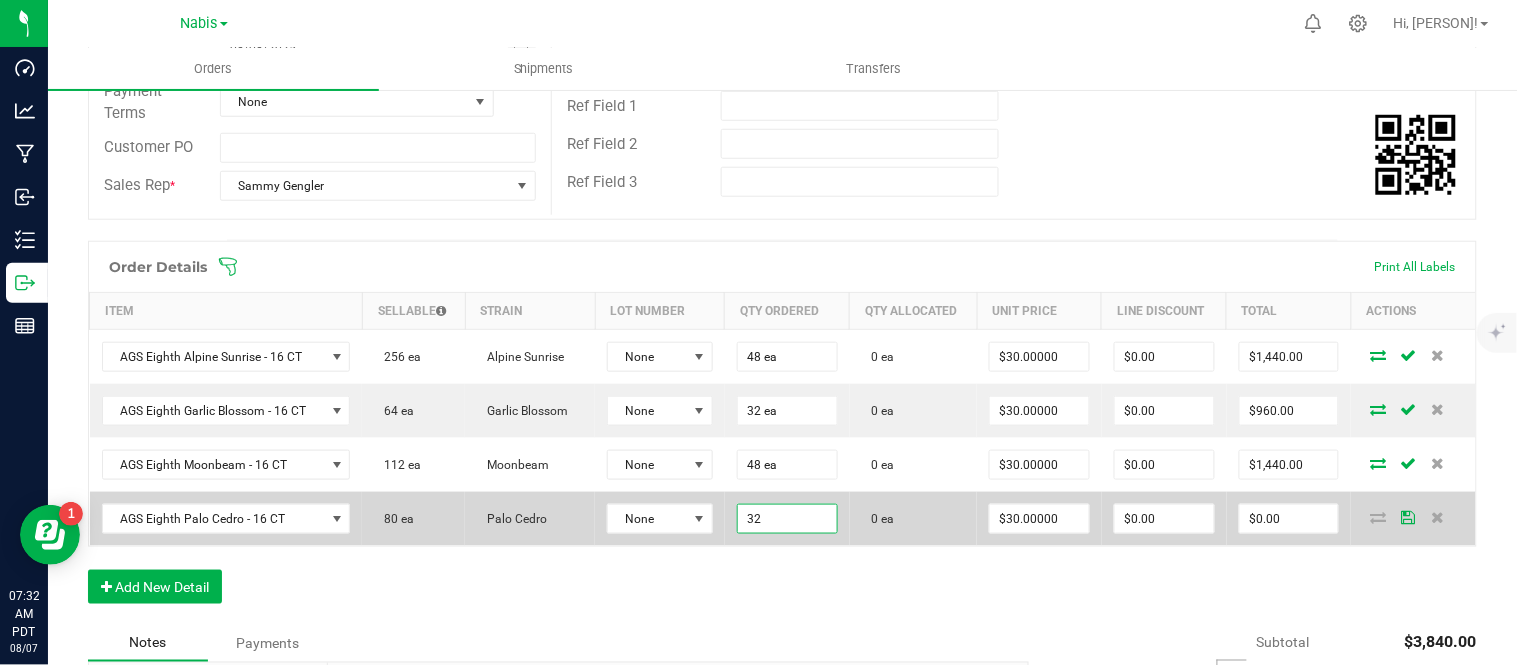 type on "30" 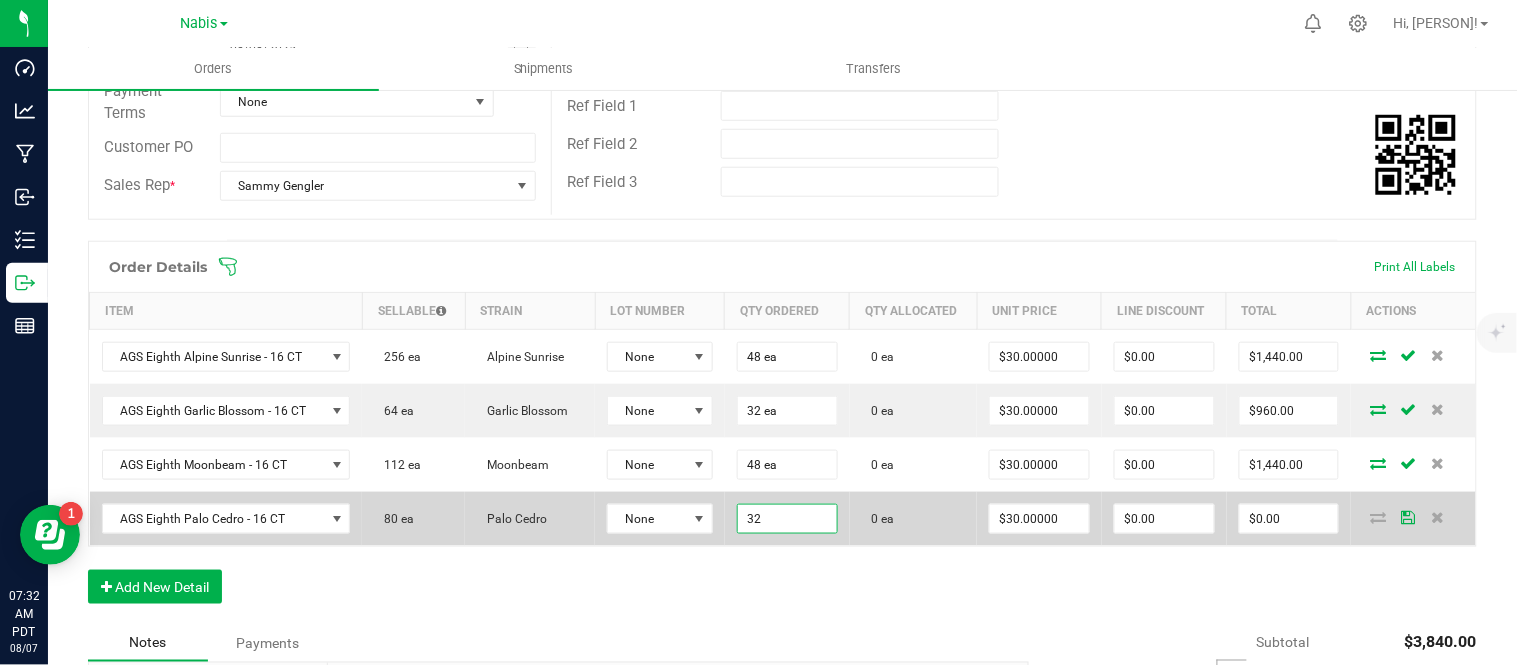 type on "$960.00" 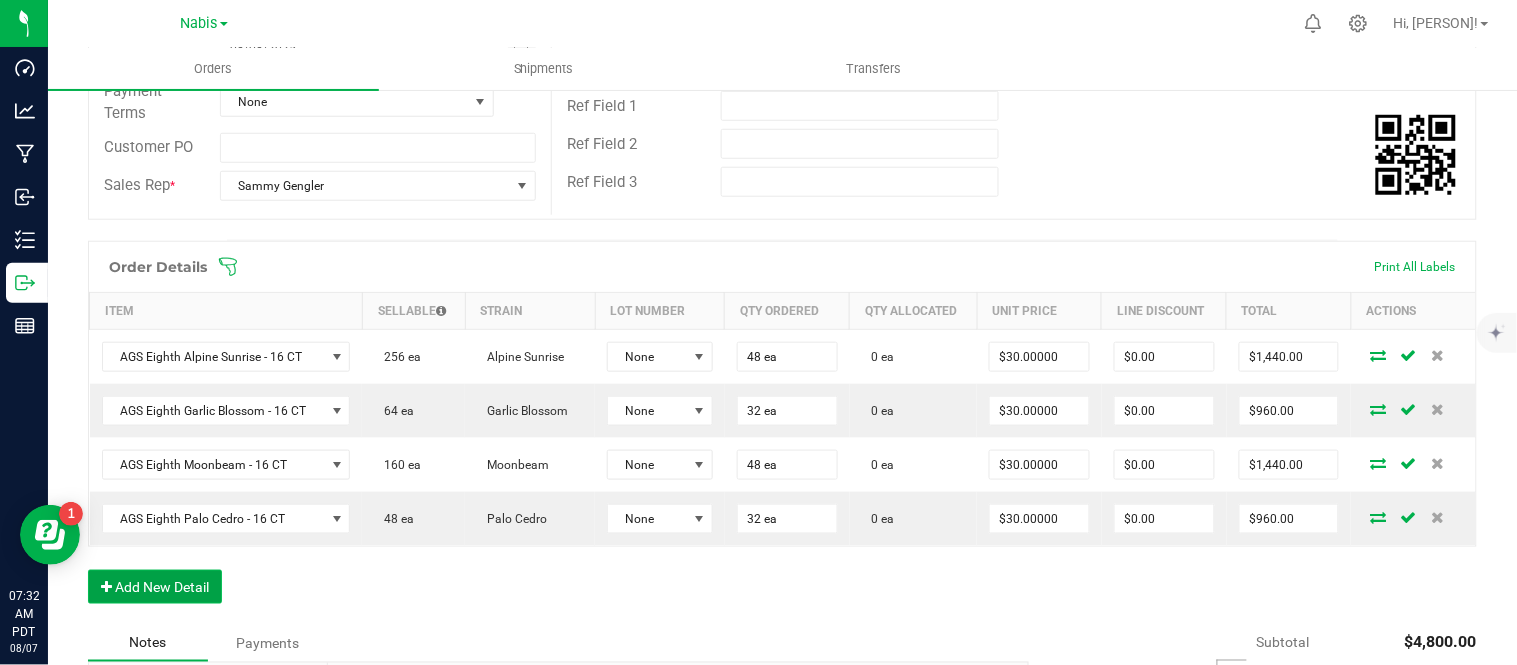 click on "Add New Detail" at bounding box center (155, 587) 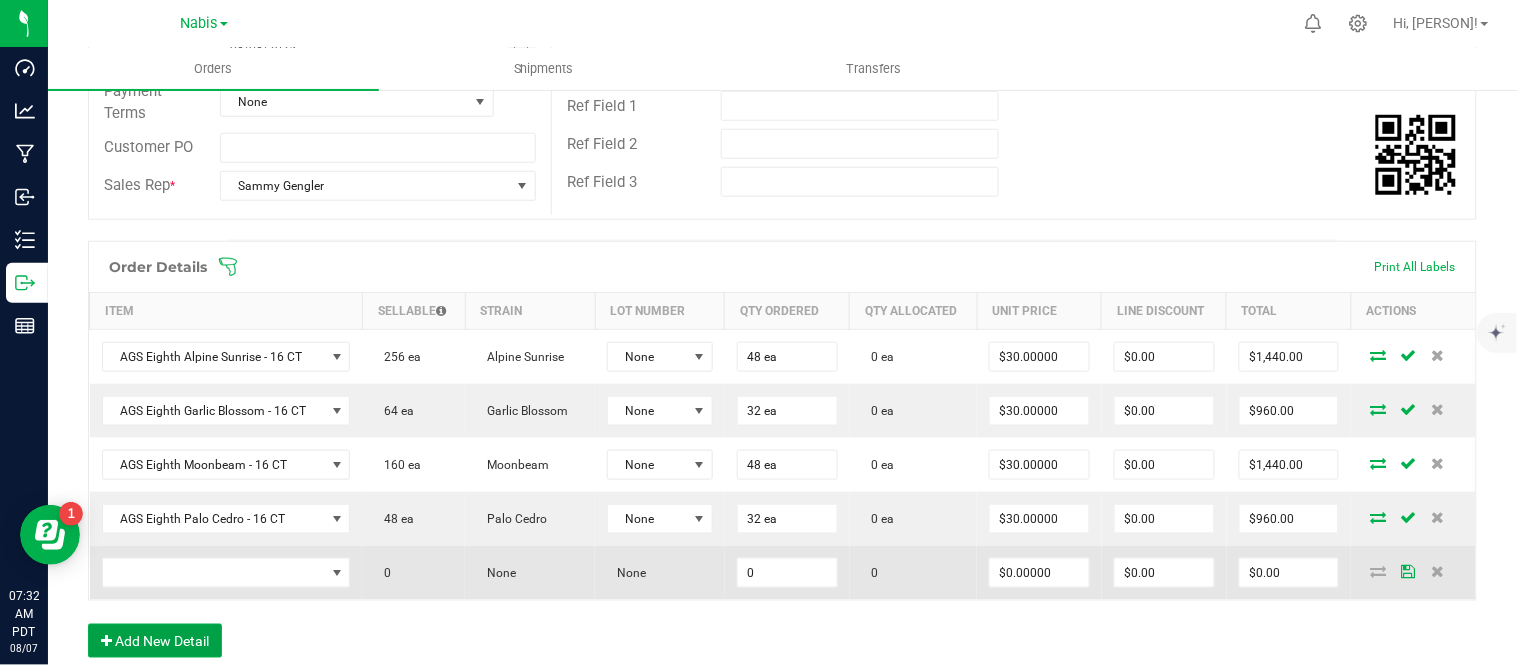 scroll, scrollTop: 497, scrollLeft: 0, axis: vertical 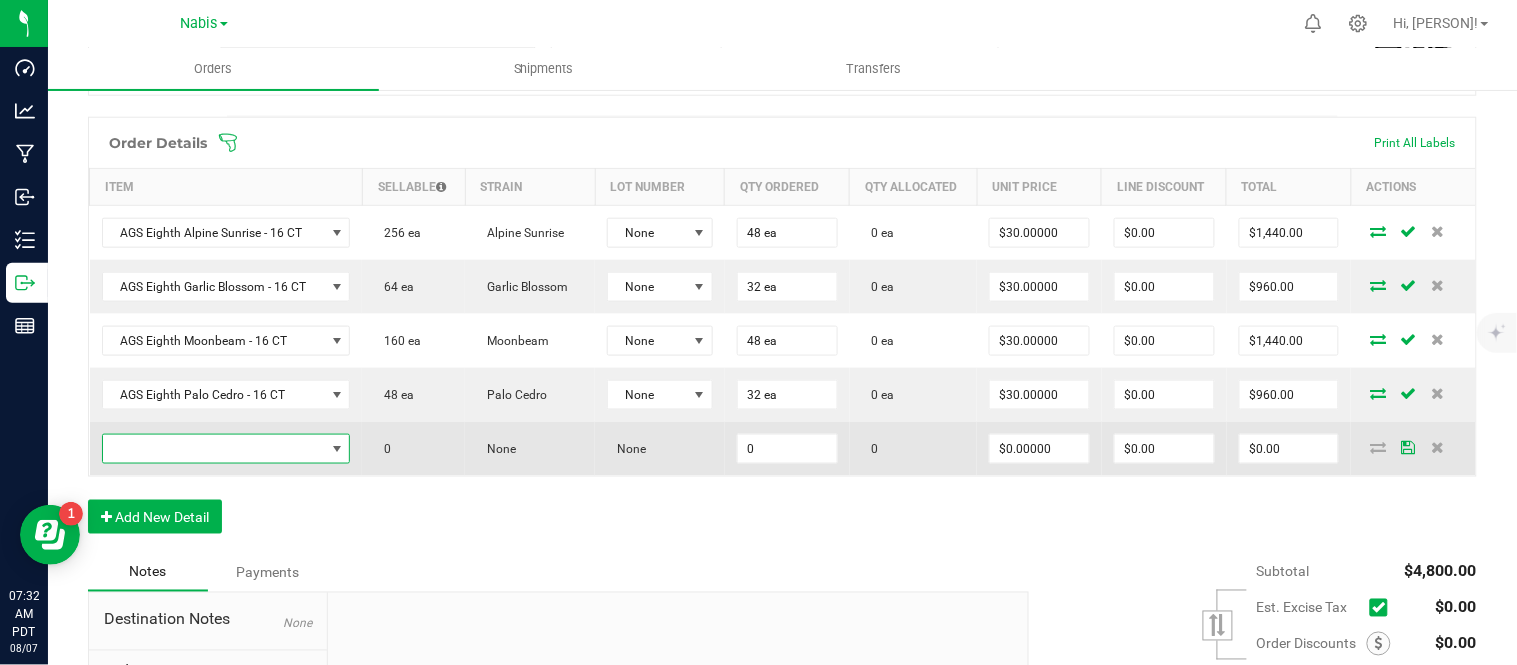 click at bounding box center [214, 449] 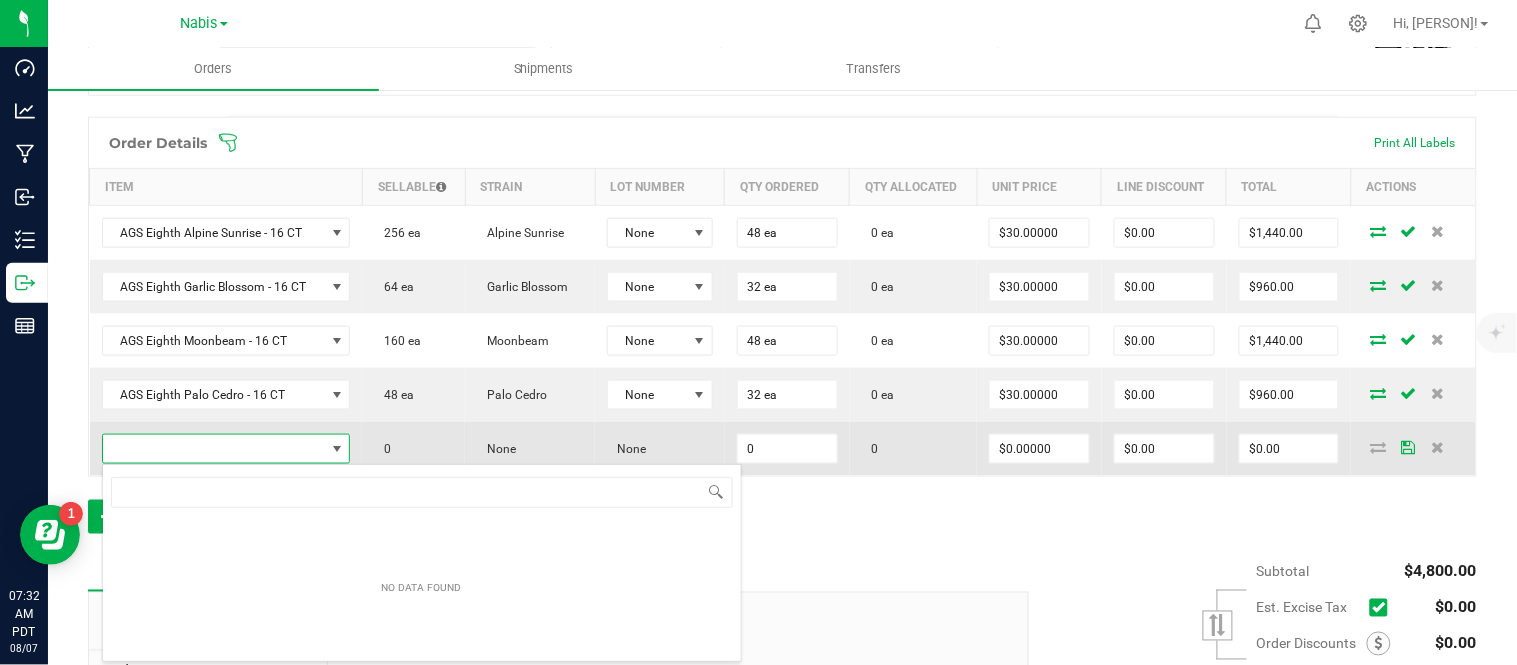 scroll, scrollTop: 99970, scrollLeft: 99756, axis: both 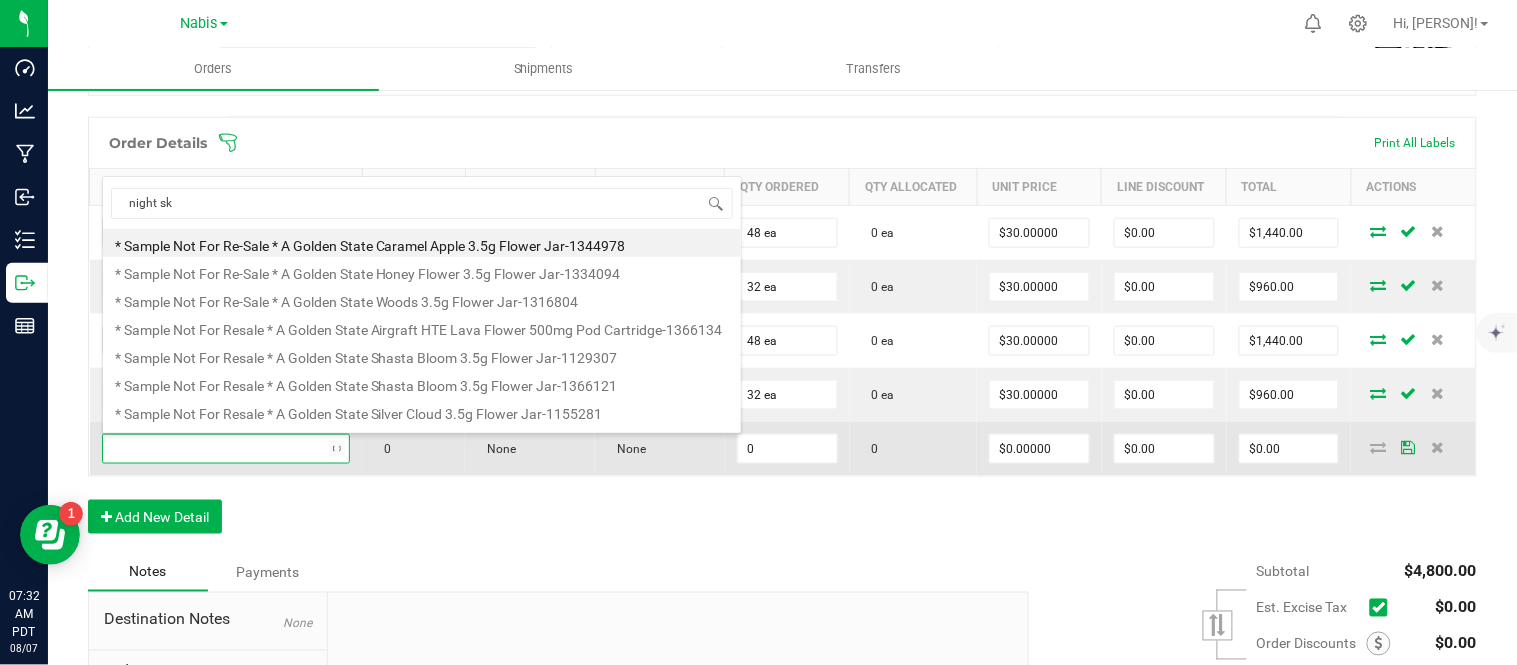 type on "night sky" 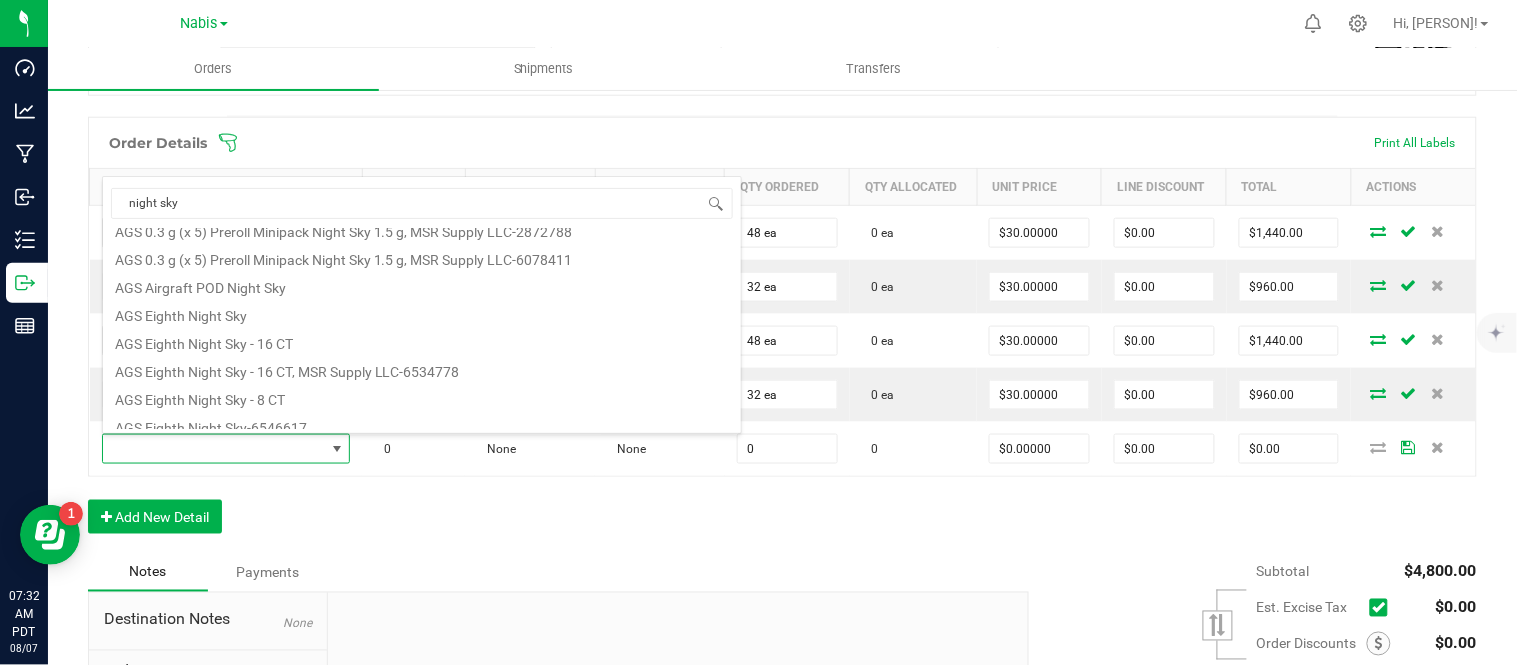 scroll, scrollTop: 351, scrollLeft: 0, axis: vertical 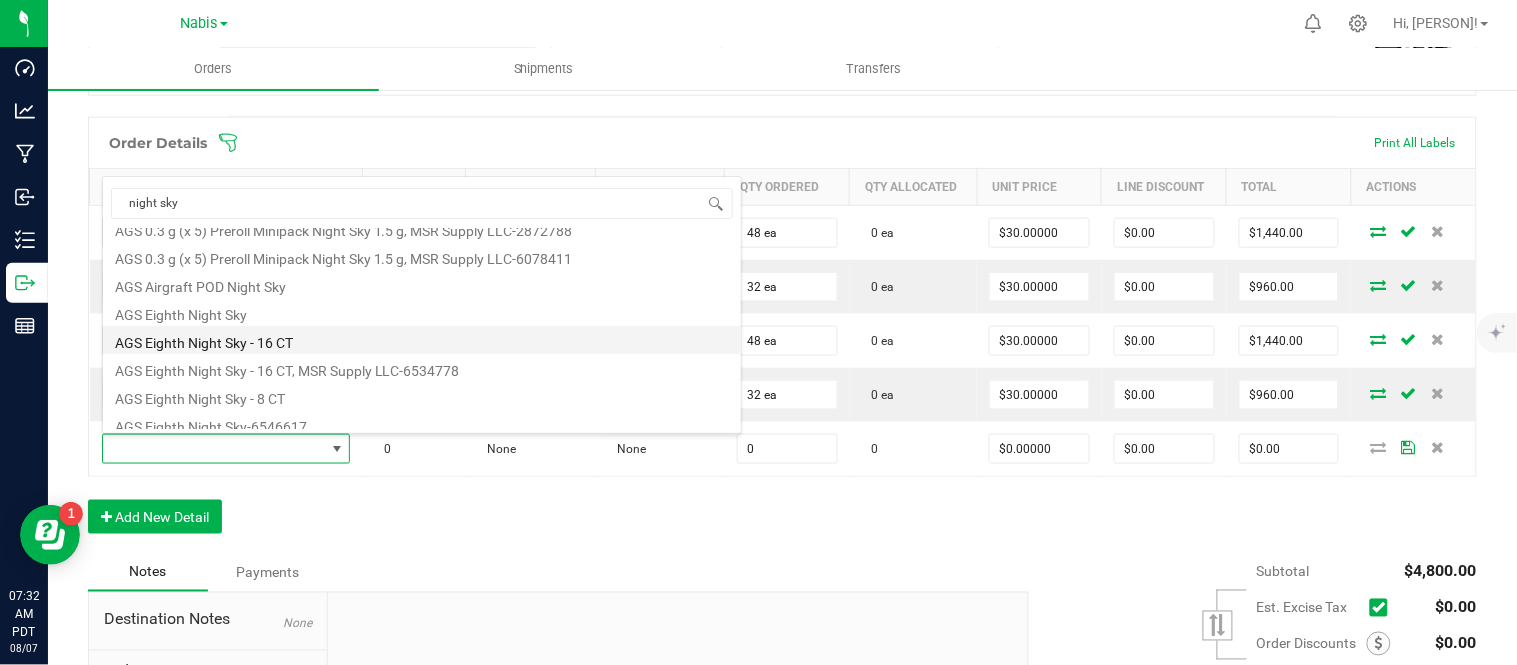 click on "AGS Eighth Night Sky - 16 CT" at bounding box center (422, 340) 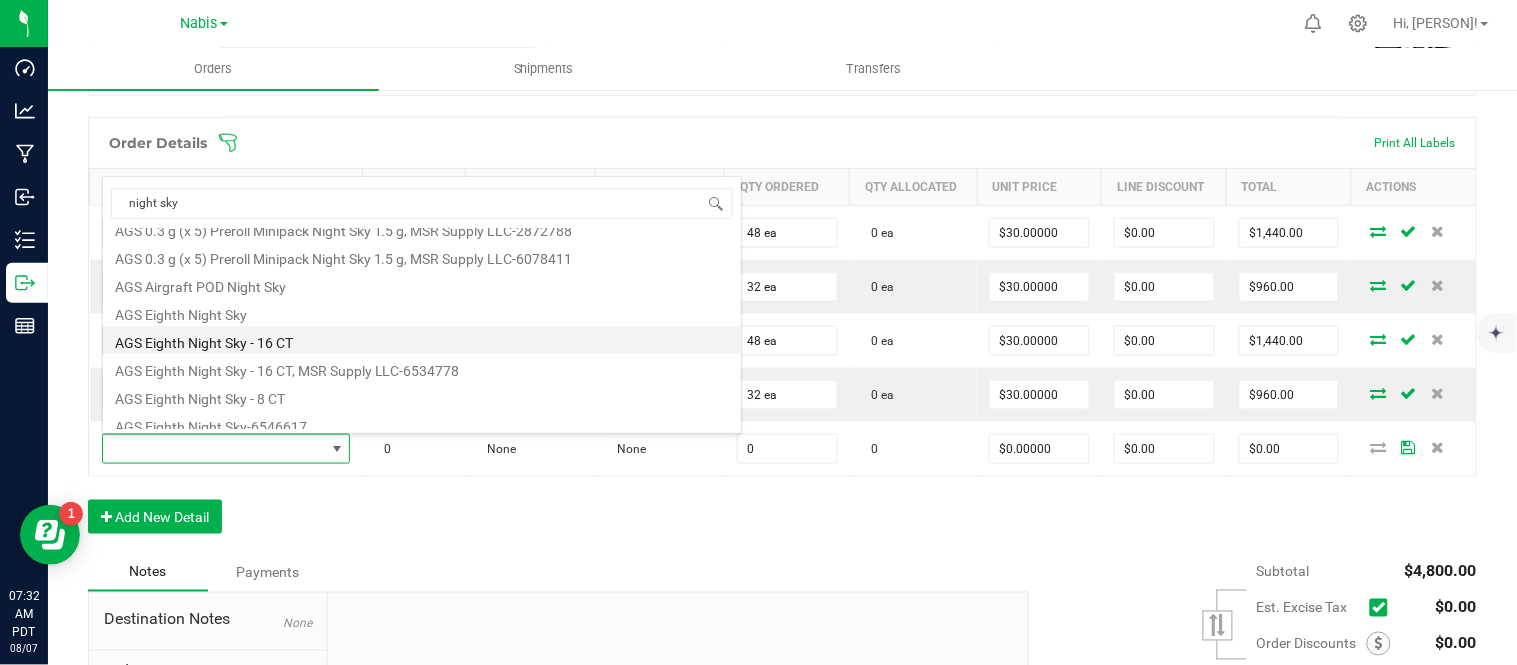 type on "0 ea" 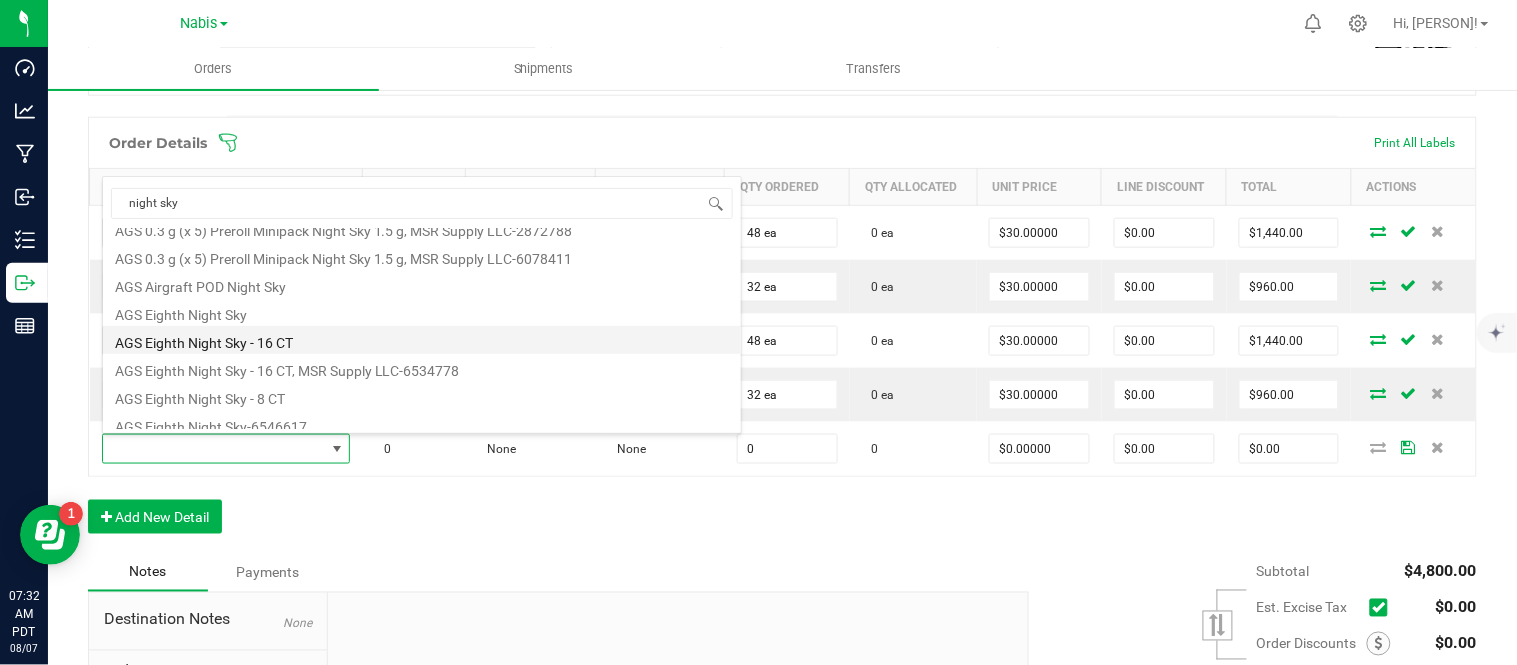 type on "$30.00000" 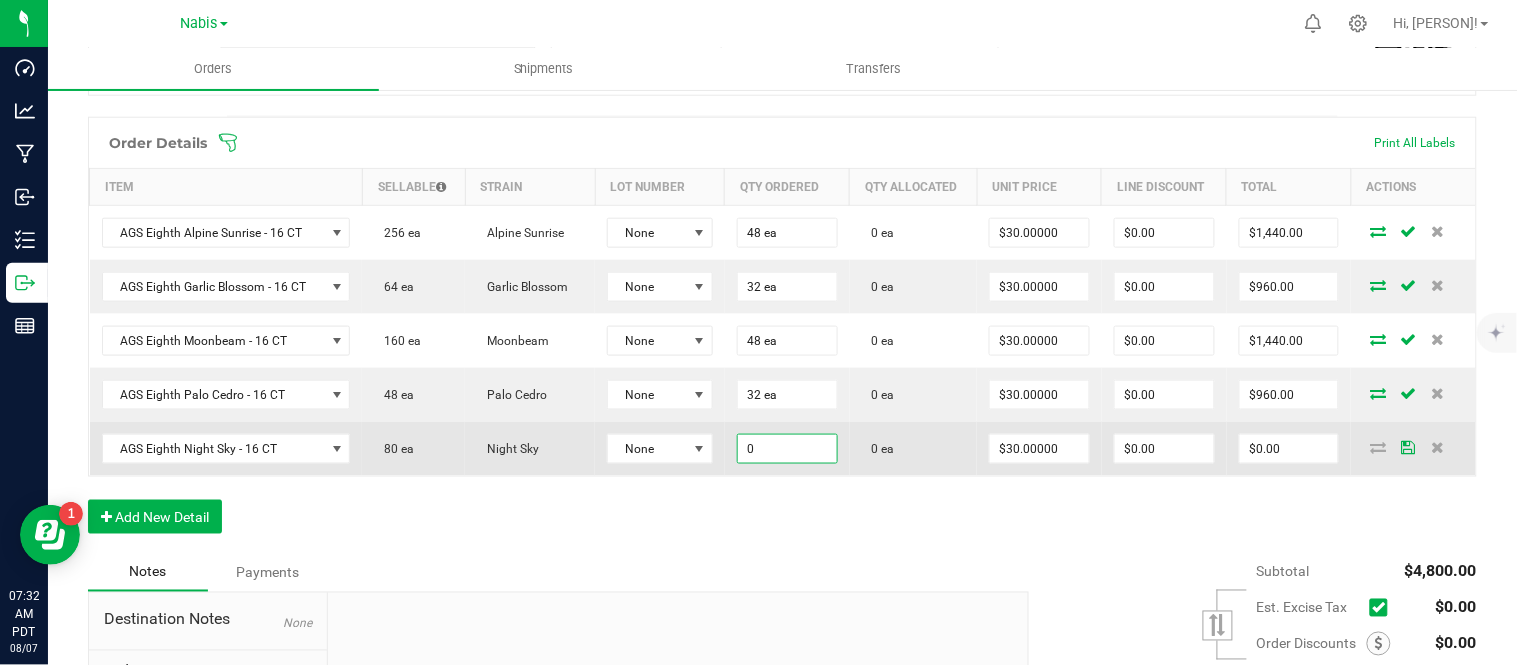 click on "0" at bounding box center [787, 449] 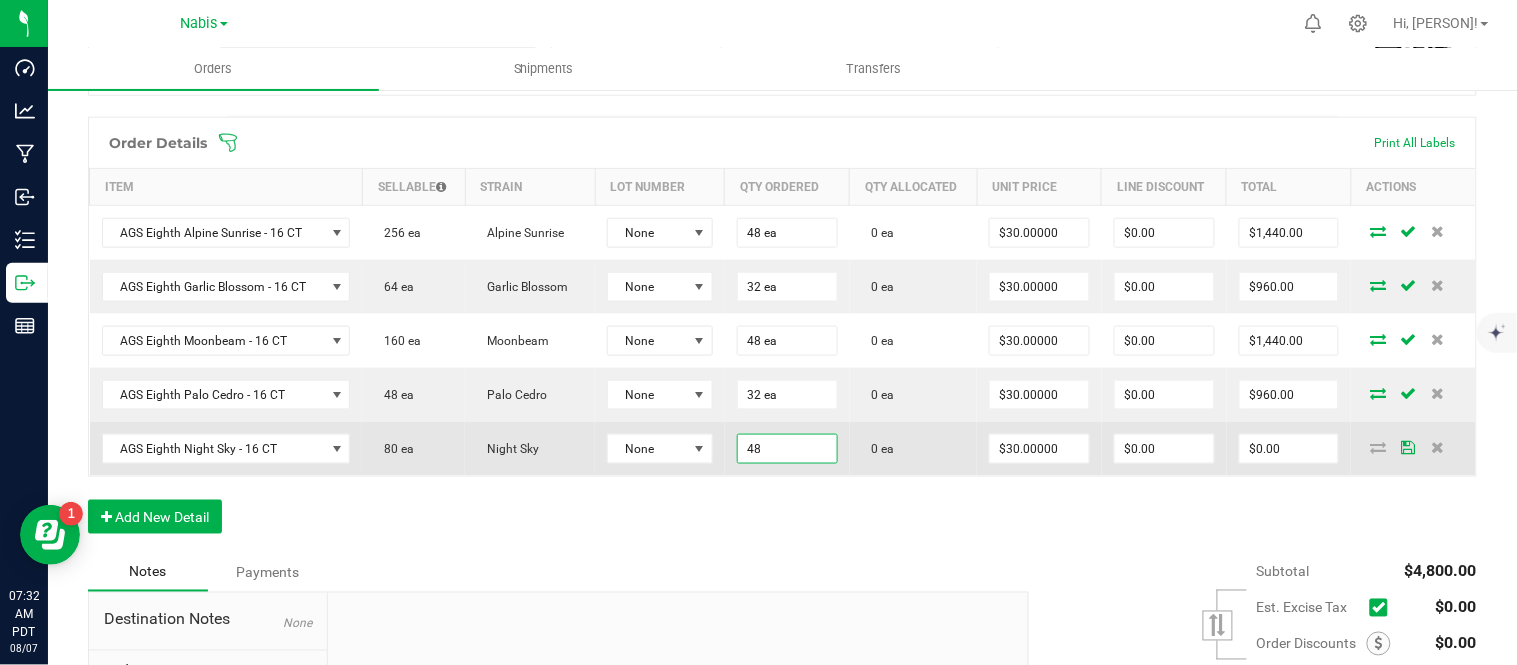 type on "48 ea" 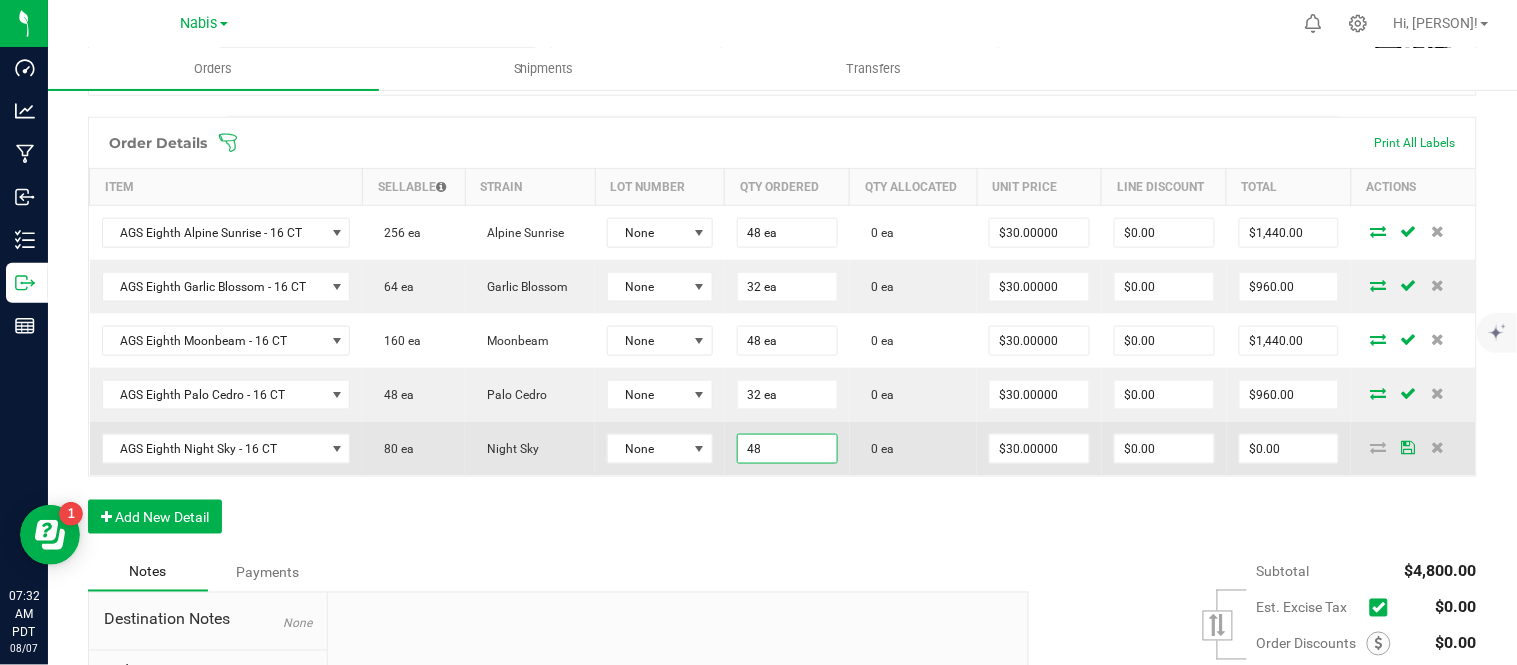 type on "30" 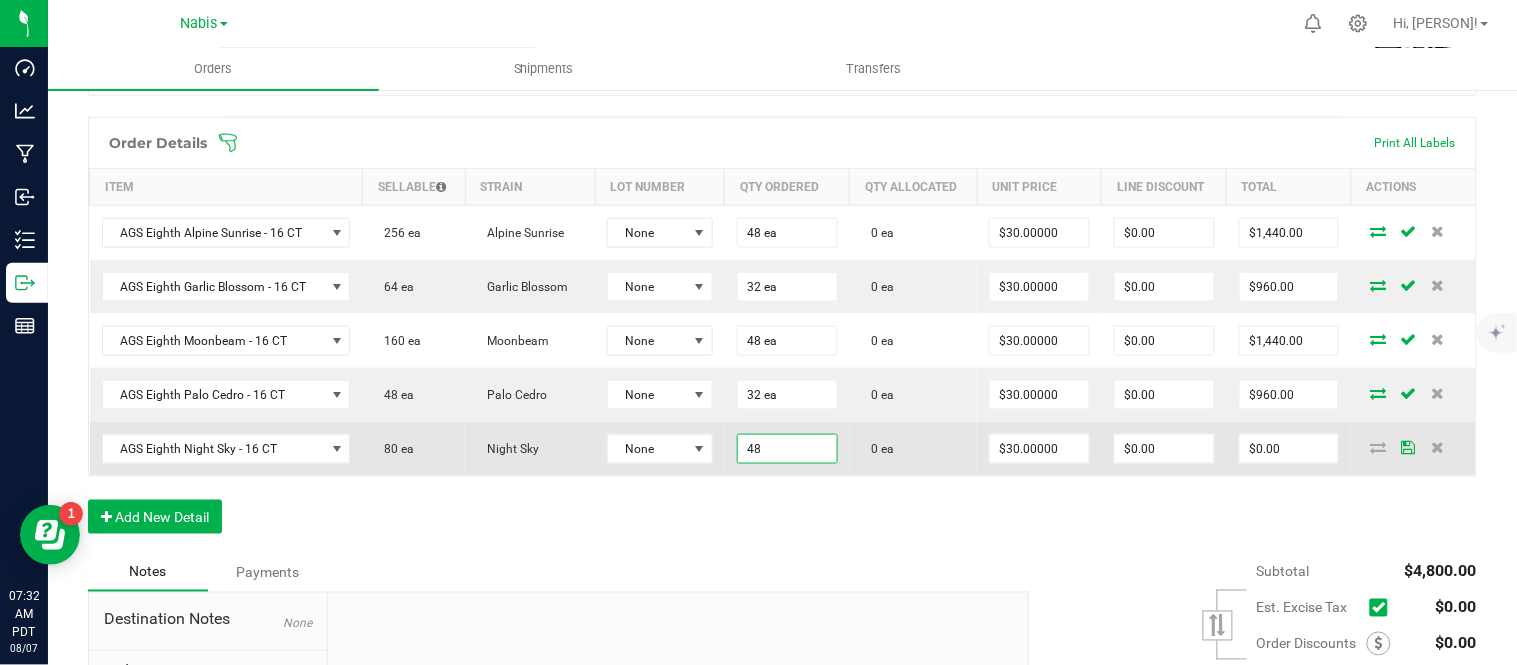 type on "$1,440.00" 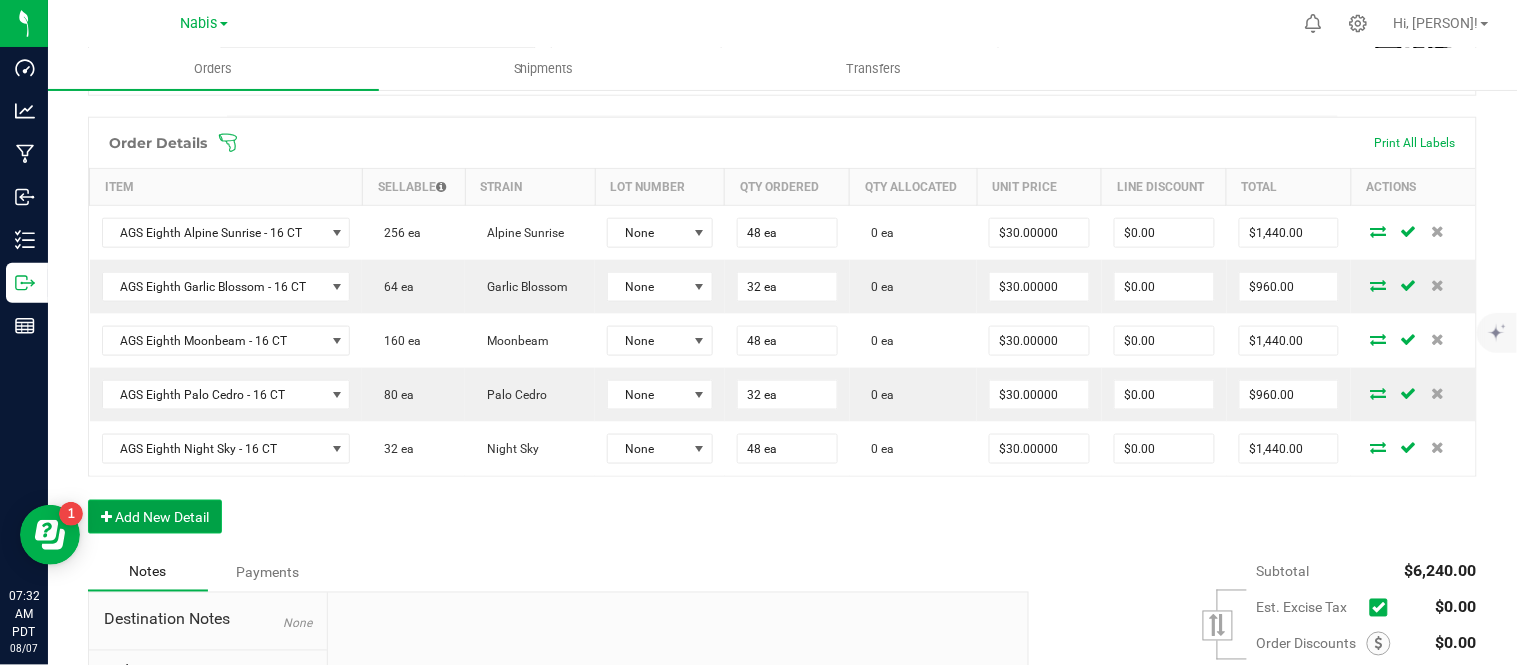 click on "Add New Detail" at bounding box center [155, 517] 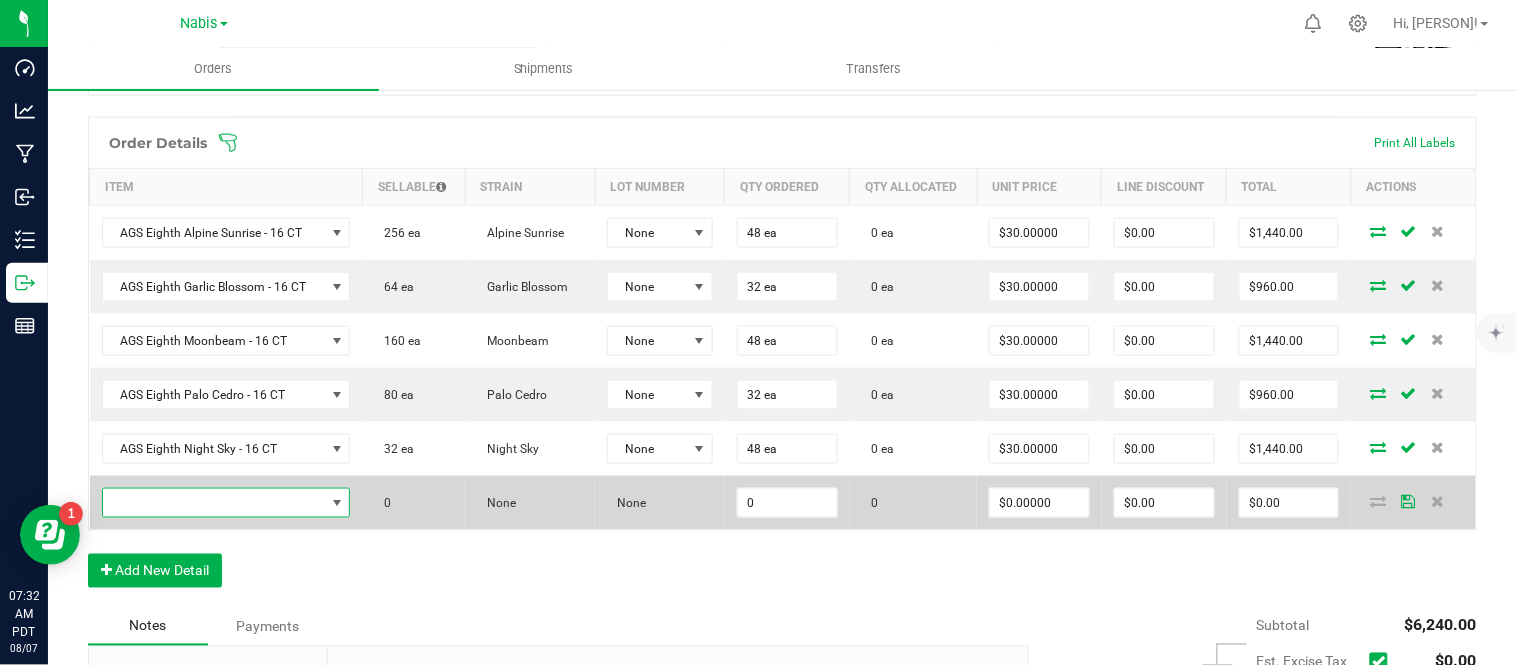 click at bounding box center [214, 503] 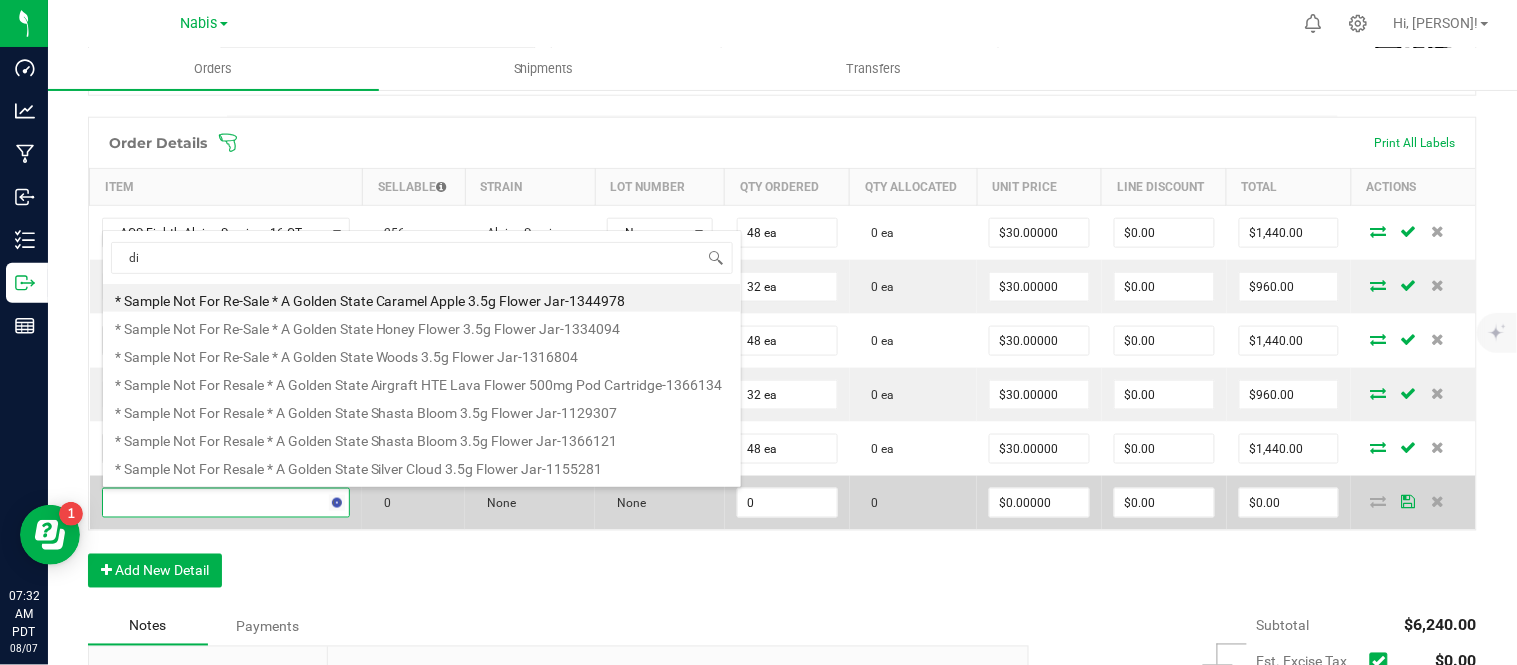 scroll, scrollTop: 0, scrollLeft: 0, axis: both 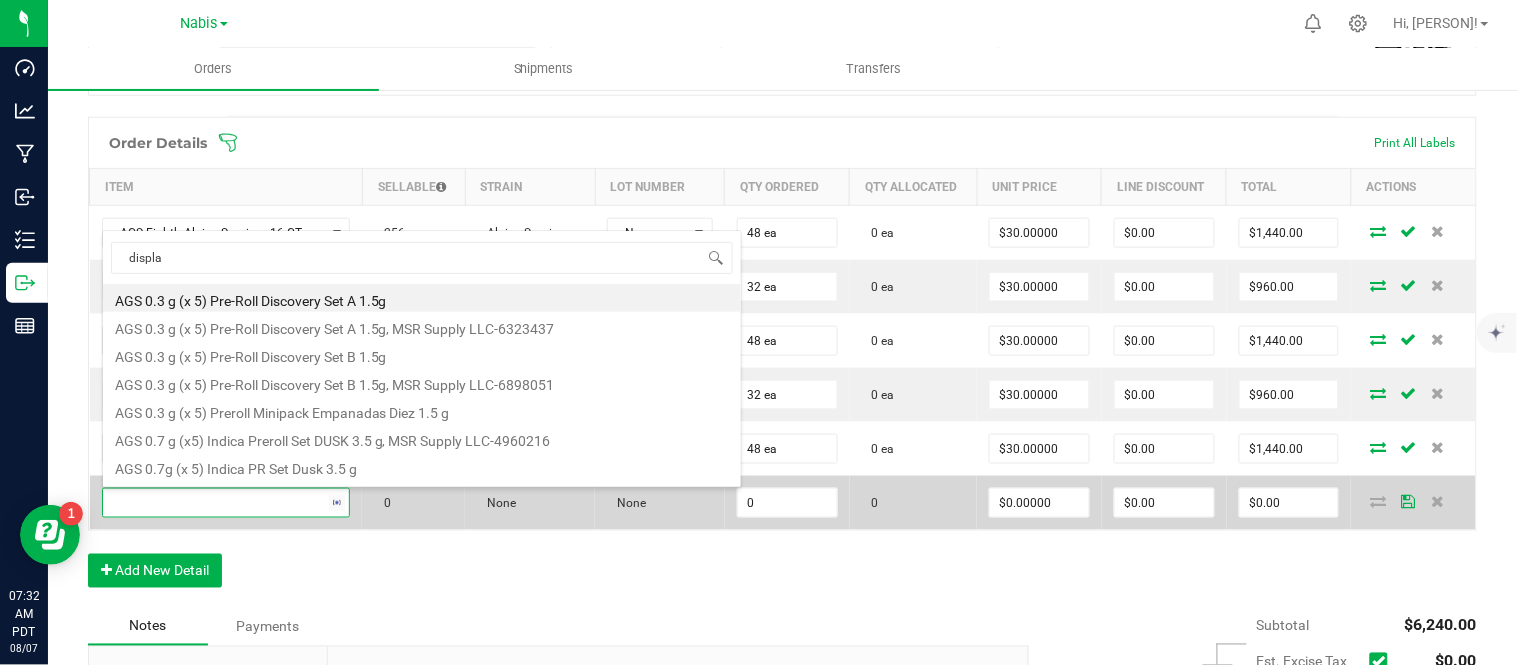 type on "display" 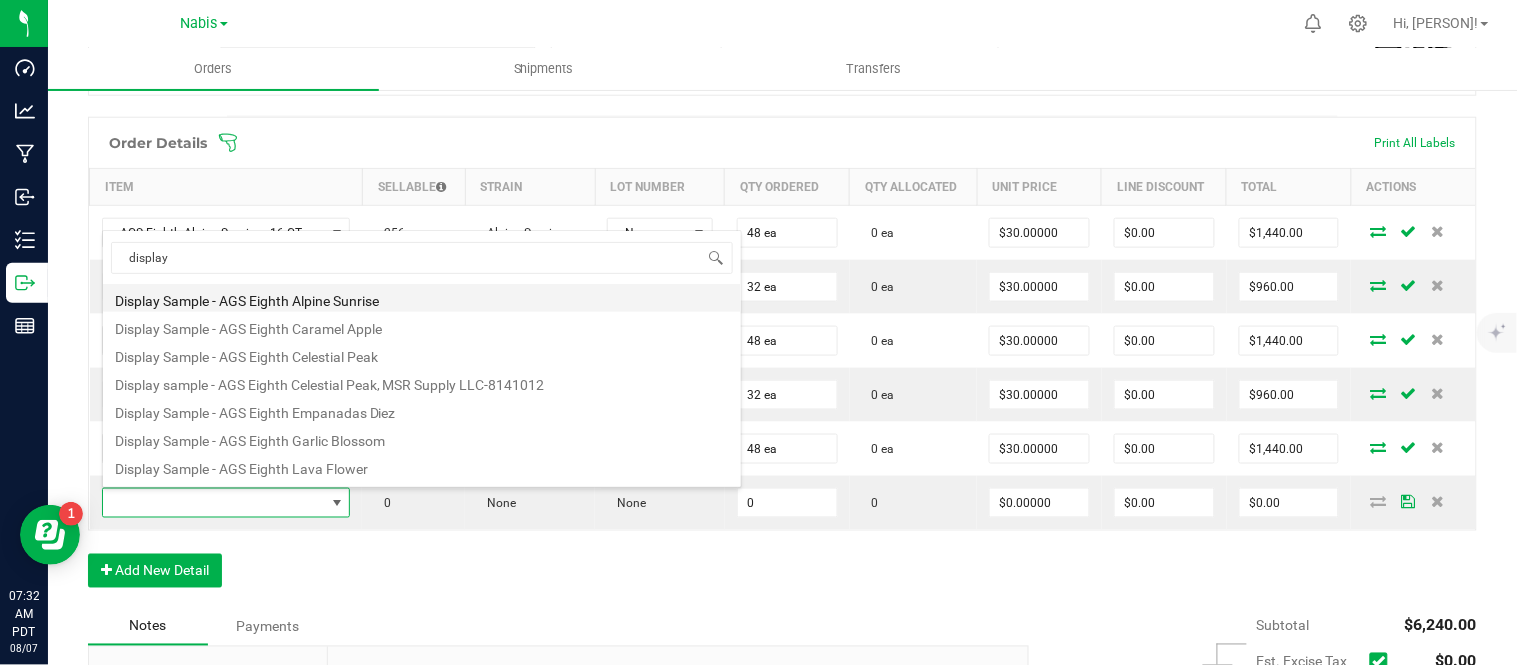 click on "Display Sample - AGS Eighth Alpine Sunrise" at bounding box center [422, 298] 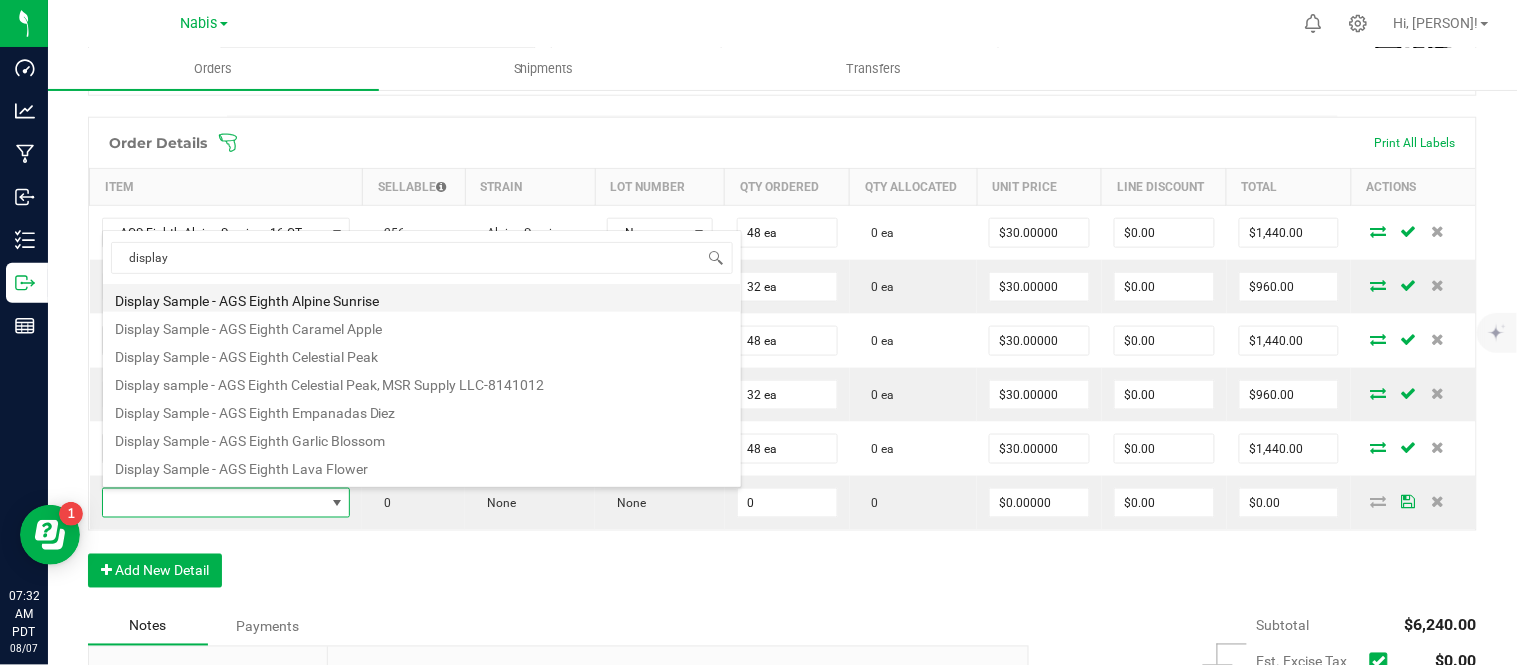 type on "0 ea" 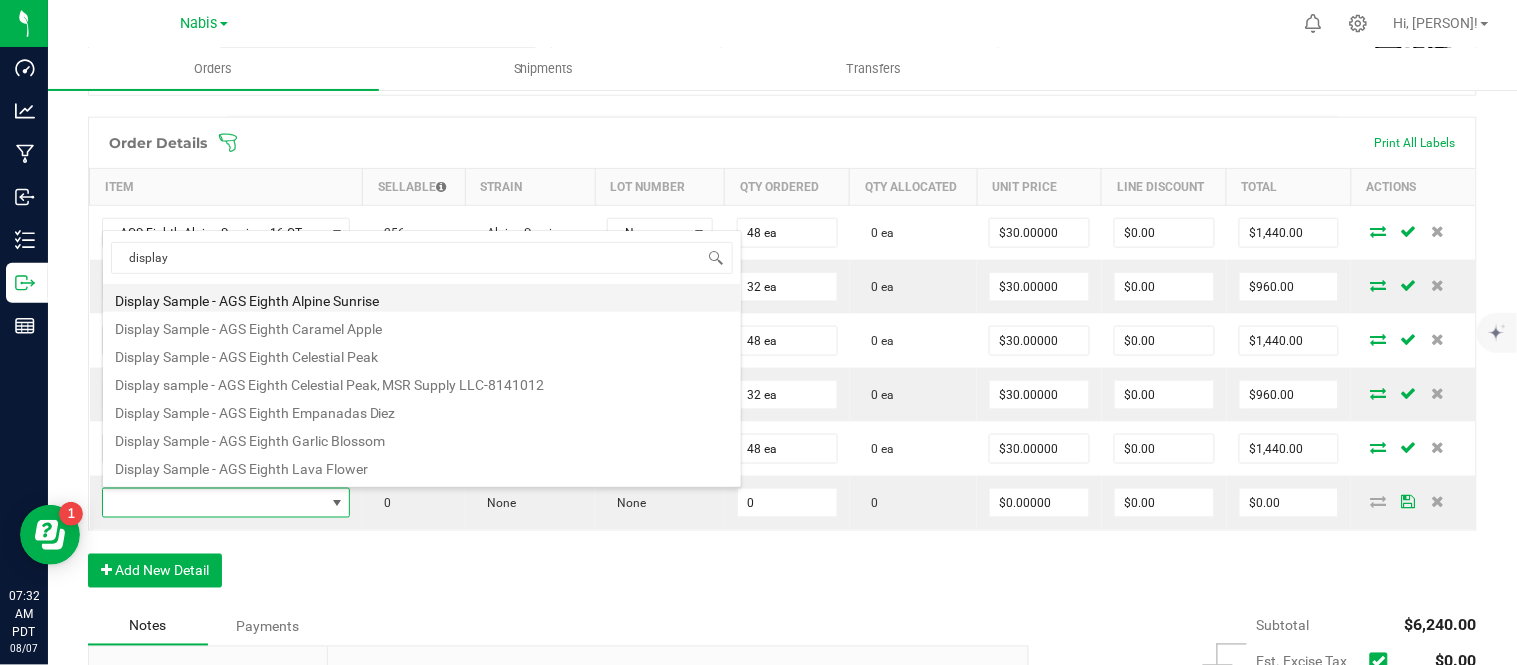 type on "$0.01000" 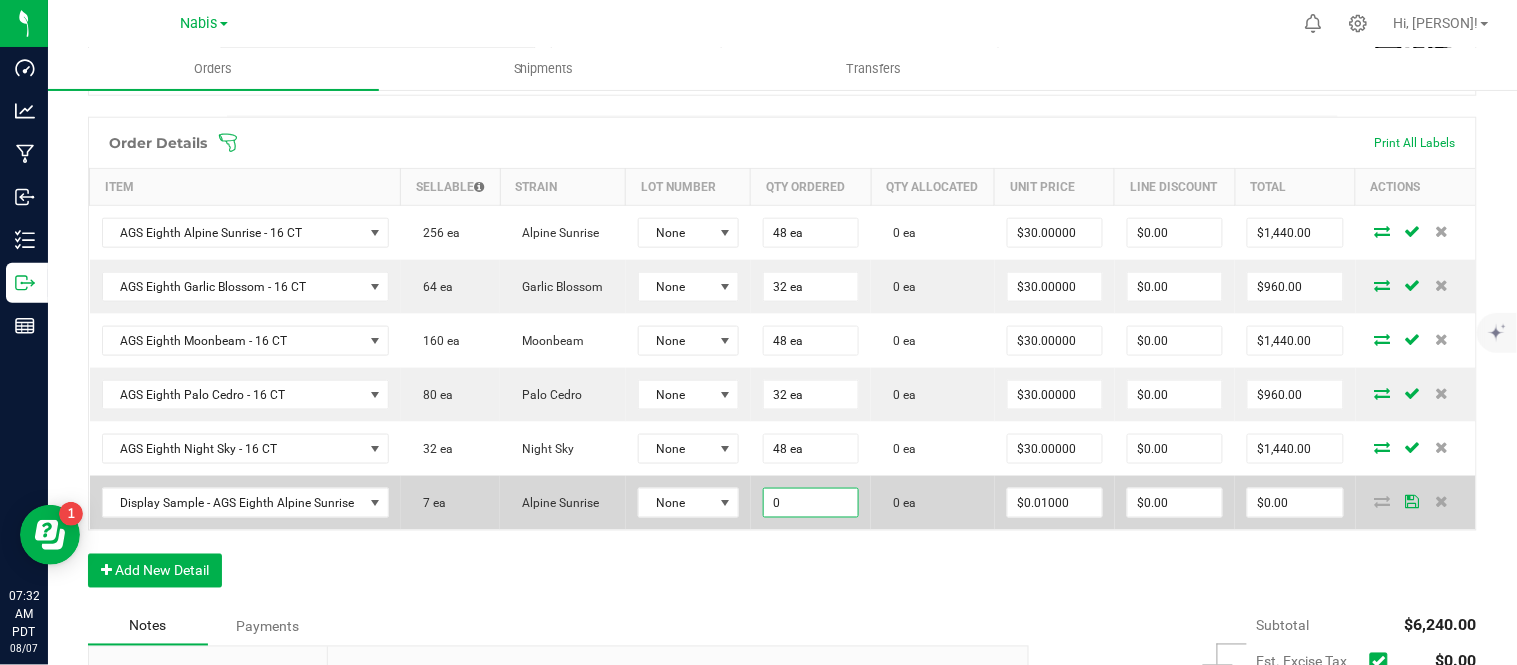 click on "0" at bounding box center (811, 503) 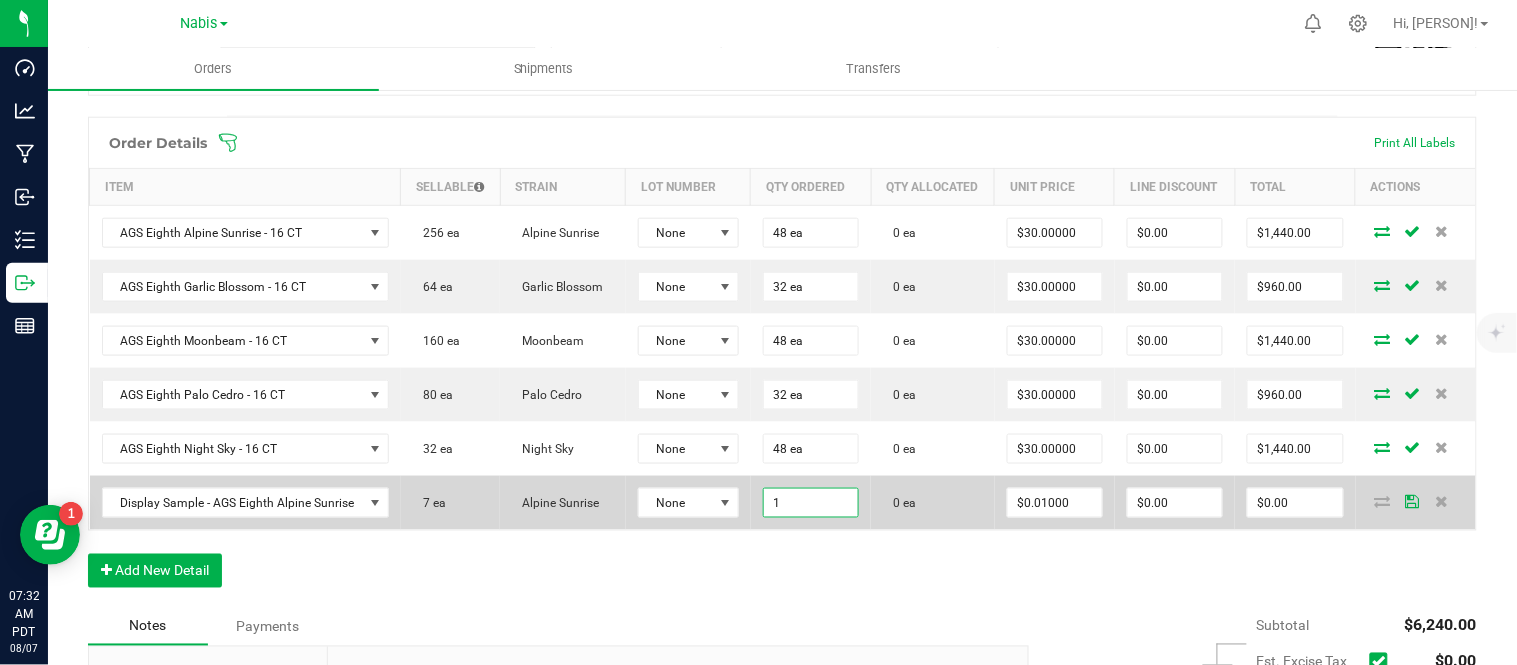 type on "1 ea" 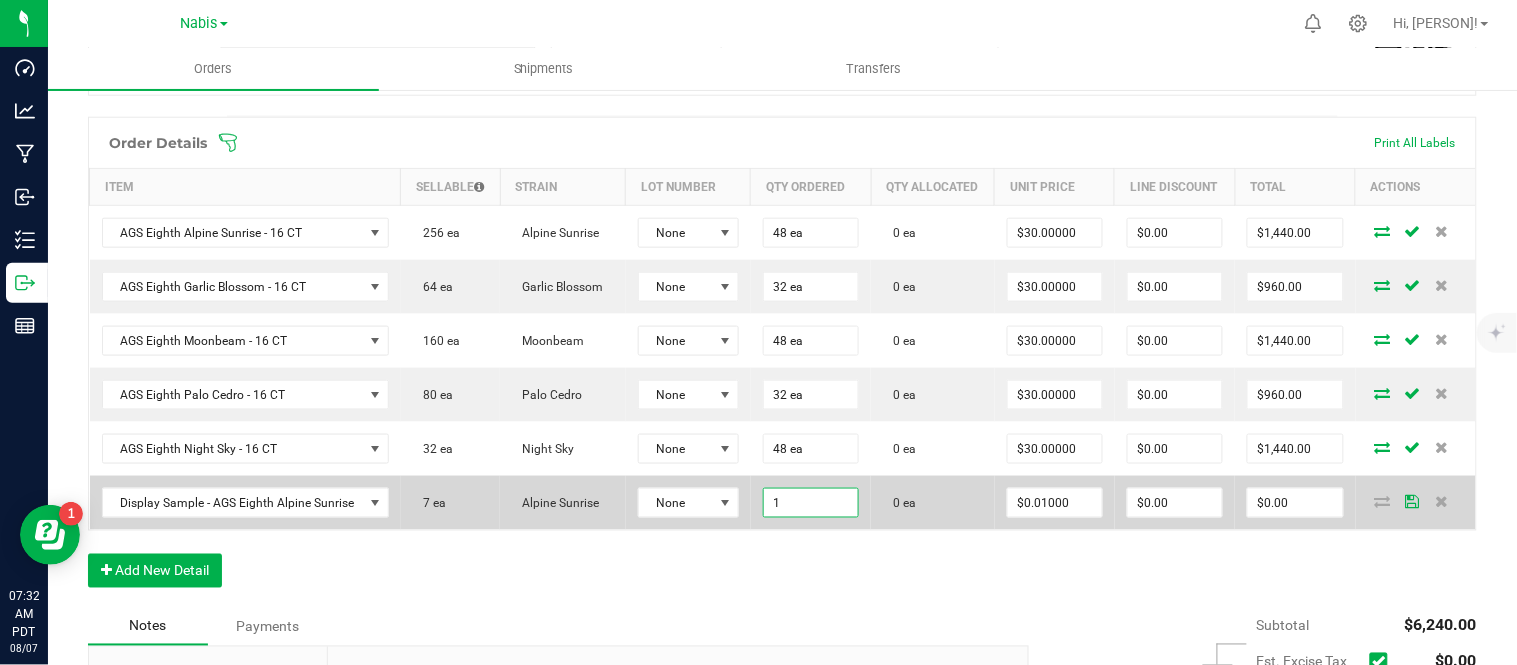type on "0.01" 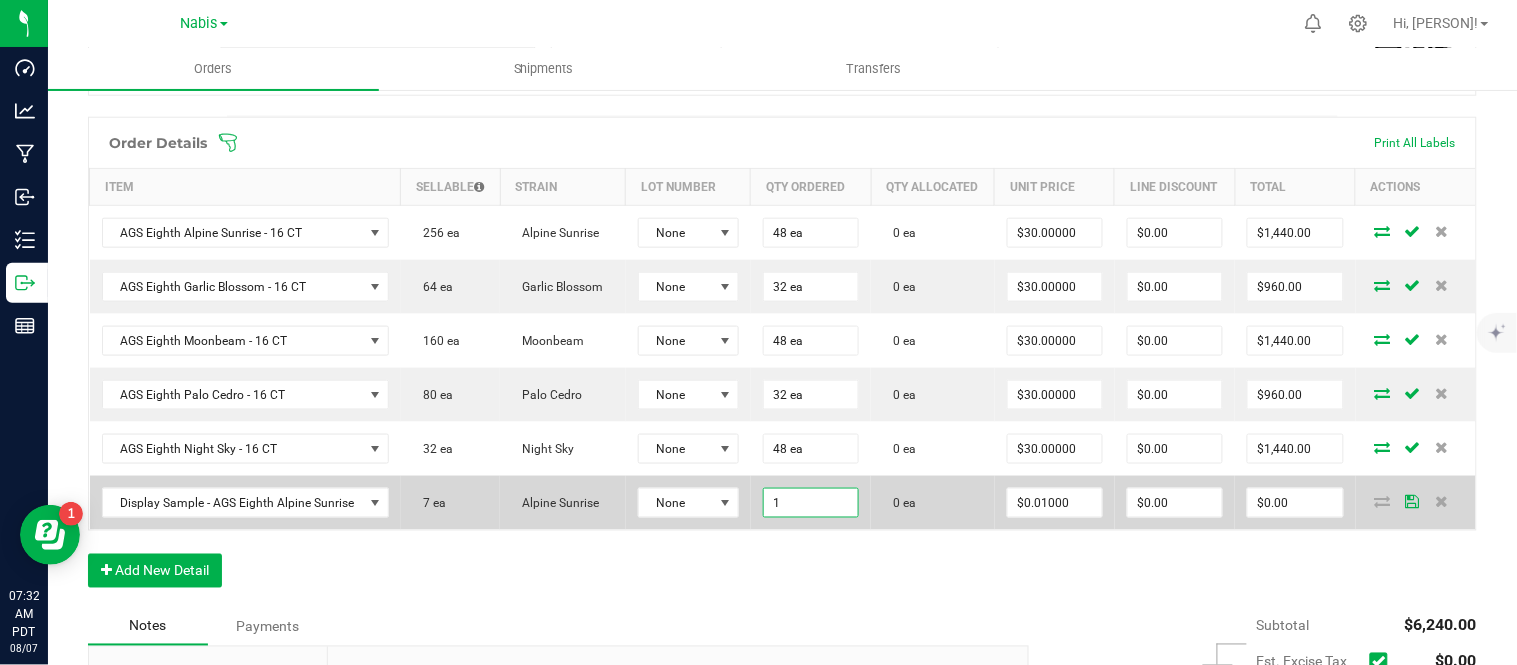 type on "$0.01" 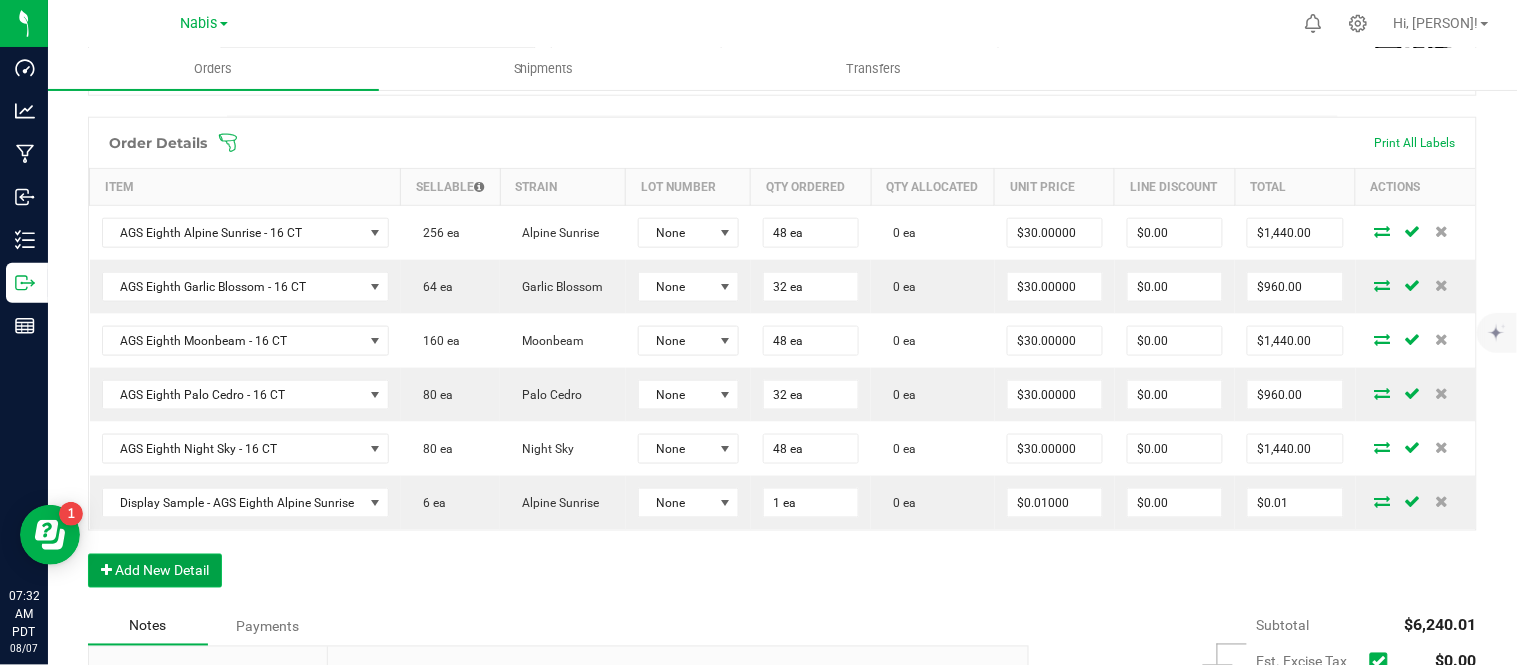 click on "Add New Detail" at bounding box center [155, 571] 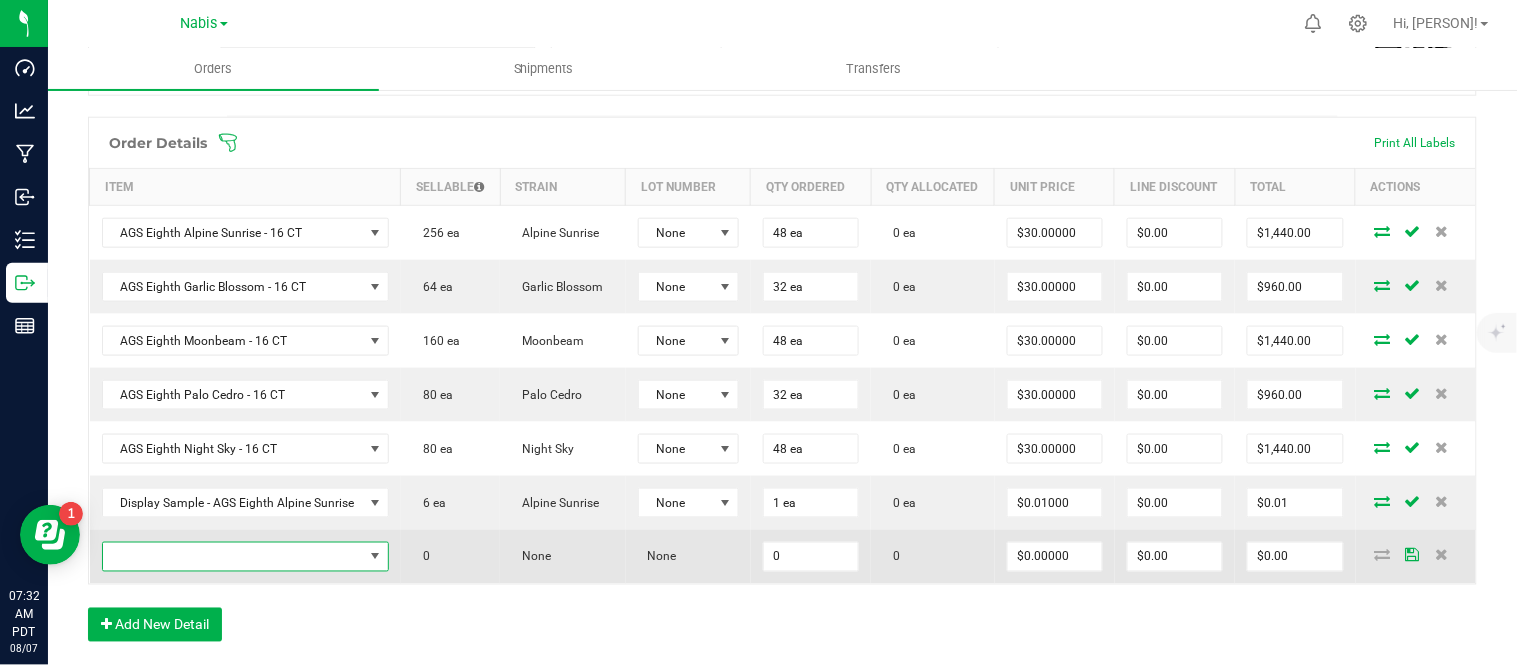click at bounding box center [233, 557] 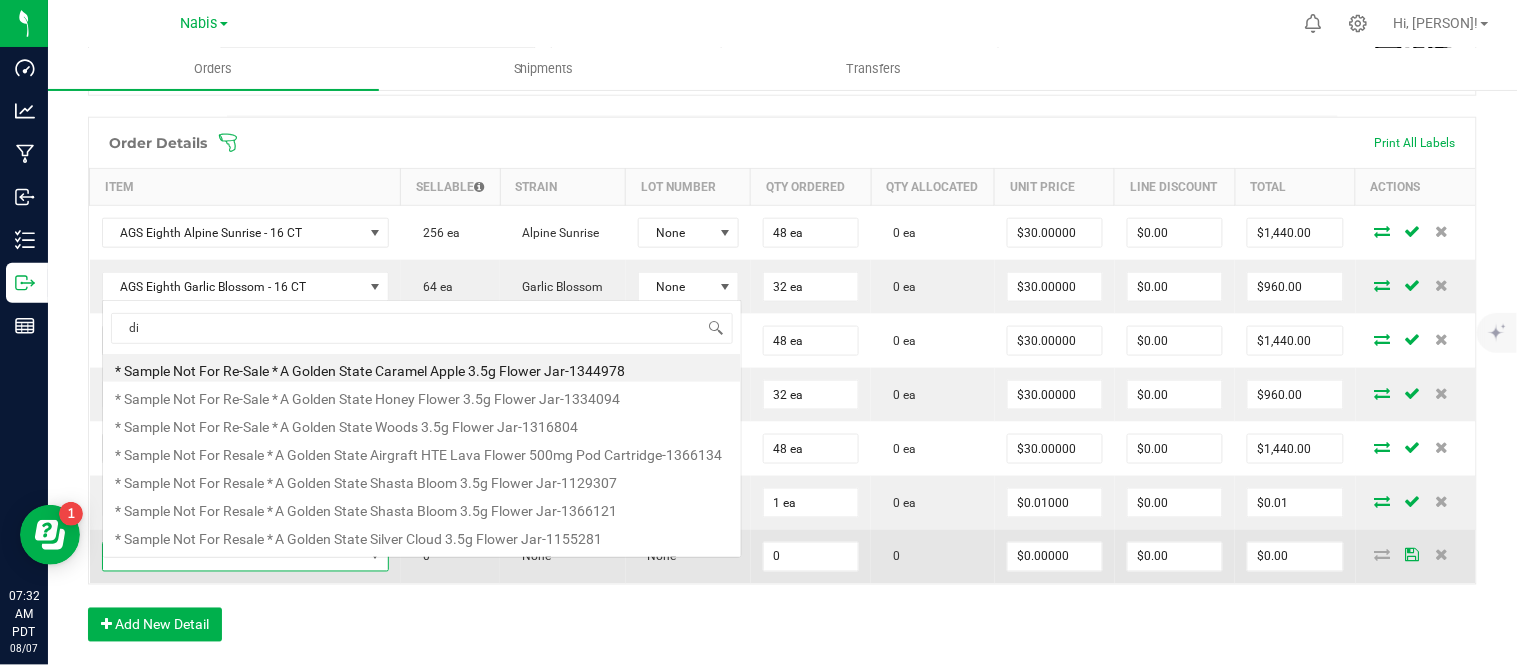 scroll, scrollTop: 0, scrollLeft: 0, axis: both 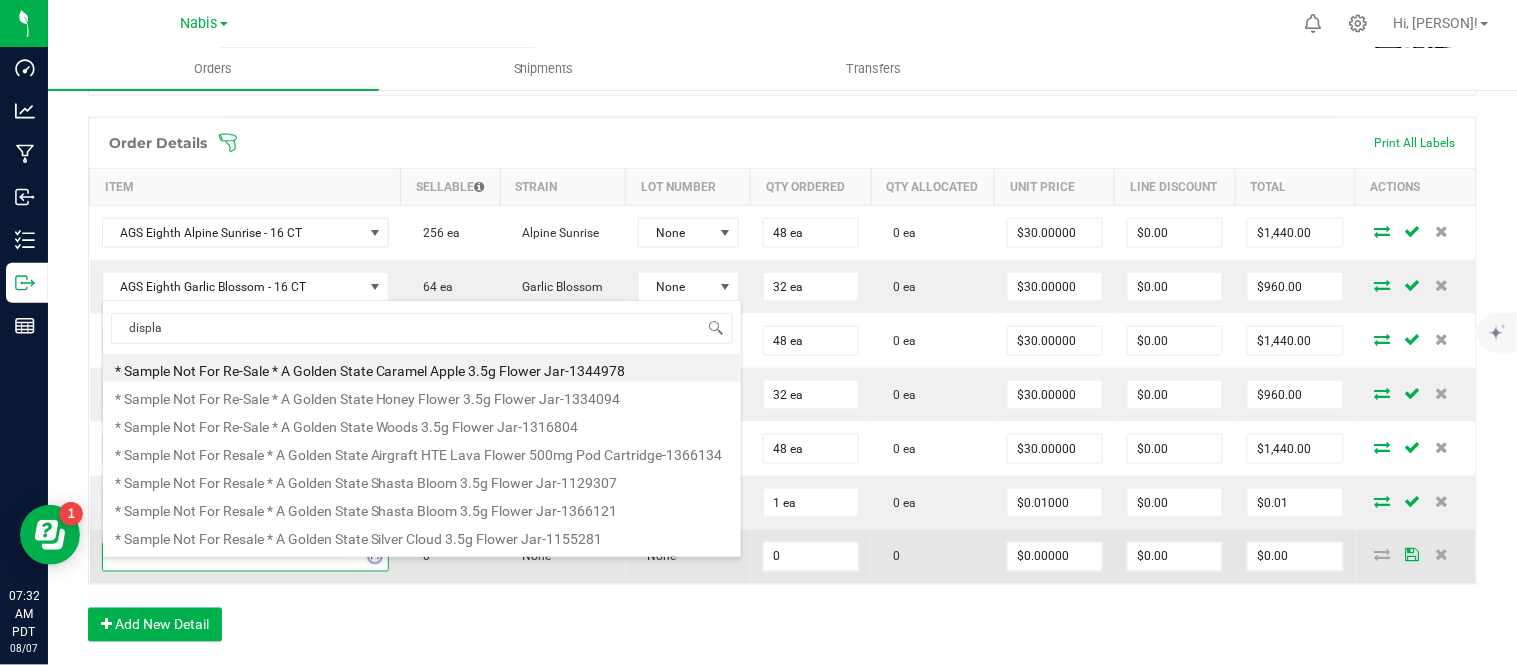 type on "display" 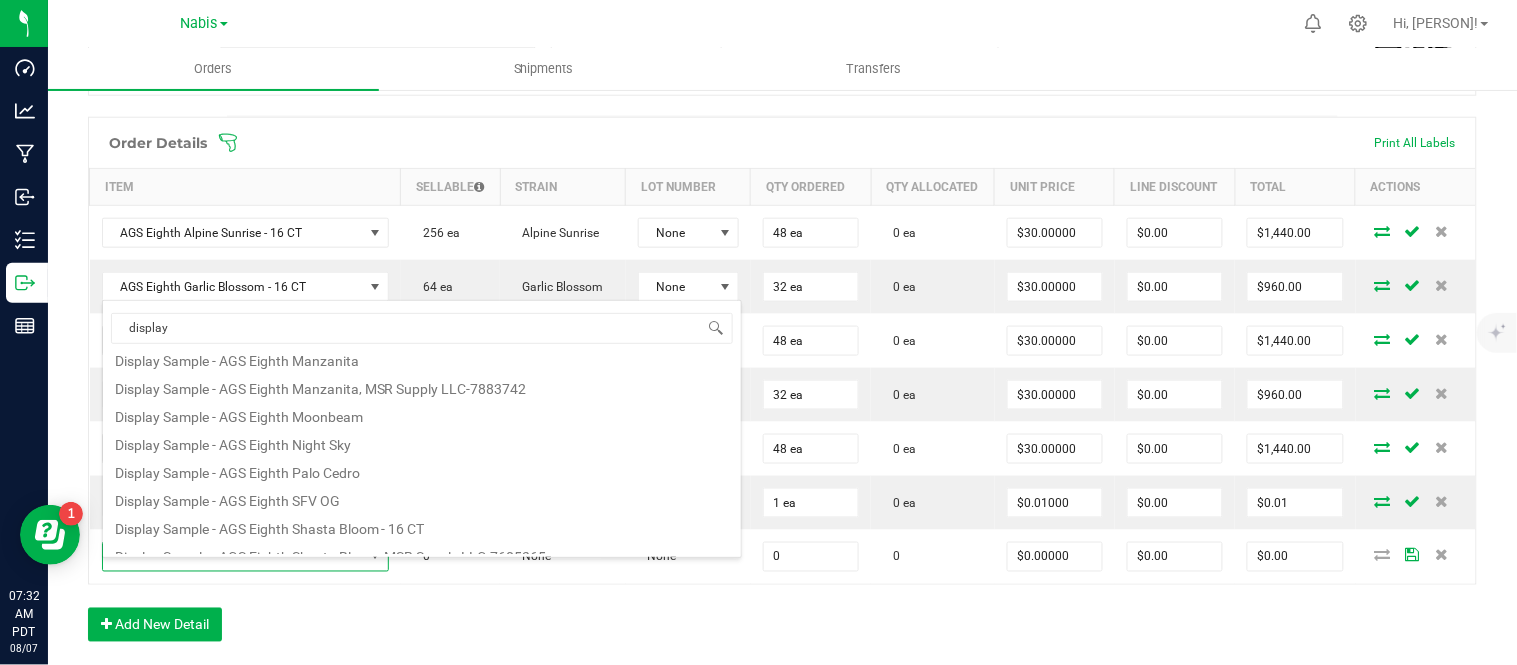 scroll, scrollTop: 0, scrollLeft: 0, axis: both 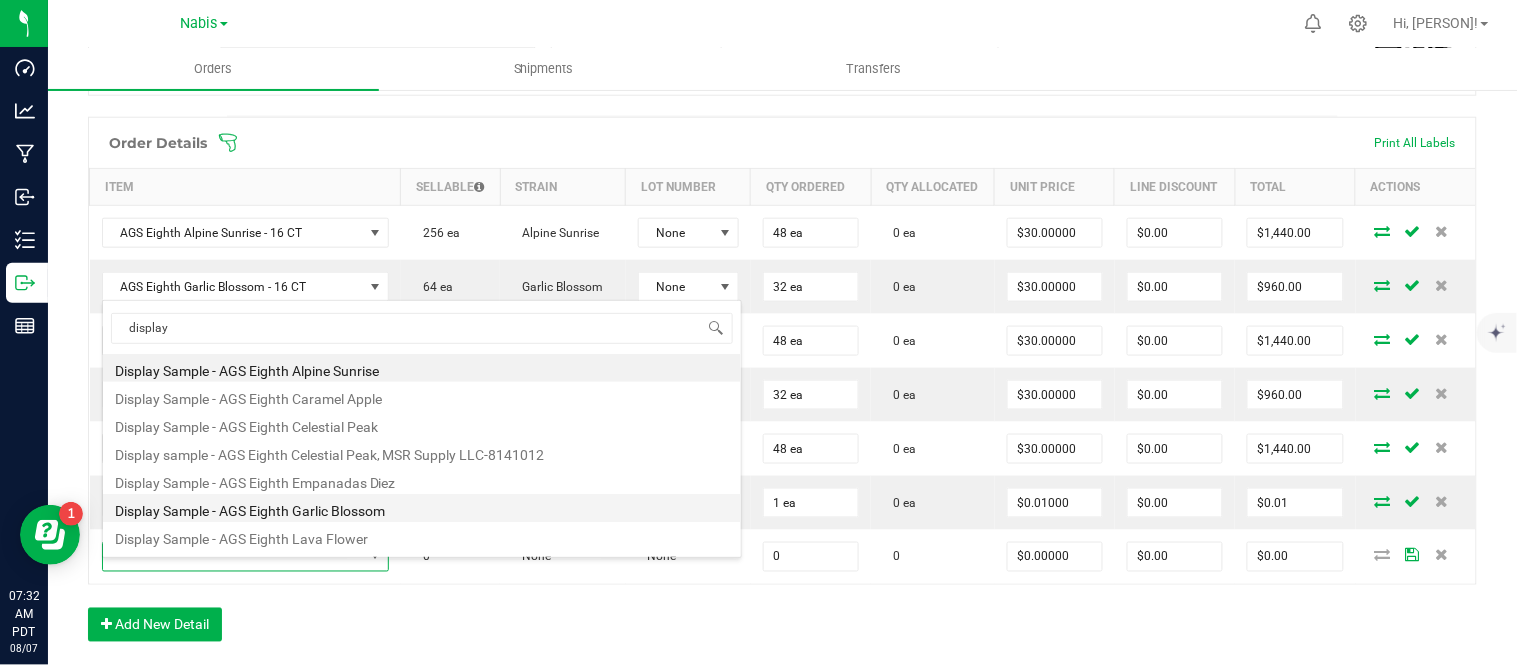 click on "Display Sample - AGS Eighth Garlic Blossom" at bounding box center (422, 508) 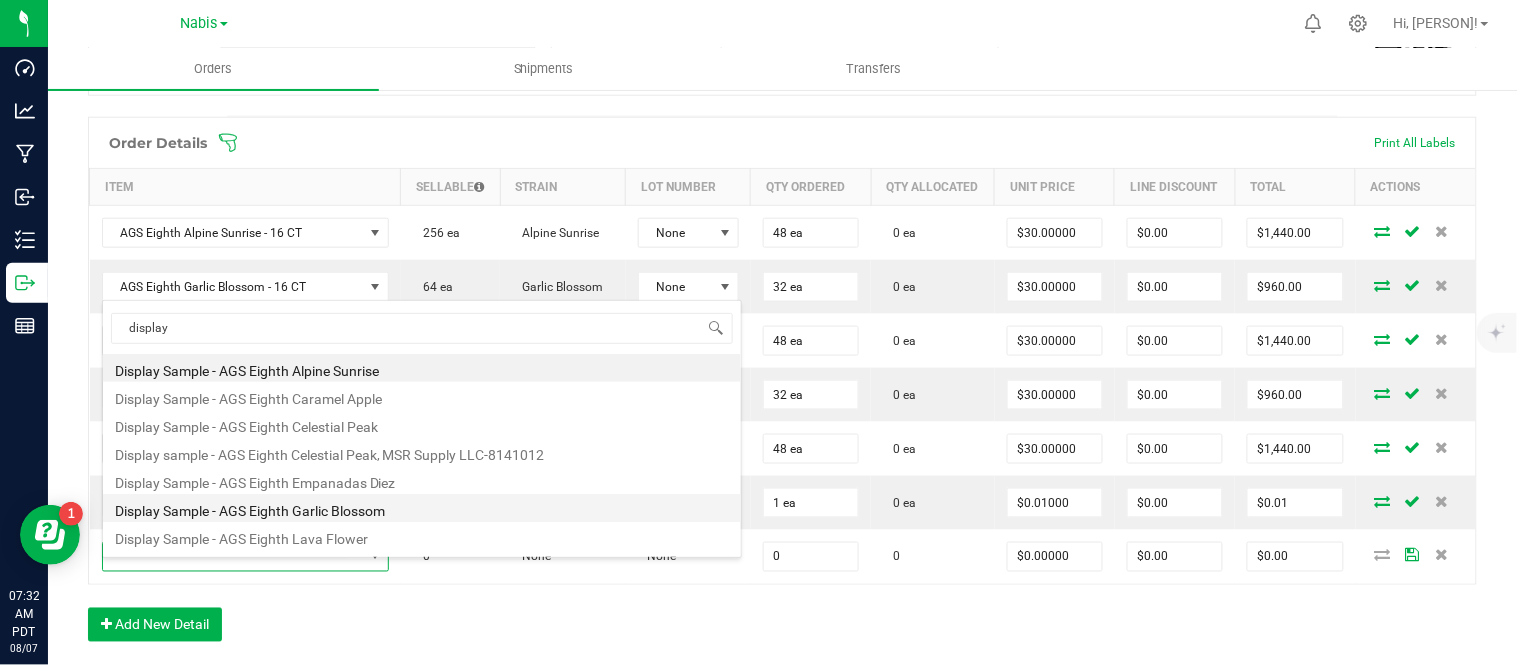 type on "0 ea" 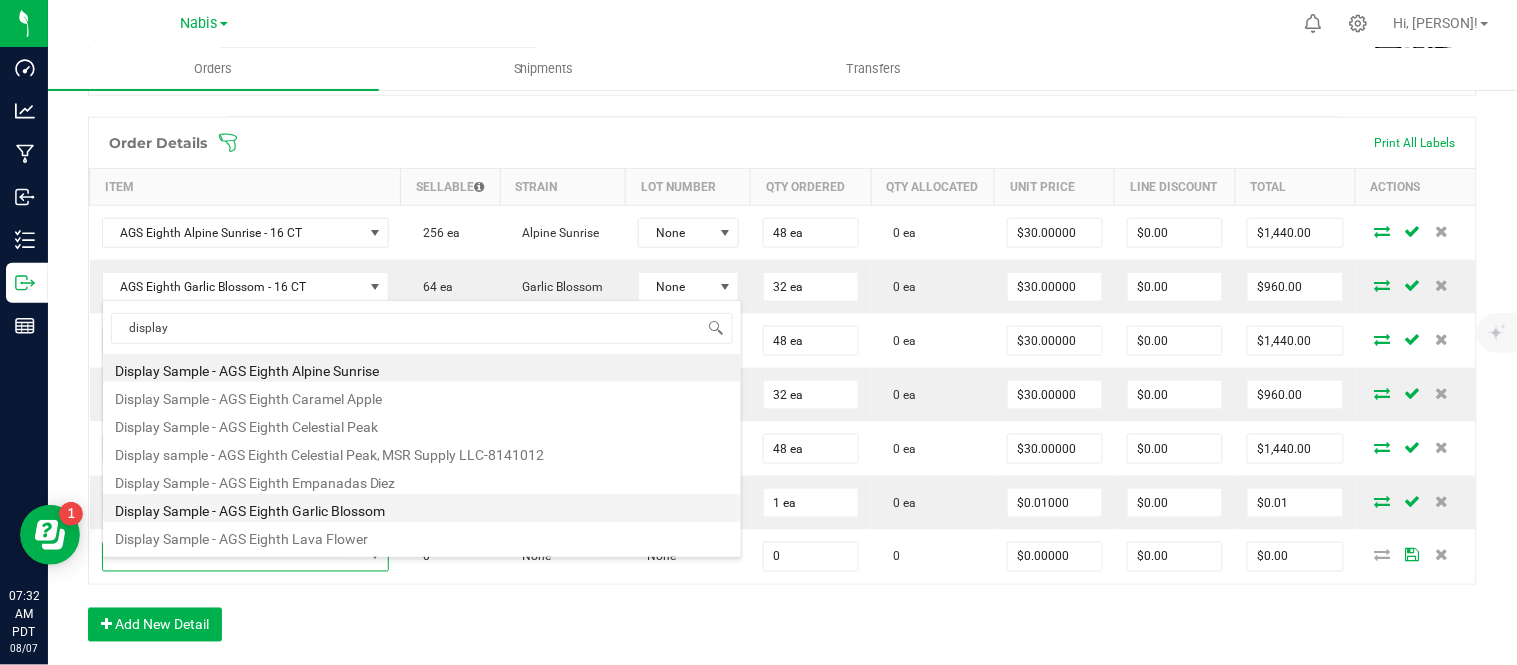 type on "$0.01000" 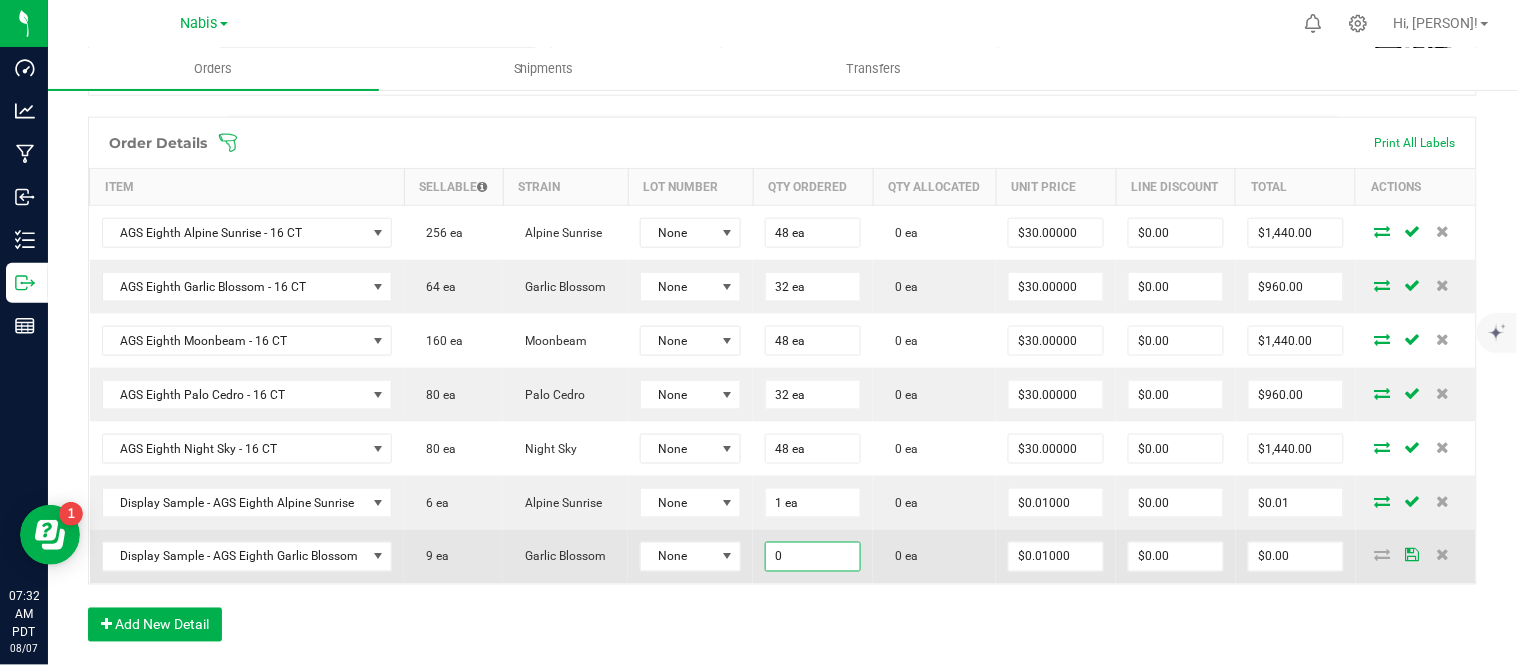 click on "0" at bounding box center [813, 557] 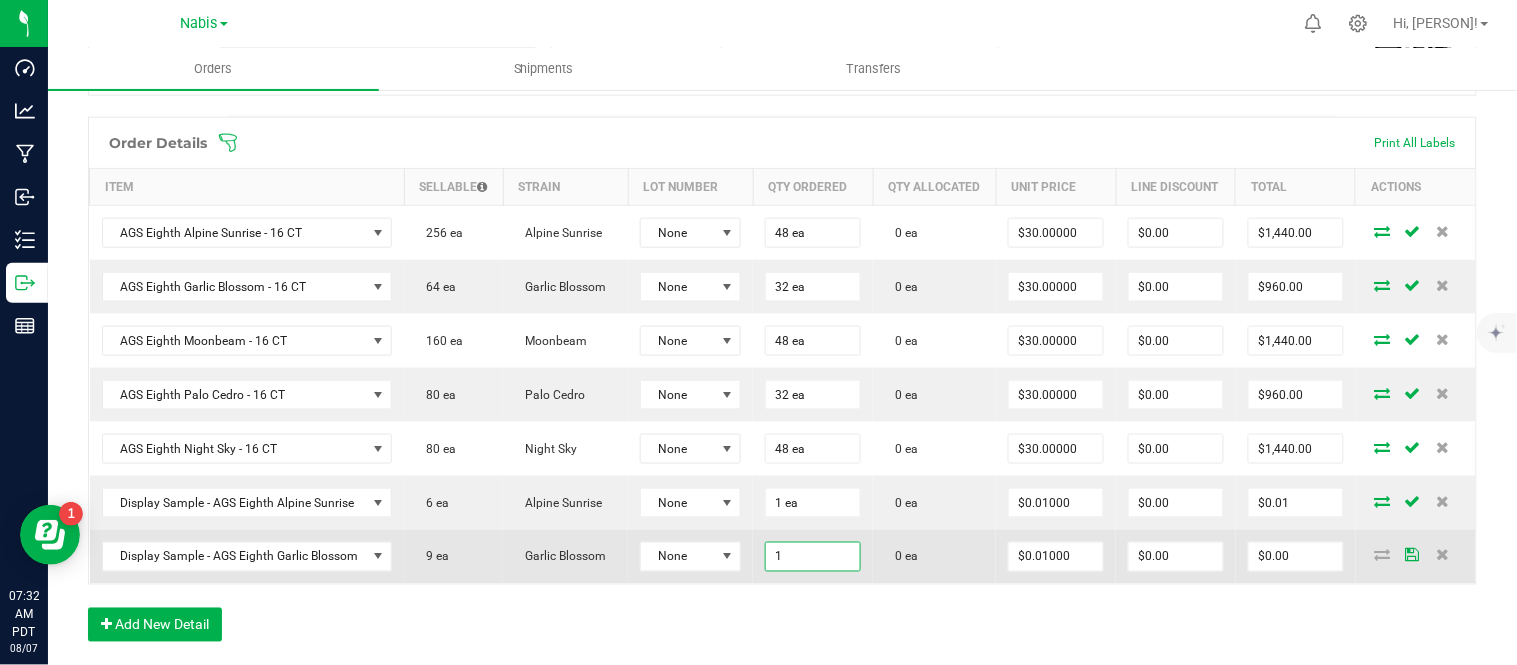 type on "1 ea" 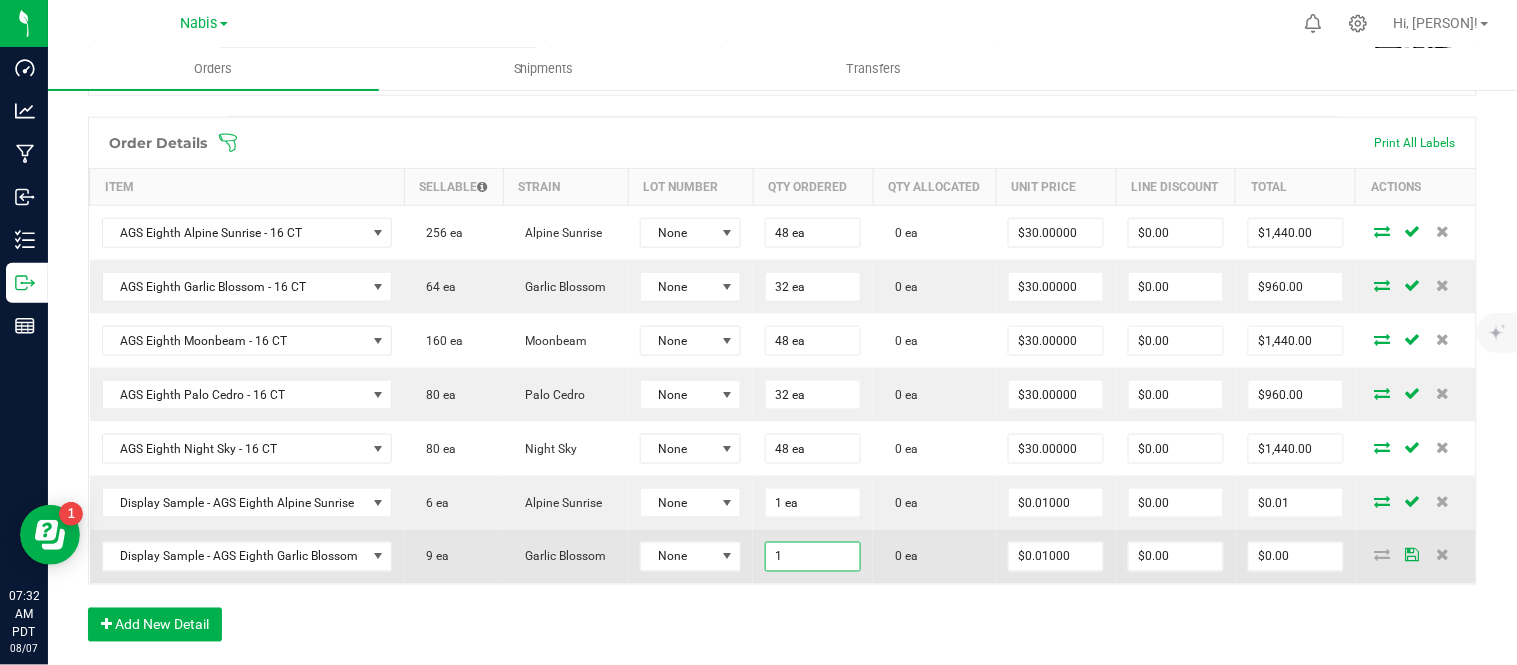 type on "0.01" 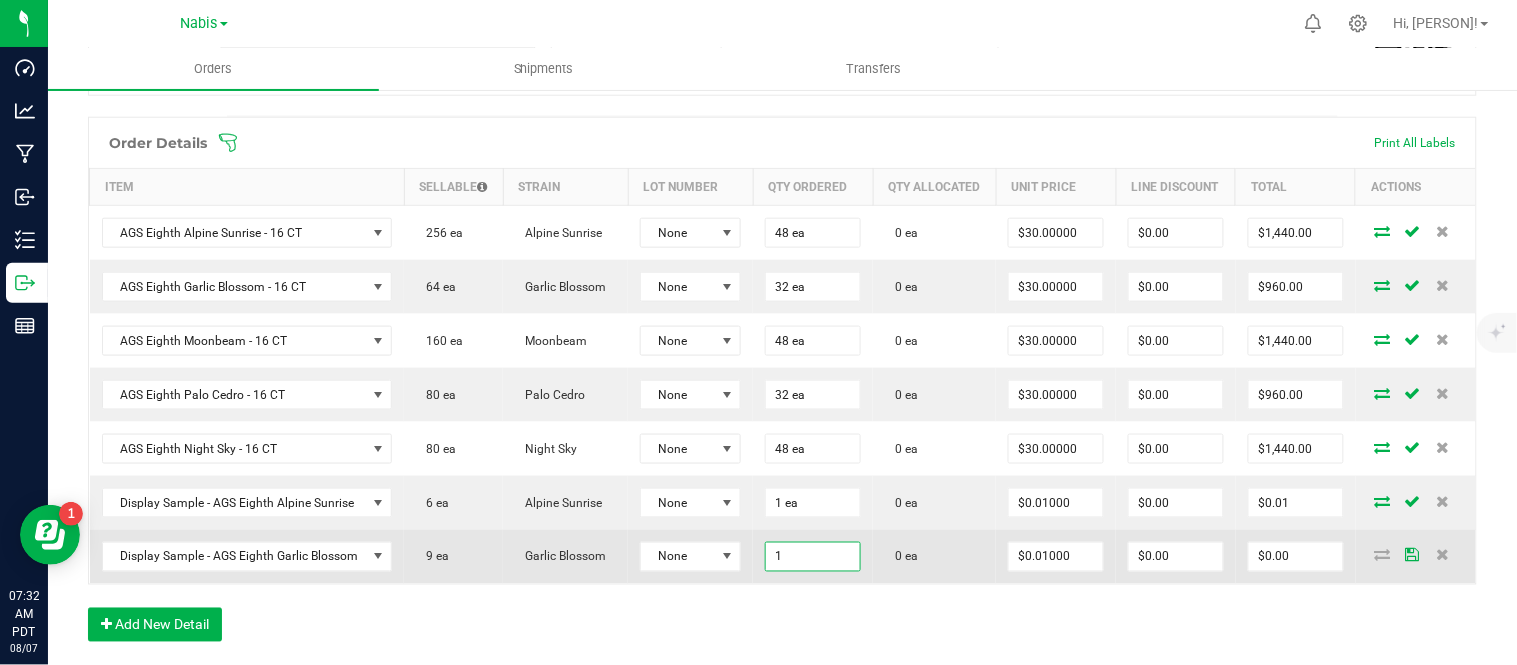 type on "$0.01" 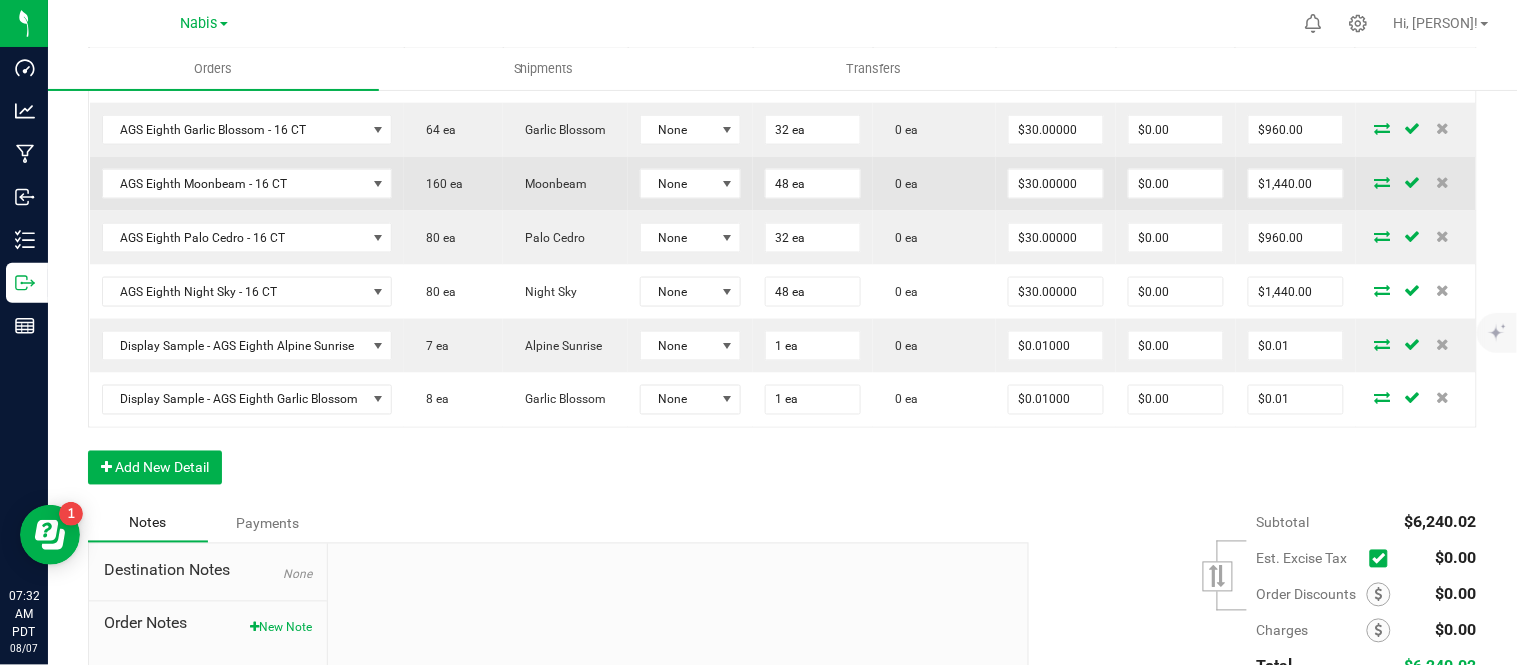 scroll, scrollTop: 655, scrollLeft: 0, axis: vertical 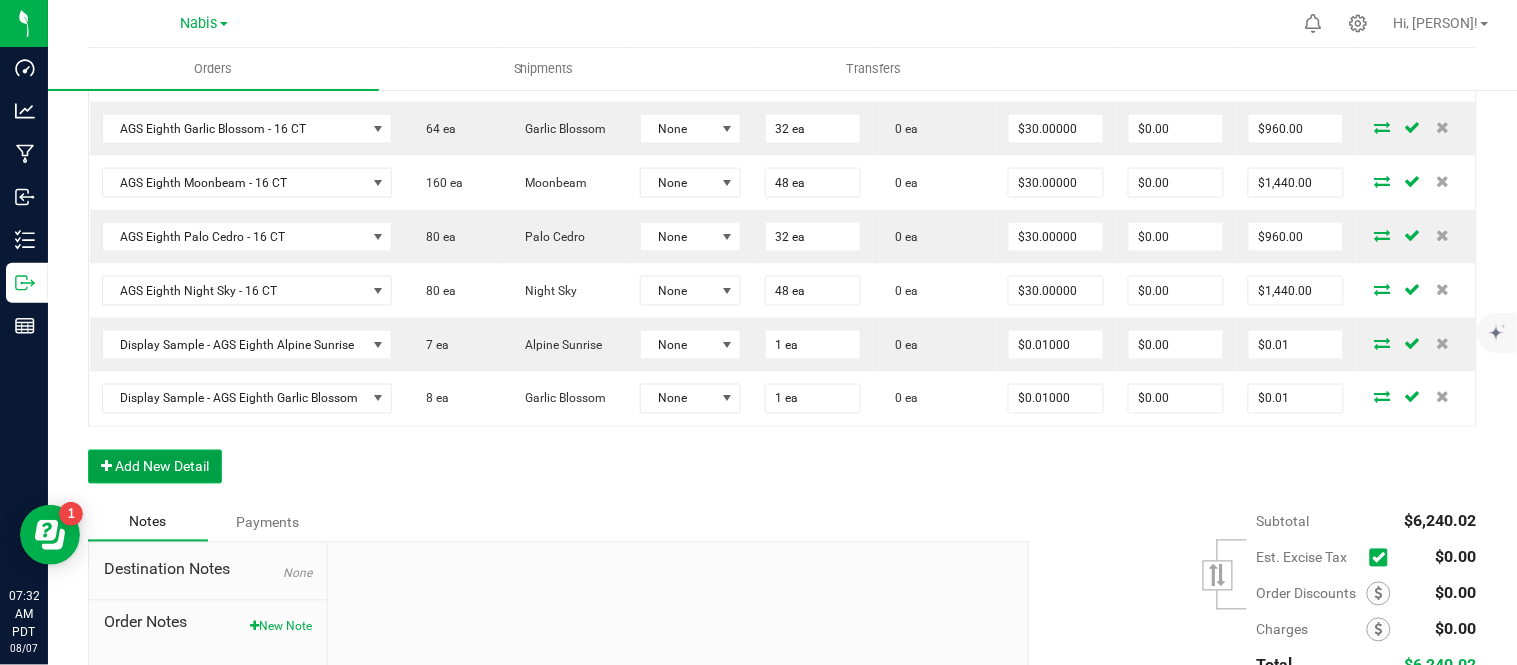 click on "Add New Detail" at bounding box center (155, 467) 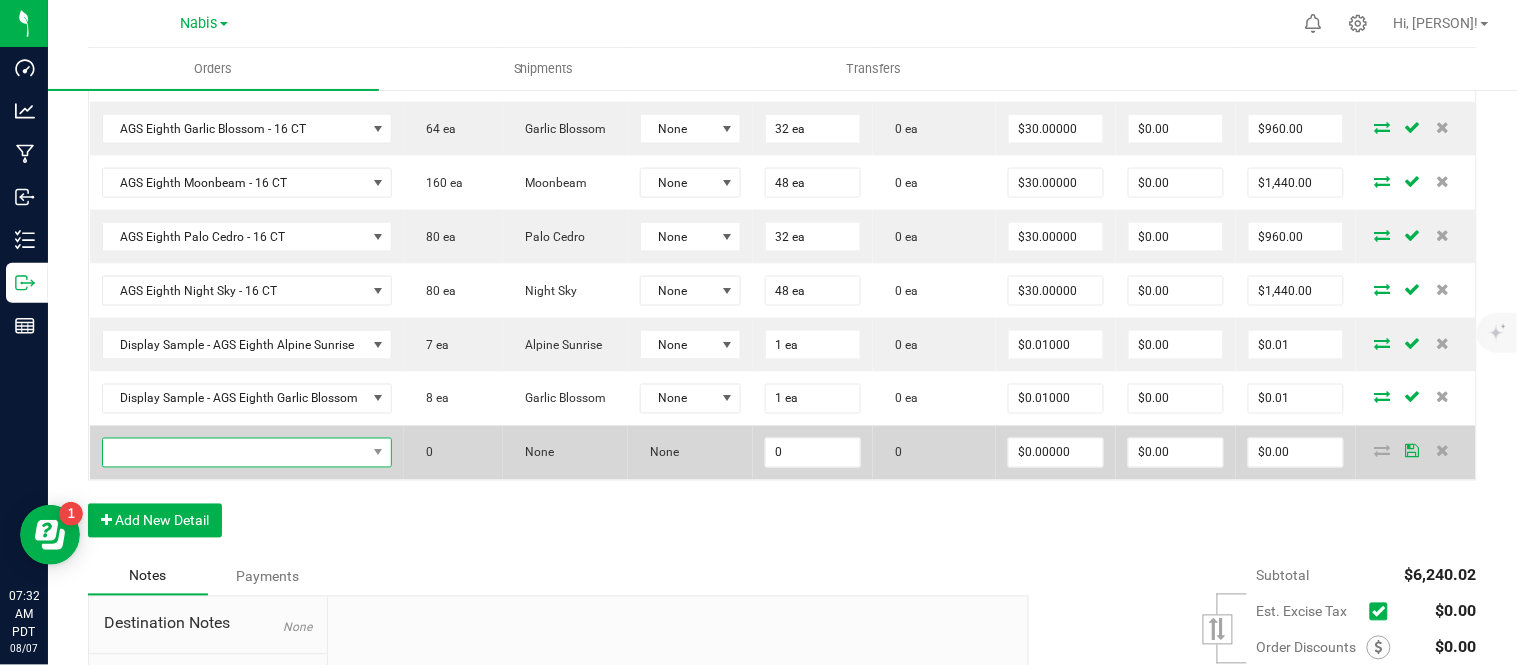 click at bounding box center (235, 453) 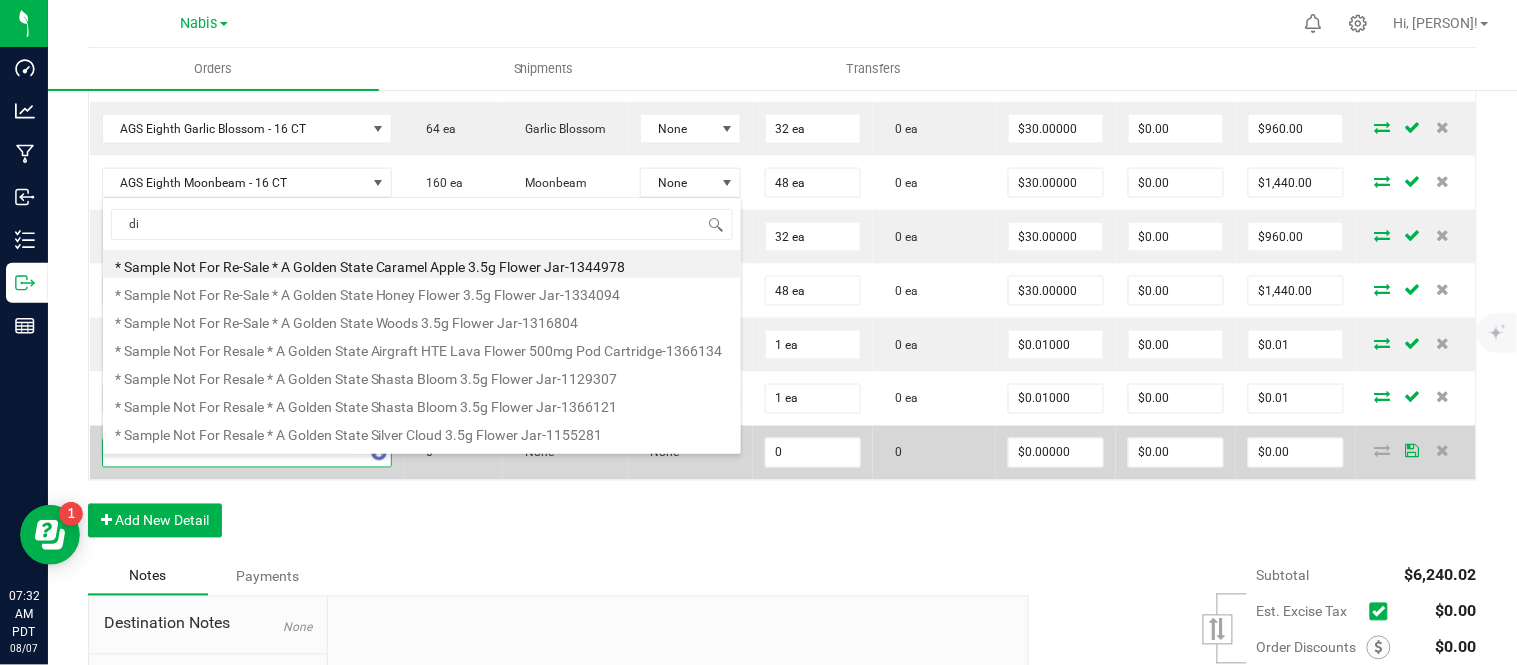 scroll, scrollTop: 0, scrollLeft: 0, axis: both 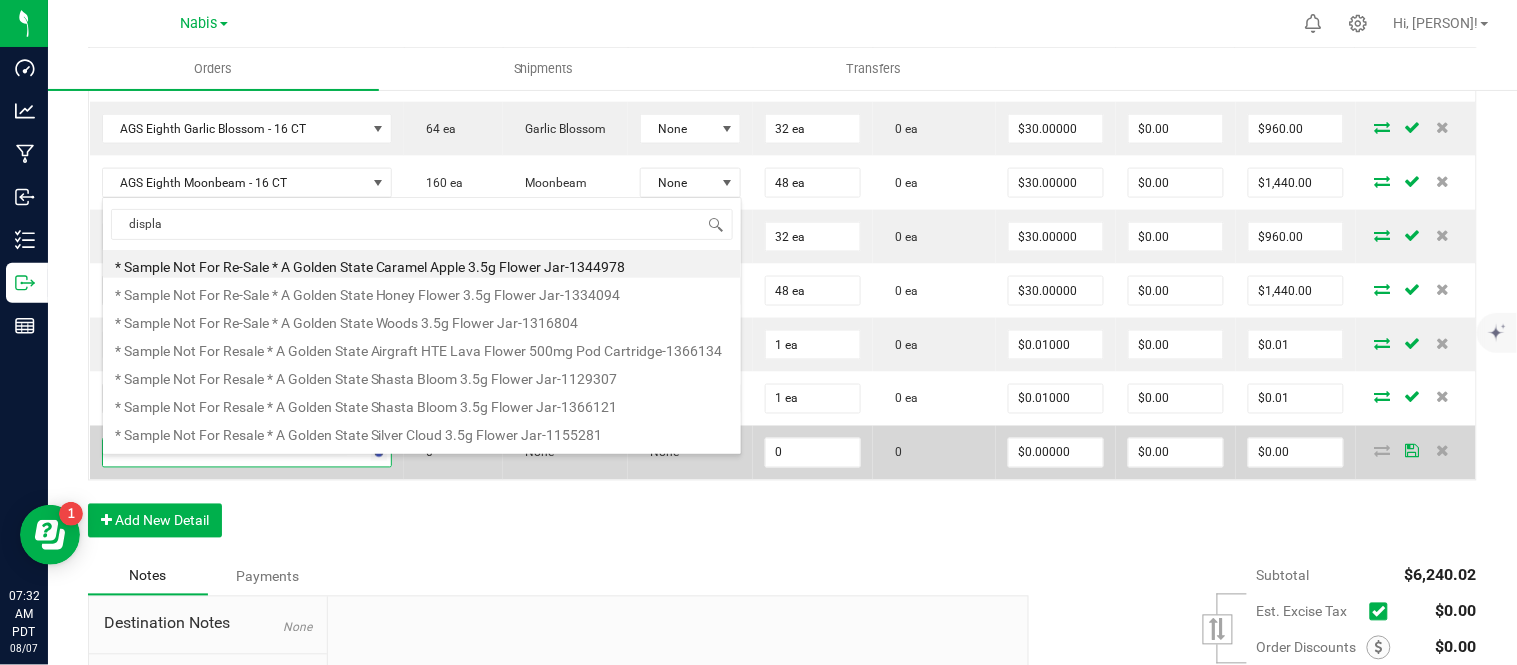 type on "display" 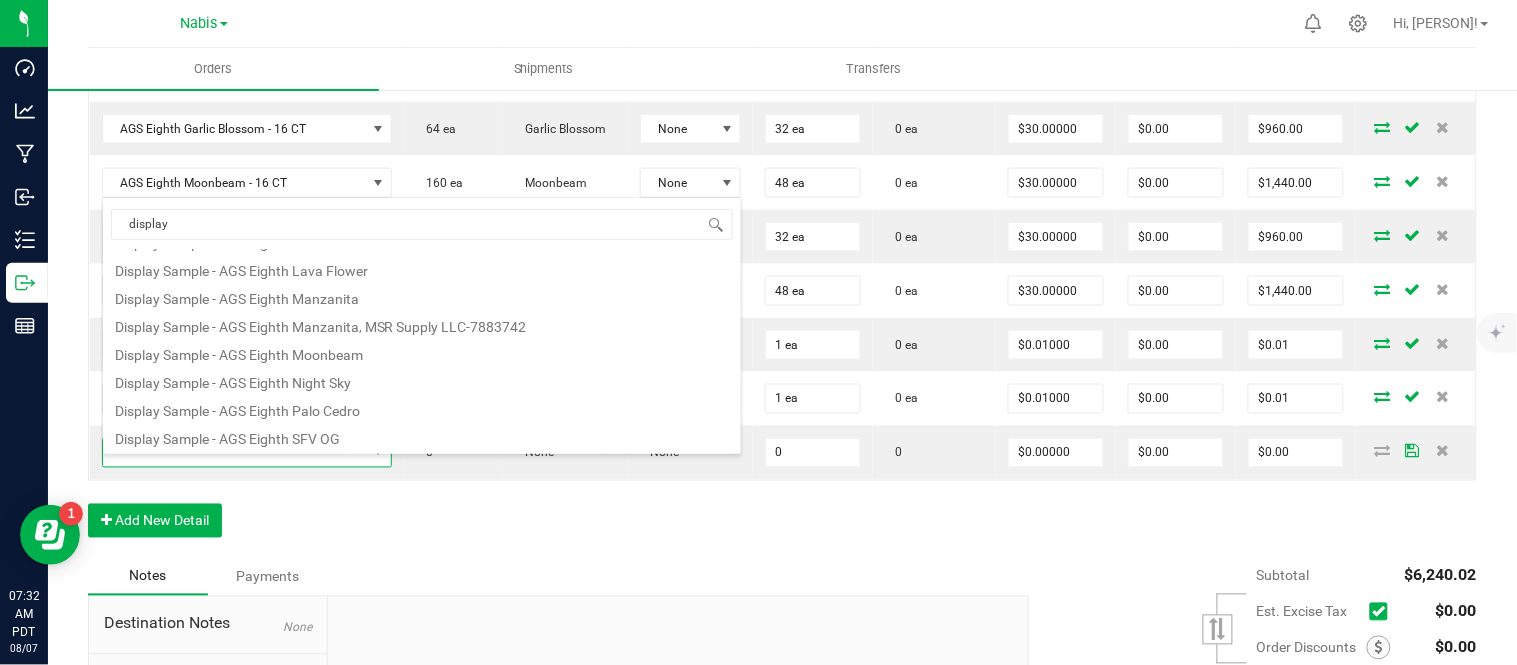 scroll, scrollTop: 165, scrollLeft: 0, axis: vertical 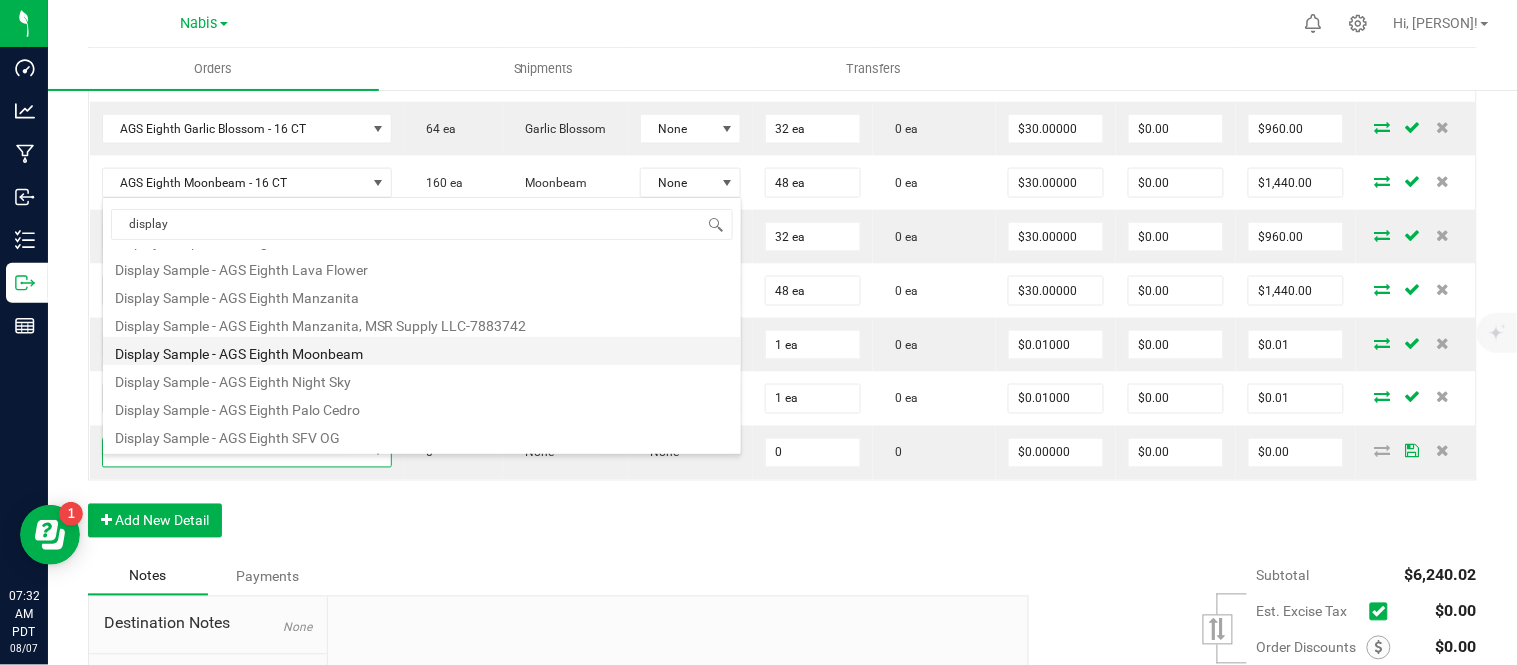 click on "Display Sample - AGS Eighth Moonbeam" at bounding box center [422, 351] 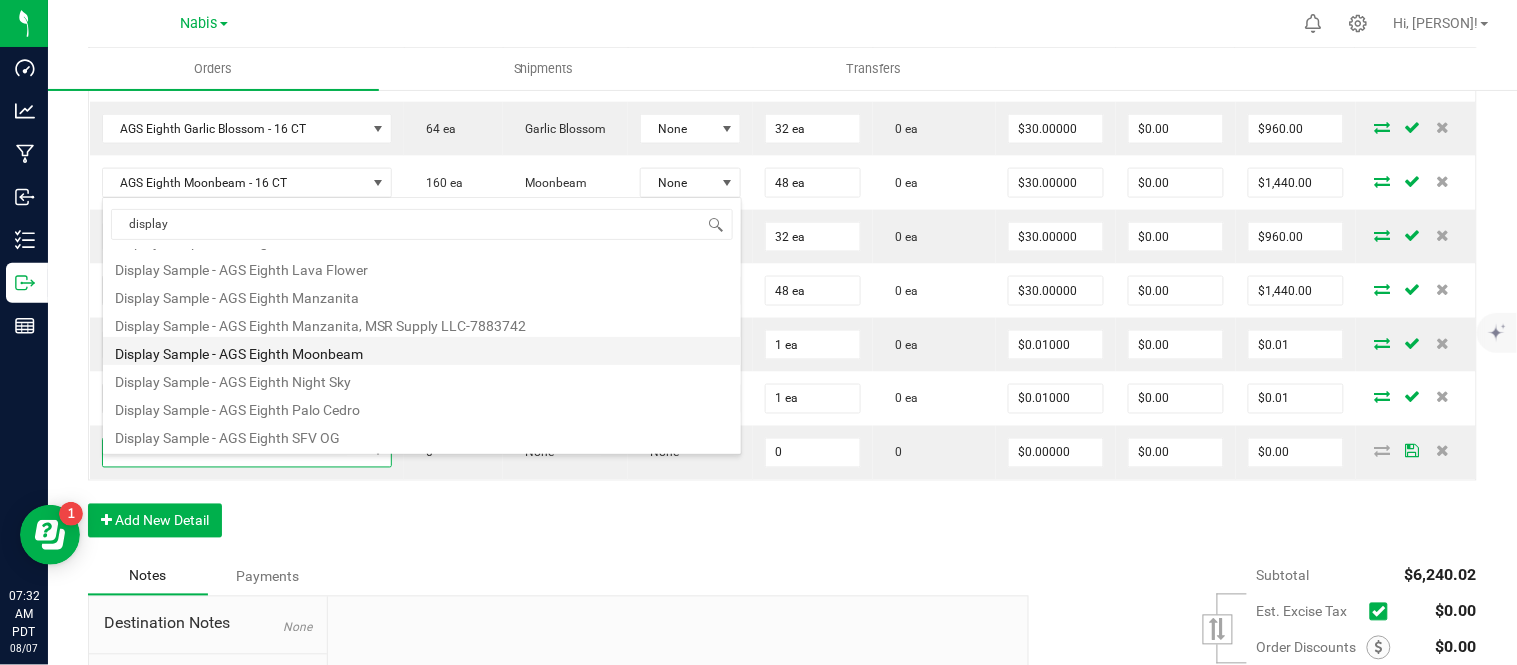 type on "0 ea" 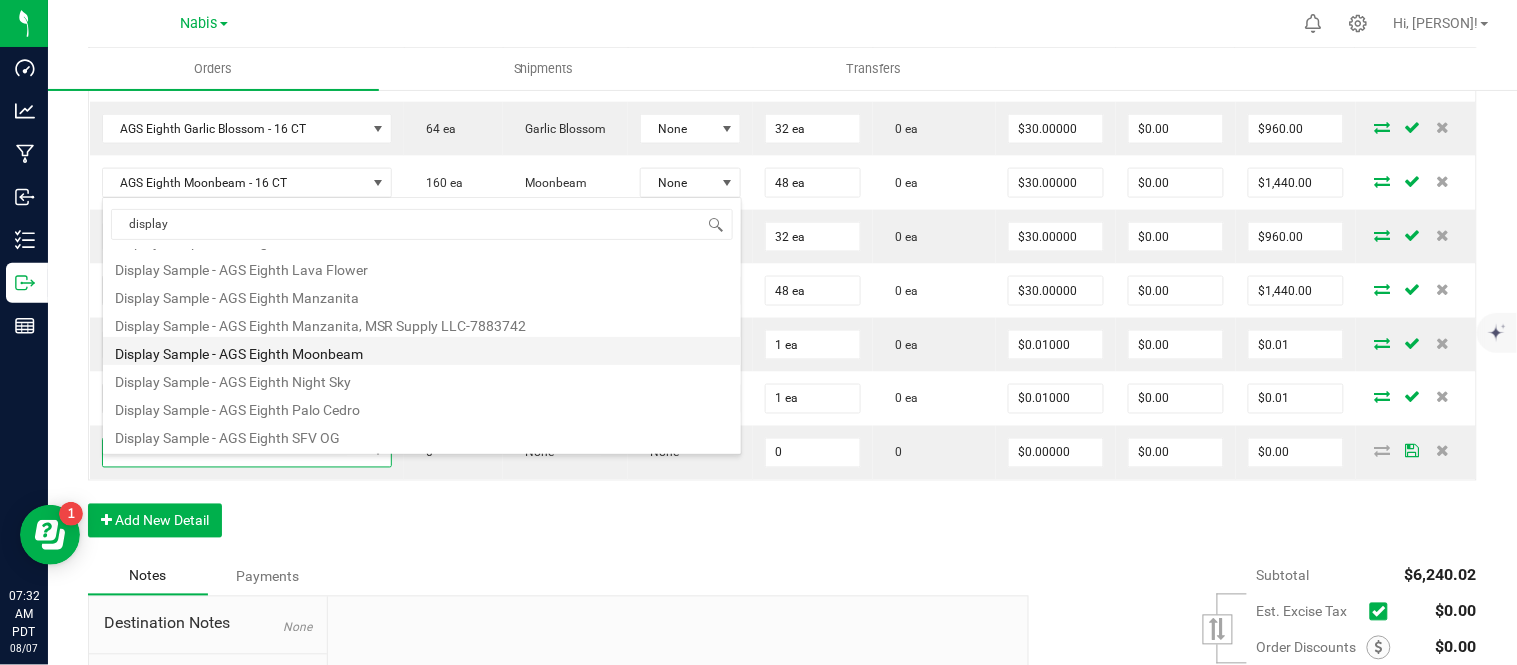 type on "$0.01000" 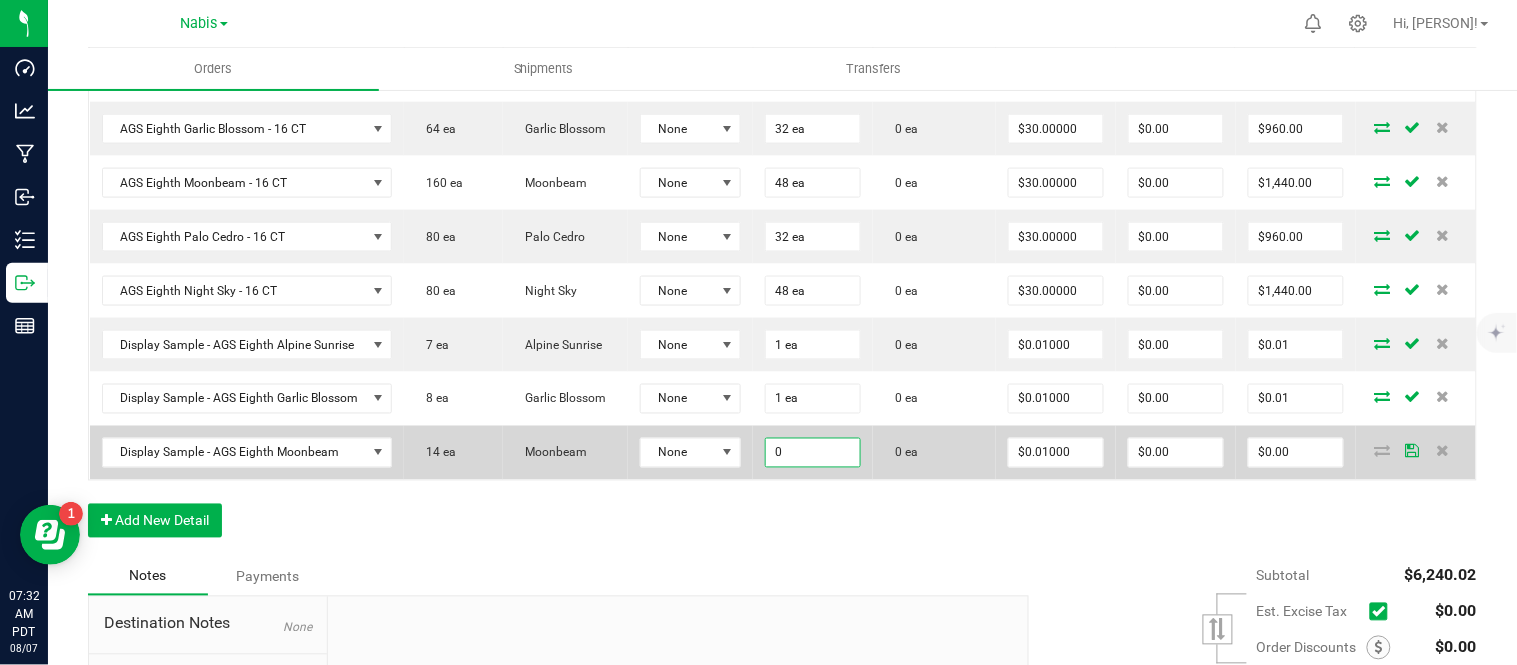 click on "0" at bounding box center (813, 453) 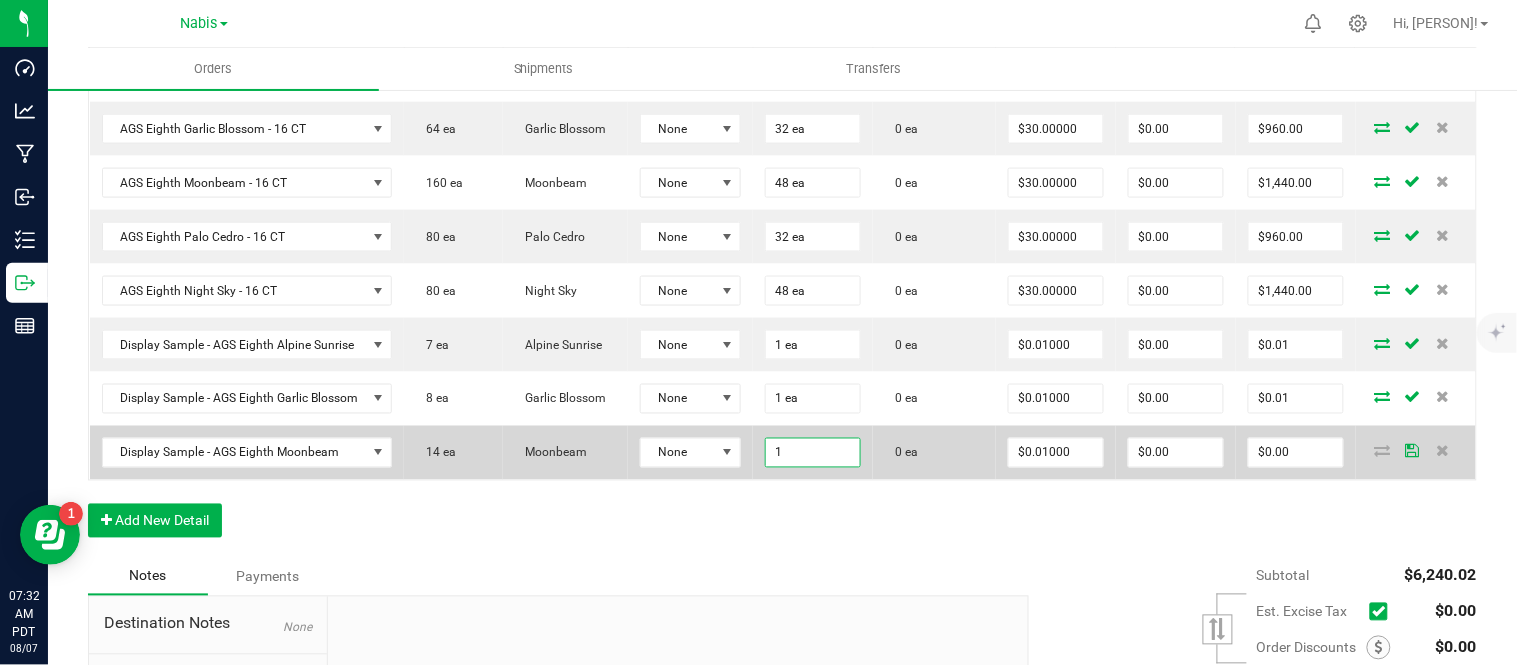 type on "1 ea" 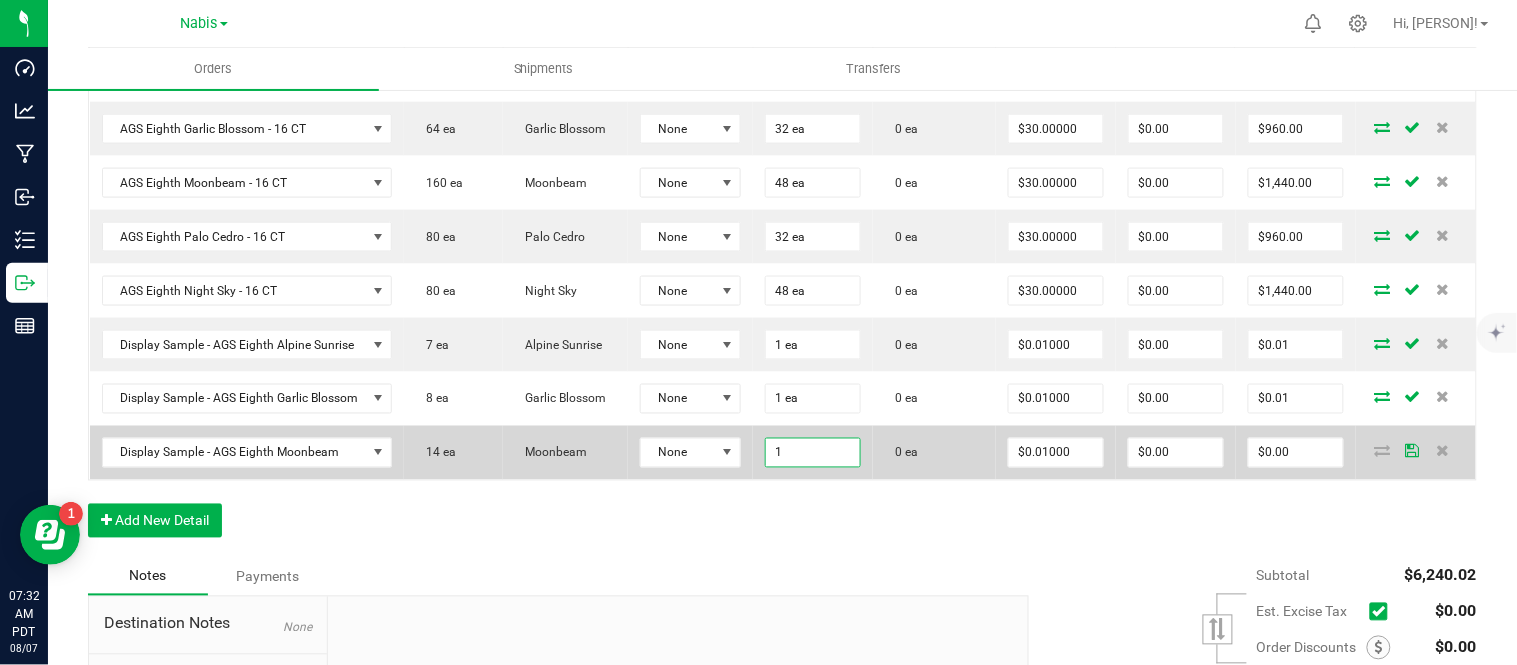 type on "0.01" 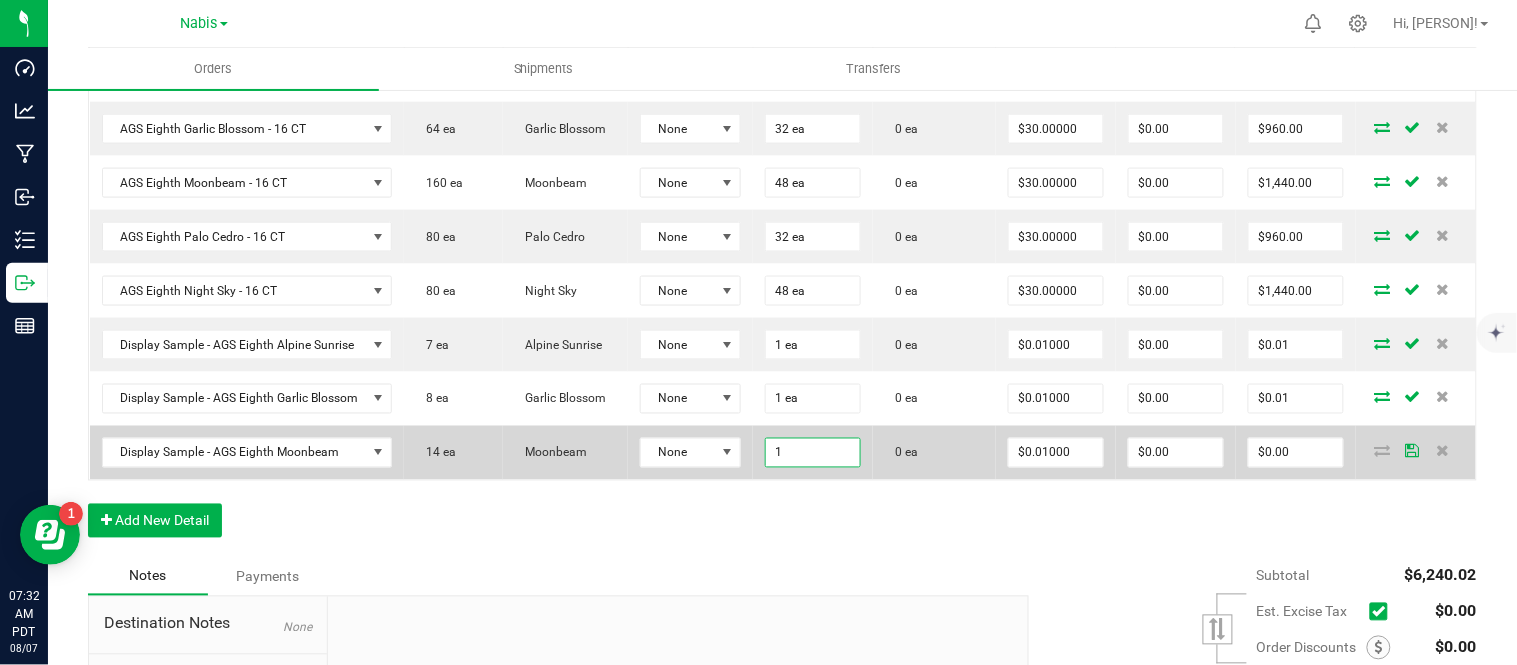 type on "$0.01" 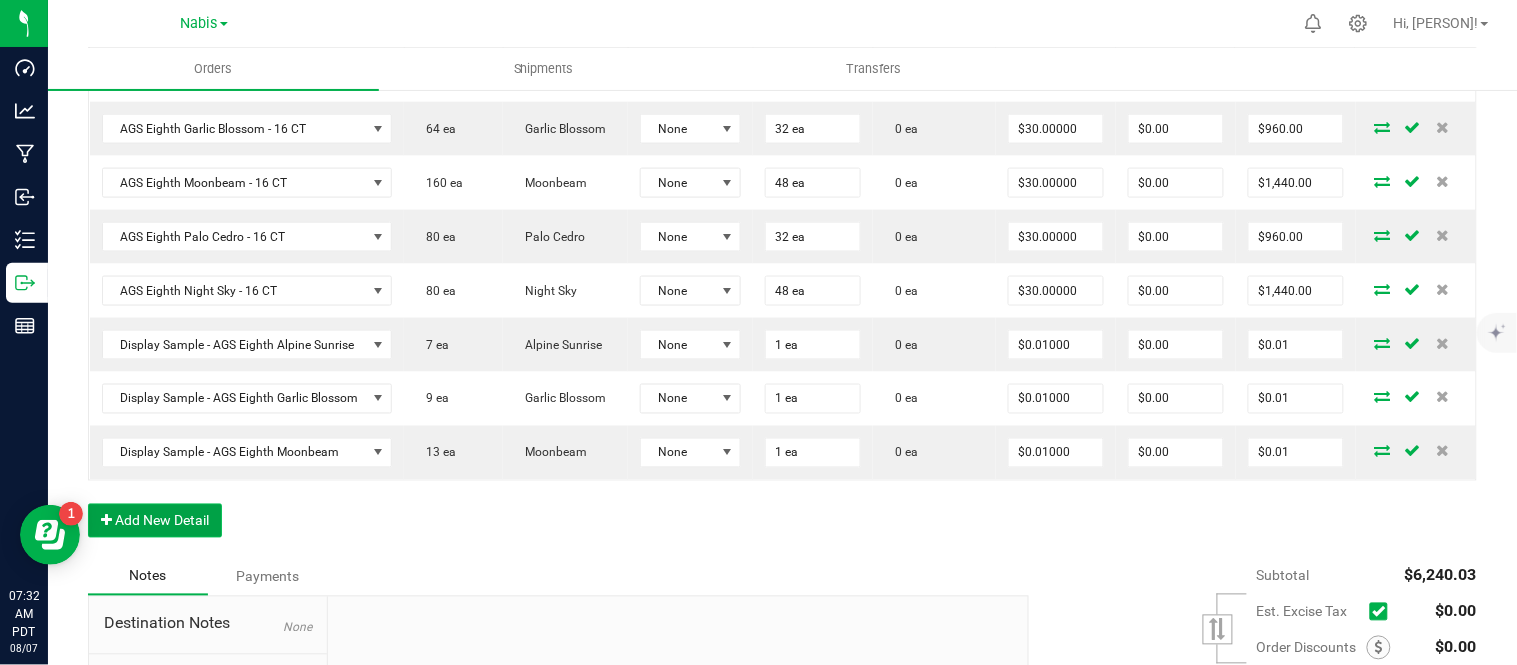 click on "Add New Detail" at bounding box center (155, 521) 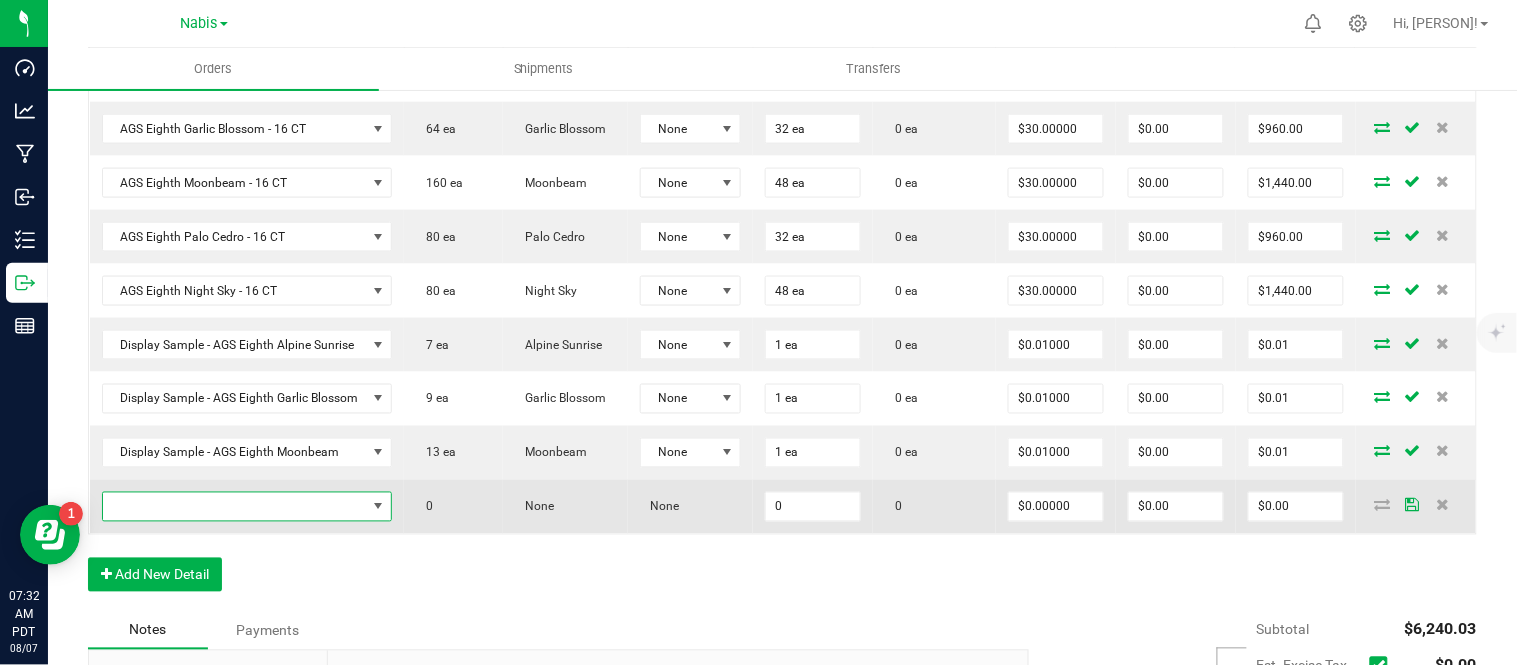 click at bounding box center [235, 507] 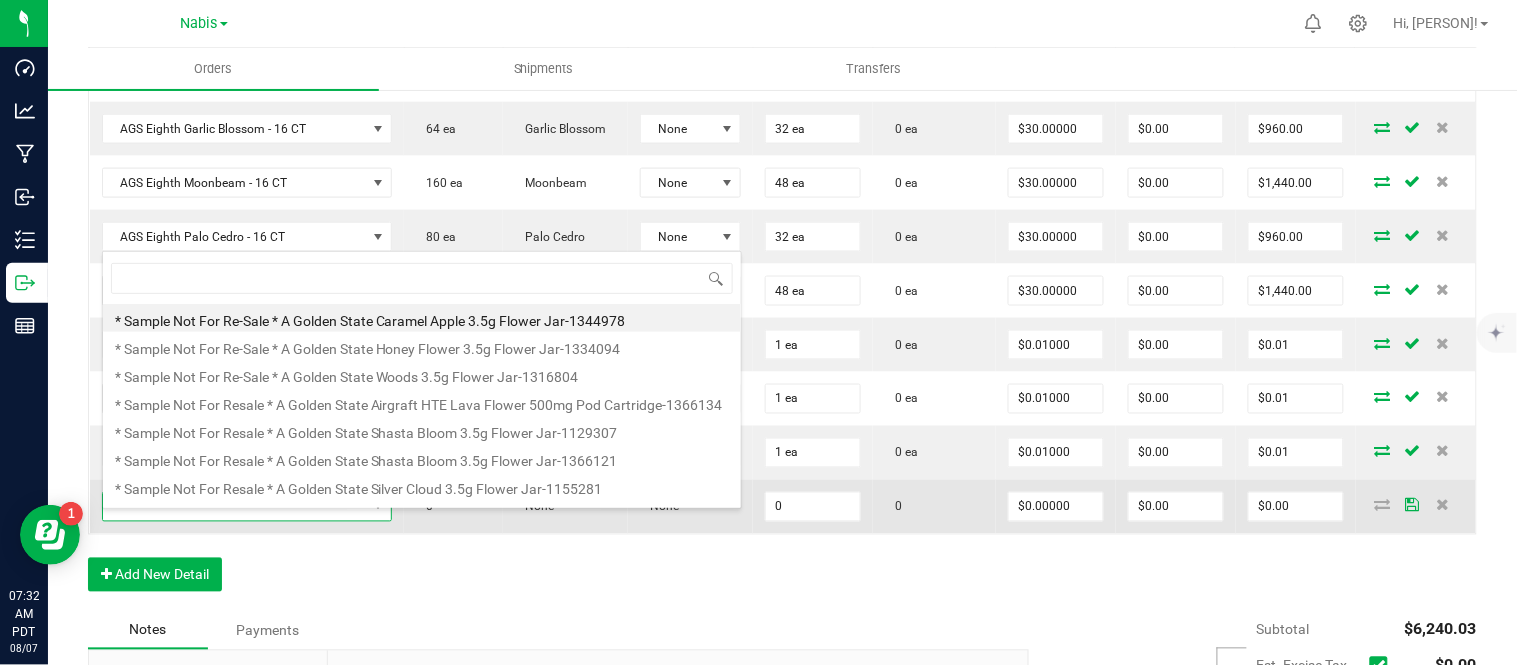 scroll, scrollTop: 99970, scrollLeft: 99712, axis: both 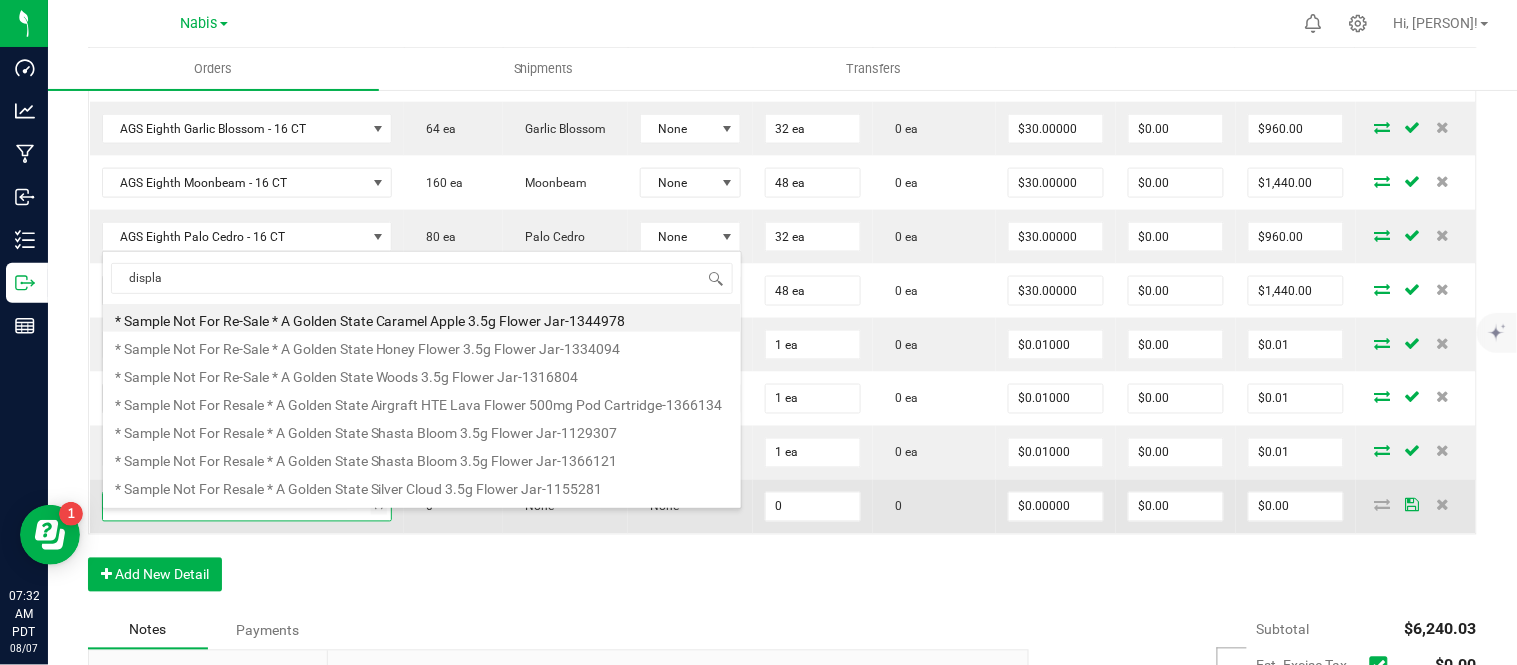 type on "display" 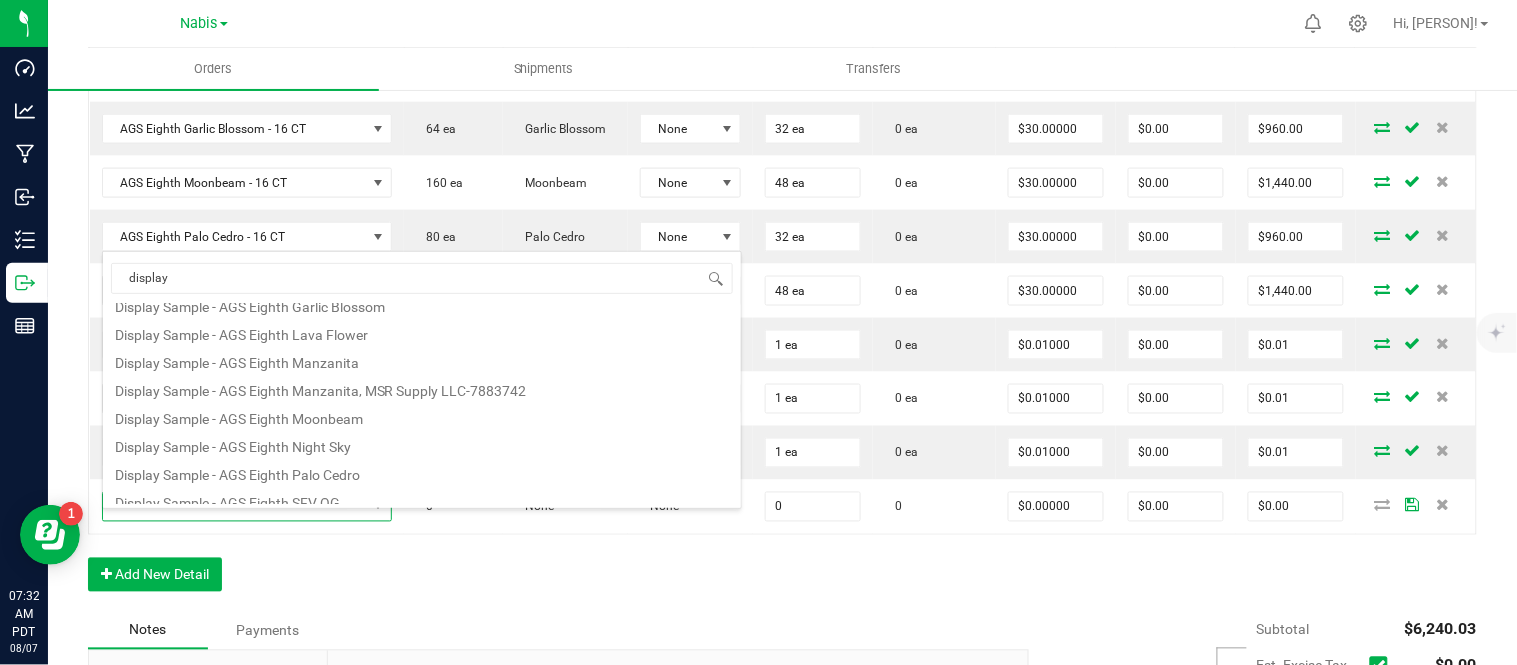 scroll, scrollTop: 202, scrollLeft: 0, axis: vertical 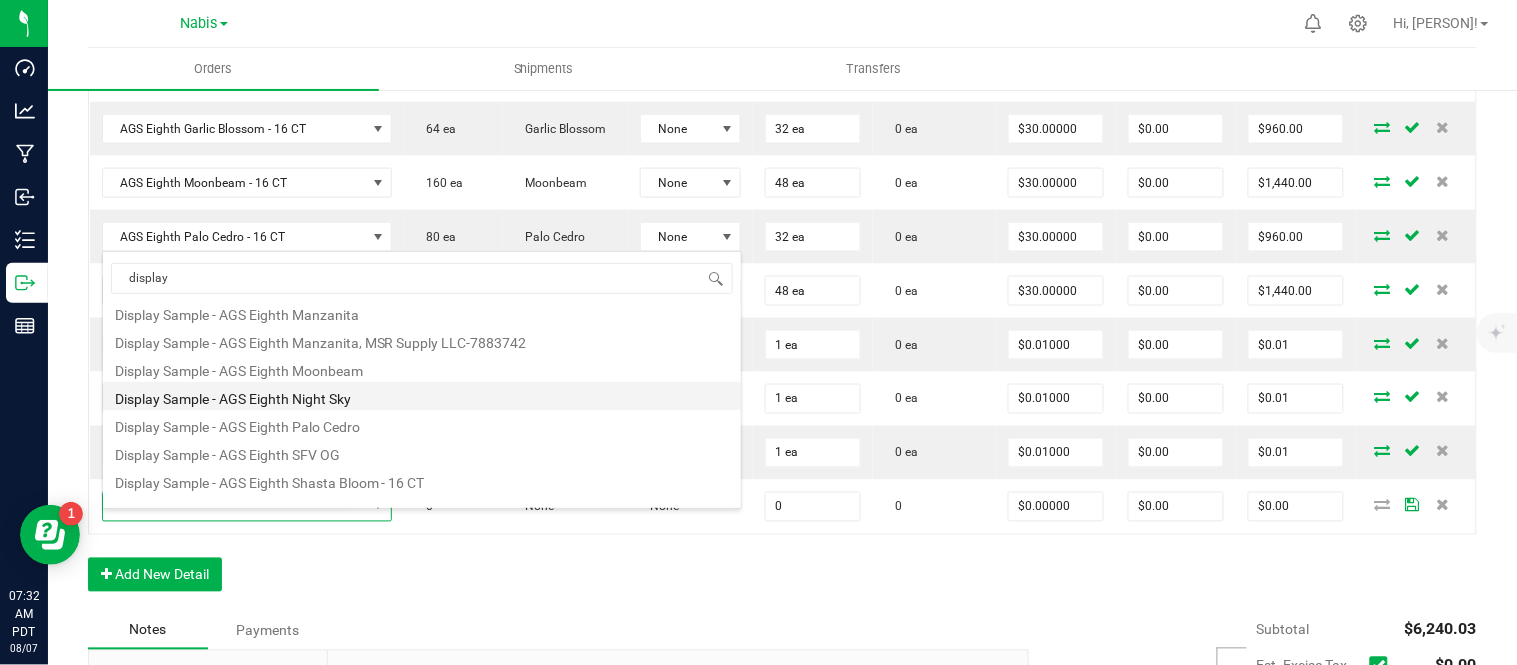 click on "Display Sample - AGS Eighth Night Sky" at bounding box center (422, 396) 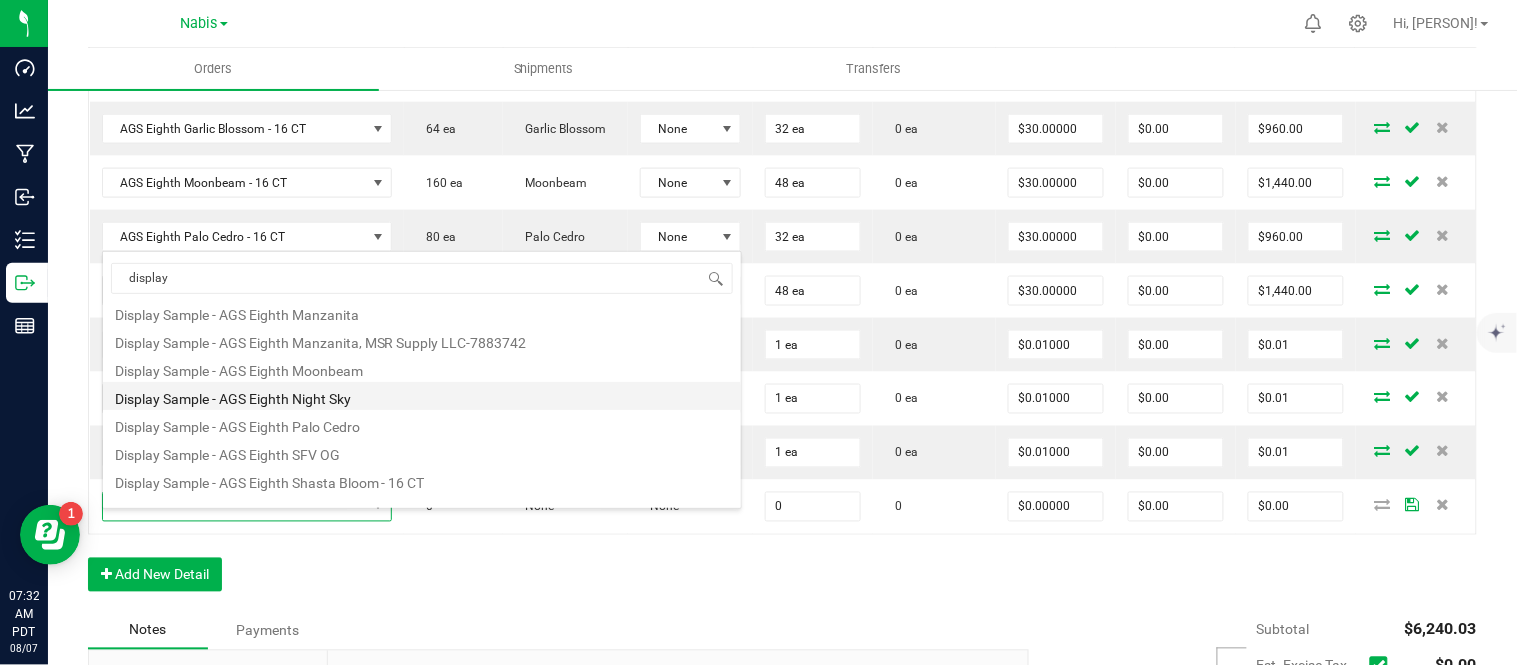 type on "0 ea" 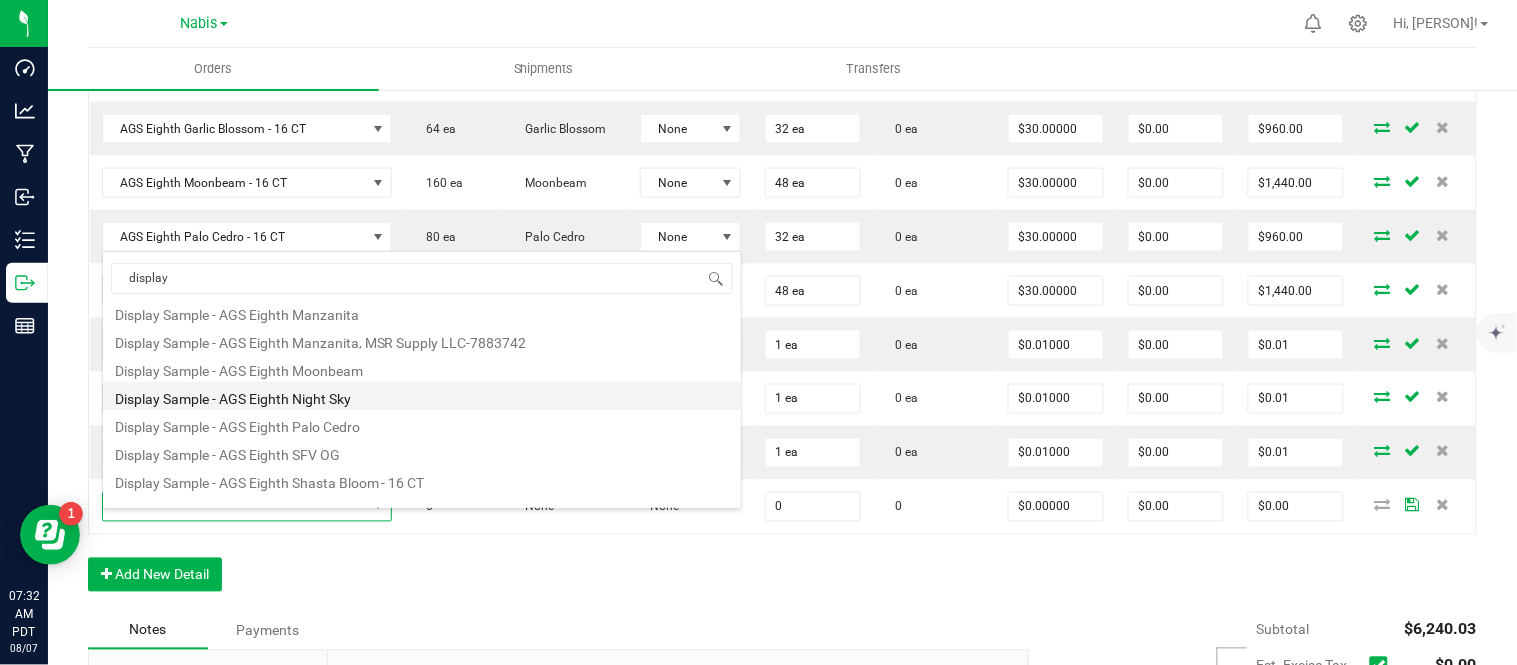 type on "$0.01000" 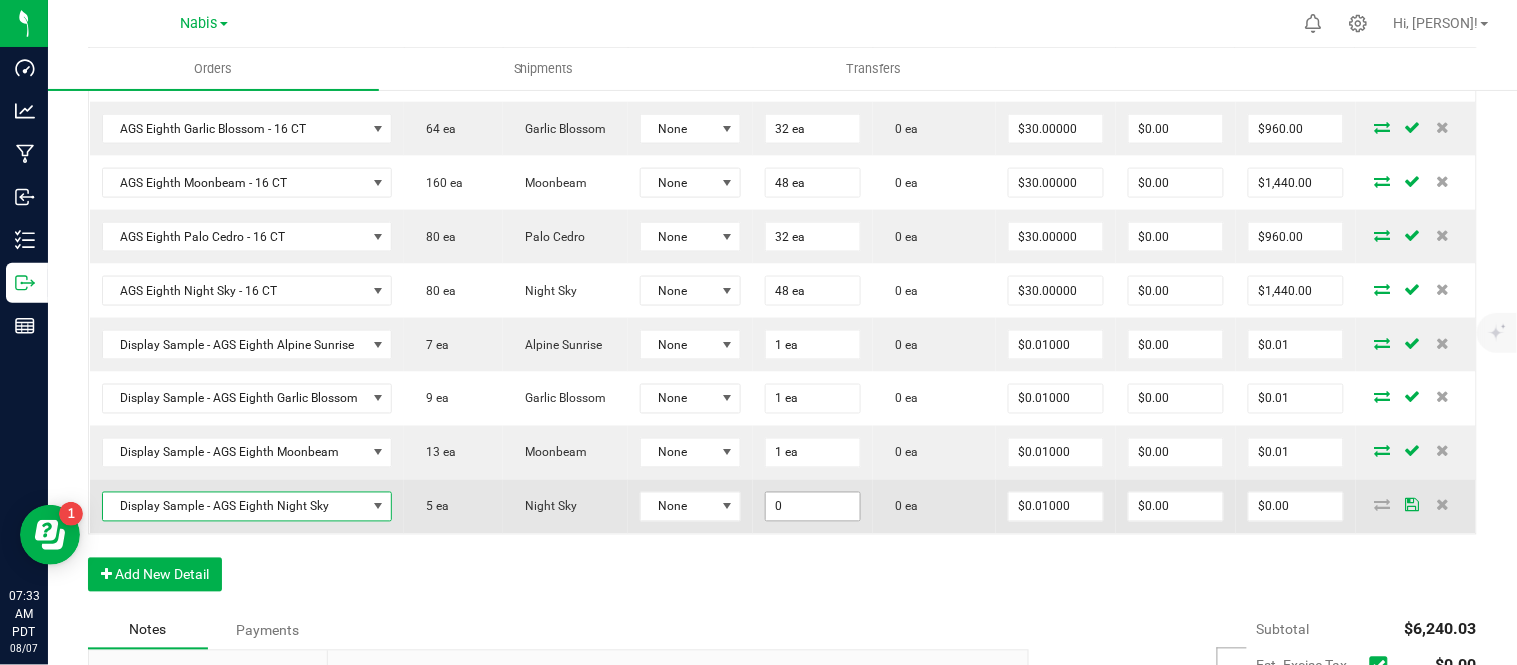 click on "0" at bounding box center (813, 507) 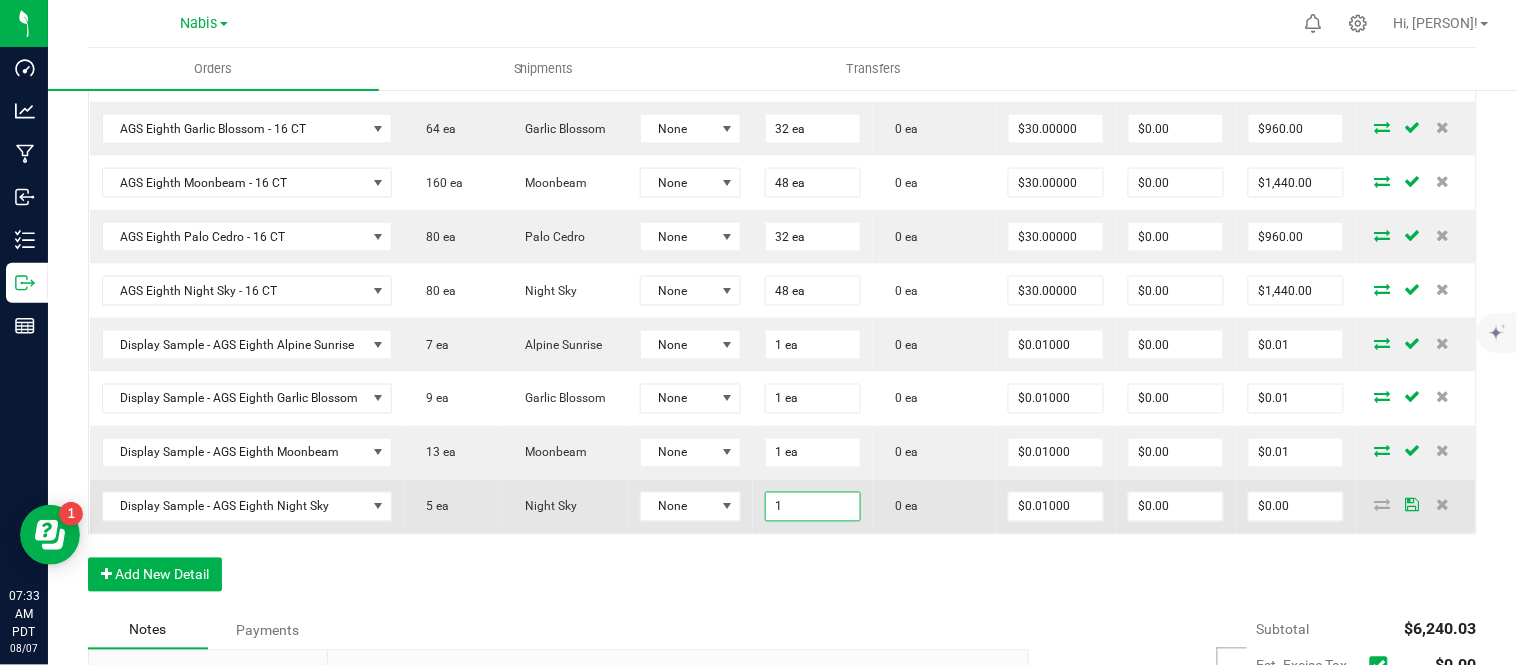 type on "1 ea" 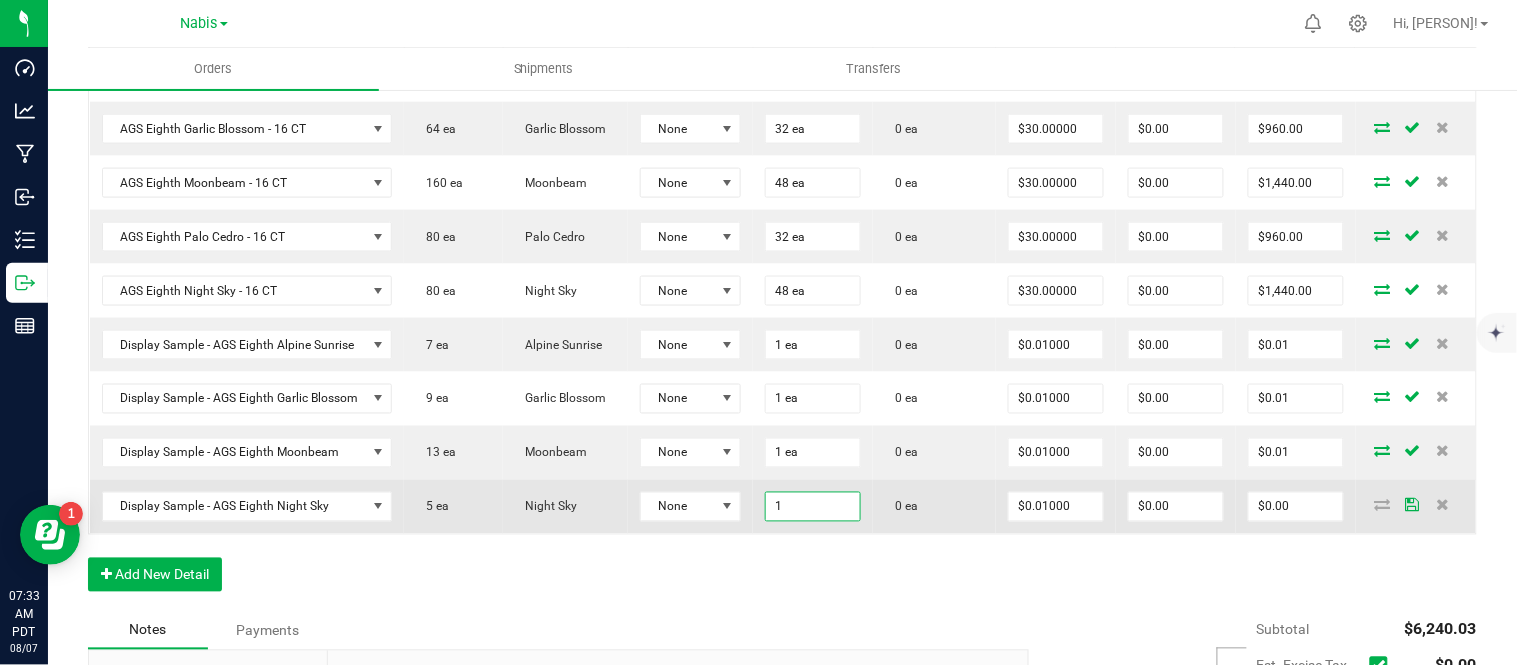 type on "0.01" 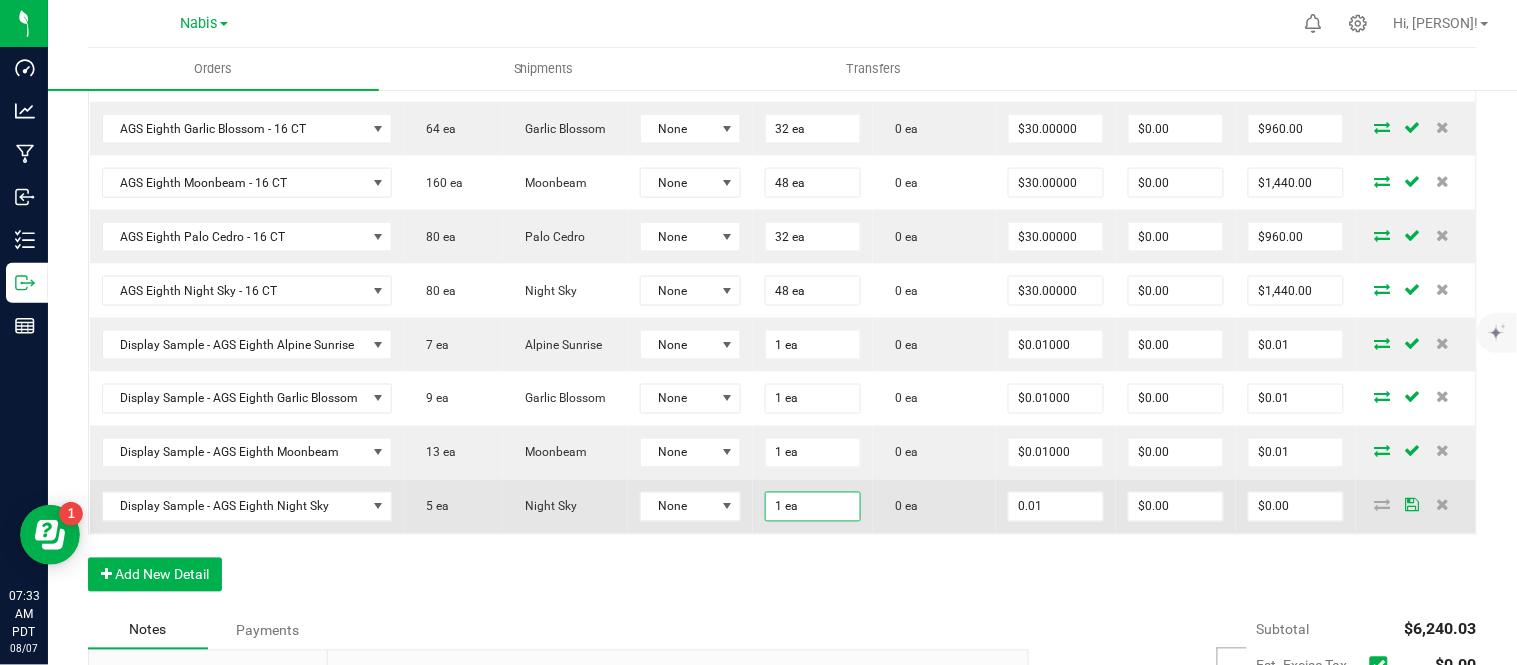 type on "$0.01" 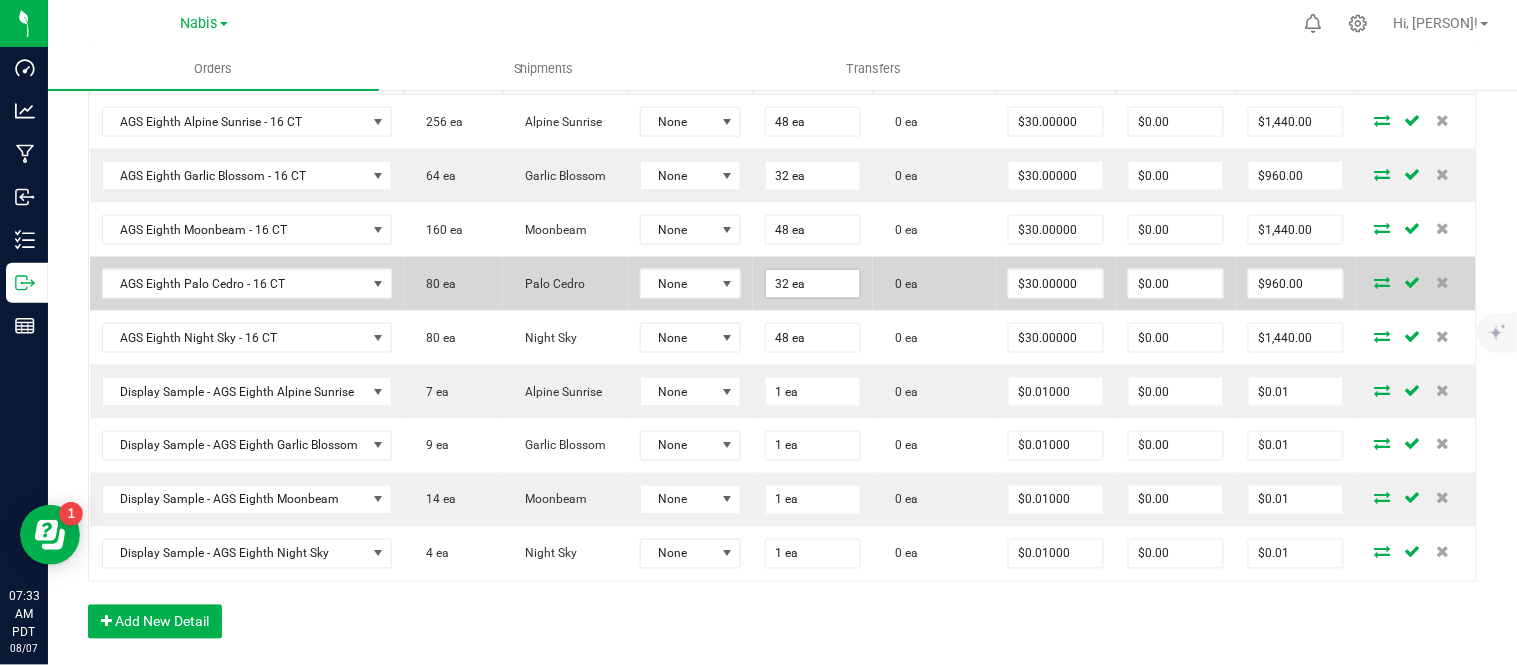 scroll, scrollTop: 946, scrollLeft: 0, axis: vertical 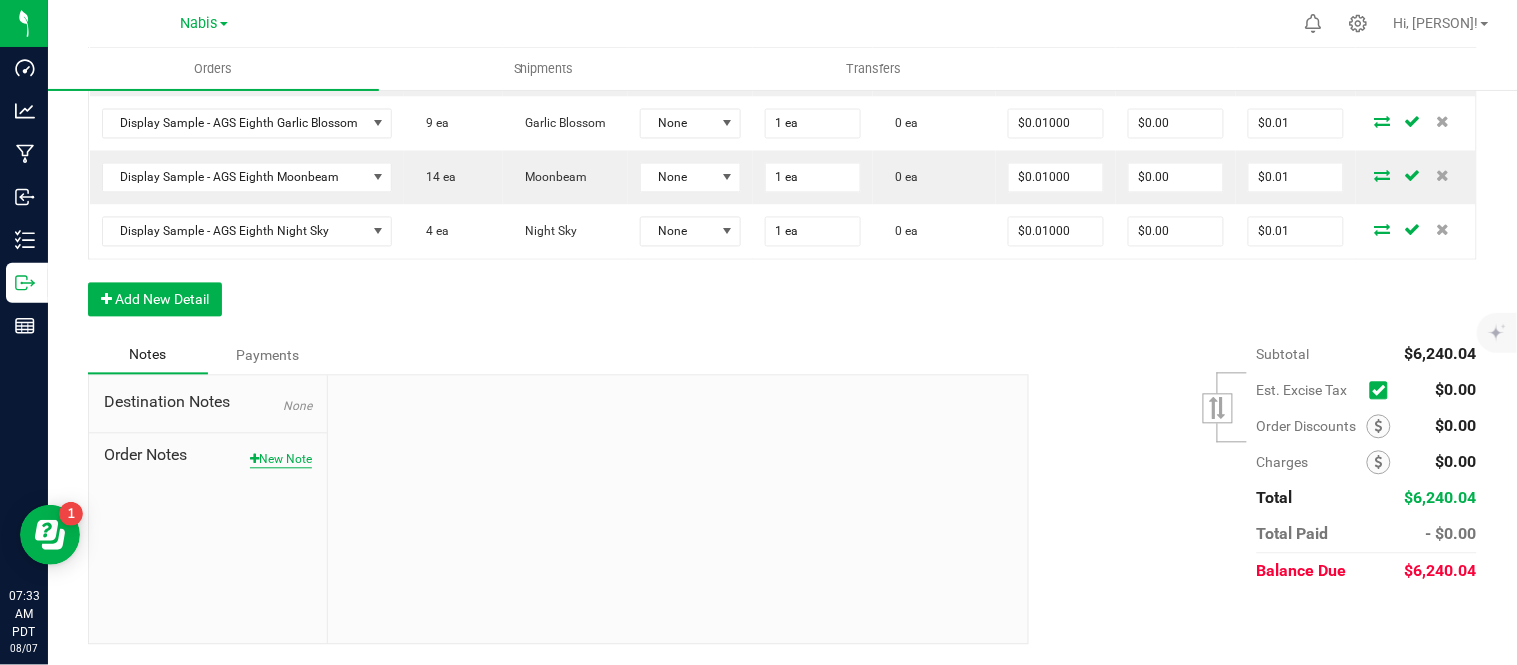 click on "New Note" at bounding box center (281, 460) 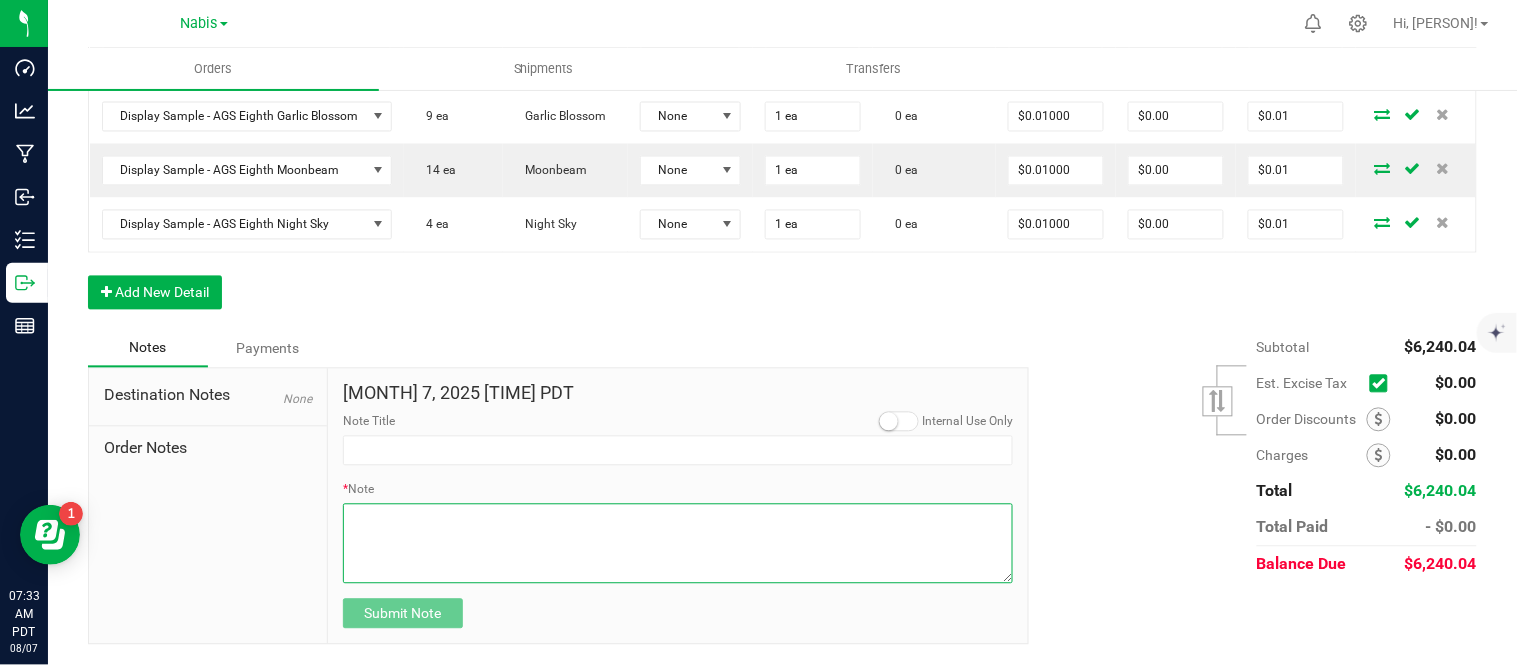 click on "*
Note" at bounding box center (678, 544) 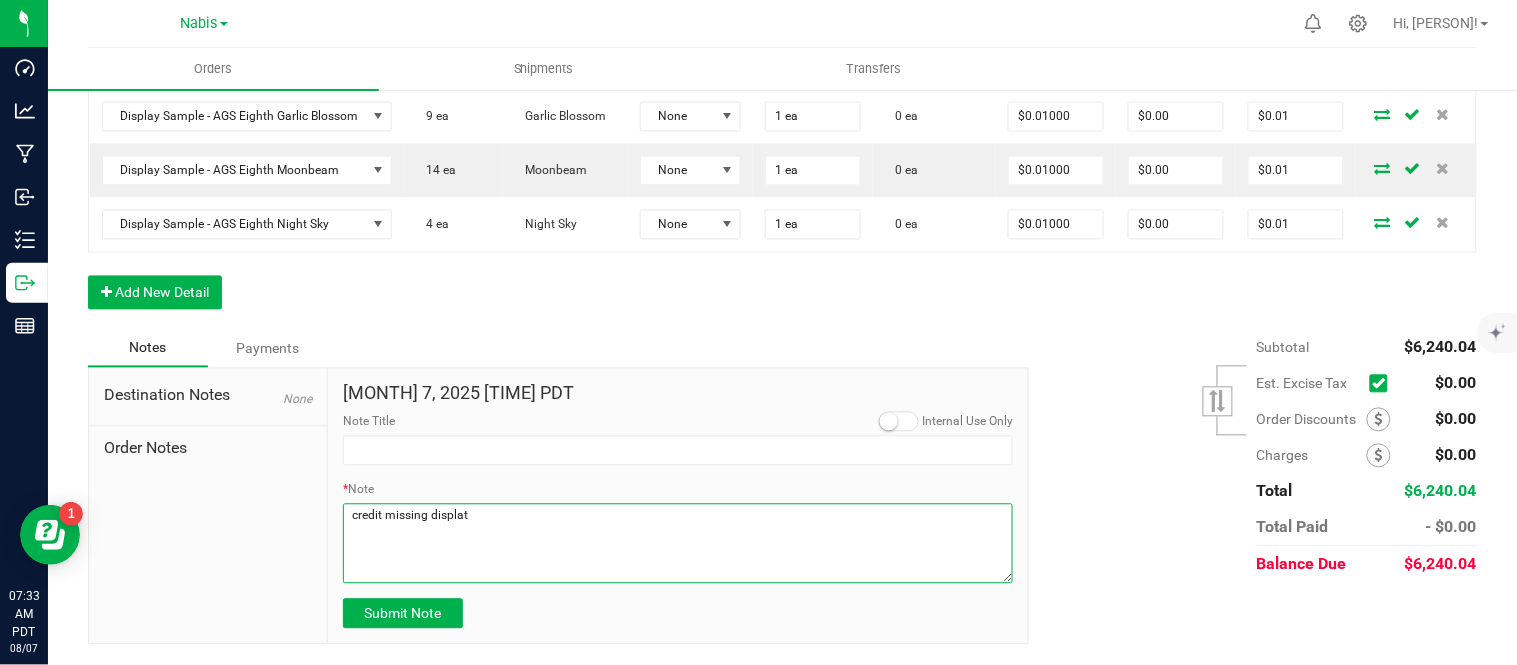 click on "*
Note" at bounding box center (678, 544) 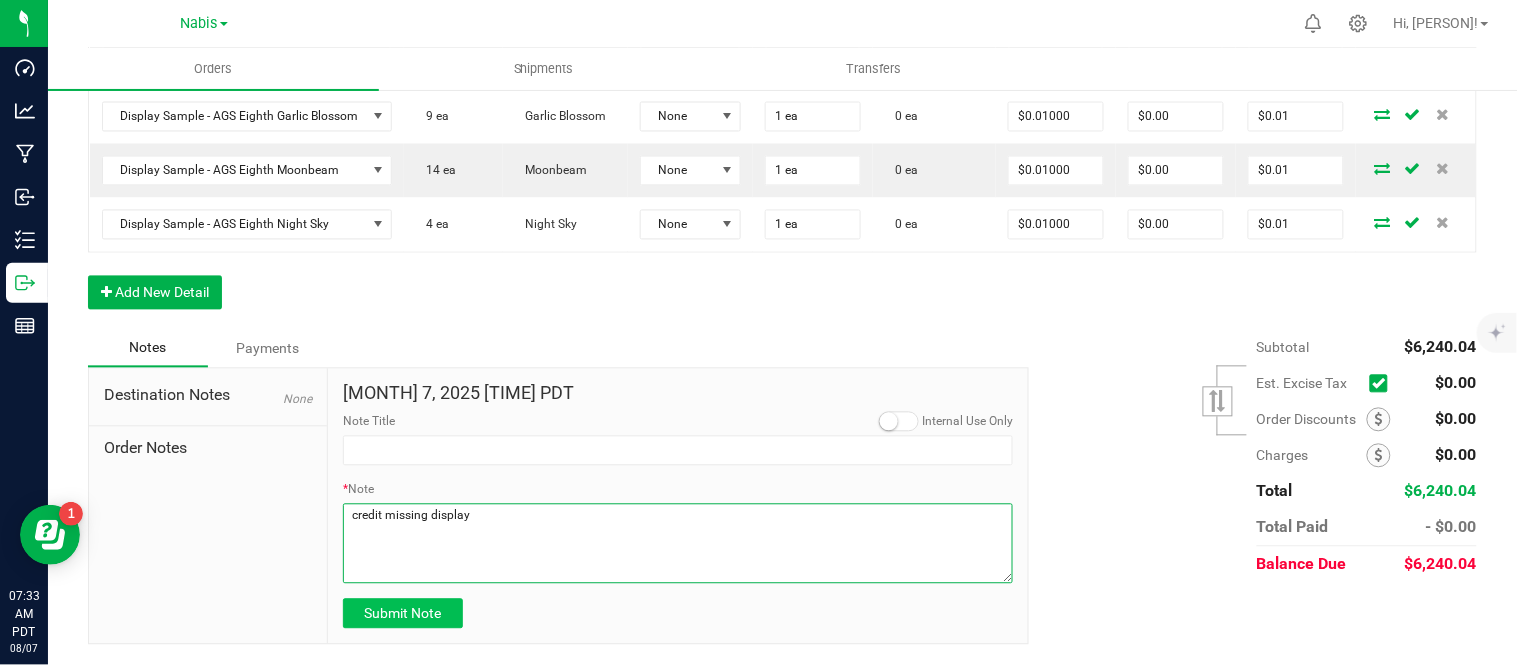 type on "credit missing display" 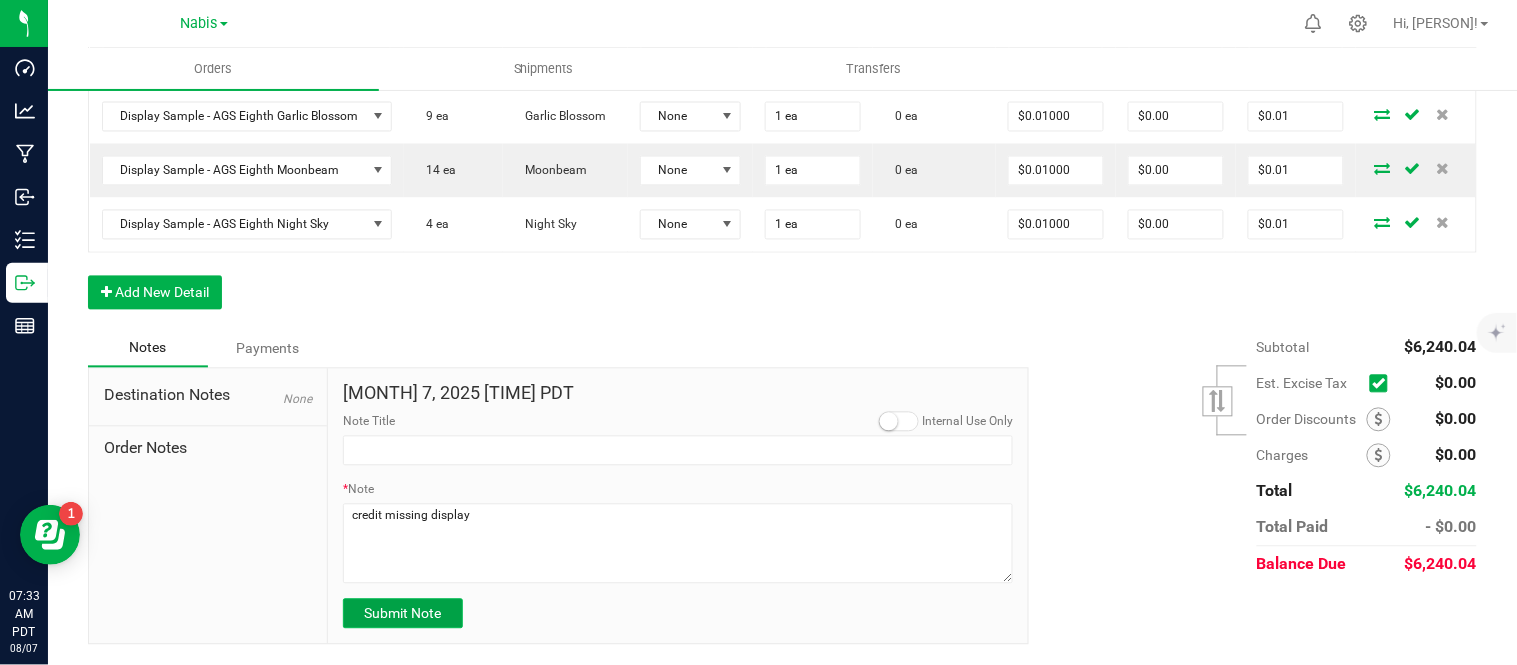 click on "Submit Note" at bounding box center (402, 614) 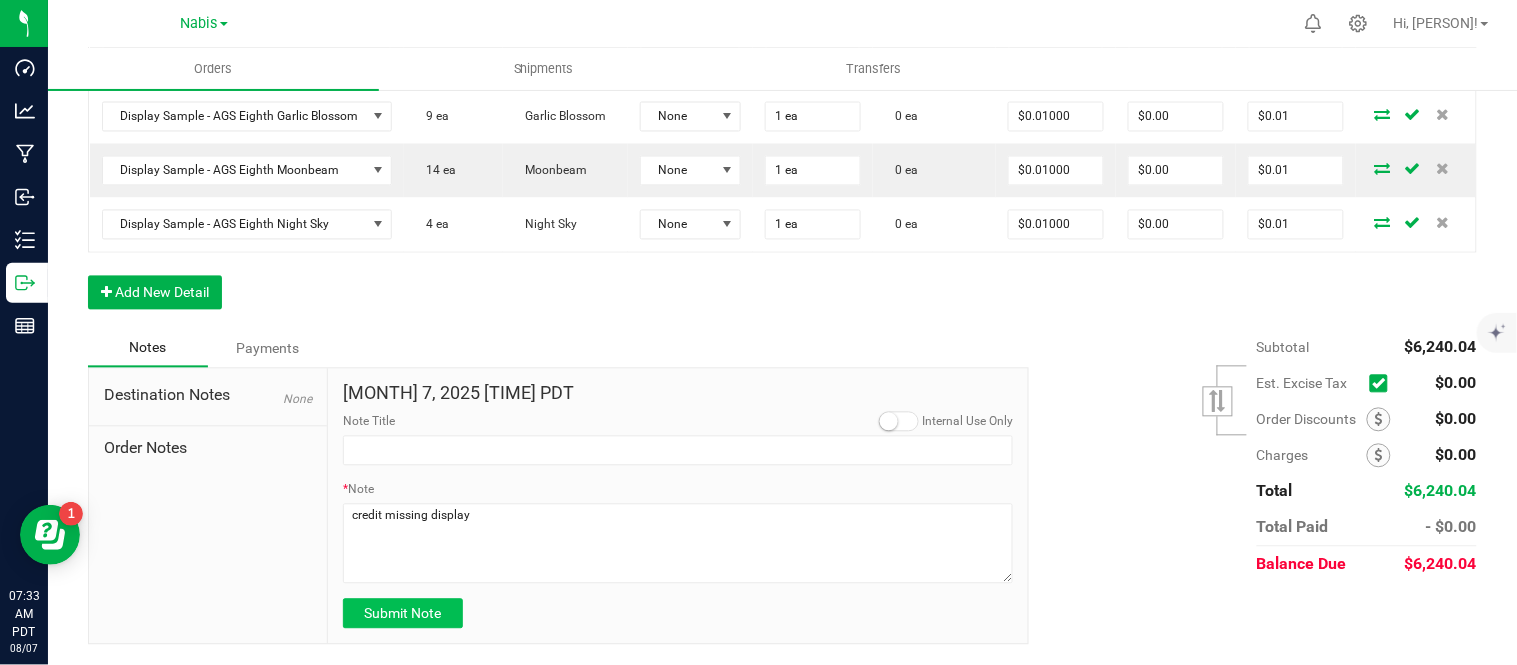 type on "[MONTH]/7/2025 [TIME] PDT" 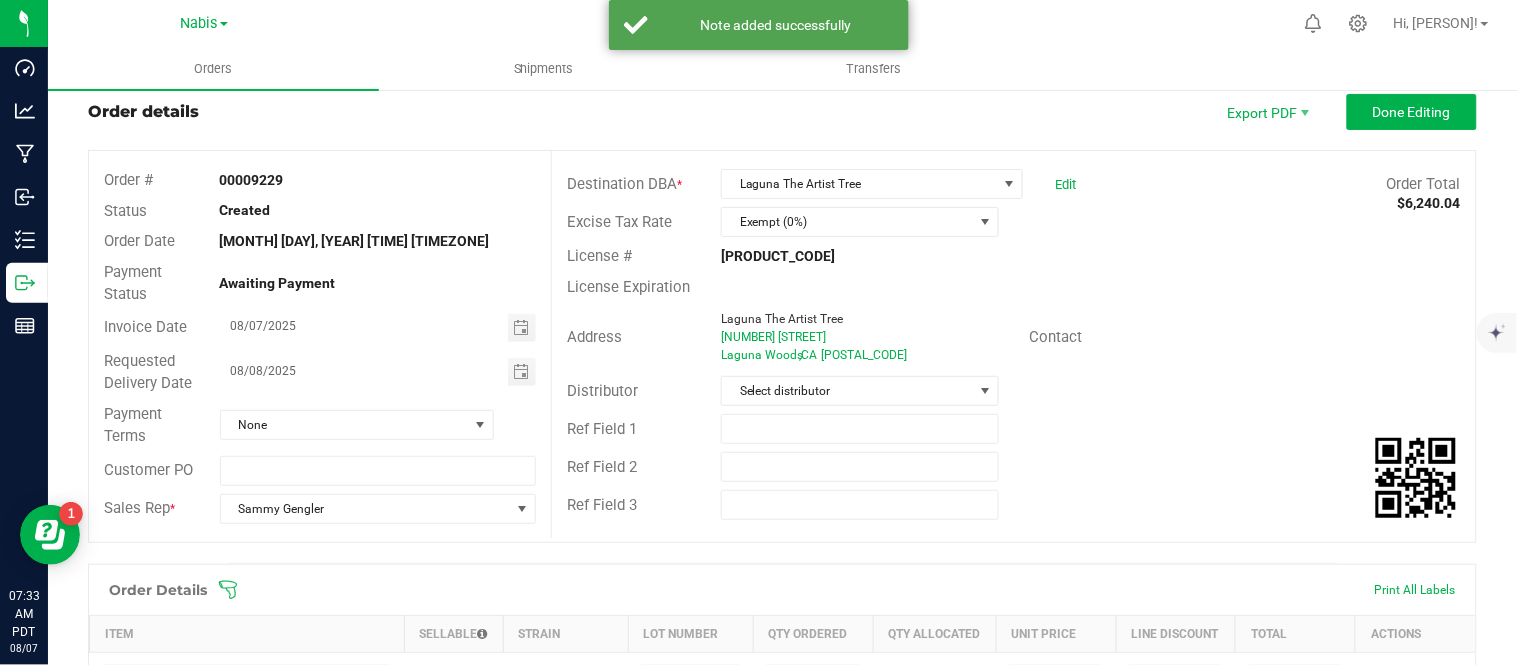 scroll, scrollTop: 41, scrollLeft: 0, axis: vertical 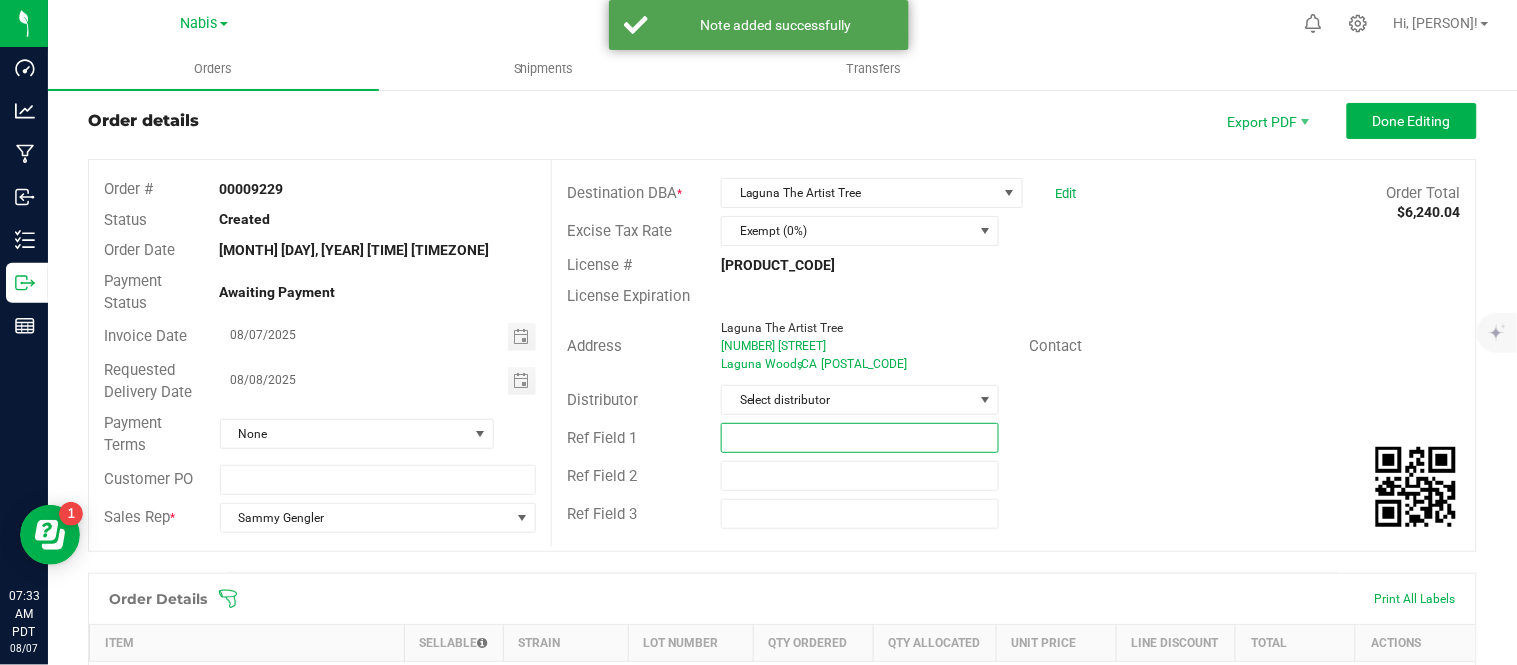 click at bounding box center (860, 438) 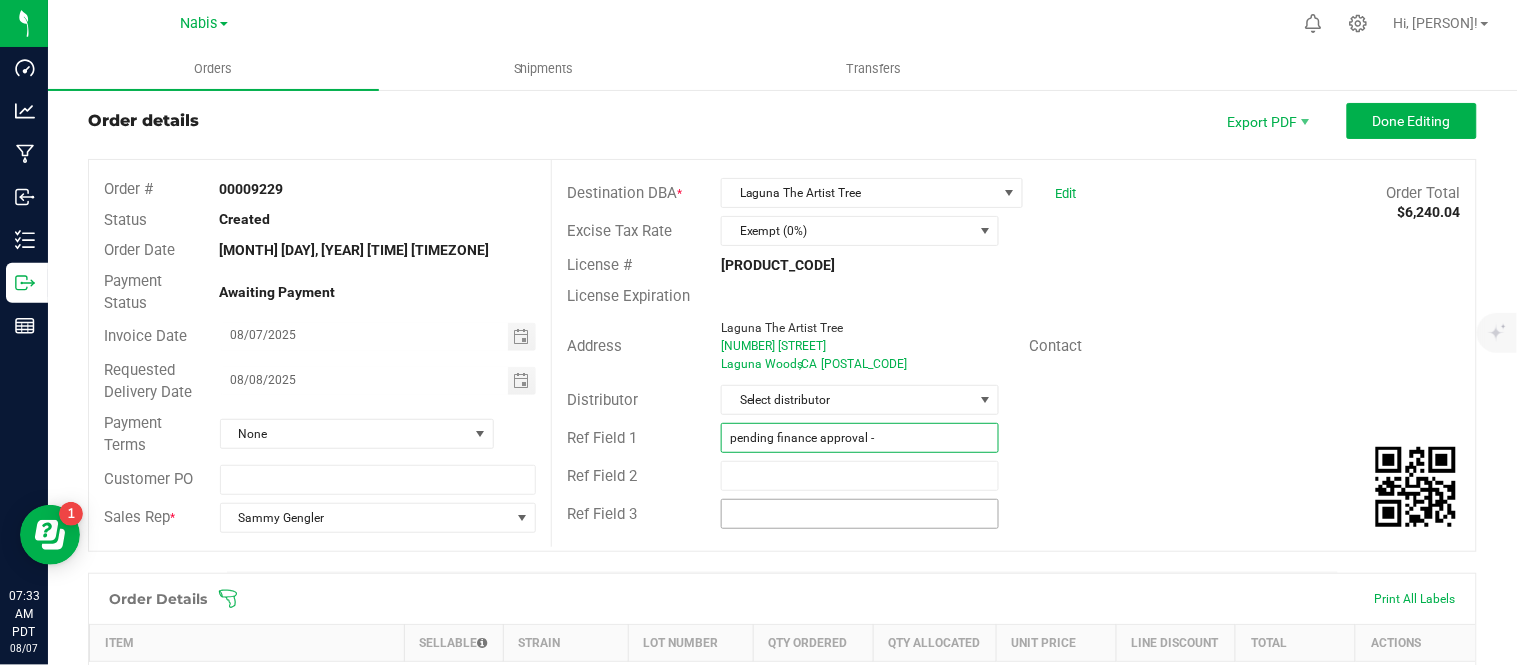 type on "pending finance approval - please have [PERSON] double check TAT orders" 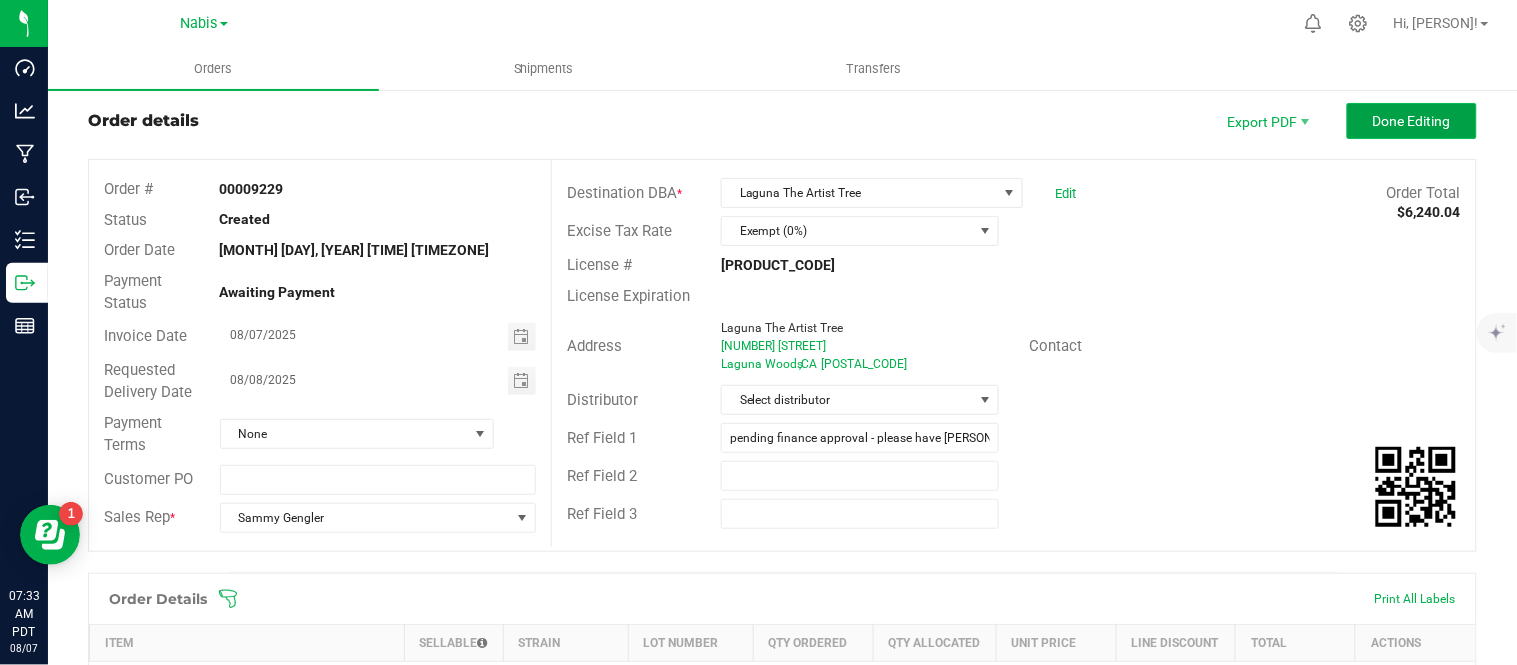 click on "Done Editing" at bounding box center [1412, 121] 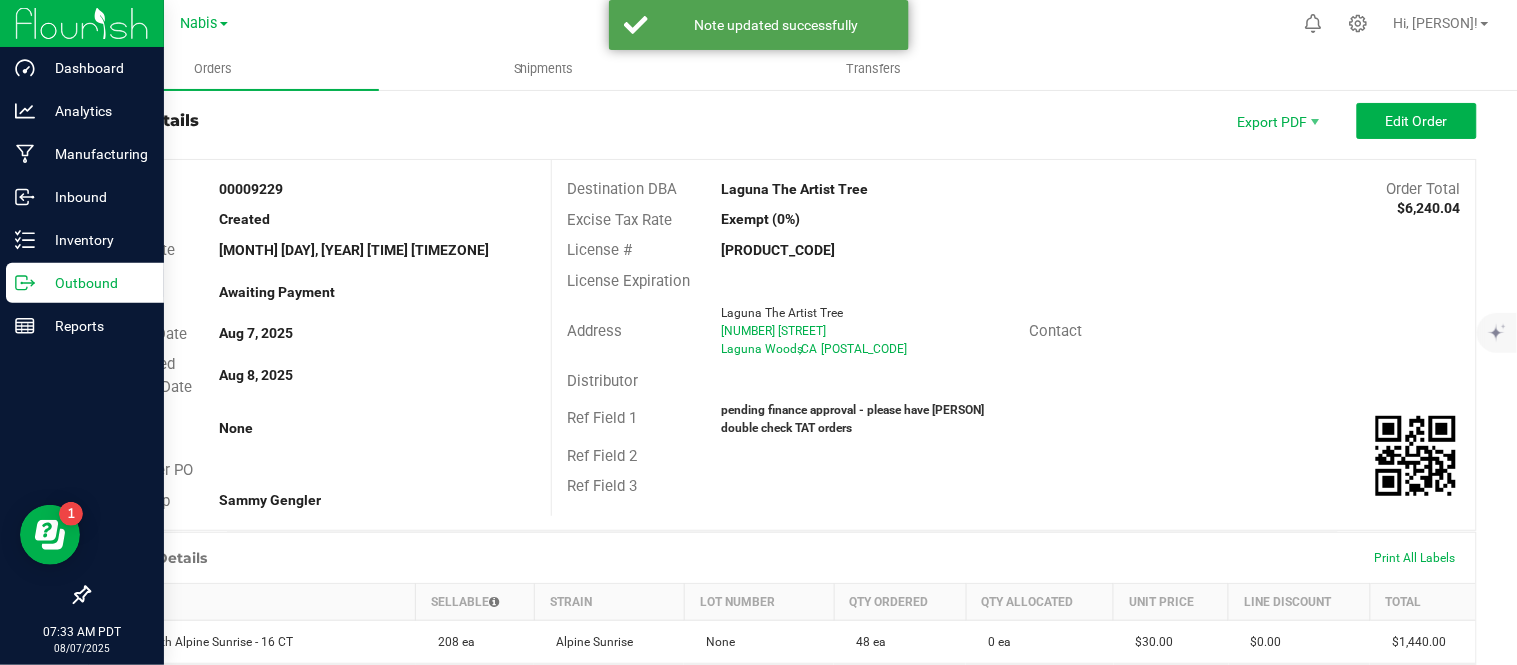click on "Outbound" at bounding box center (95, 283) 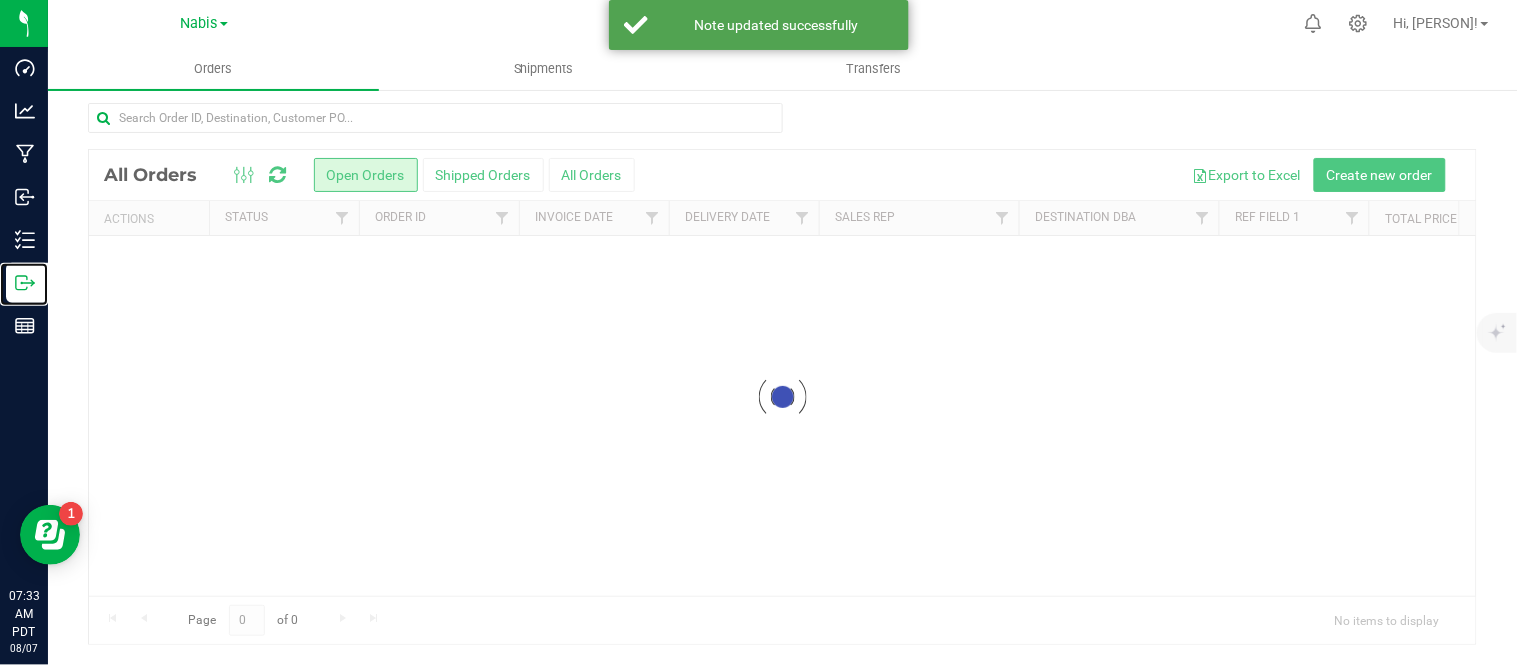 scroll, scrollTop: 0, scrollLeft: 0, axis: both 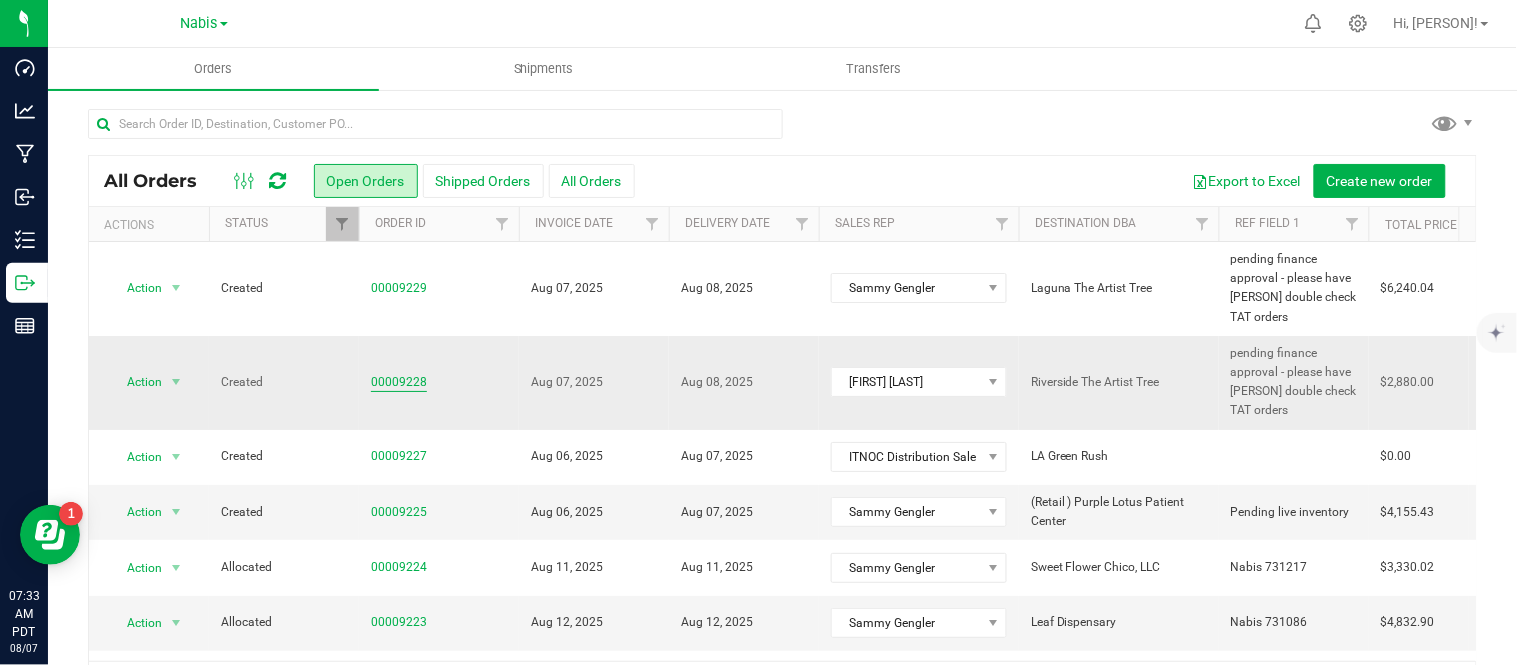 click on "00009228" at bounding box center [399, 382] 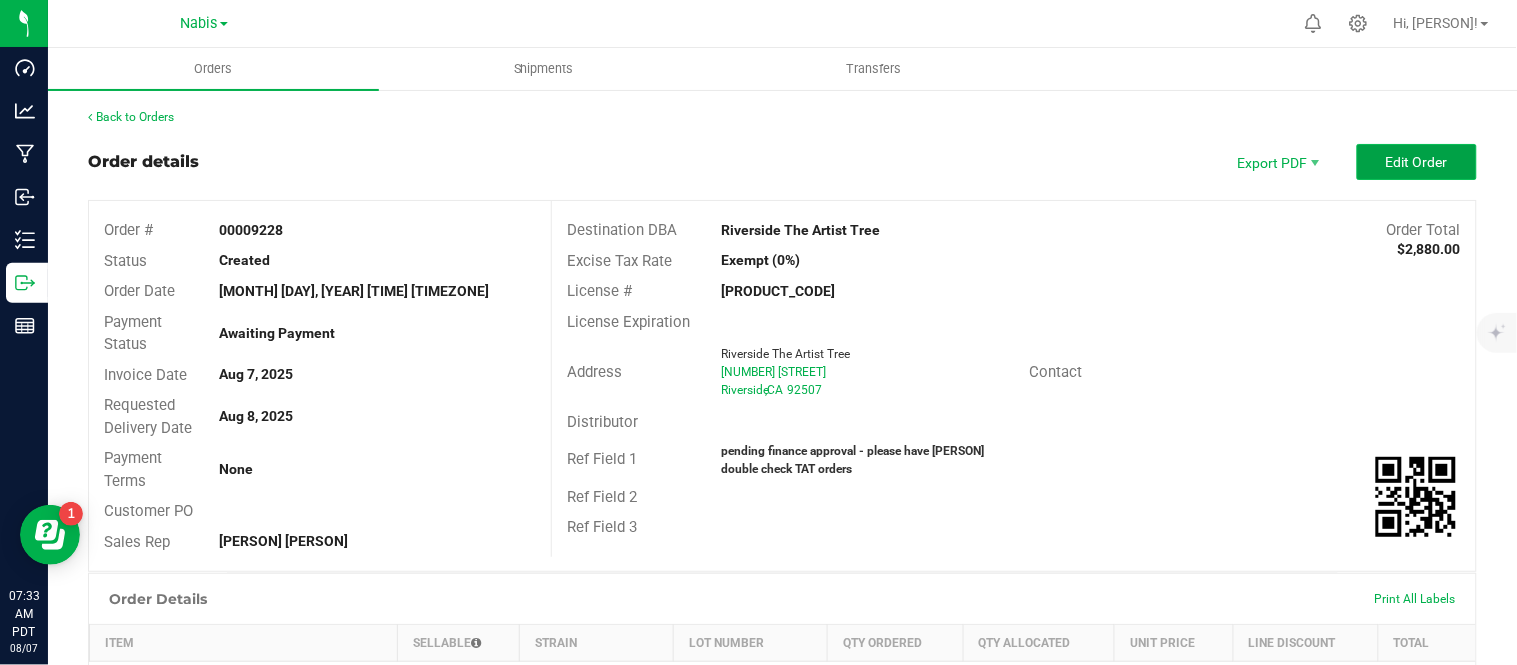 click on "Edit Order" at bounding box center (1417, 162) 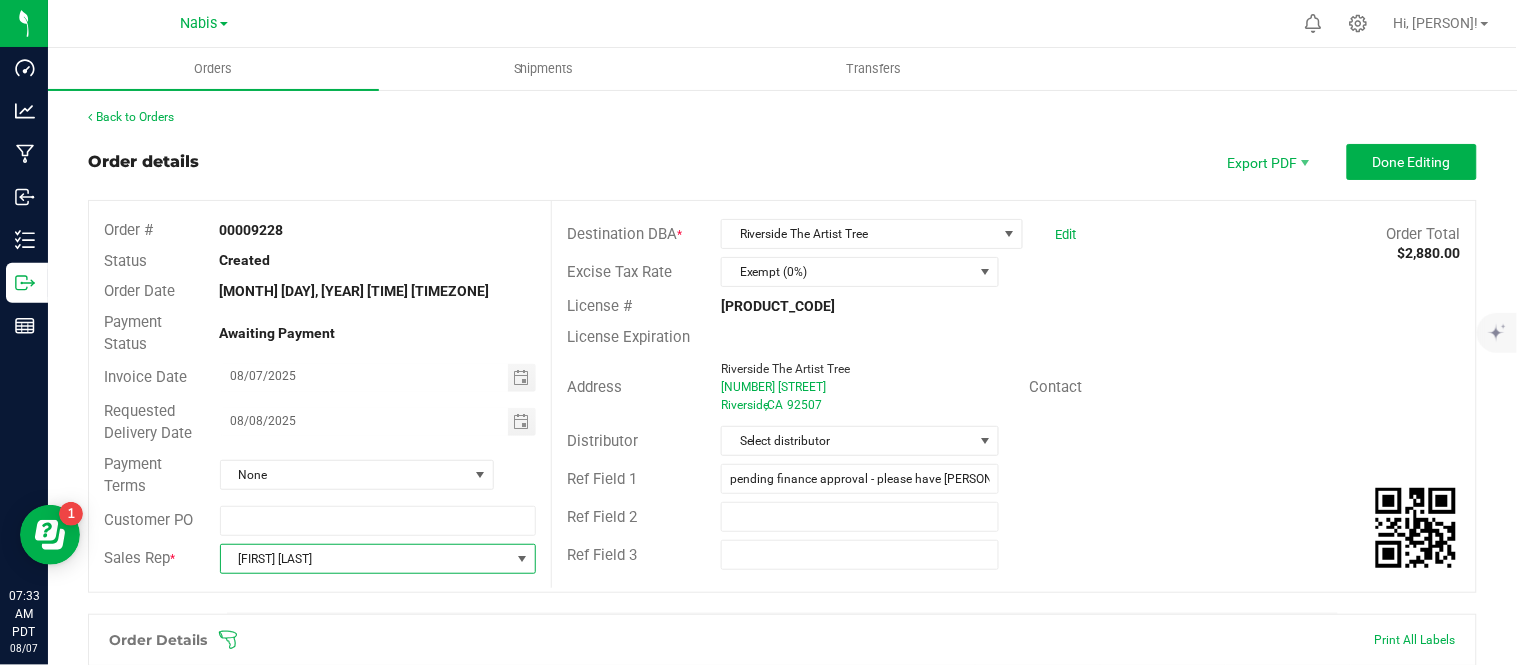 click on "[FIRST] [LAST]" at bounding box center [366, 559] 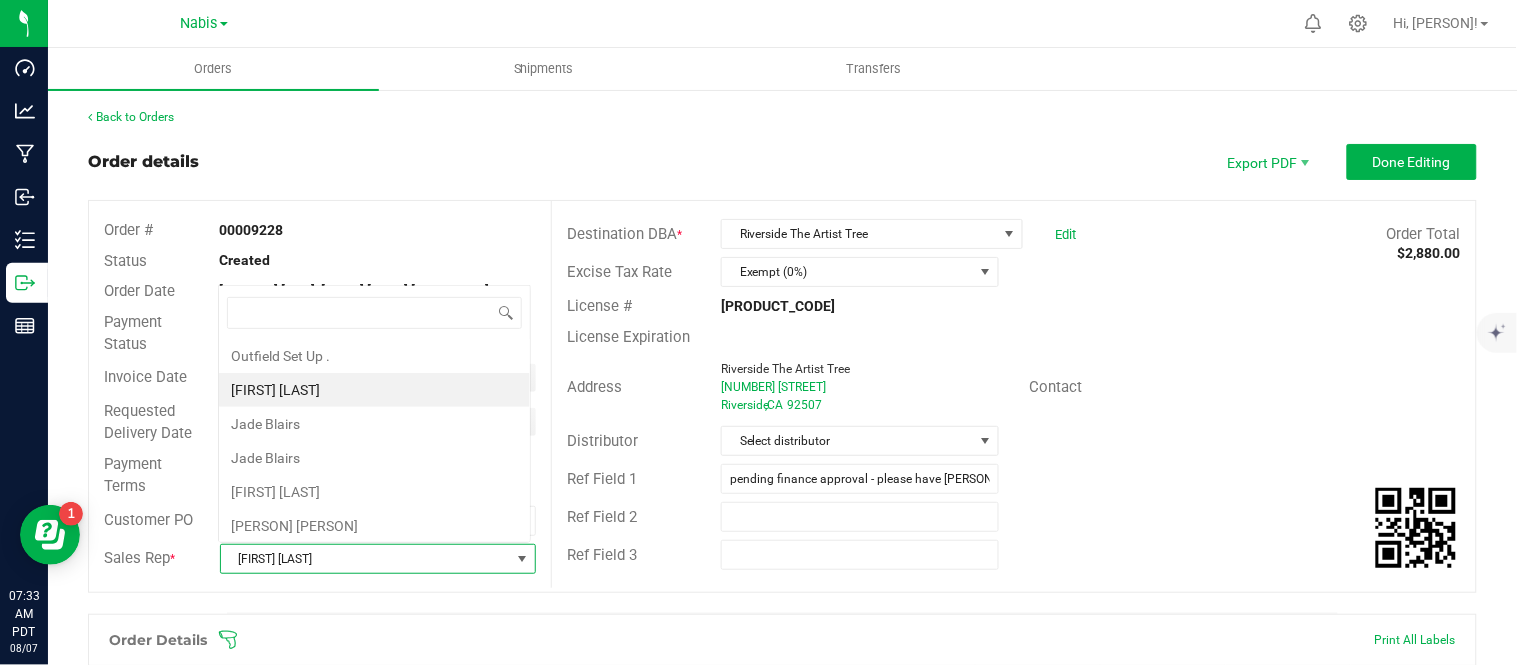scroll, scrollTop: 0, scrollLeft: 0, axis: both 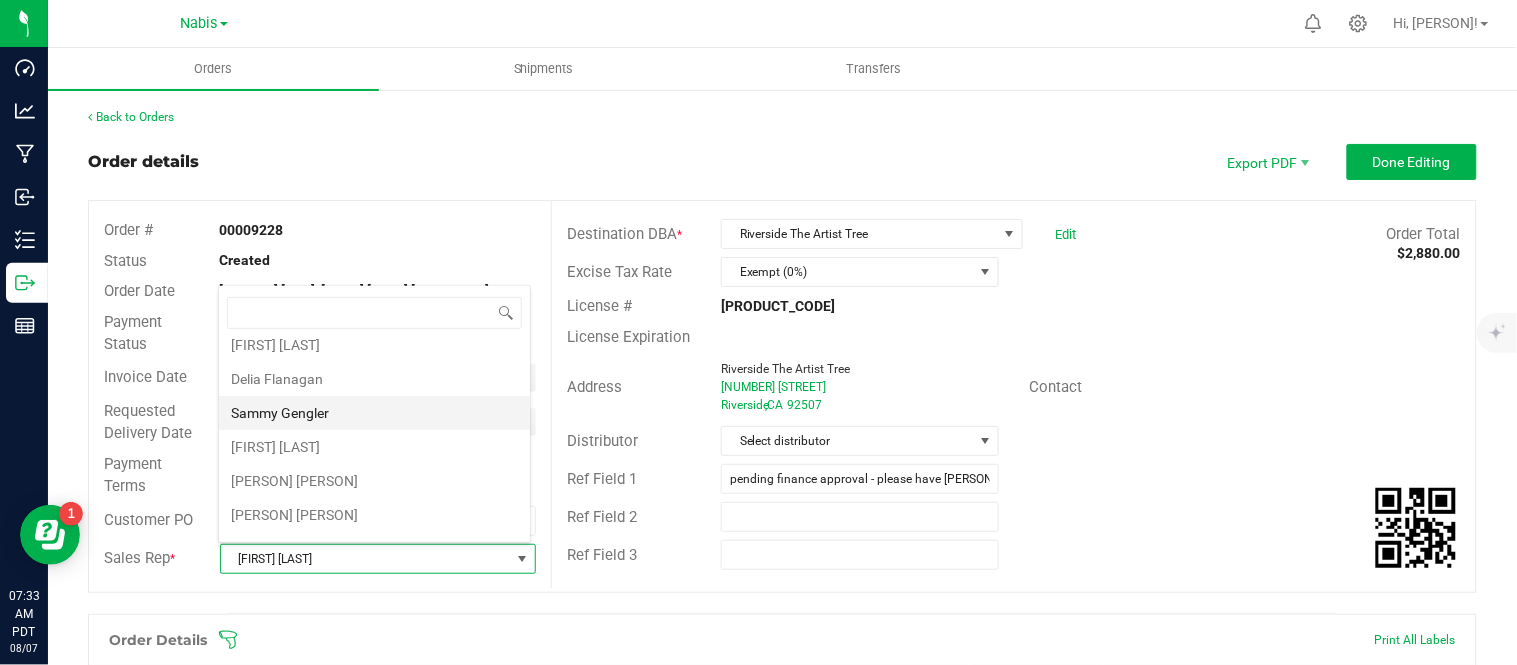click on "Sammy Gengler" at bounding box center (374, 413) 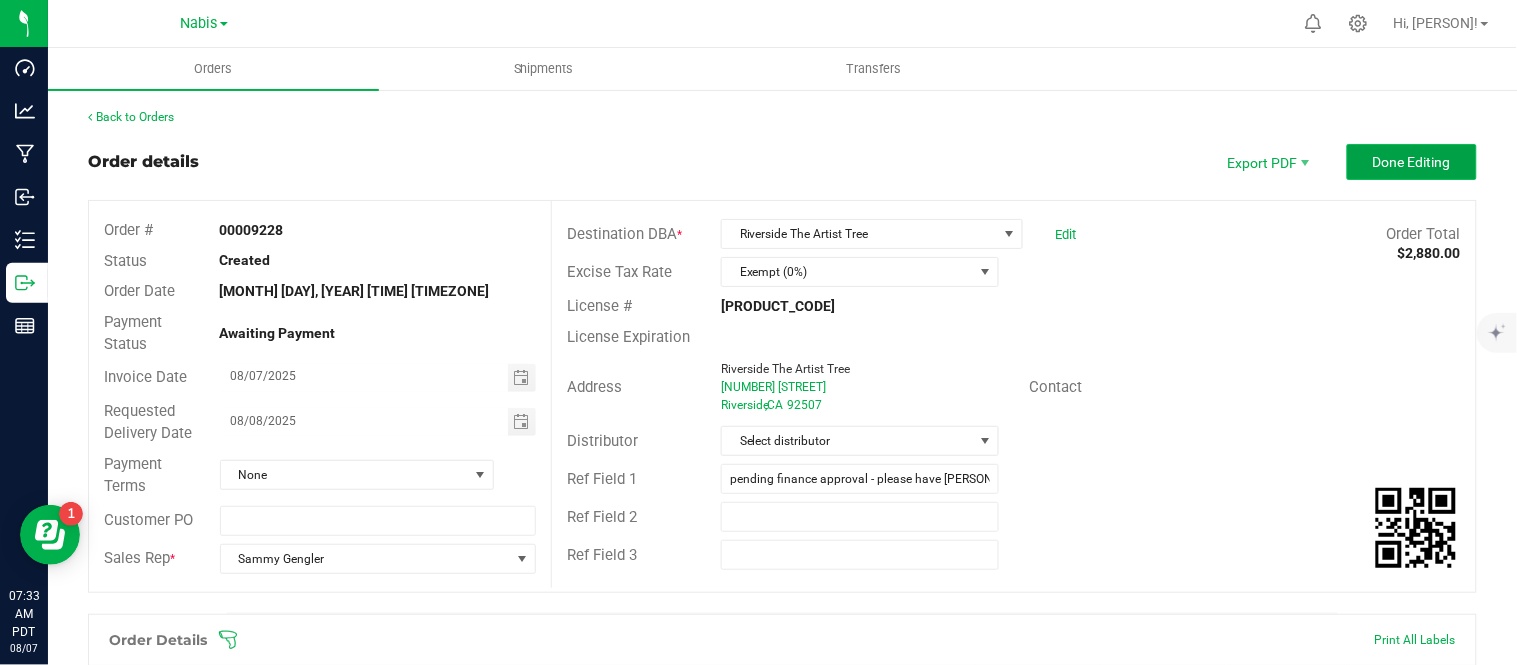 click on "Done Editing" at bounding box center [1412, 162] 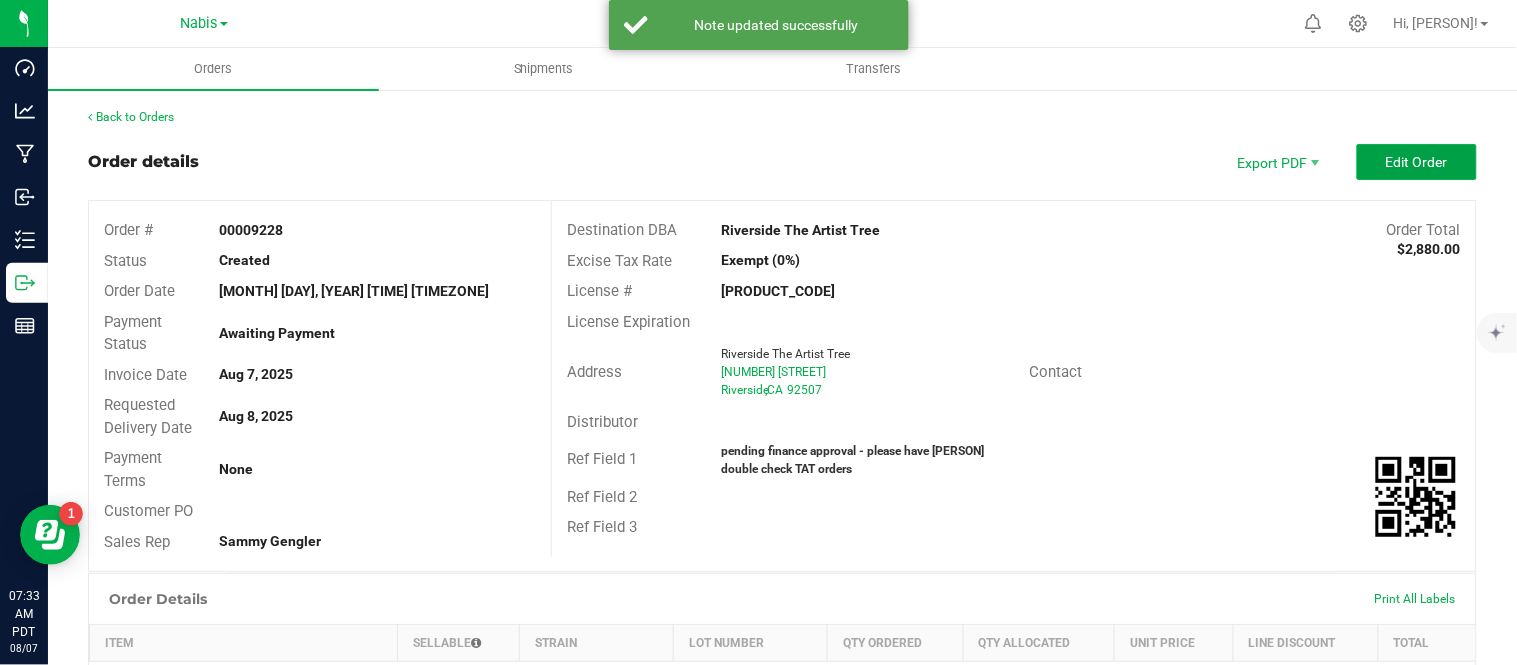 click on "Edit Order" at bounding box center [1417, 162] 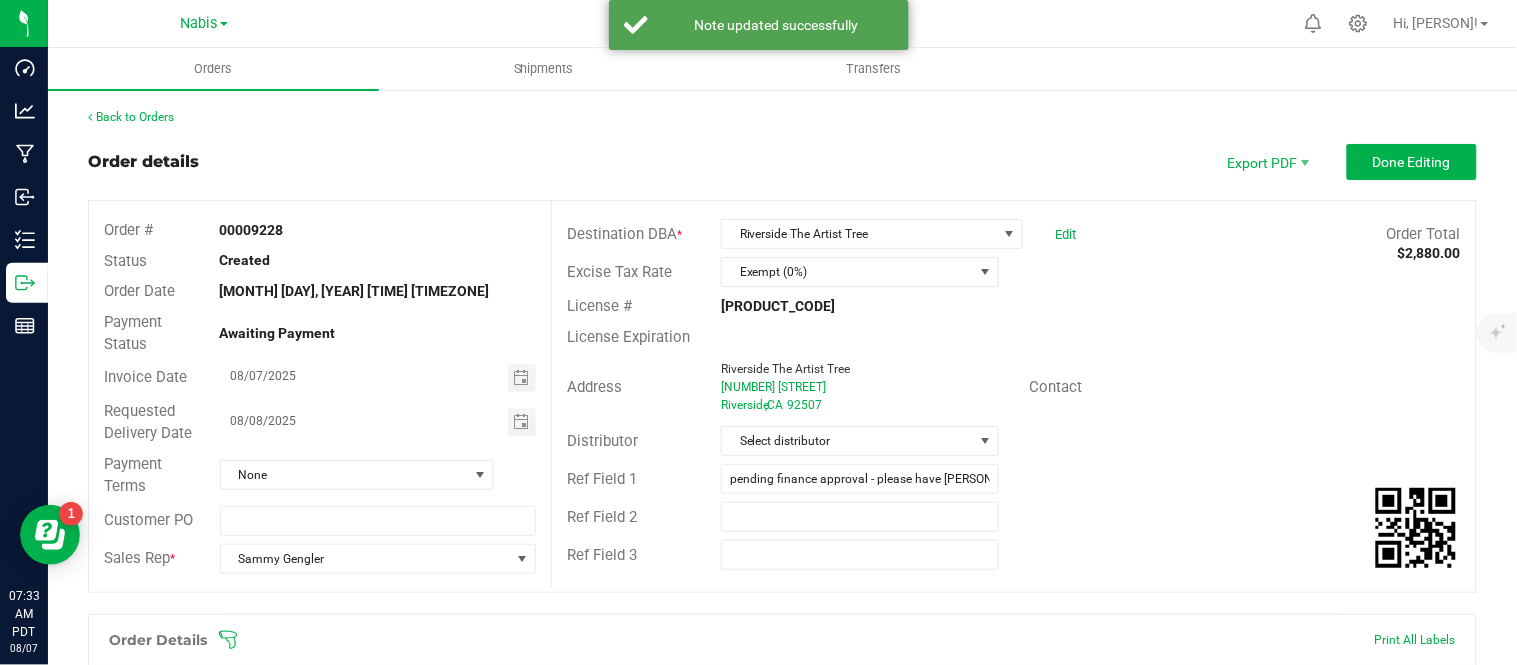 scroll, scrollTop: 605, scrollLeft: 0, axis: vertical 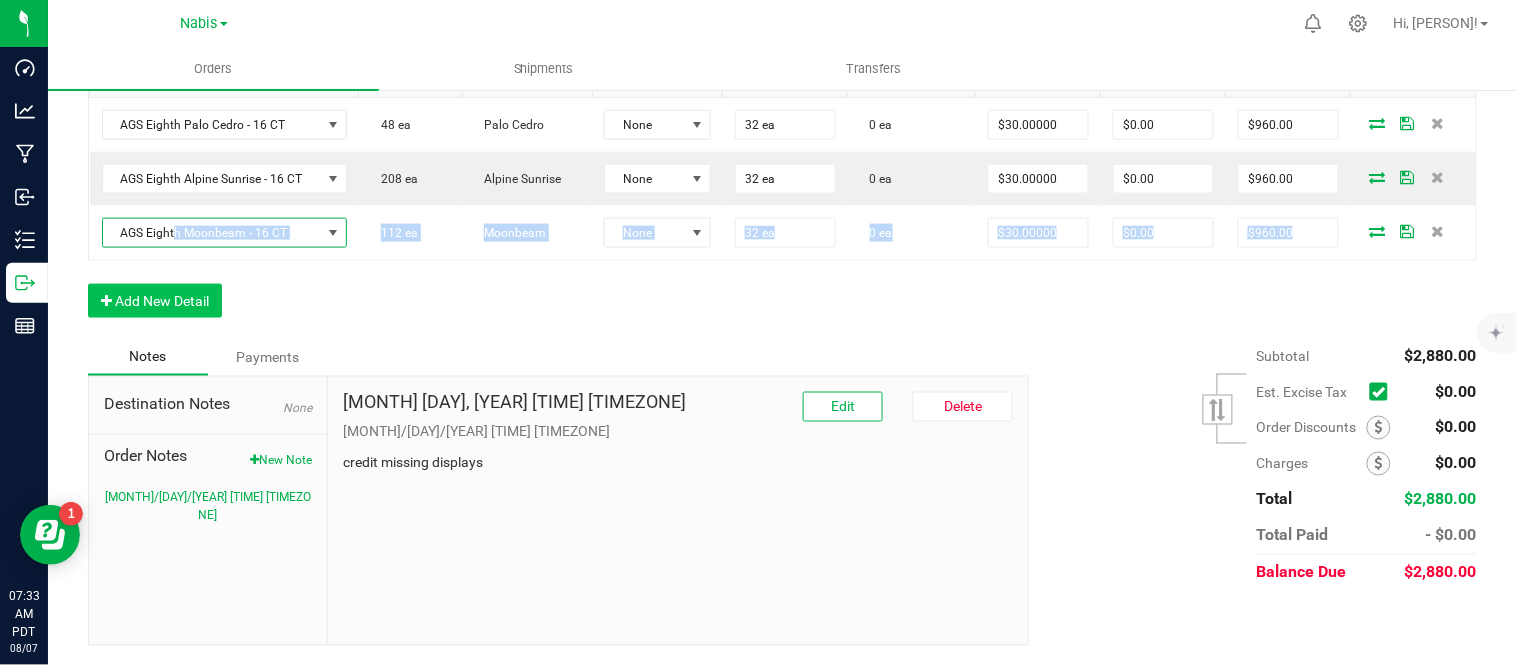 drag, startPoint x: 173, startPoint y: 236, endPoint x: 195, endPoint y: 295, distance: 62.968246 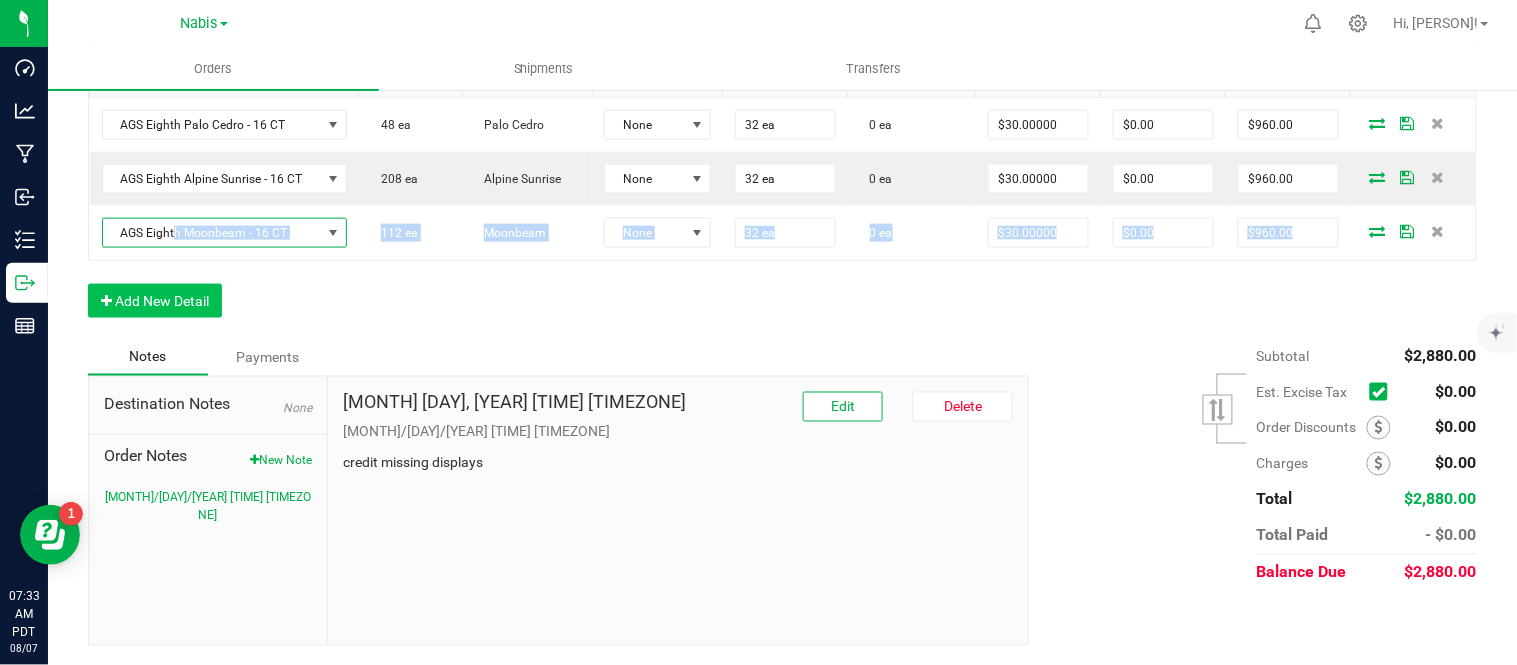 click on "Order Details Print All Labels Item Sellable Strain Lot Number Qty Ordered Qty Allocated Unit Price Line Discount Total Actions AGS Eighth Palo Cedro - 16 CT 48 ea Palo Cedro None 32 ea 0 ea $30.00000 $0.00 $960.00 AGS Eighth Alpine Sunrise - 16 CT 208 ea Alpine Sunrise None 32 ea 0 ea $30.00000 $0.00 $960.00 AGS Eighth Moonbeam - 16 CT 112 ea Moonbeam None 32 ea 0 ea $30.00000 $0.00 $960.00 Add New Detail" at bounding box center (782, 173) 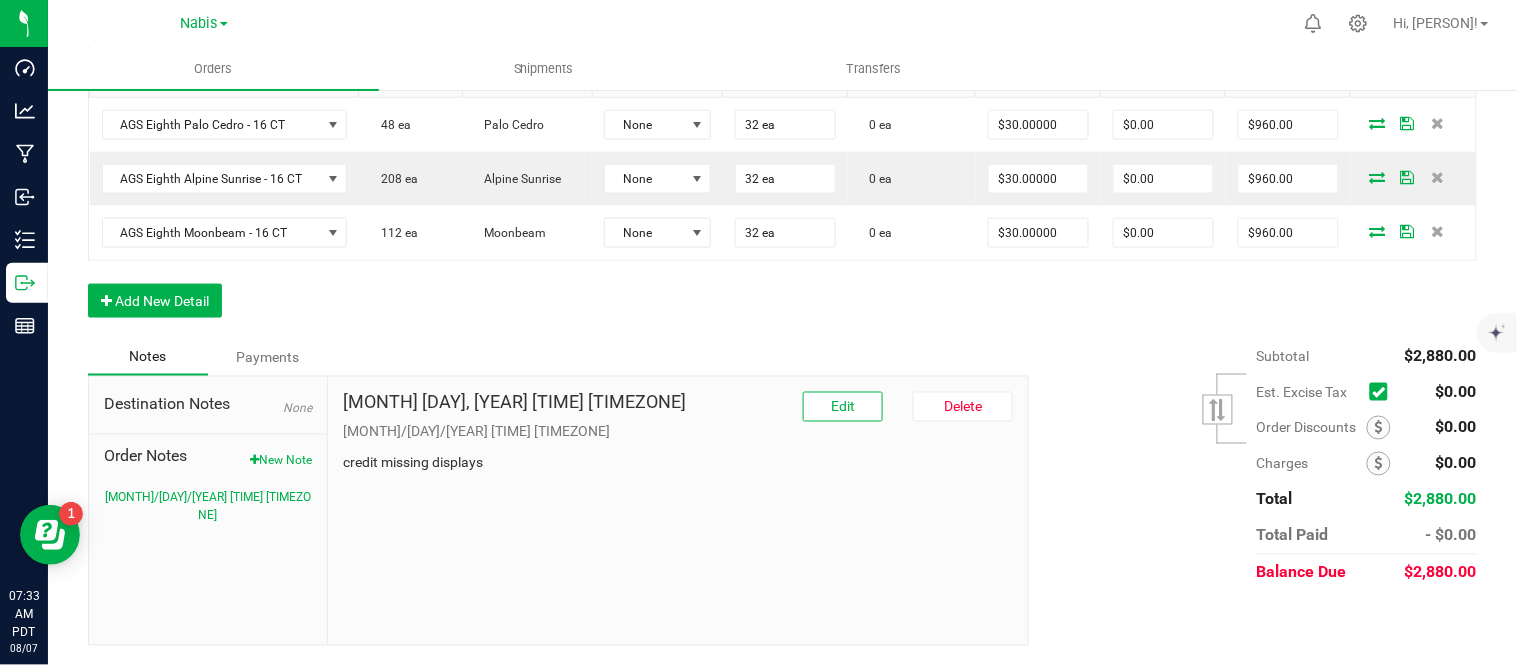 click on "Notes
Payments" at bounding box center [551, 357] 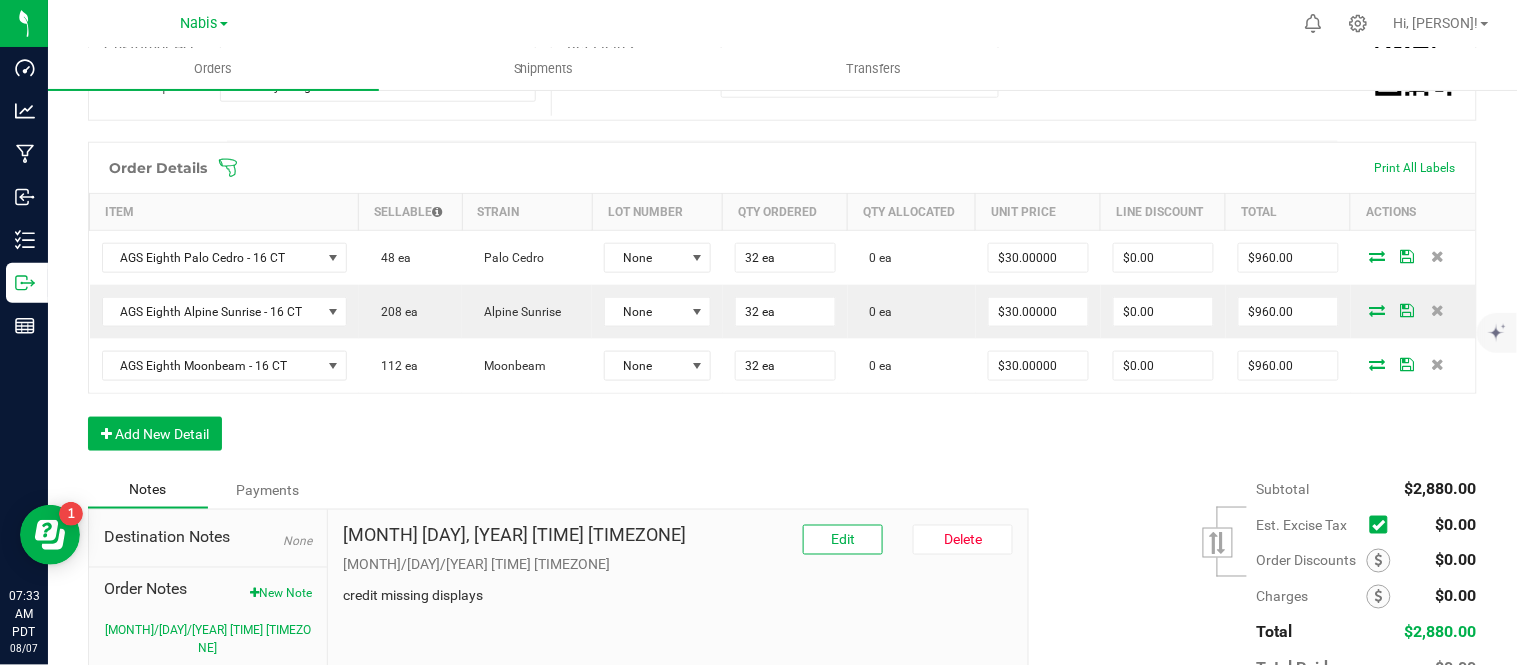 scroll, scrollTop: 470, scrollLeft: 0, axis: vertical 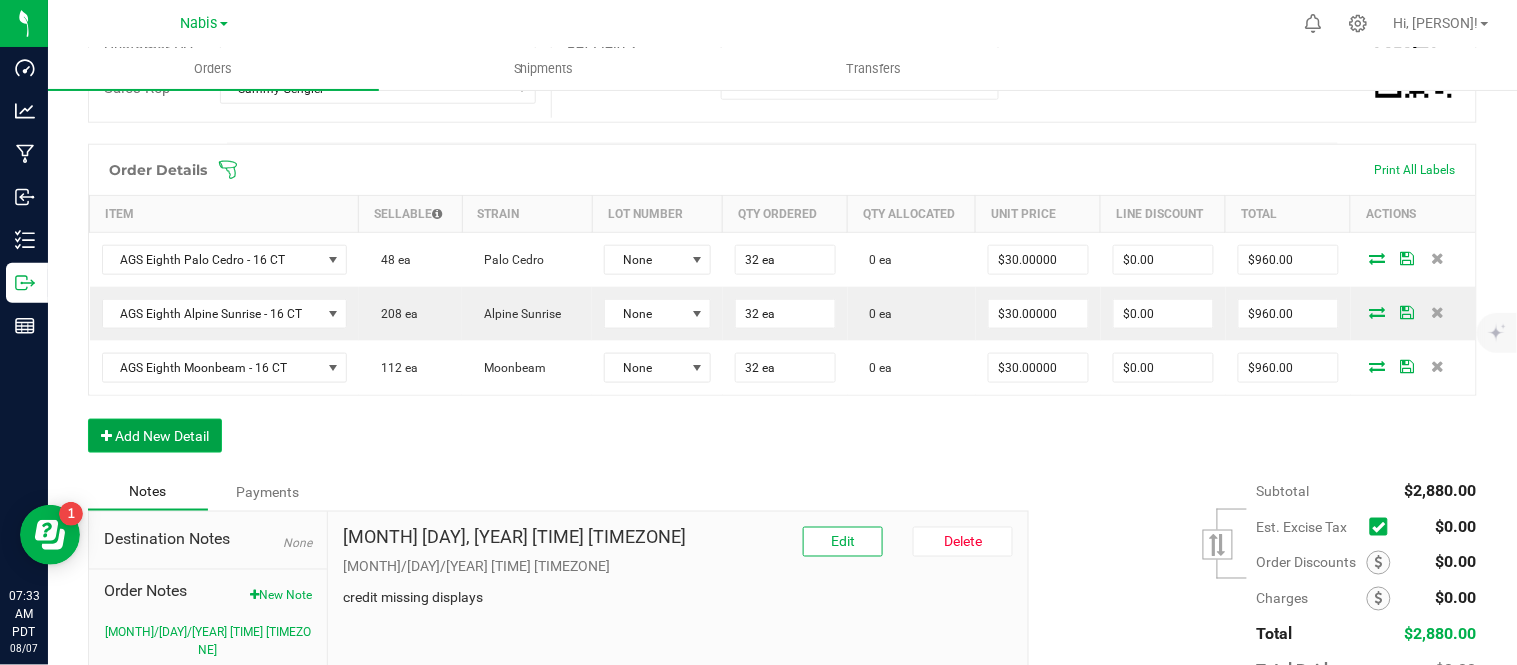 click on "Add New Detail" at bounding box center [155, 436] 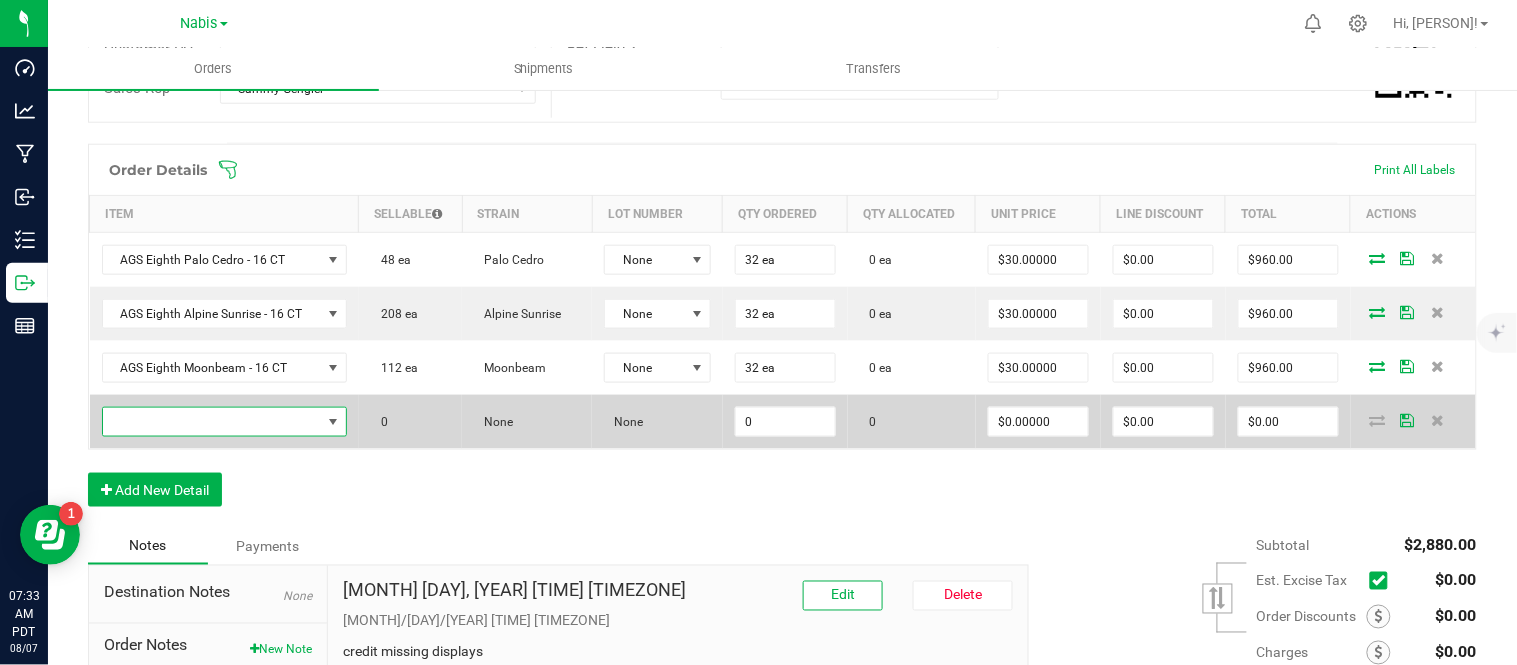 click at bounding box center (212, 422) 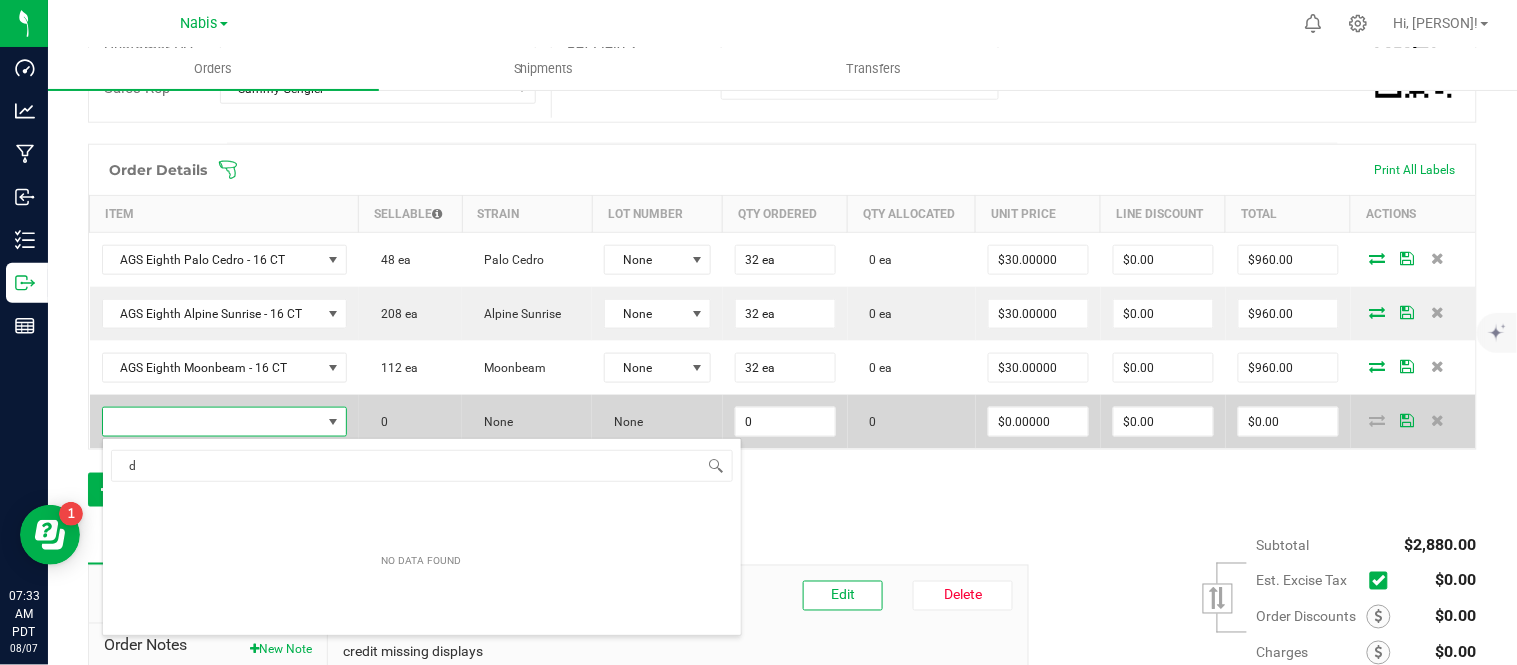 scroll, scrollTop: 99970, scrollLeft: 99760, axis: both 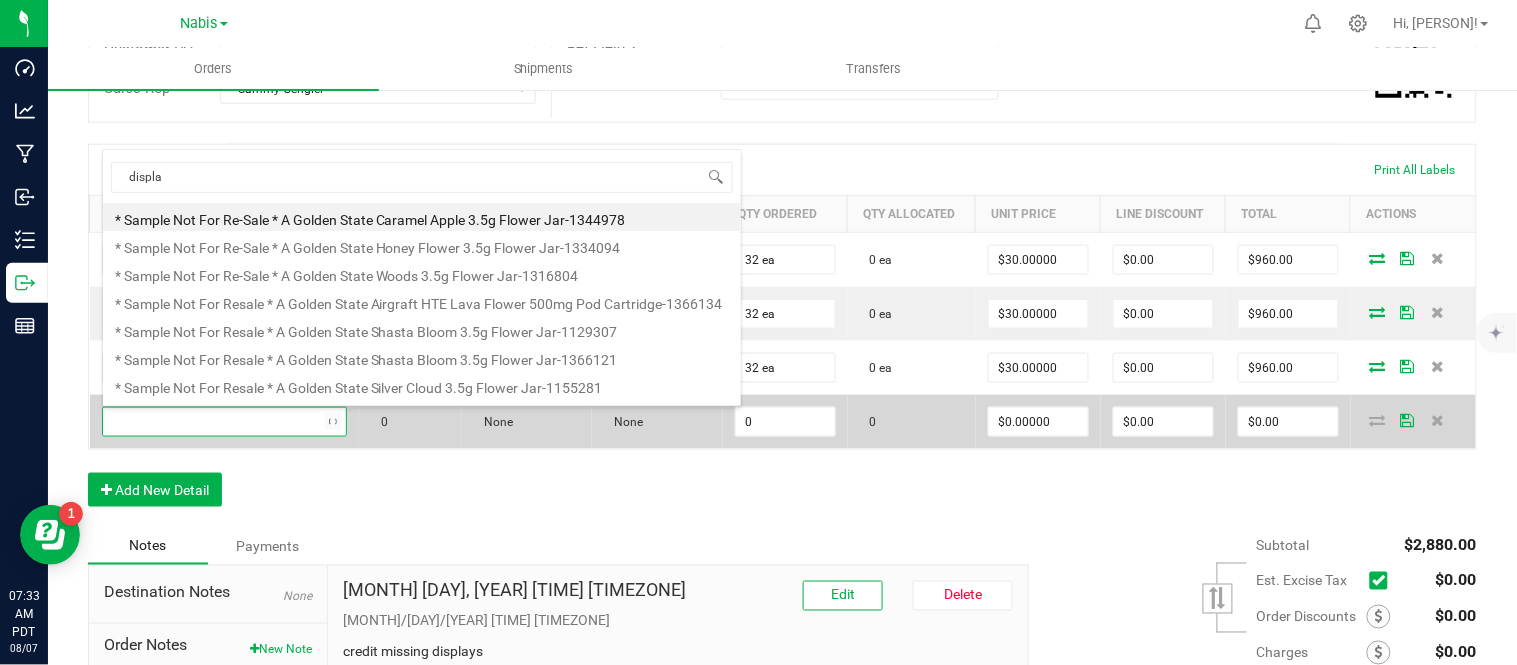 type on "display" 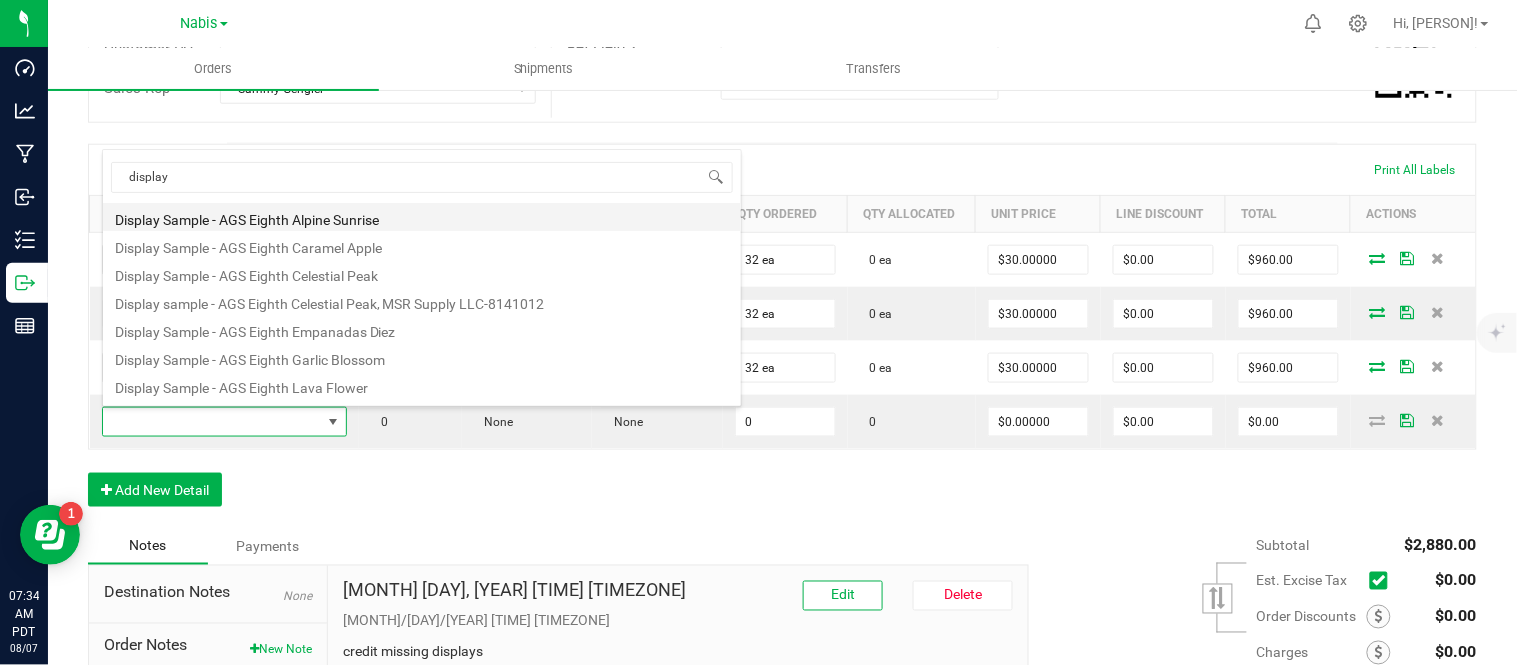 click on "Display Sample - AGS Eighth Alpine Sunrise" at bounding box center [422, 217] 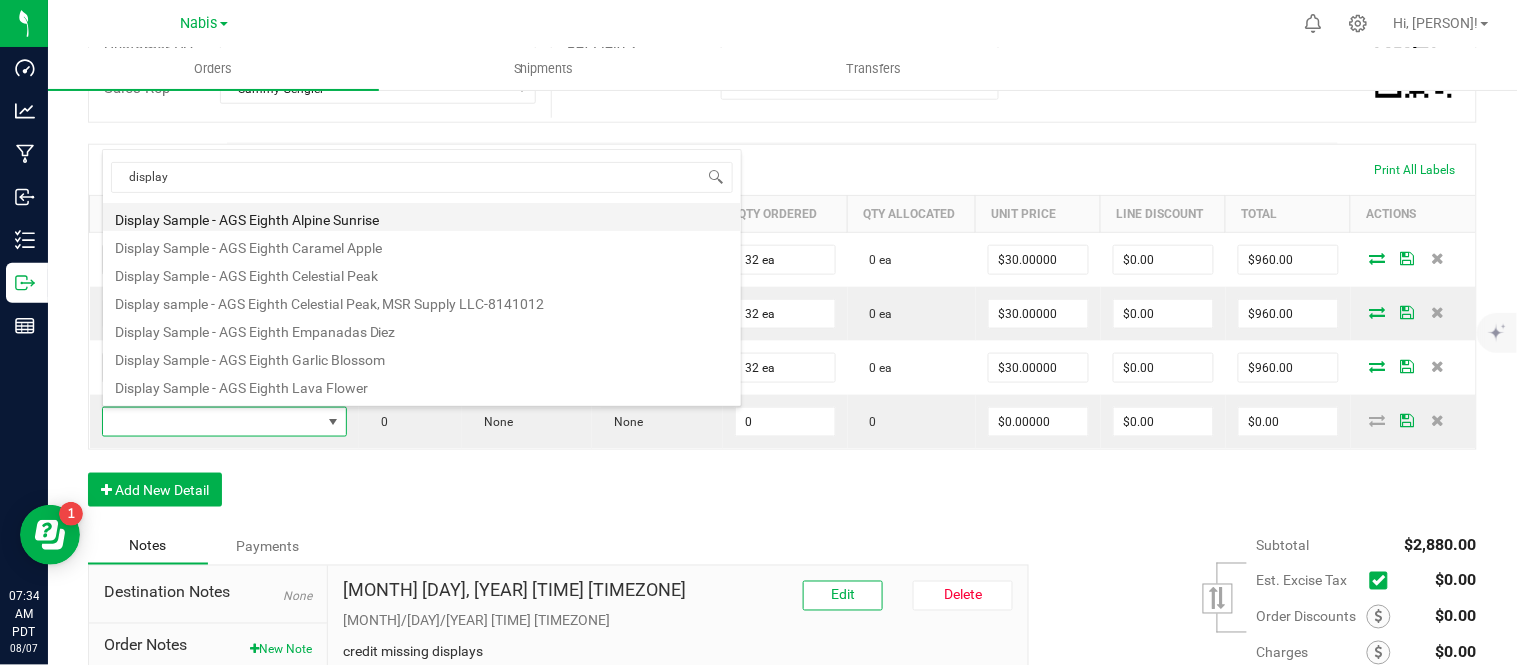 type on "0 ea" 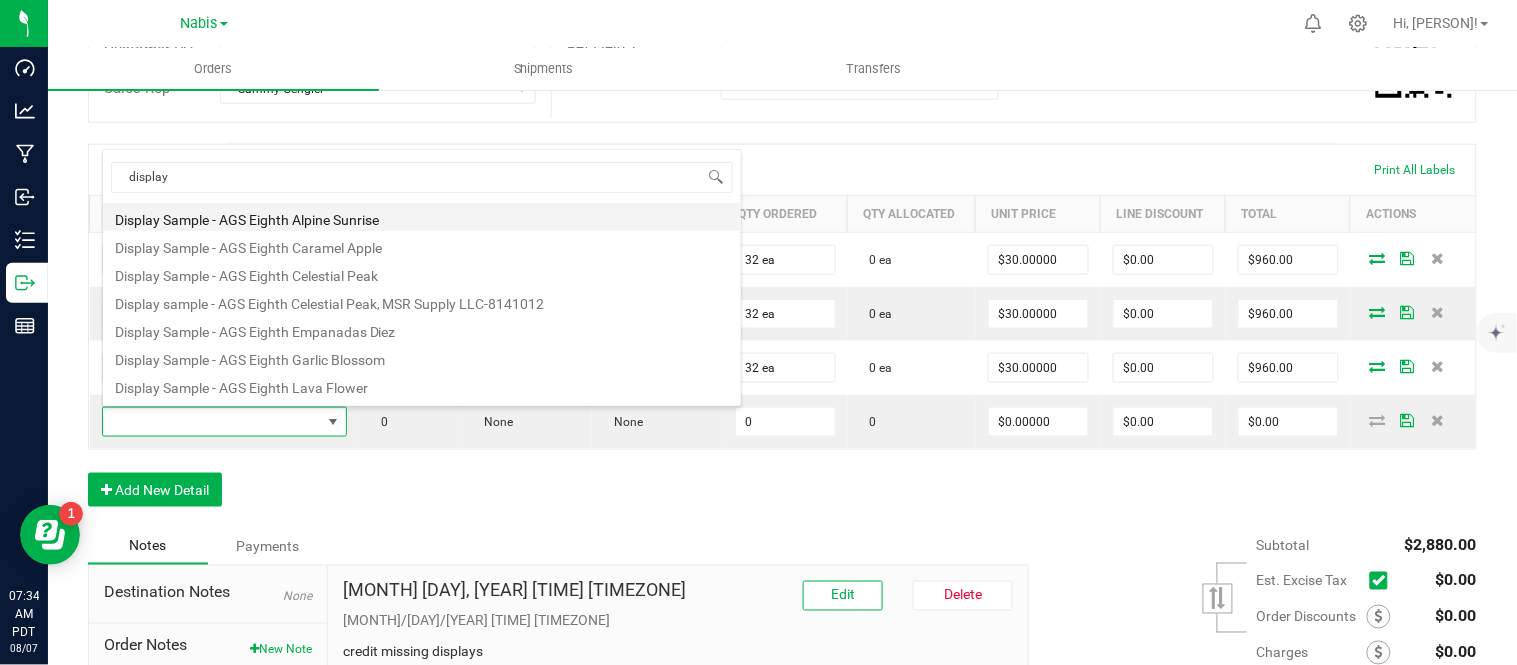 type on "$0.01000" 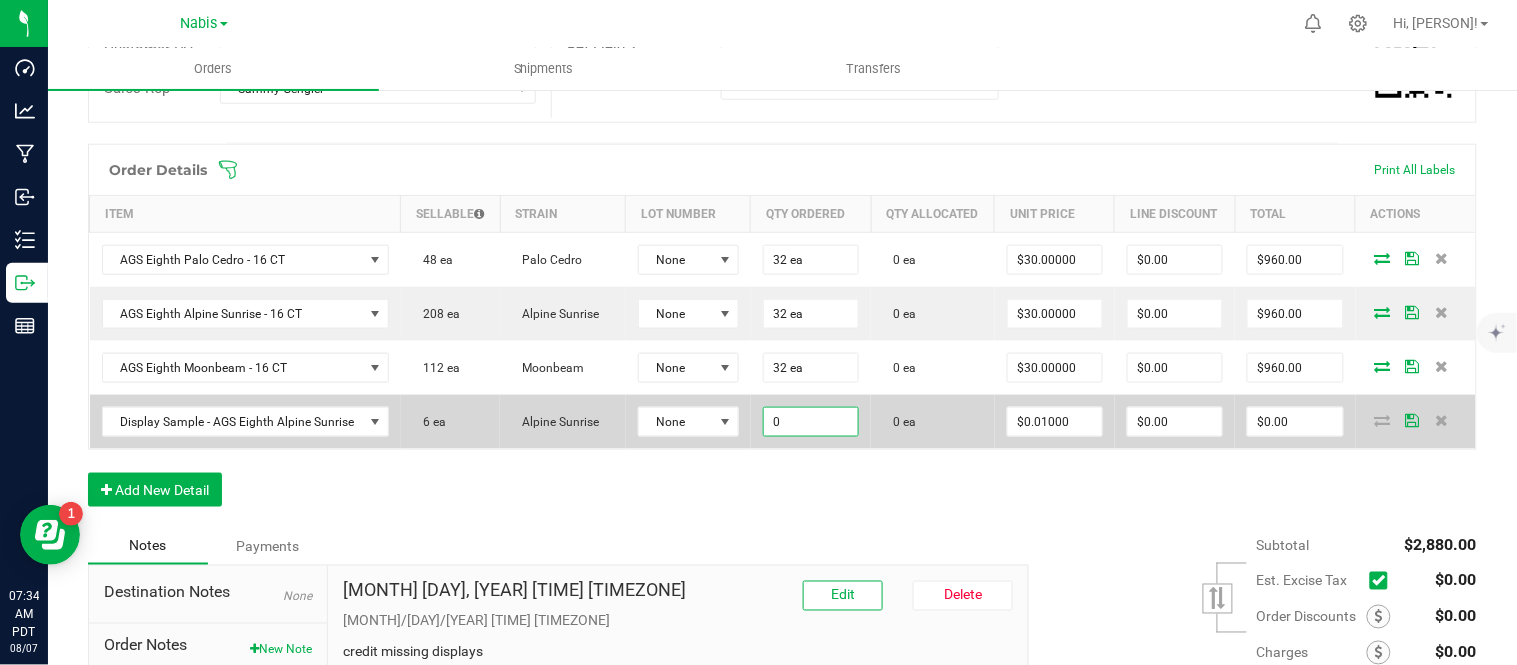 click on "0" at bounding box center (811, 422) 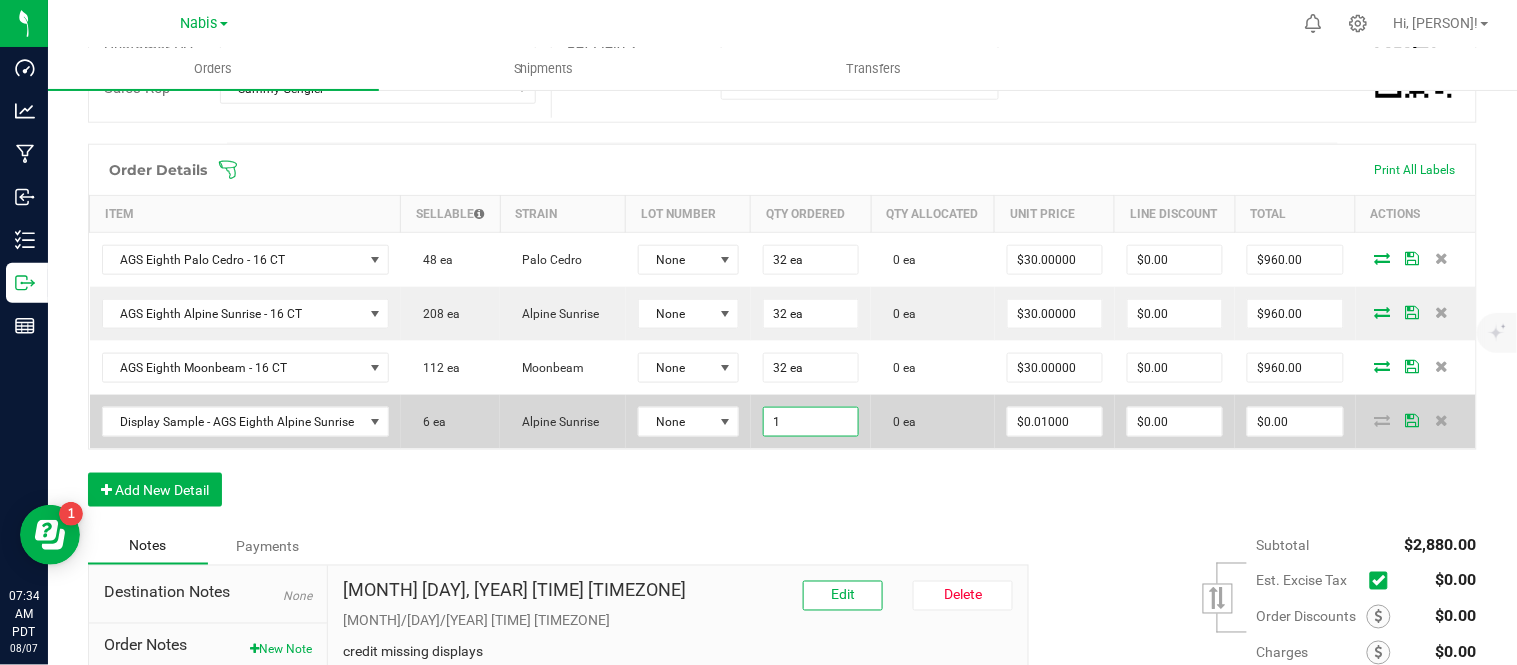 type on "1 ea" 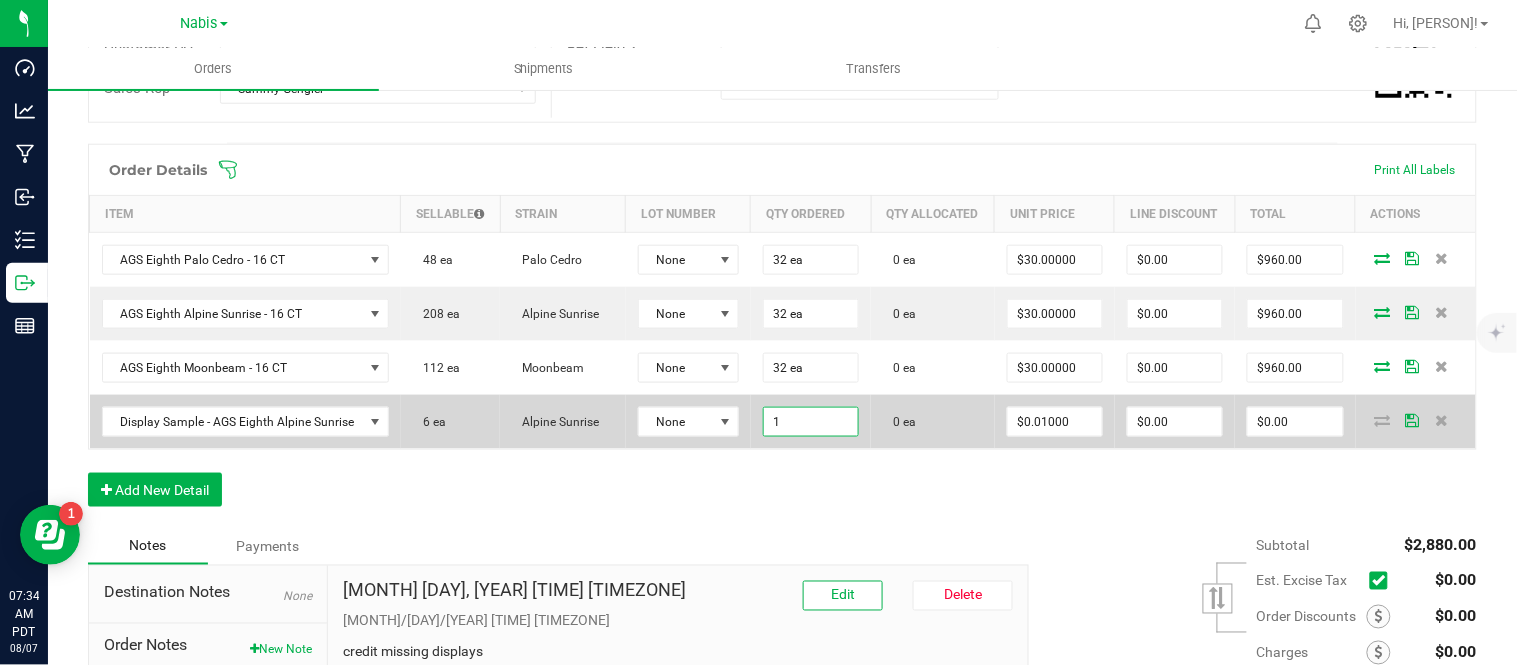 type on "0.01" 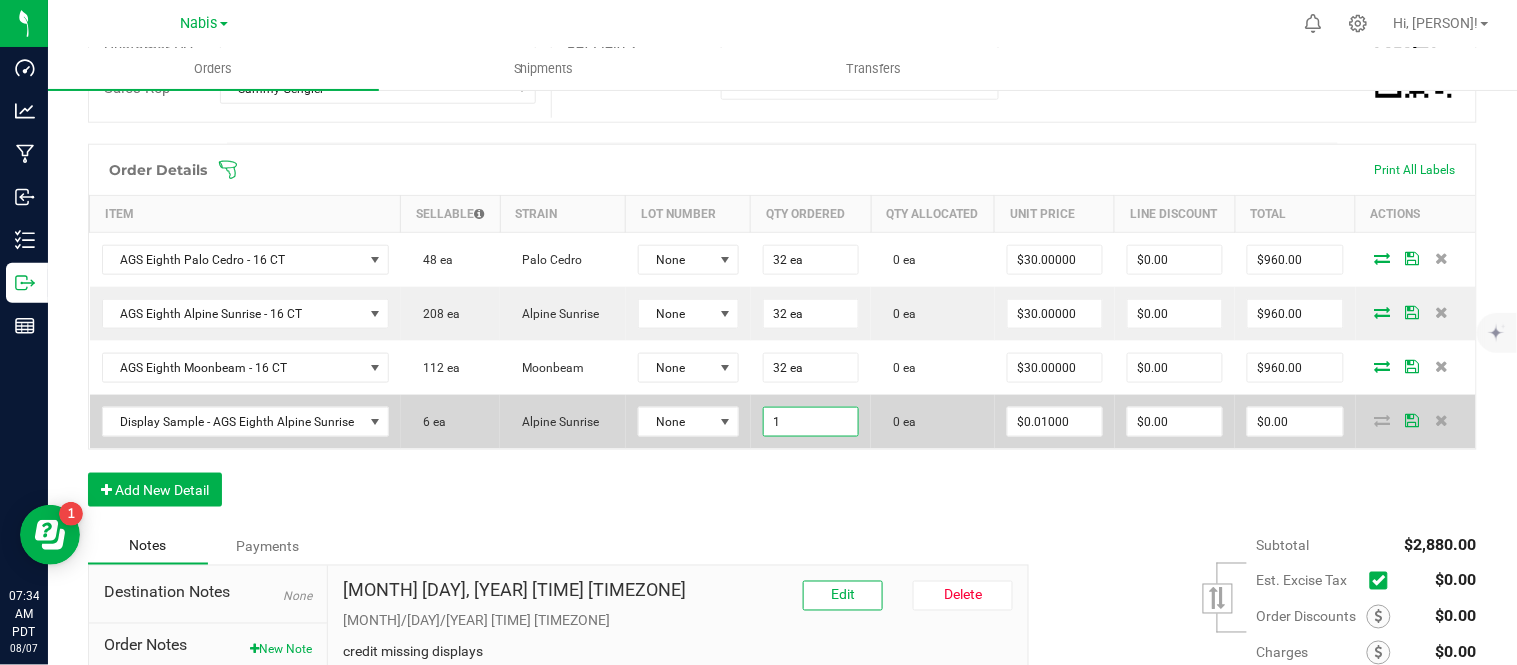 type on "$0.01" 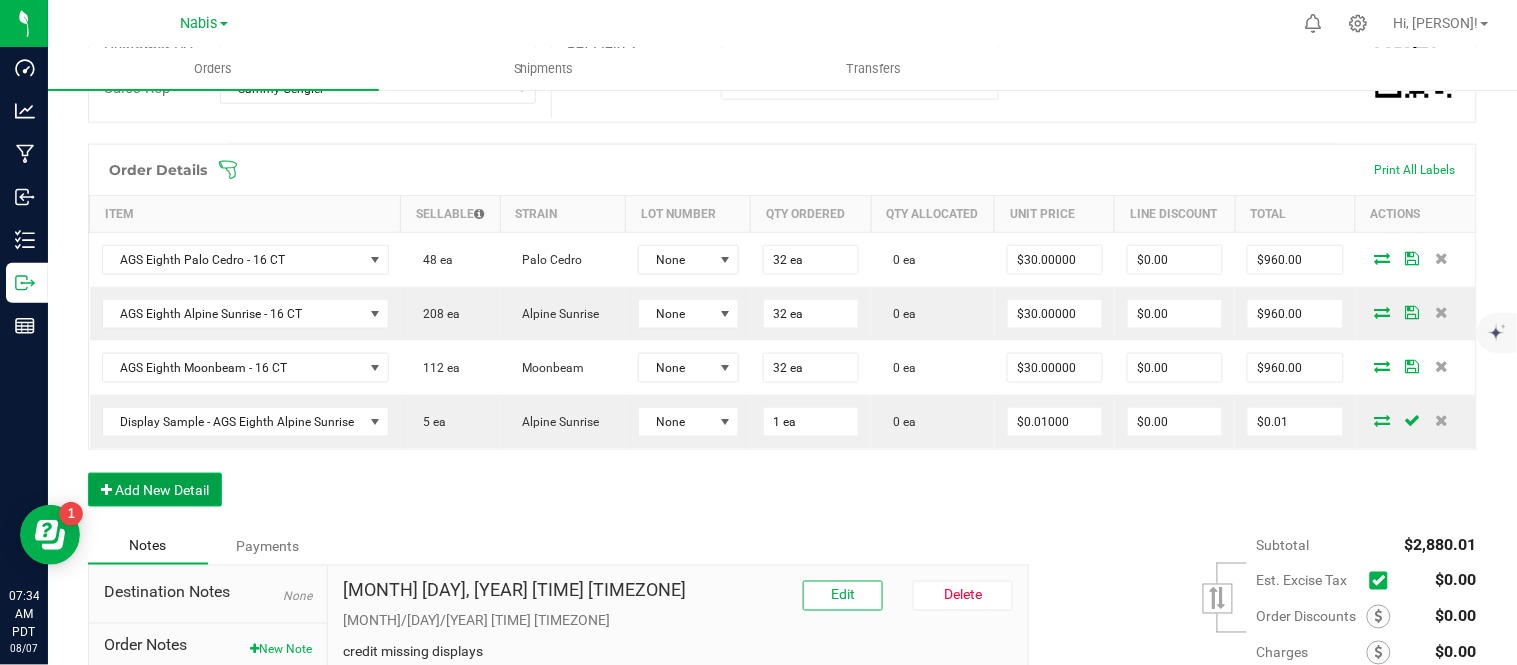 click on "Add New Detail" at bounding box center [155, 490] 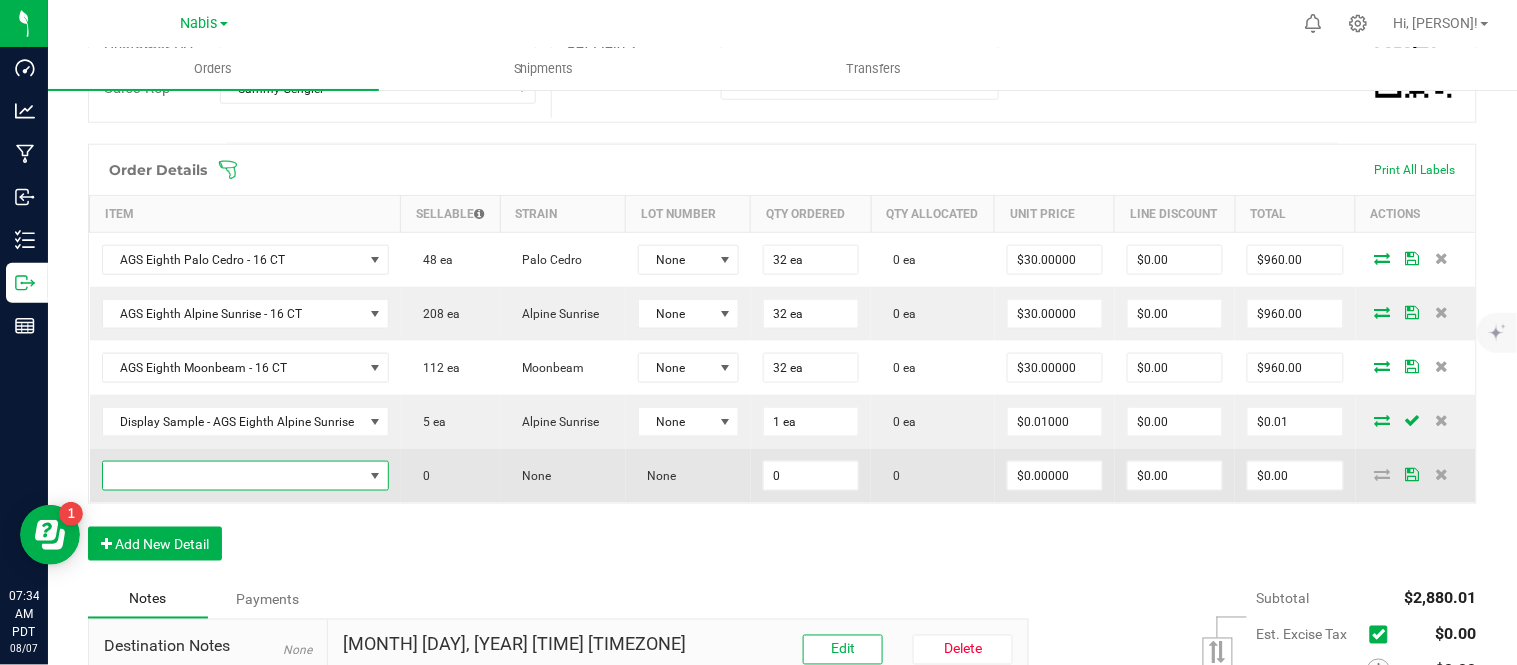 click at bounding box center (233, 476) 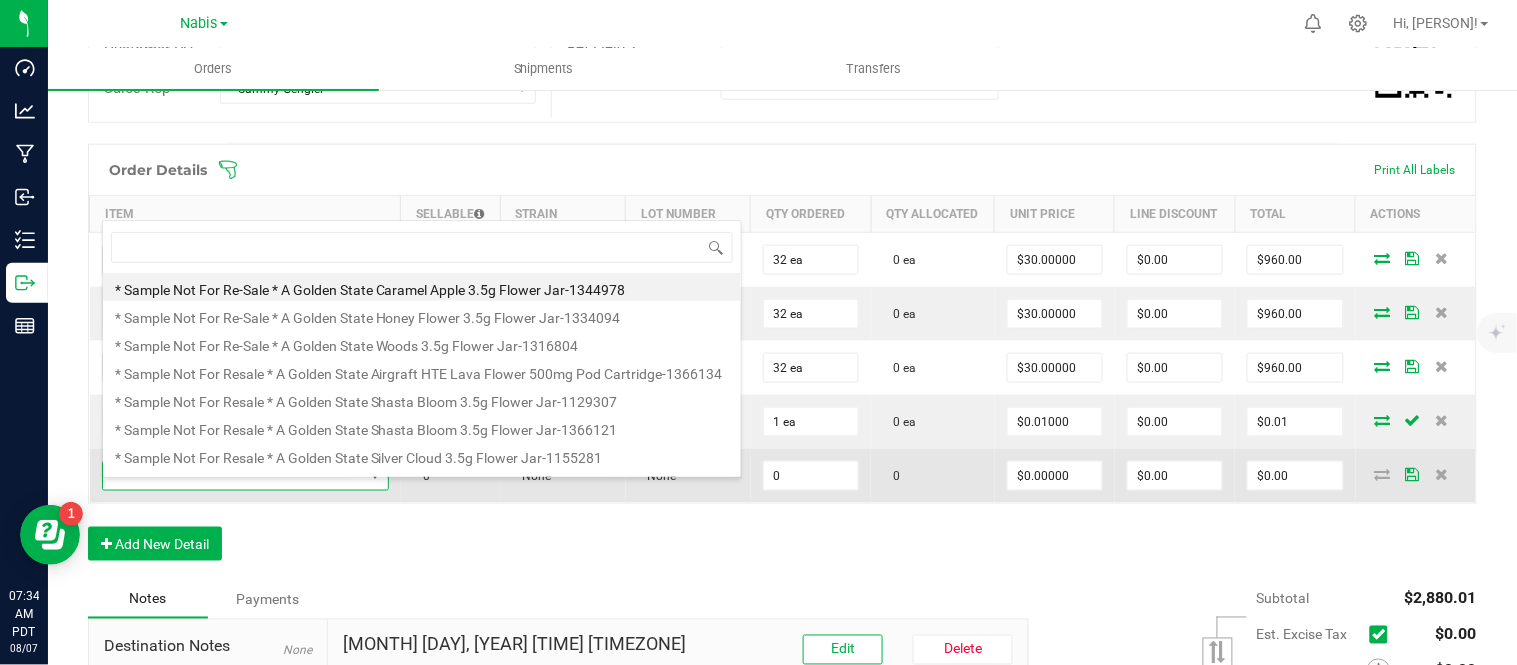 scroll, scrollTop: 99970, scrollLeft: 99717, axis: both 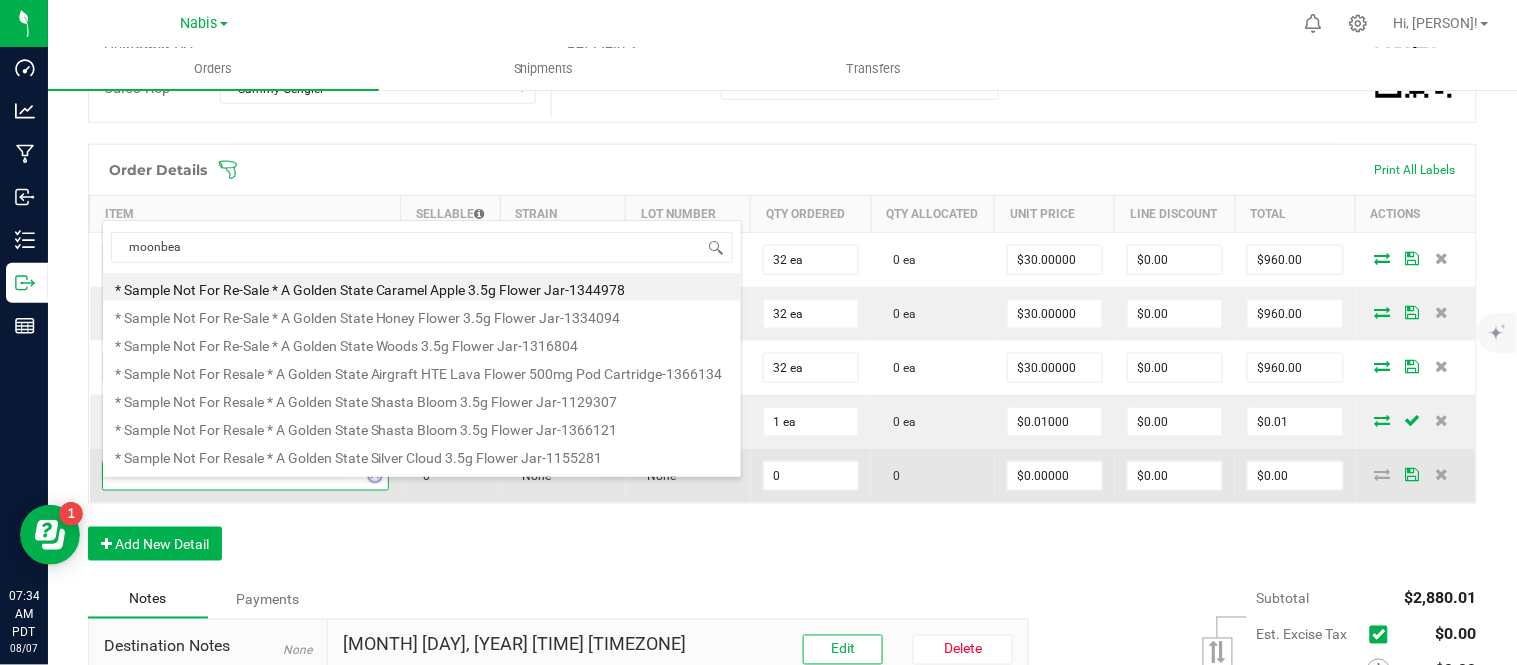 type on "moonbeam" 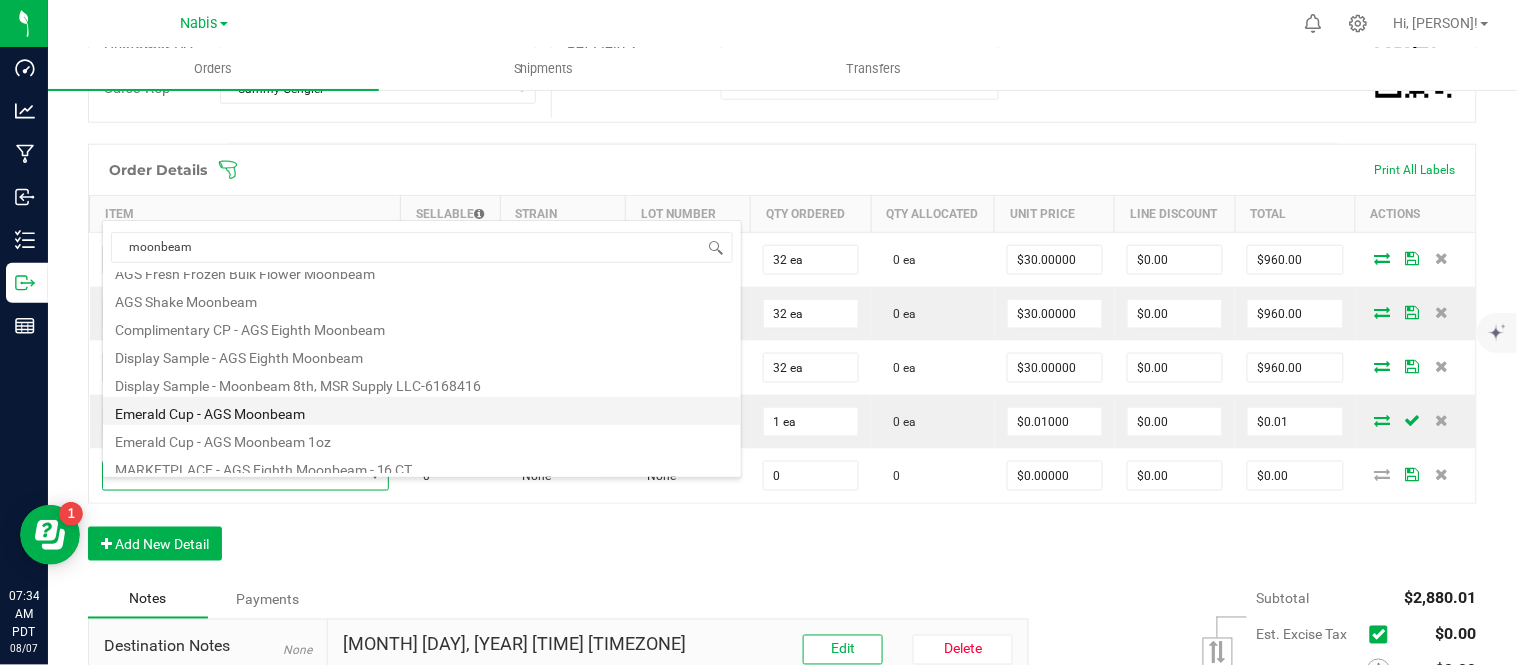scroll, scrollTop: 183, scrollLeft: 0, axis: vertical 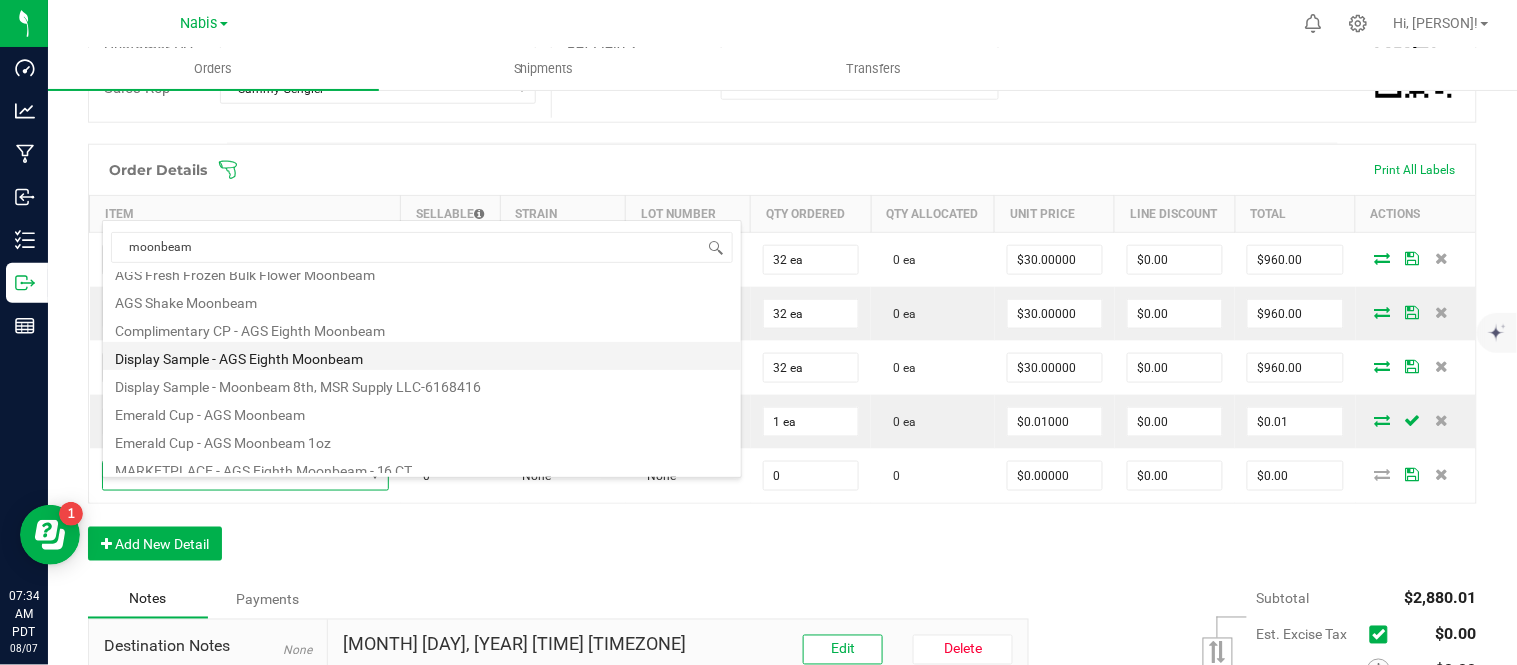 click on "Display Sample - AGS Eighth Moonbeam" at bounding box center (422, 356) 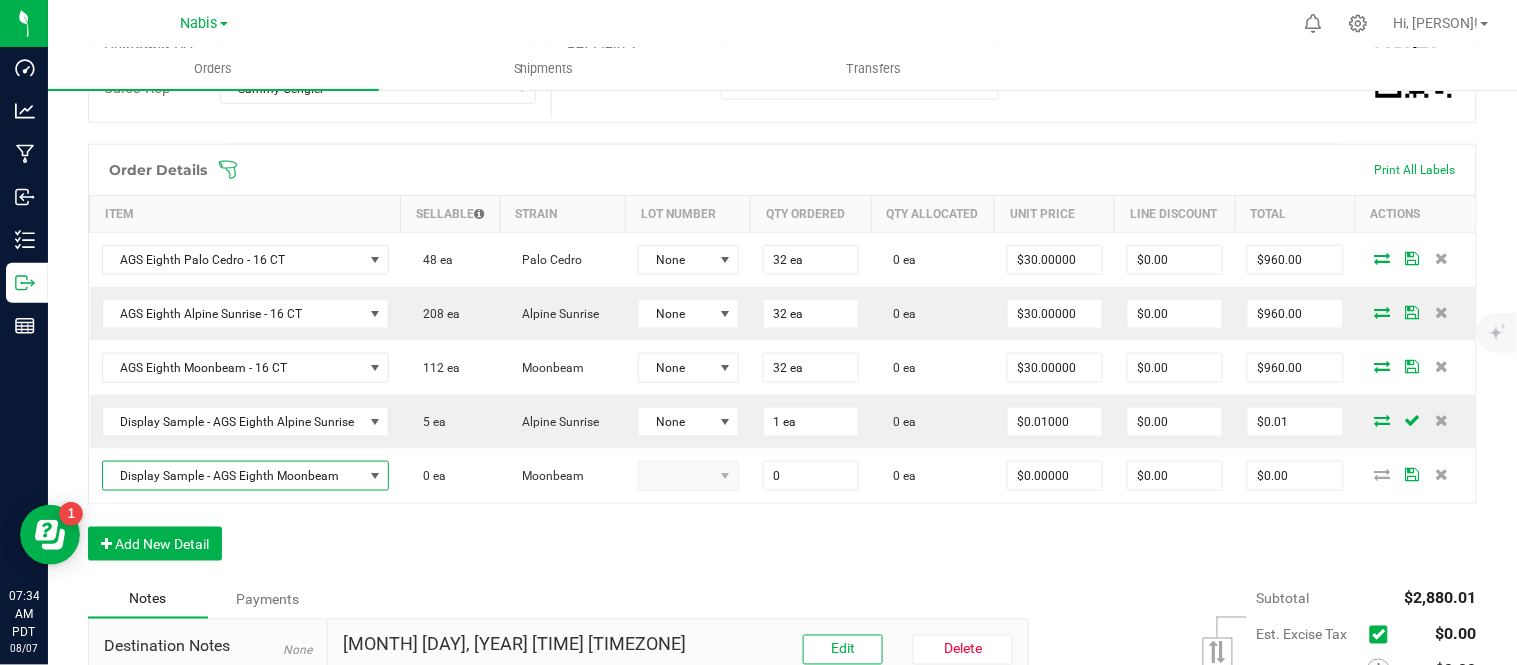 type on "0 ea" 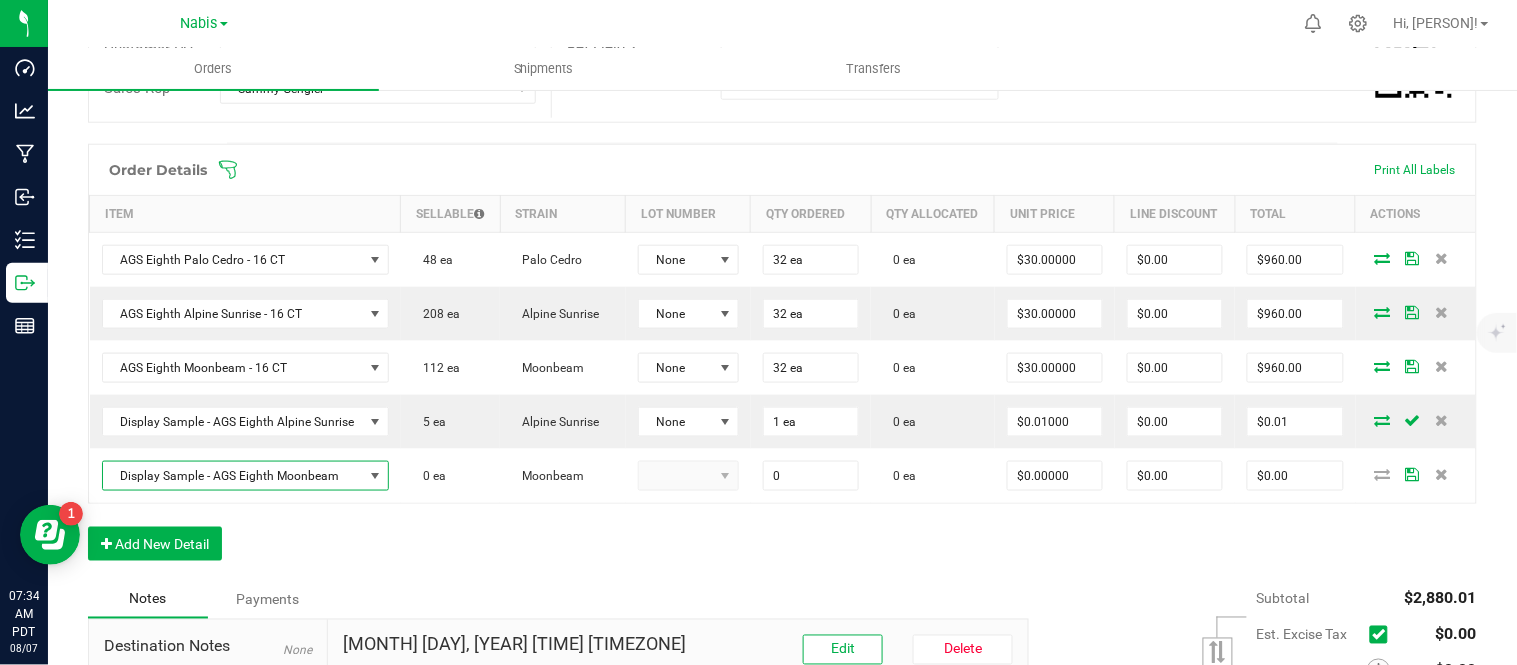 type on "$0.01000" 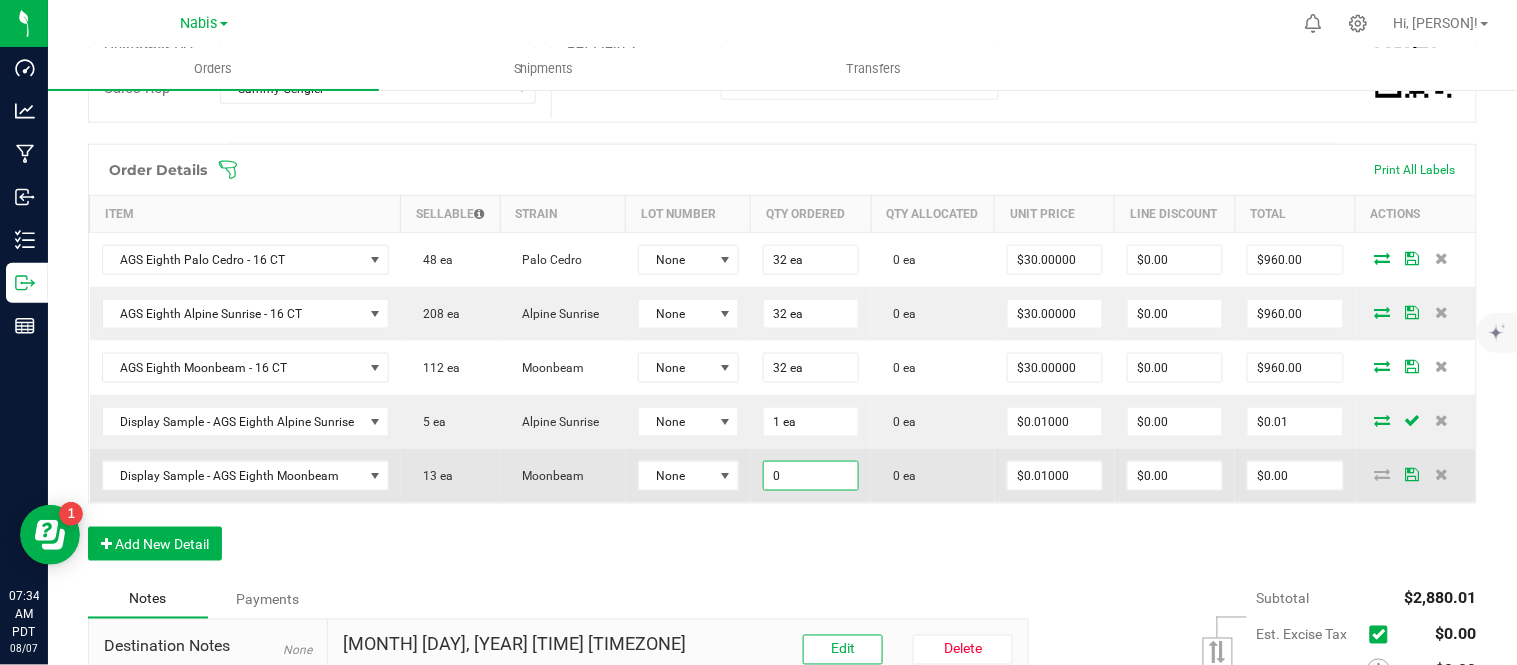 click on "0" at bounding box center (811, 476) 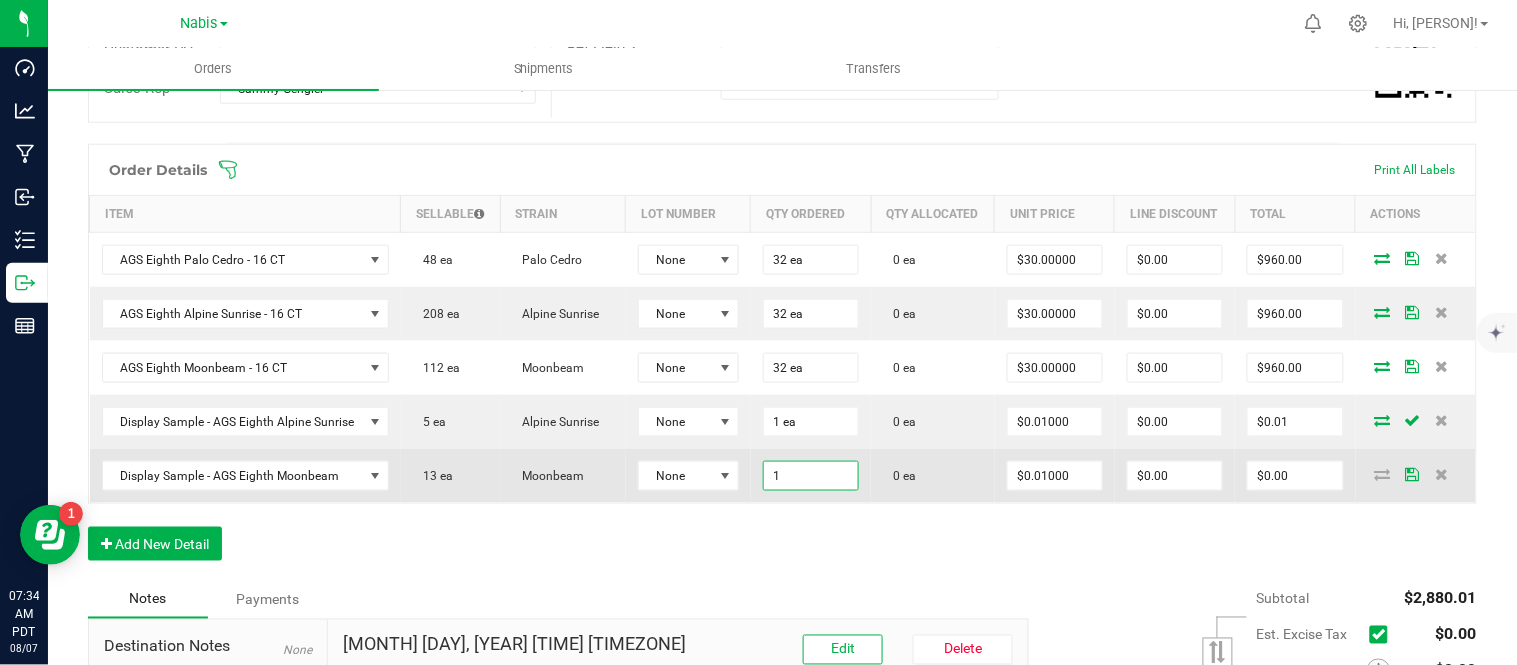 type on "1 ea" 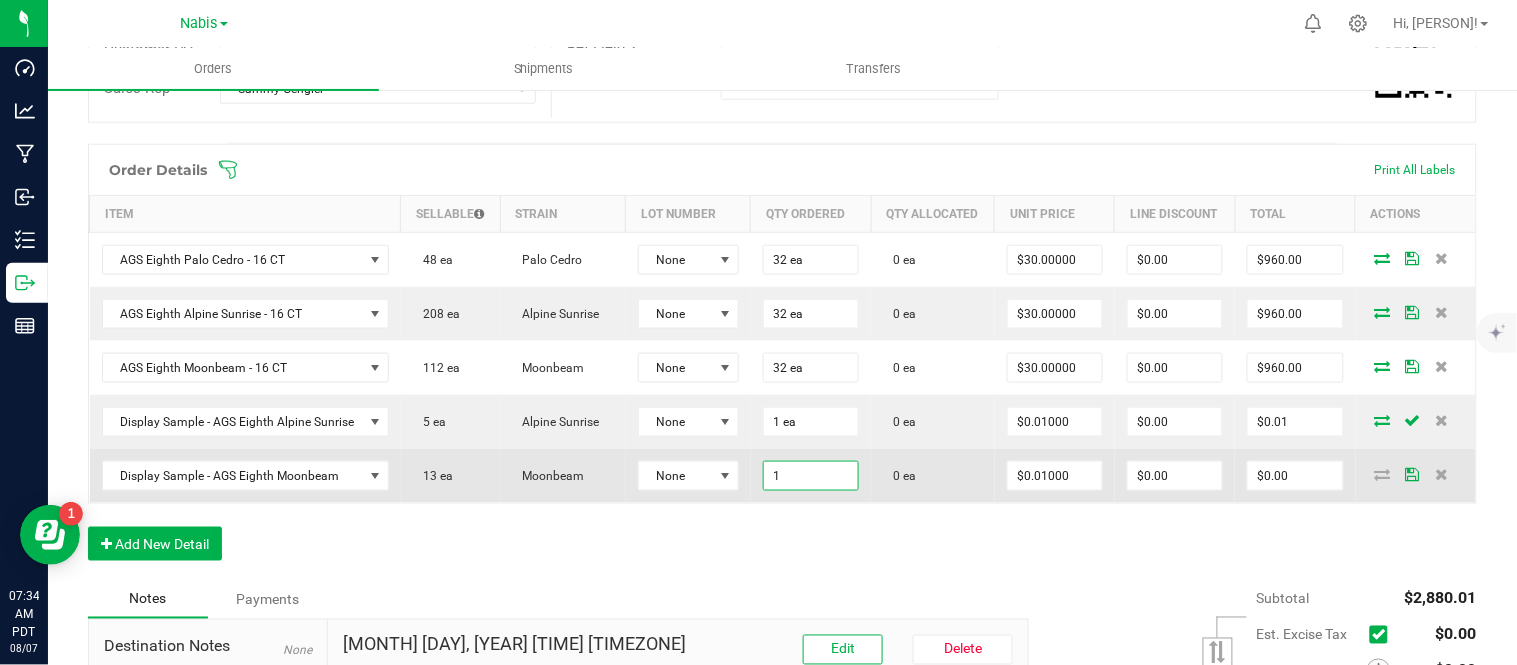 type on "0.01" 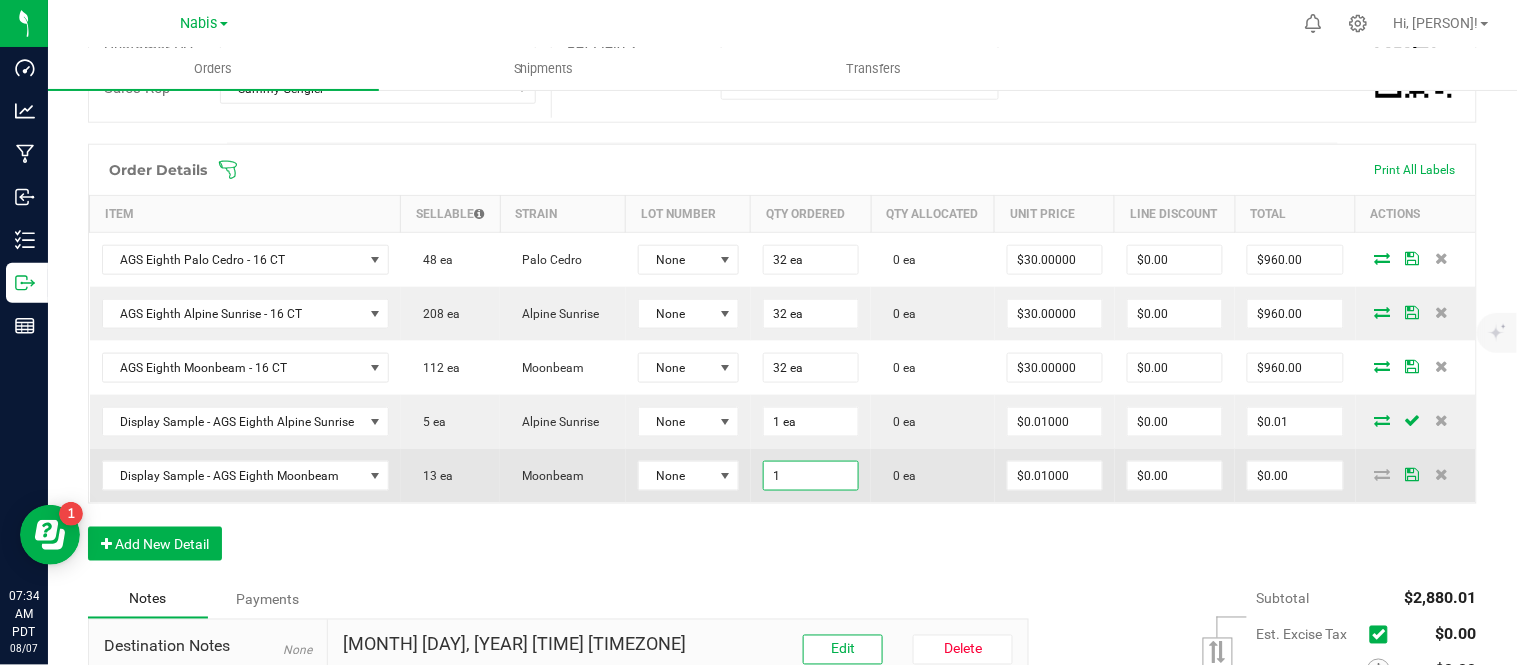type on "$0.01" 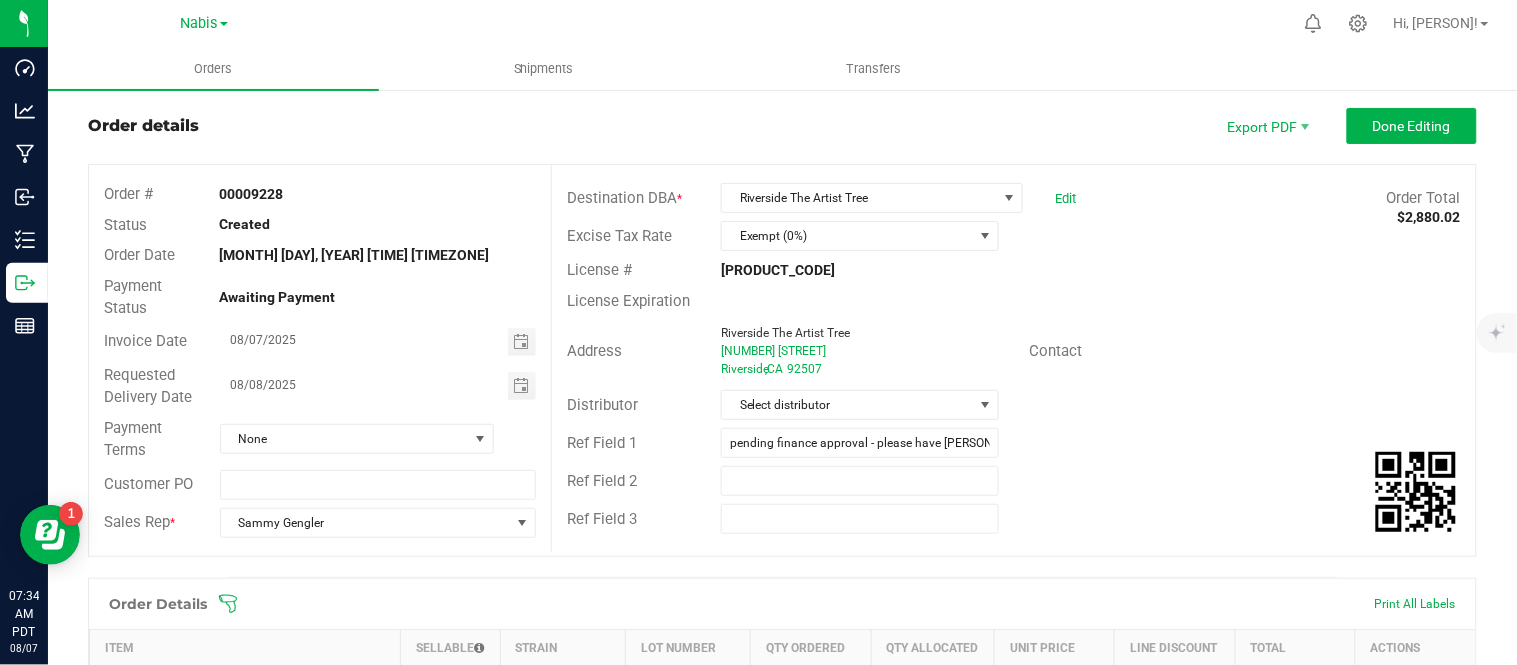 scroll, scrollTop: 0, scrollLeft: 0, axis: both 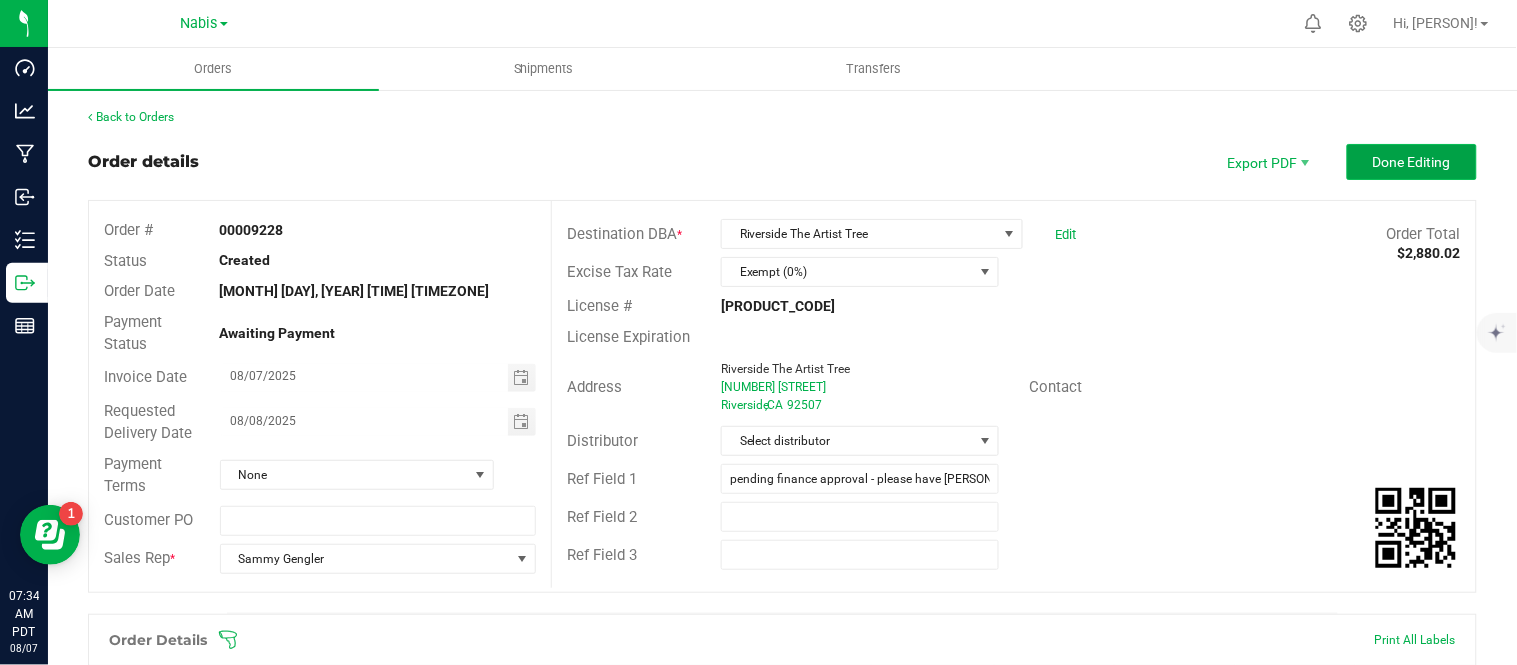 click on "Done Editing" at bounding box center (1412, 162) 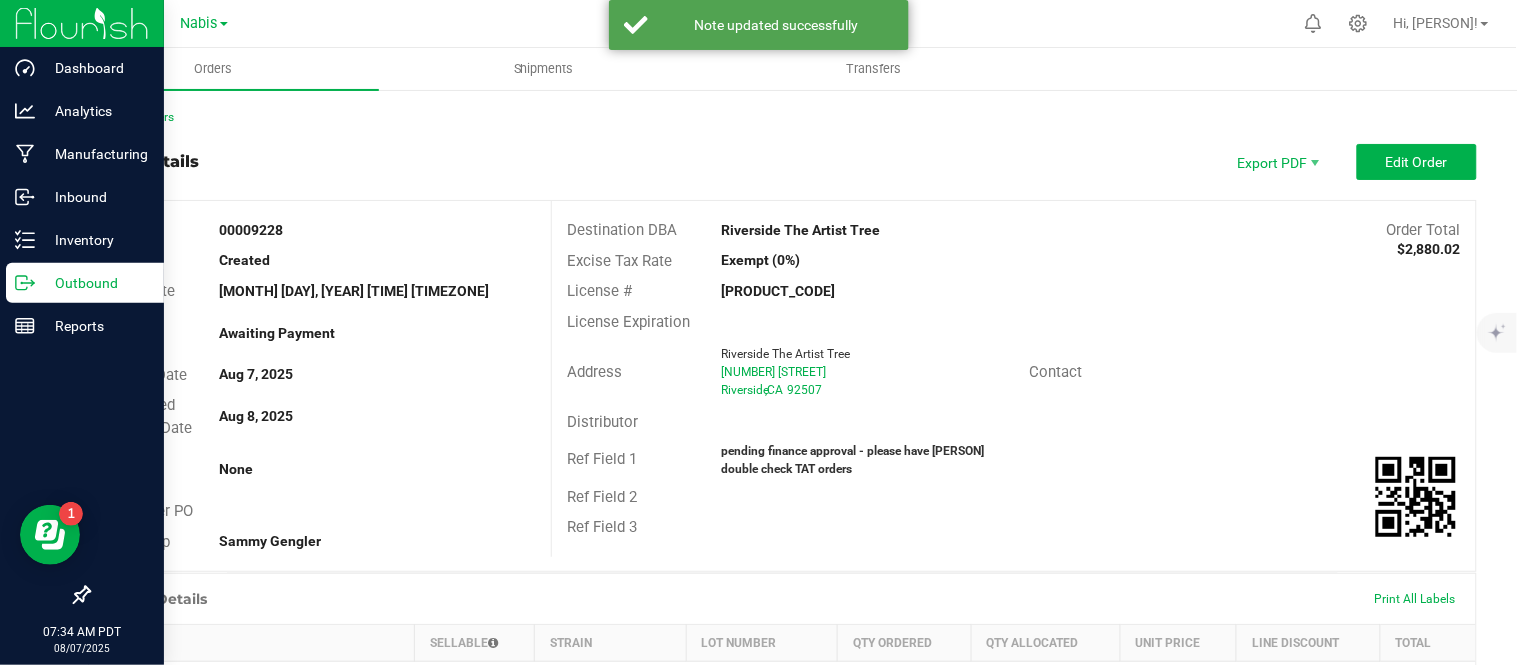 click 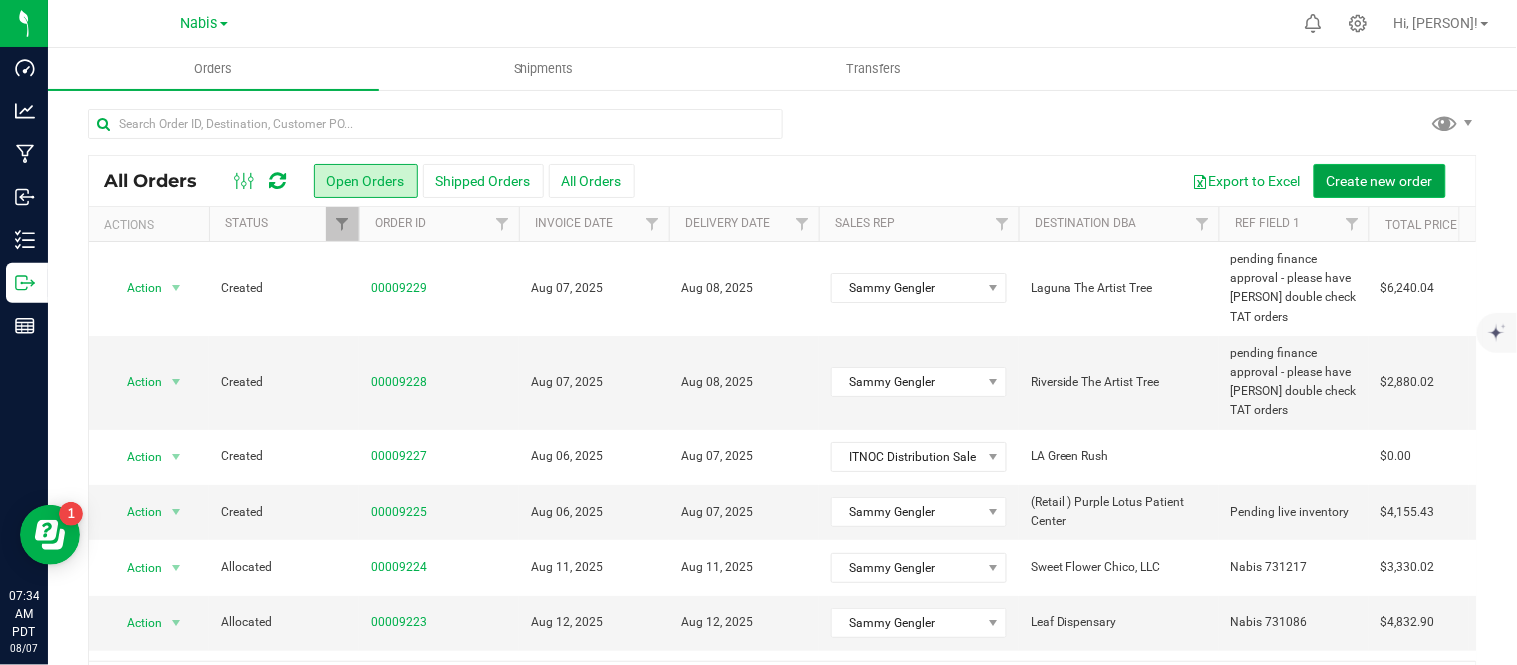 click on "Create new order" at bounding box center (1380, 181) 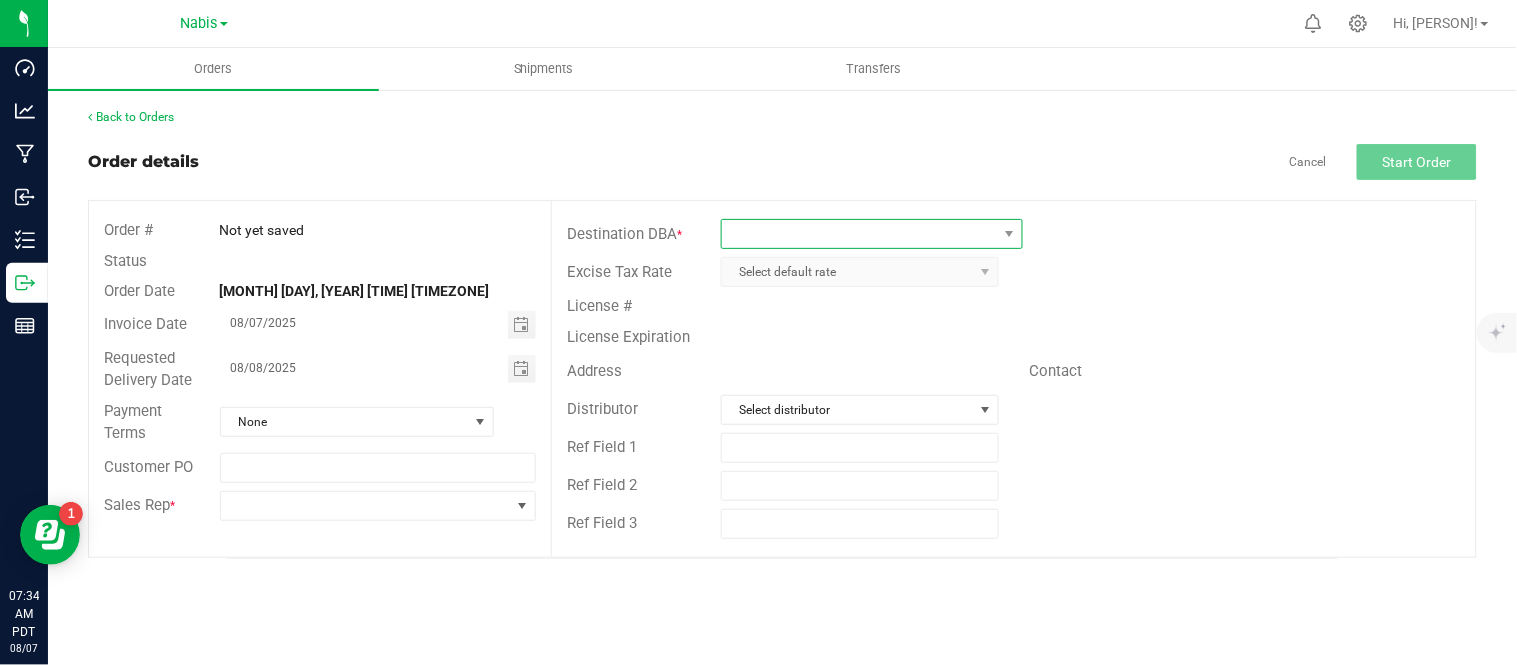 click at bounding box center [859, 234] 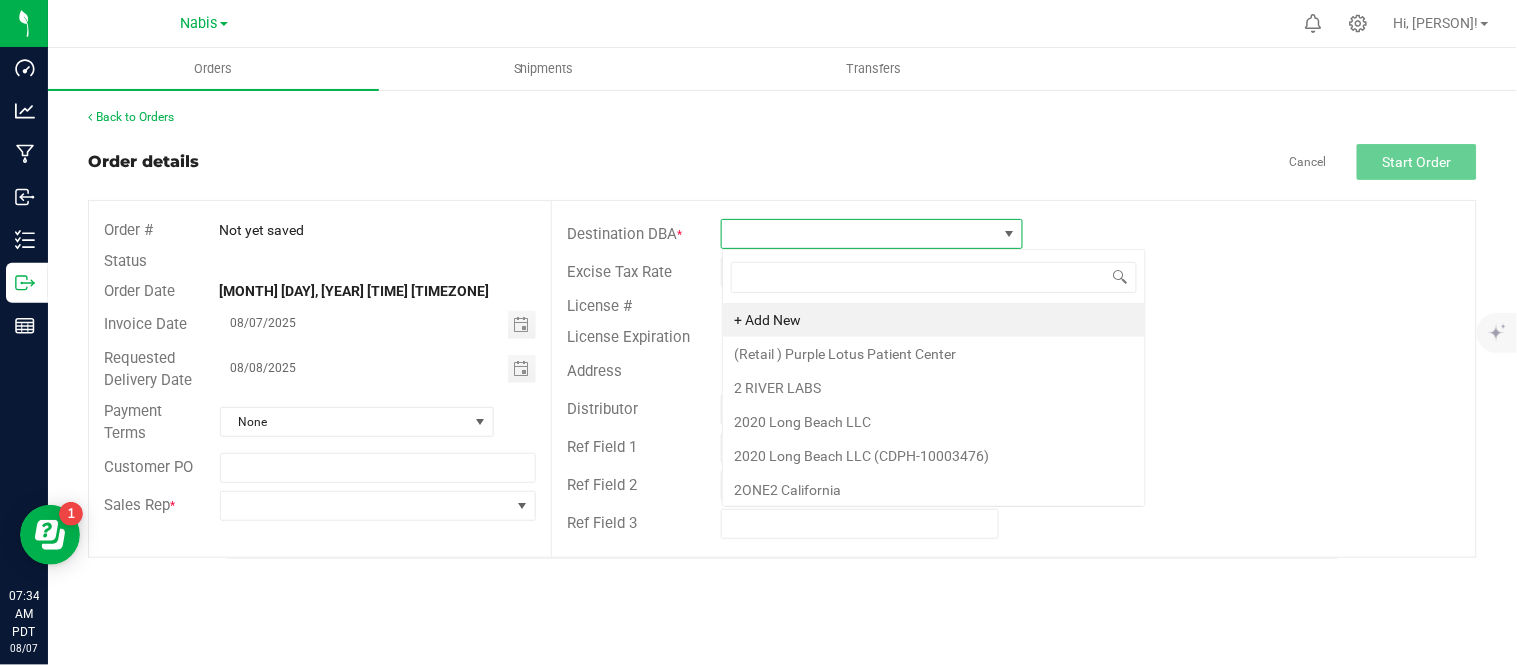 scroll, scrollTop: 99970, scrollLeft: 99697, axis: both 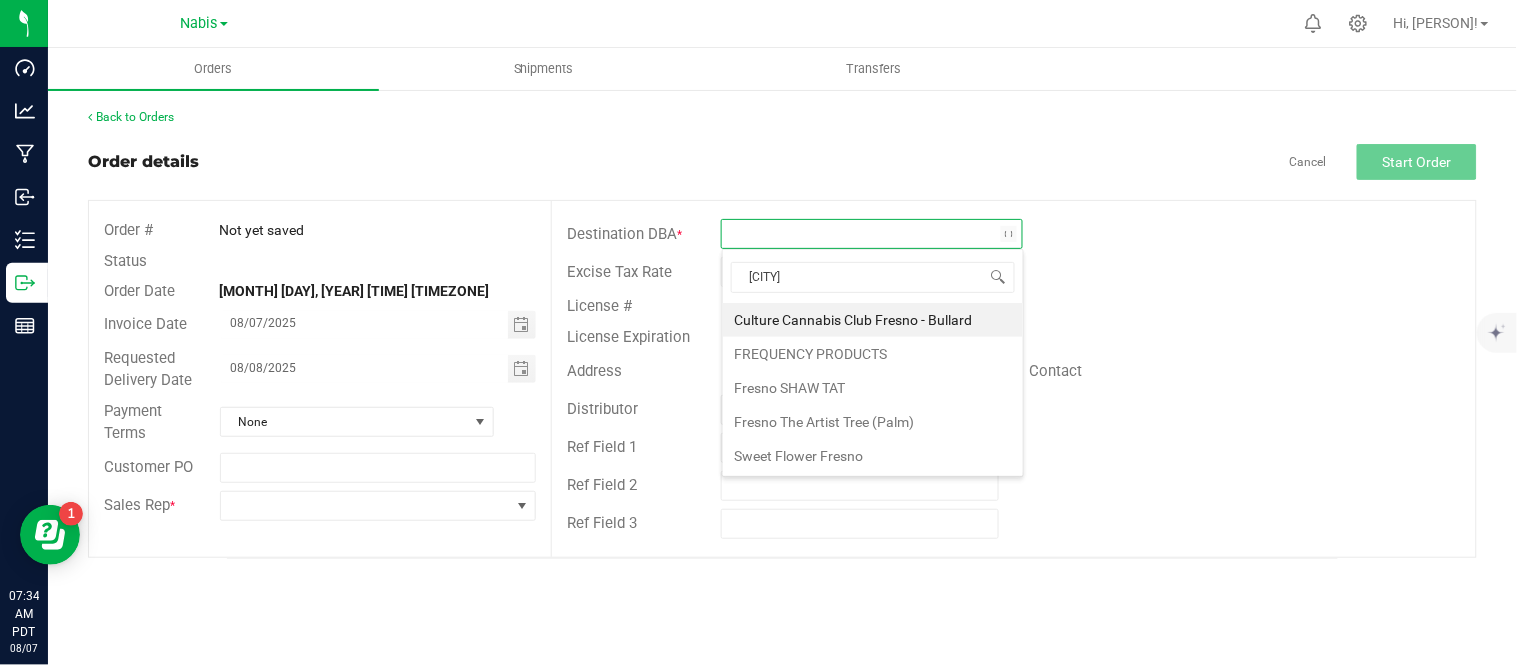 type on "[CITY]" 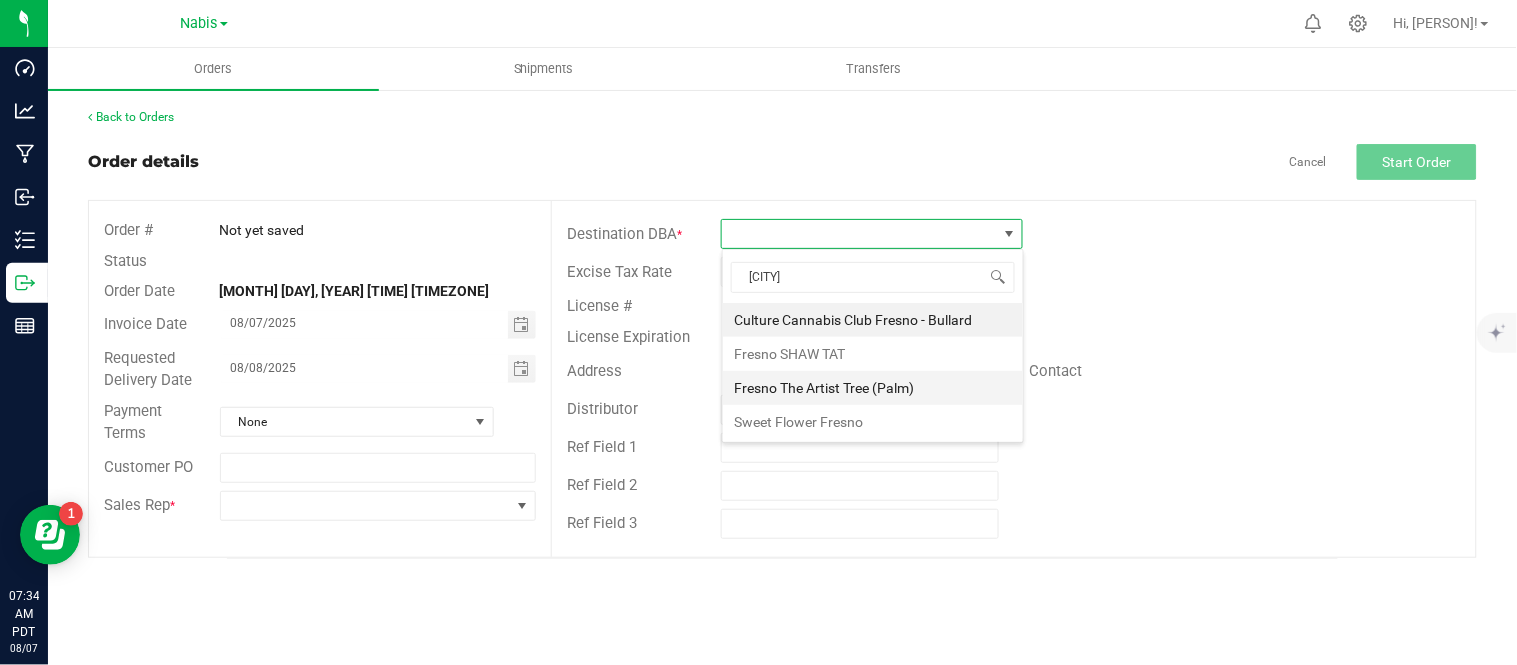click on "Fresno The Artist Tree (Palm)" at bounding box center (873, 388) 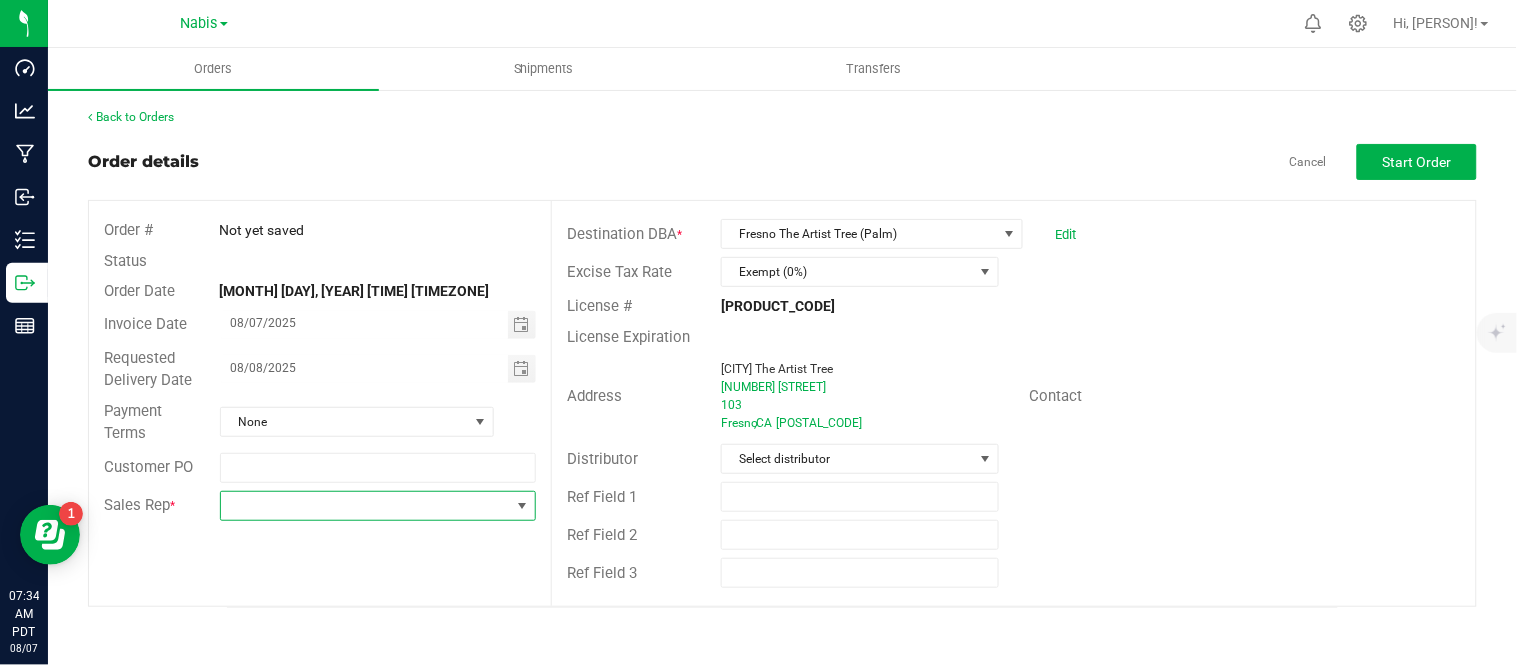 click at bounding box center [366, 506] 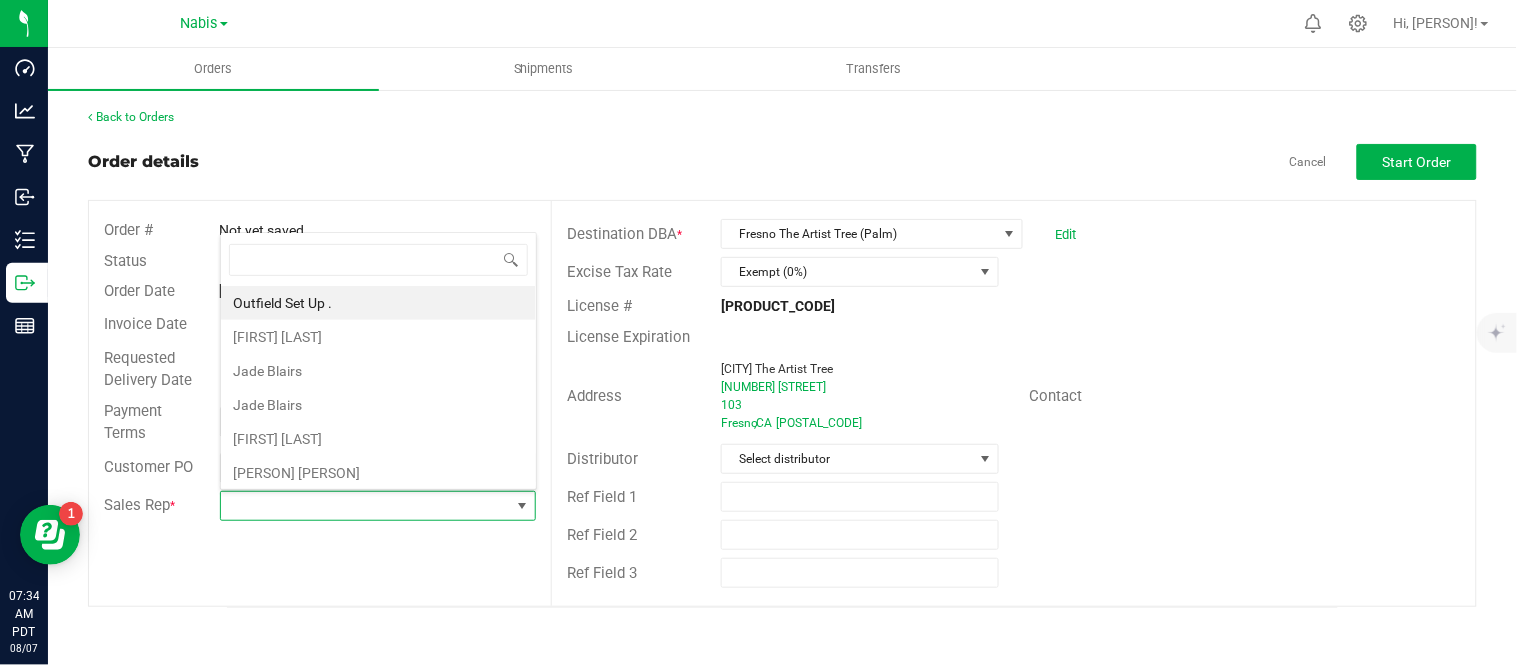 scroll, scrollTop: 99970, scrollLeft: 99683, axis: both 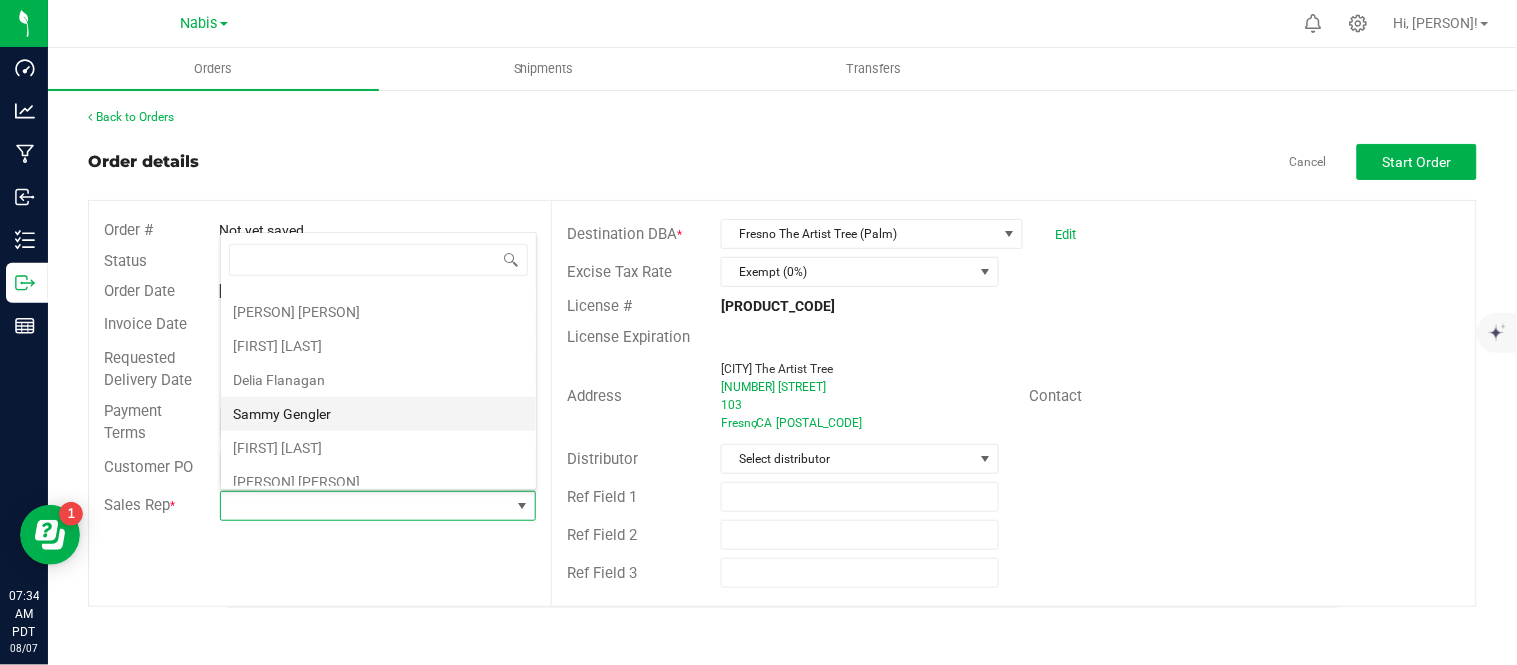 click on "Sammy Gengler" at bounding box center (378, 414) 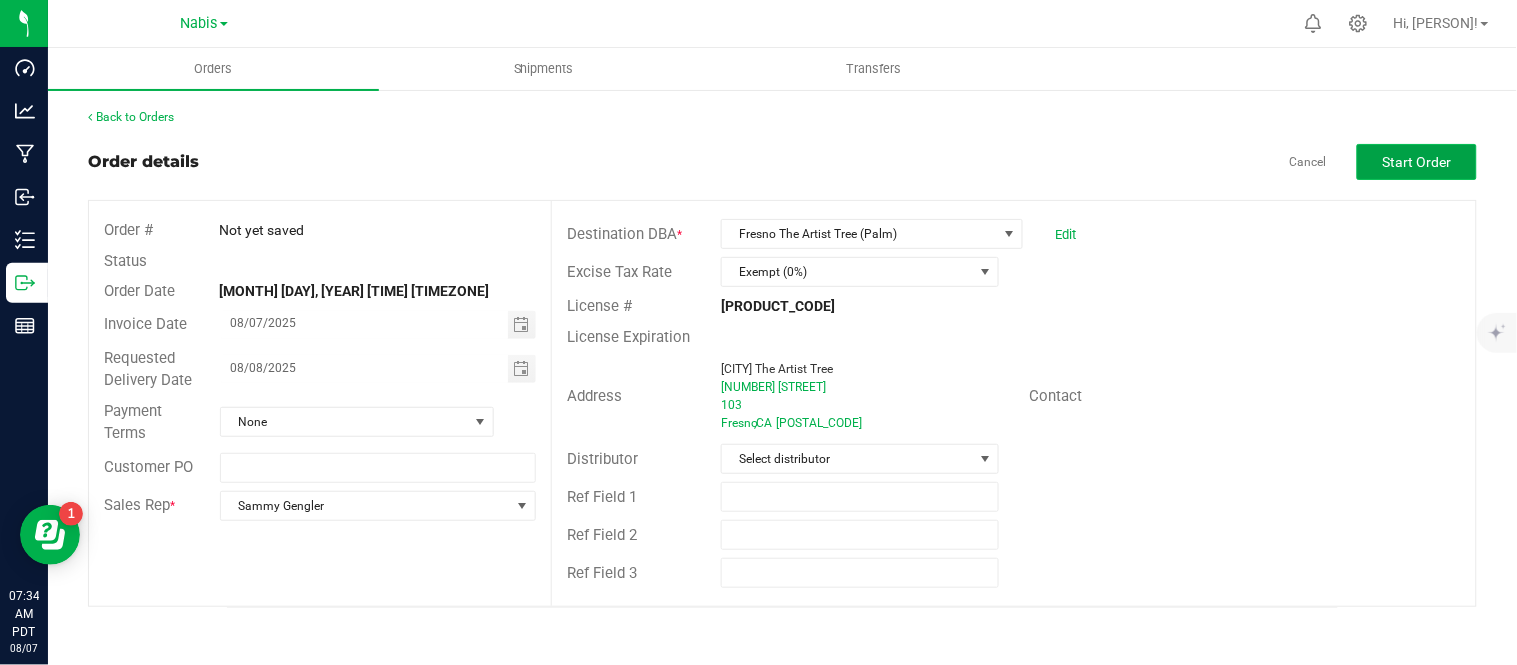 click on "Start Order" at bounding box center (1417, 162) 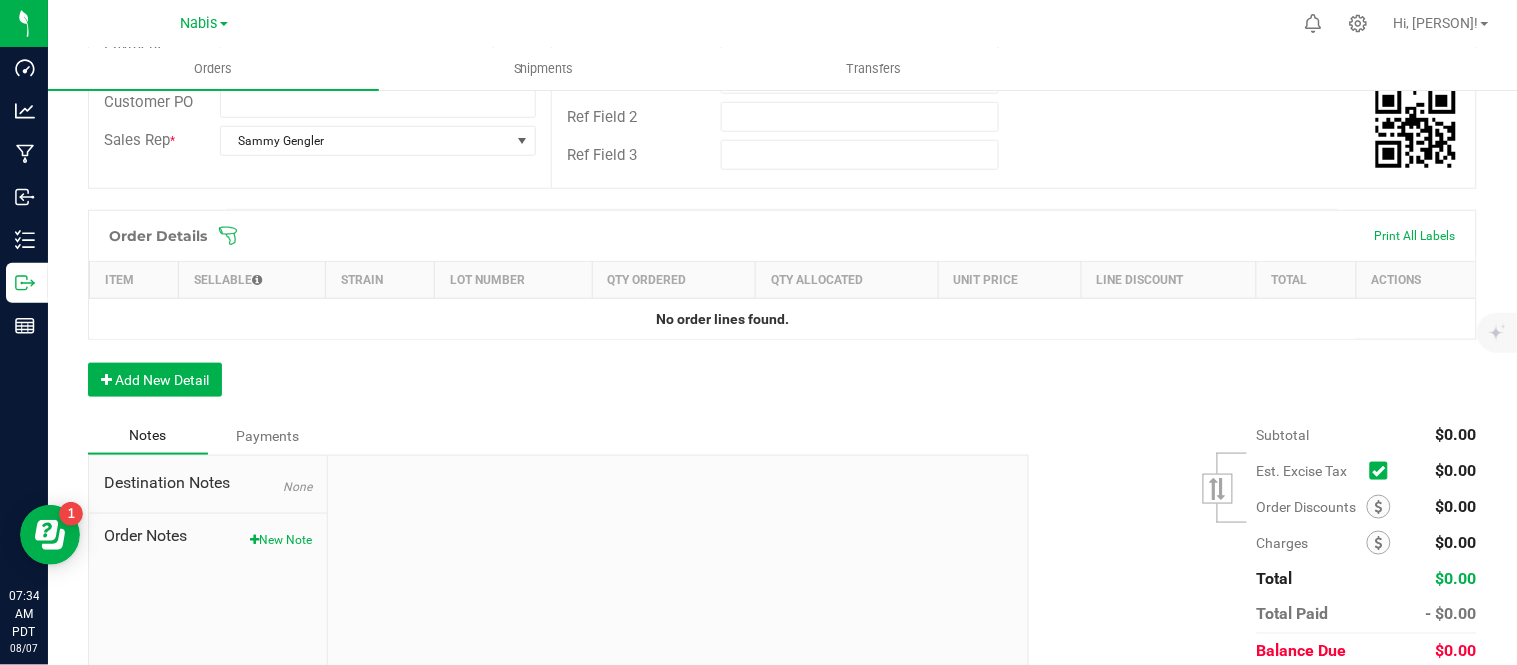 scroll, scrollTop: 426, scrollLeft: 0, axis: vertical 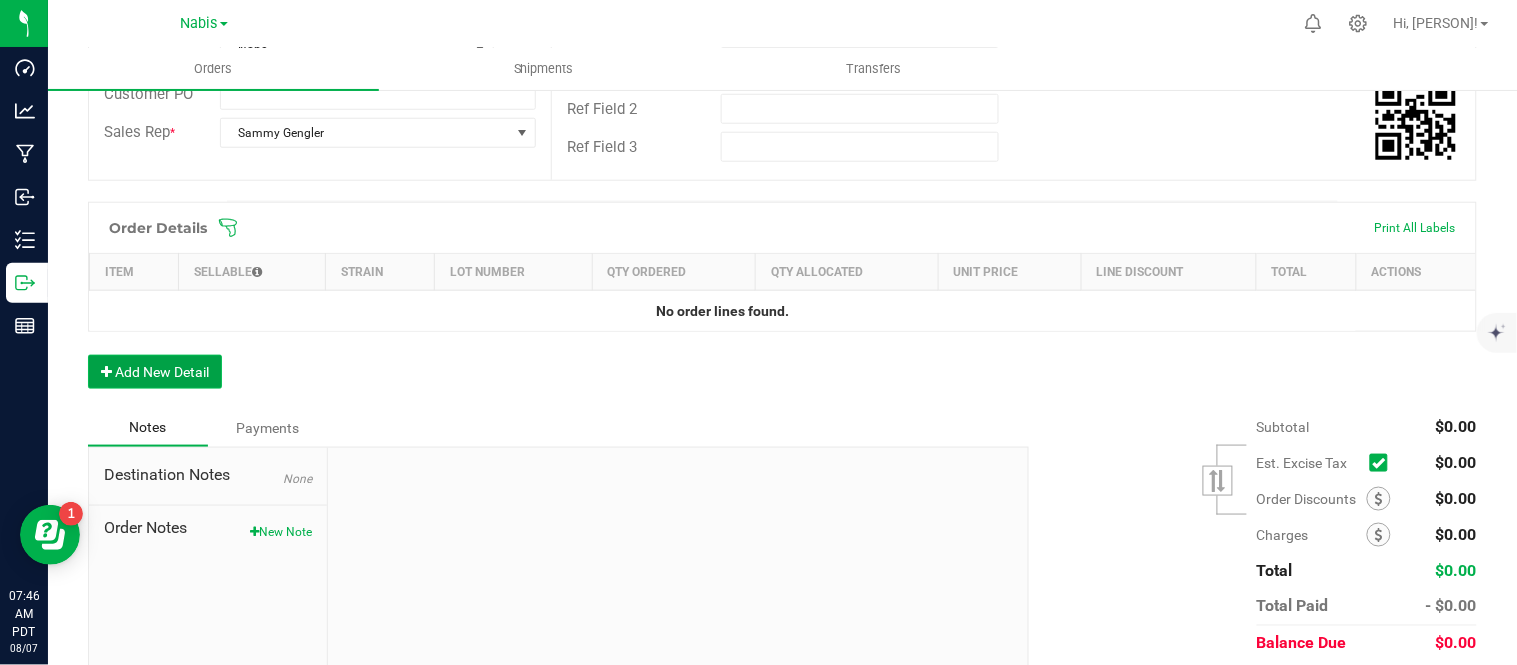 click on "Add New Detail" at bounding box center [155, 372] 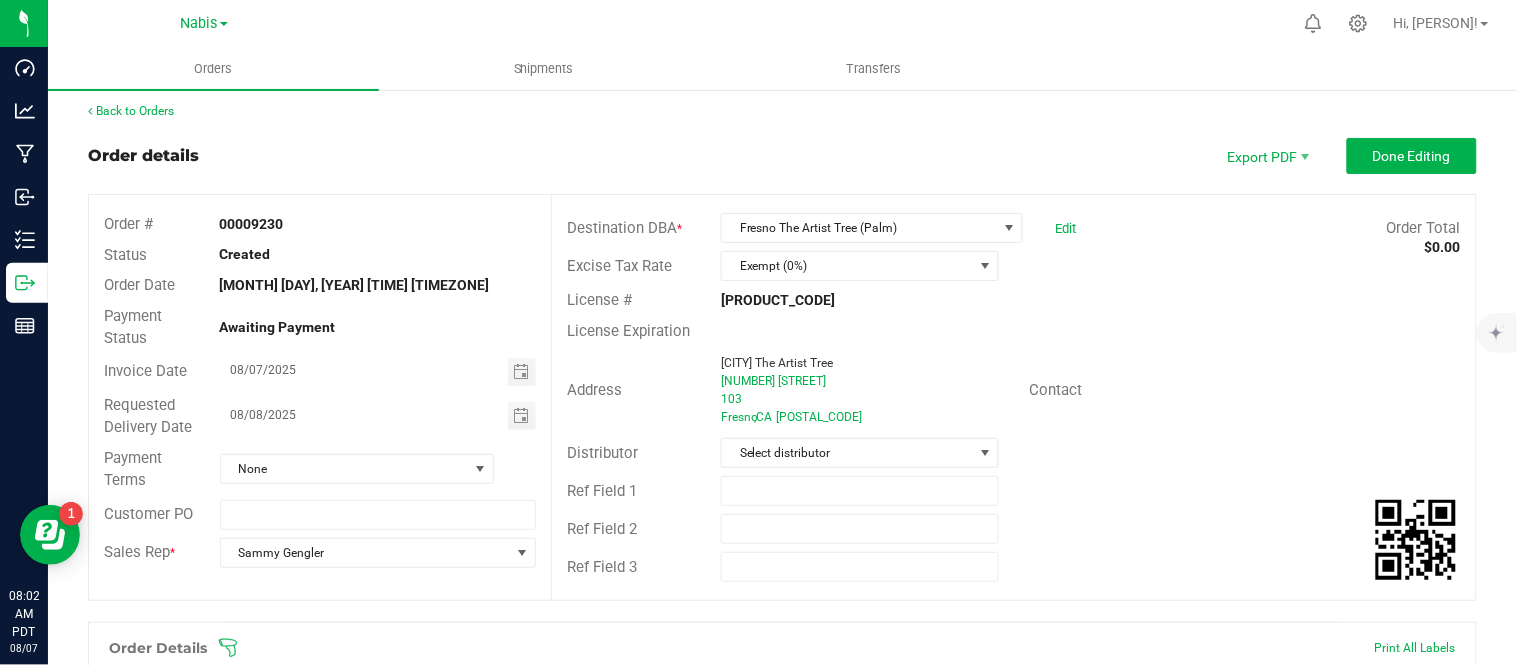 scroll, scrollTop: 512, scrollLeft: 0, axis: vertical 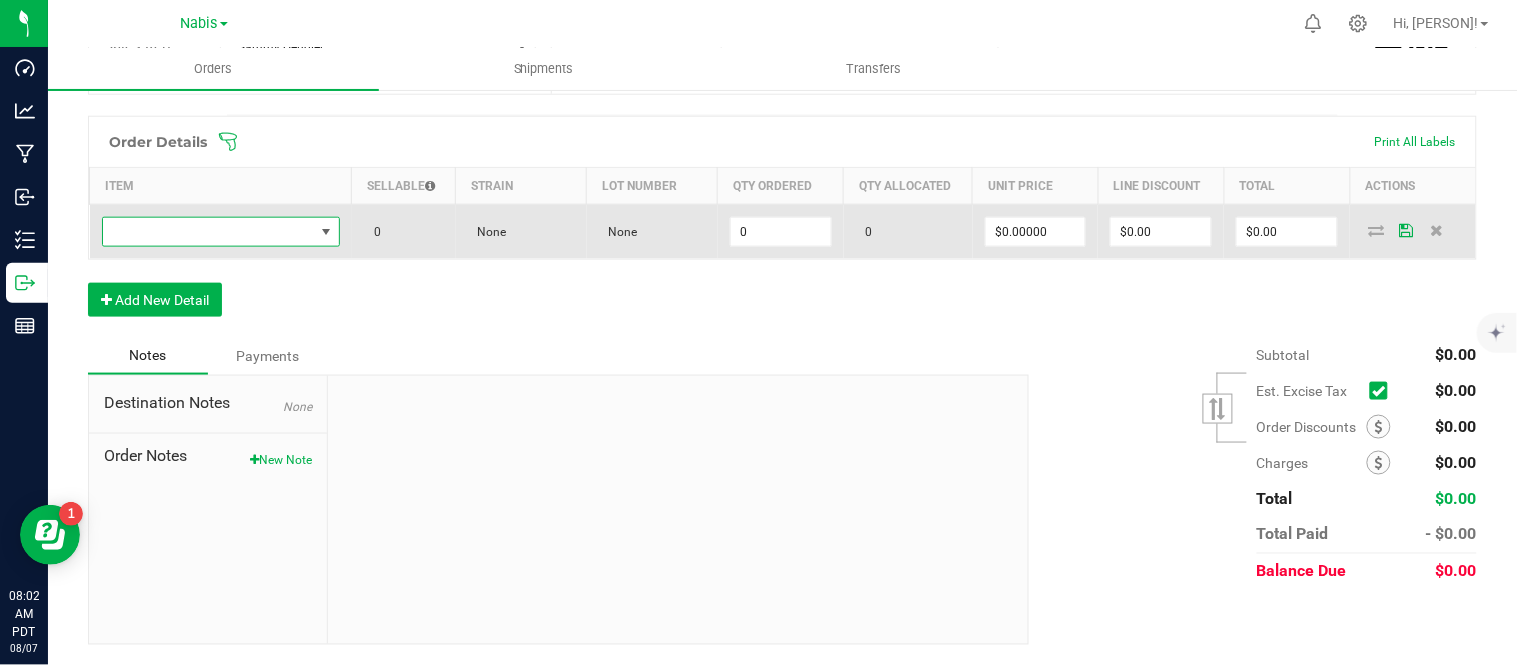 click at bounding box center [208, 232] 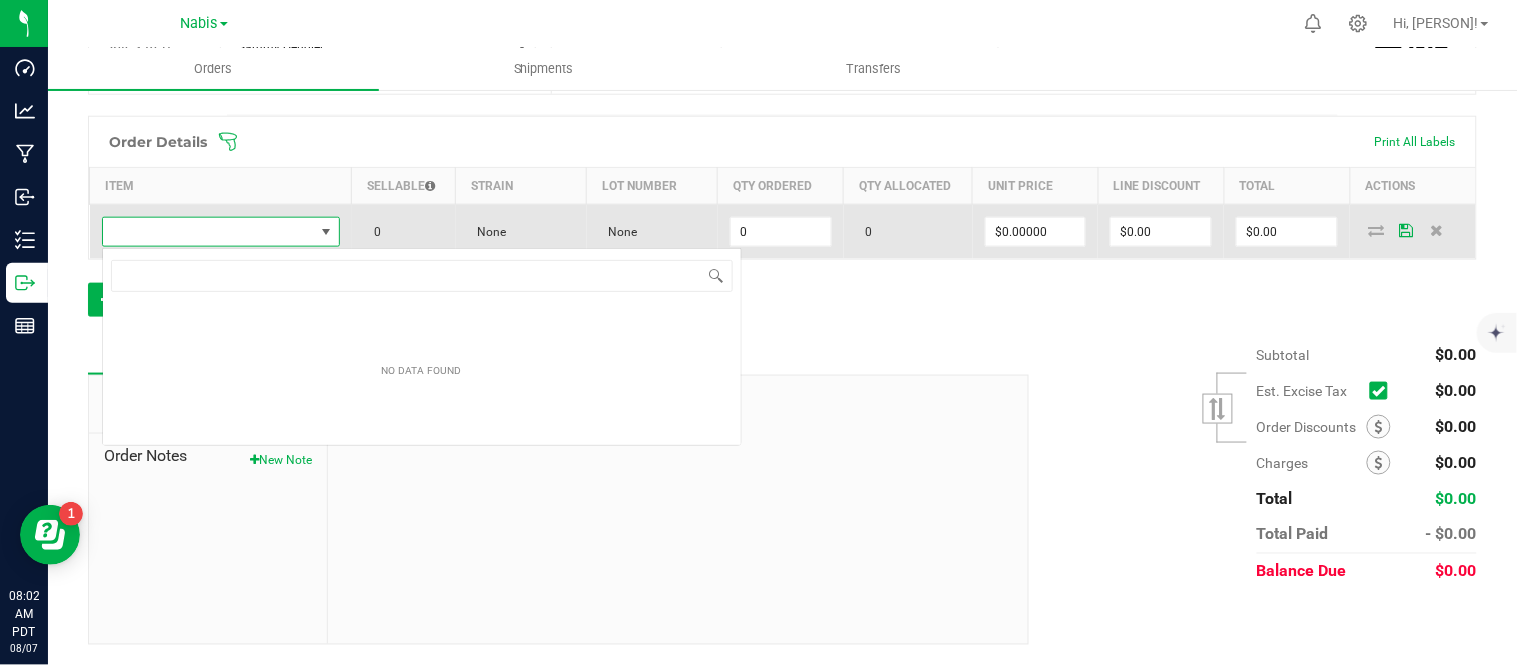scroll, scrollTop: 99970, scrollLeft: 99765, axis: both 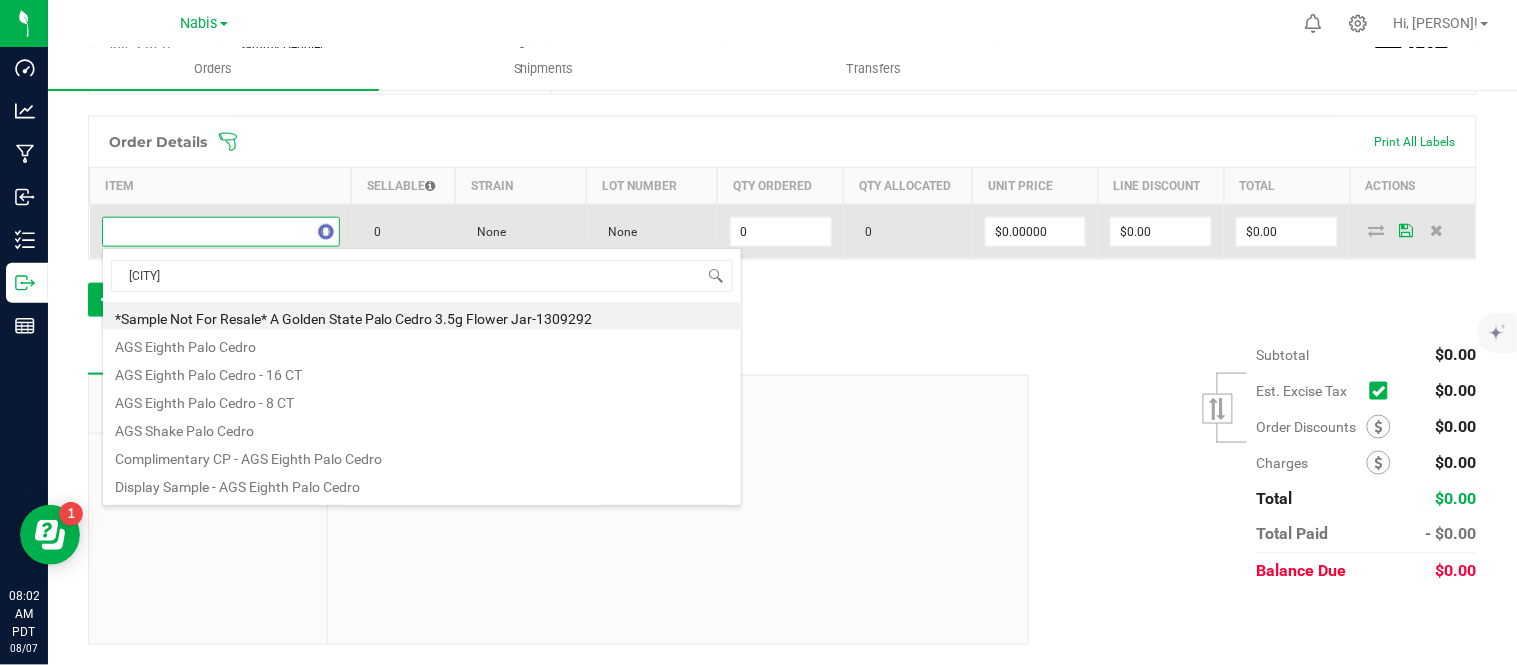 type on "palo cedr" 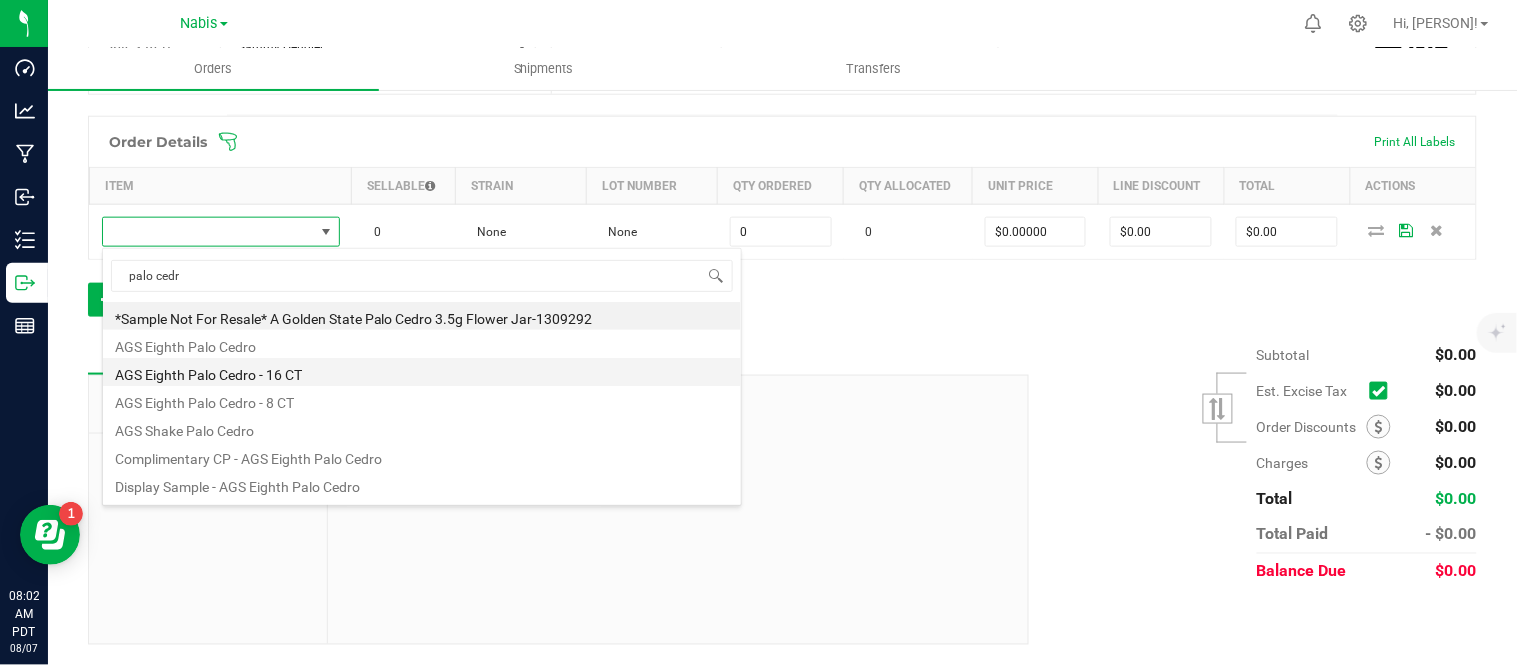 click on "AGS Eighth Palo Cedro - 16 CT" at bounding box center [422, 372] 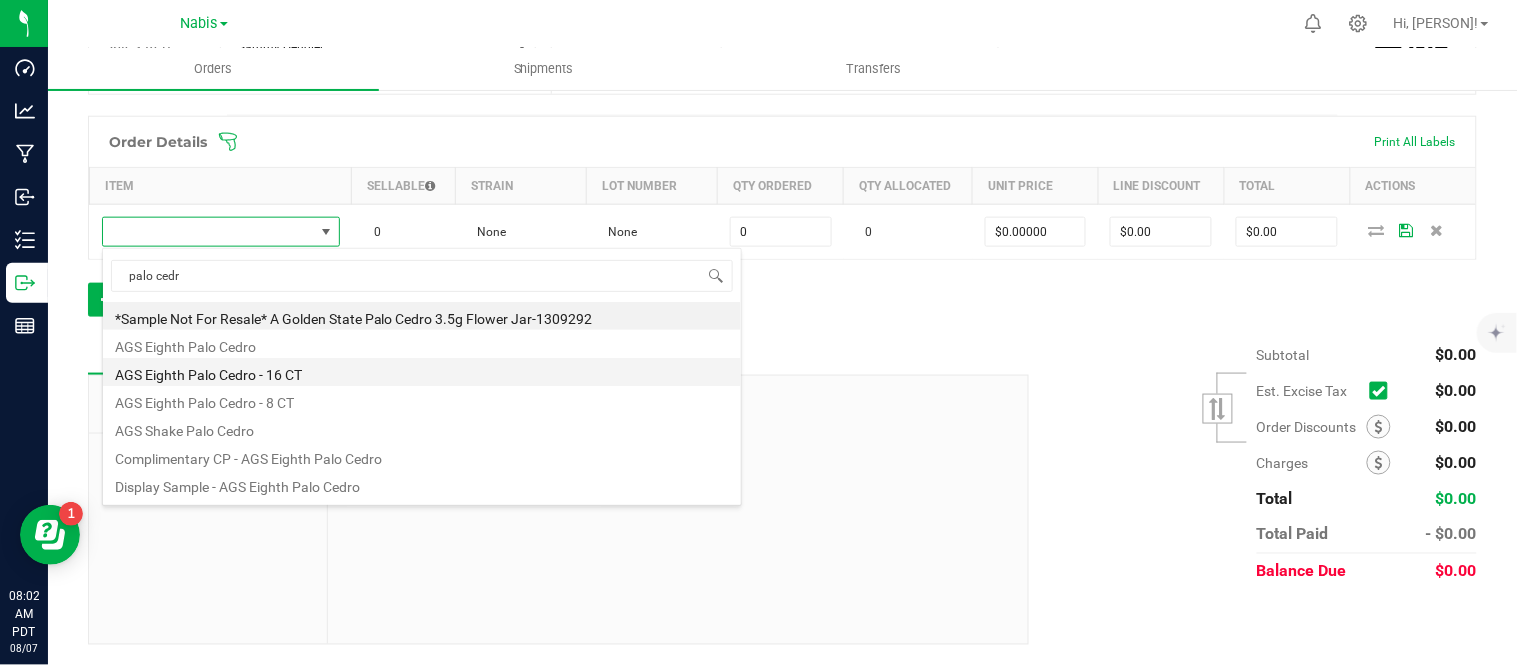 type on "0 ea" 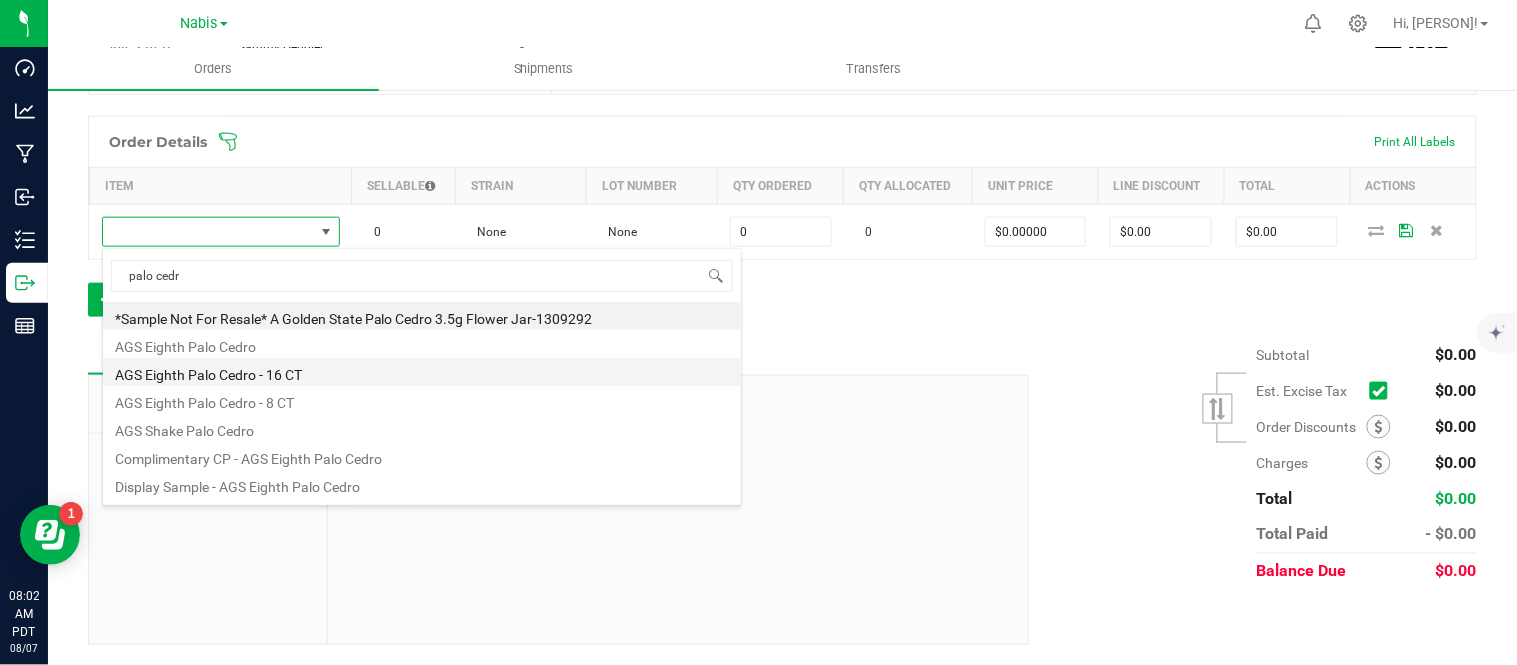 type on "$30.00000" 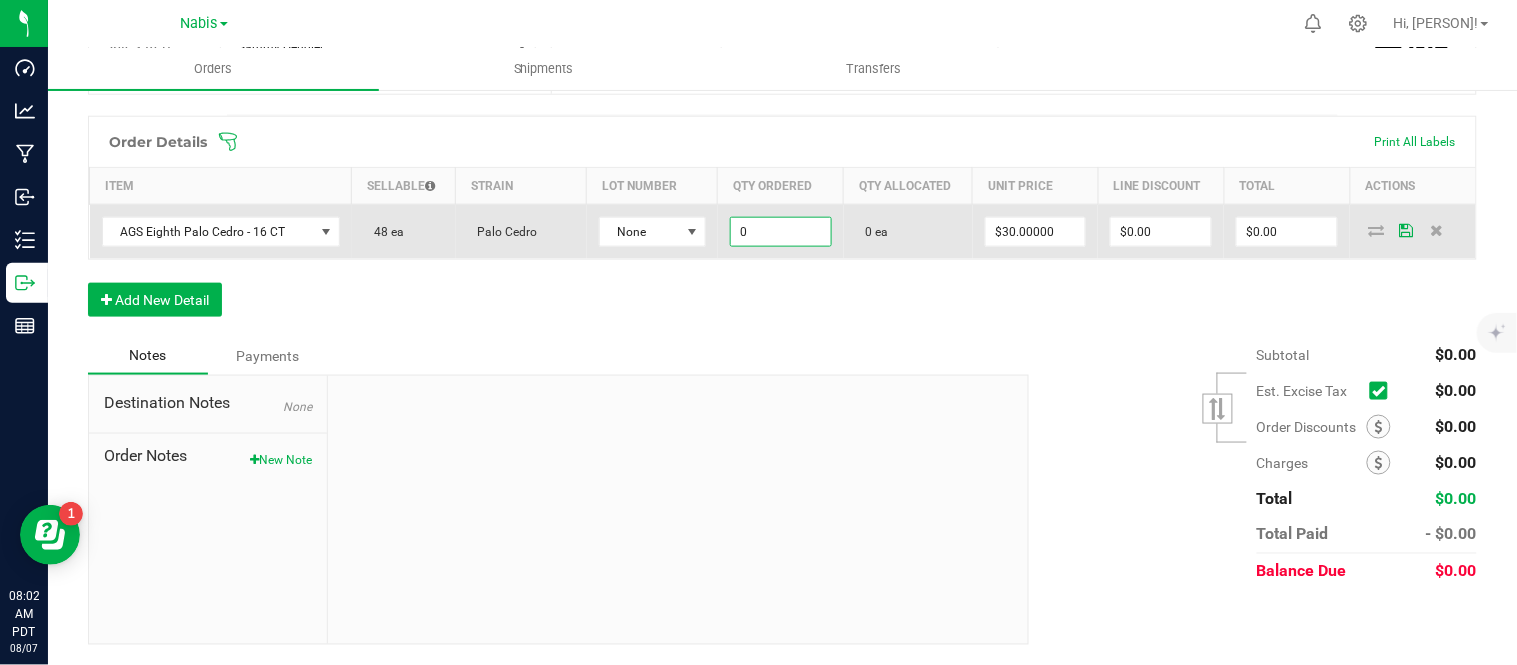 click on "0" at bounding box center [781, 232] 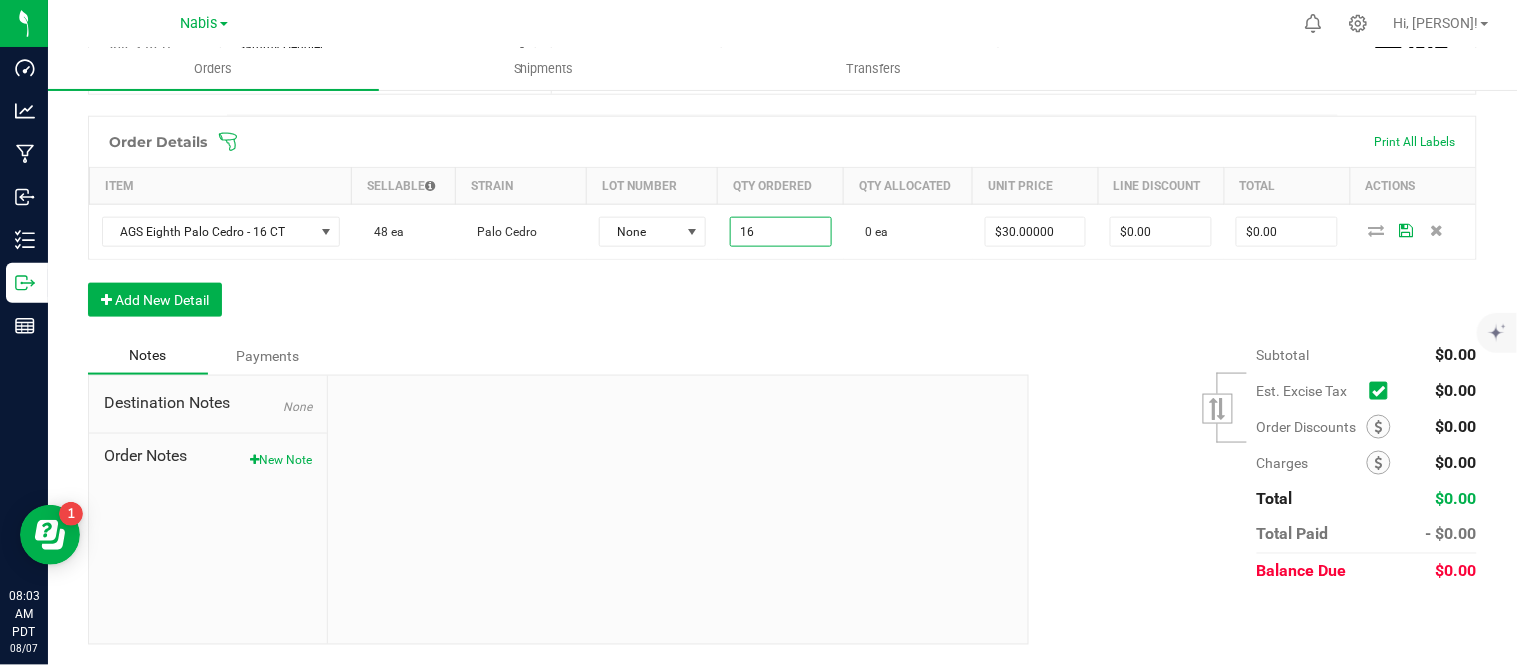 type on "16 ea" 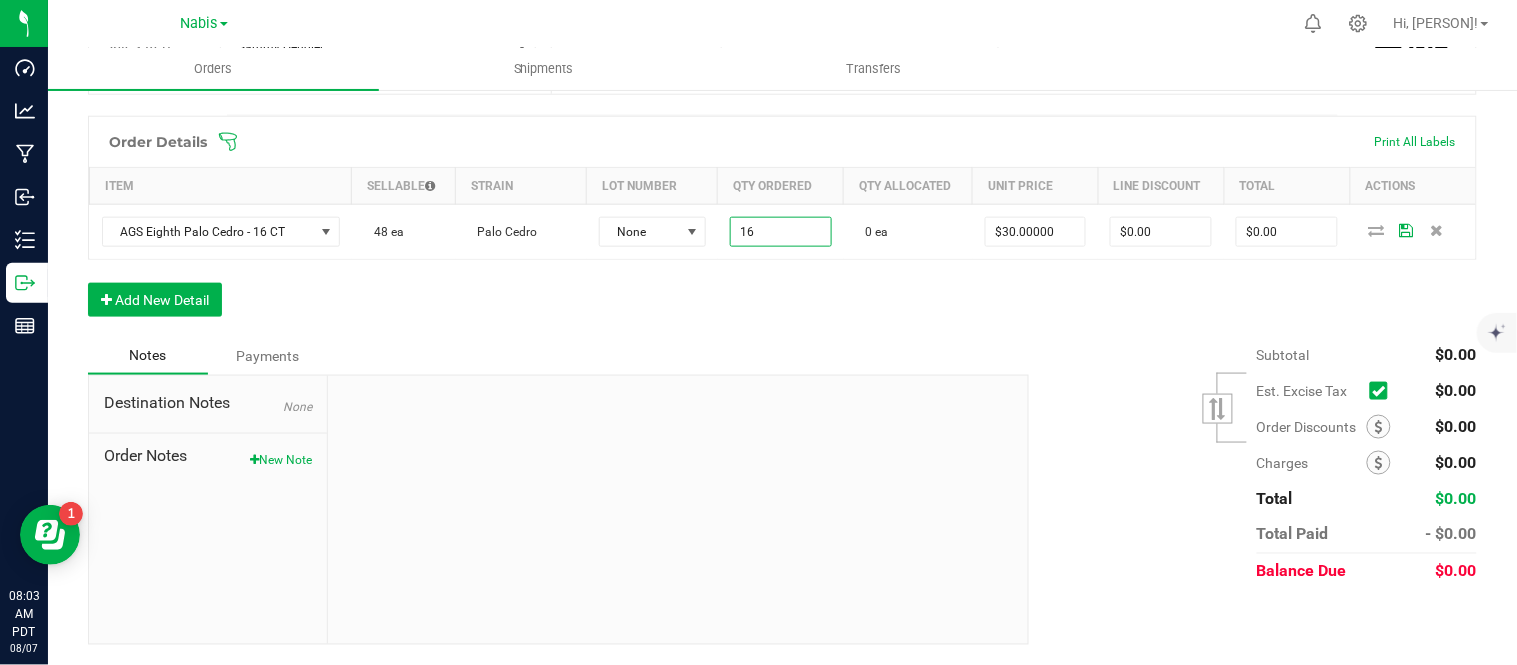 type on "30" 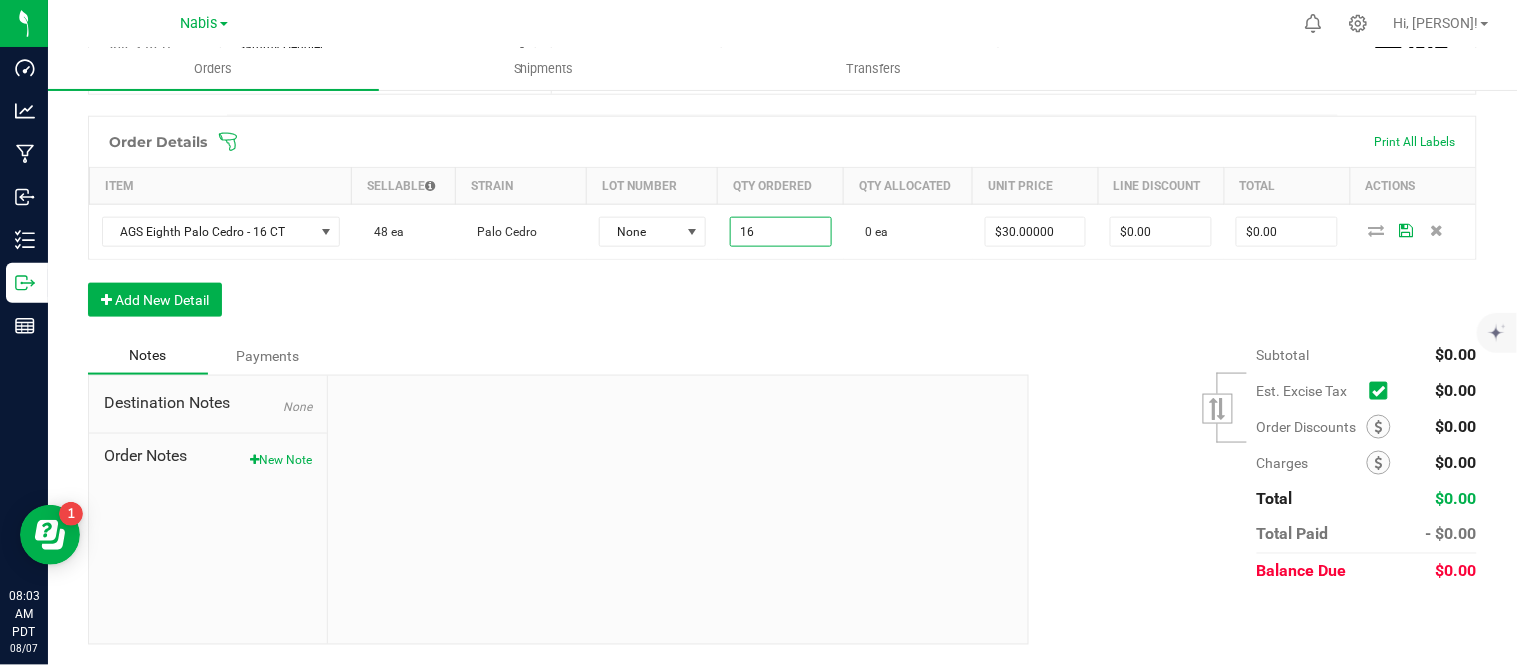 type on "$480.00" 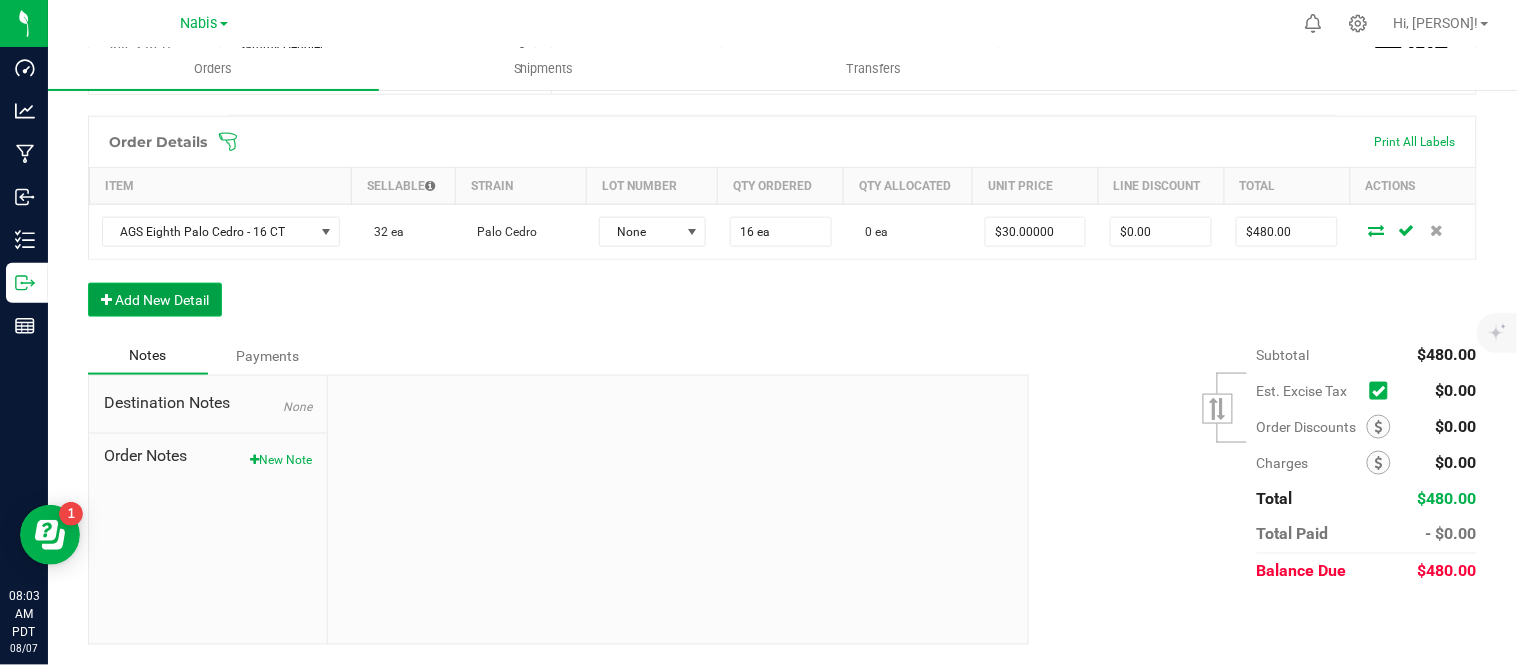click on "Add New Detail" at bounding box center [155, 300] 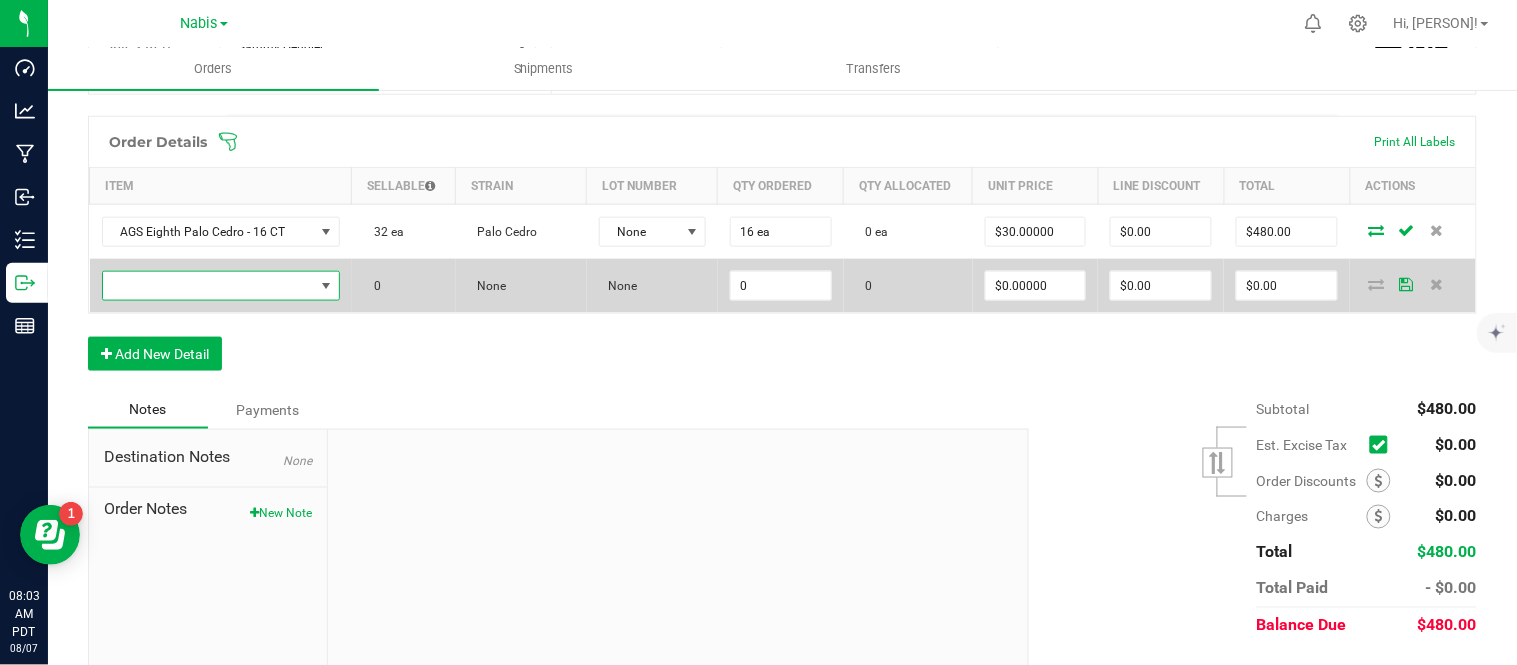 click at bounding box center [208, 286] 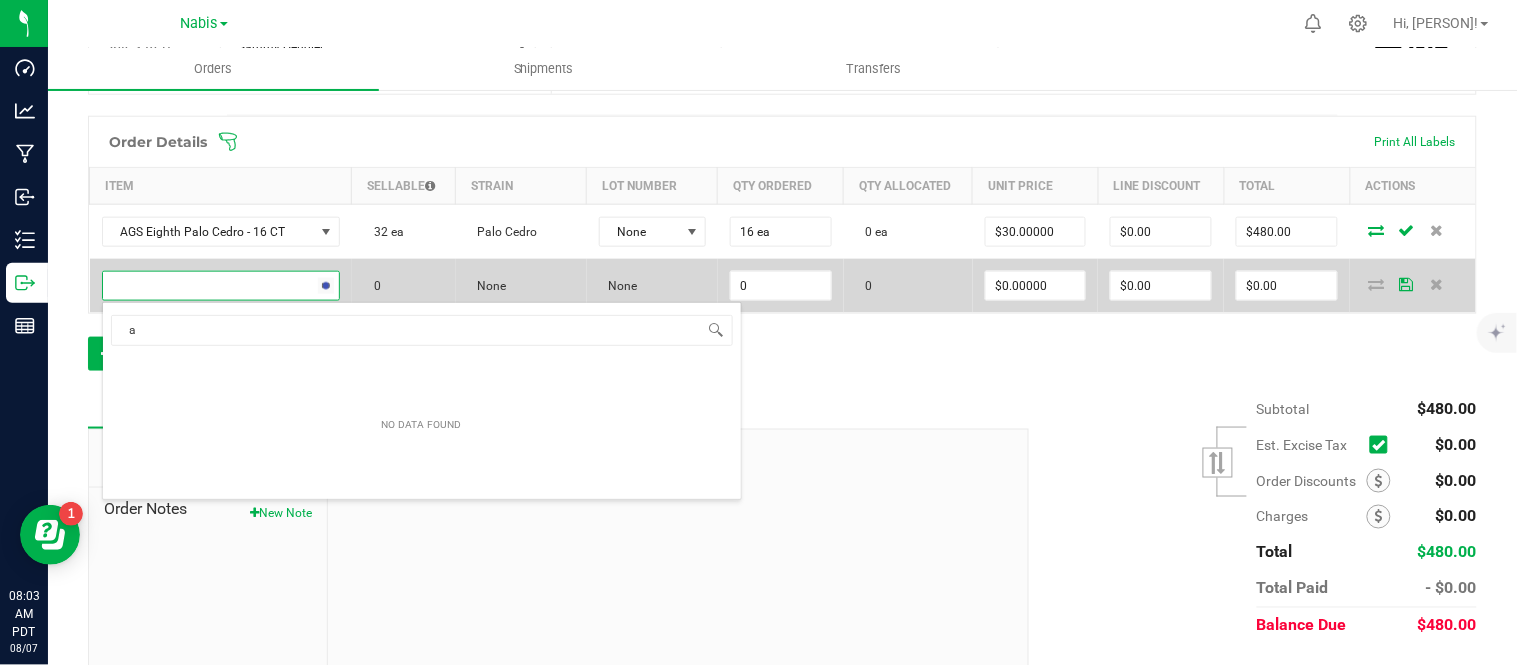 scroll, scrollTop: 99970, scrollLeft: 99765, axis: both 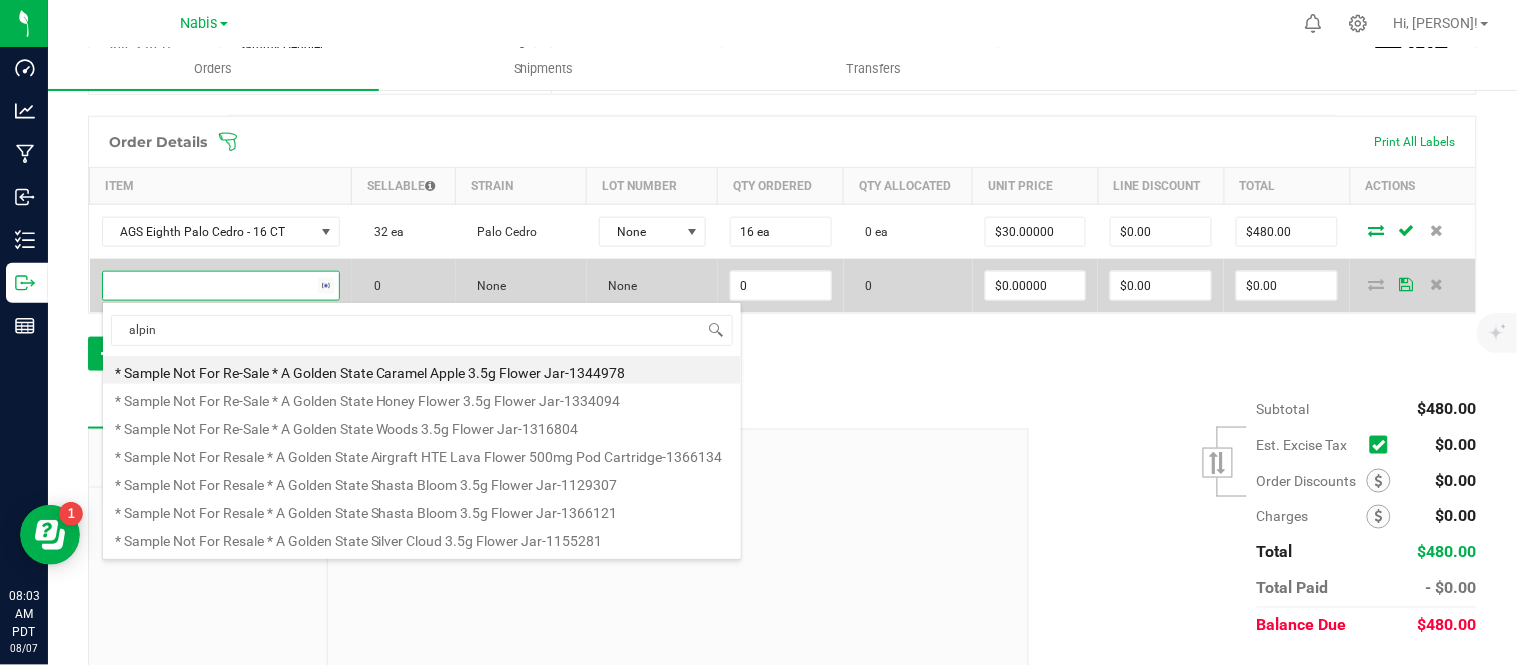 type on "alpine" 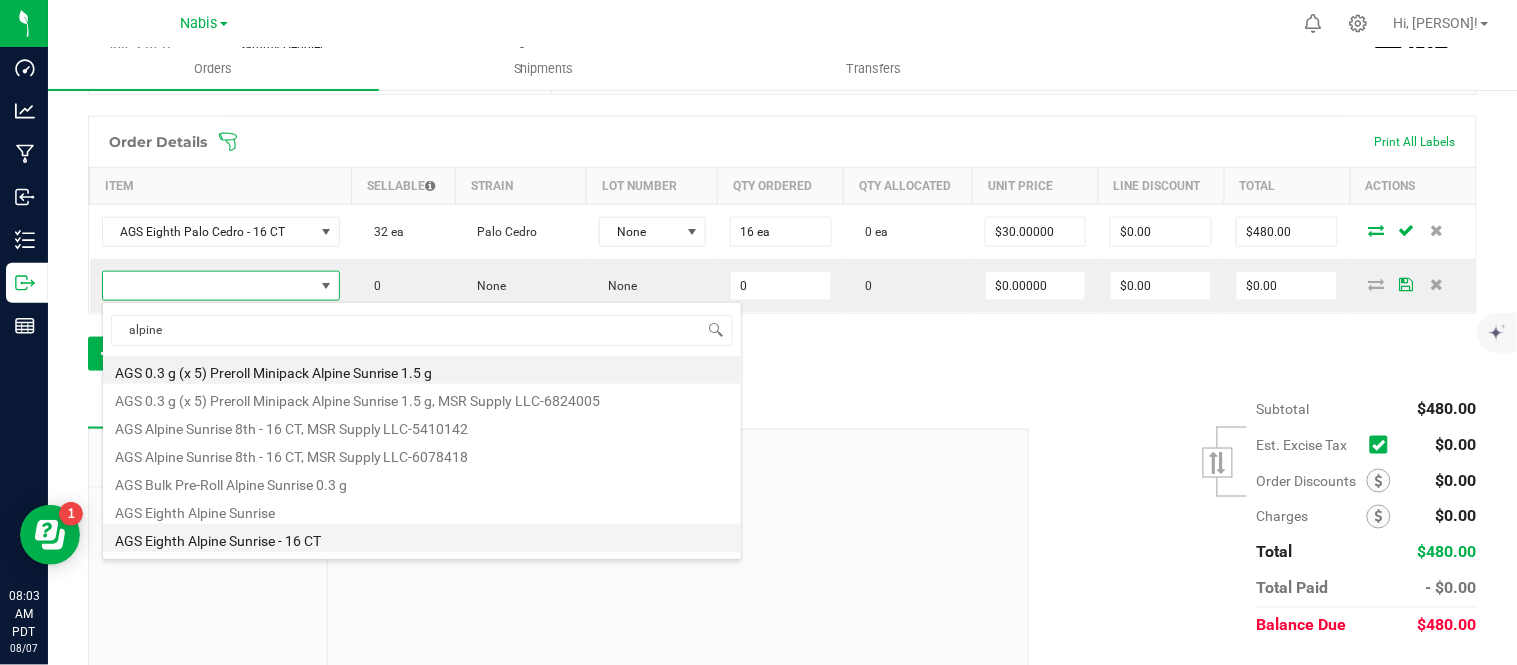click on "AGS Eighth Alpine Sunrise - 16 CT" at bounding box center [422, 538] 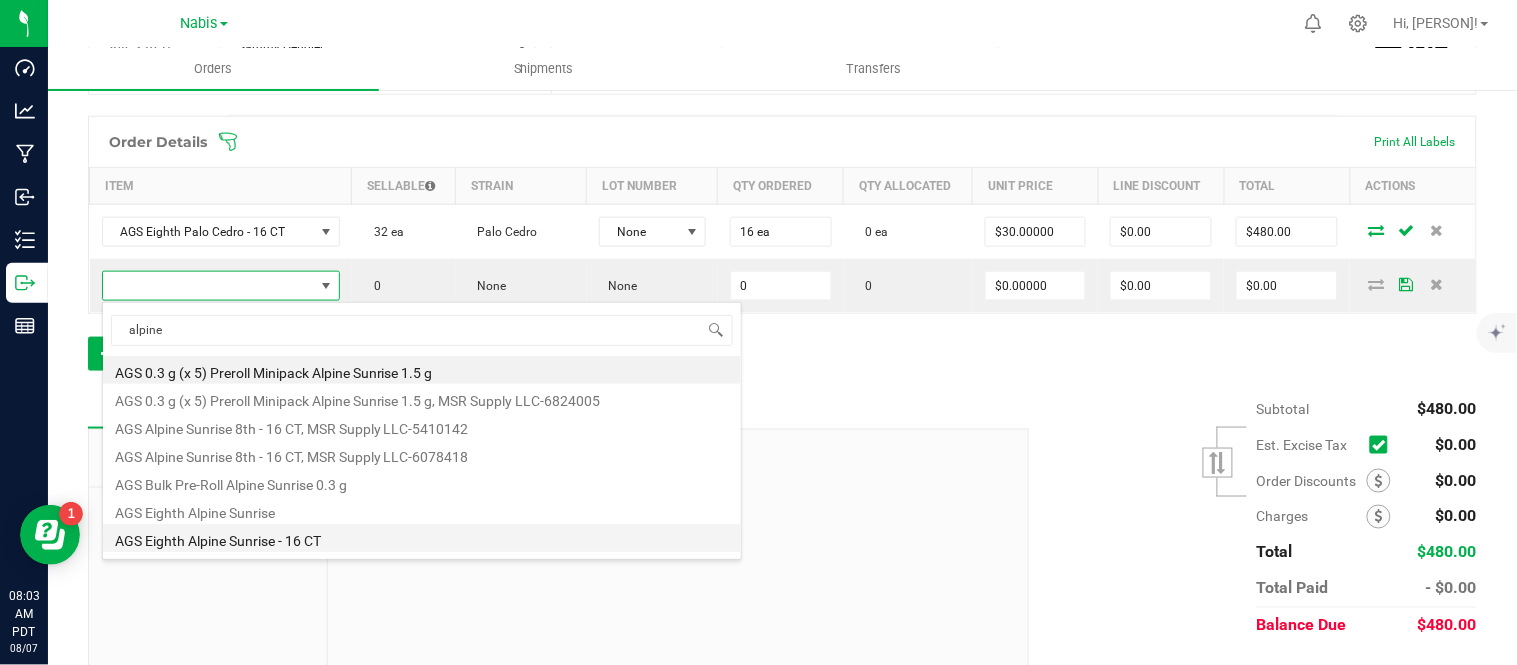 type on "0 ea" 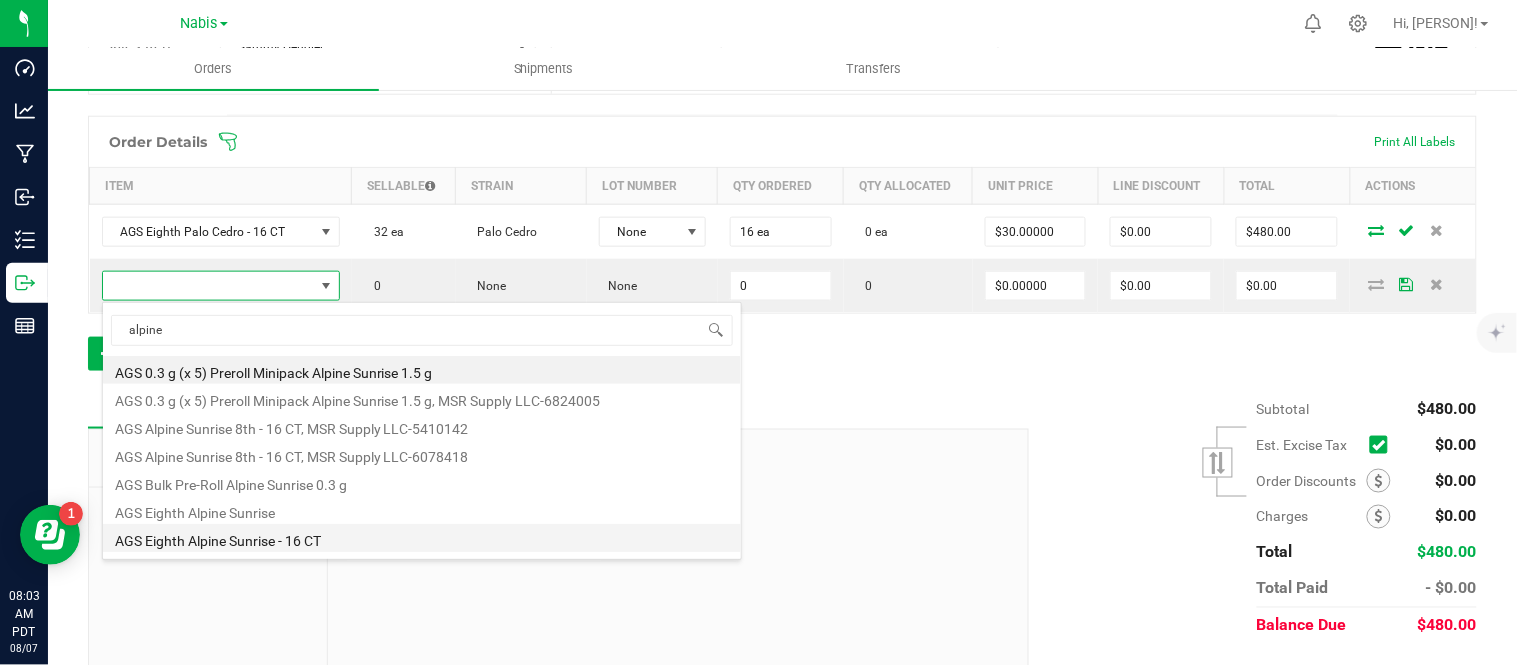 type on "$30.00000" 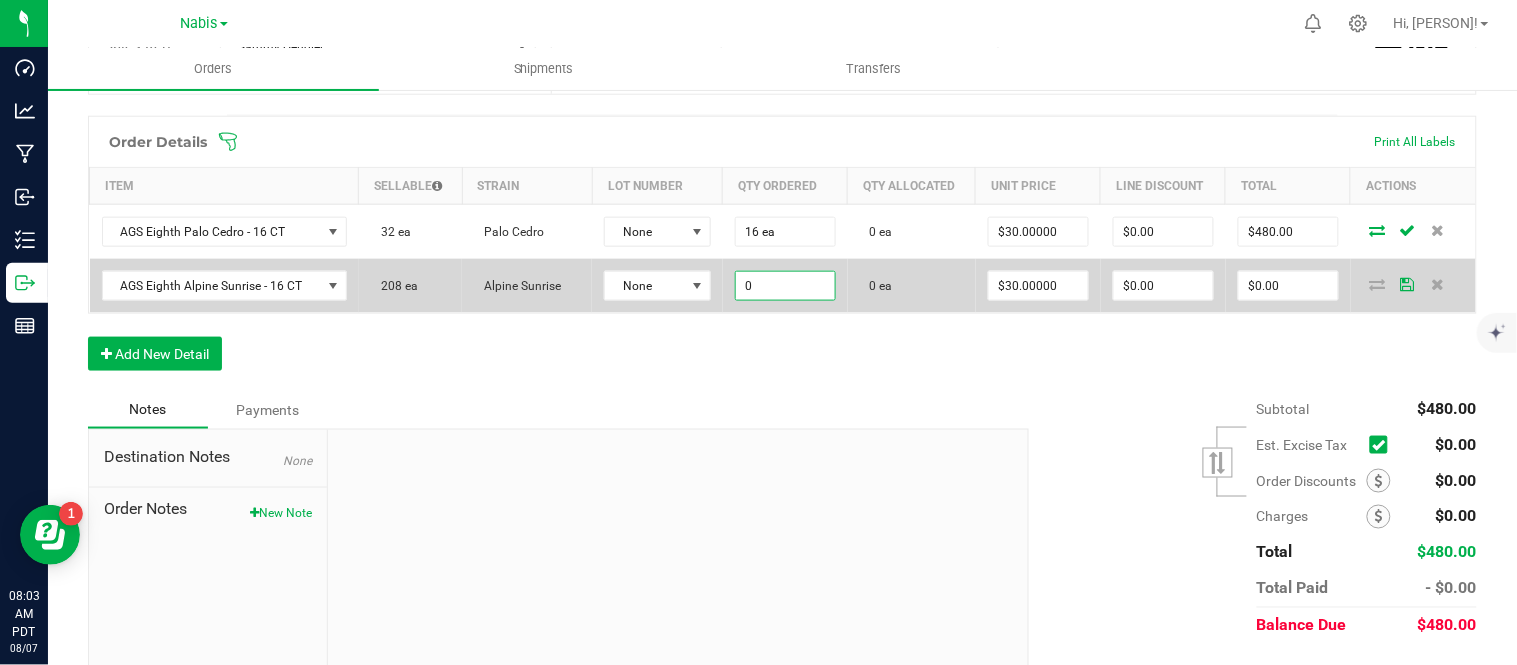 click on "0" at bounding box center (785, 286) 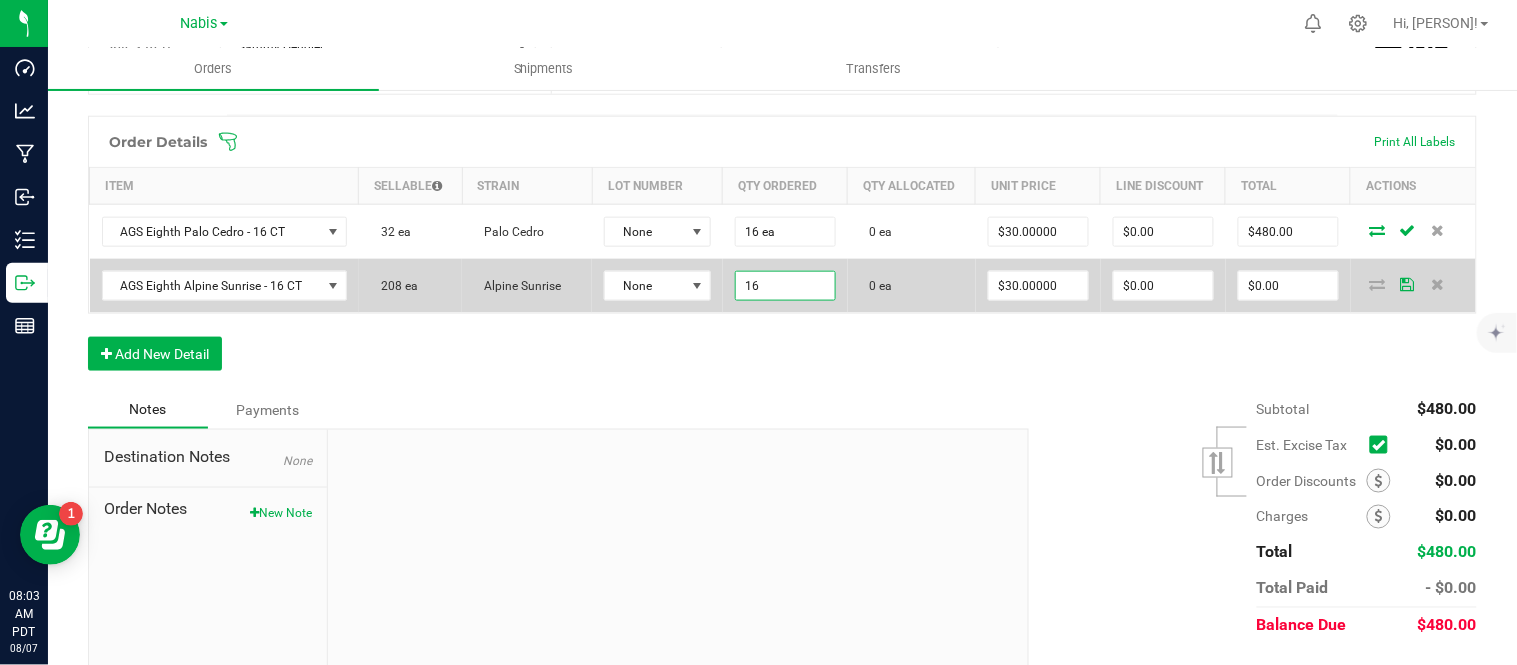 type on "16 ea" 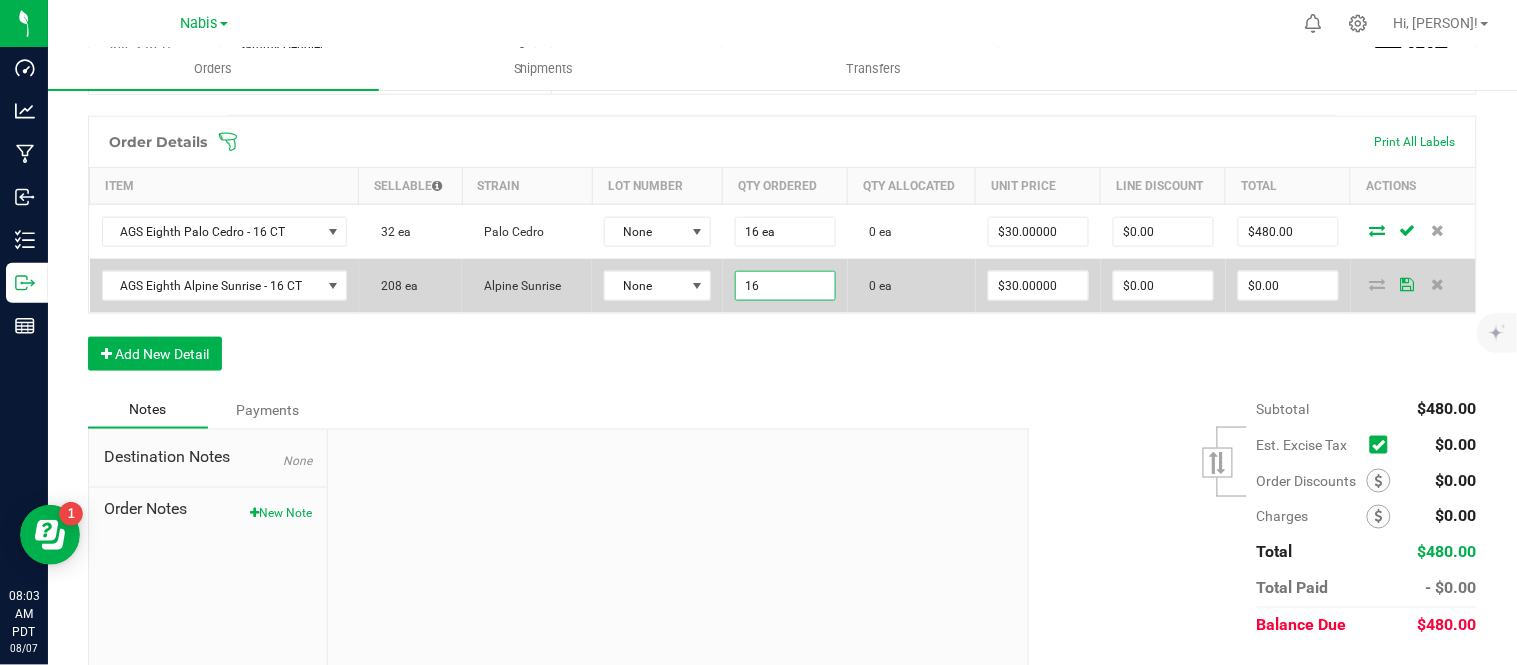 type on "30" 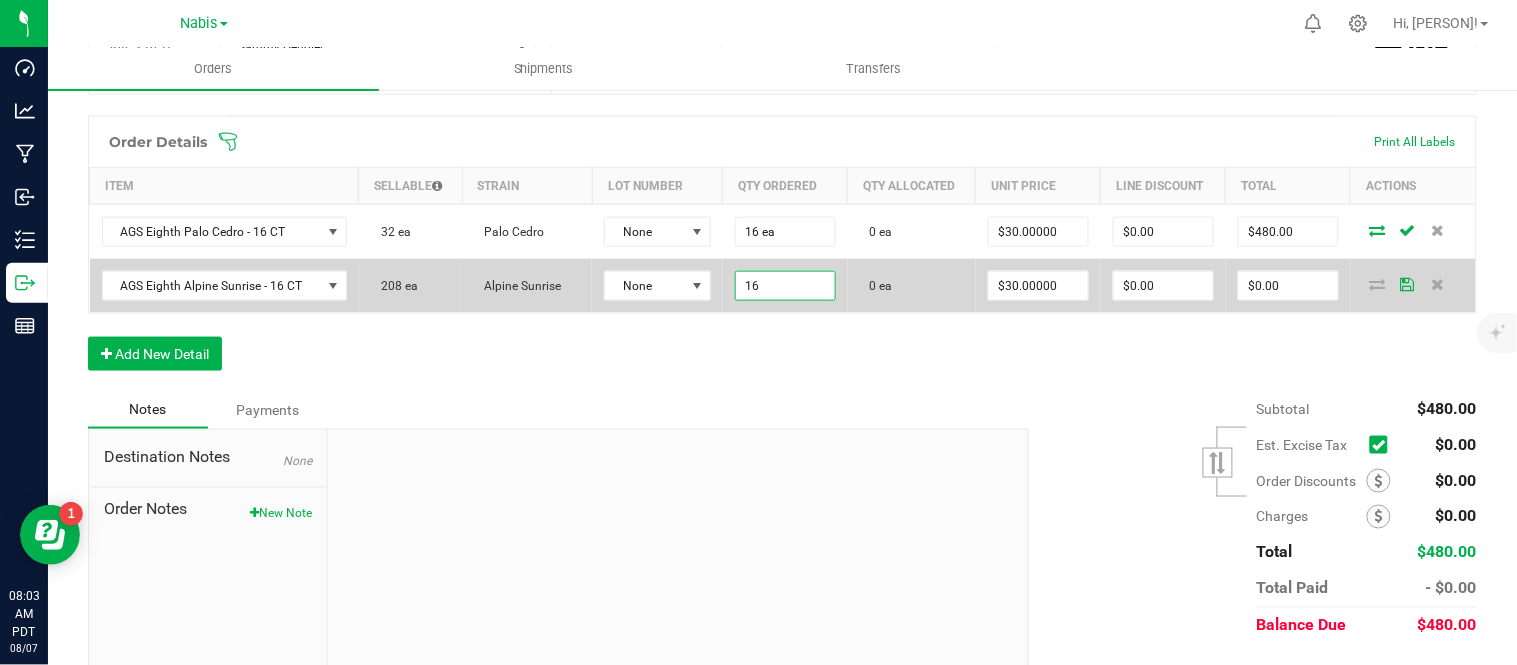 type on "$480.00" 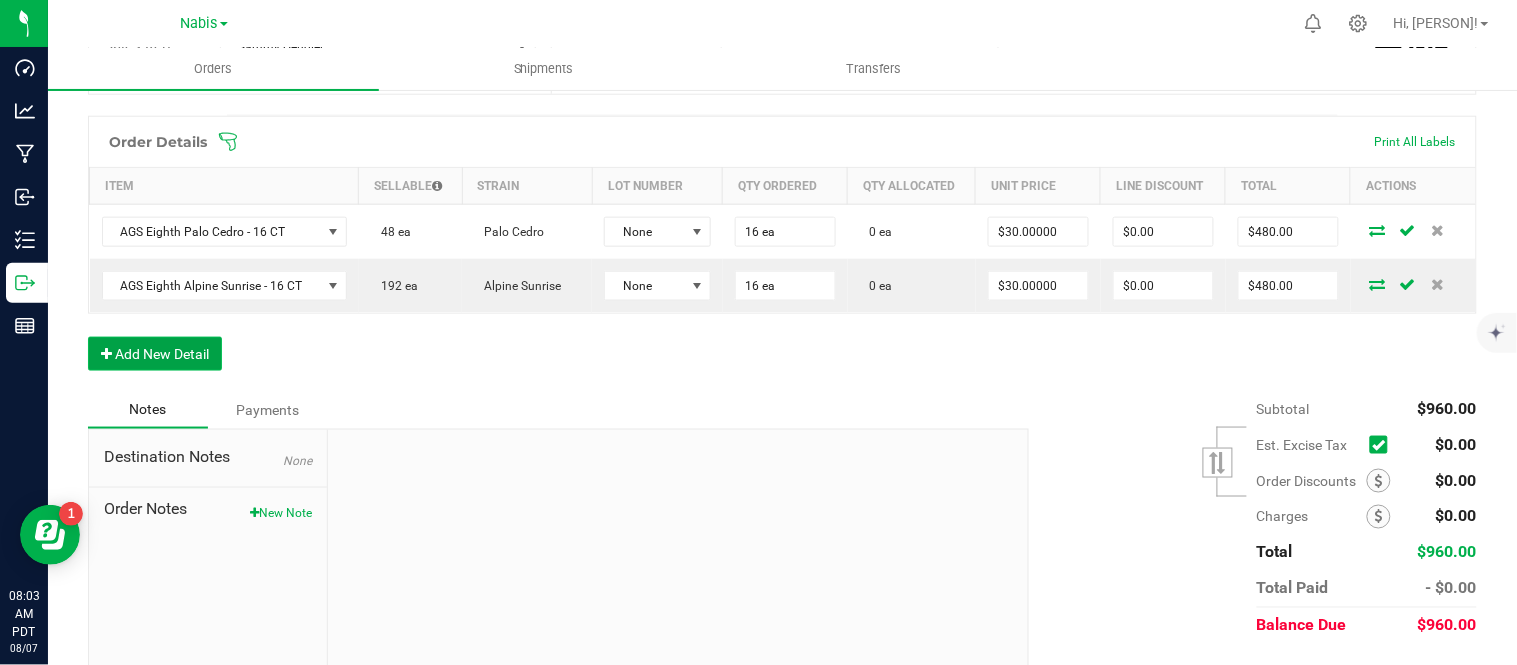click on "Add New Detail" at bounding box center [155, 354] 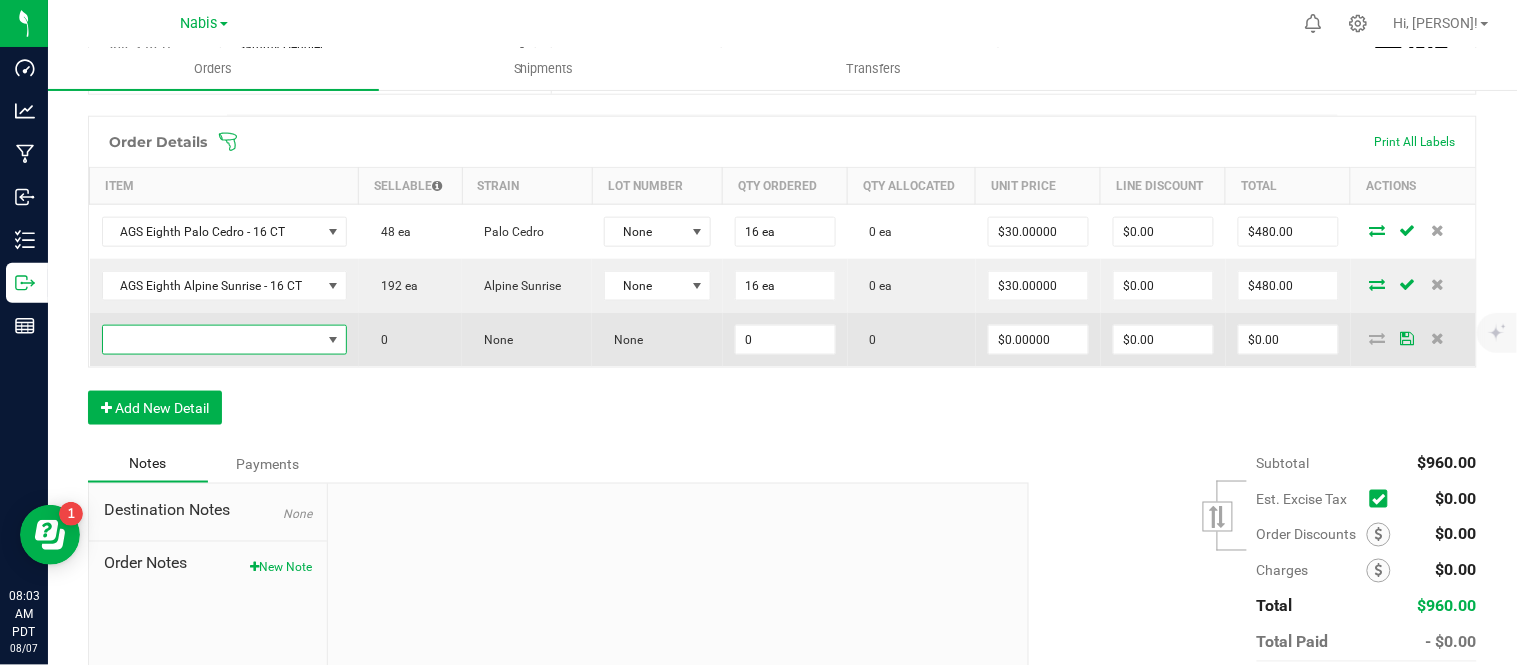 click at bounding box center (212, 340) 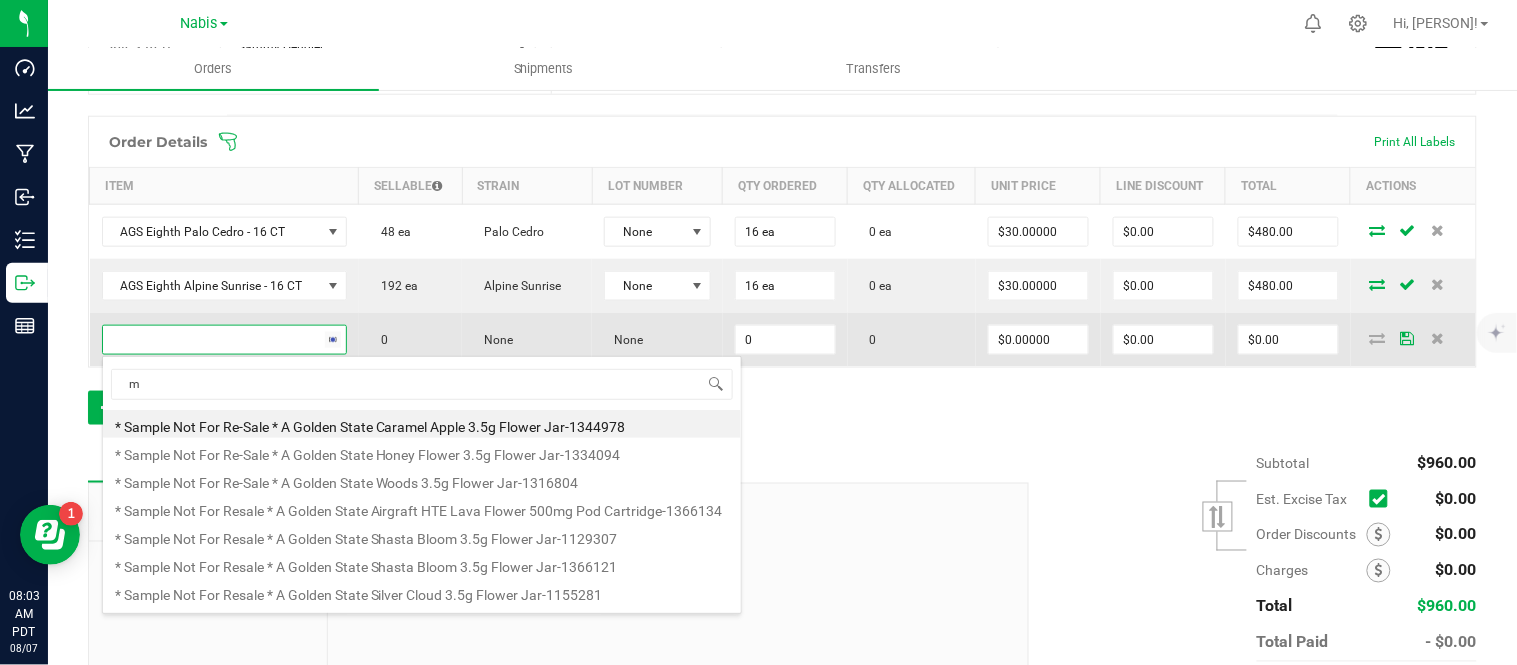 scroll, scrollTop: 99970, scrollLeft: 99760, axis: both 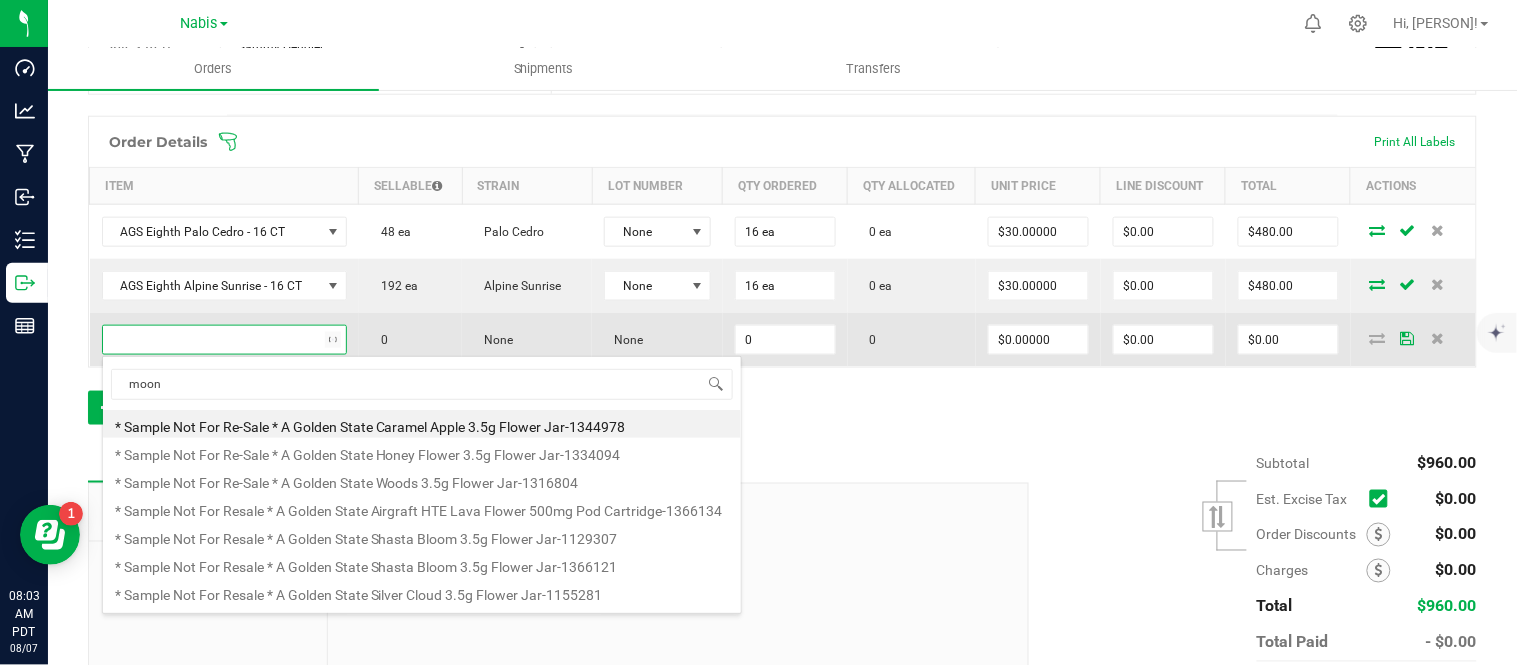 type on "moonb" 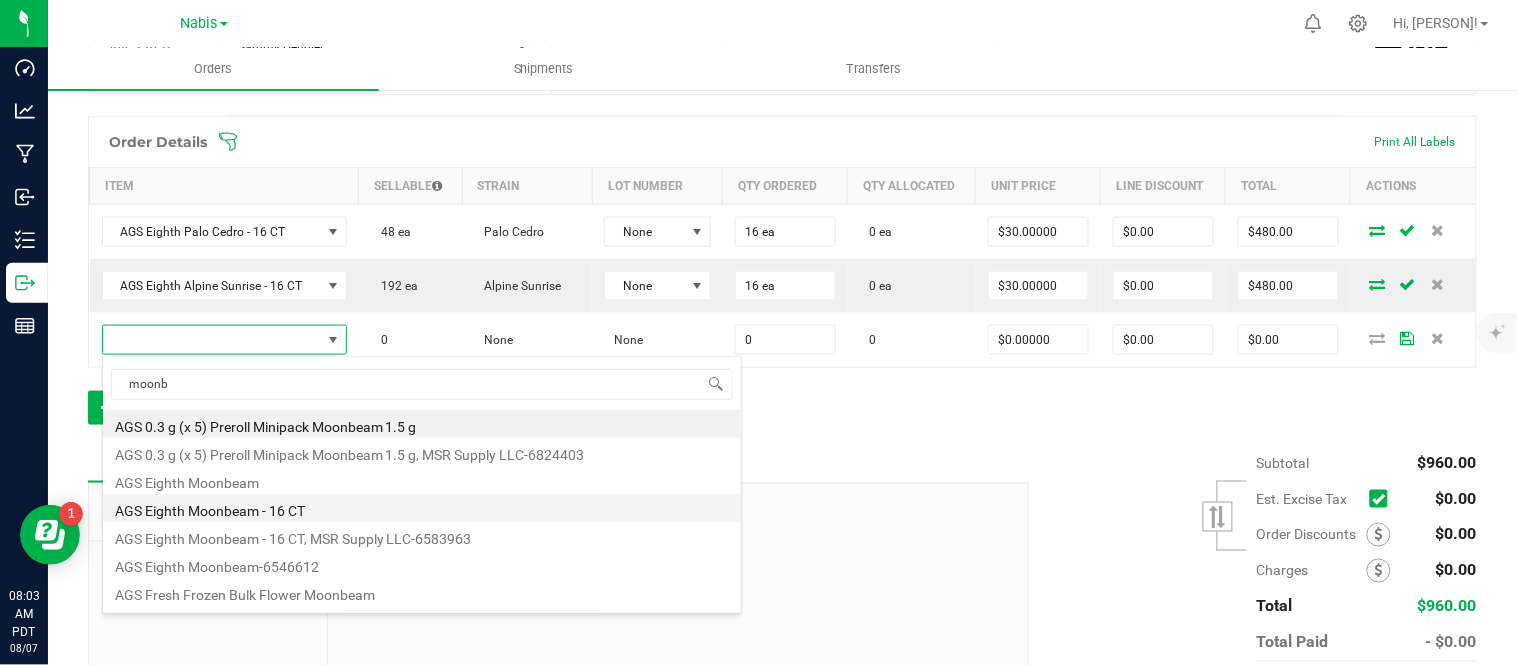 click on "AGS Eighth Moonbeam - 16 CT" at bounding box center [422, 508] 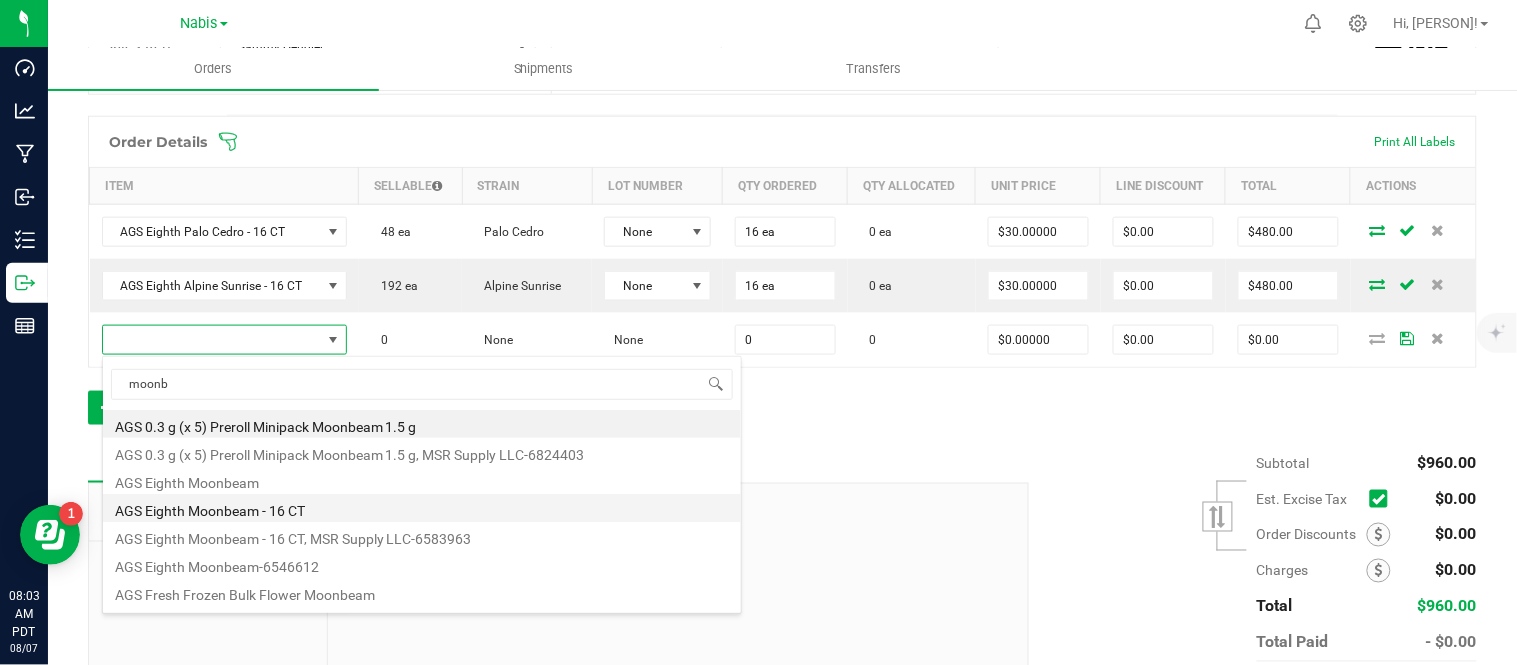 type on "0 ea" 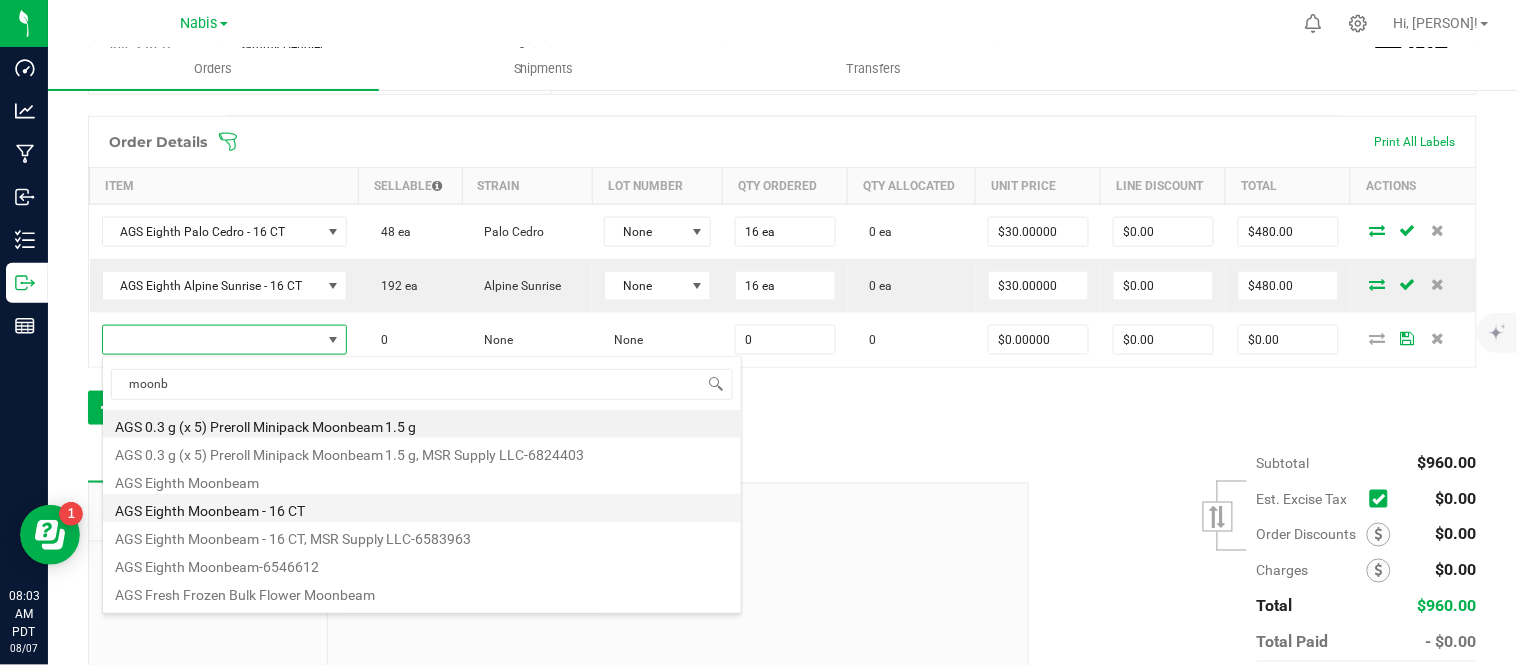 type on "$30.00000" 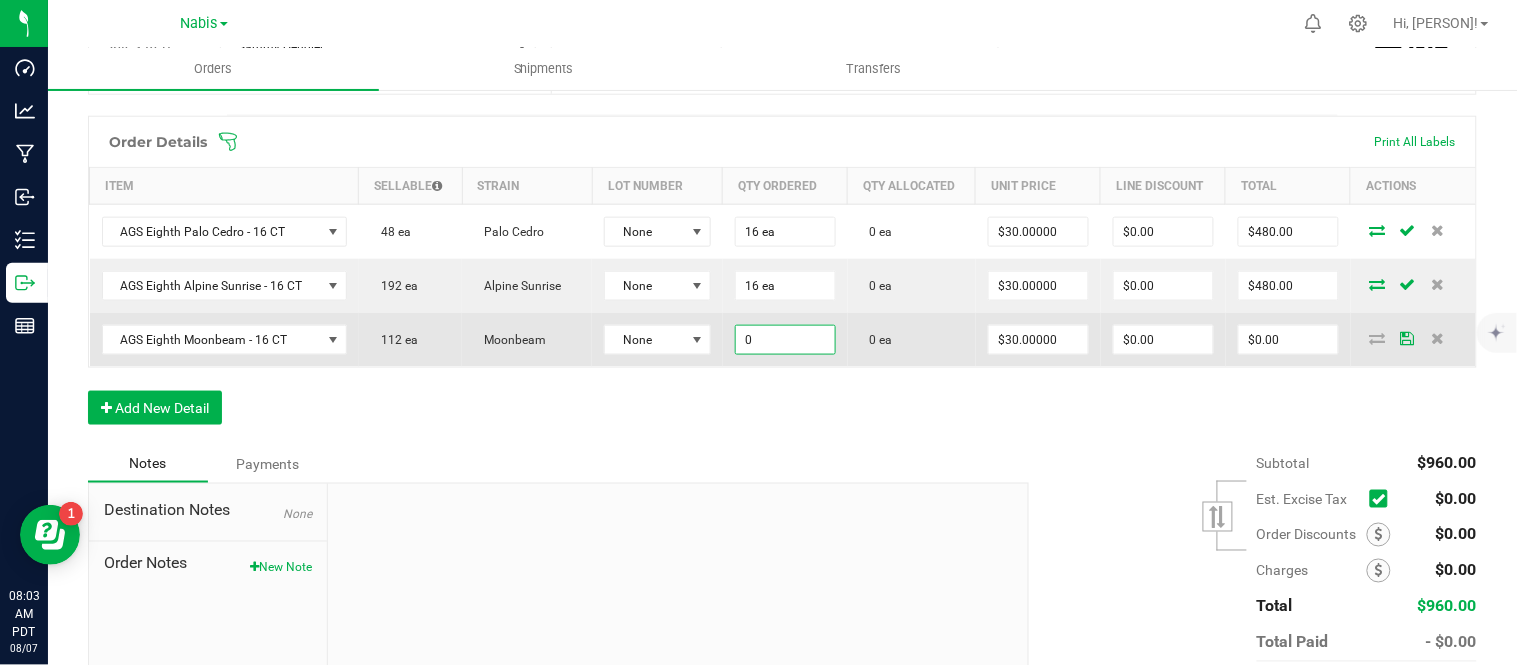 click on "0" at bounding box center [785, 340] 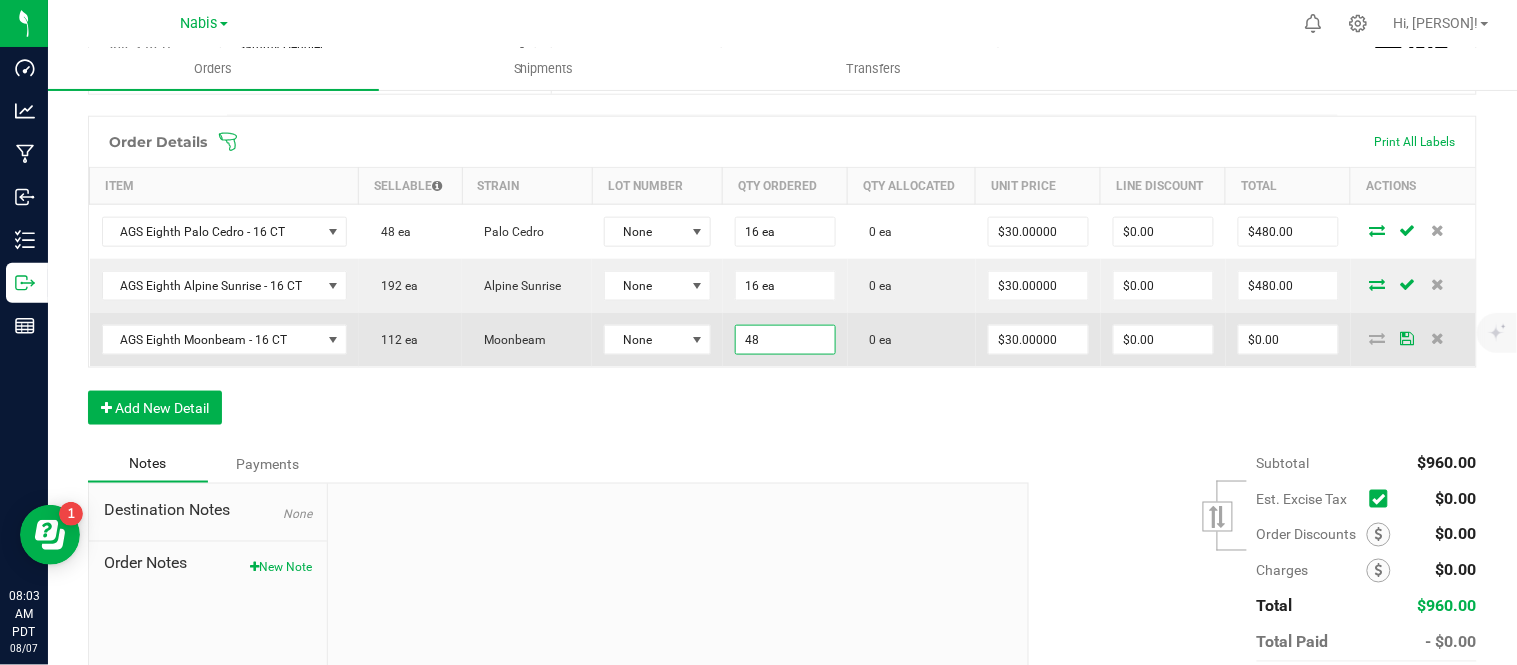type on "48 ea" 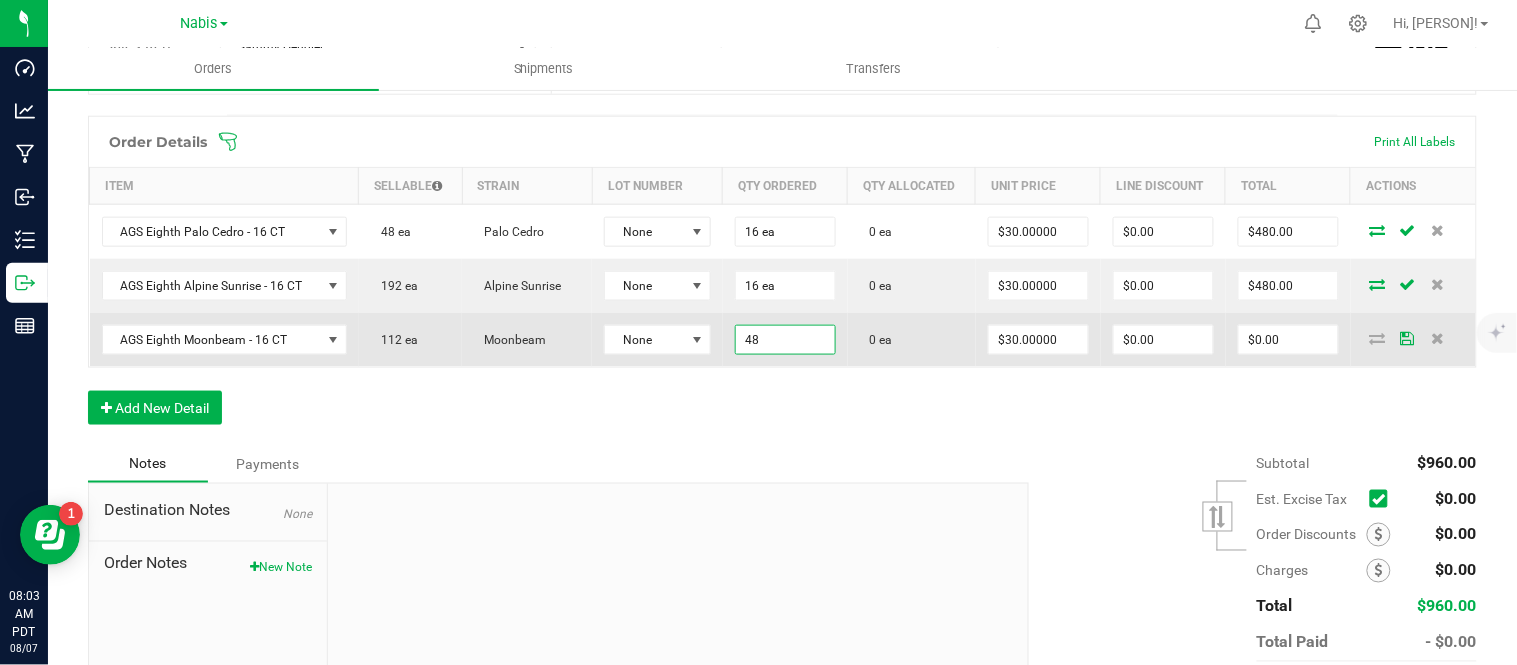 type on "30" 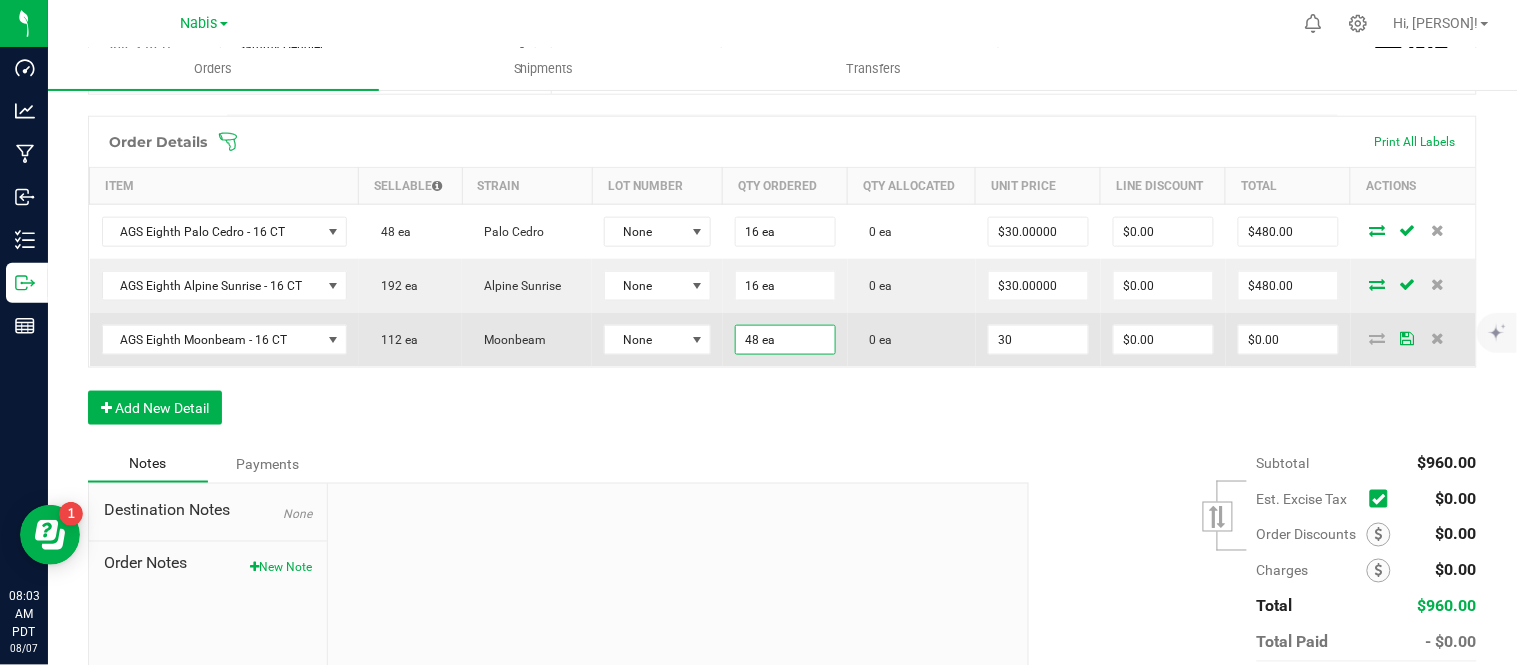 type on "$1,440.00" 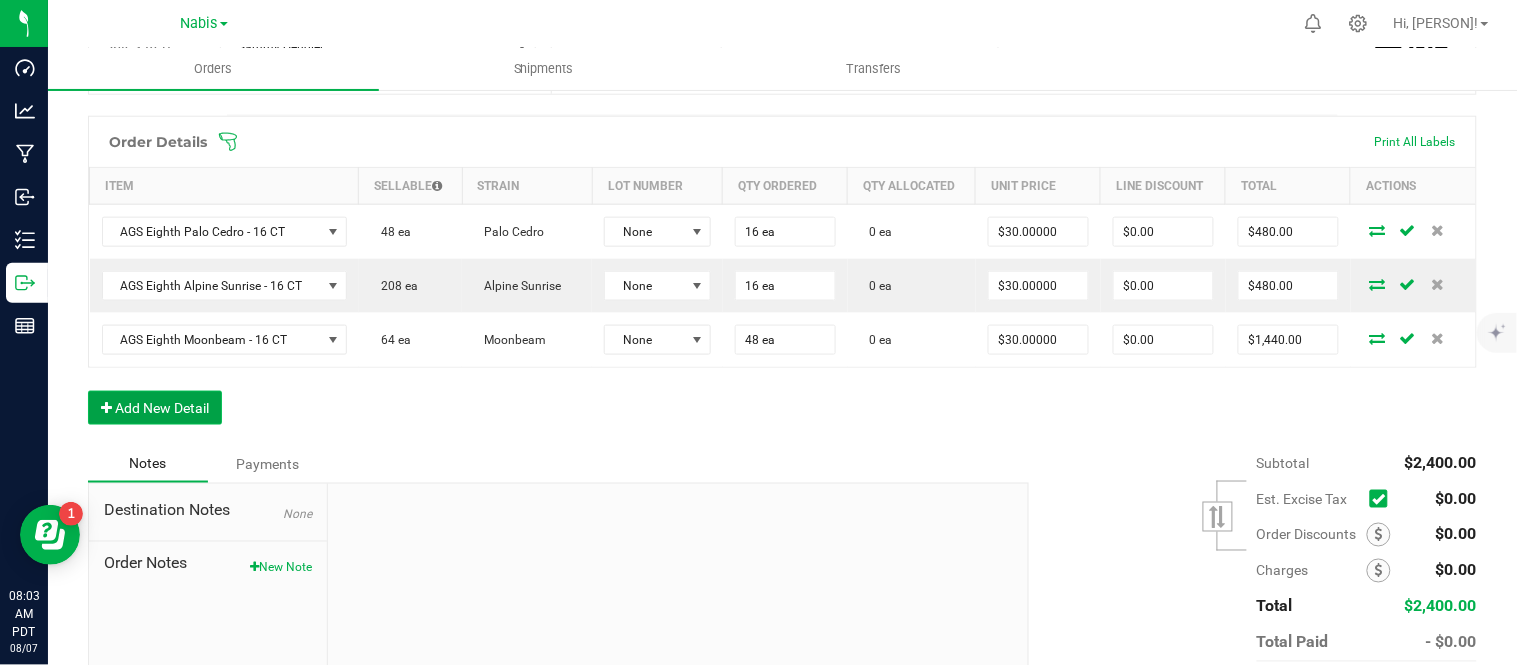 click on "Add New Detail" at bounding box center [155, 408] 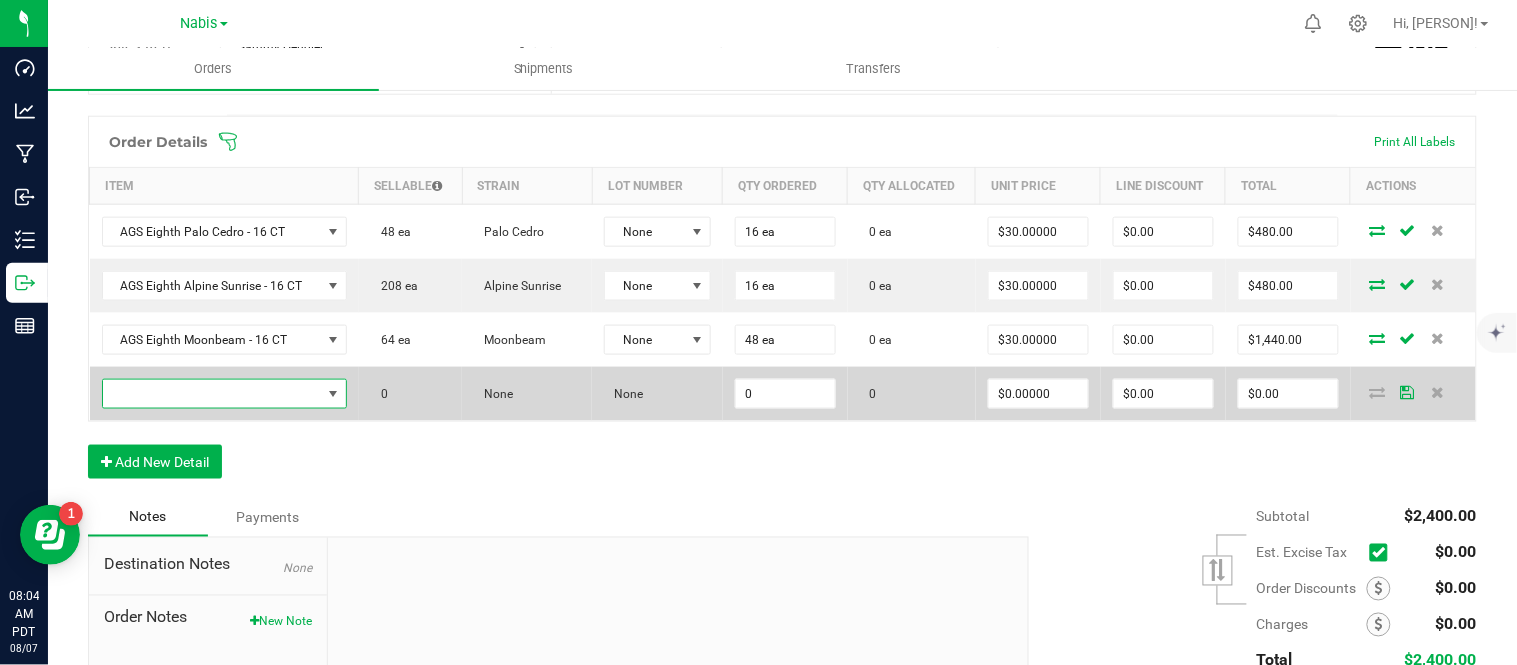 click at bounding box center [212, 394] 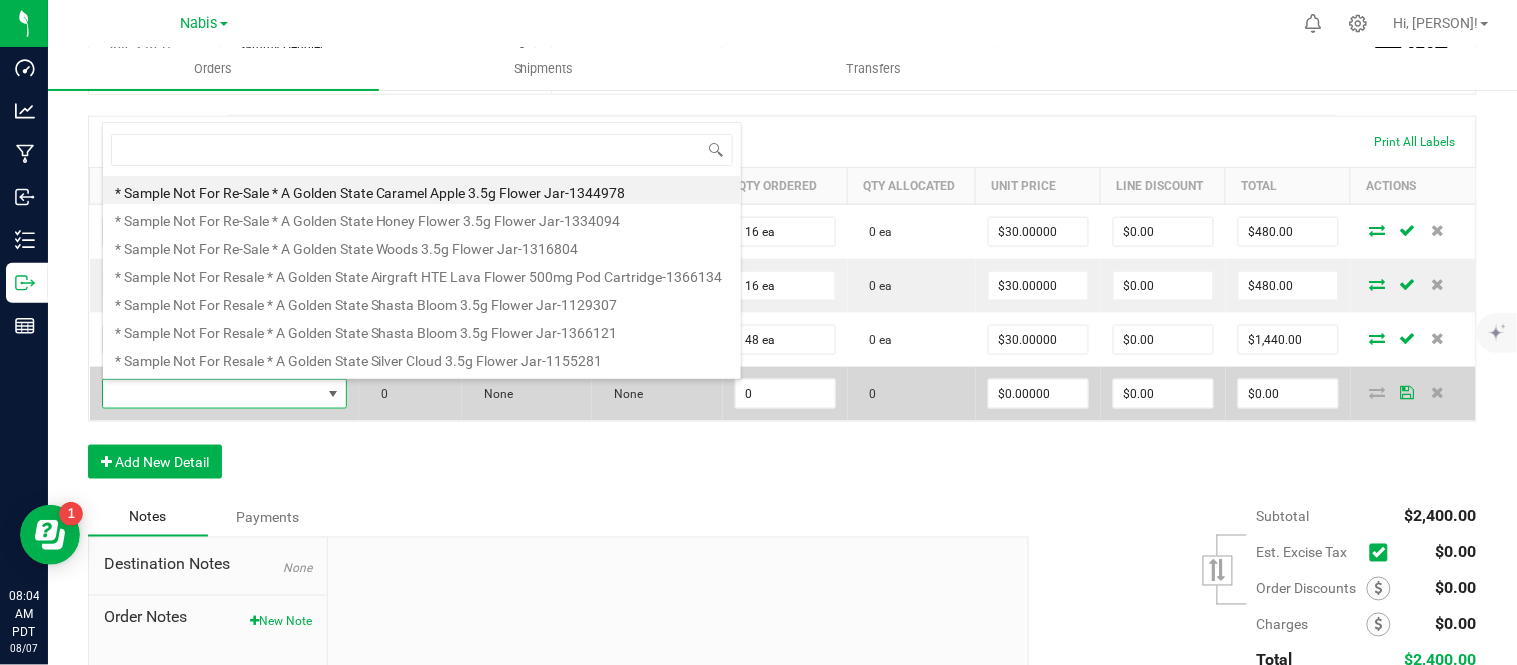 scroll, scrollTop: 99970, scrollLeft: 99760, axis: both 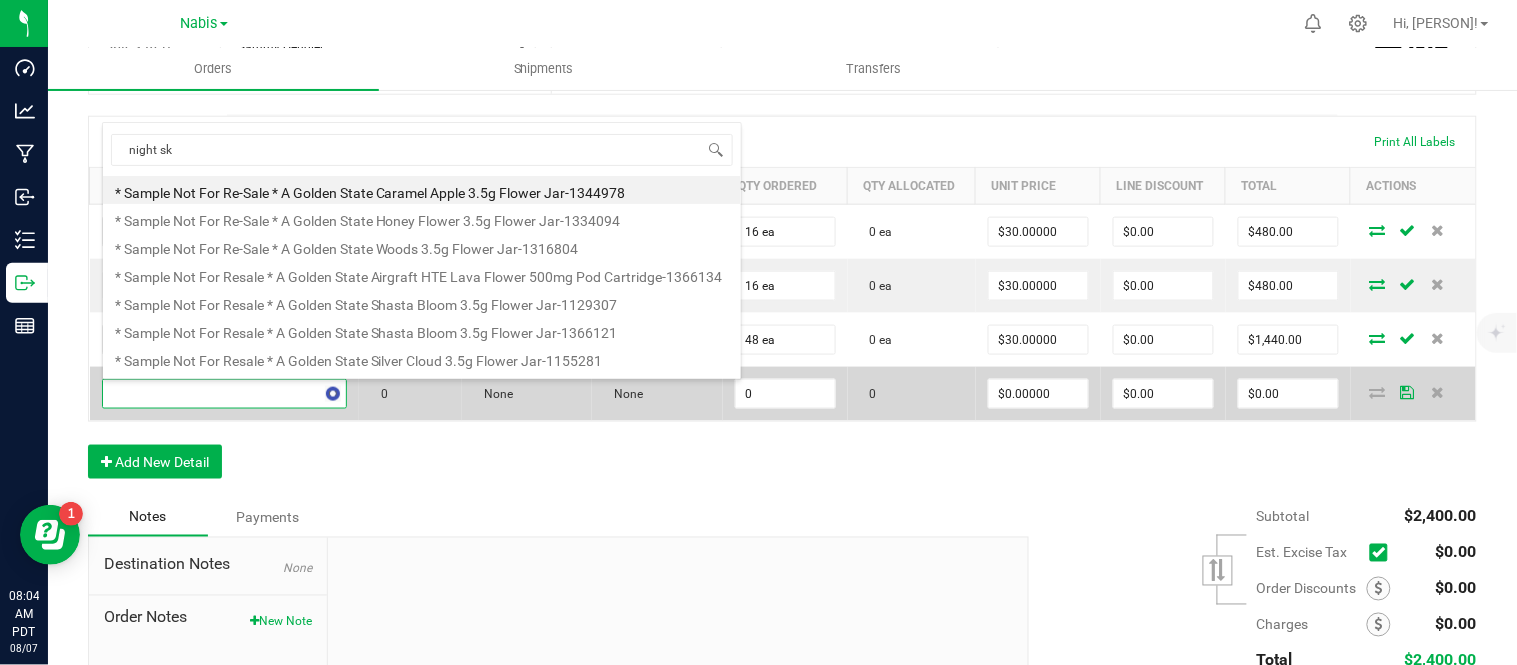 type on "night sky" 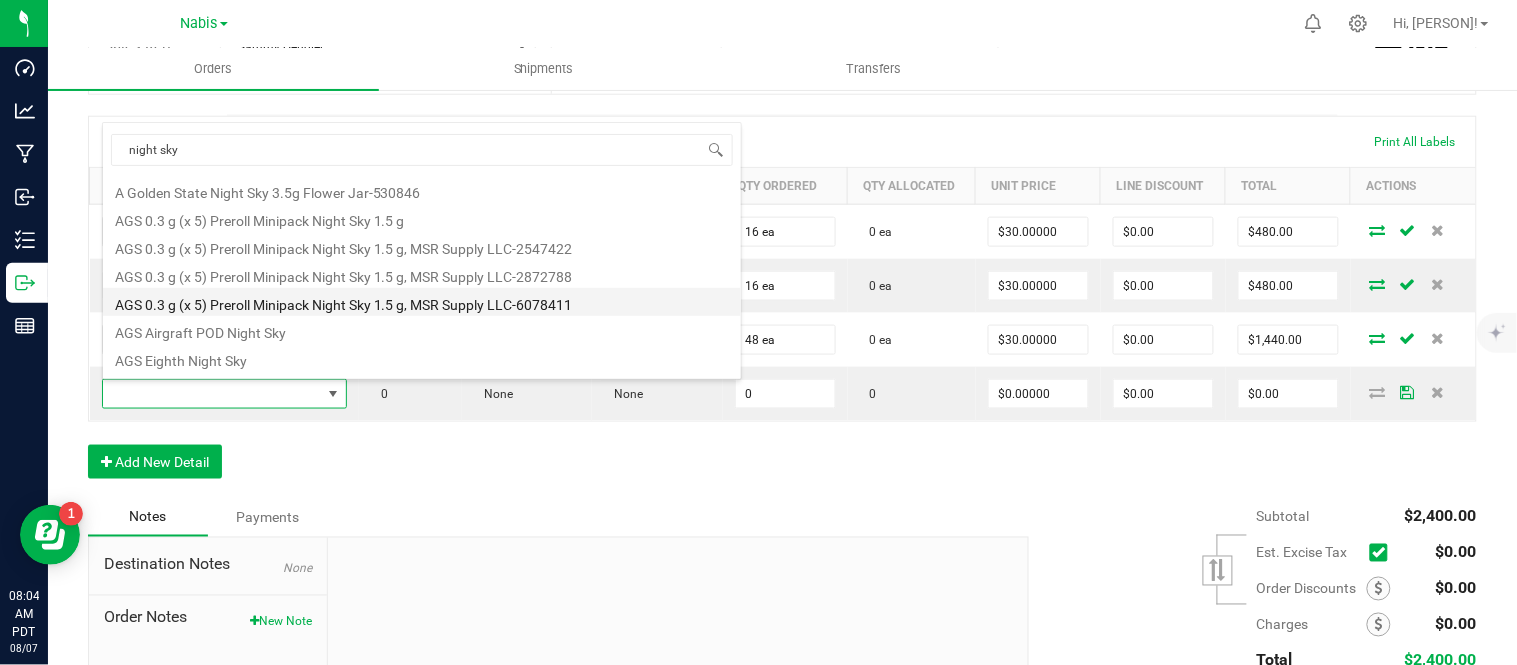 scroll, scrollTop: 360, scrollLeft: 0, axis: vertical 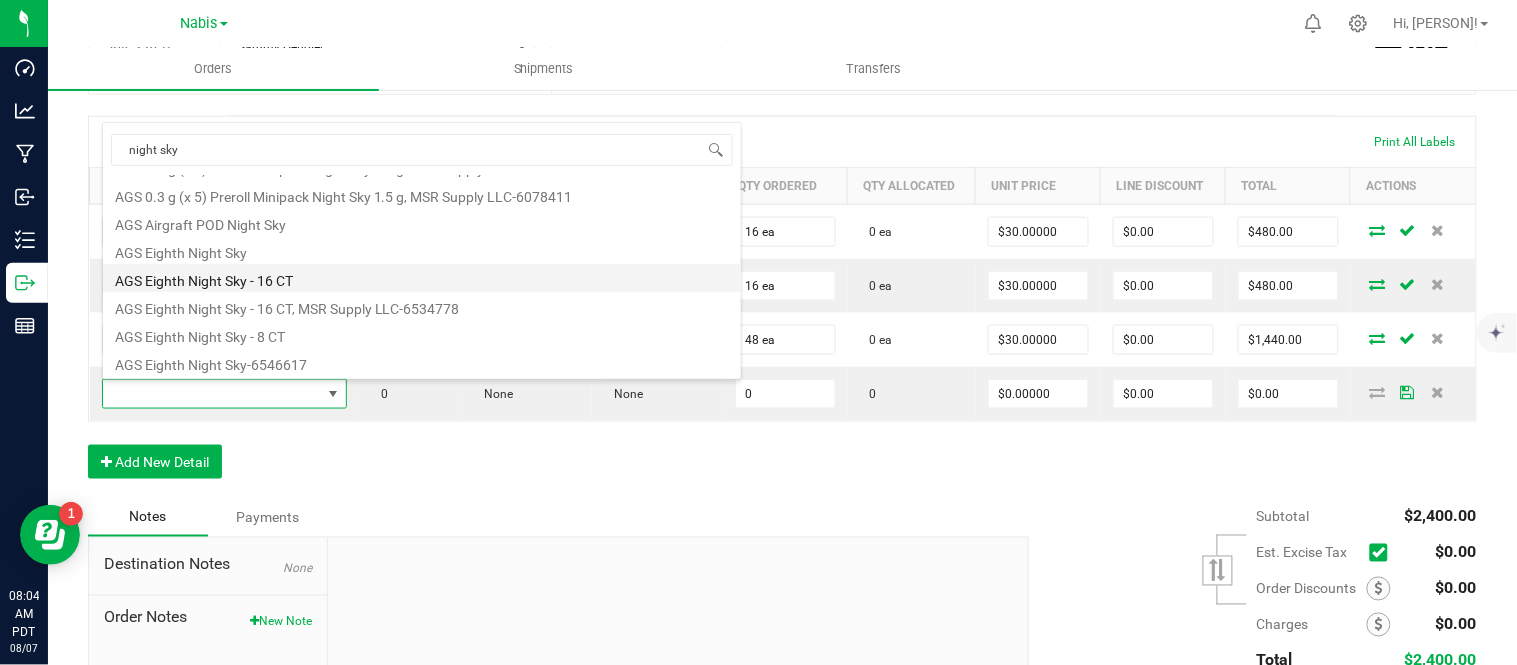 click on "AGS Eighth Night Sky - 16 CT" at bounding box center (422, 278) 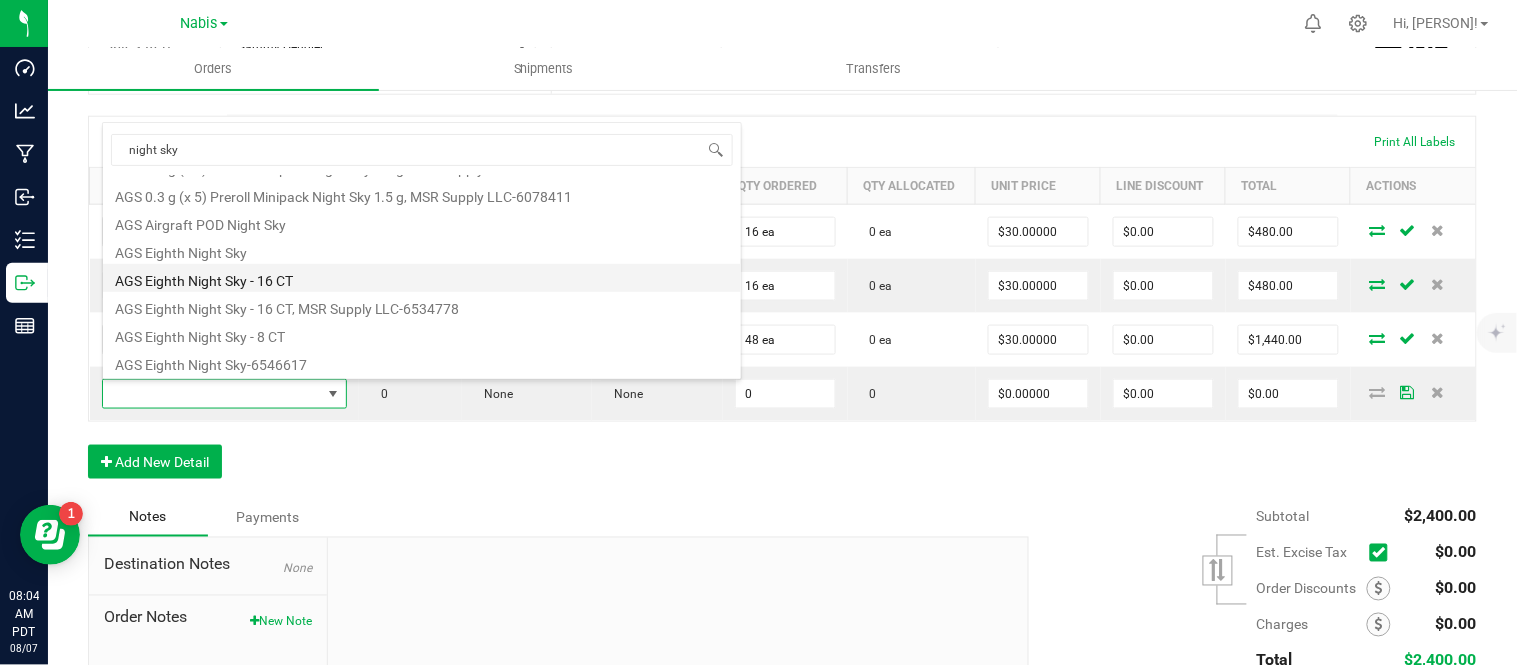 type on "0 ea" 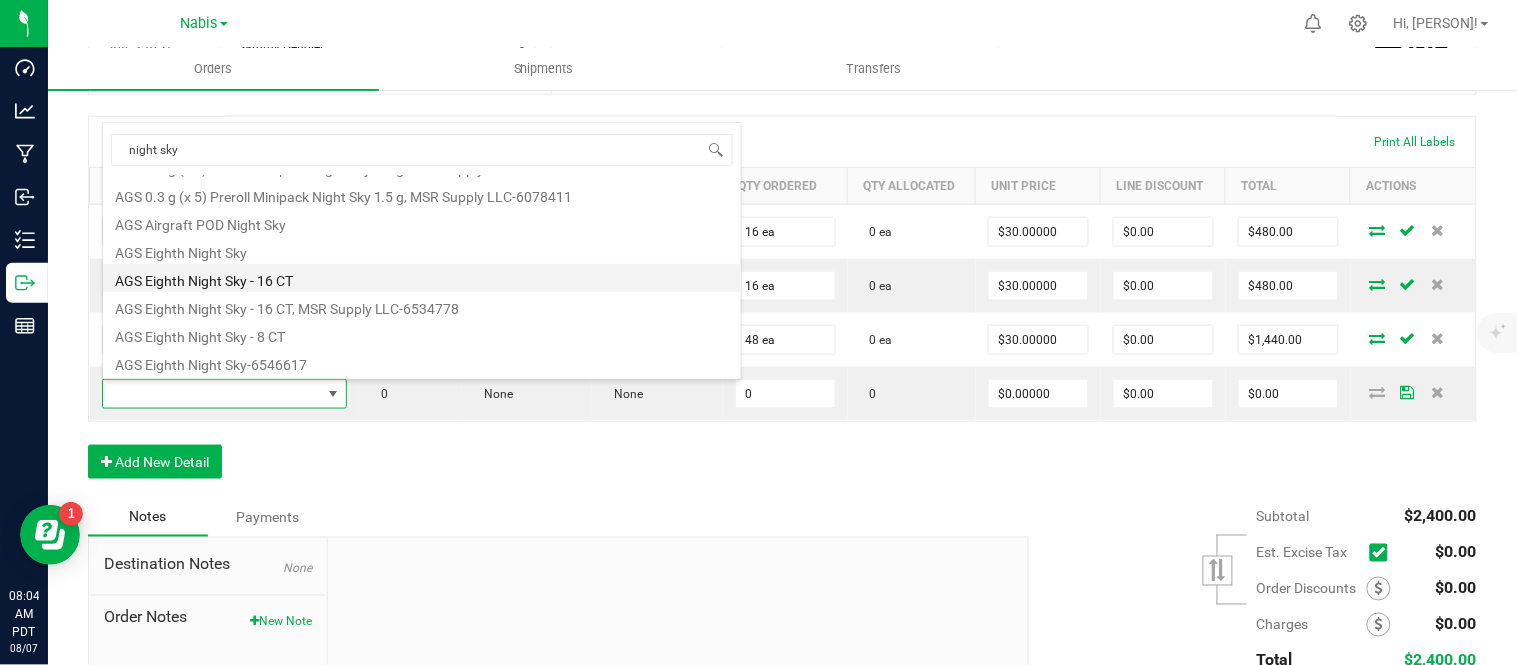 type on "$30.00000" 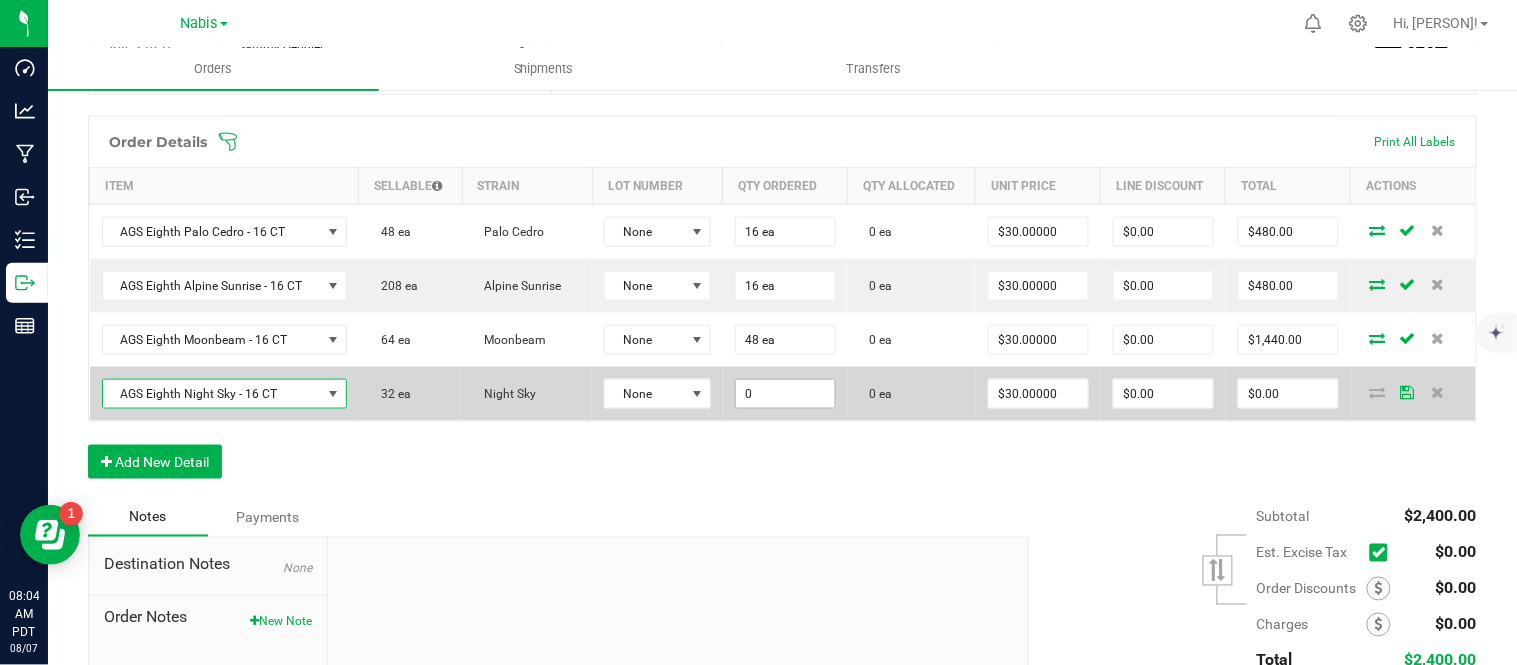 click on "0" at bounding box center [785, 394] 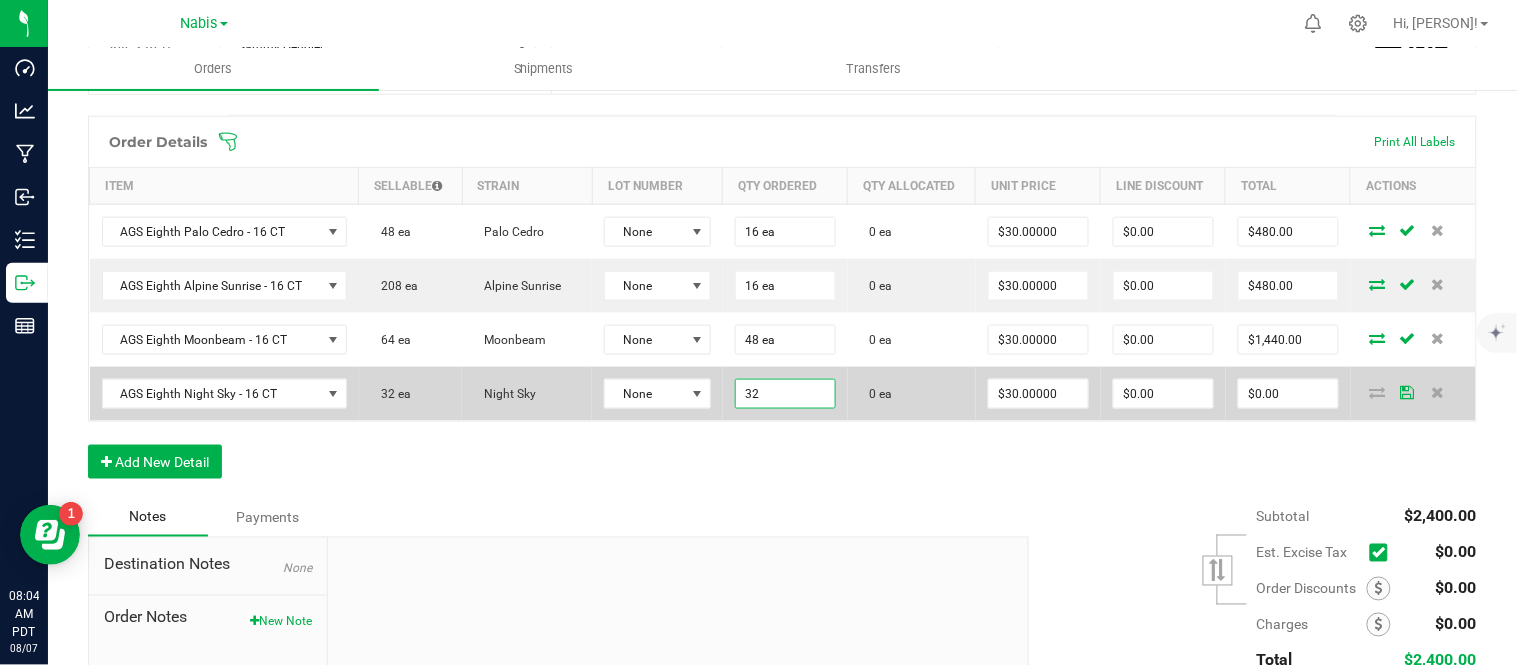 type on "32" 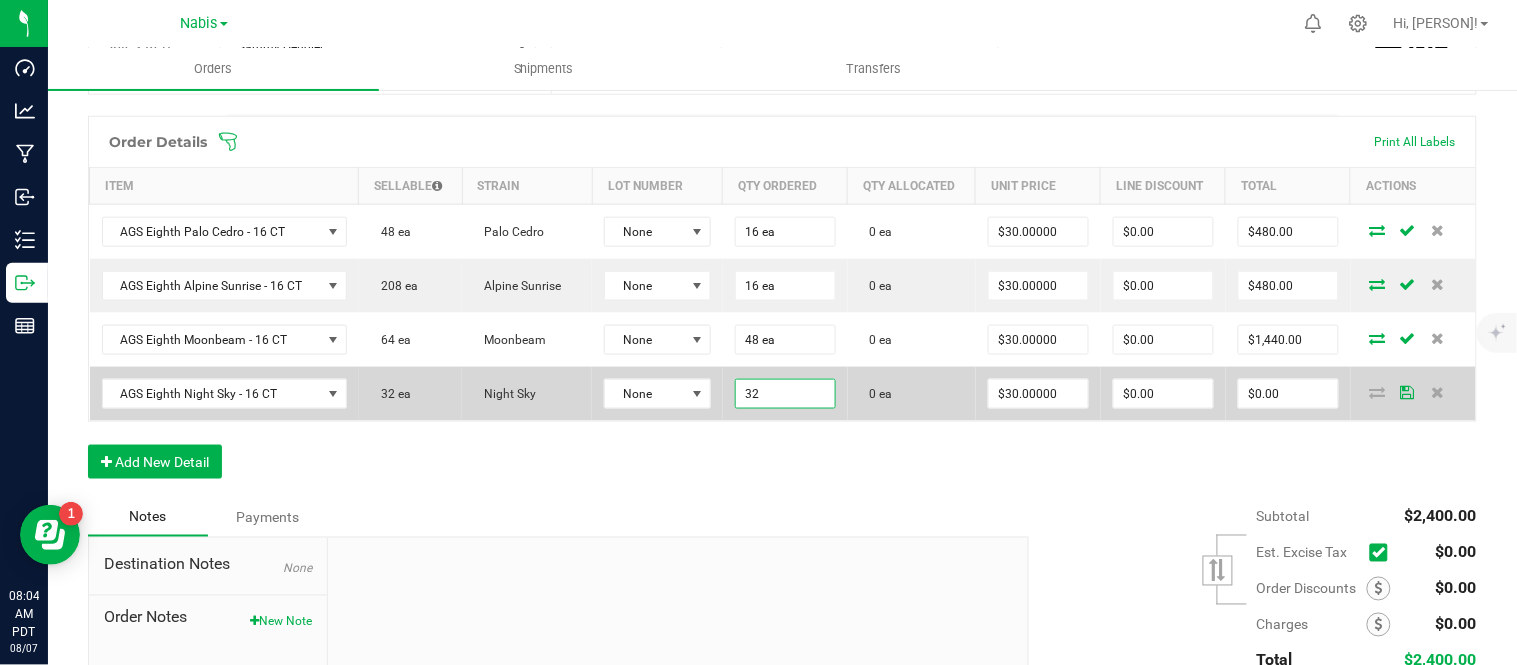type on "30" 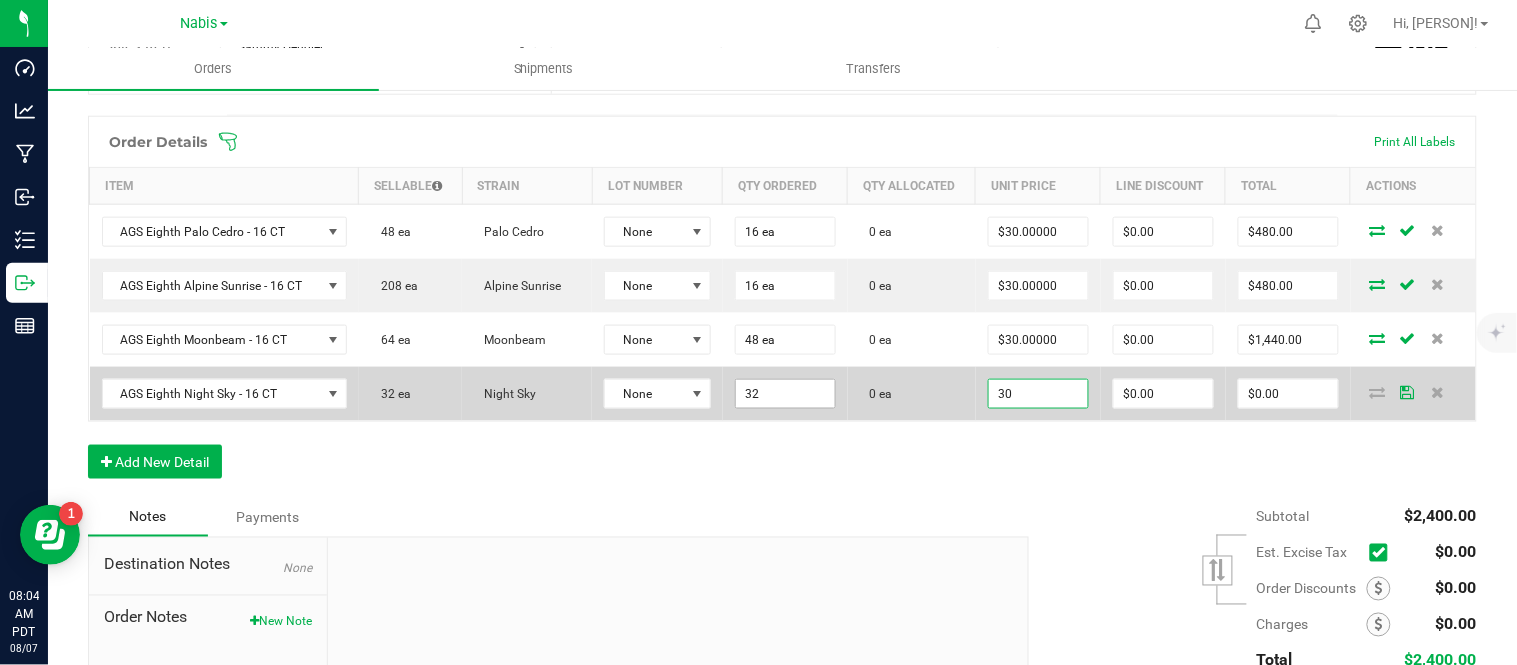 type on "32 ea" 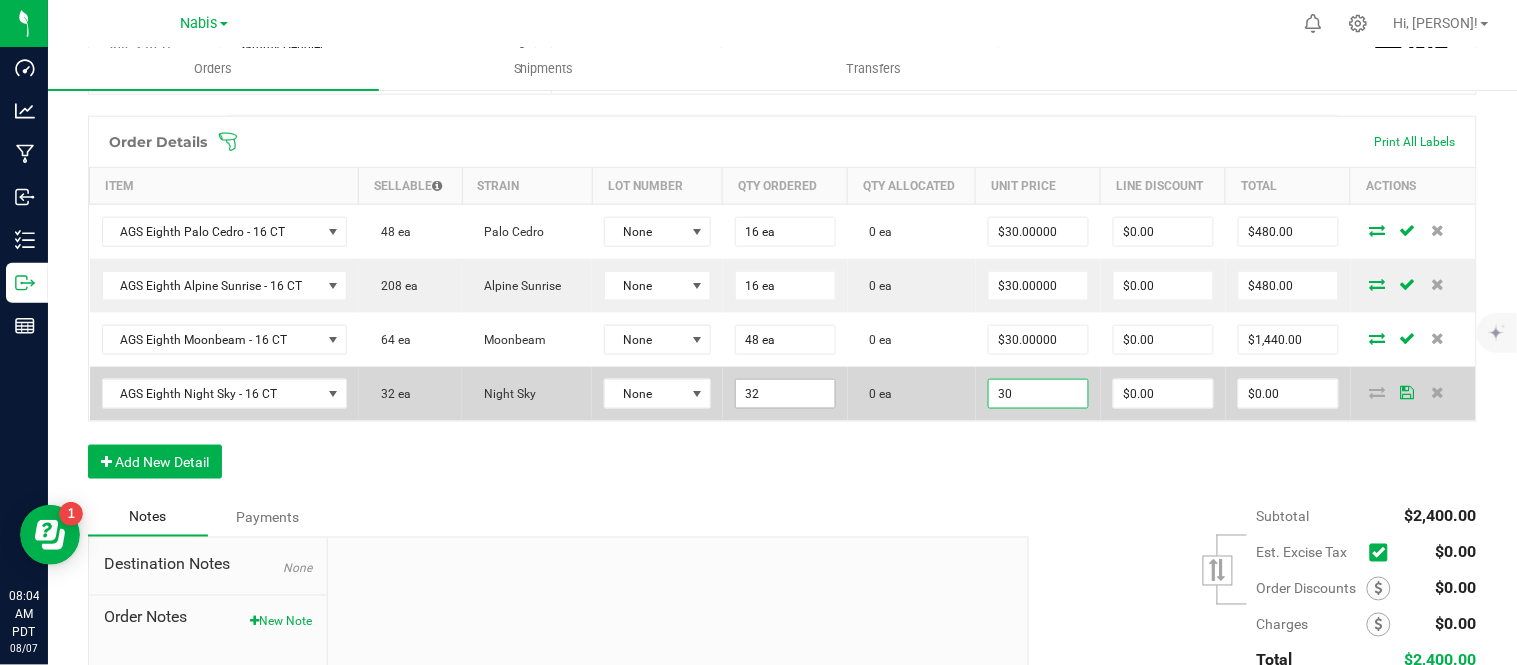 type on "$960.00" 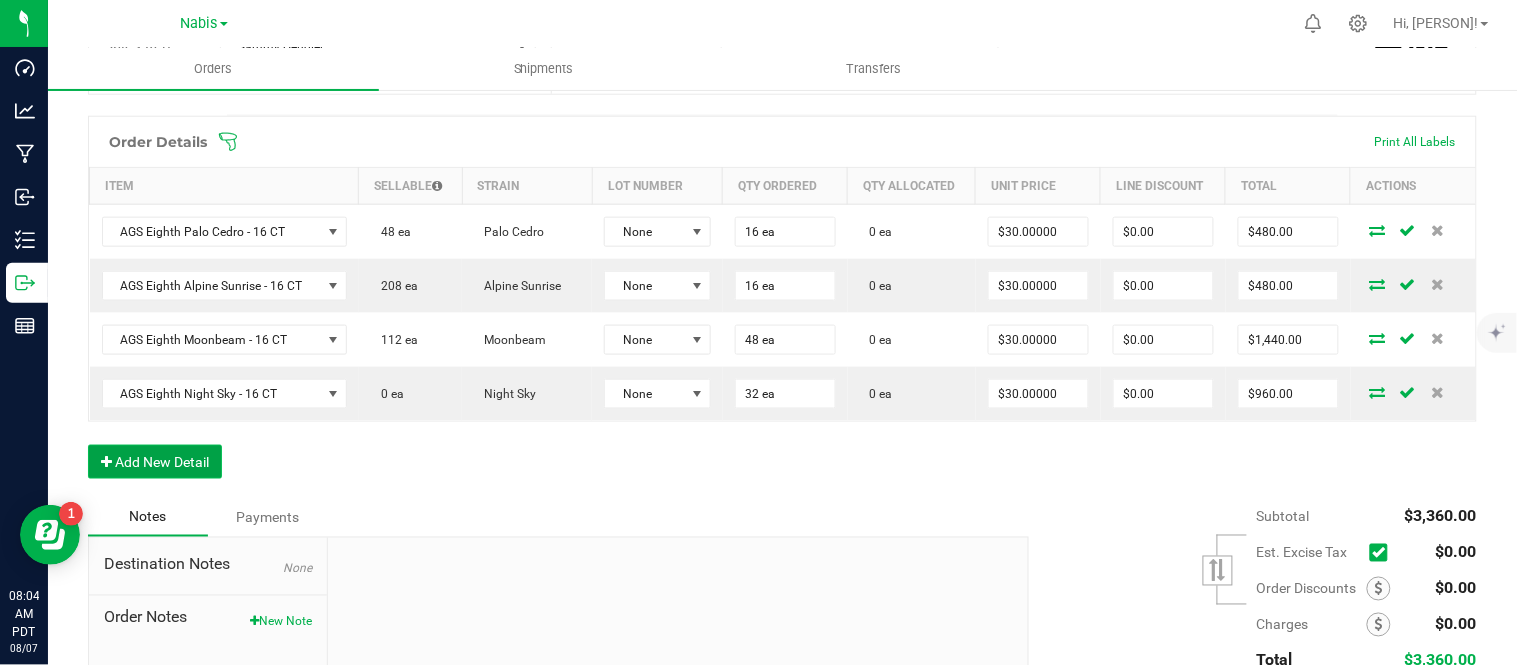click on "Add New Detail" at bounding box center [155, 462] 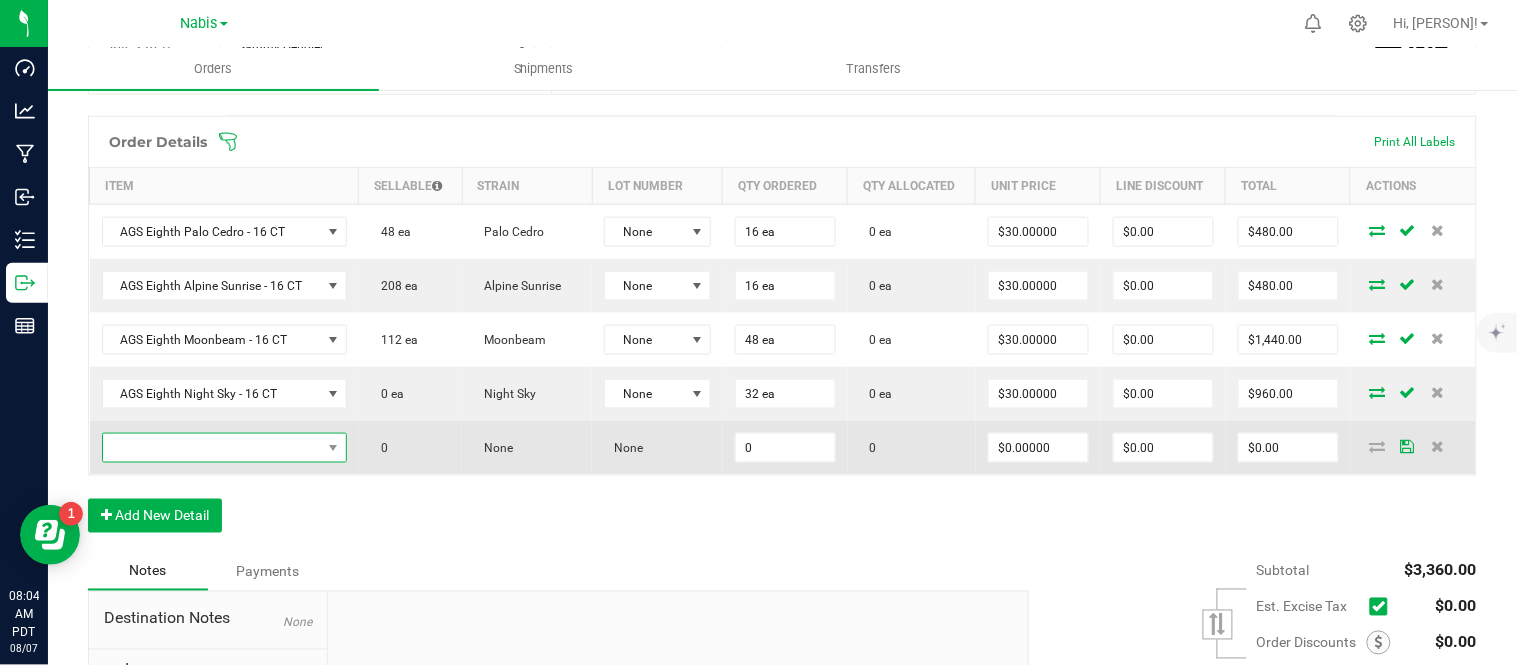 click at bounding box center (212, 448) 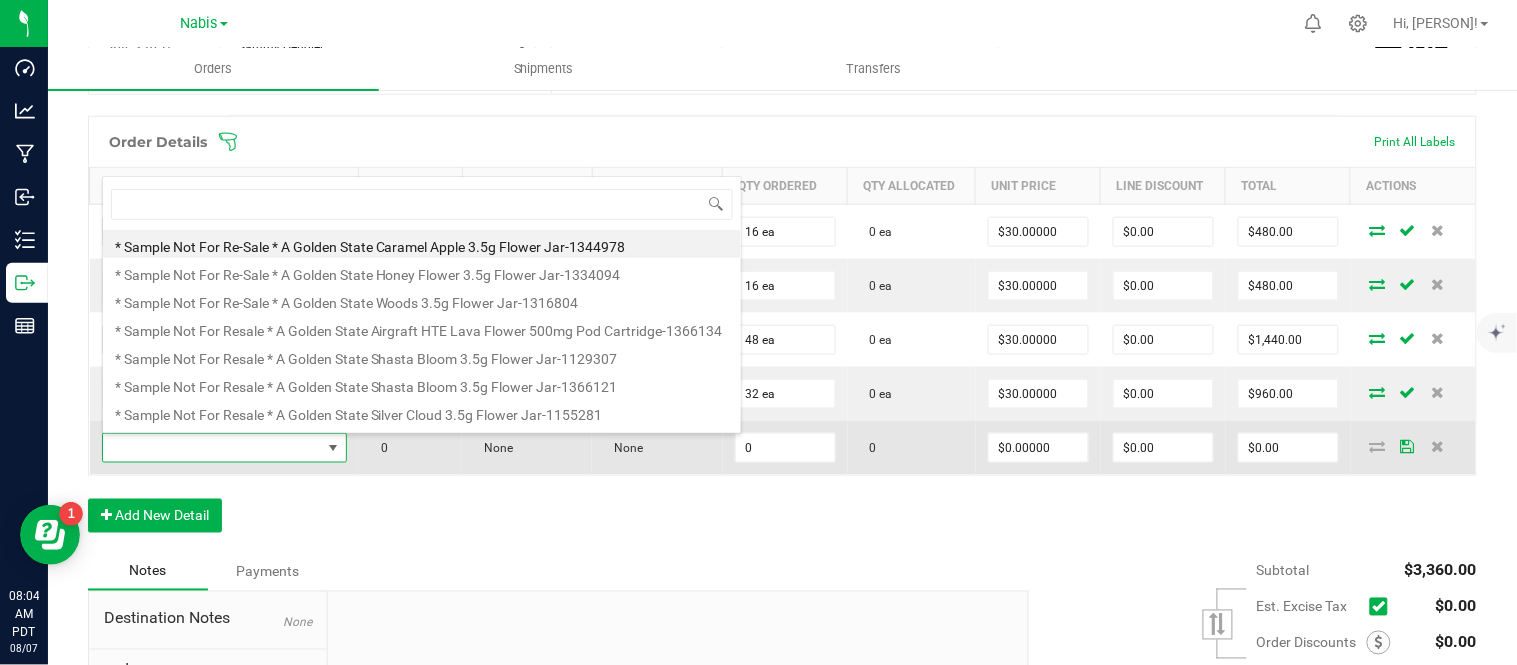 scroll, scrollTop: 99970, scrollLeft: 99760, axis: both 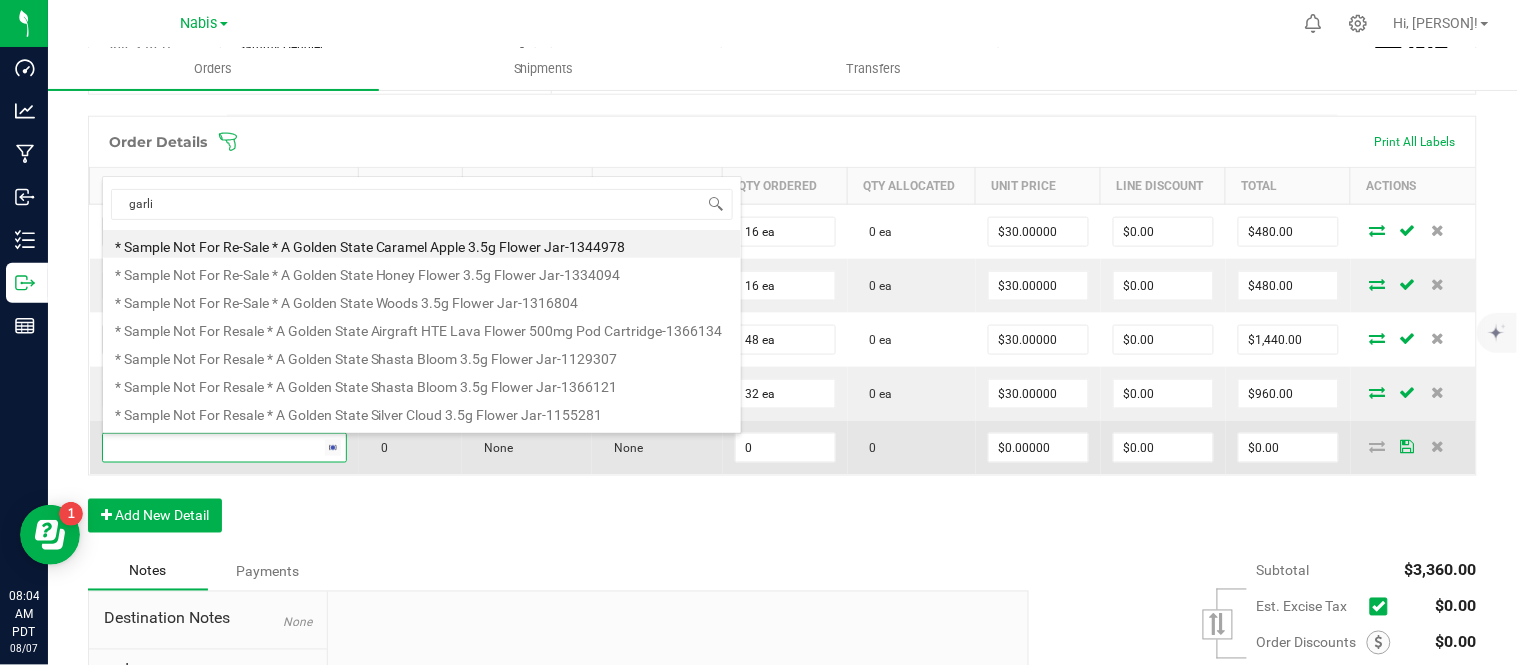 type on "garlic" 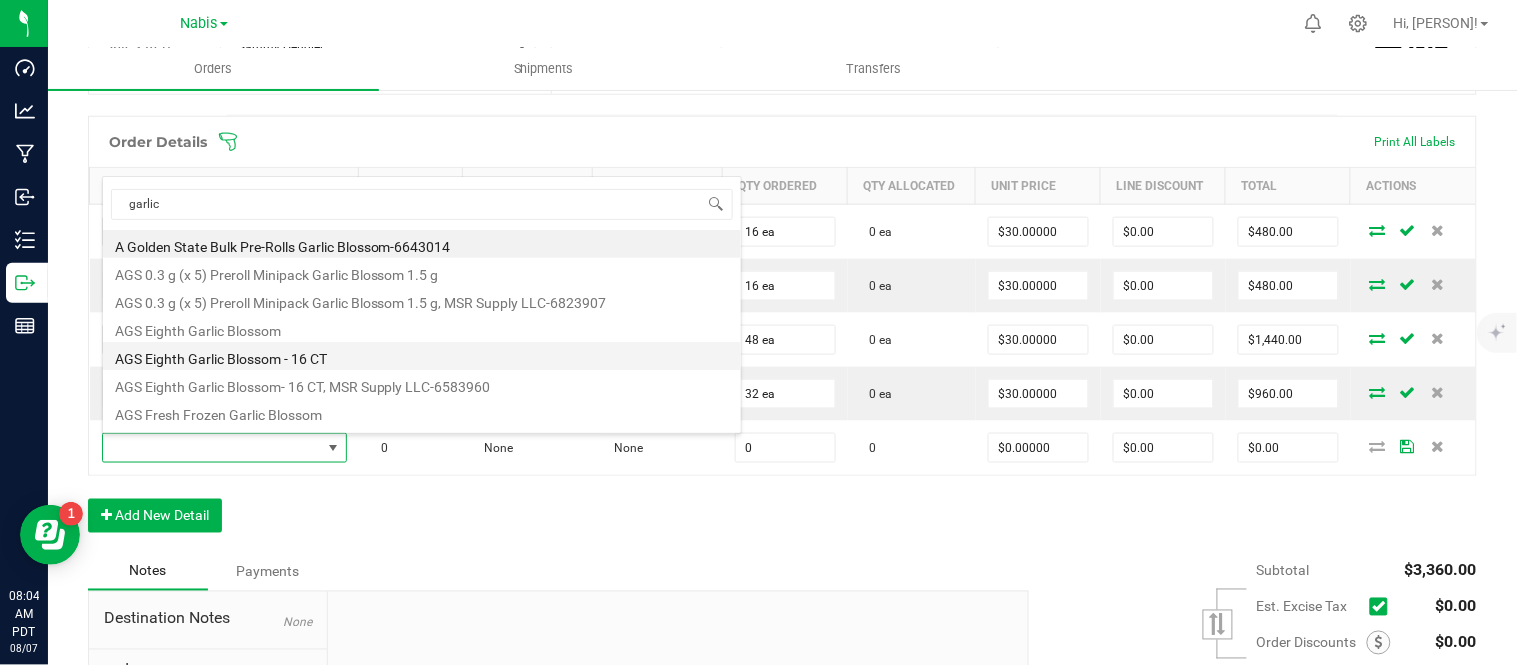click on "AGS Eighth Garlic Blossom - 16 CT" at bounding box center (422, 356) 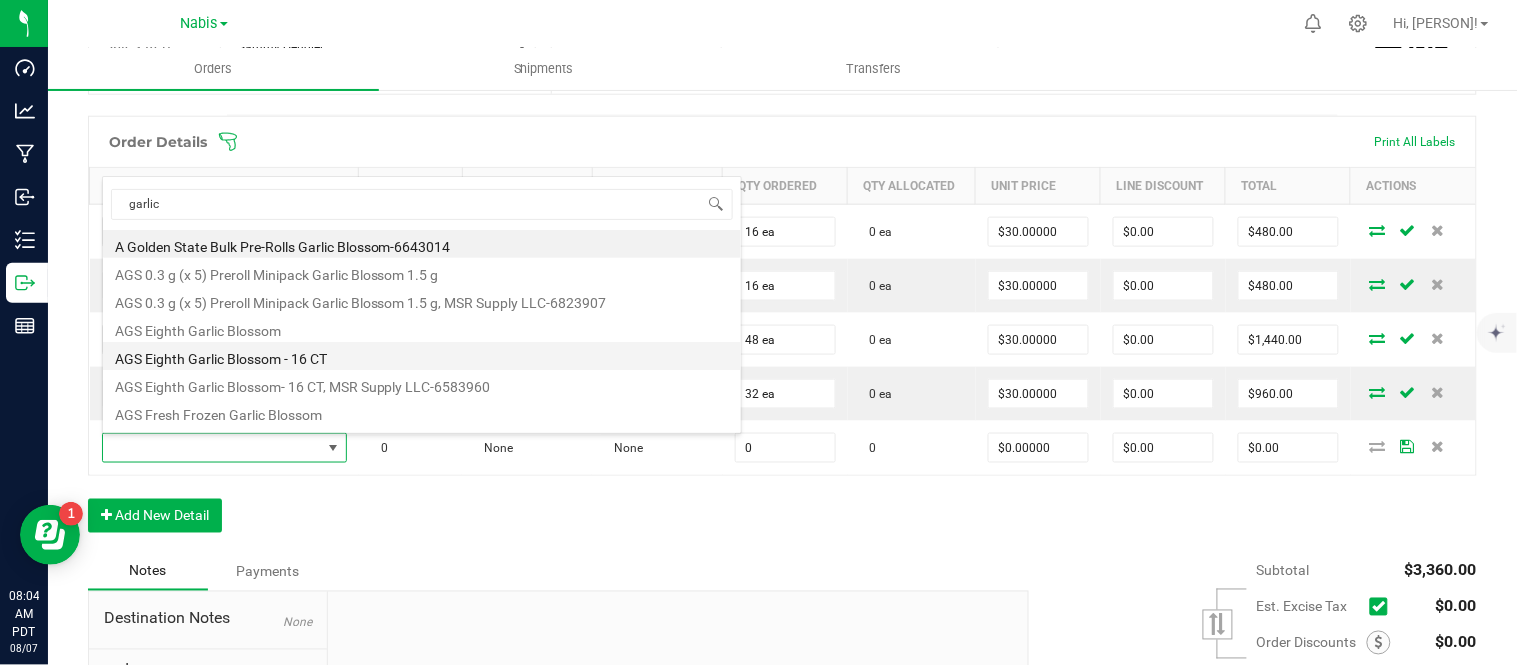 type on "0 ea" 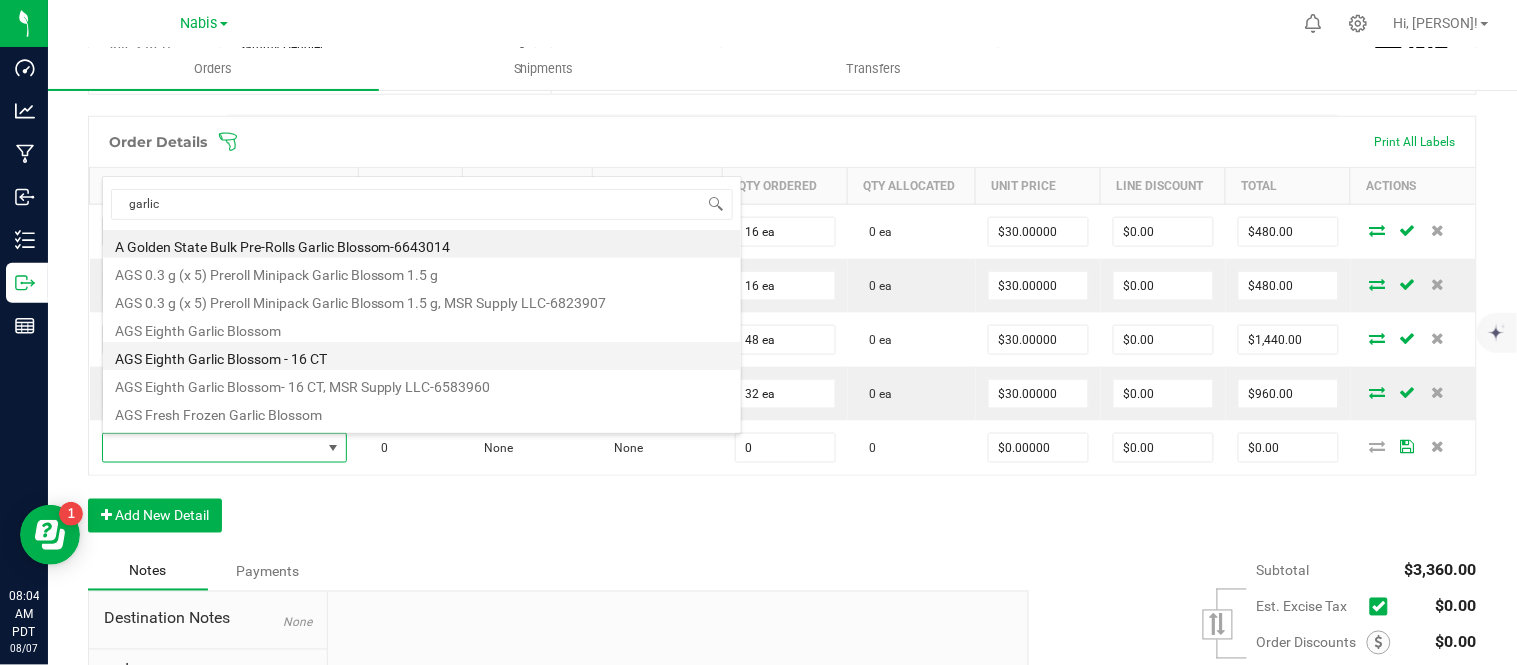 type on "$30.00000" 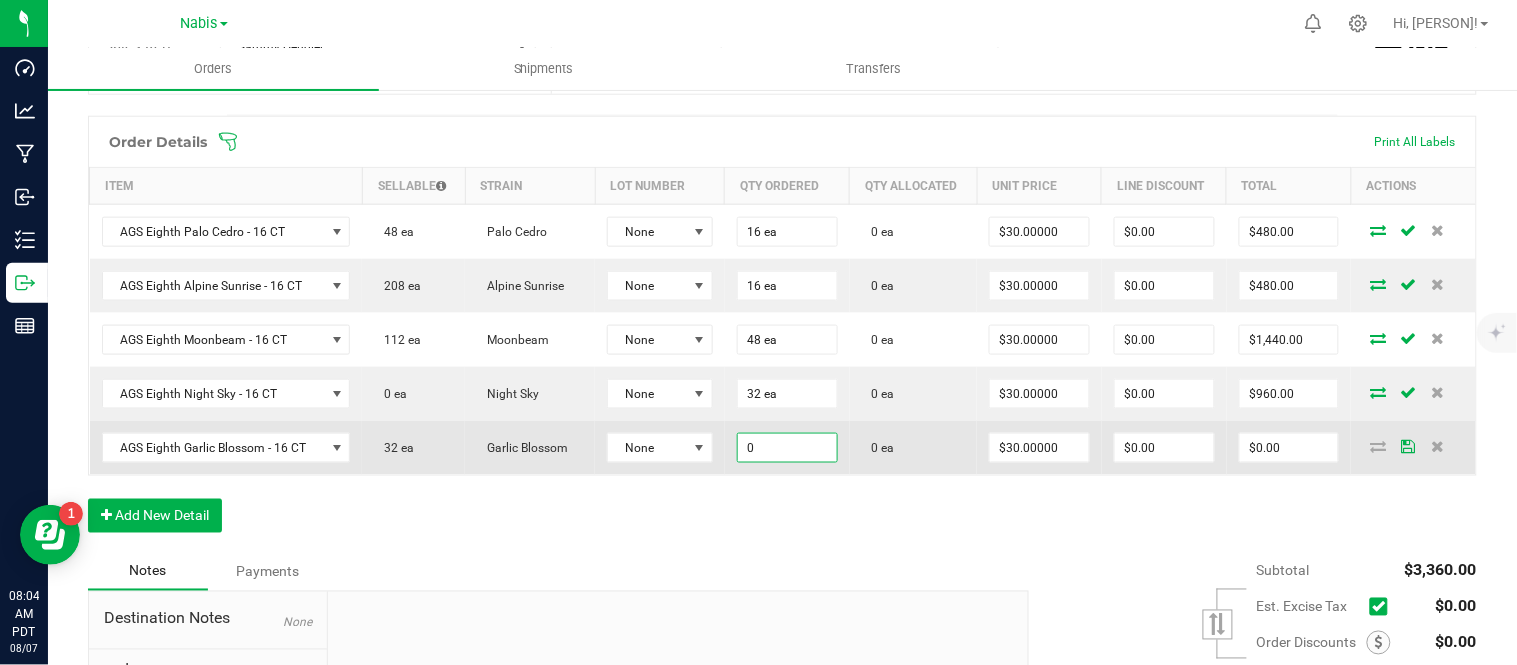 click on "0" at bounding box center (787, 448) 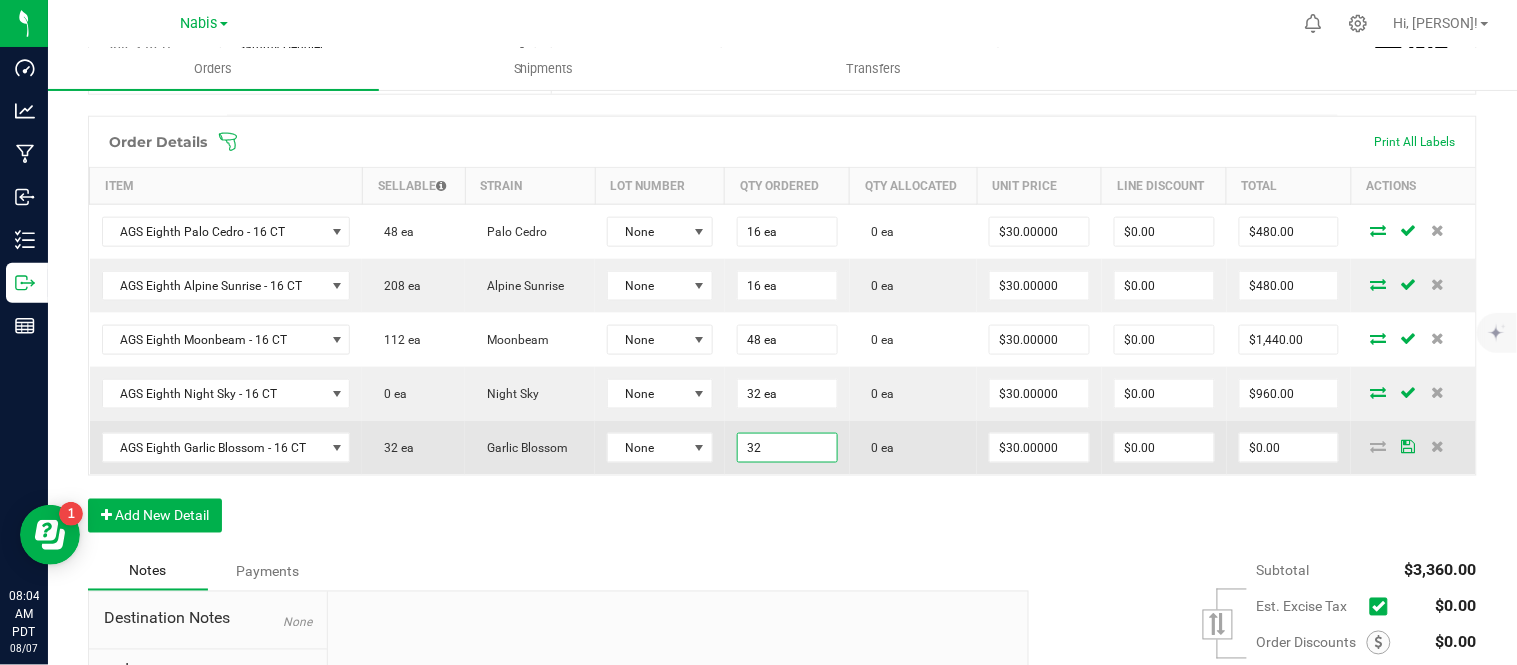 type on "32" 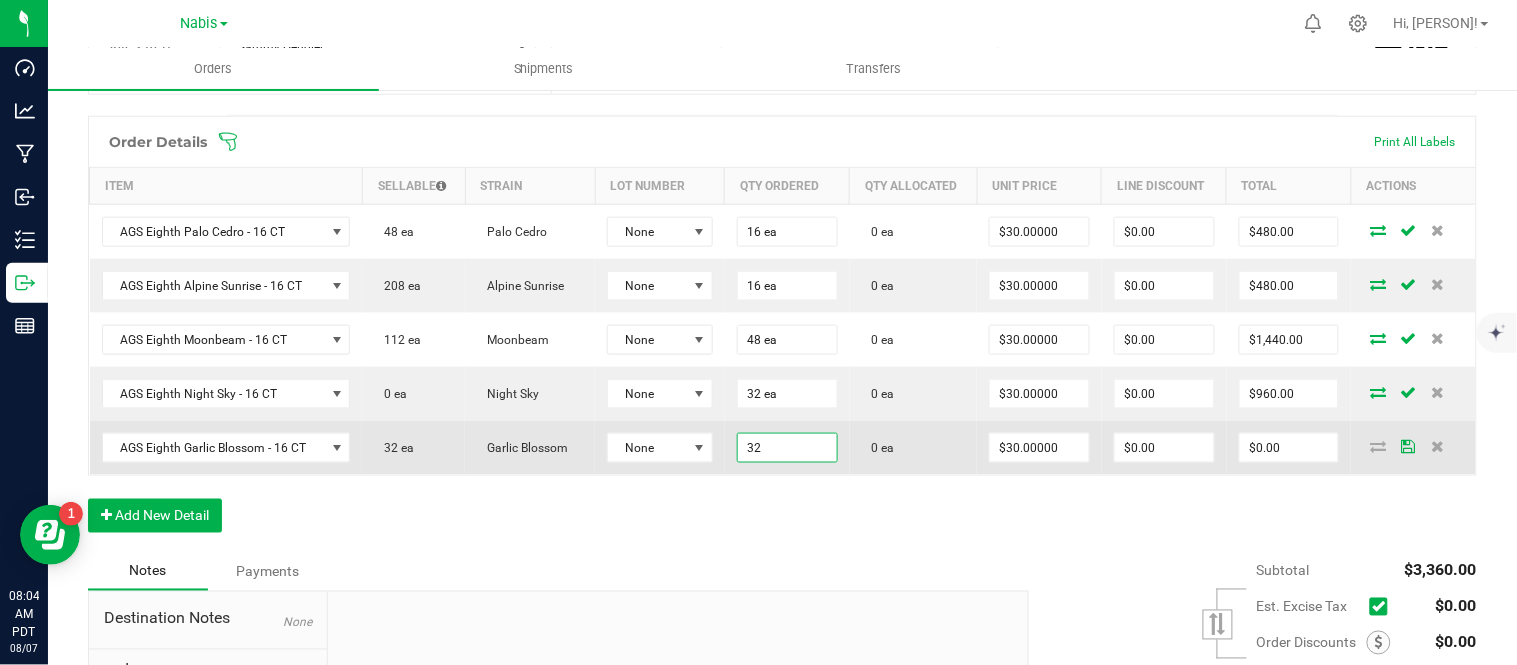 type on "30" 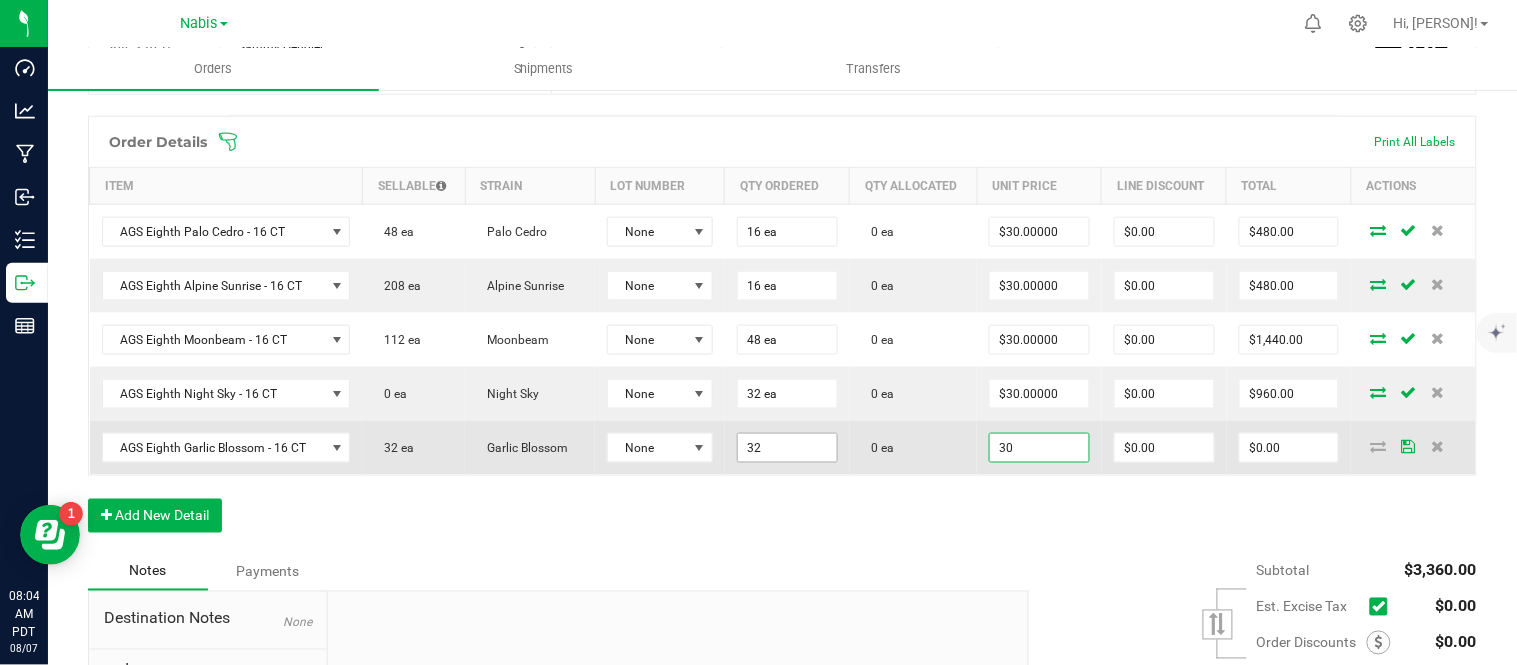 type on "32 ea" 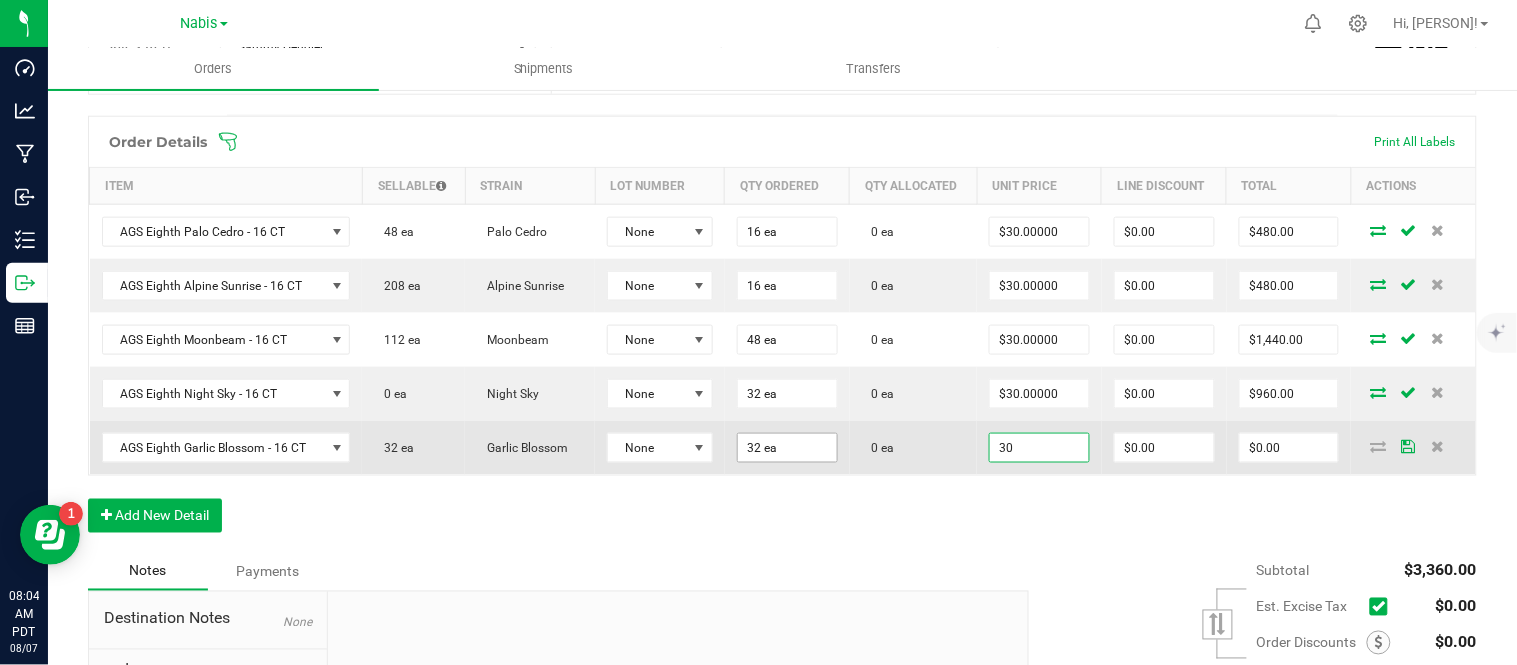 type on "$960.00" 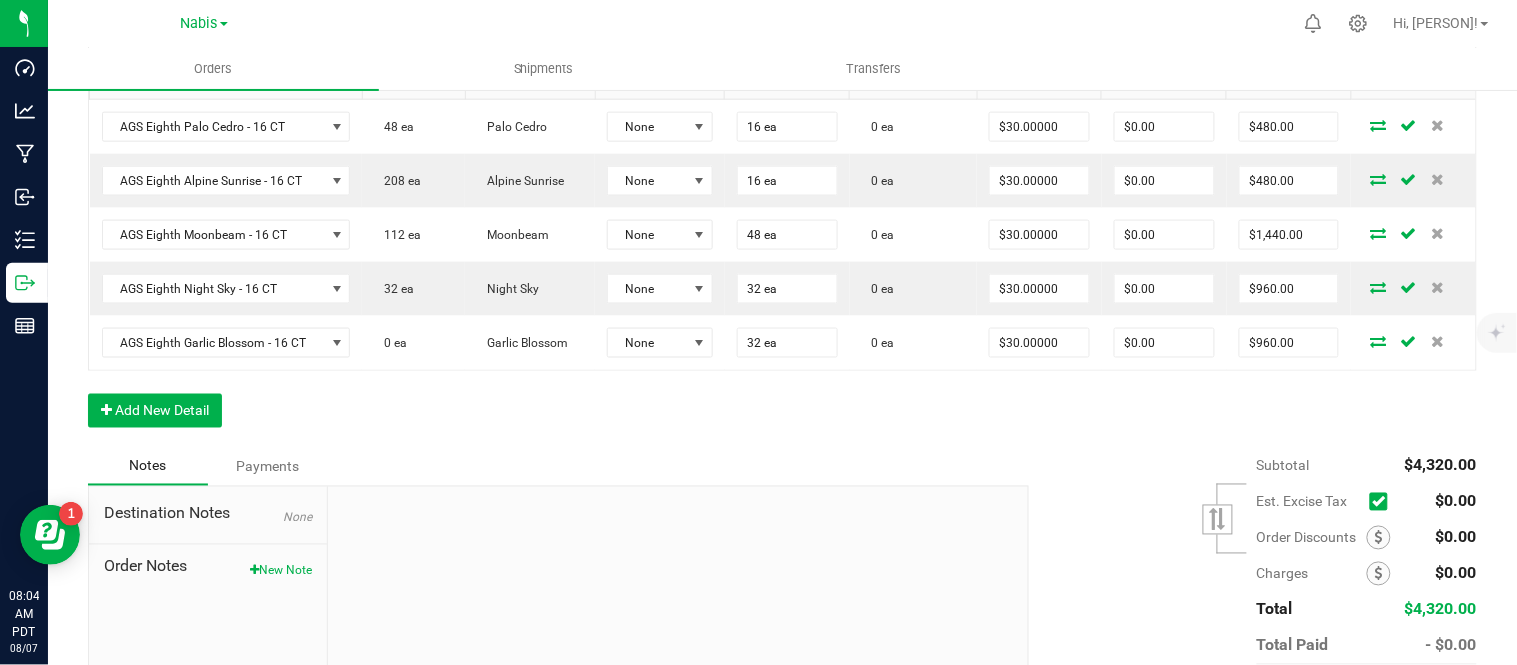 scroll, scrollTop: 616, scrollLeft: 0, axis: vertical 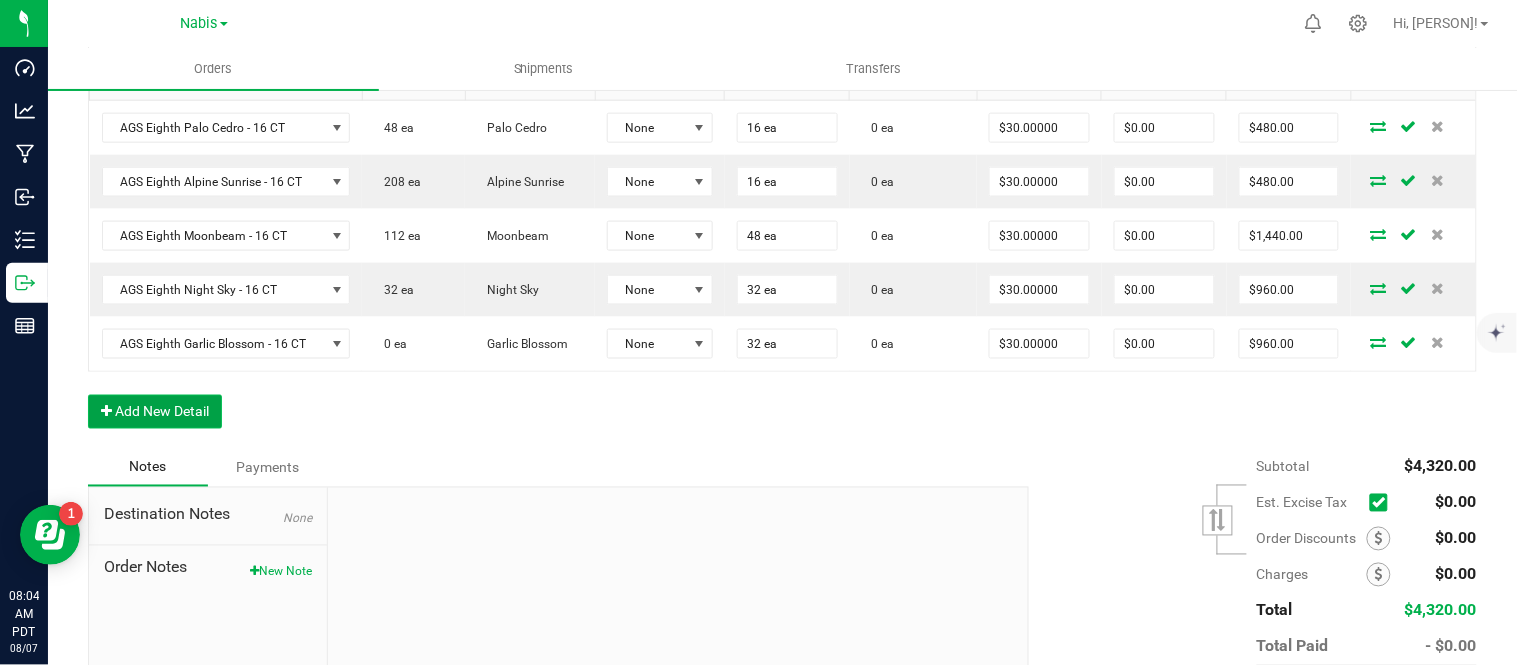 click on "Add New Detail" at bounding box center [155, 412] 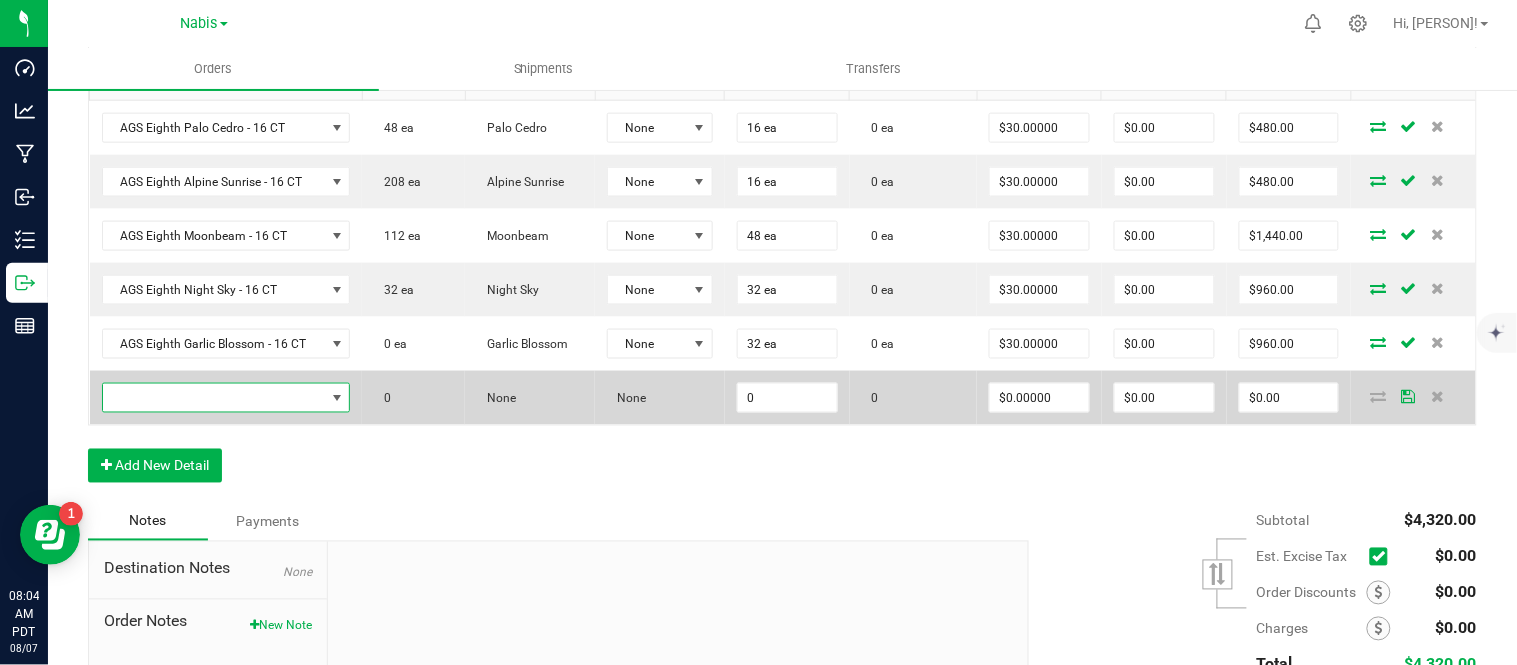click at bounding box center [214, 398] 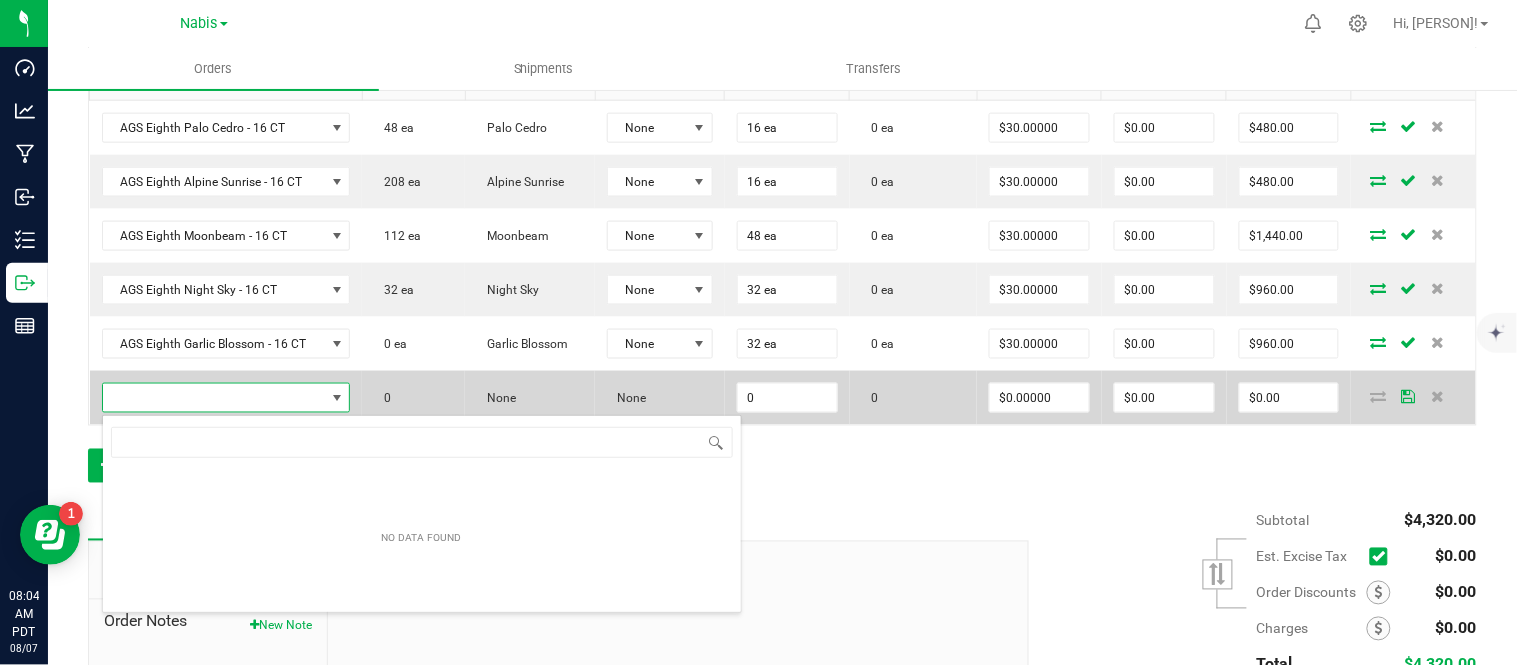 scroll, scrollTop: 99970, scrollLeft: 99756, axis: both 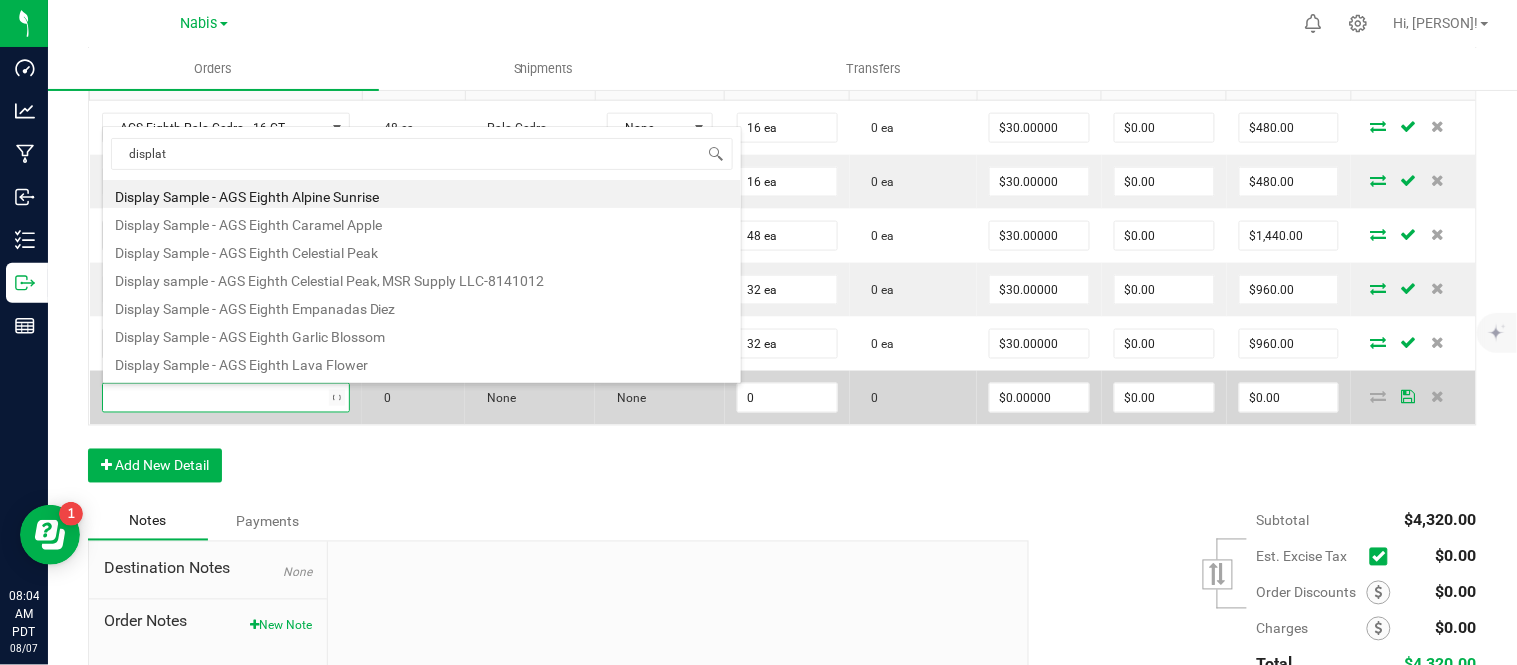 type on "displa" 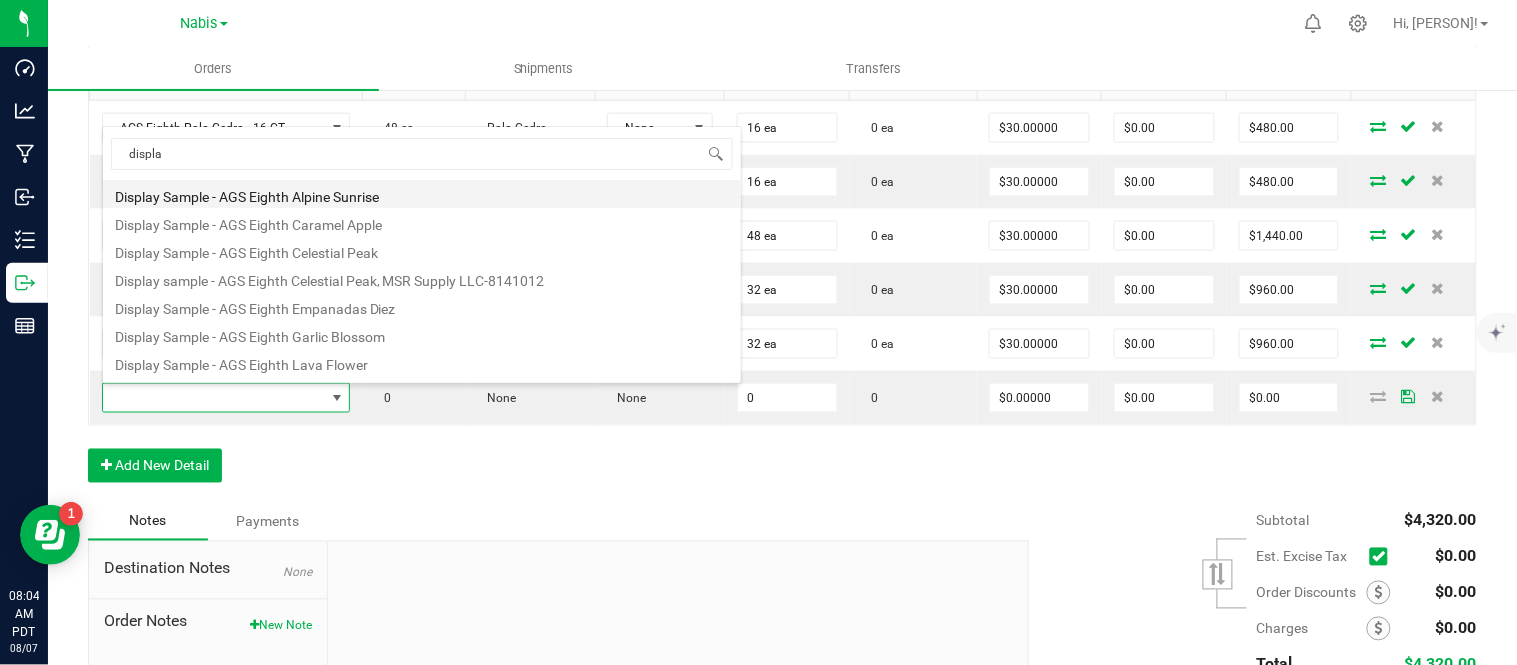 click on "Display Sample - AGS Eighth Alpine Sunrise" at bounding box center (422, 194) 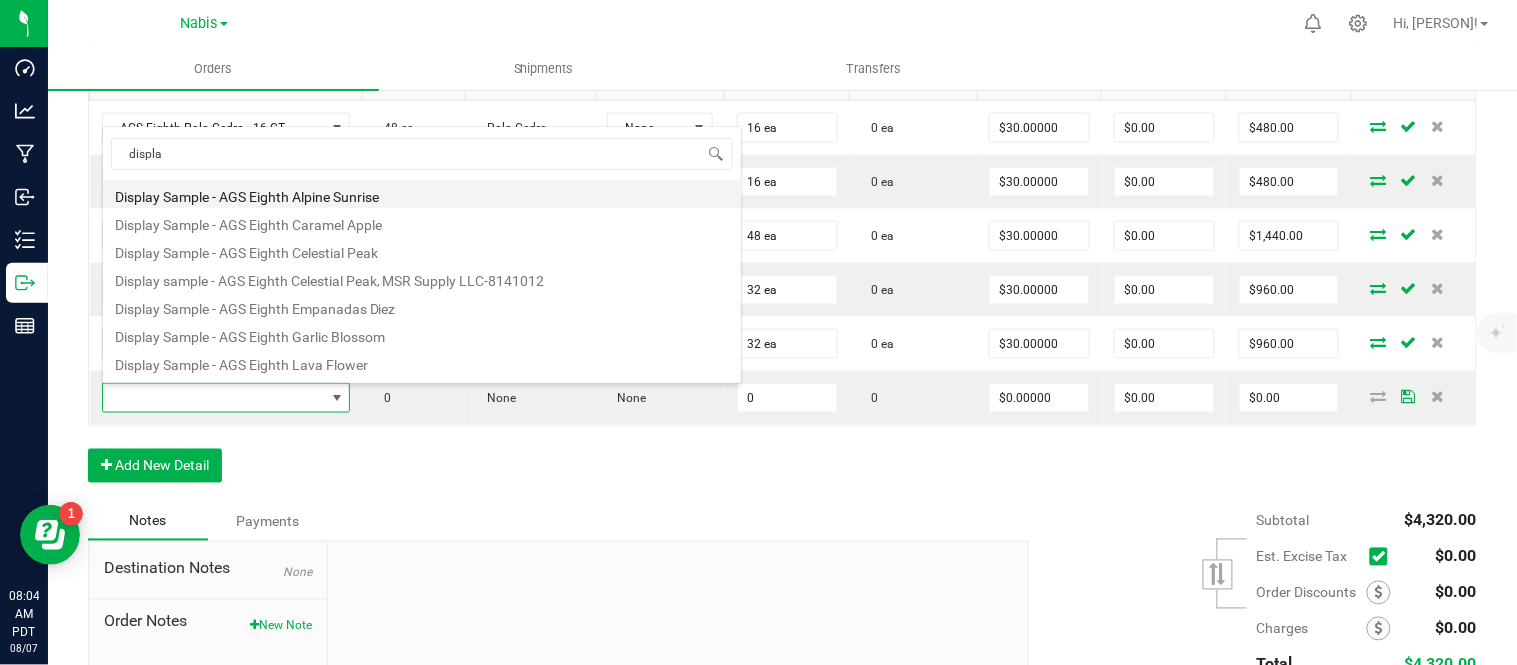 type on "0 ea" 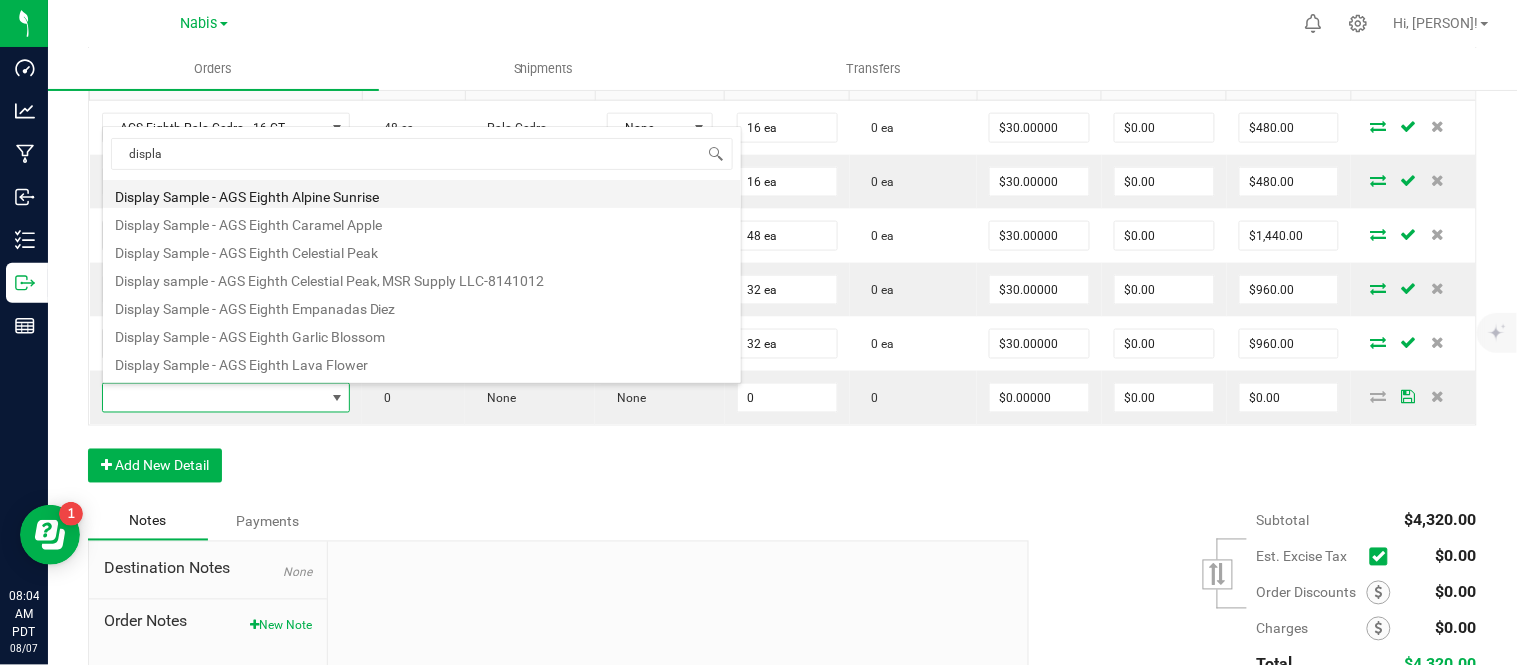 type on "$0.01000" 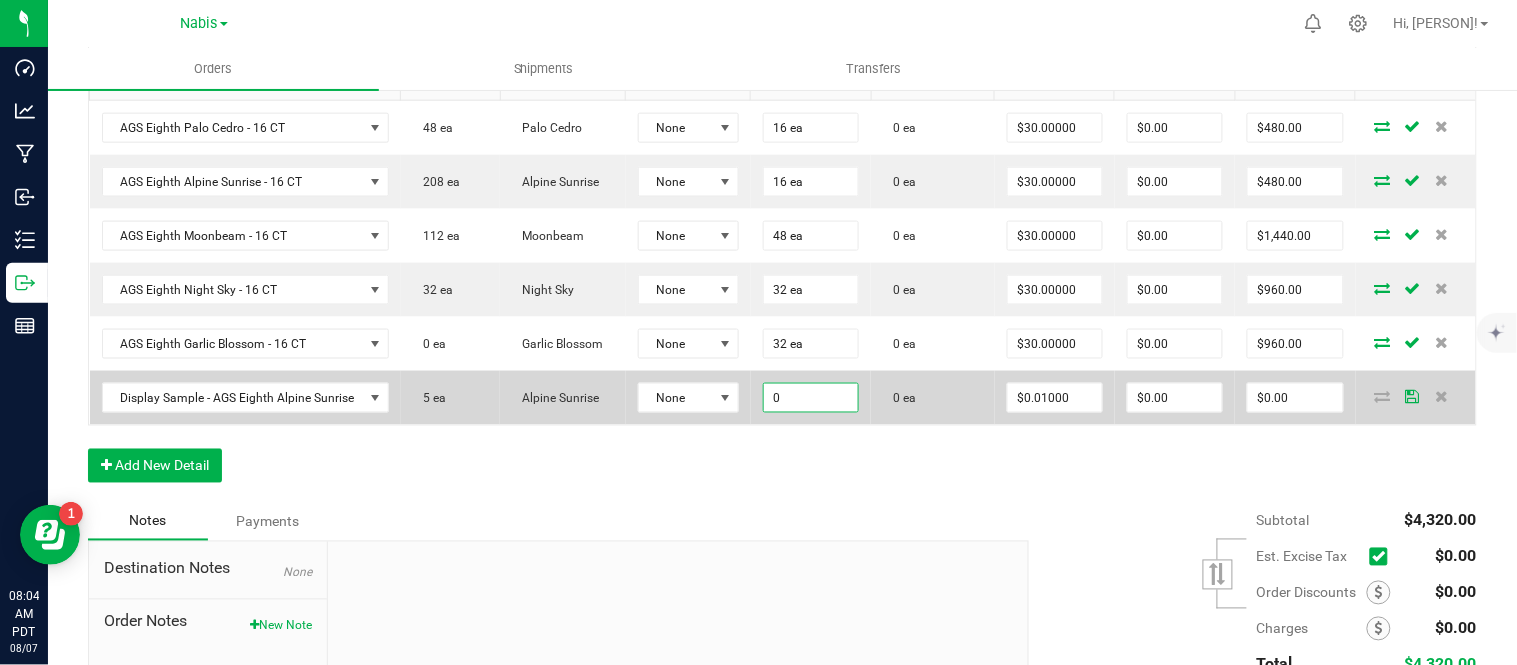 click on "0" at bounding box center (811, 398) 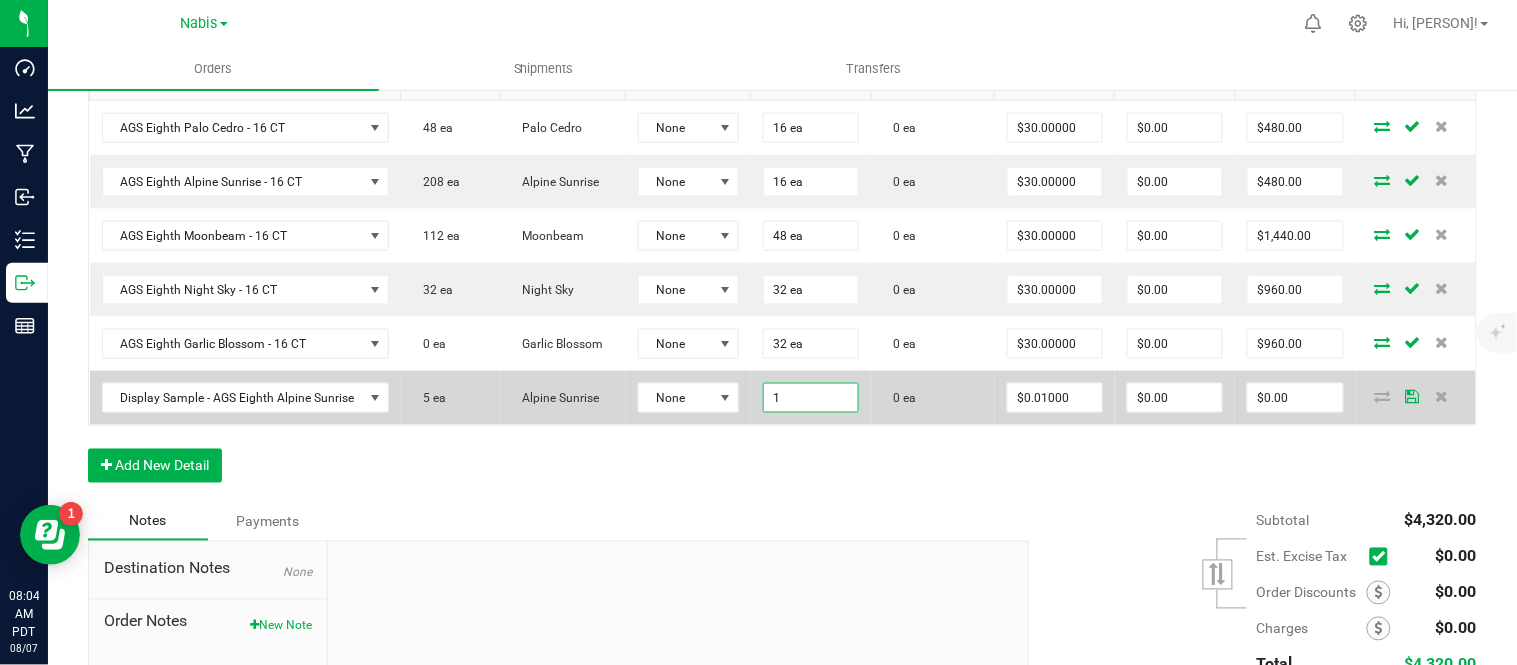 type on "1 ea" 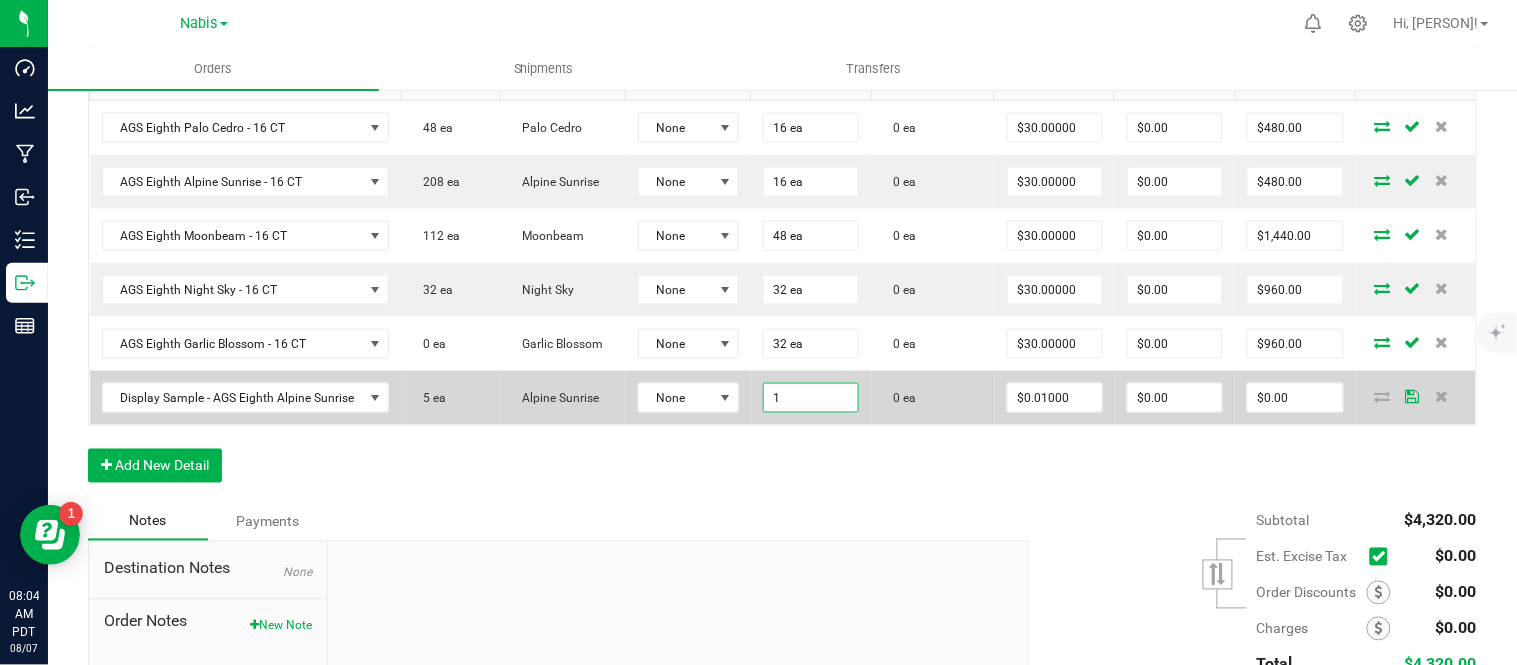 type on "0.01" 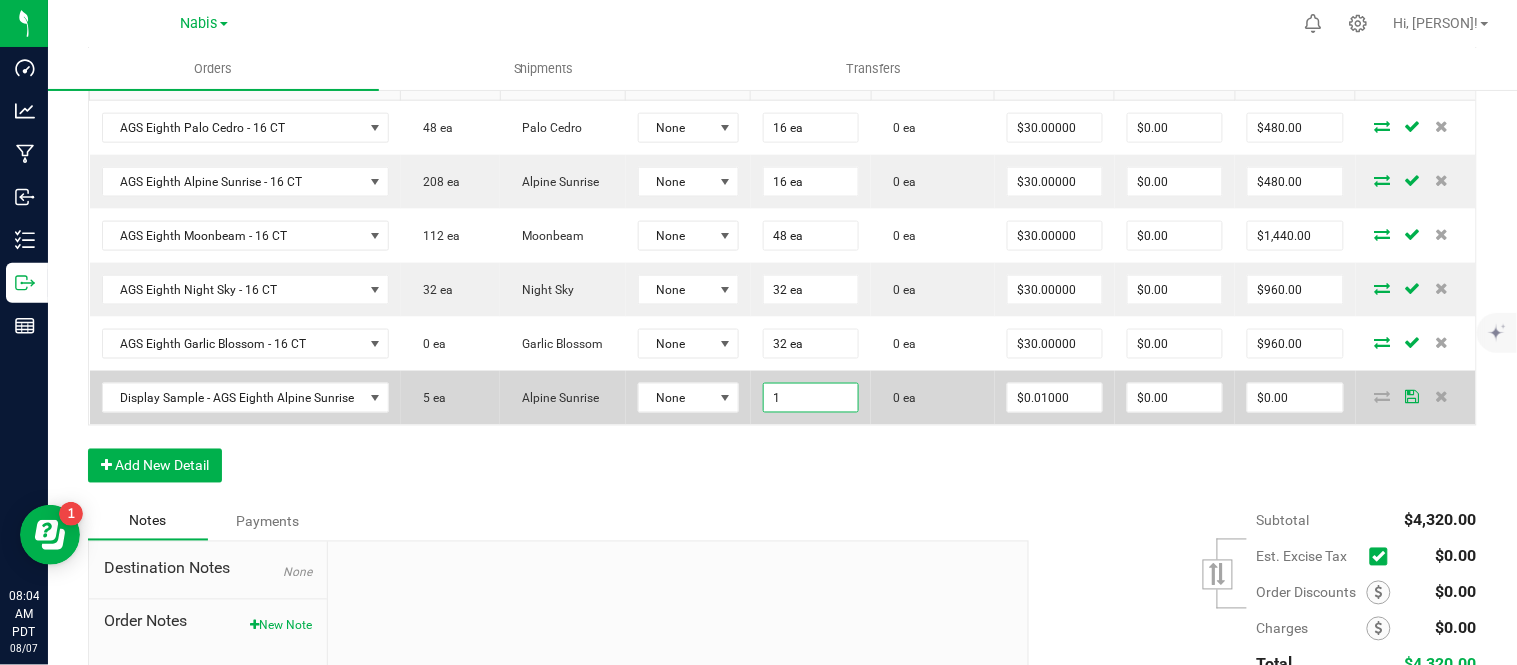 type on "$0.01" 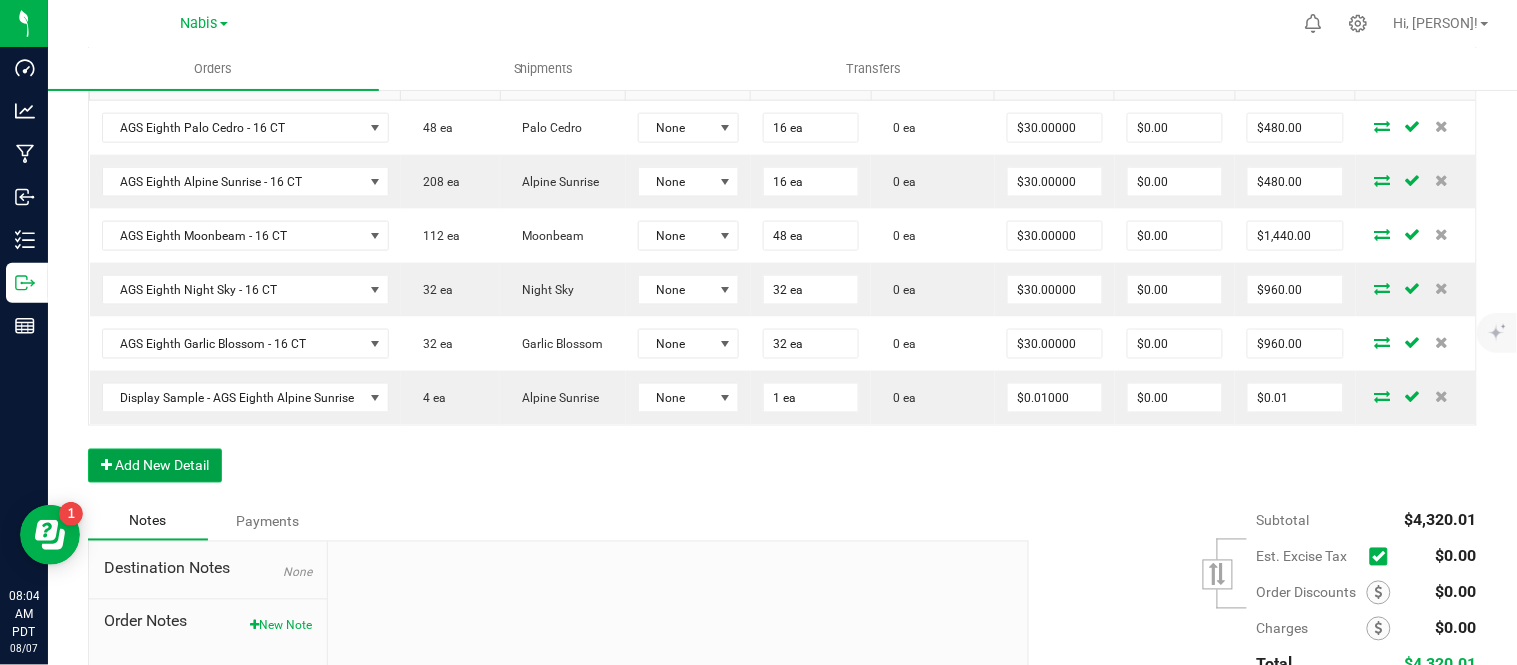 click on "Add New Detail" at bounding box center (155, 466) 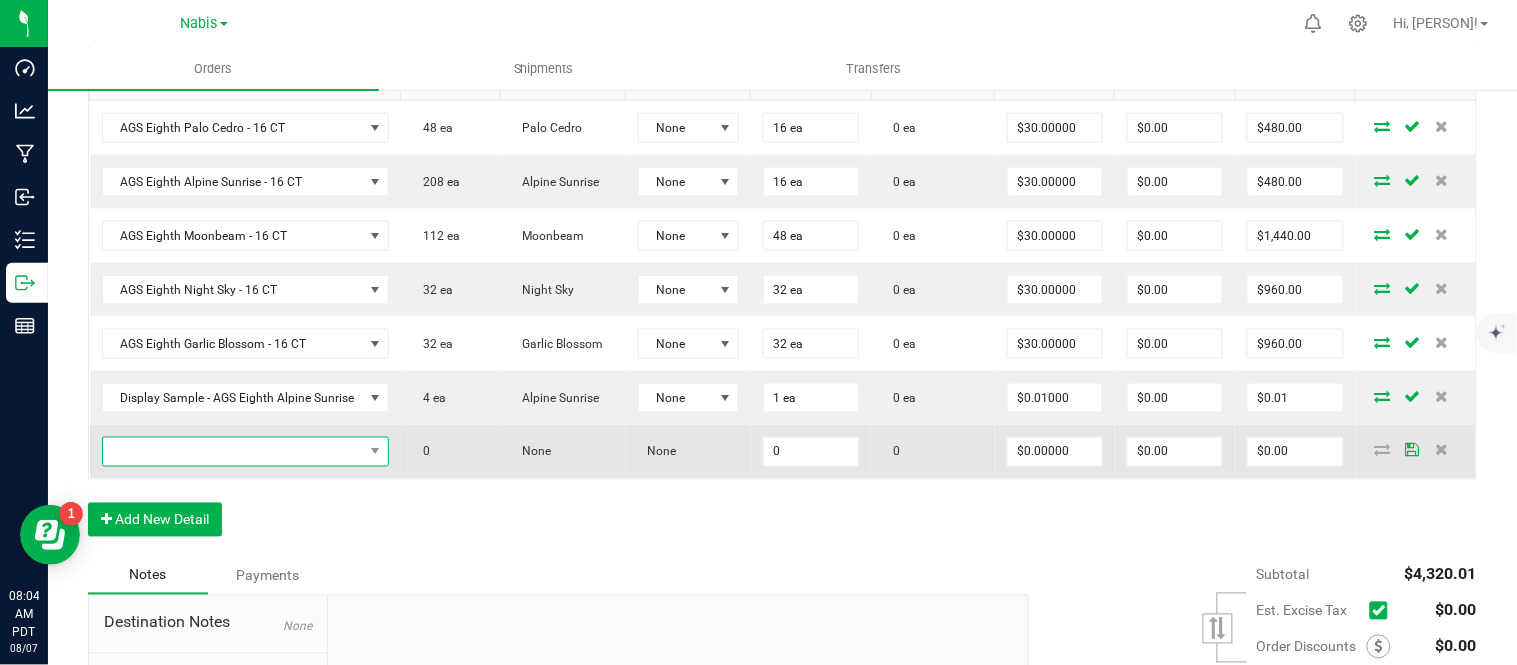 click at bounding box center [233, 452] 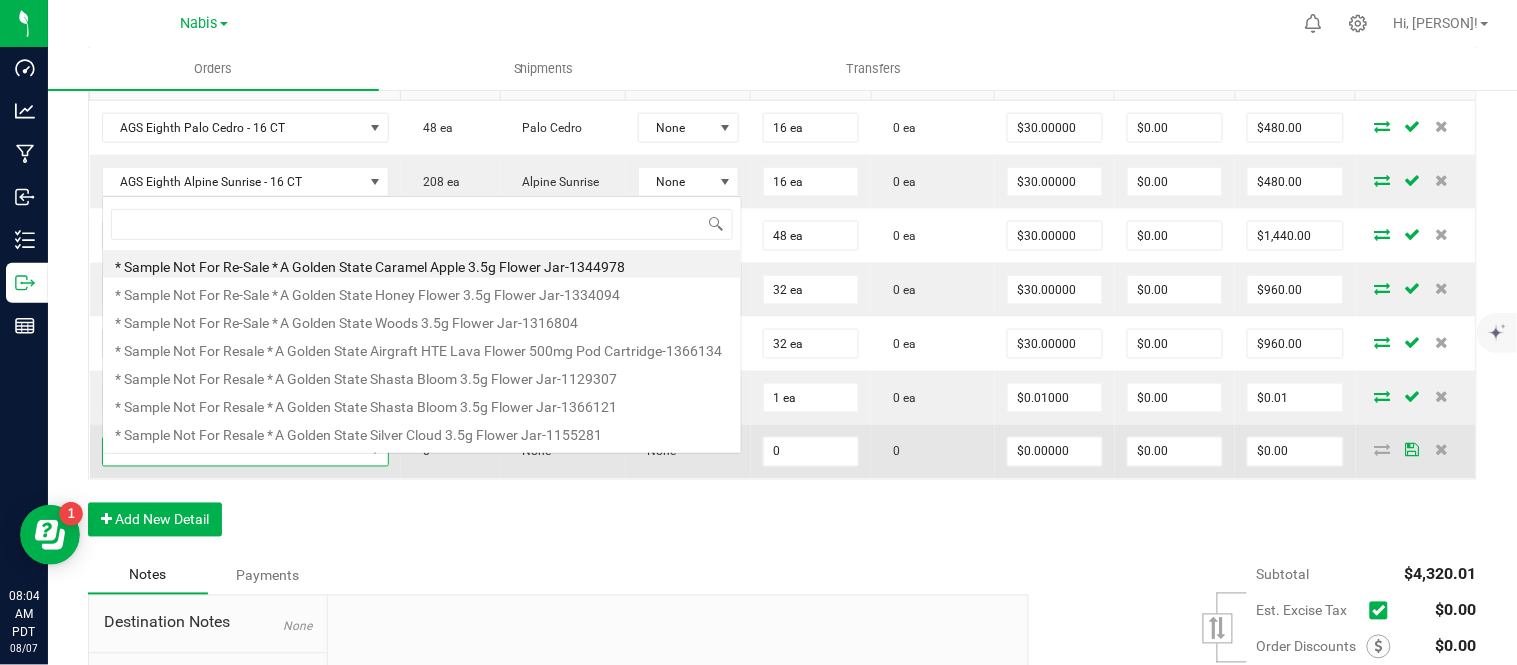 scroll, scrollTop: 0, scrollLeft: 0, axis: both 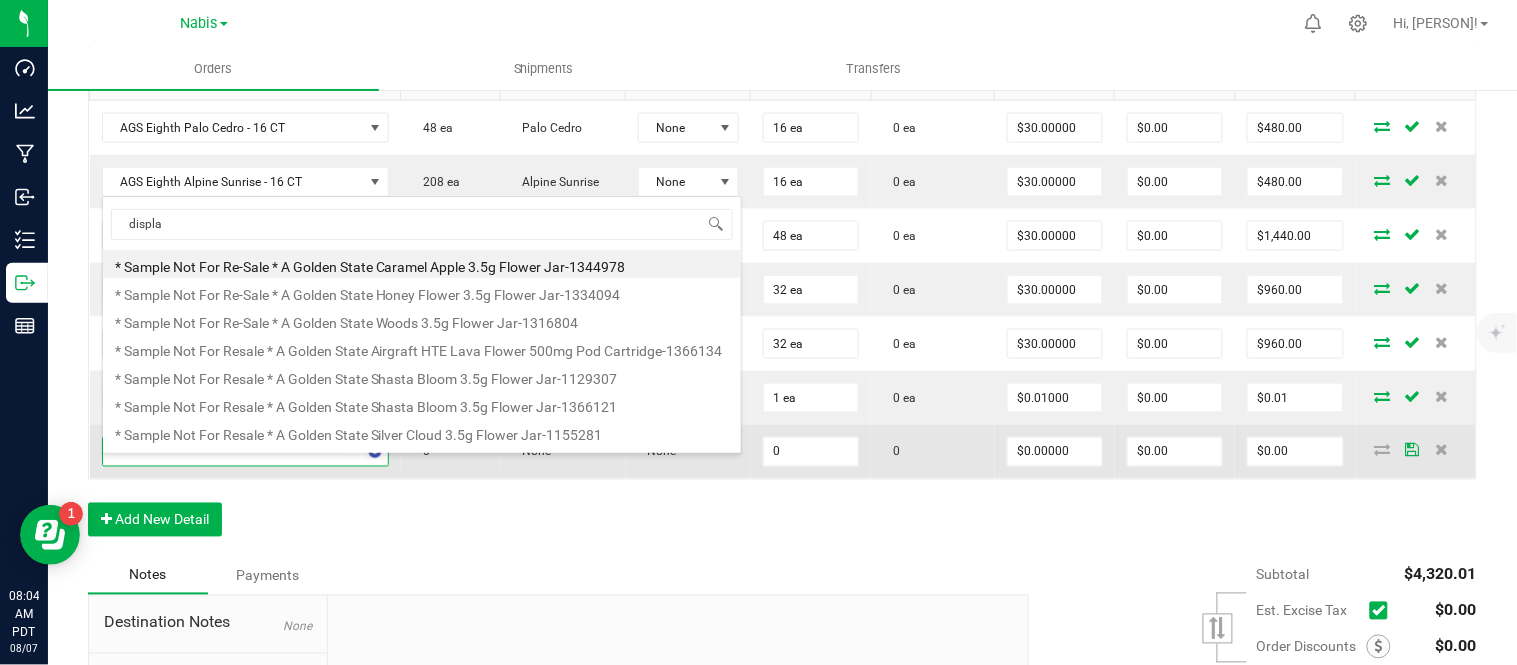 type on "display" 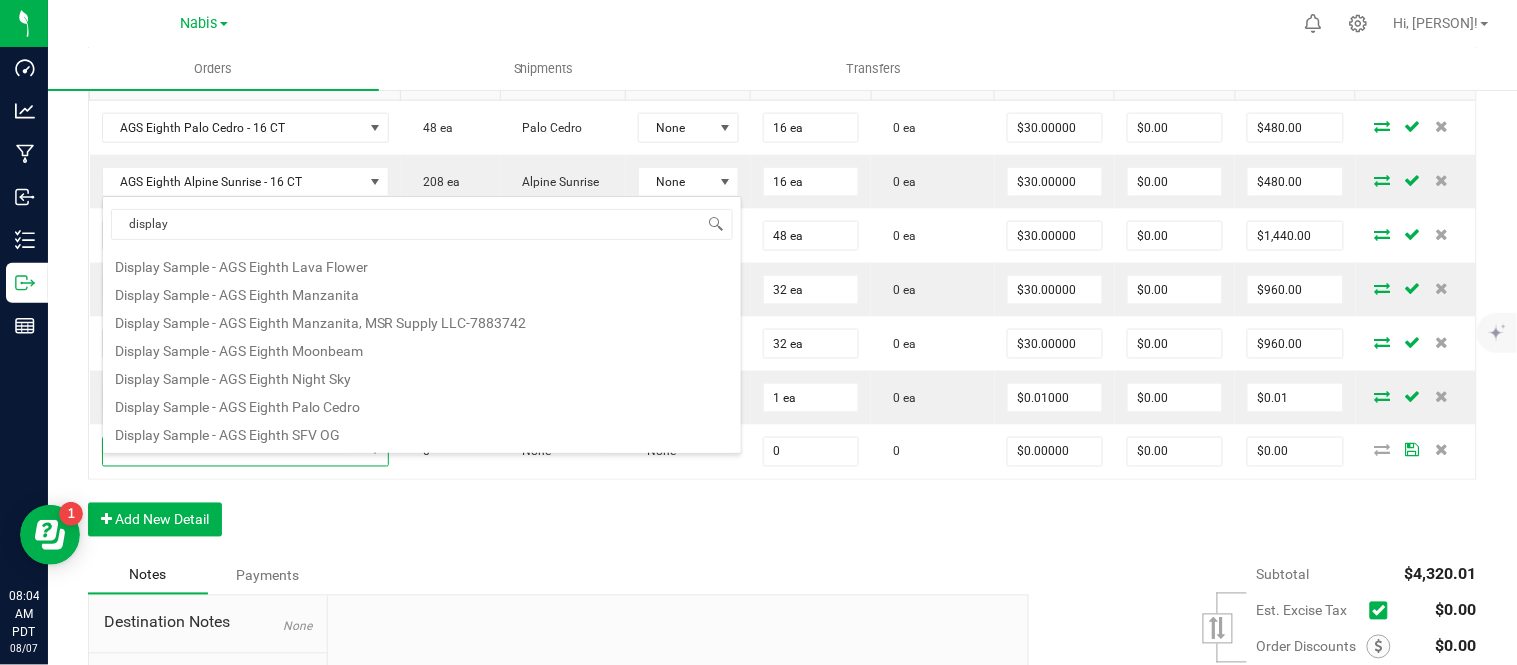 scroll, scrollTop: 171, scrollLeft: 0, axis: vertical 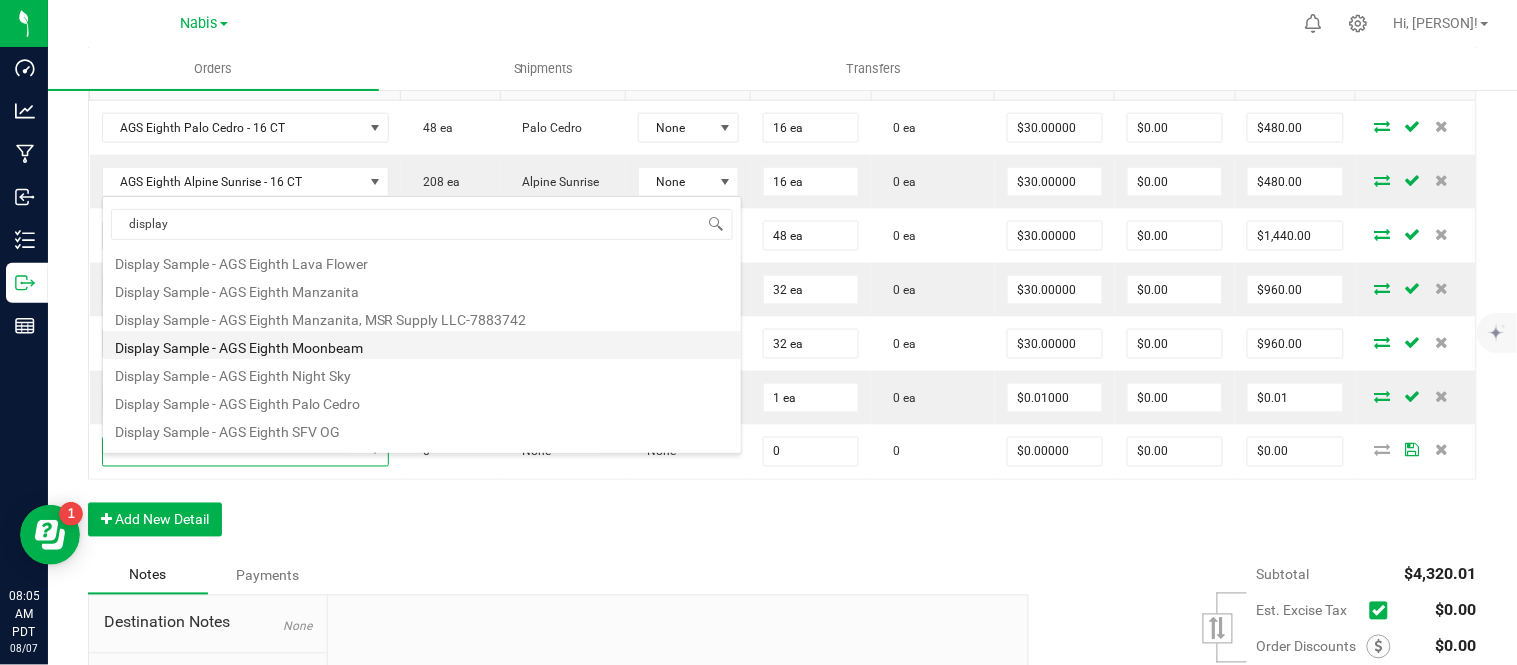 click on "Display Sample - AGS Eighth Moonbeam" at bounding box center (422, 345) 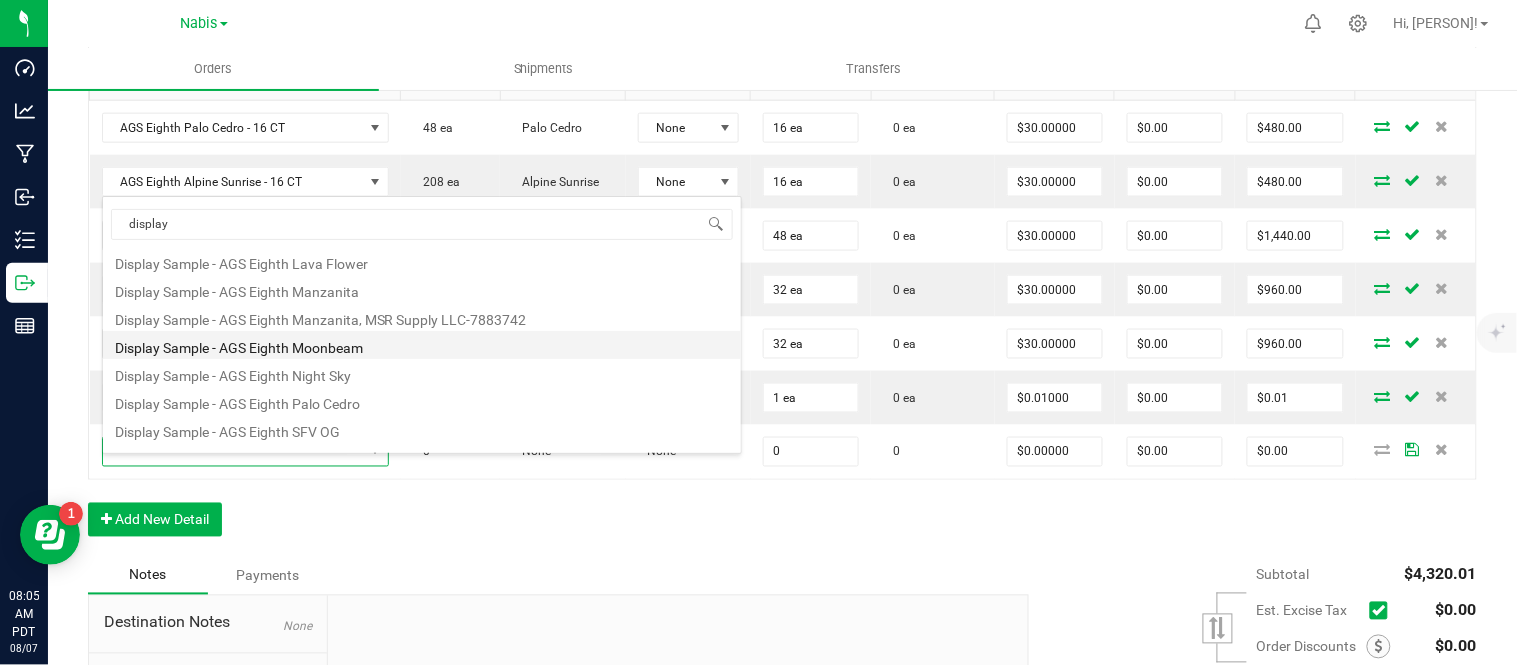 type on "0 ea" 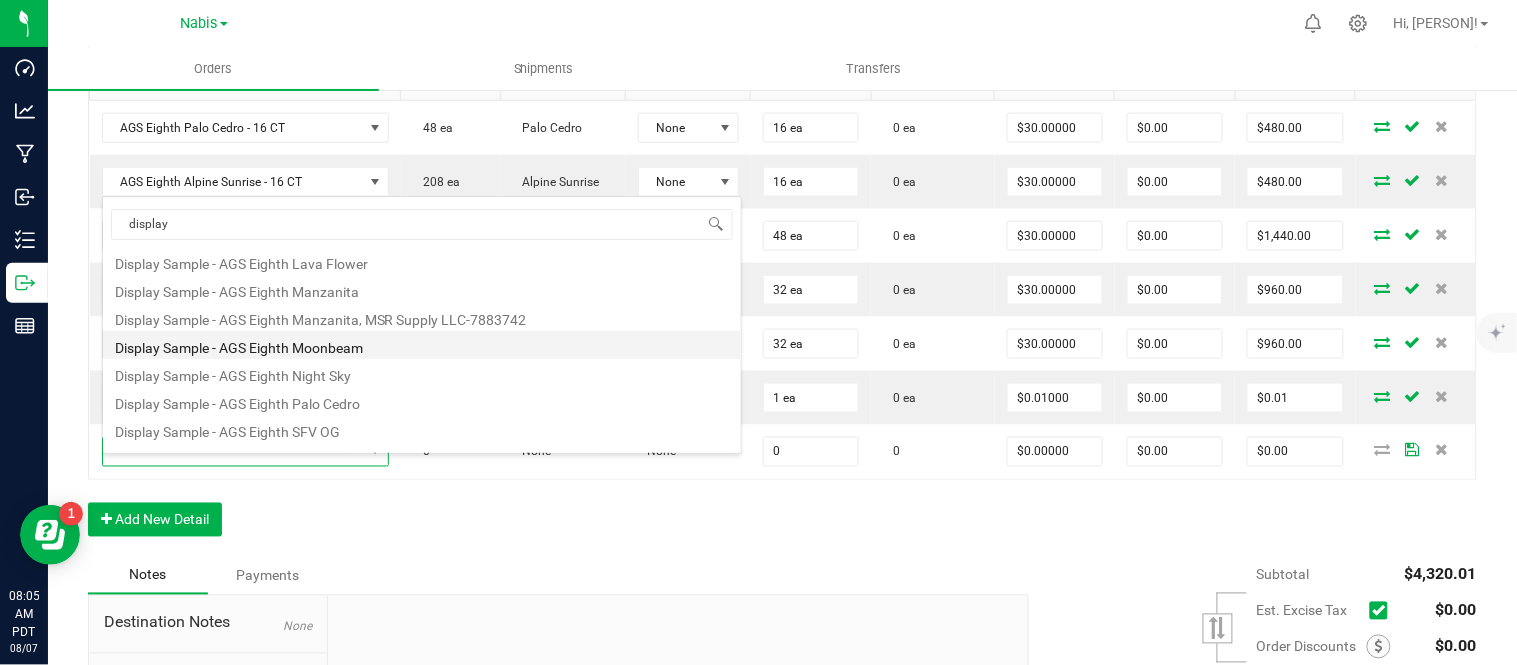 type on "$0.01000" 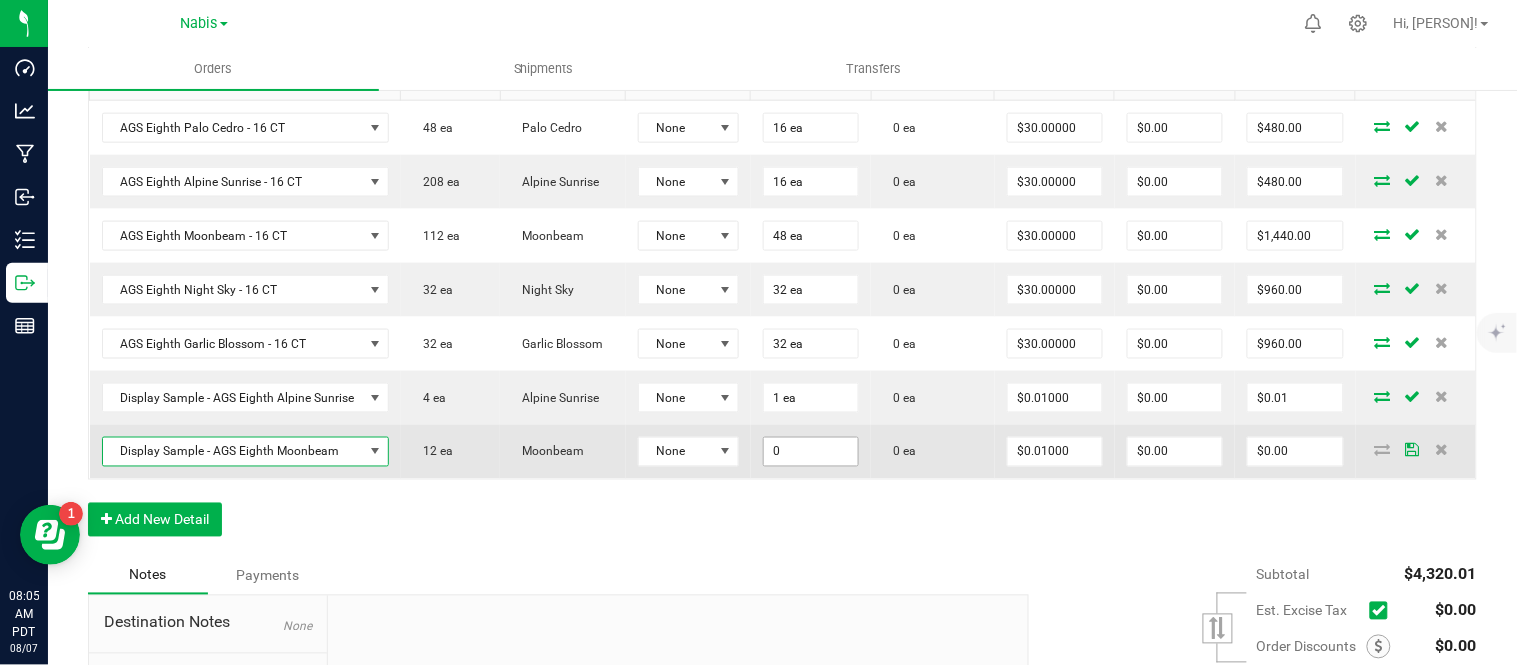 click on "0" at bounding box center (811, 452) 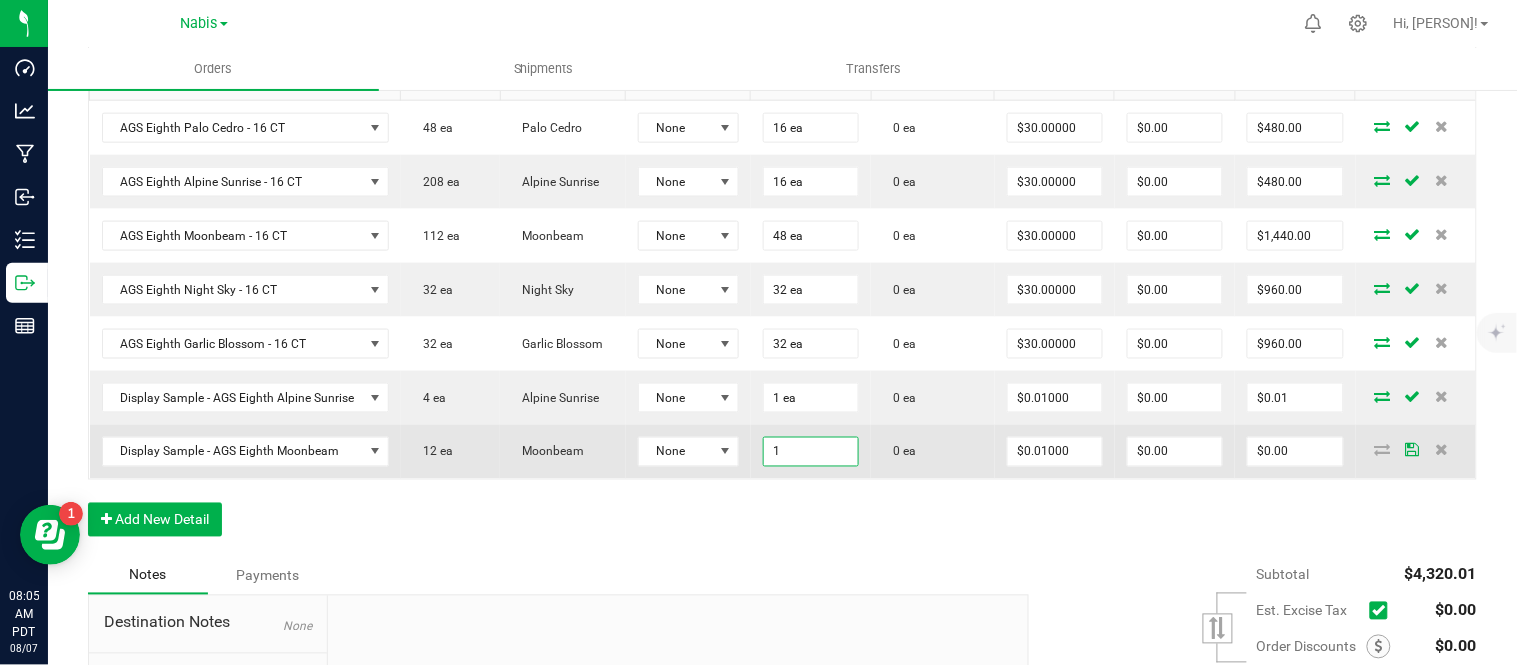 type on "1 ea" 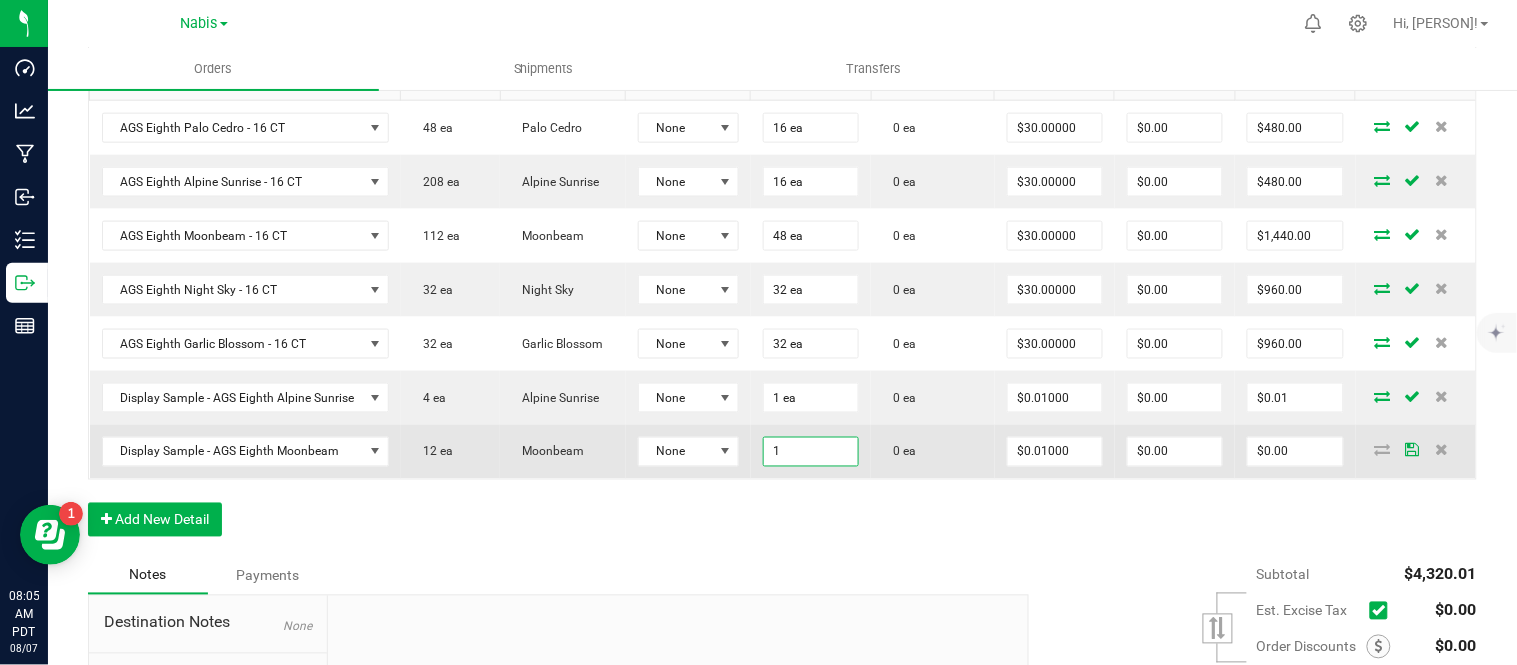 type on "0.01" 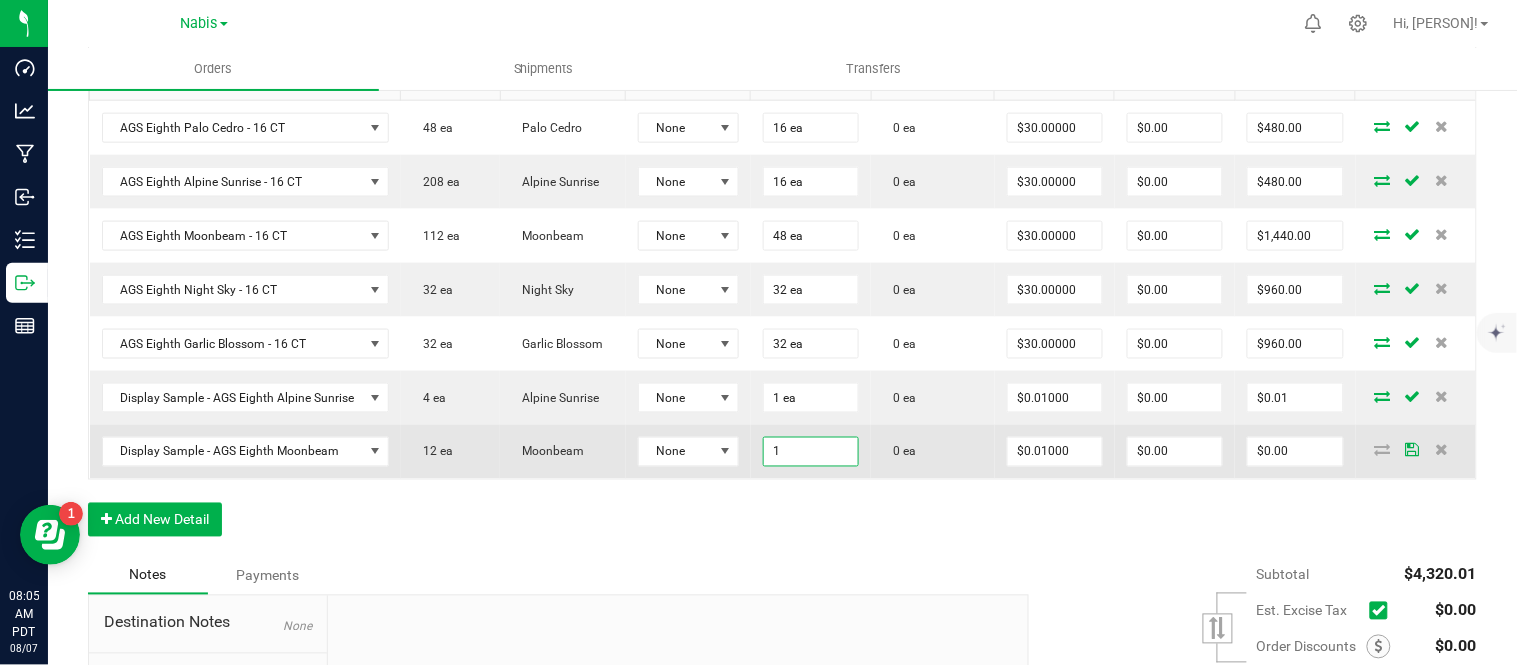 type on "$0.01" 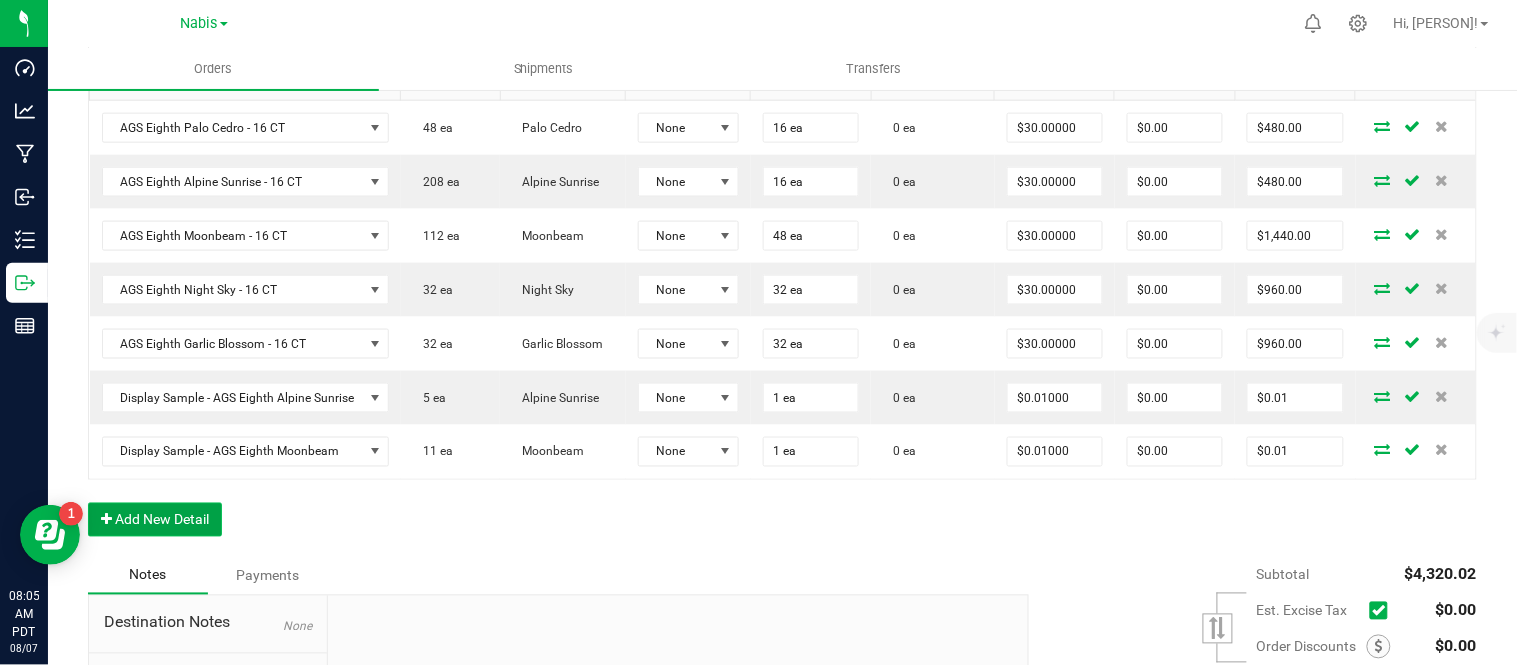 click on "Add New Detail" at bounding box center [155, 520] 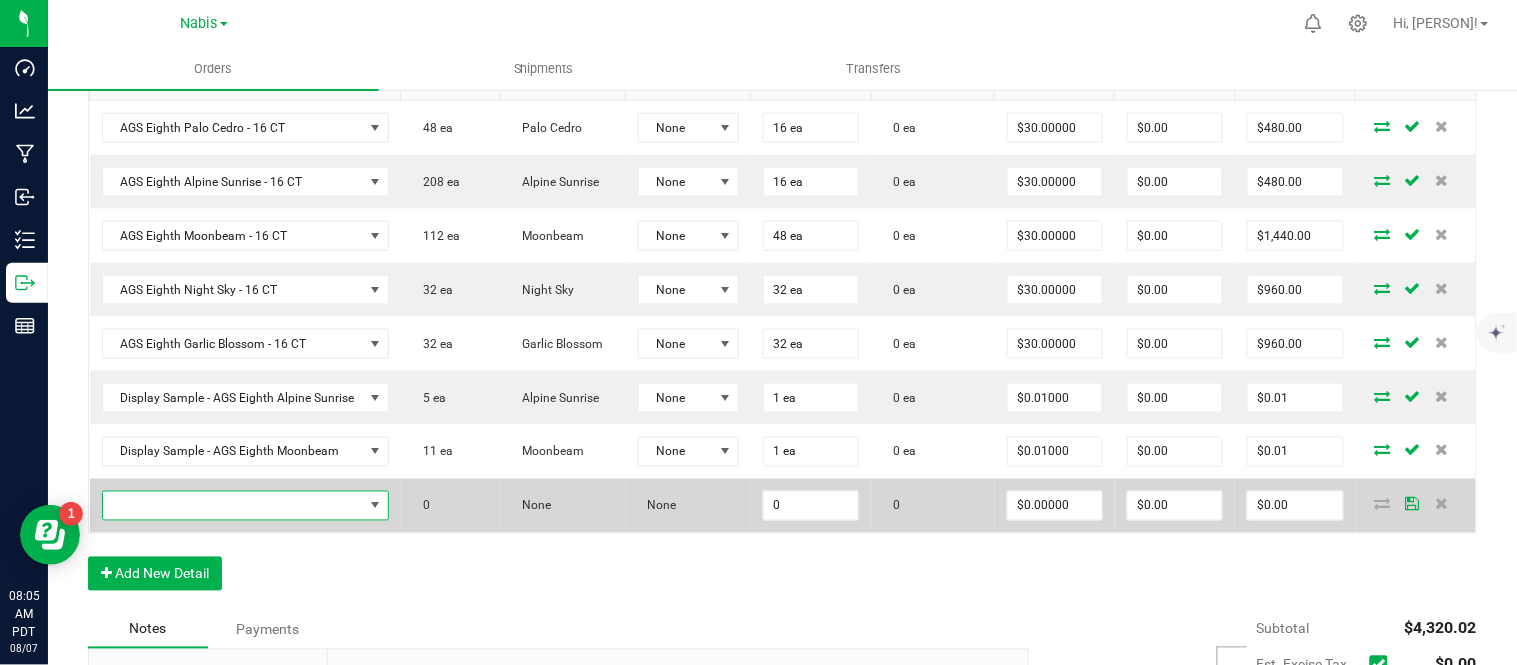 click at bounding box center [233, 506] 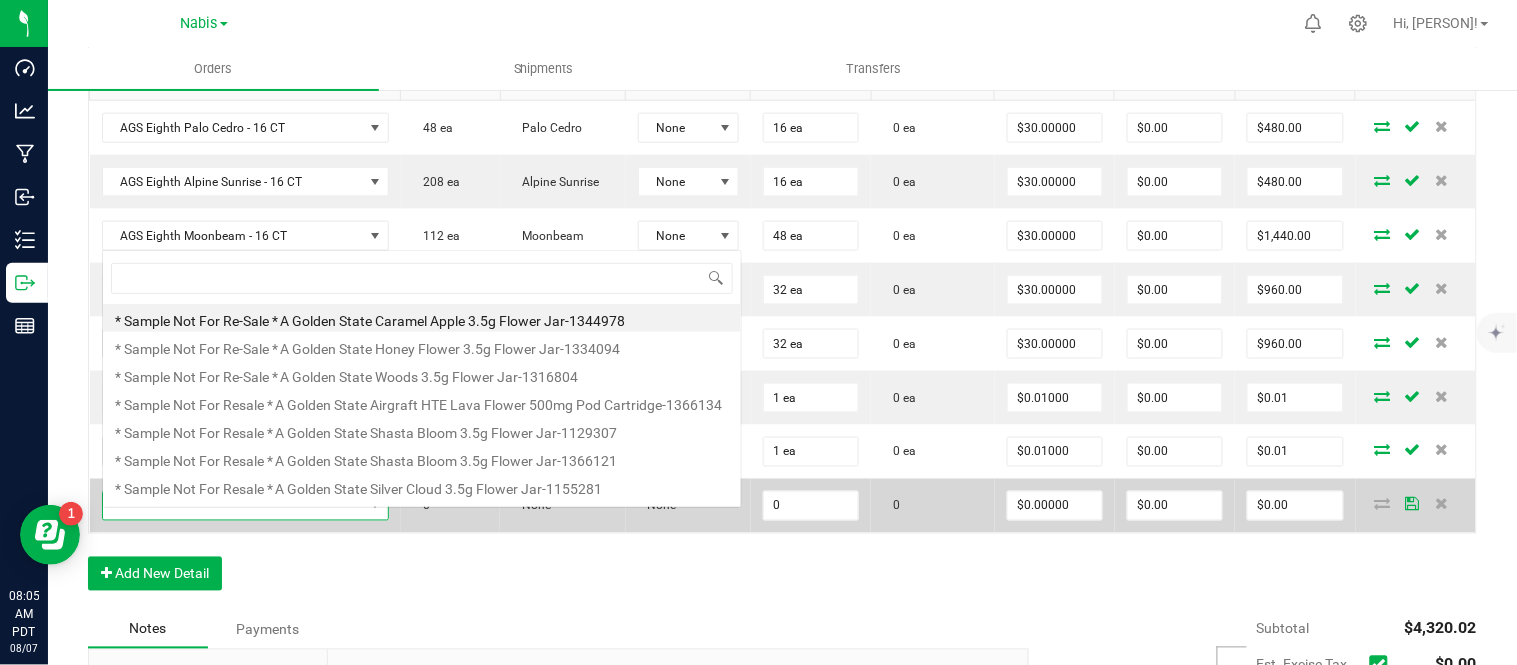 scroll, scrollTop: 0, scrollLeft: 0, axis: both 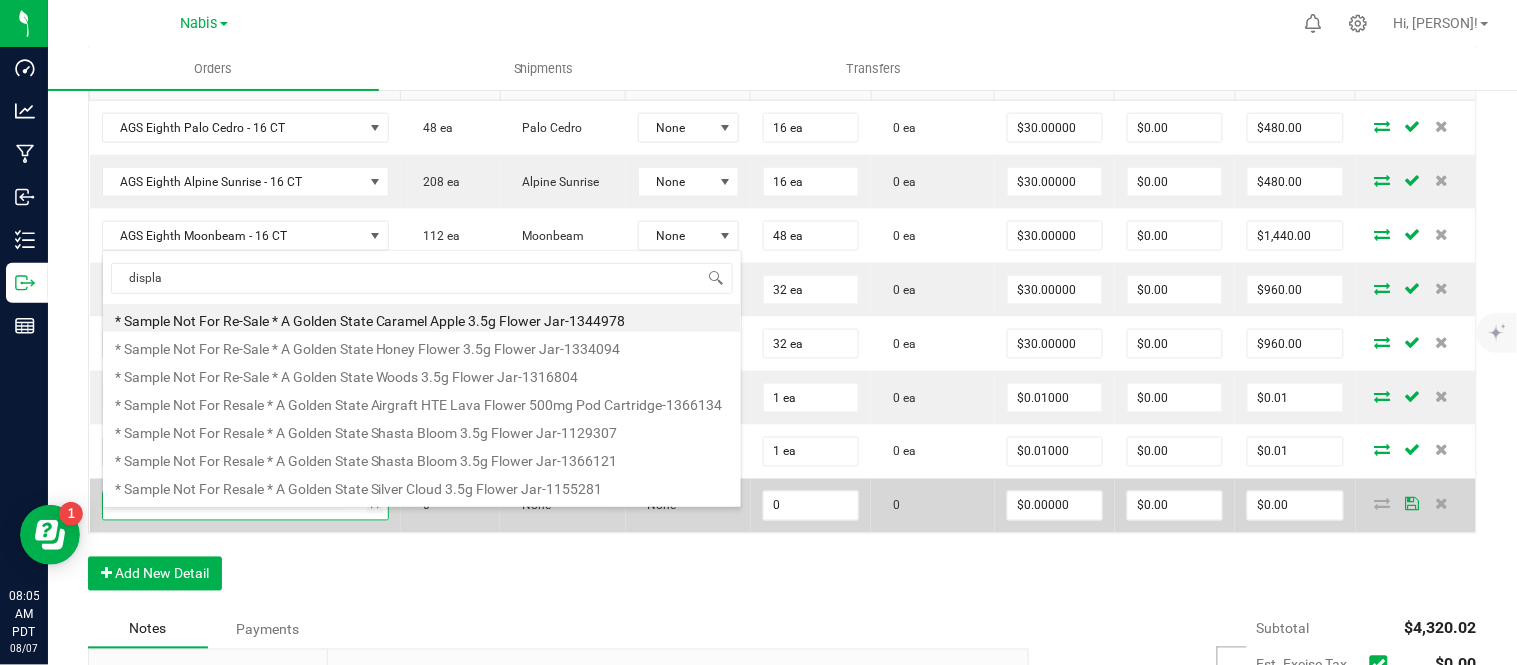 type on "display" 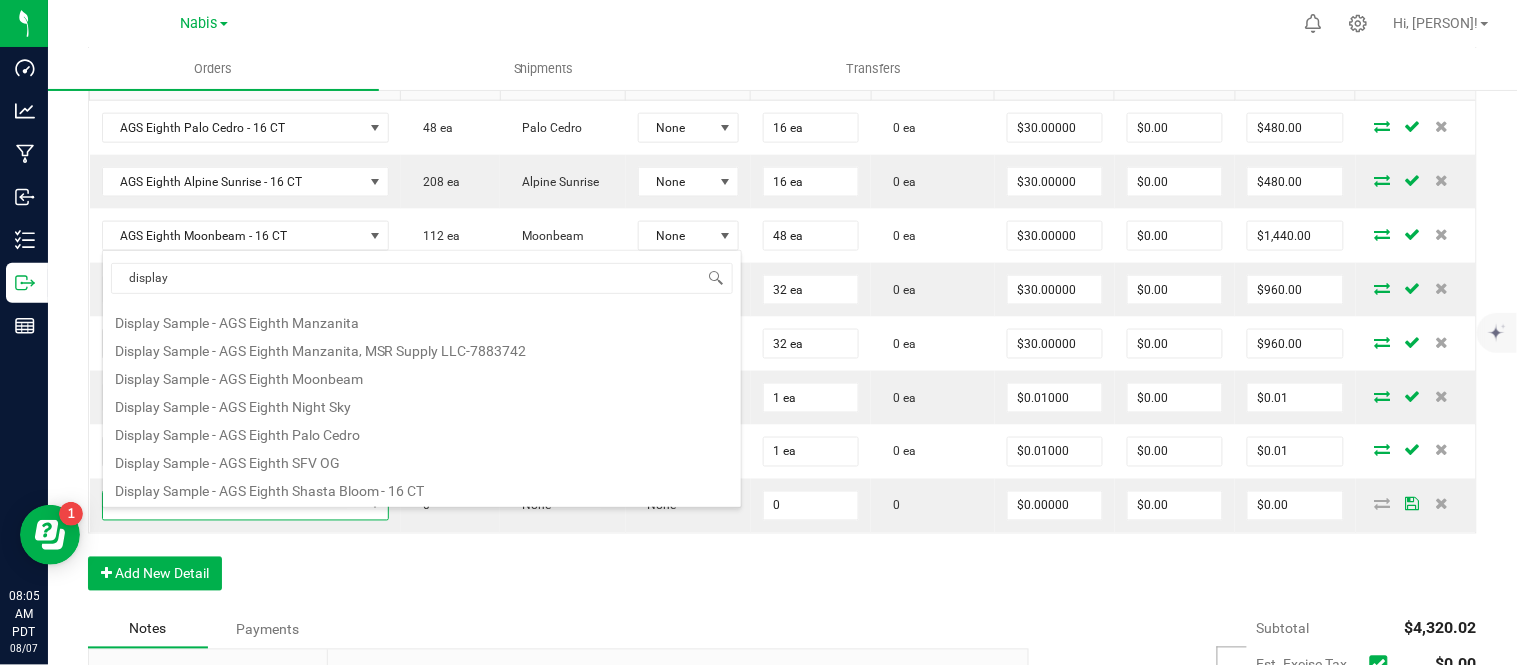 scroll, scrollTop: 195, scrollLeft: 0, axis: vertical 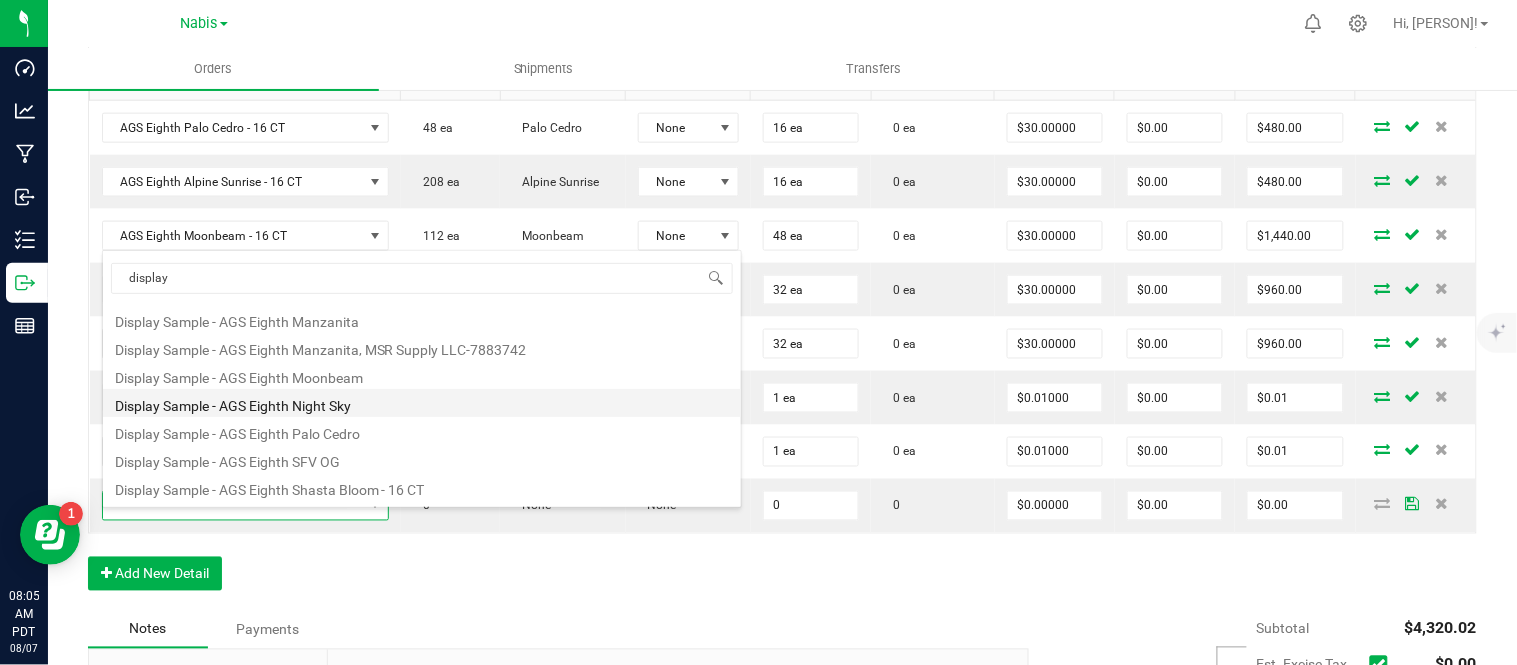 click on "Display Sample - AGS Eighth Night Sky" at bounding box center (422, 403) 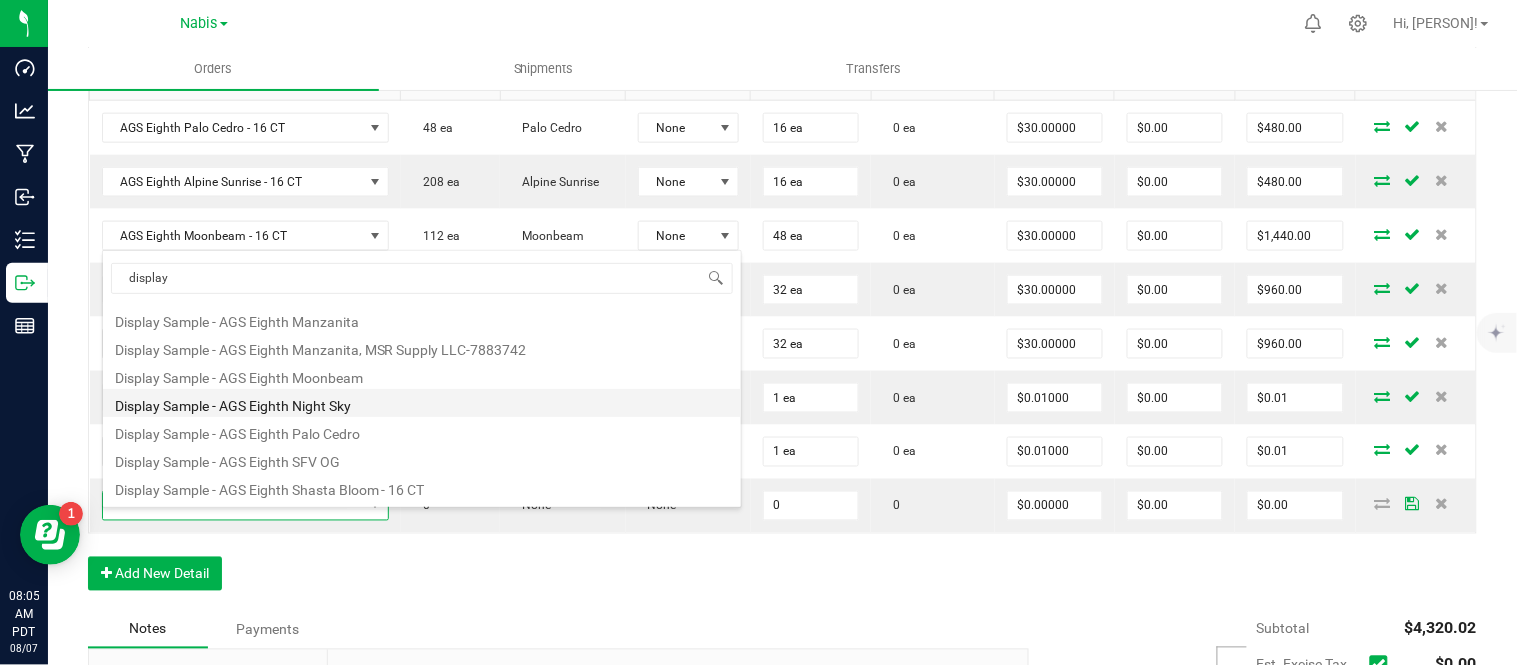 type on "0 ea" 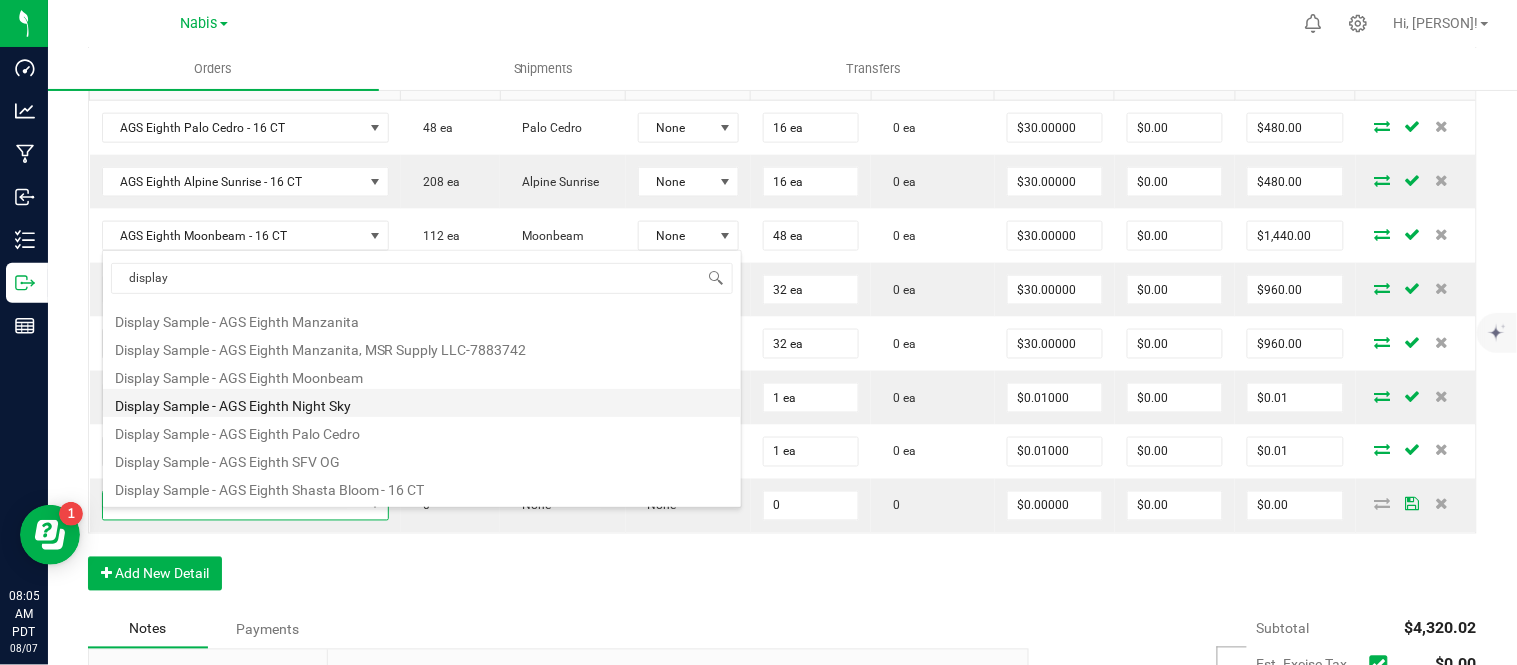 type on "$0.01000" 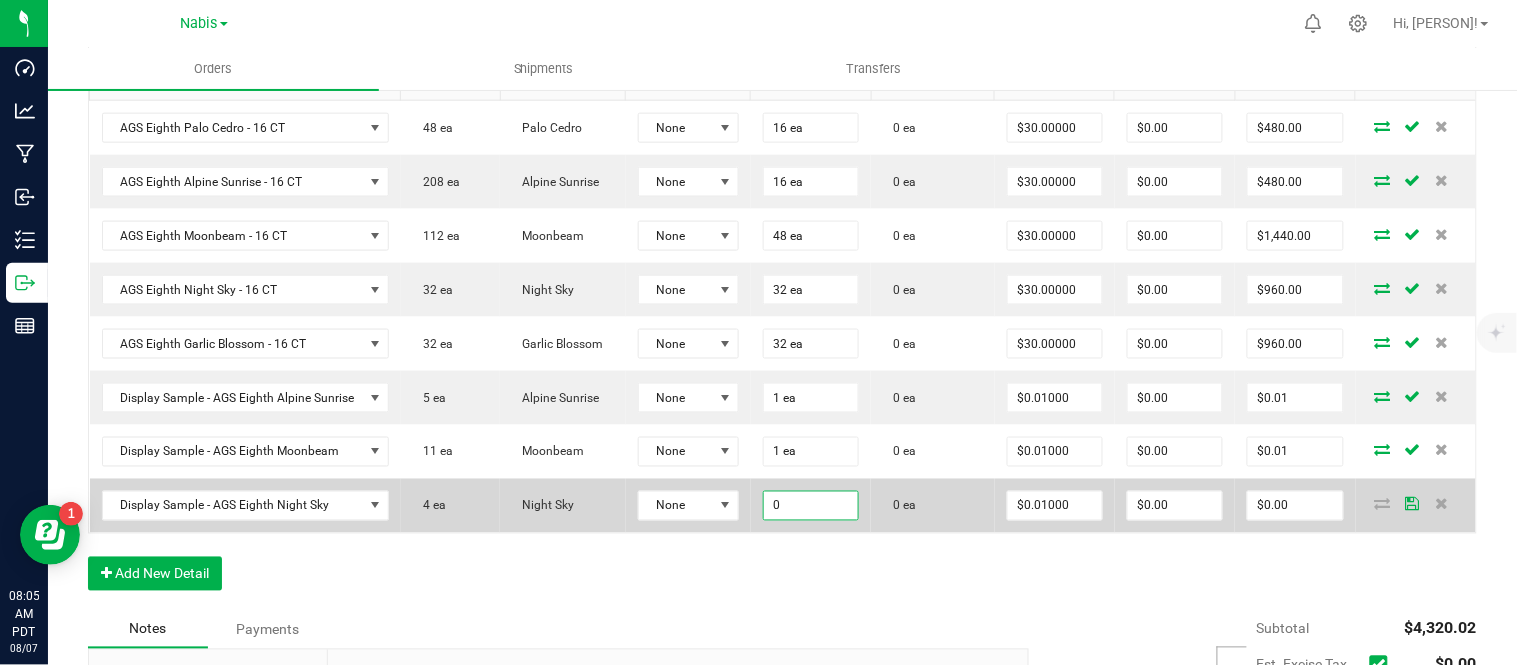 click on "0" at bounding box center (811, 506) 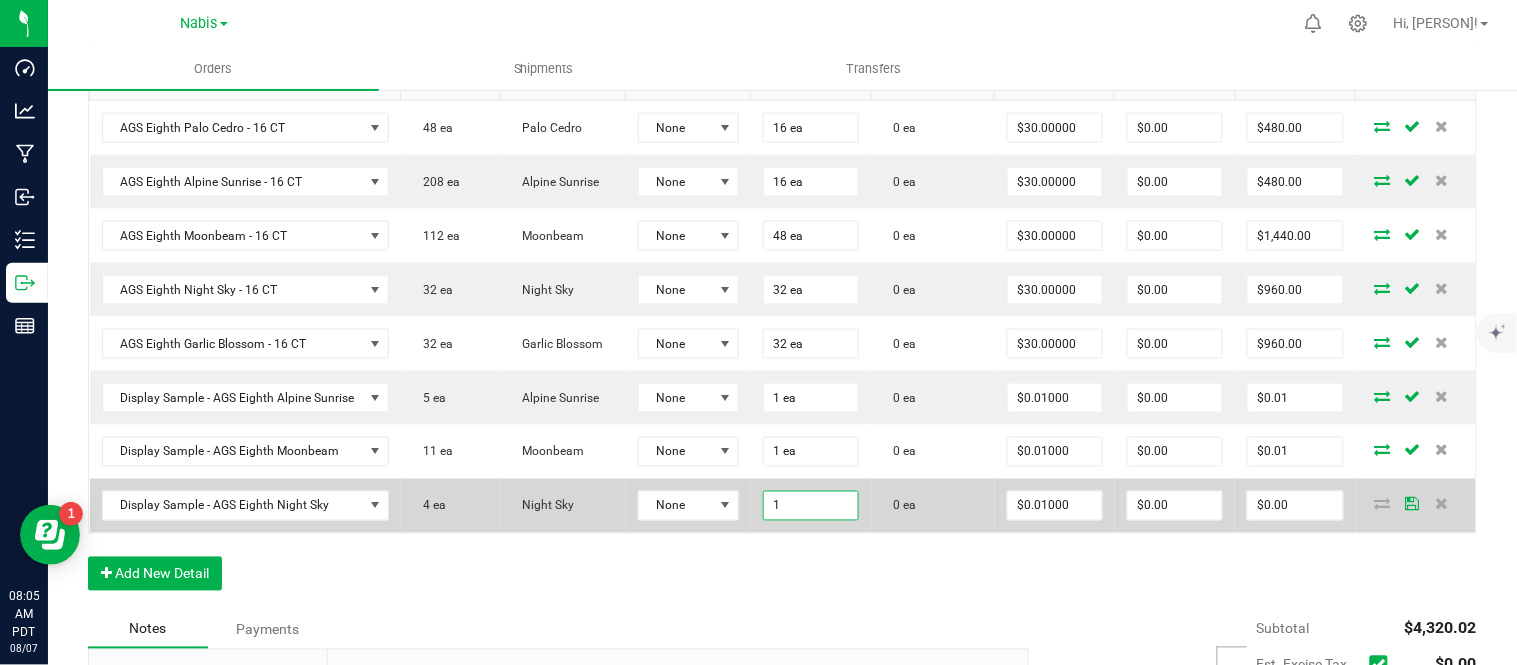 type on "1 ea" 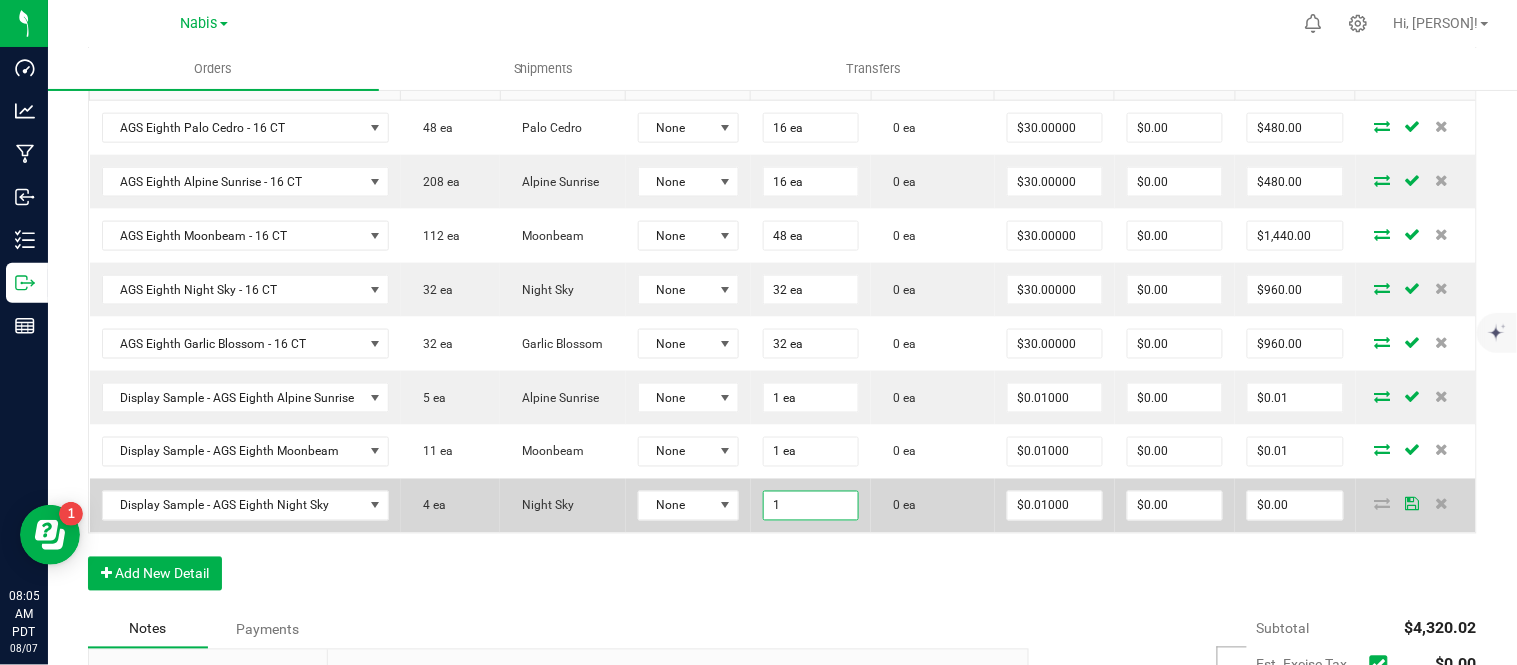 type on "0.01" 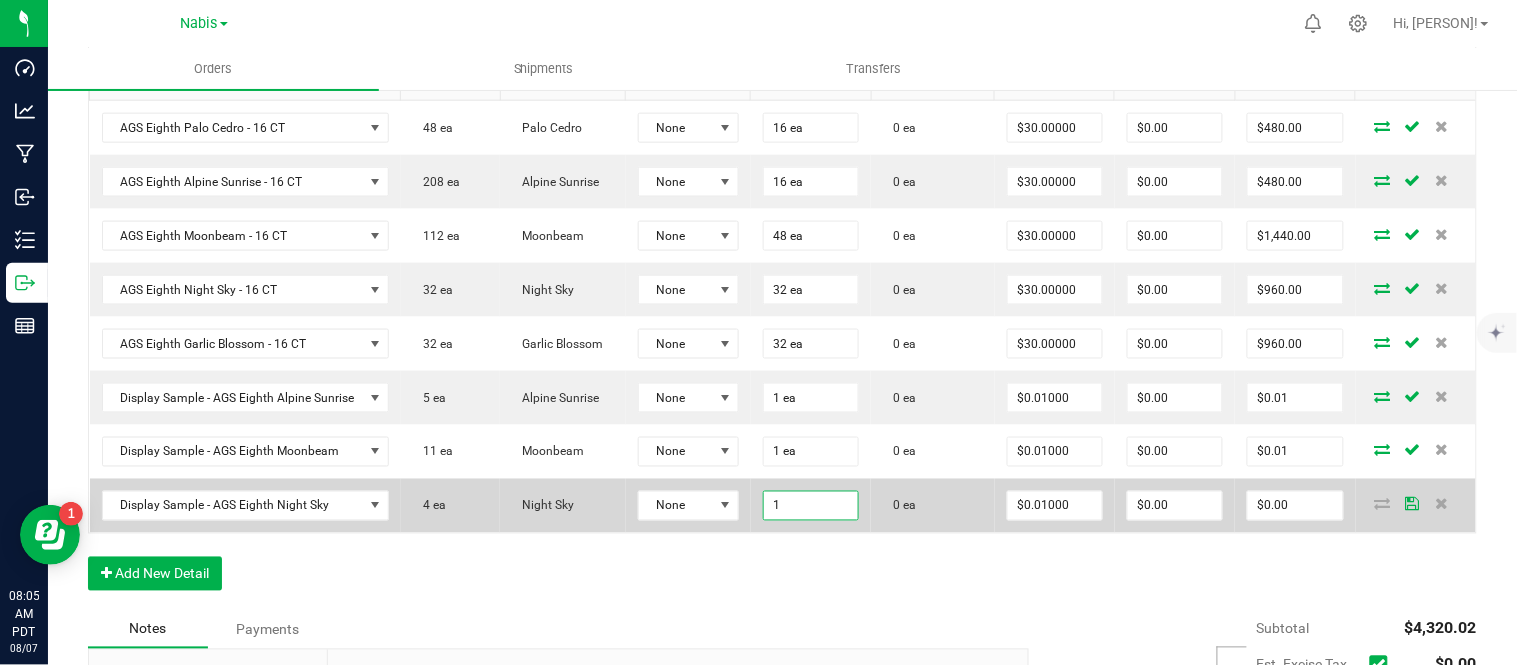type on "$0.01" 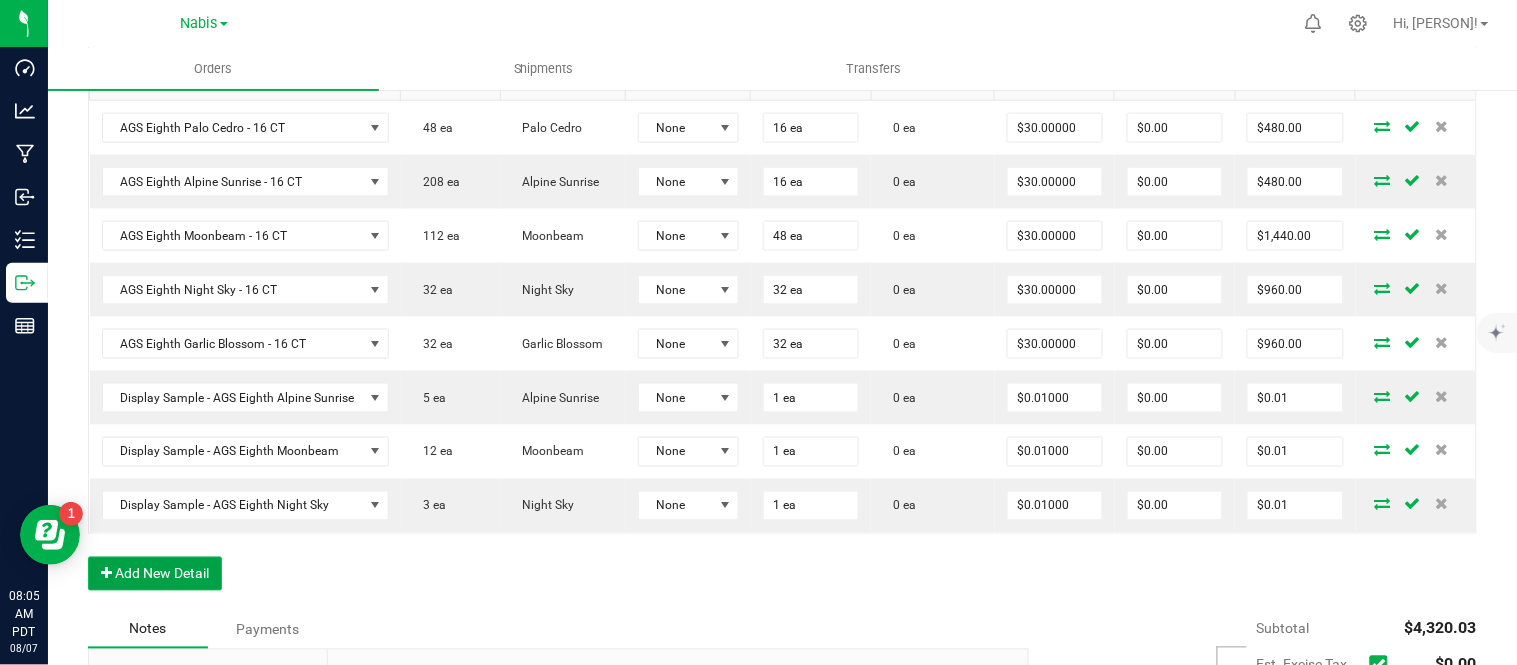 click on "Add New Detail" at bounding box center (155, 574) 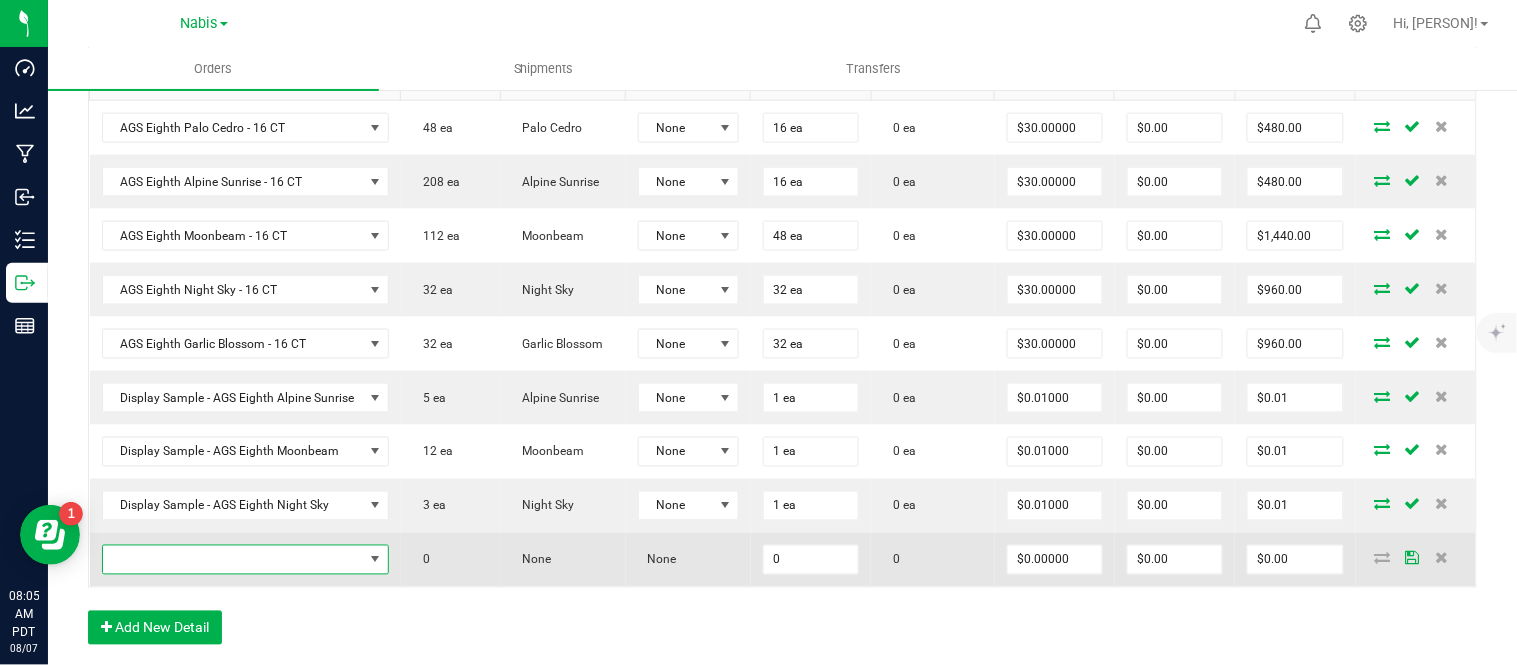 click at bounding box center (233, 560) 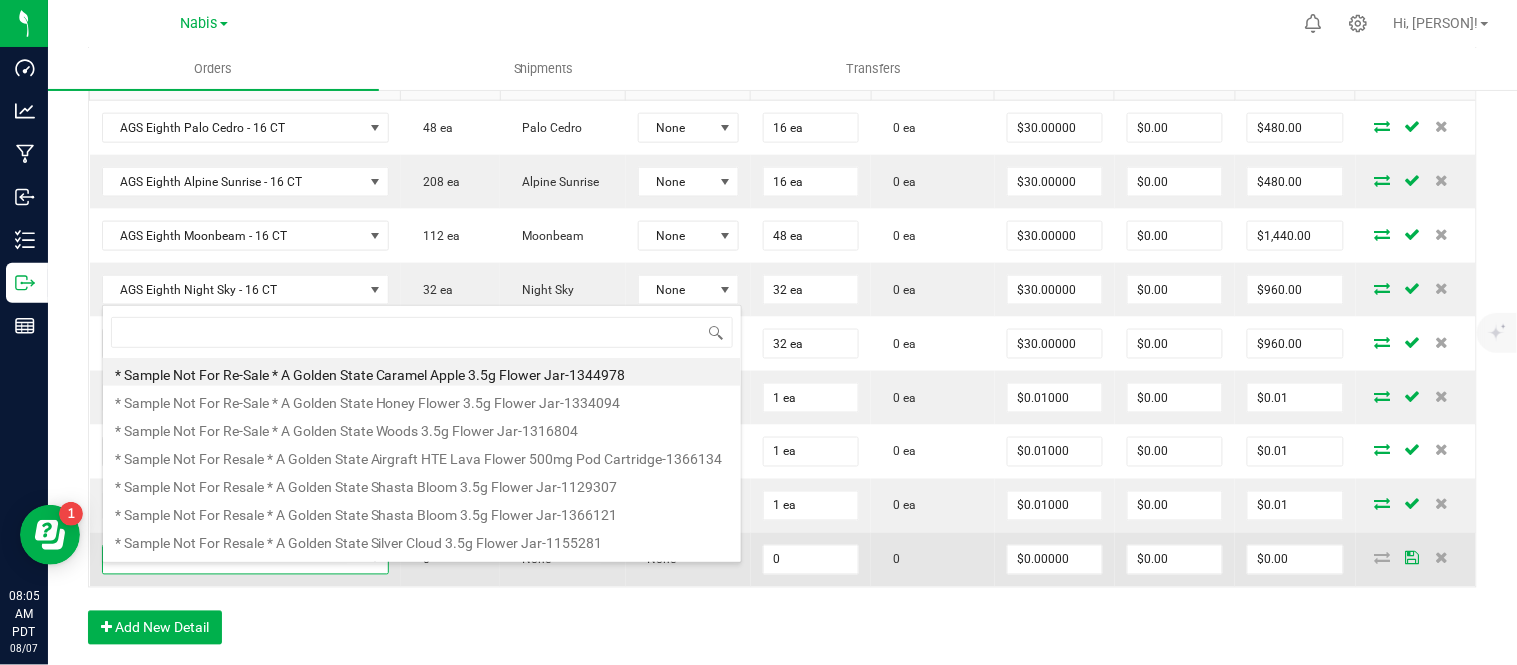 scroll, scrollTop: 99970, scrollLeft: 99717, axis: both 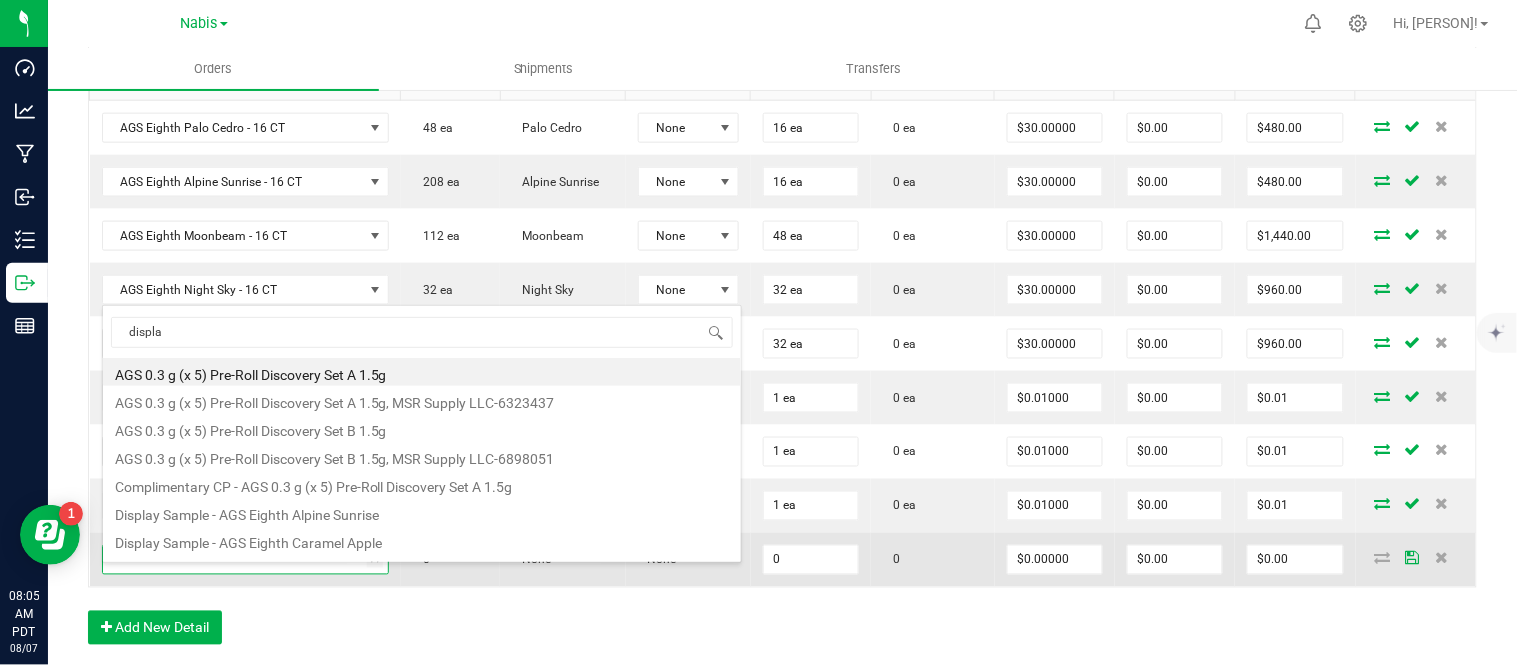 type on "display" 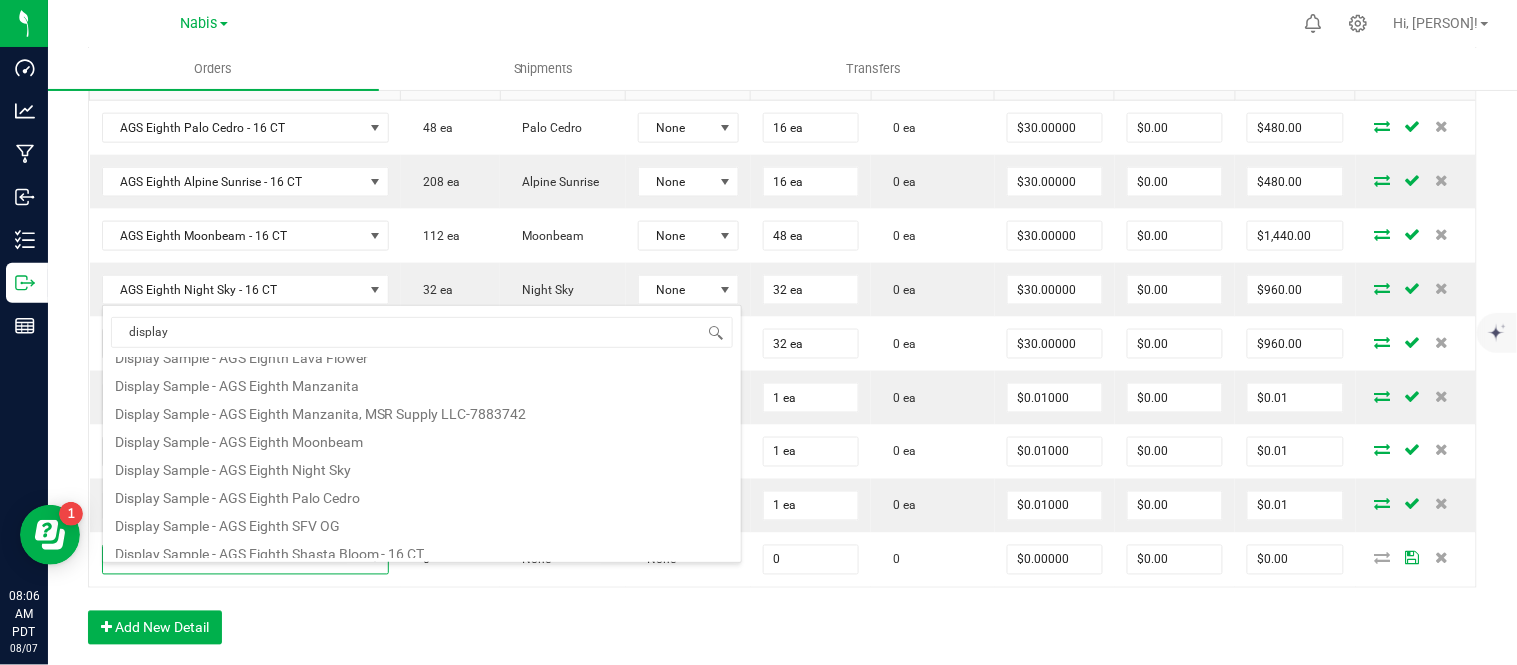 scroll, scrollTop: 194, scrollLeft: 0, axis: vertical 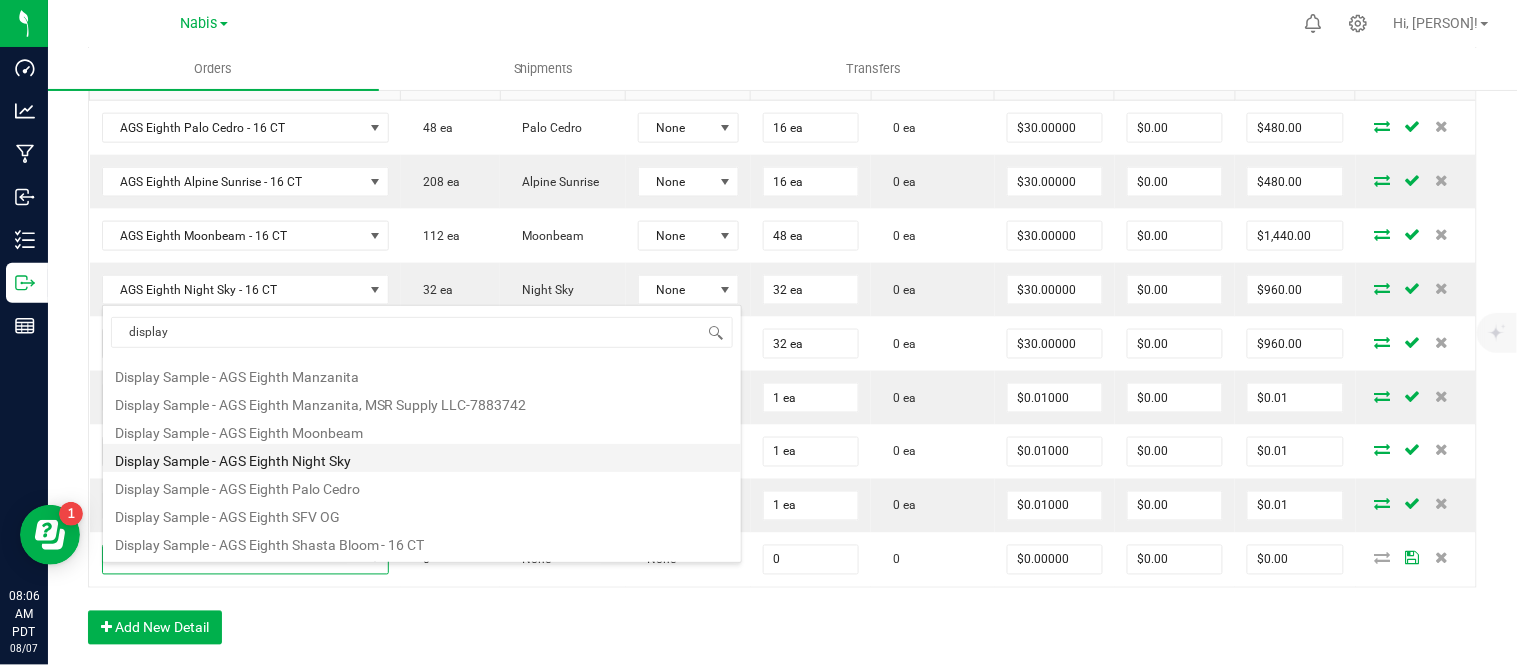 click on "Display Sample - AGS Eighth Night Sky" at bounding box center [422, 458] 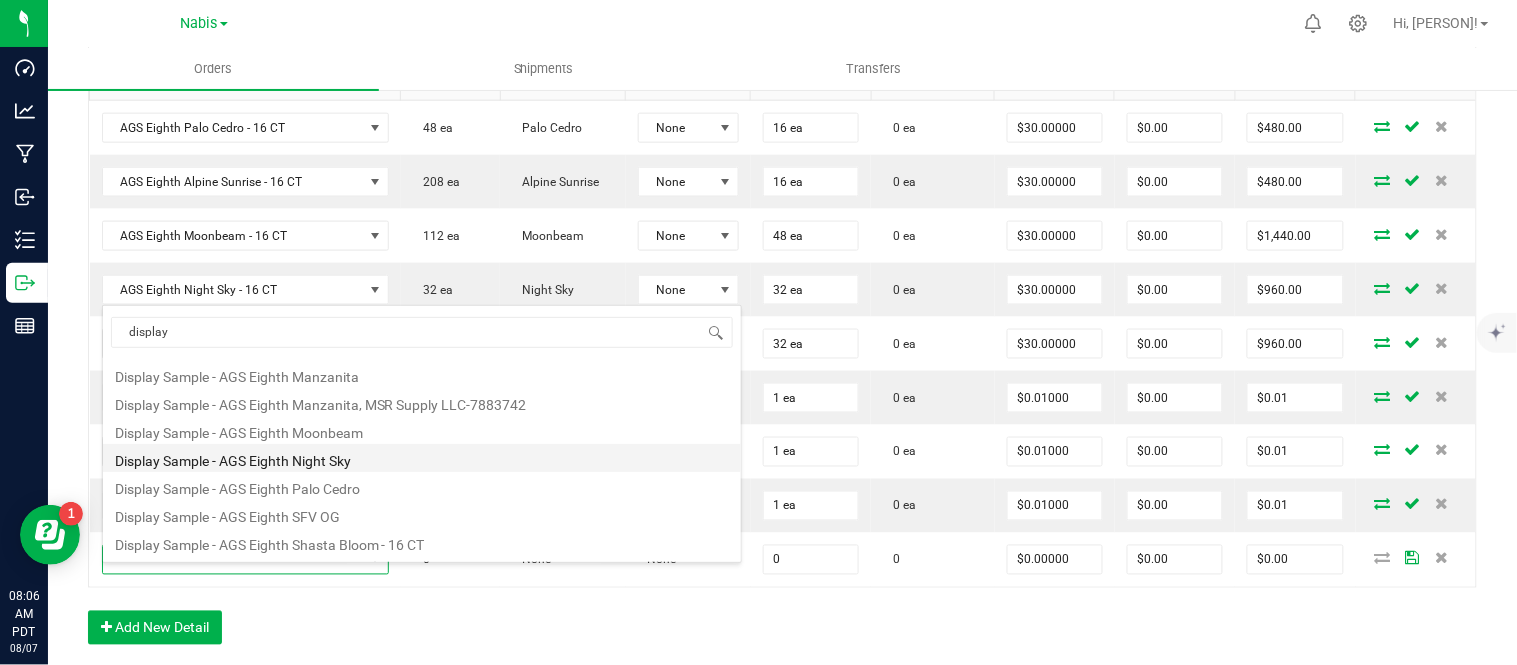 type on "0 ea" 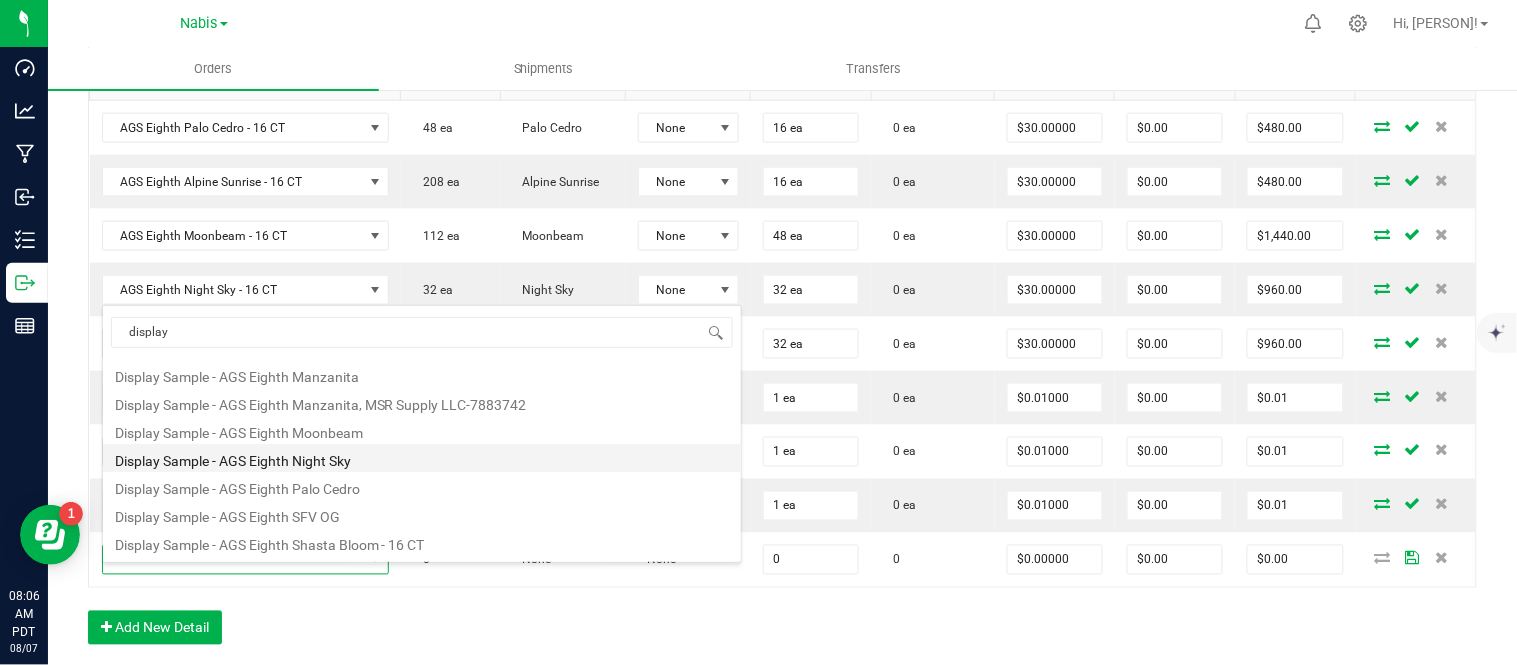 type on "$0.01000" 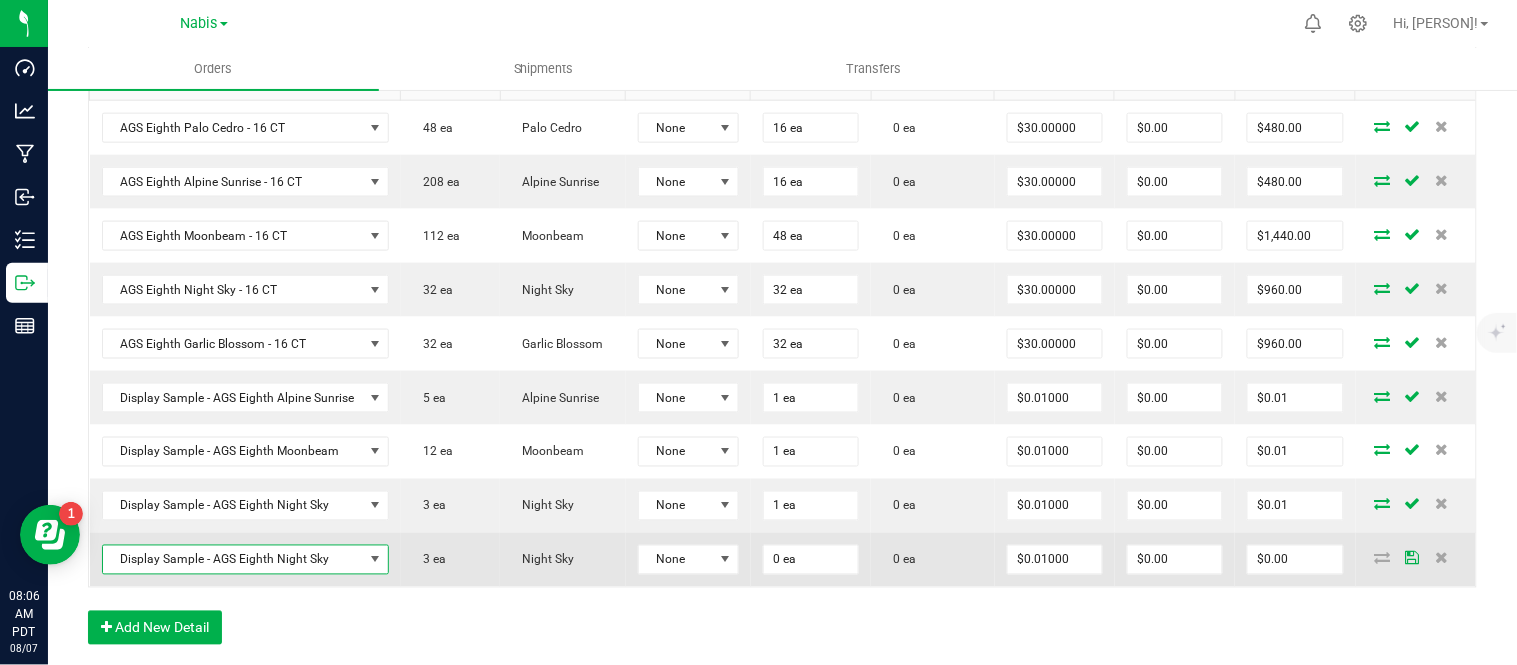 click on "Display Sample - AGS Eighth Night Sky" at bounding box center (233, 560) 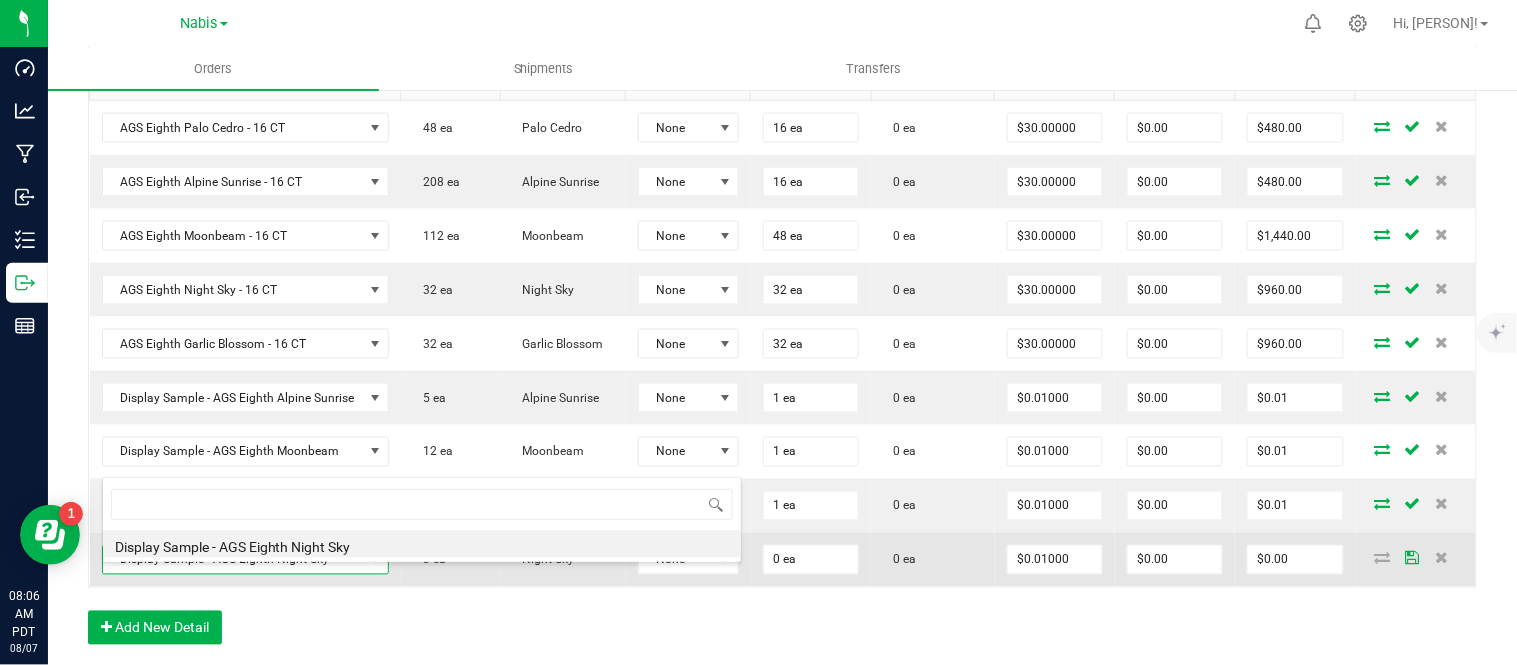 scroll, scrollTop: 99970, scrollLeft: 99717, axis: both 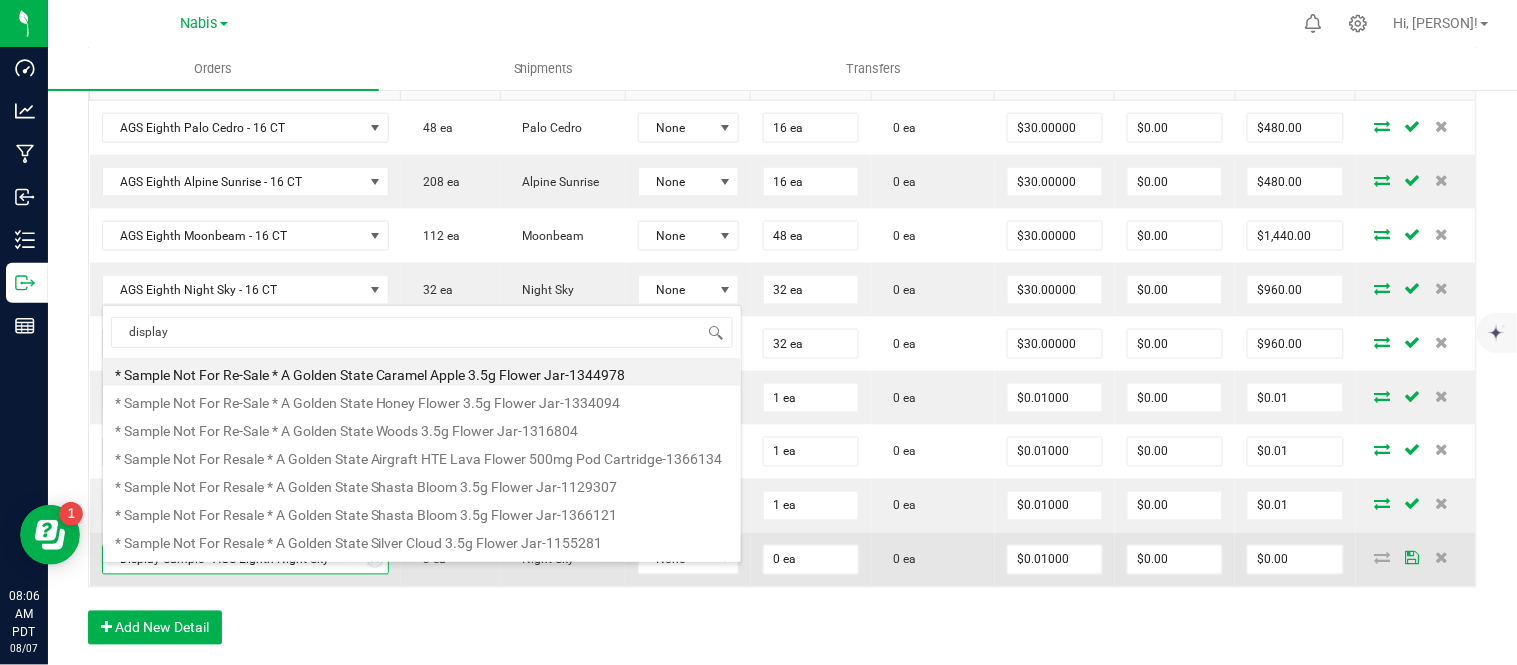 type on "display" 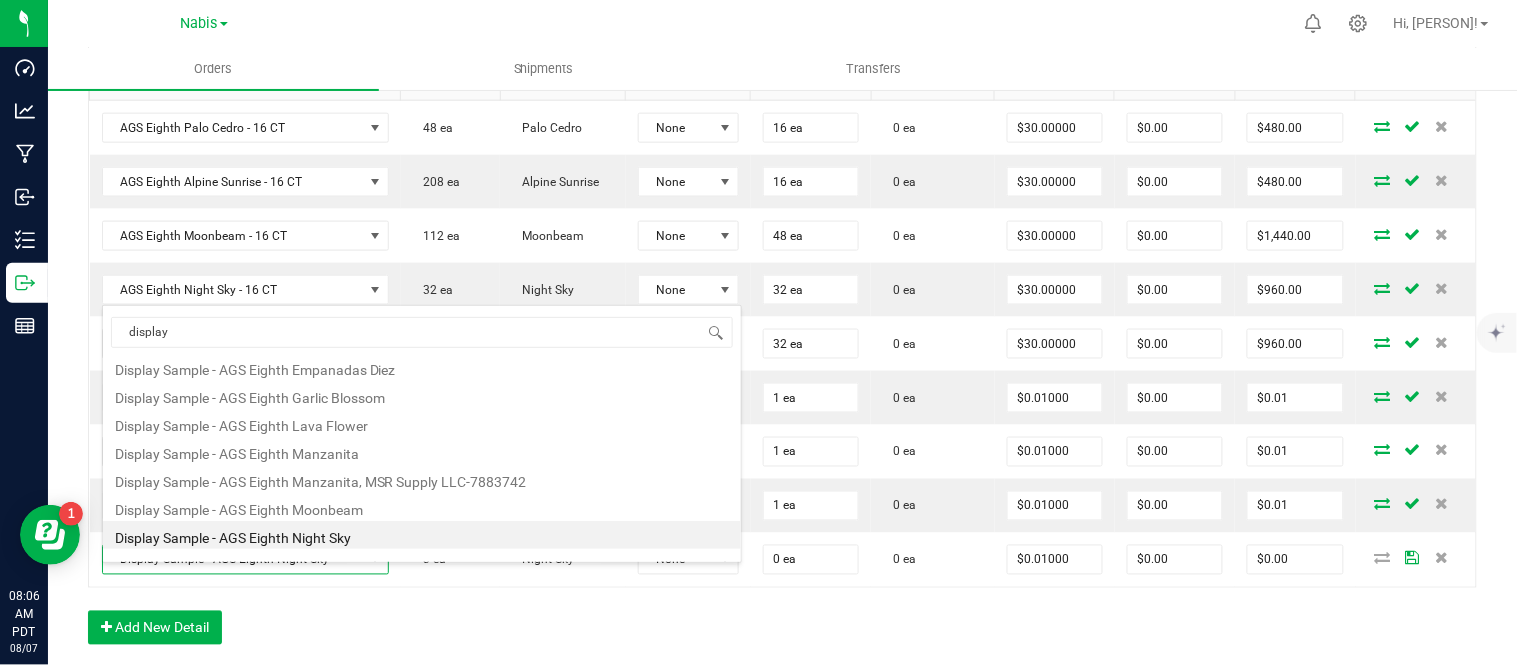 scroll, scrollTop: 100, scrollLeft: 0, axis: vertical 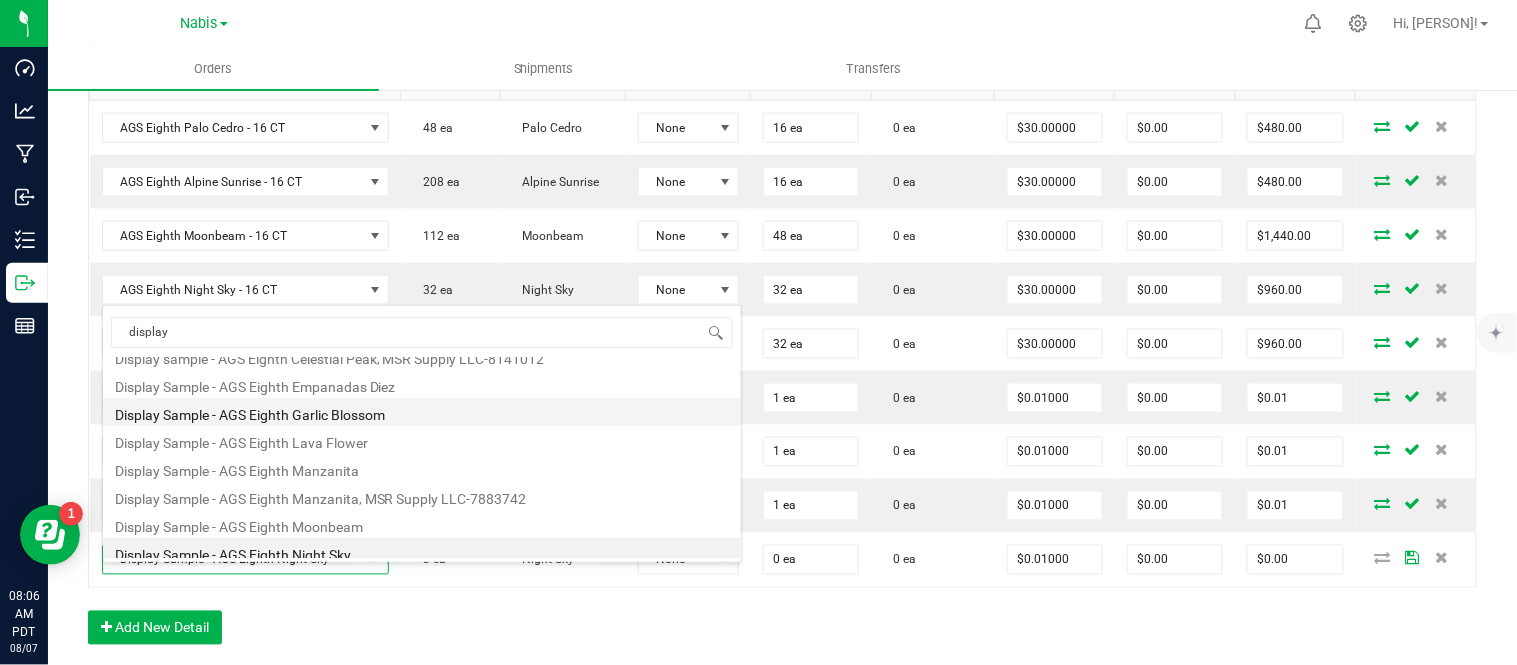 click on "Display Sample - AGS Eighth Garlic Blossom" at bounding box center [422, 412] 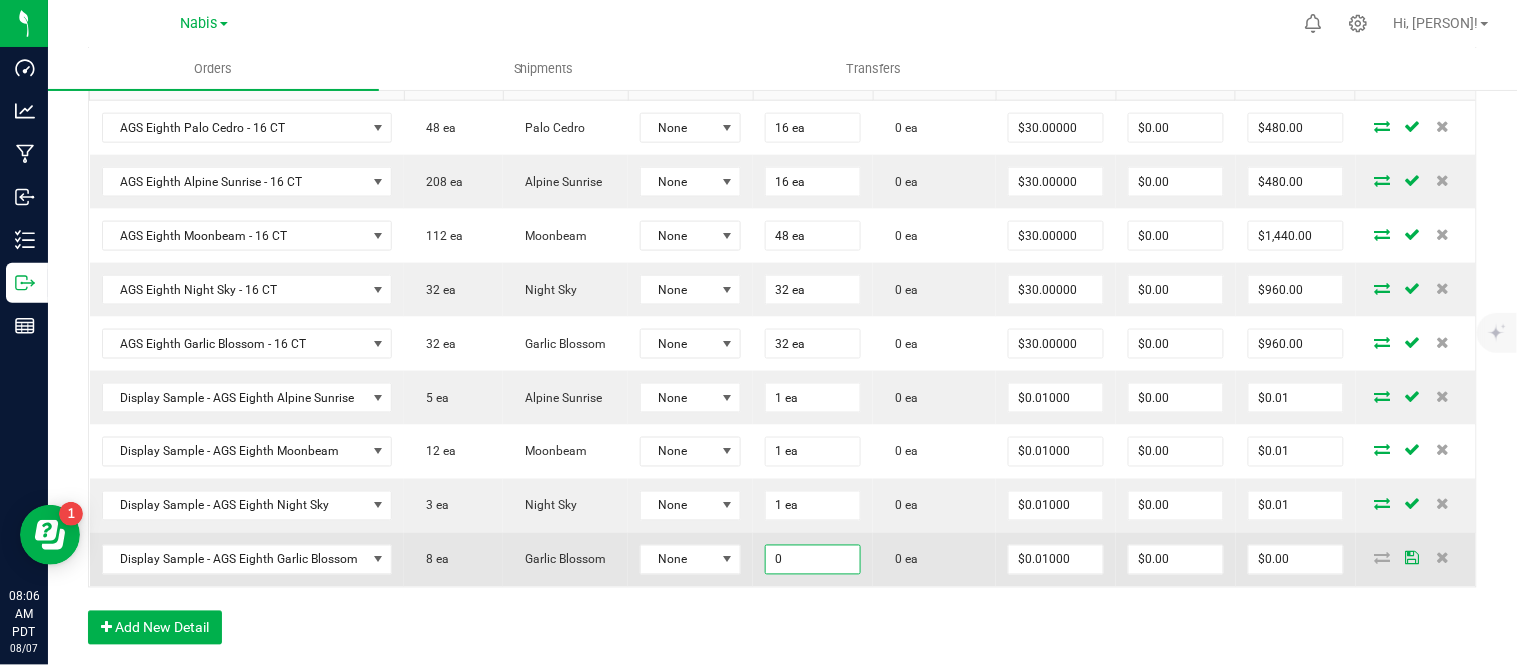 click on "0" at bounding box center [813, 560] 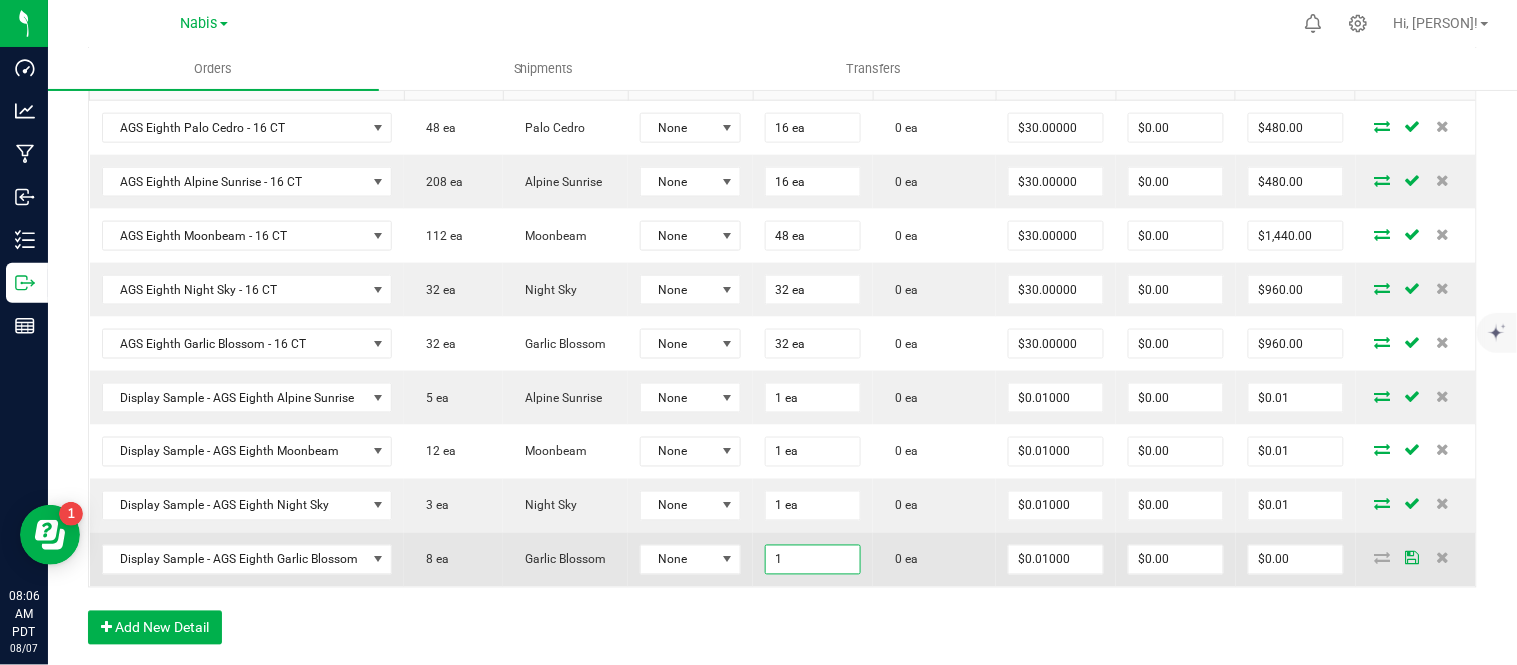 type on "1 ea" 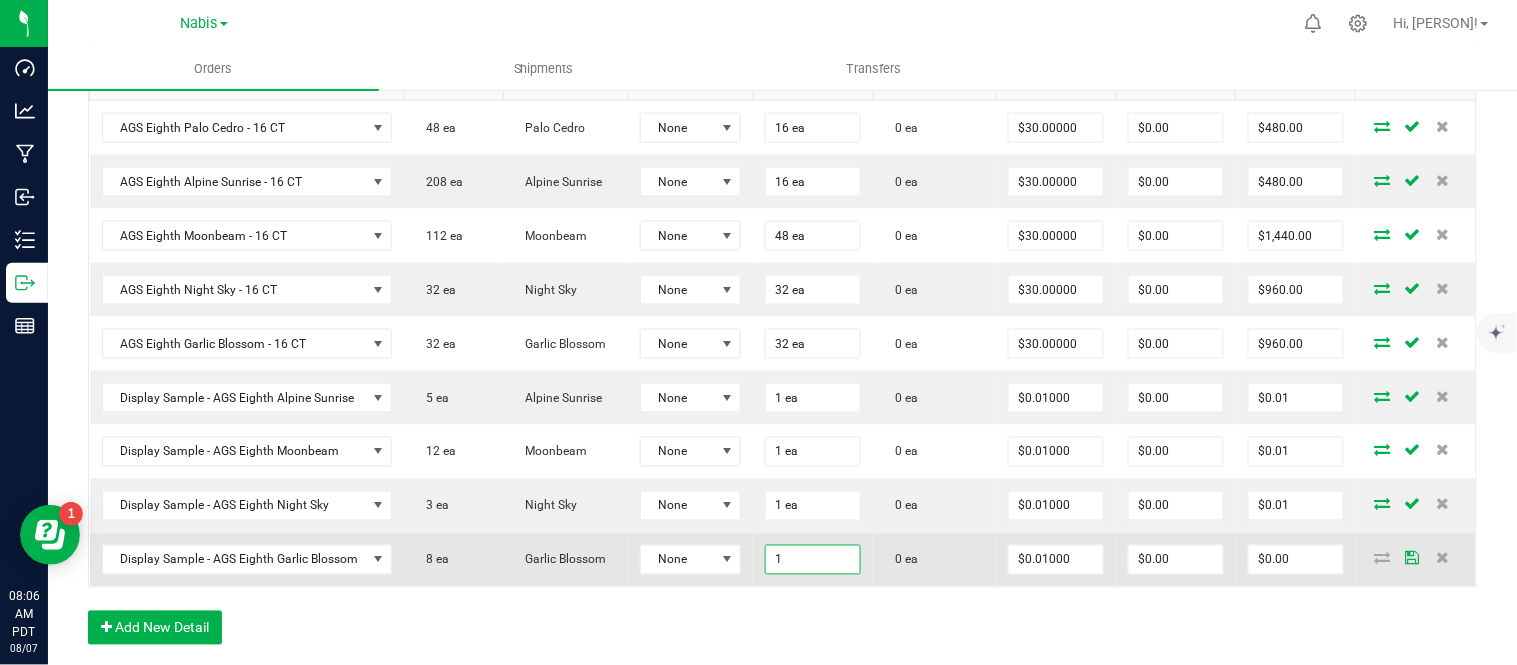 type on "0.01" 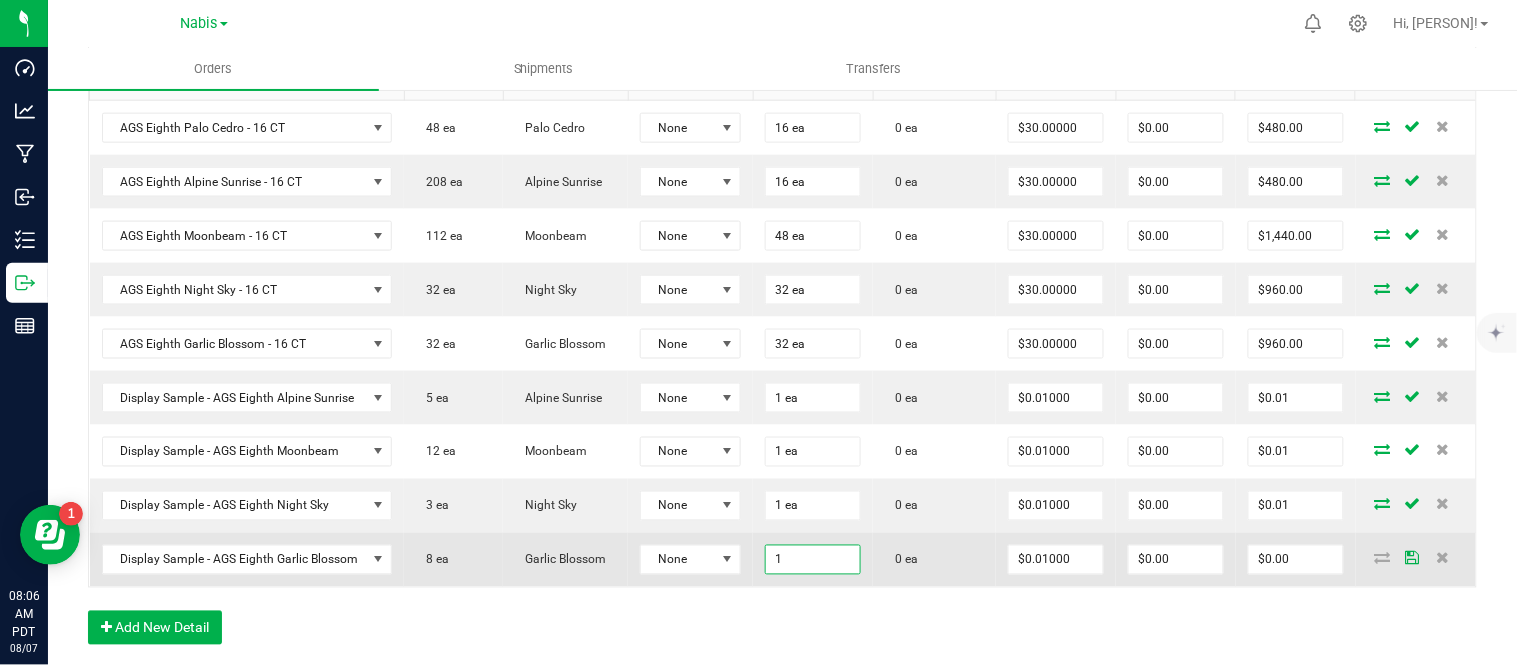 type on "$0.01" 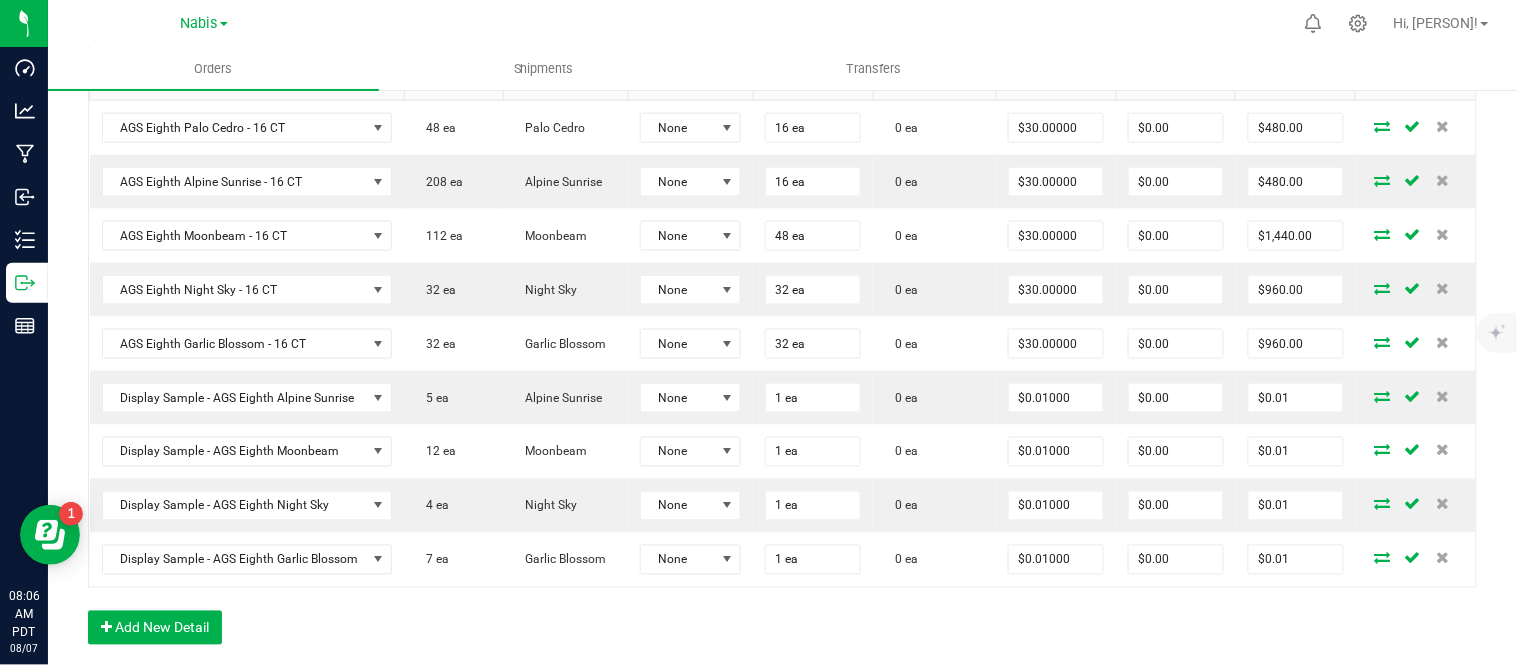 scroll, scrollTop: 961, scrollLeft: 0, axis: vertical 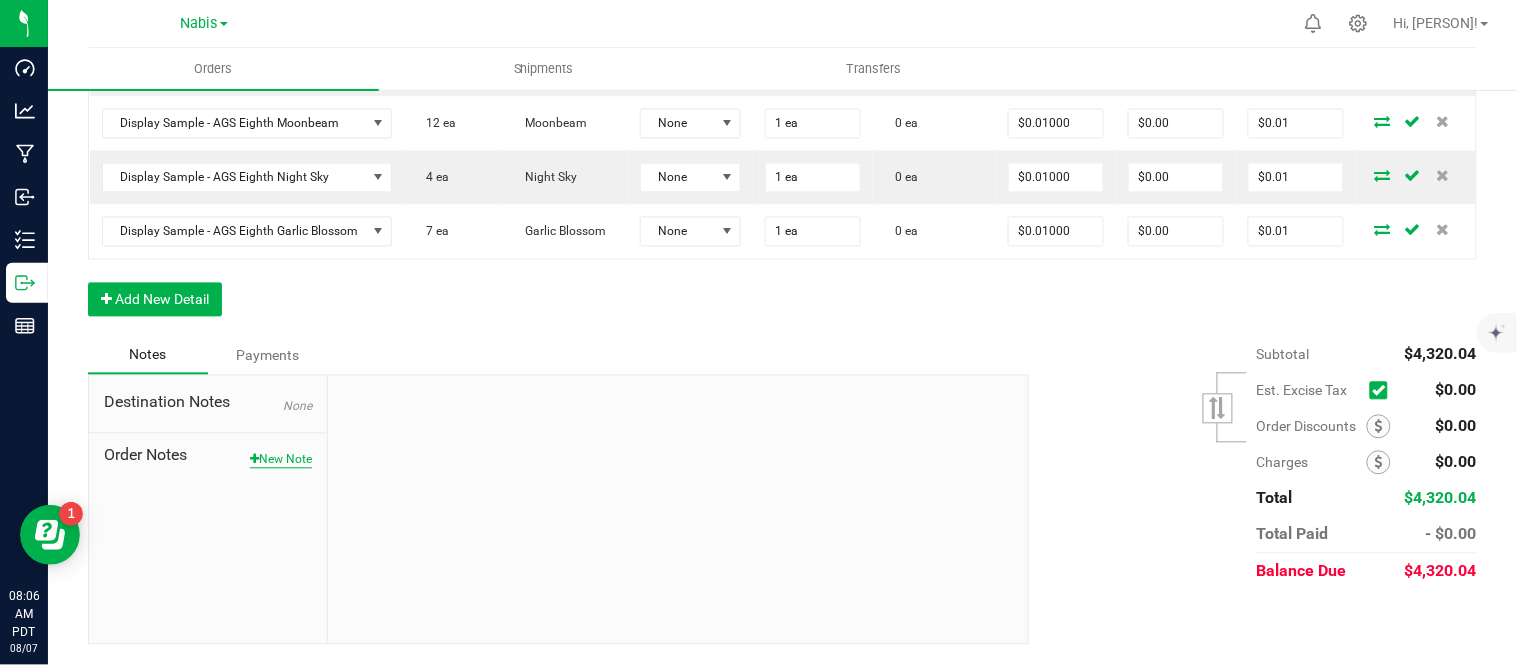 click on "New Note" at bounding box center [281, 460] 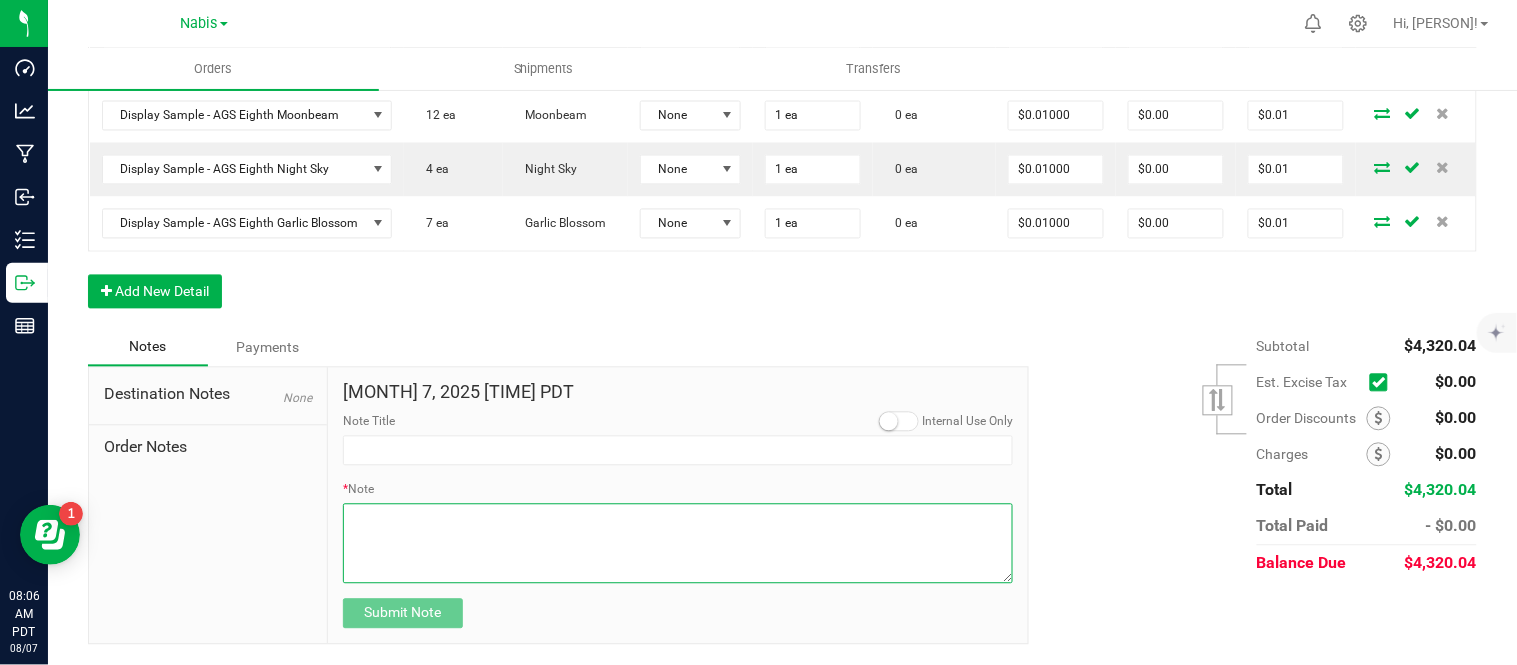 click on "*
Note" at bounding box center [678, 544] 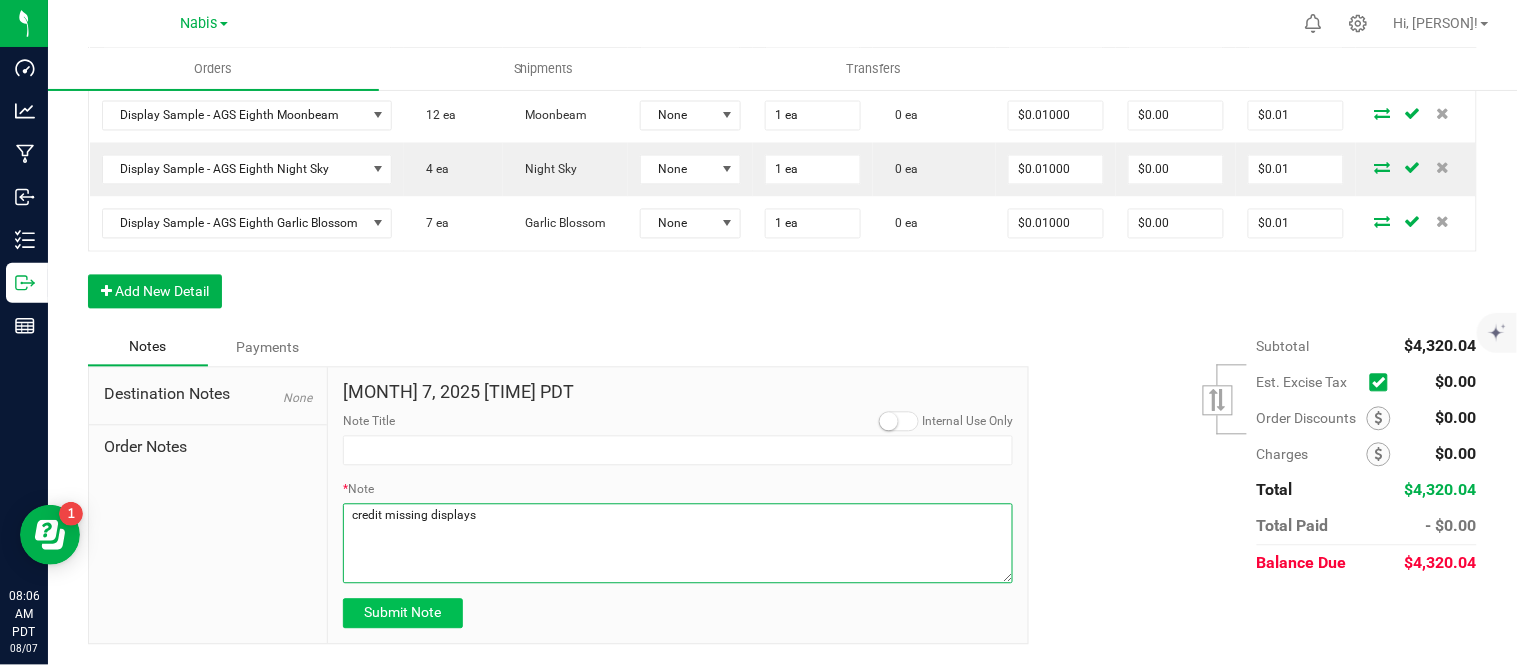type on "credit missing displays" 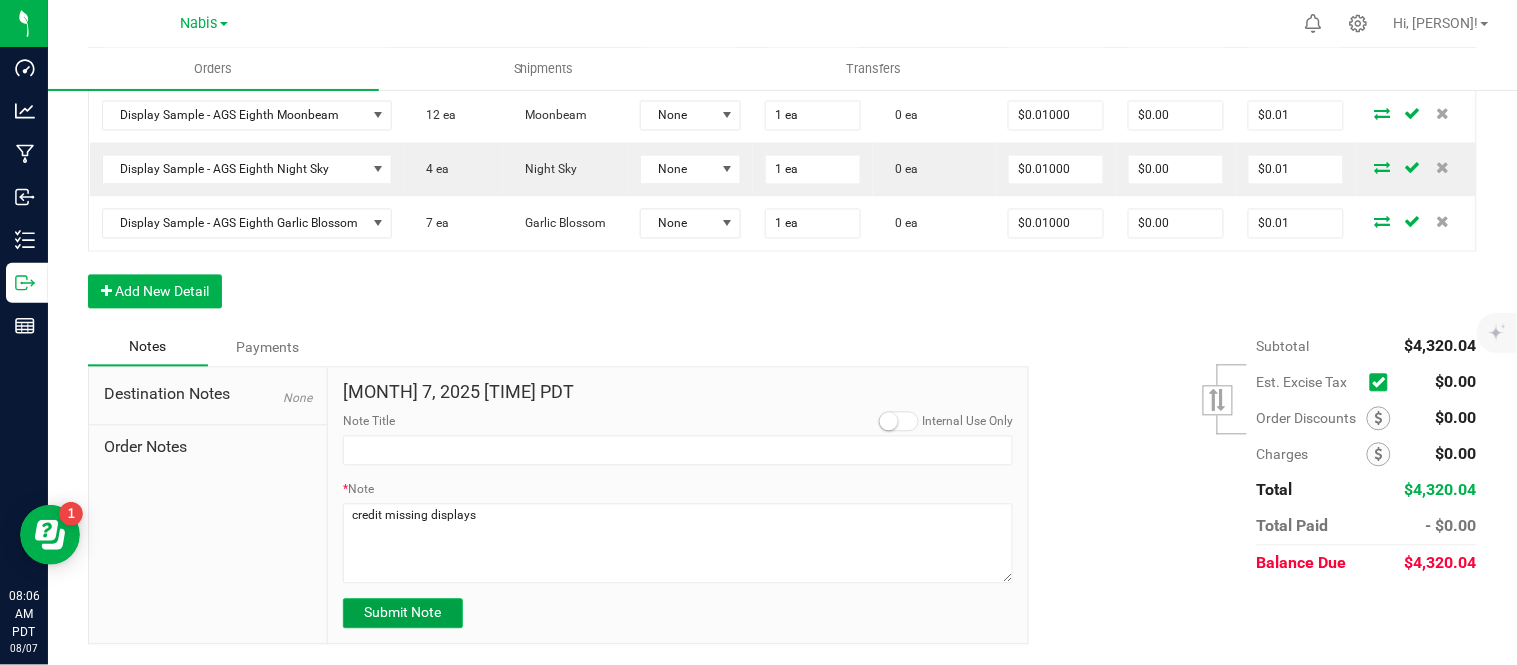 click on "Submit Note" at bounding box center (403, 614) 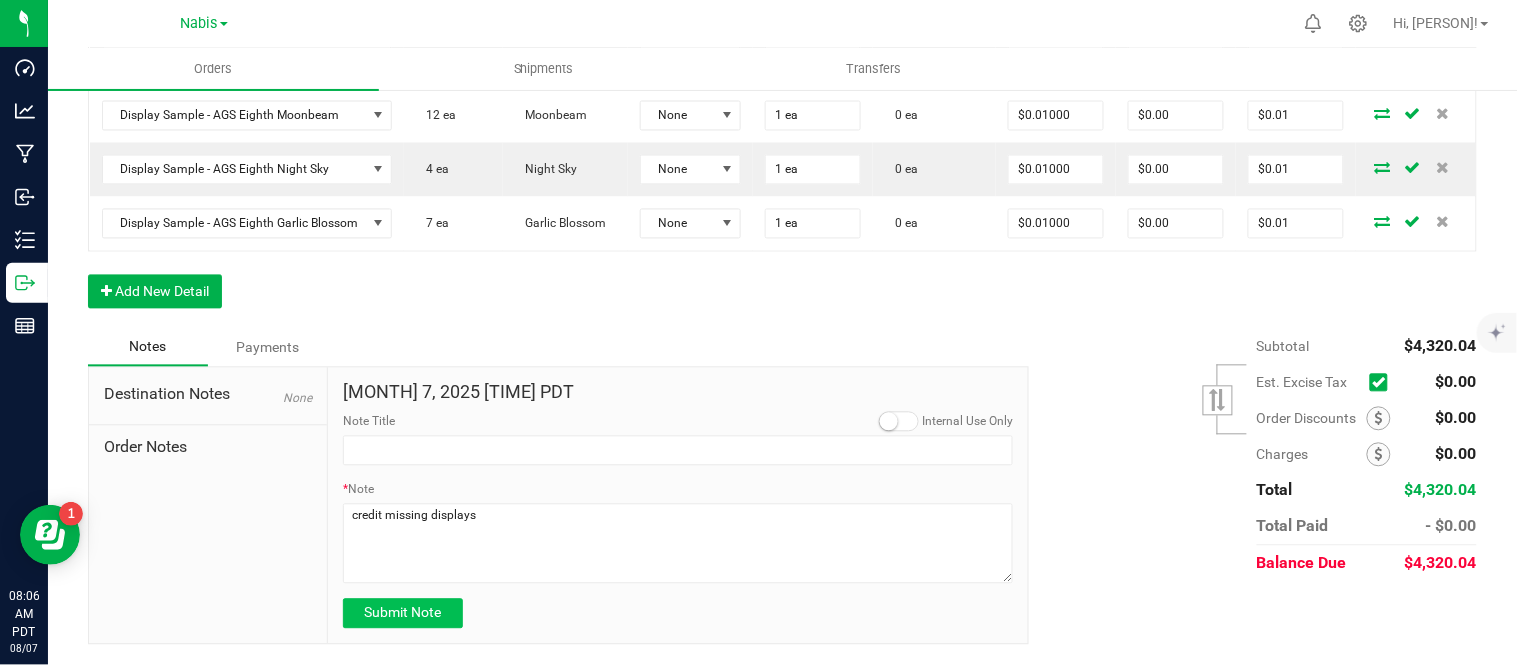 type on "[MONTH]/[DAY]/[YEAR] [TIME] [TIMEZONE]" 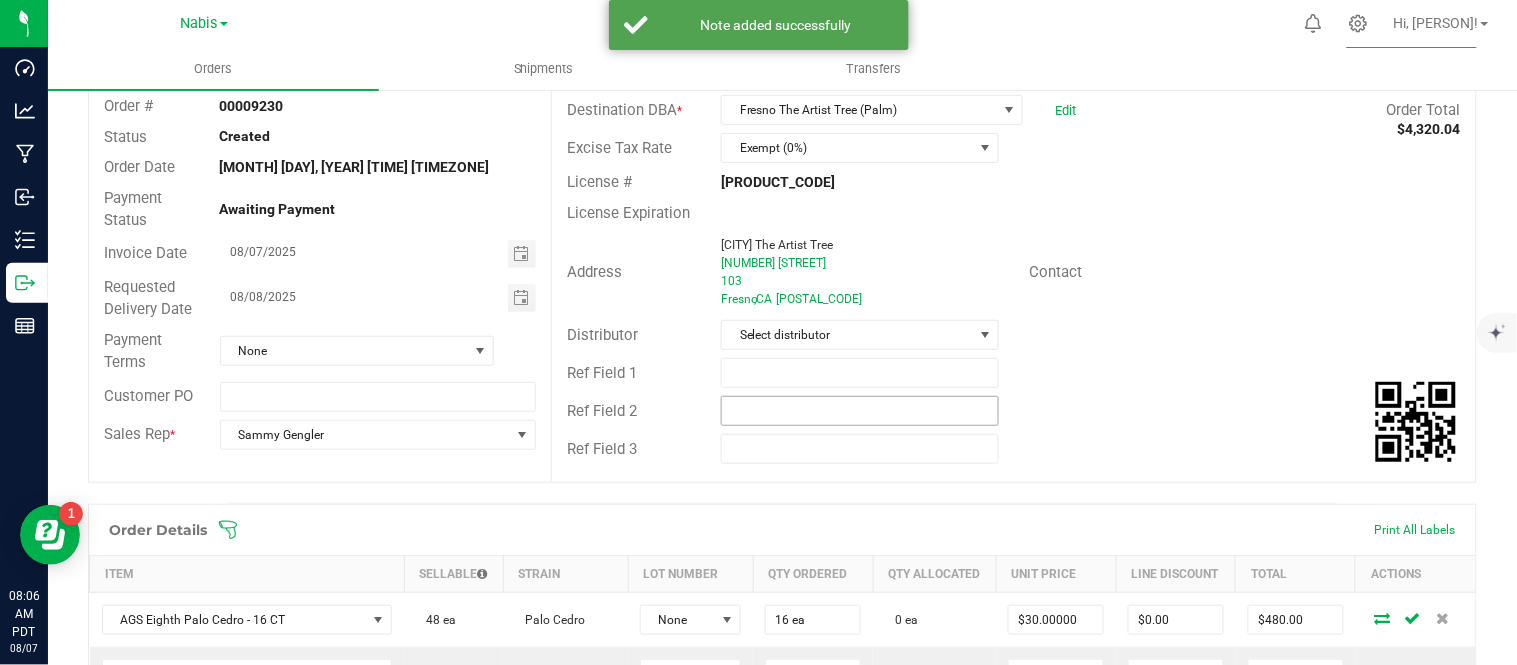 scroll, scrollTop: 116, scrollLeft: 0, axis: vertical 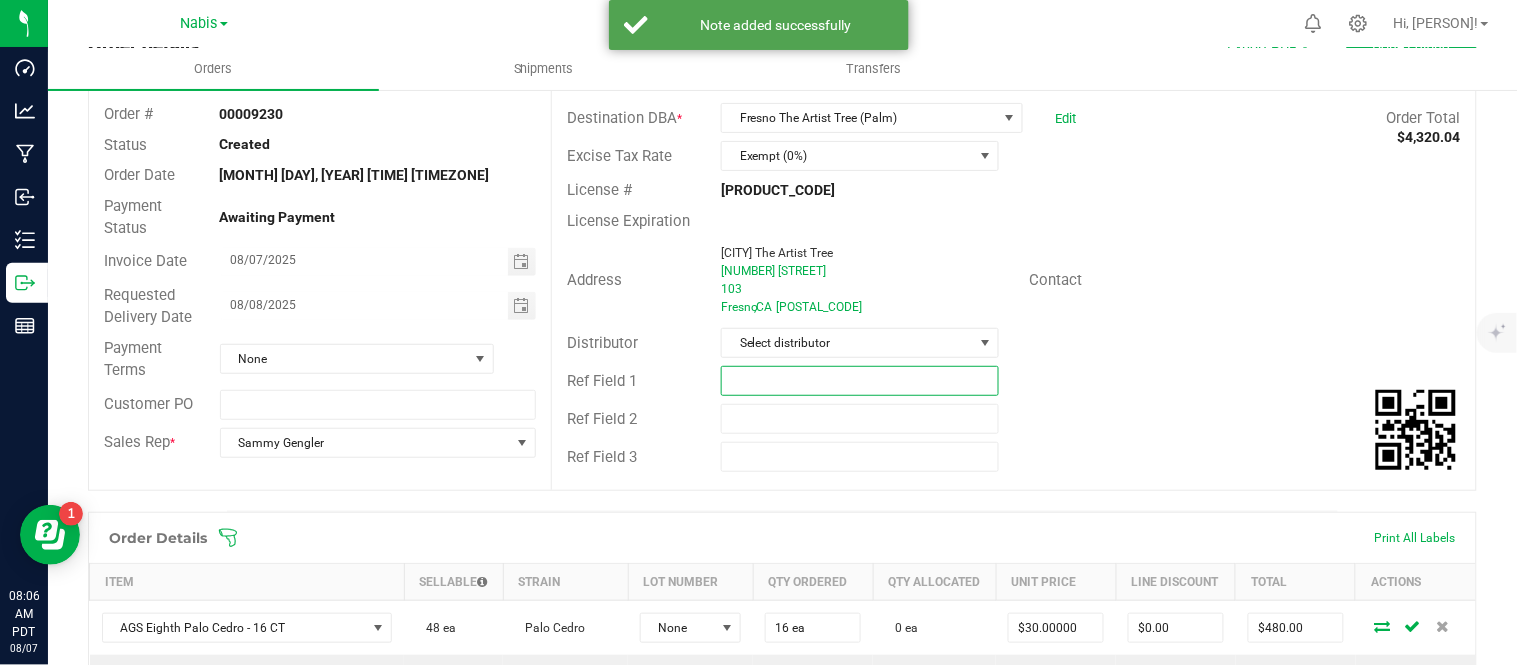 click at bounding box center [860, 381] 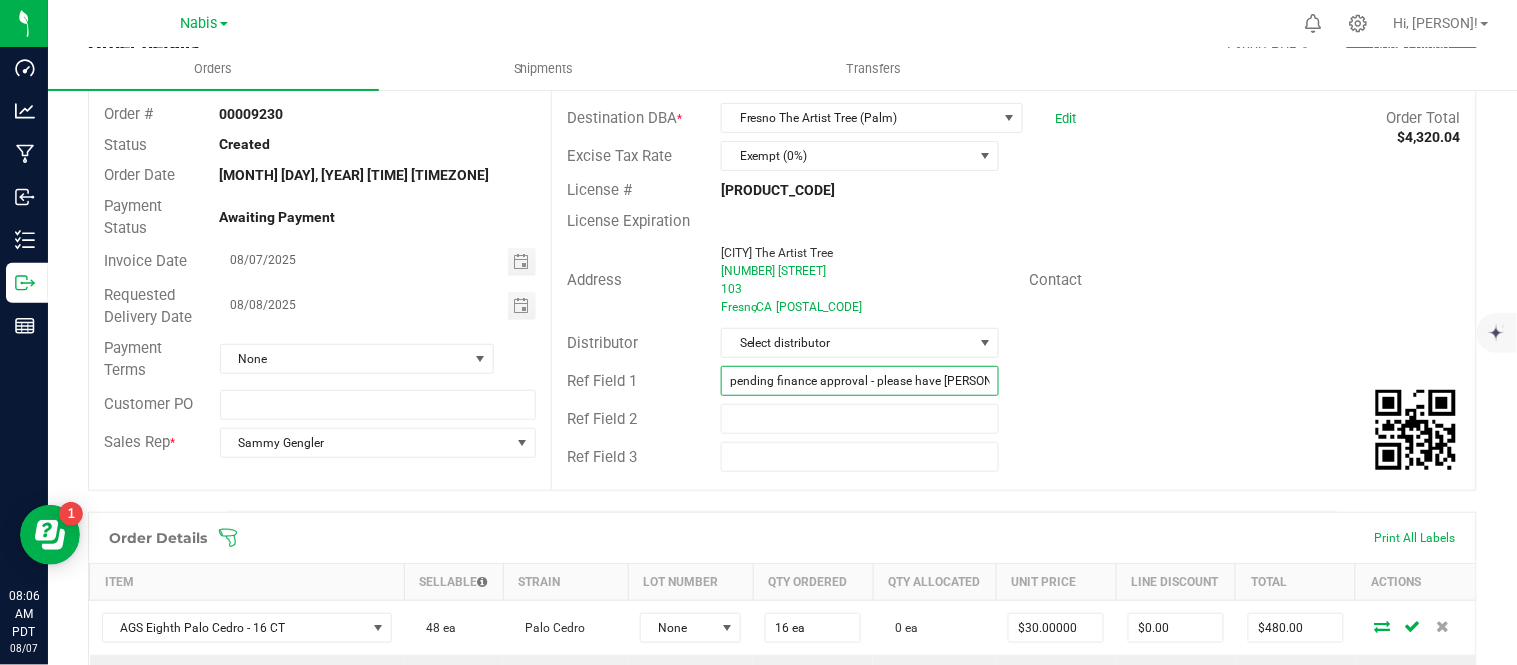 click on "pending finance approval - please have [PERSON] double check TAT orders" at bounding box center (860, 381) 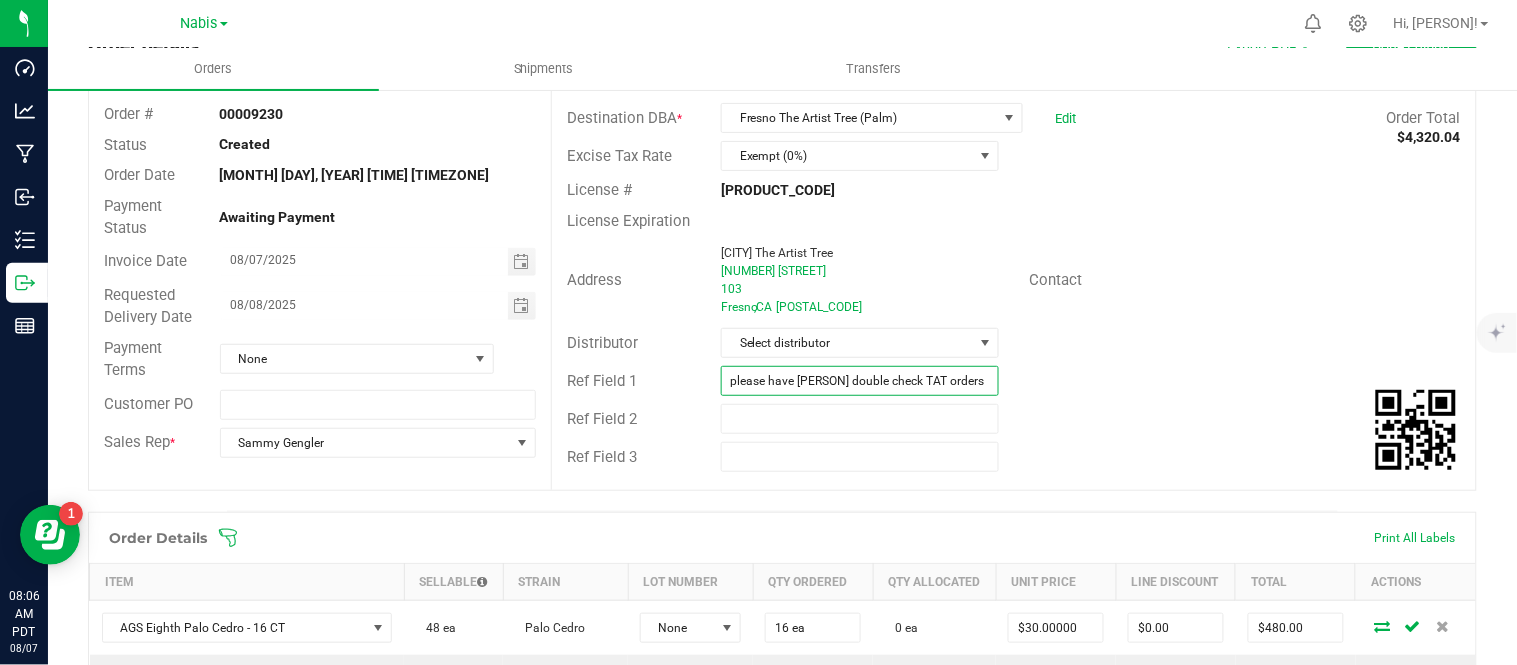 type on "please have [PERSON] double check TAT orders" 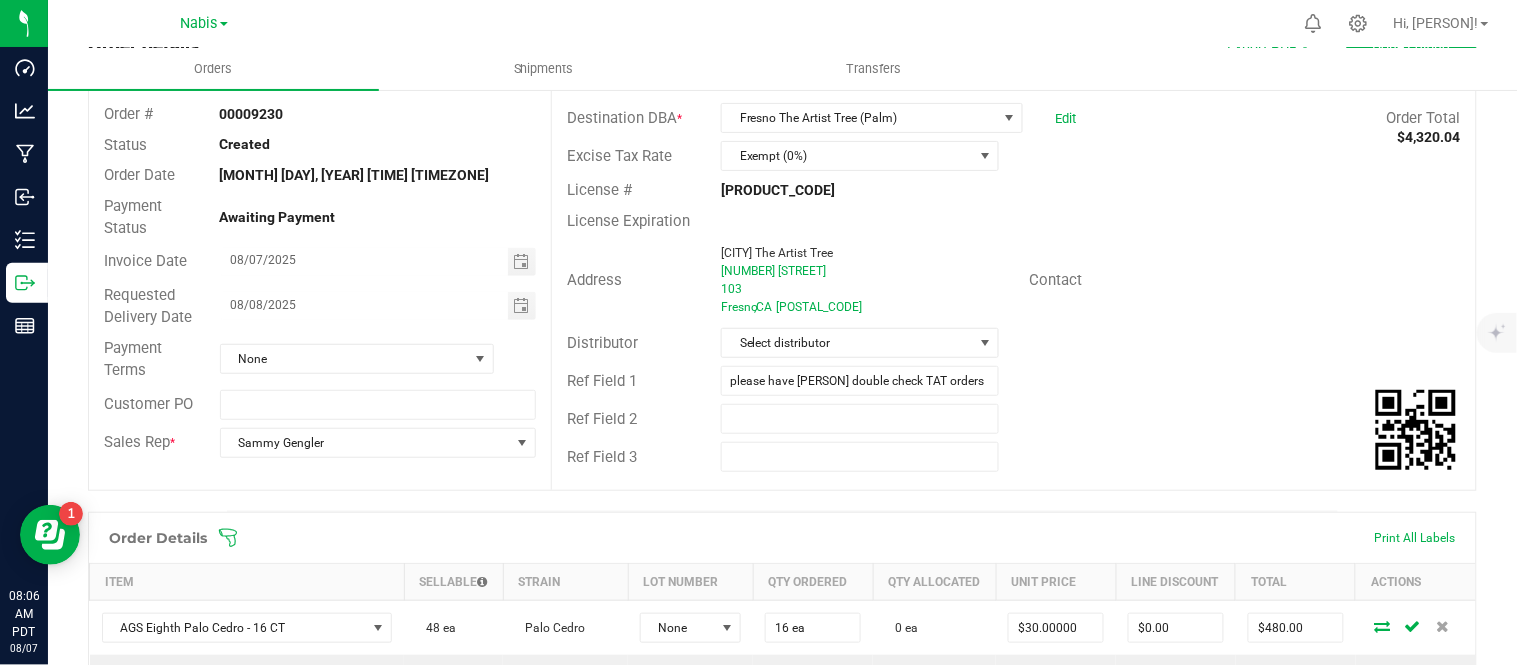 click on "Address [CITY] The Artist Tree [NUMBER] [STREET] [NUMBER] [CITY] , CA [POSTAL_CODE] Contact" at bounding box center [1014, 280] 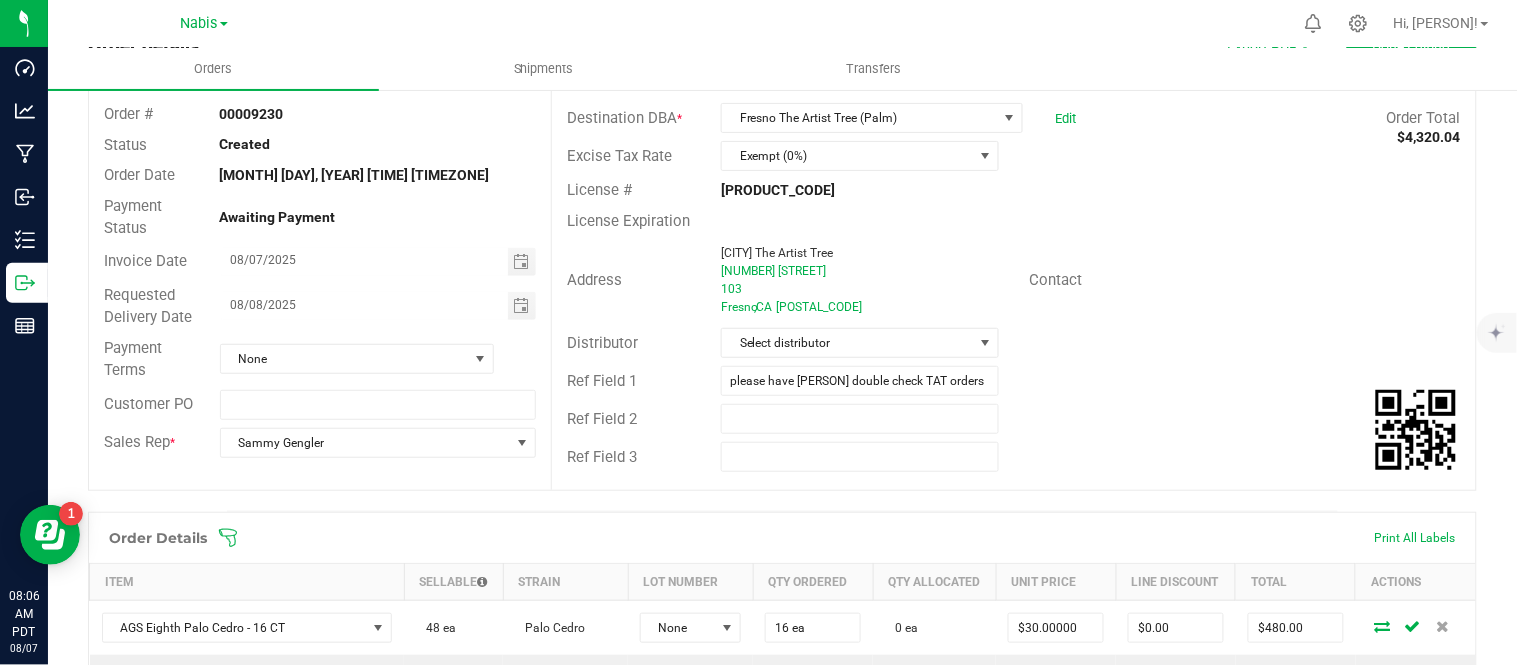 scroll, scrollTop: 0, scrollLeft: 0, axis: both 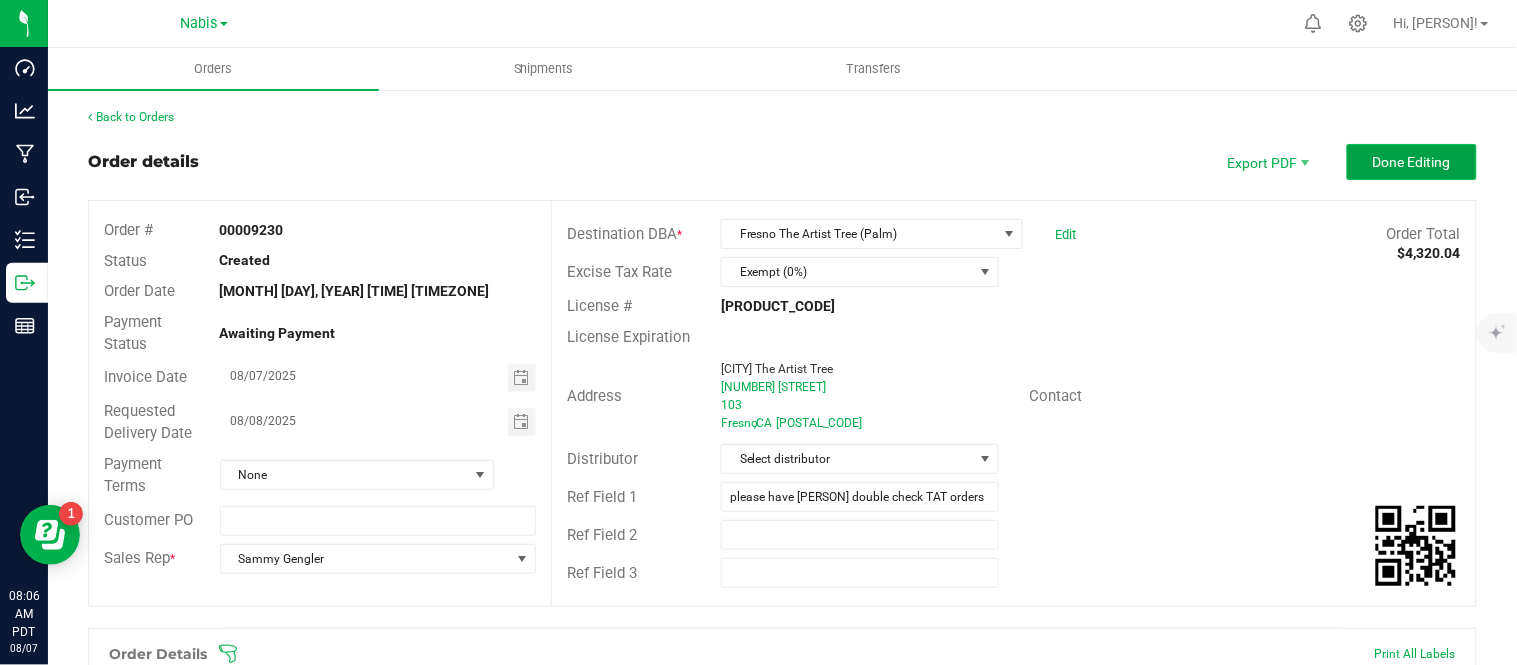 click on "Done Editing" at bounding box center (1412, 162) 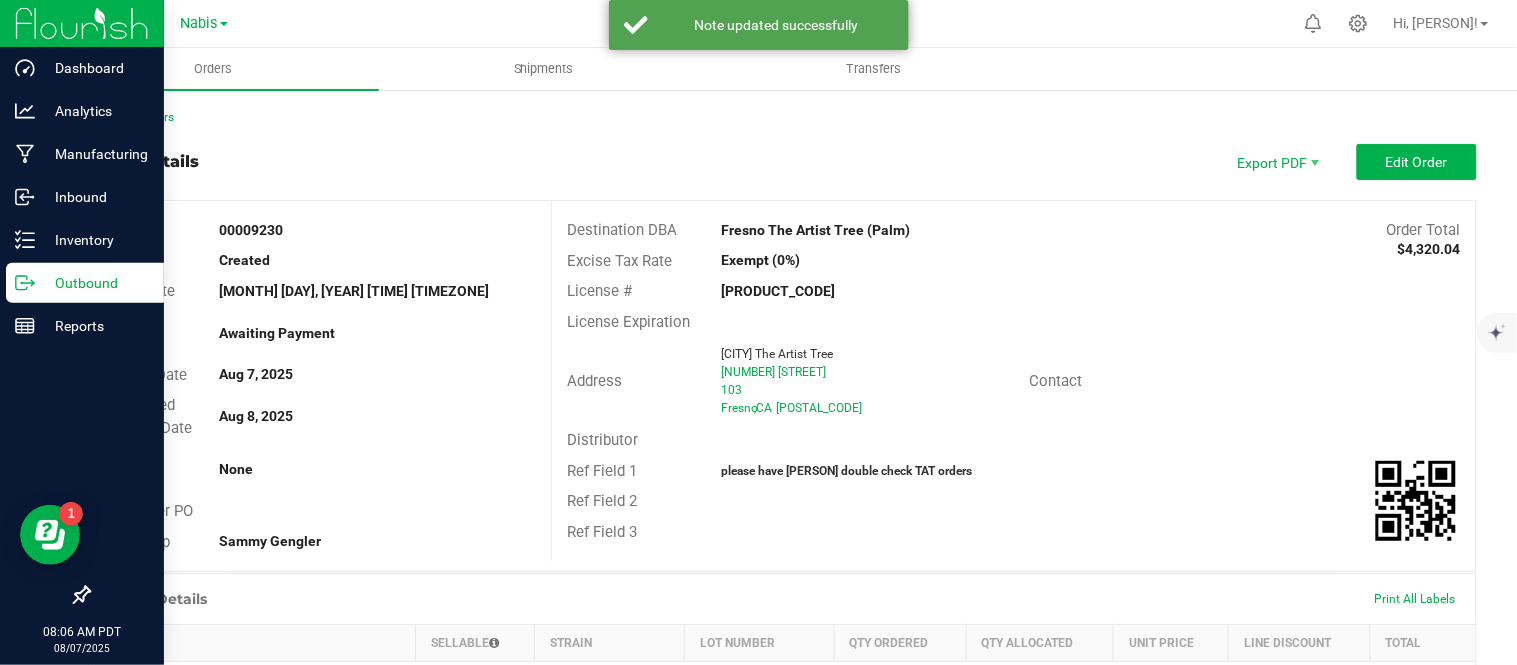 click 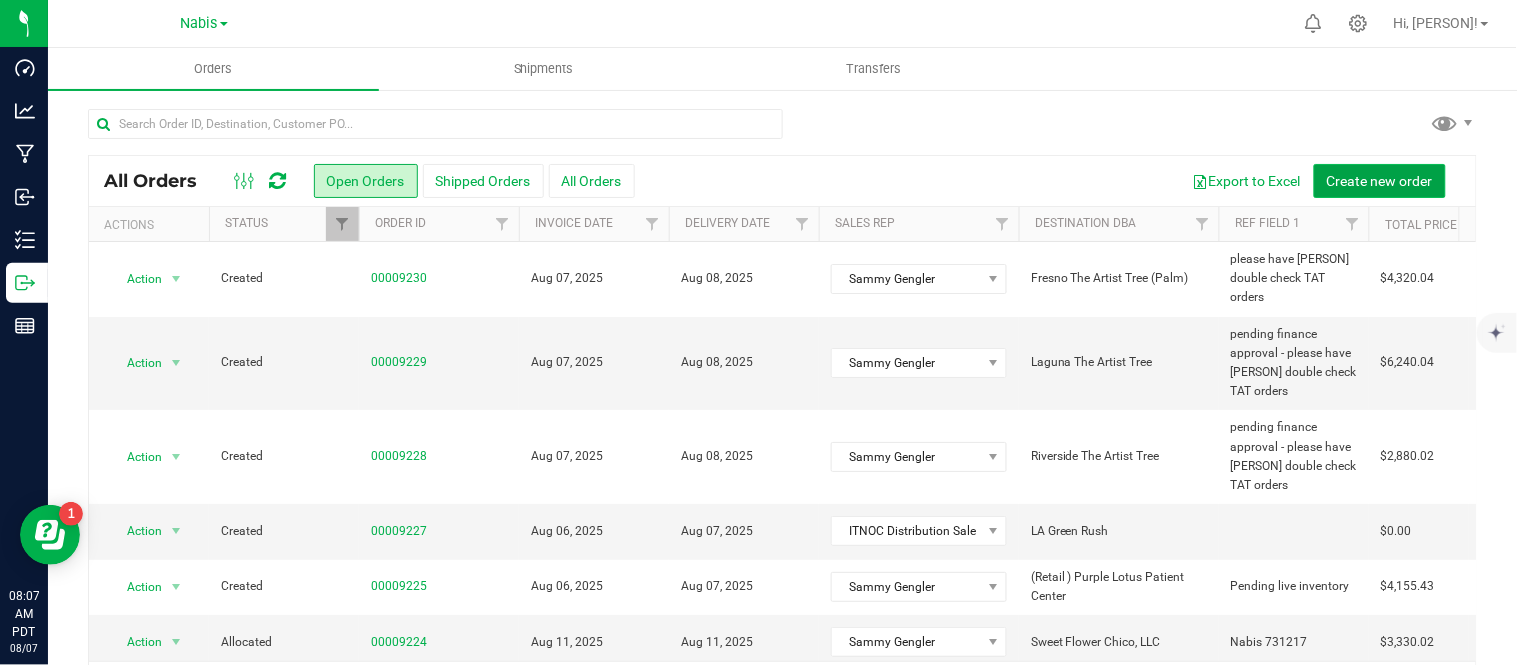 click on "Create new order" at bounding box center [1380, 181] 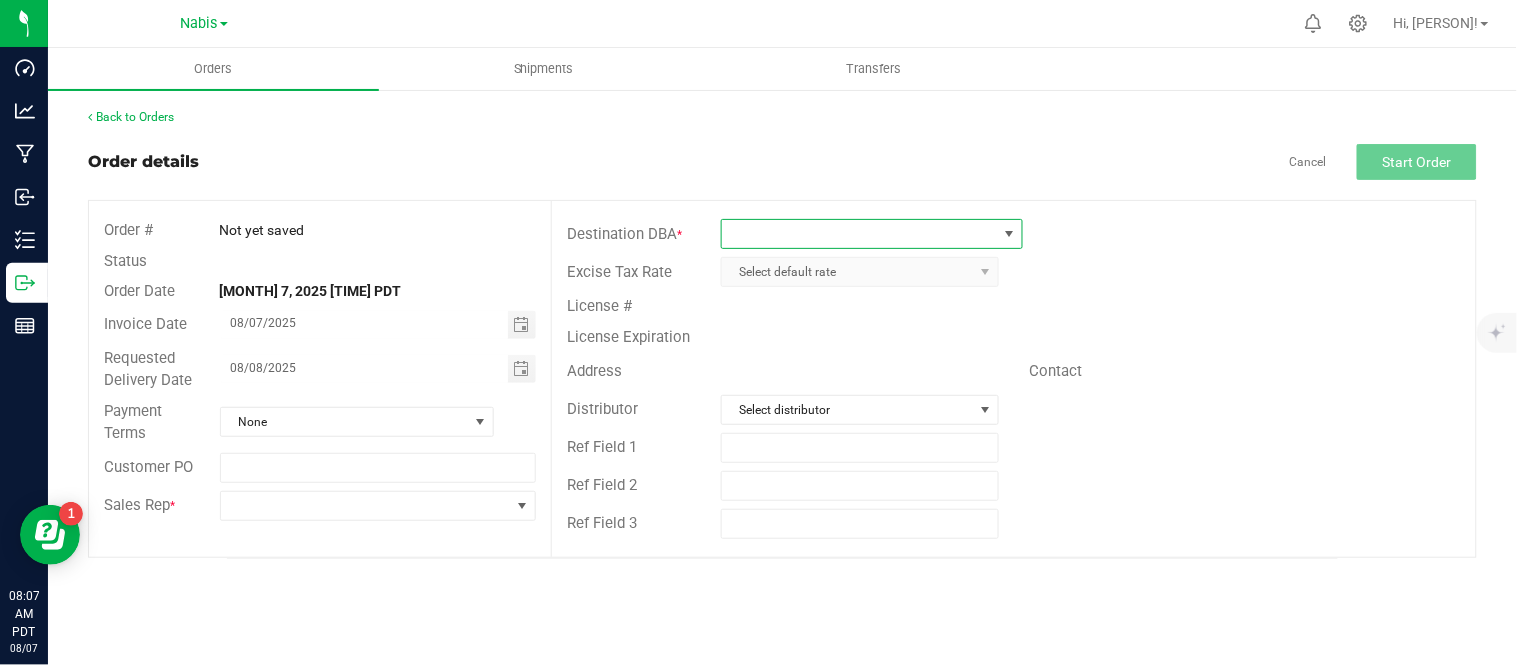 click at bounding box center [859, 234] 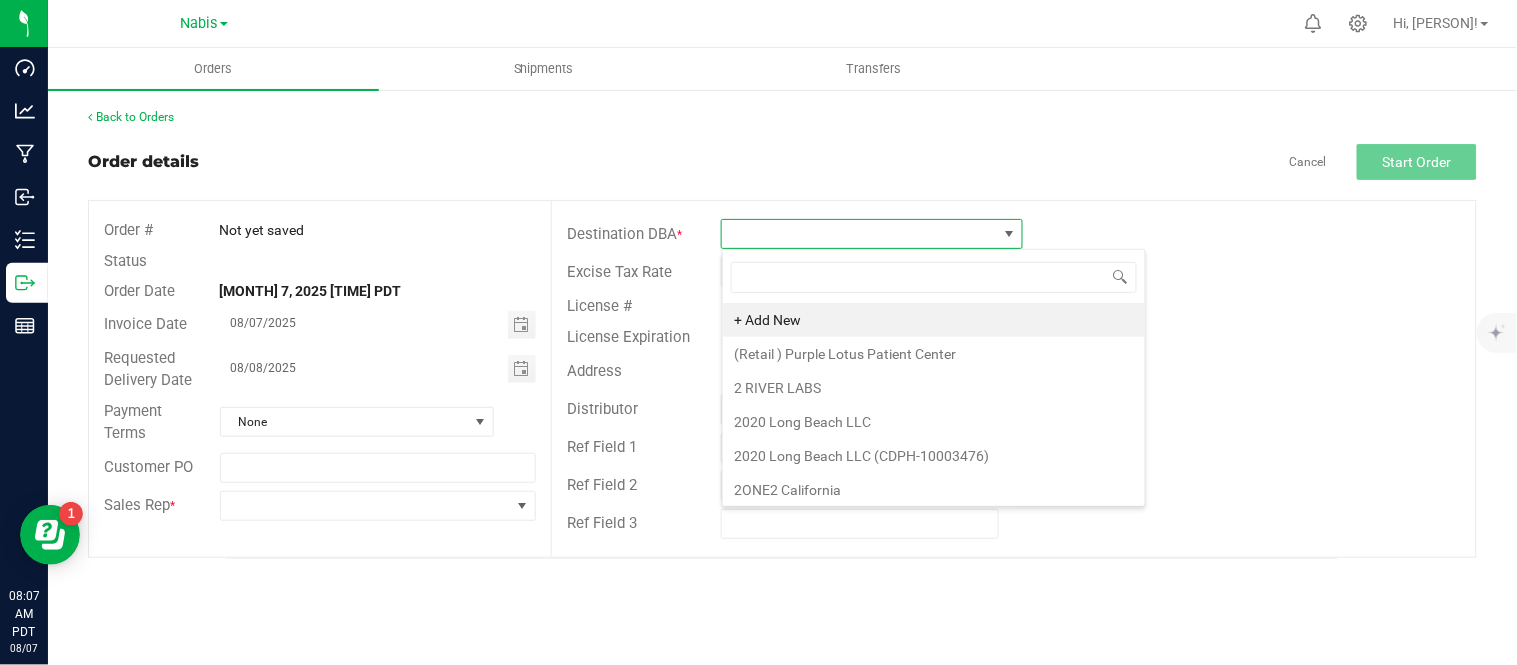 scroll, scrollTop: 99970, scrollLeft: 99697, axis: both 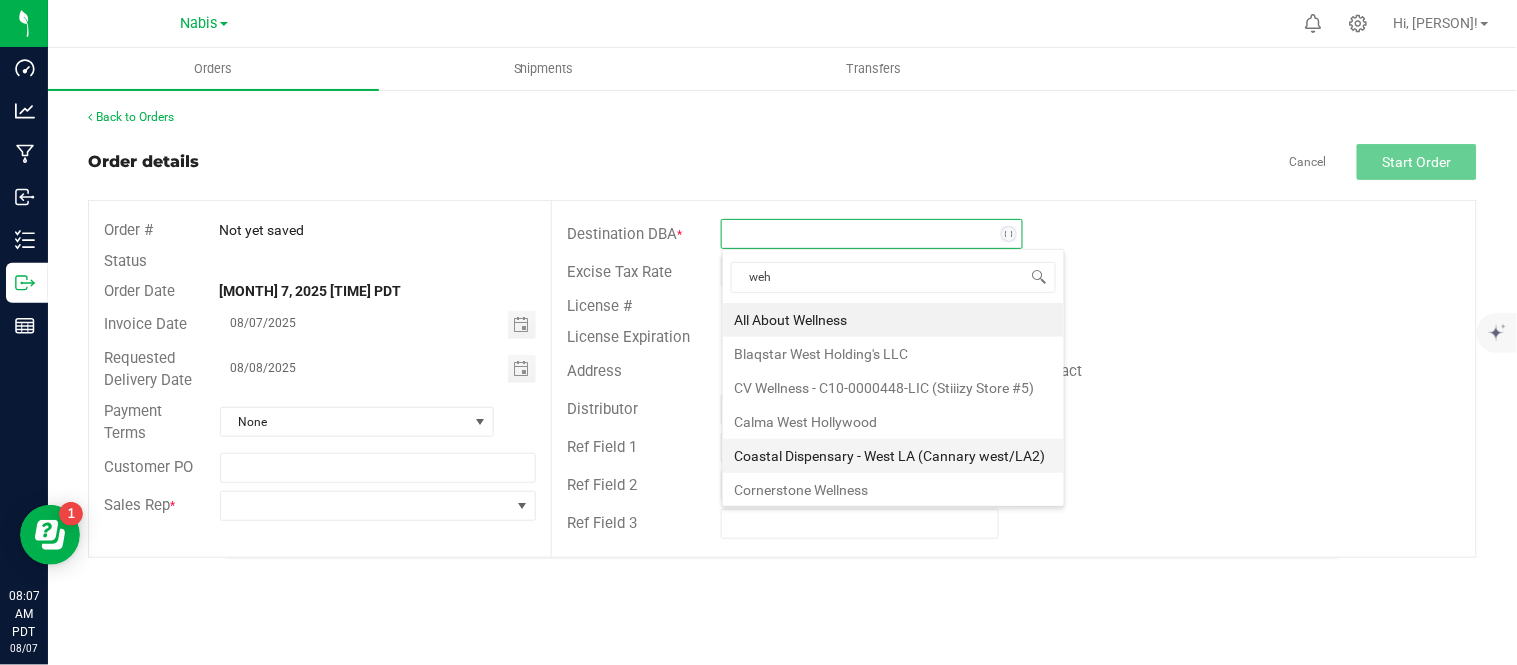 type on "[CITY]" 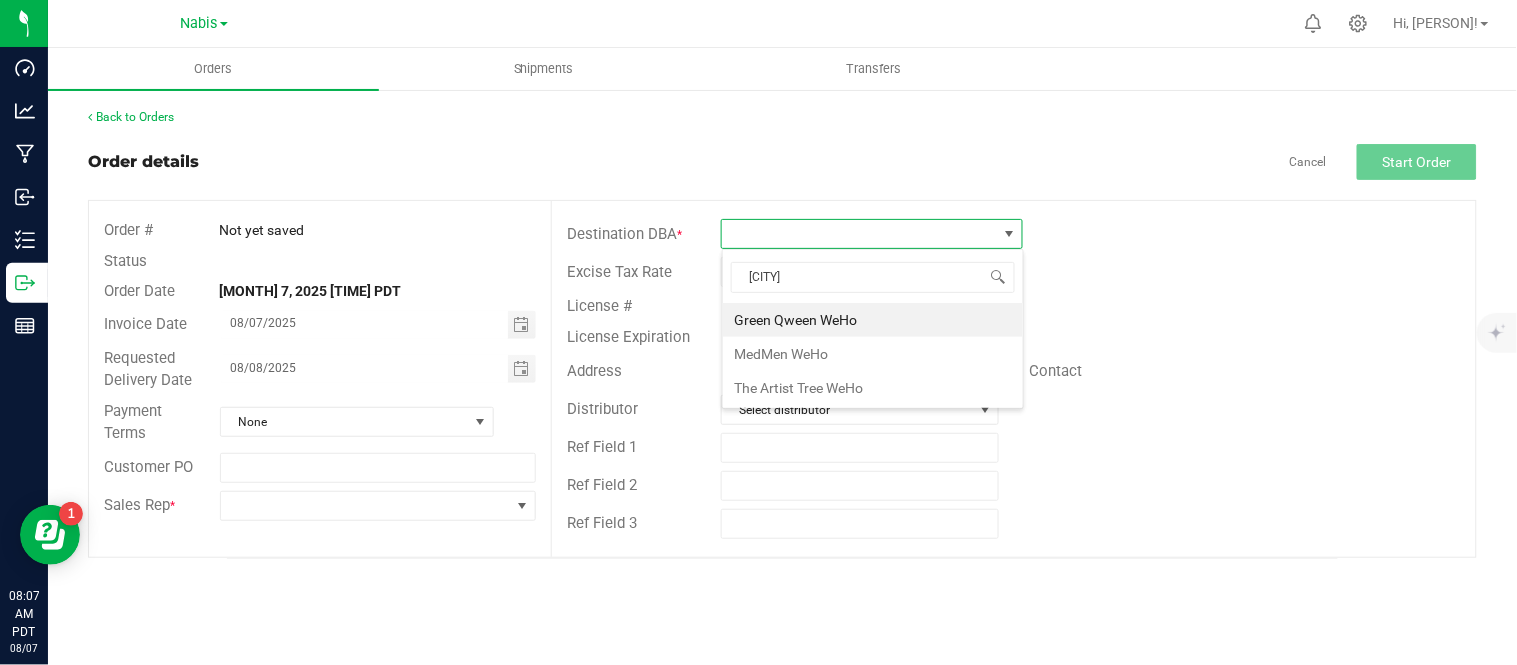 click on "The Artist Tree WeHo" at bounding box center (873, 388) 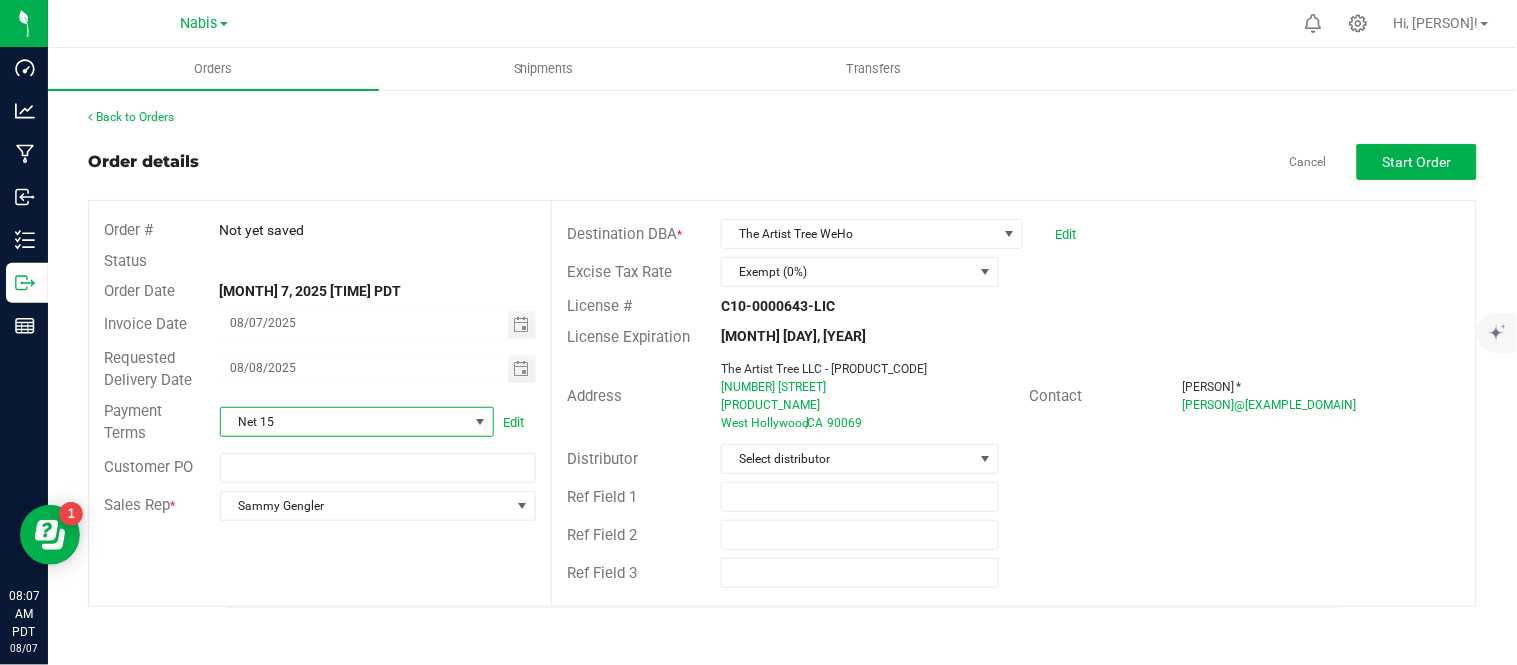 click on "Net 15" at bounding box center (344, 422) 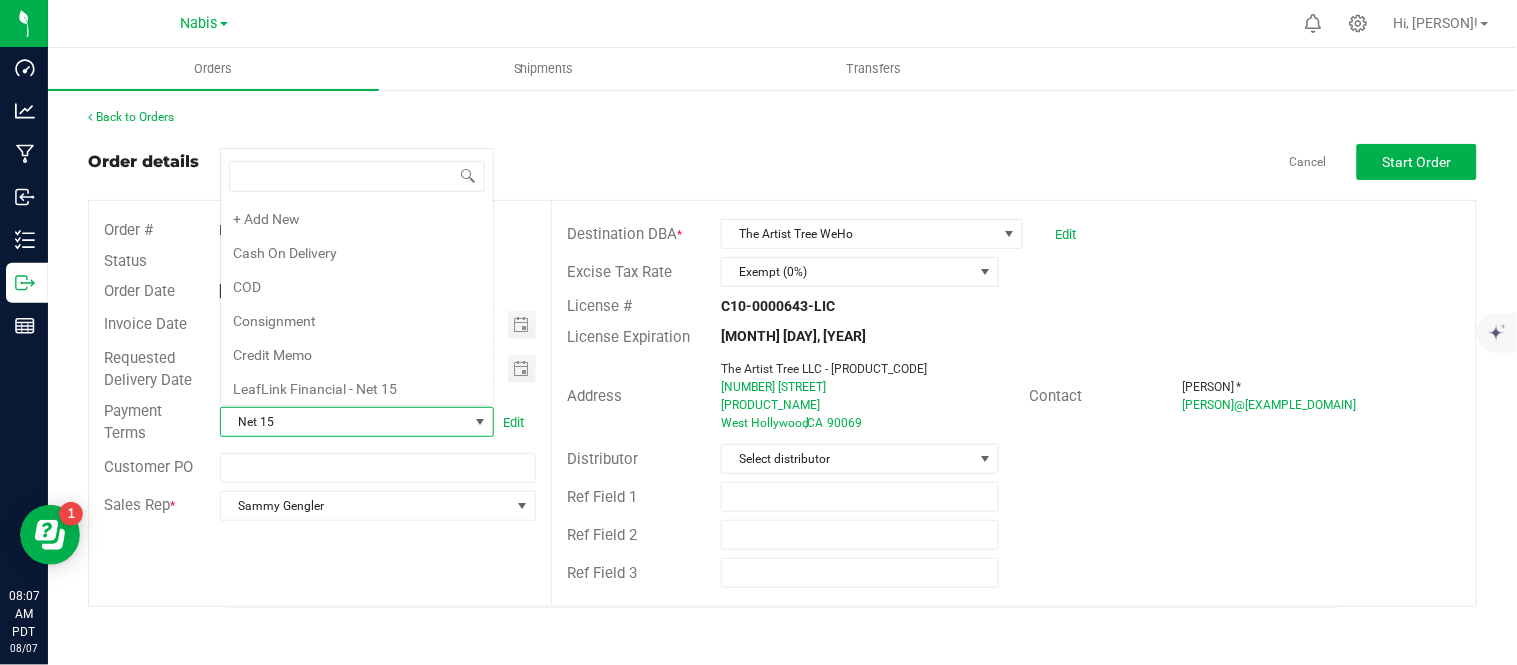 scroll, scrollTop: 0, scrollLeft: 0, axis: both 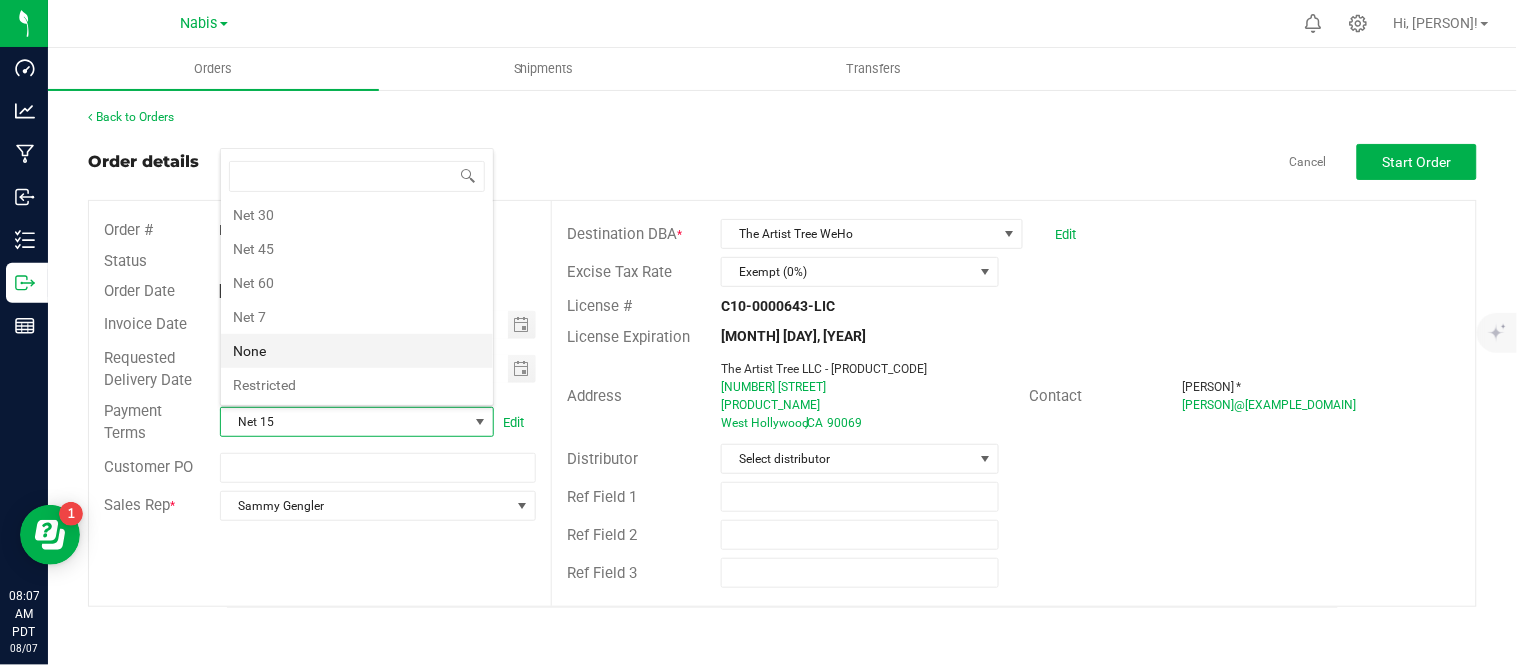 click on "None" at bounding box center (357, 351) 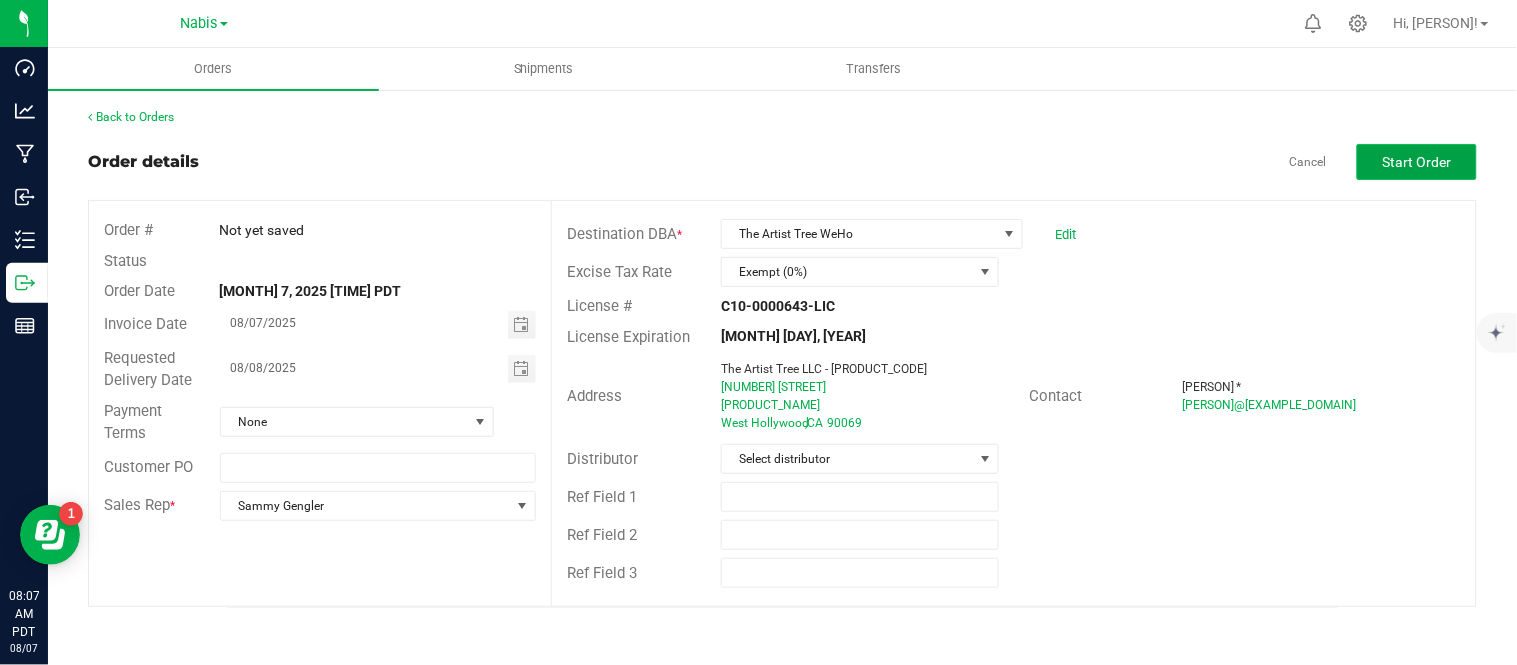 click on "Start Order" at bounding box center [1417, 162] 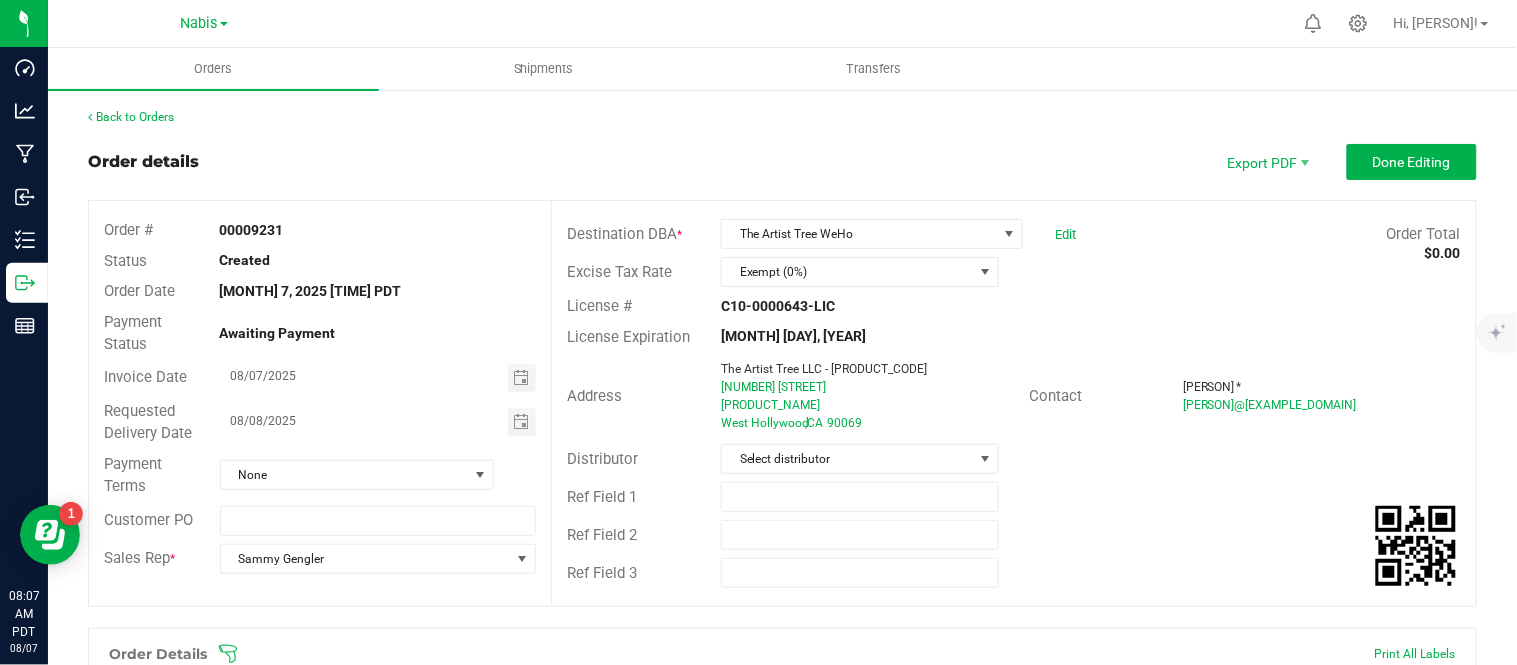 scroll, scrollTop: 497, scrollLeft: 0, axis: vertical 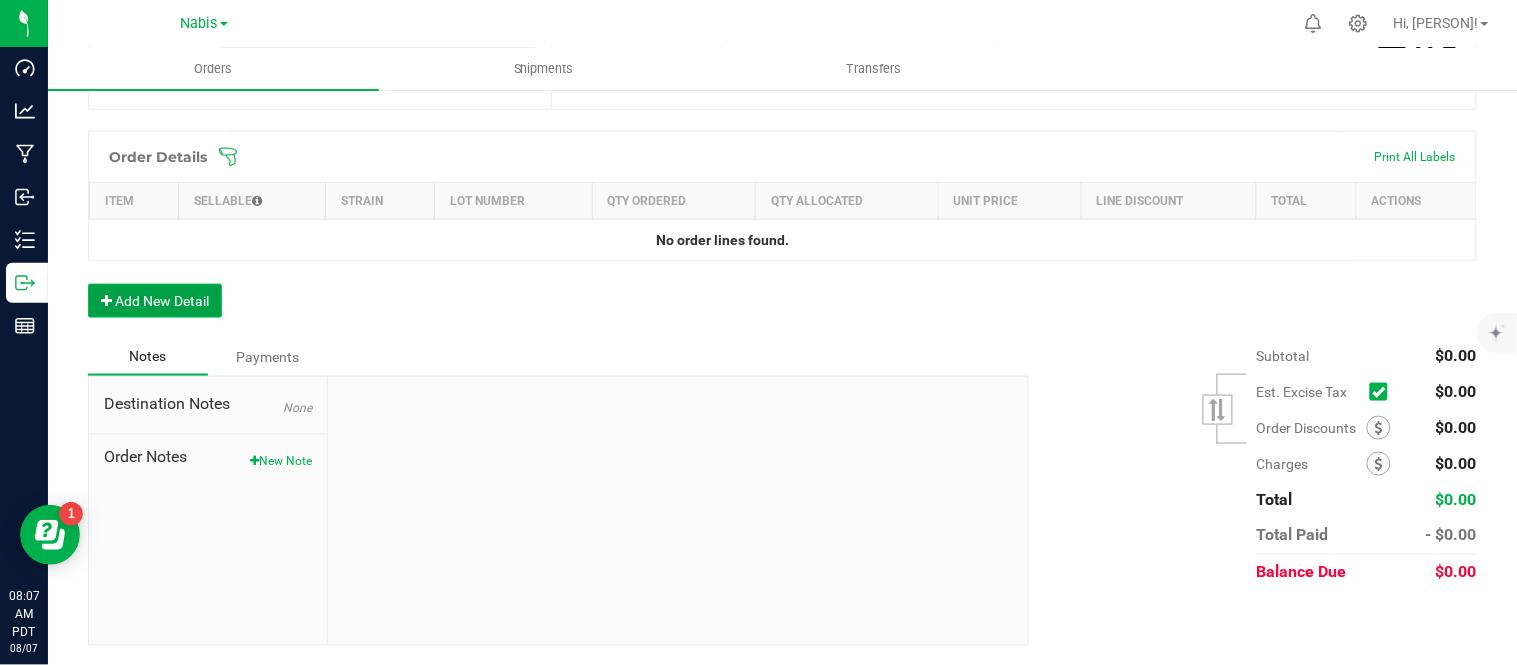 click on "Add New Detail" at bounding box center (155, 301) 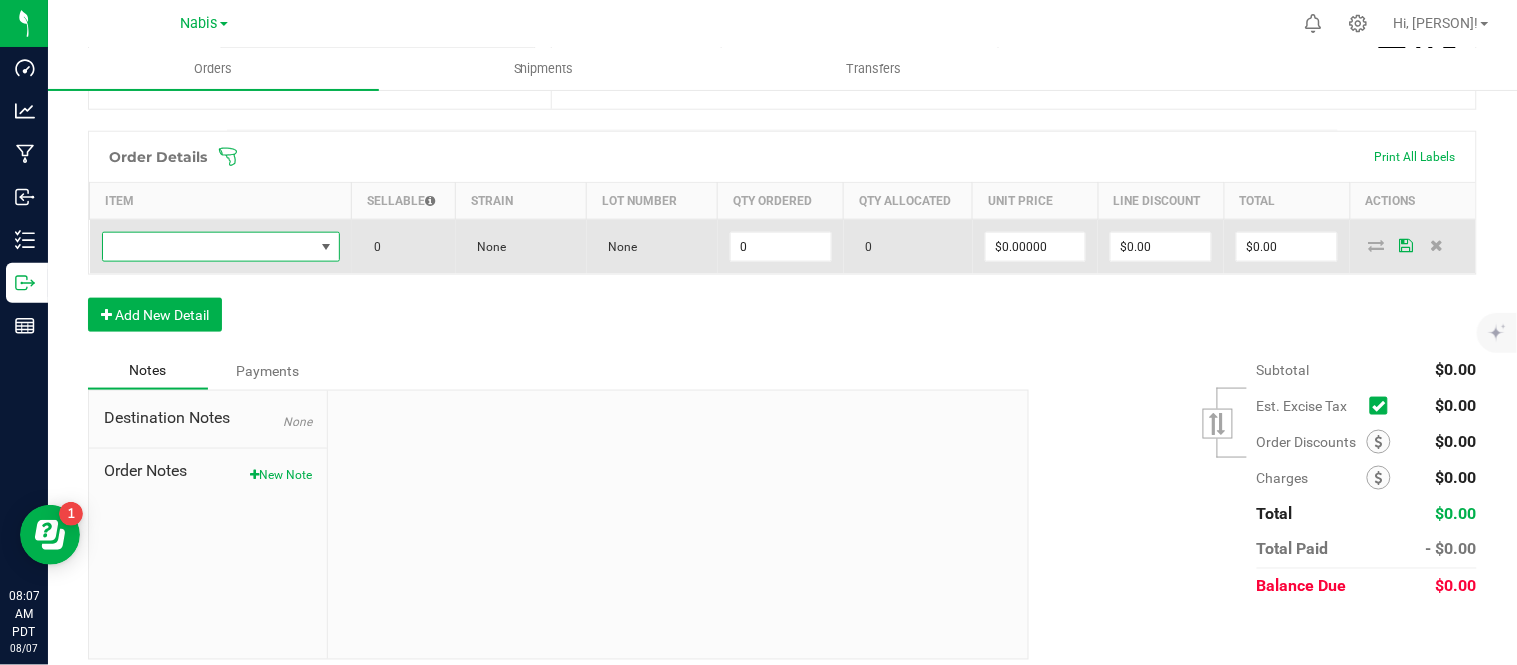 click at bounding box center [208, 247] 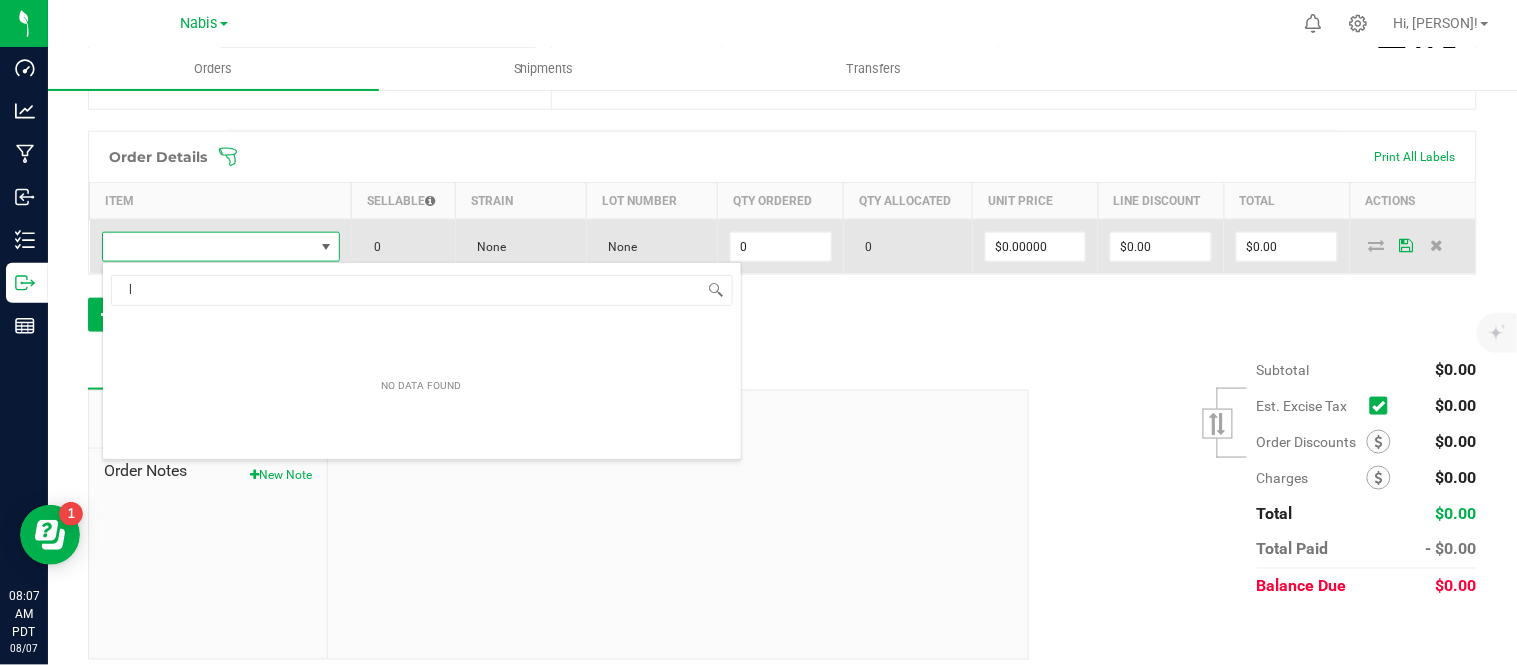 scroll, scrollTop: 99970, scrollLeft: 99765, axis: both 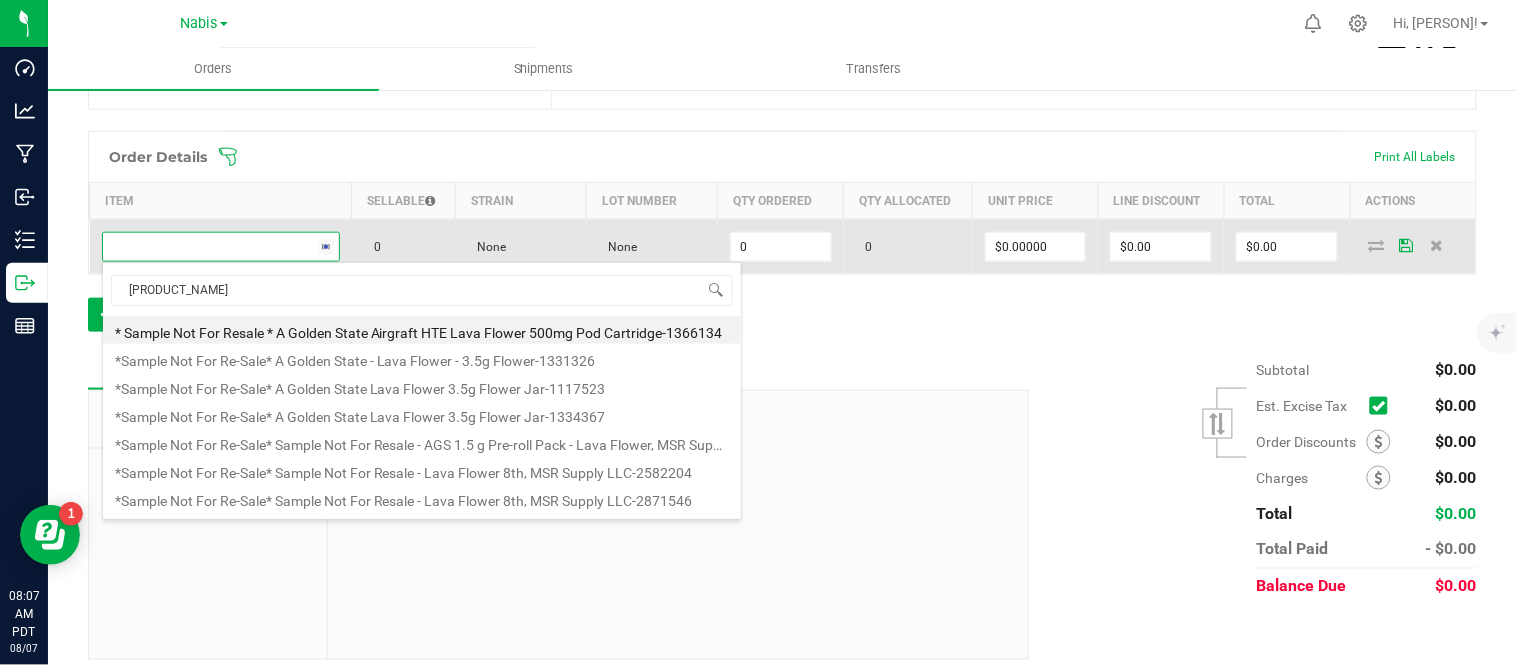 type on "[PRODUCT_NAME]" 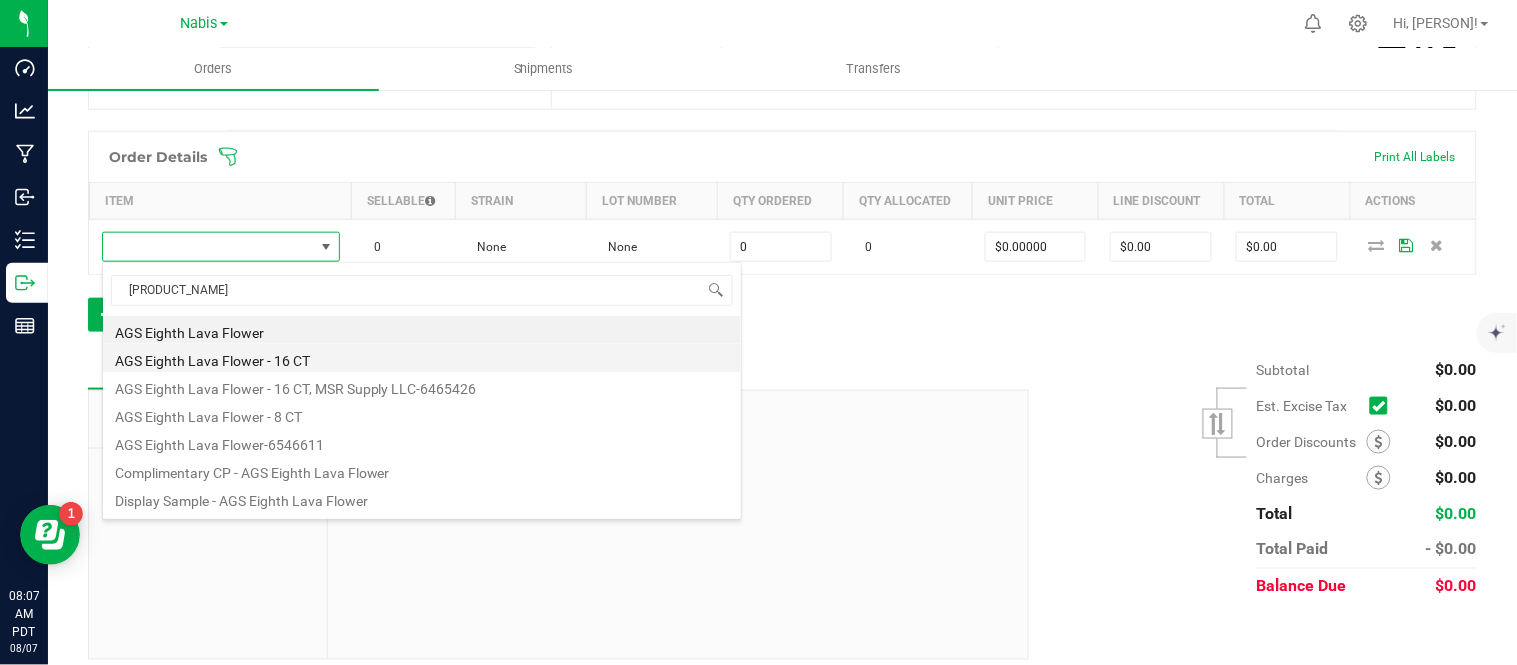 click on "AGS Eighth Lava Flower - 16 CT" at bounding box center (422, 358) 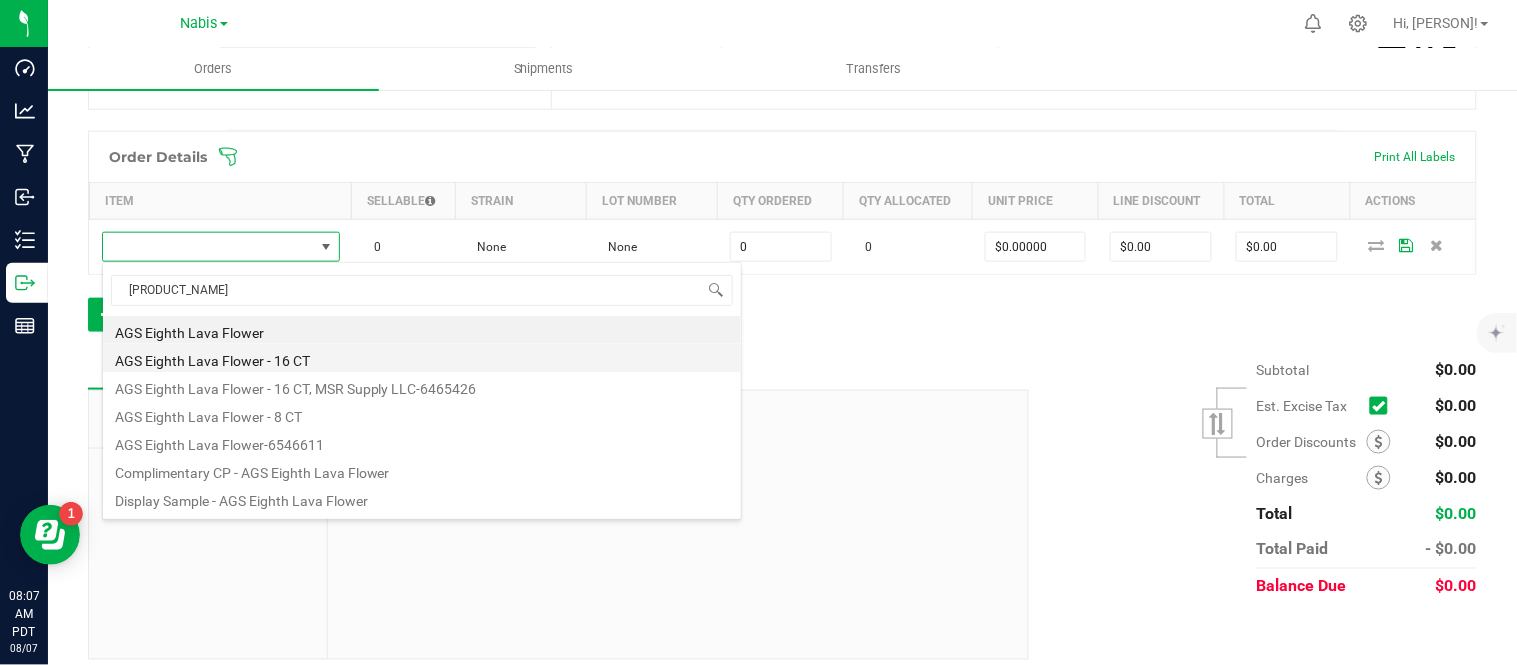 type on "0 ea" 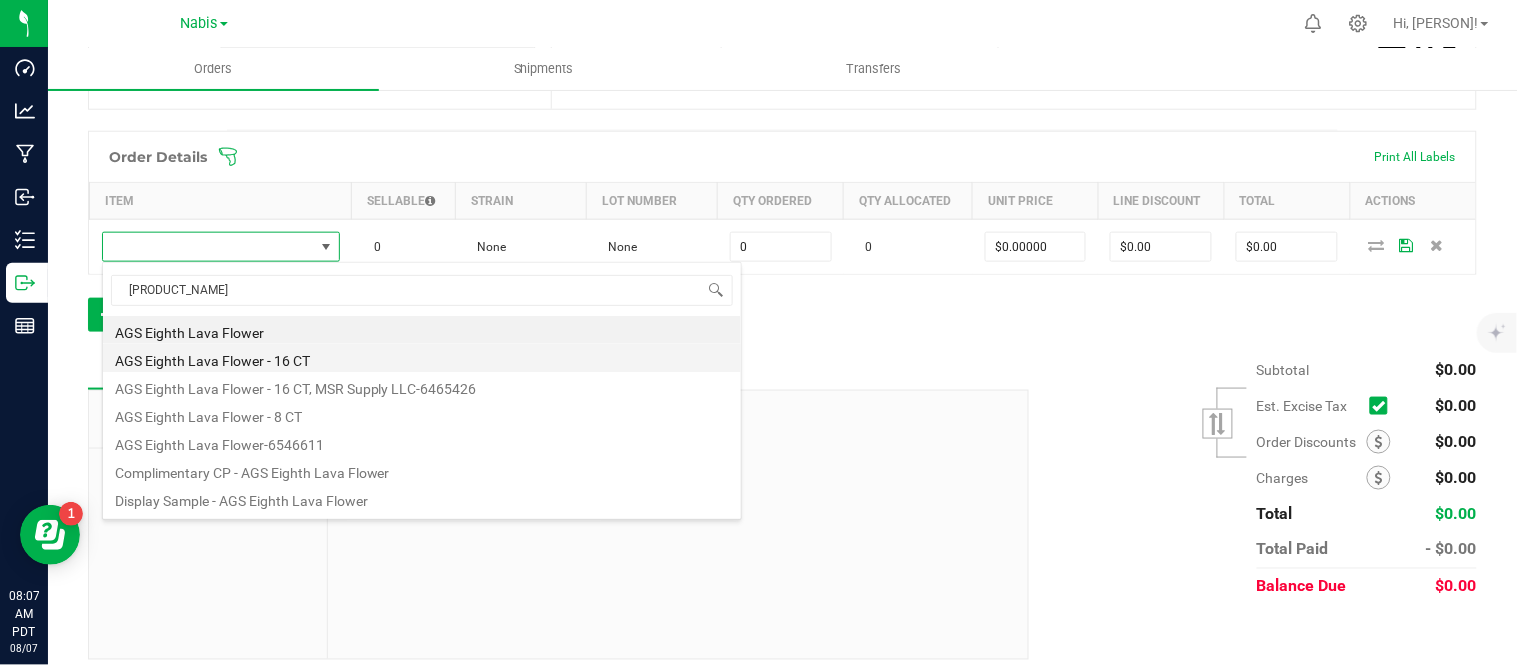 type on "$30.00000" 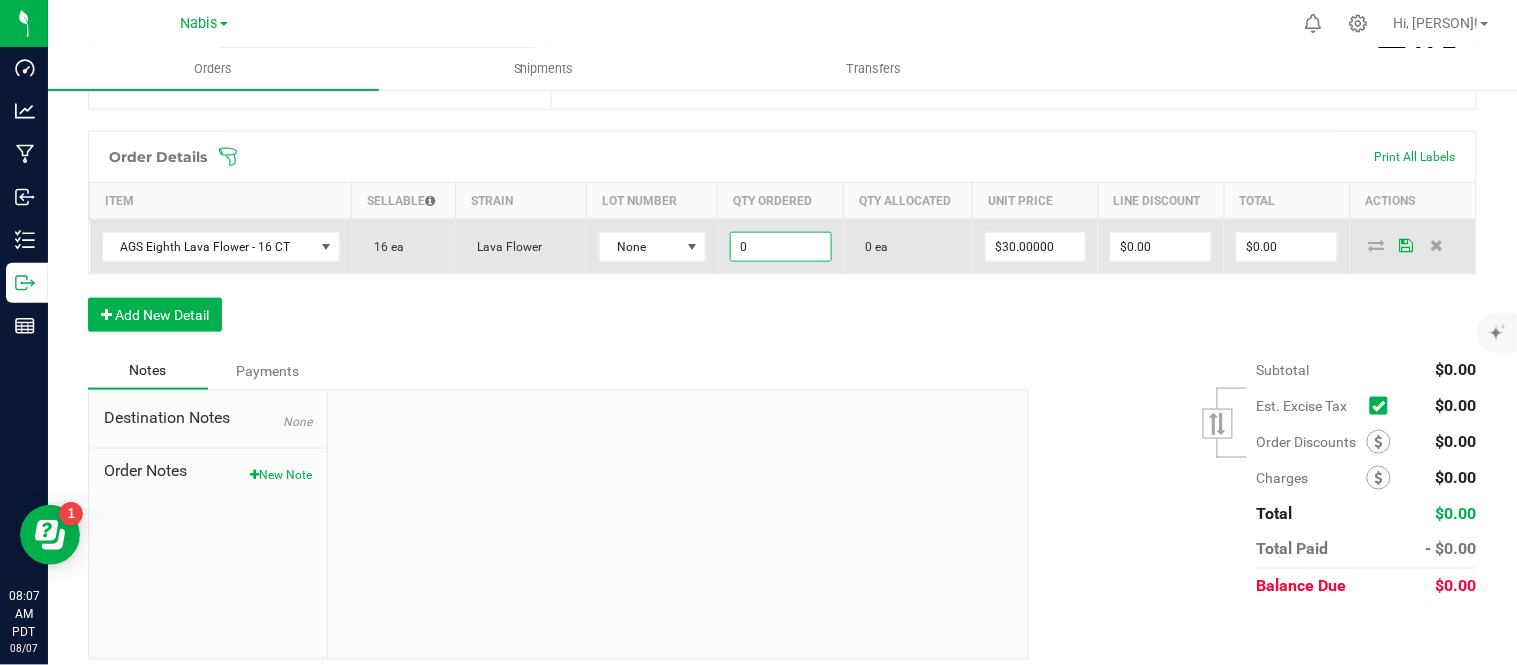 click on "0" at bounding box center (781, 247) 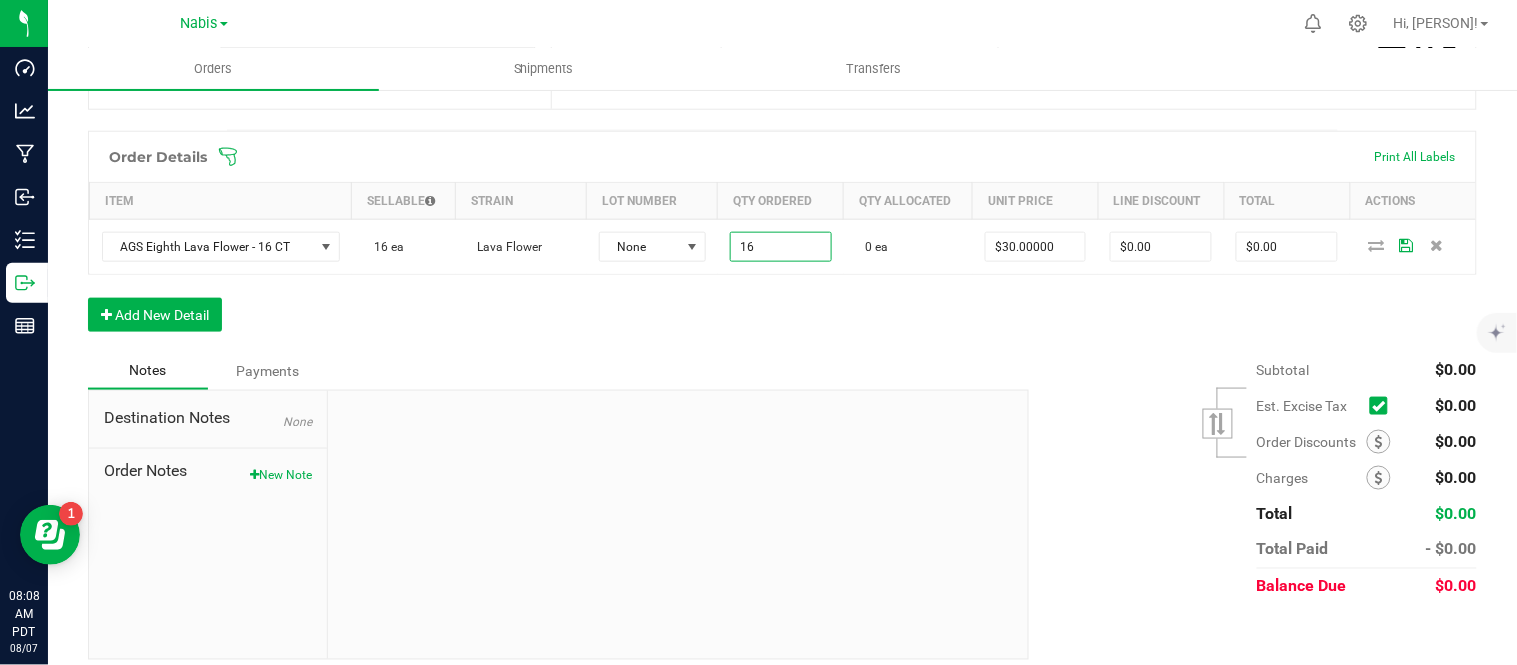 type on "16 ea" 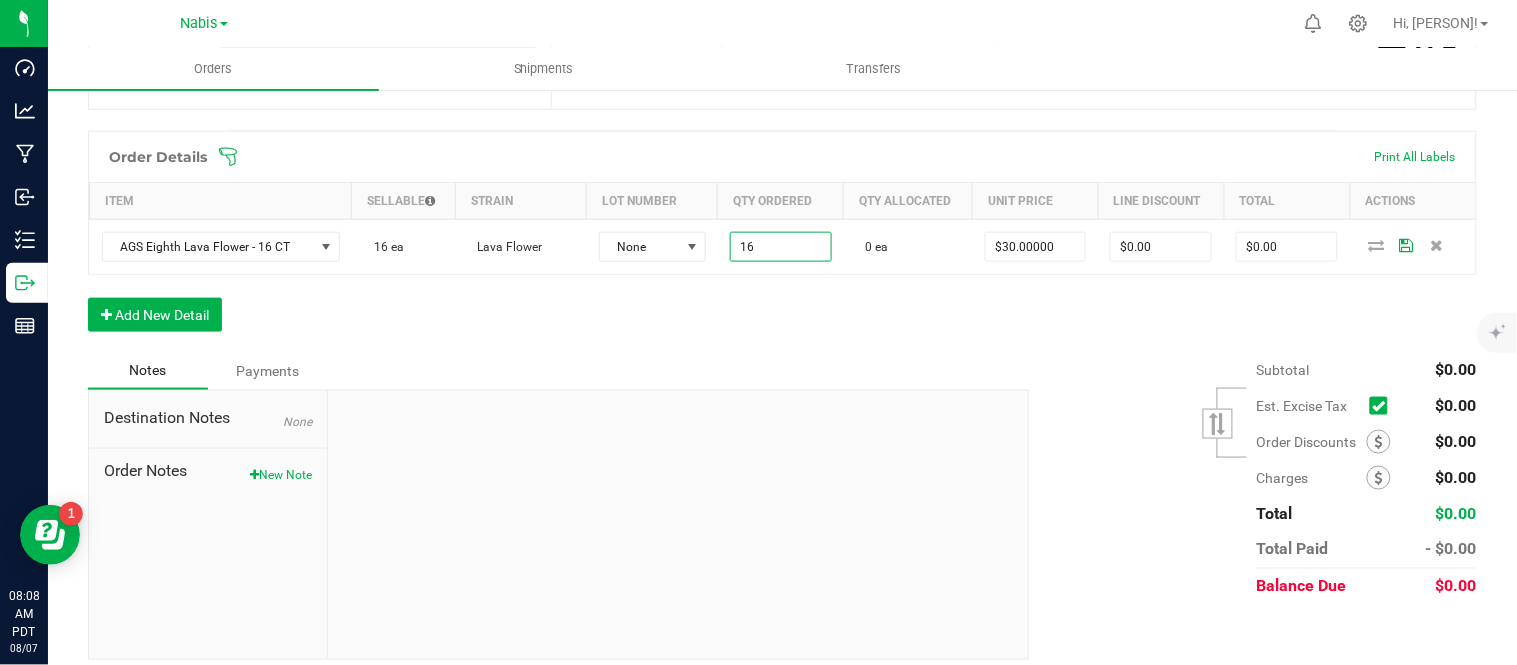 type on "30" 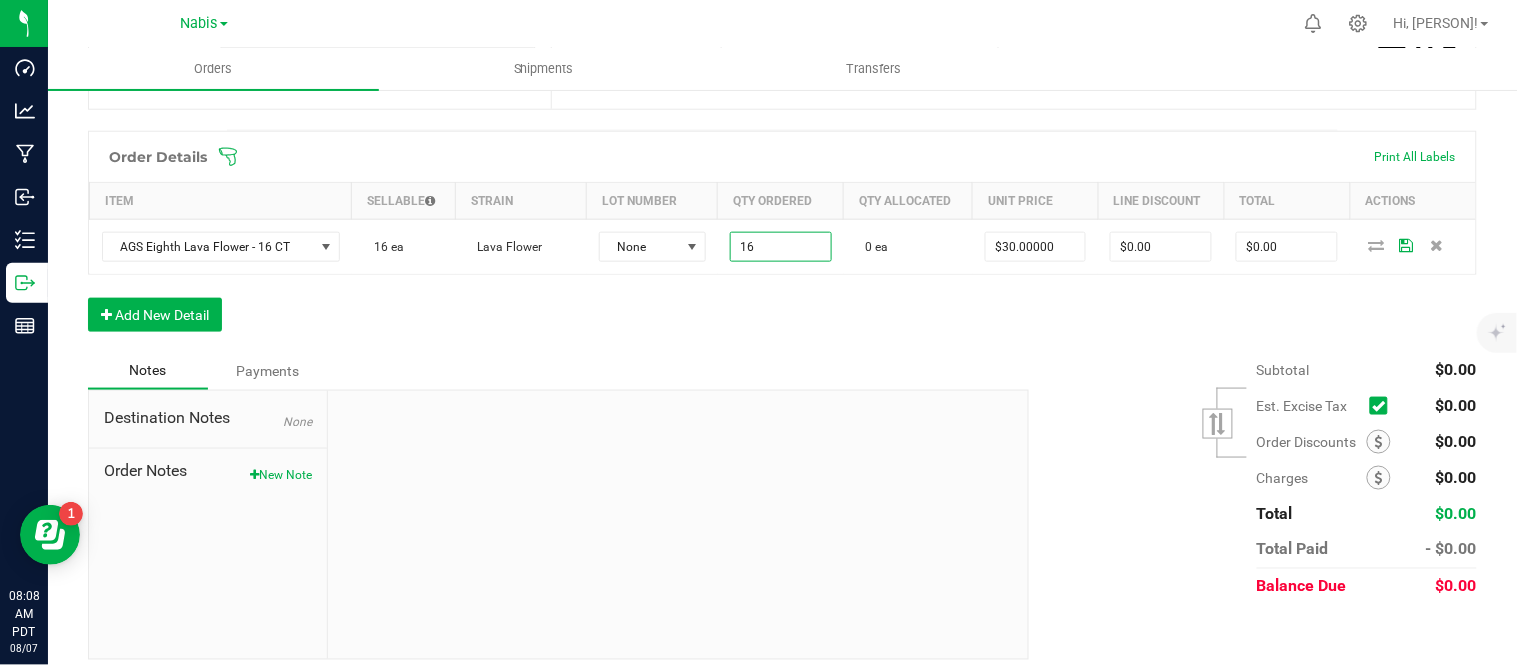 type on "$480.00" 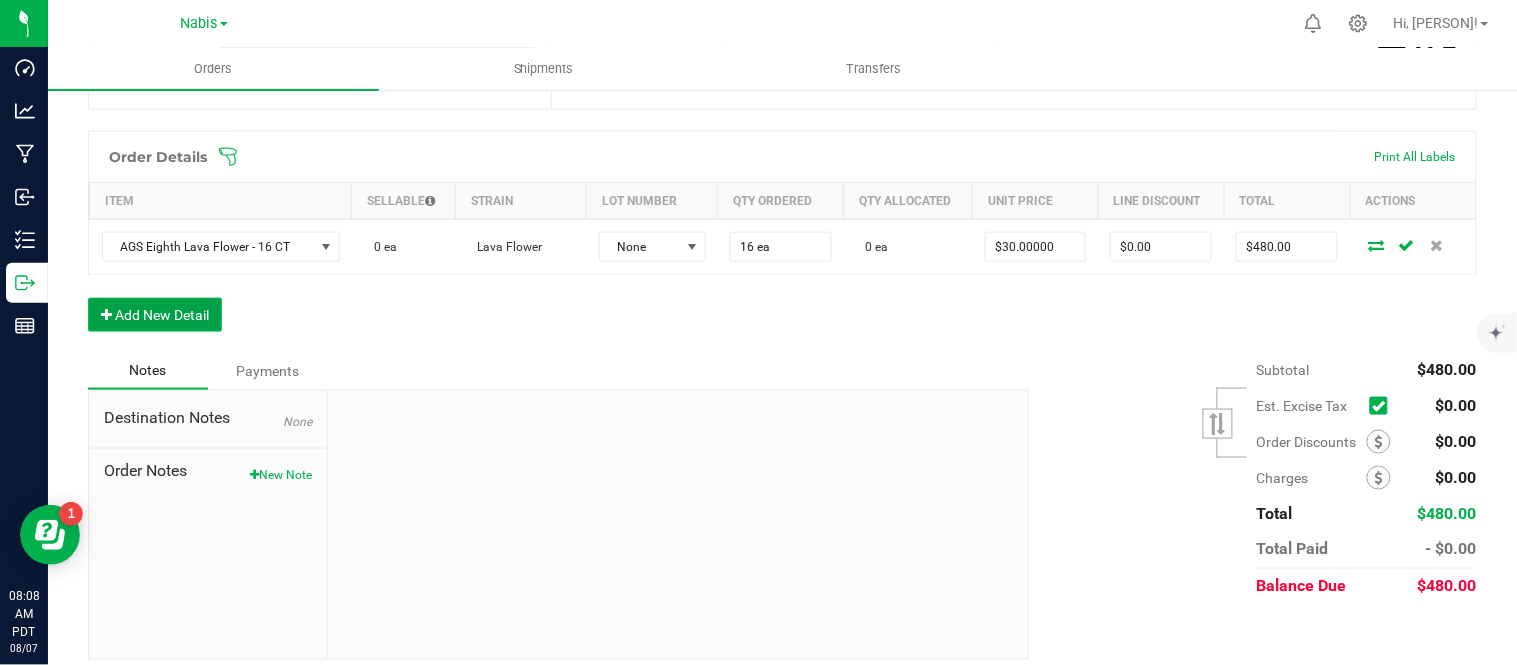 click on "Add New Detail" at bounding box center [155, 315] 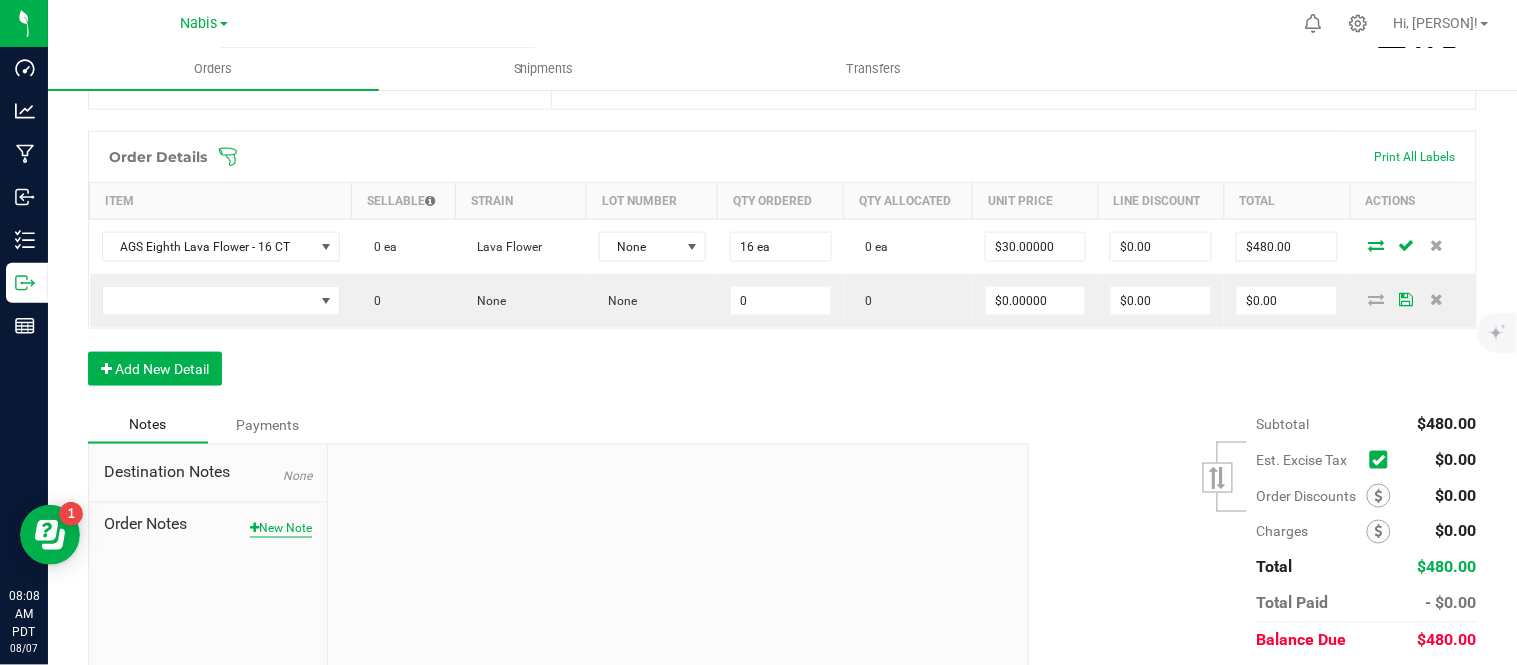 click on "New Note" at bounding box center (281, 529) 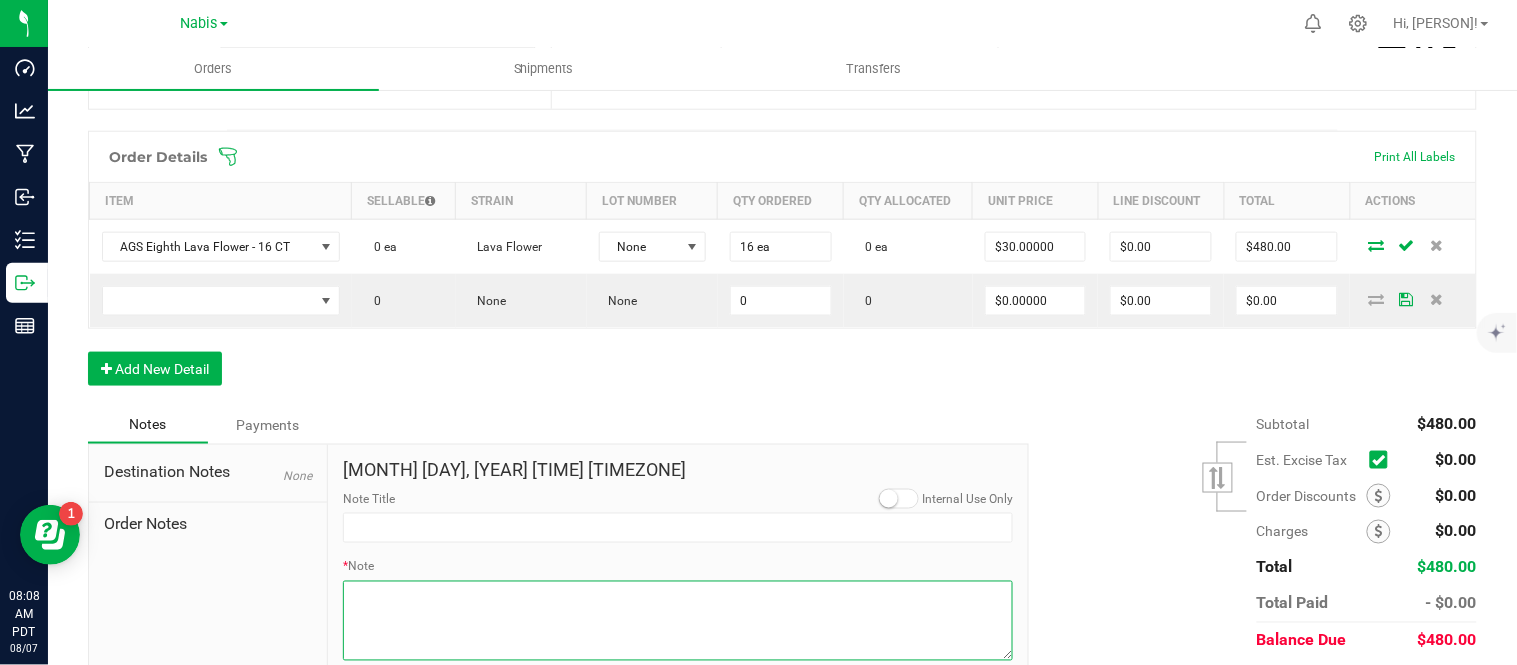 click on "*
Note" at bounding box center (678, 621) 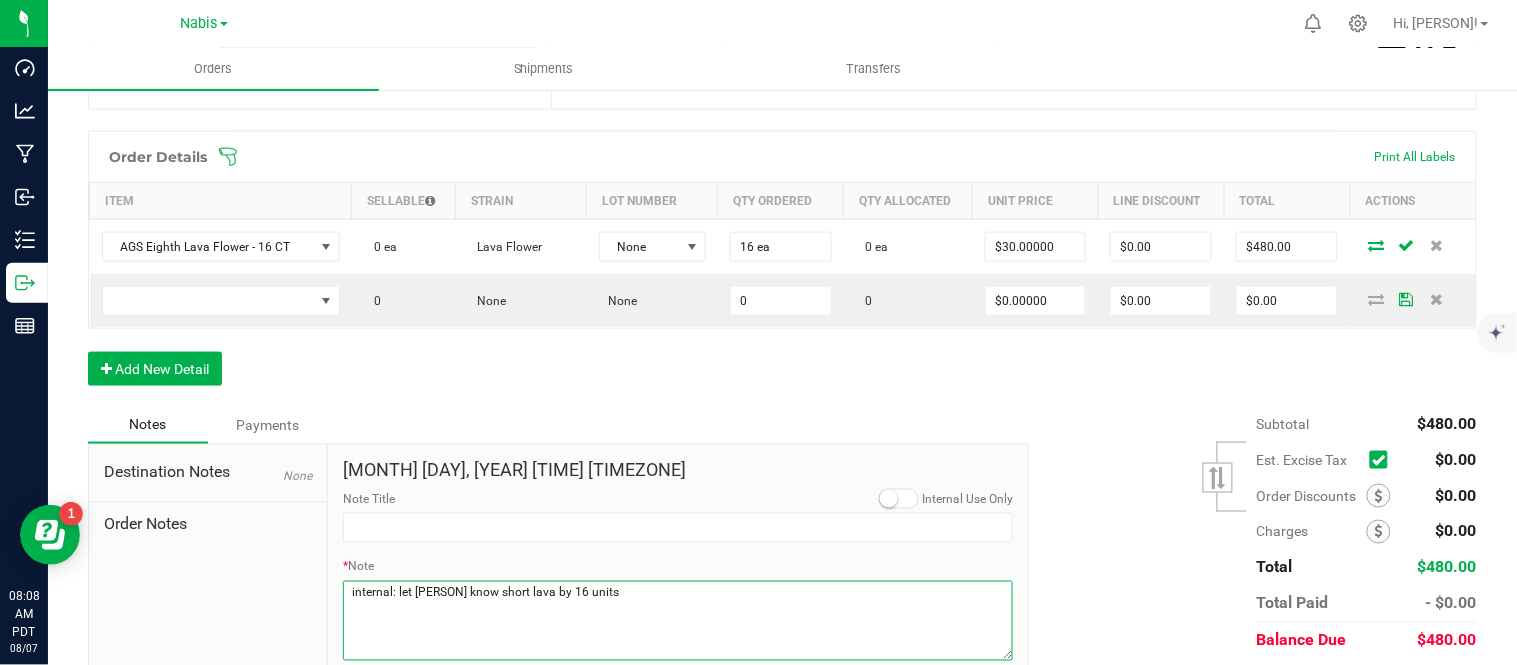 scroll, scrollTop: 577, scrollLeft: 0, axis: vertical 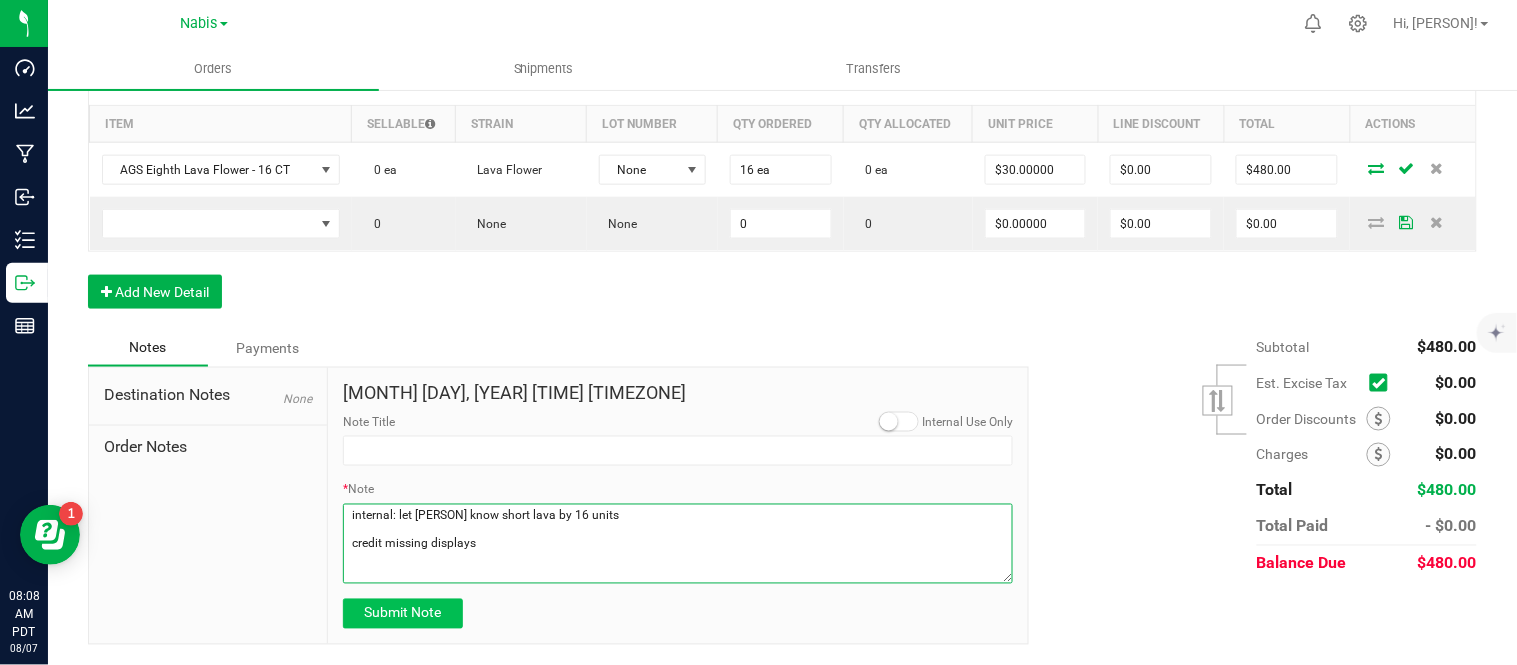 type on "internal: let [PERSON] know short lava by 16 units
credit missing displays" 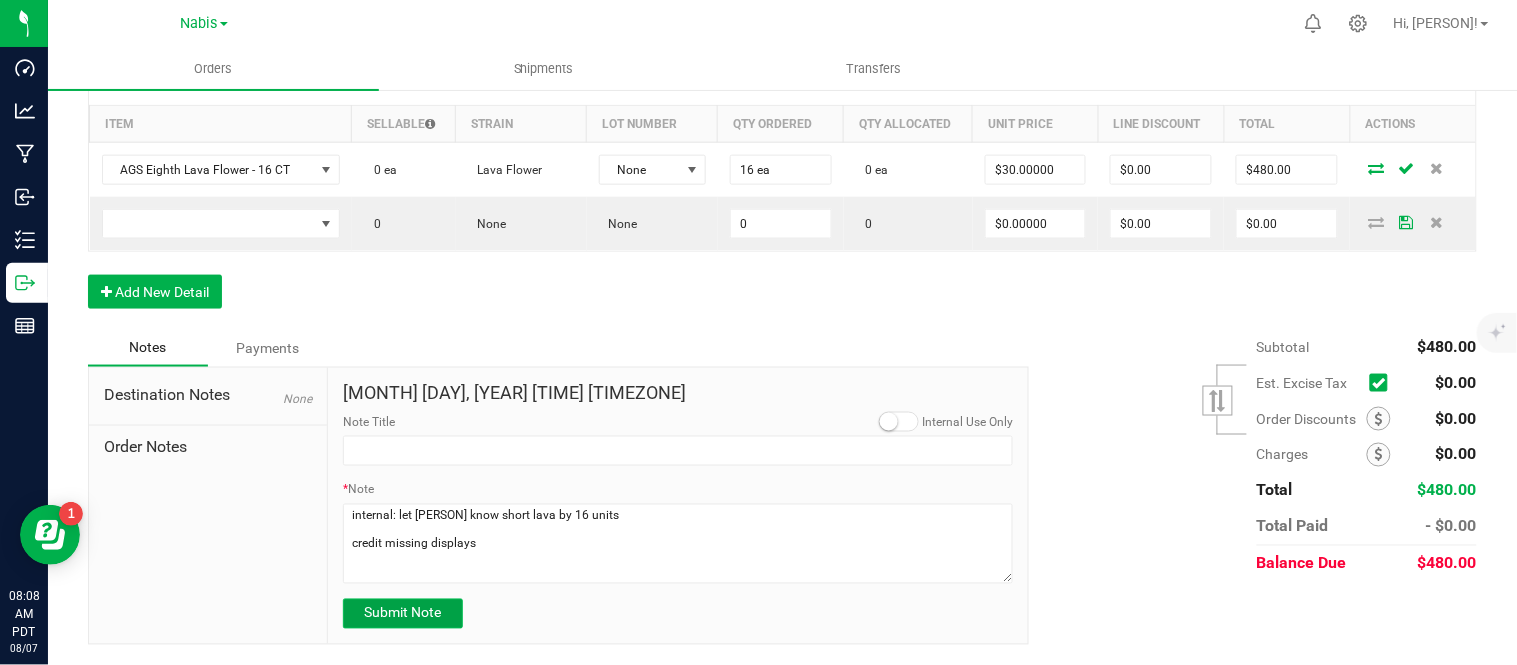 click on "Submit Note" at bounding box center (403, 614) 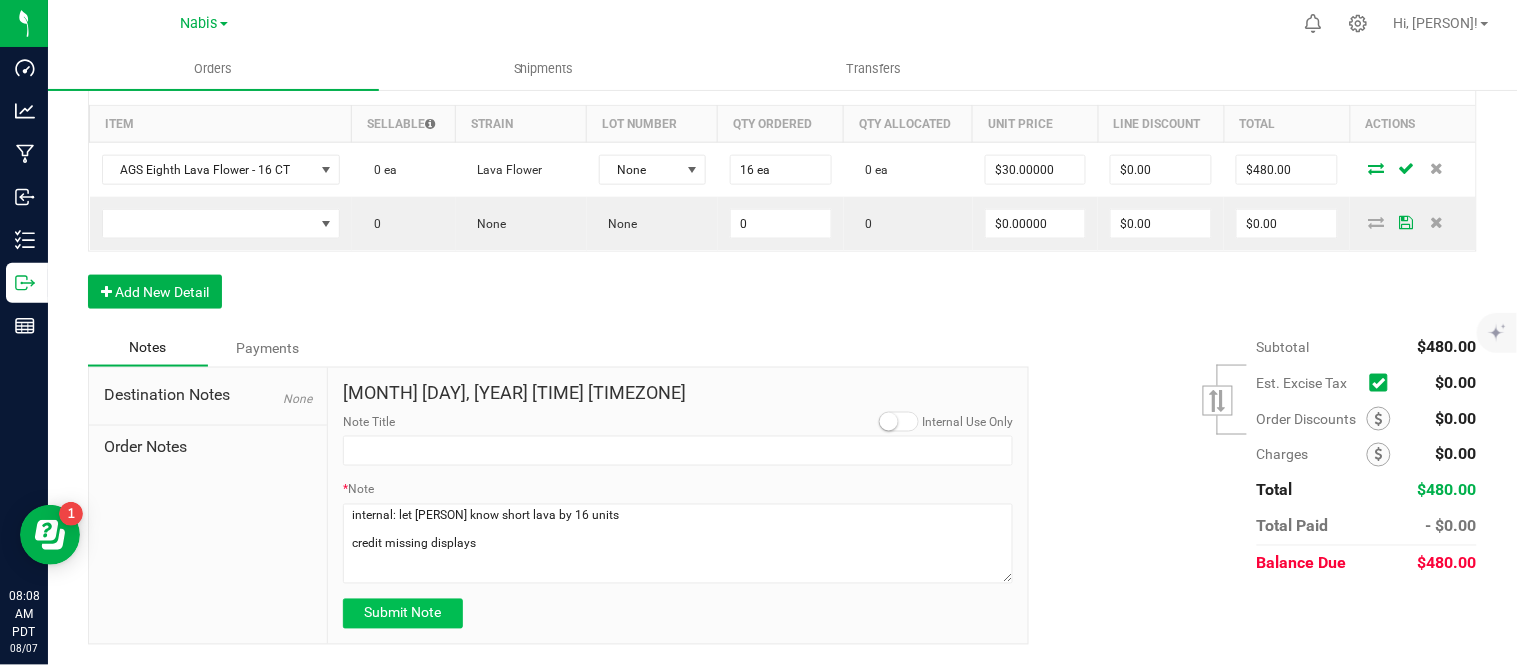 type on "[MONTH]/[DAY]/[YEAR] [TIME] [TIMEZONE]" 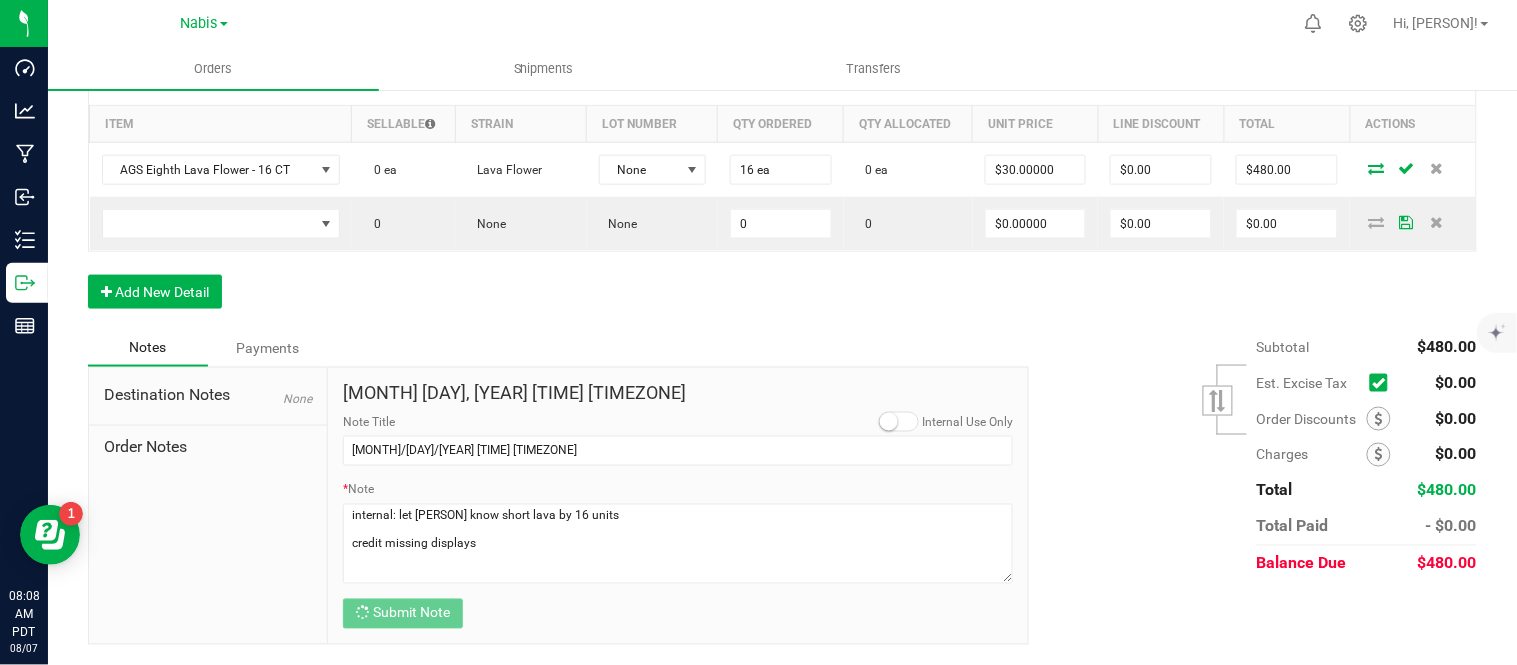 scroll, scrollTop: 565, scrollLeft: 0, axis: vertical 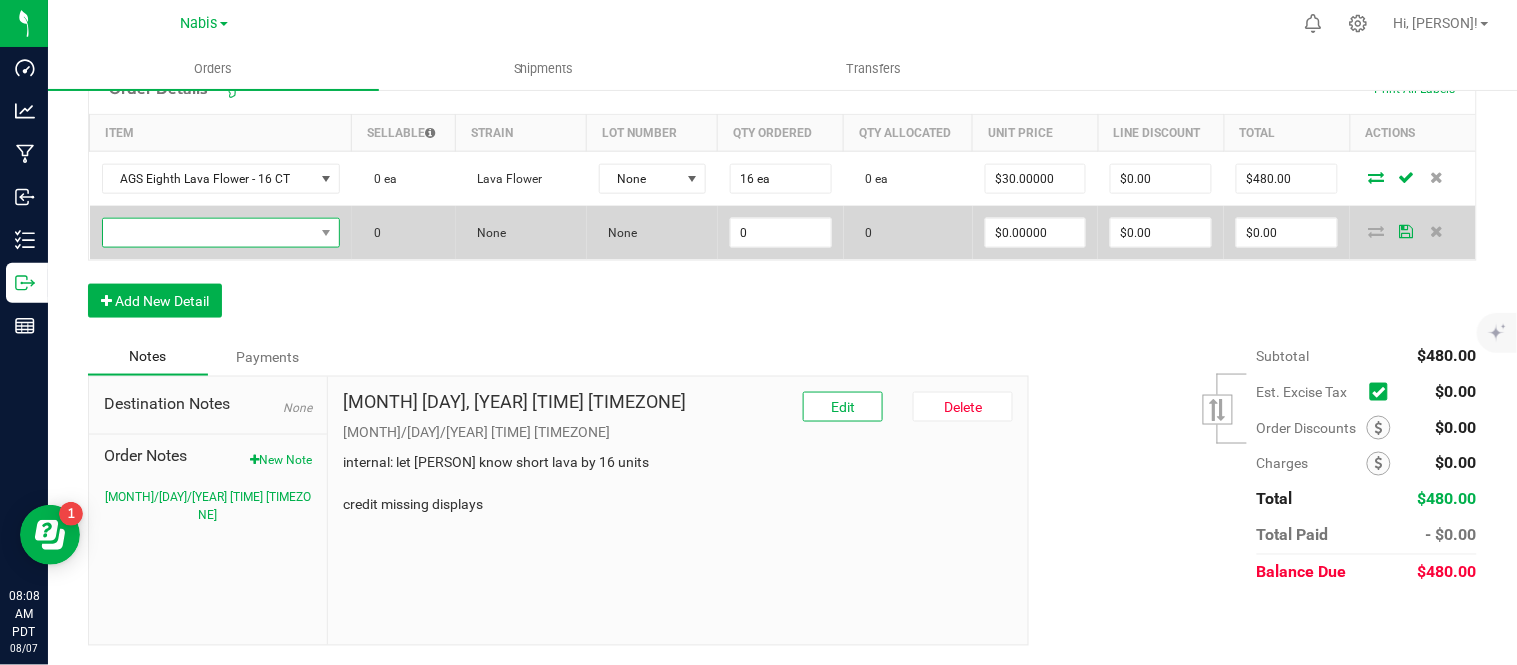 click at bounding box center [208, 233] 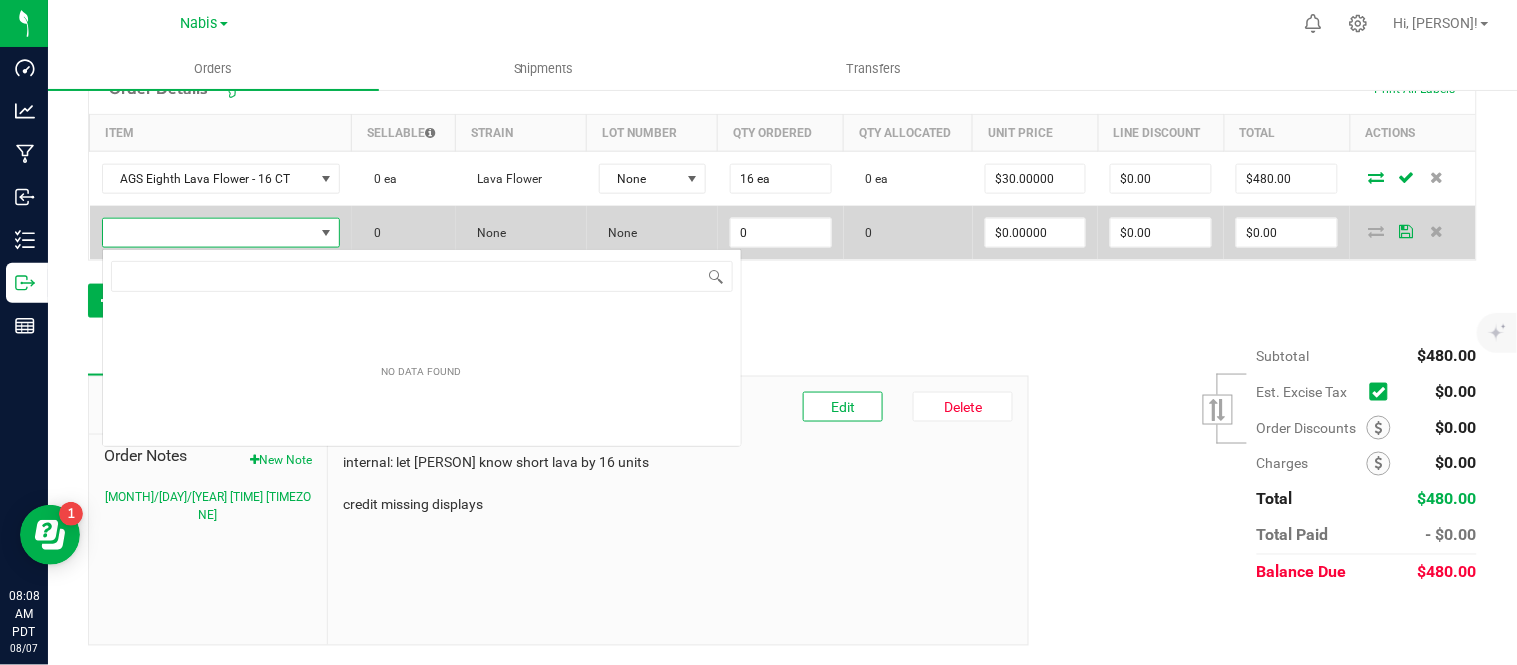 scroll, scrollTop: 99970, scrollLeft: 99765, axis: both 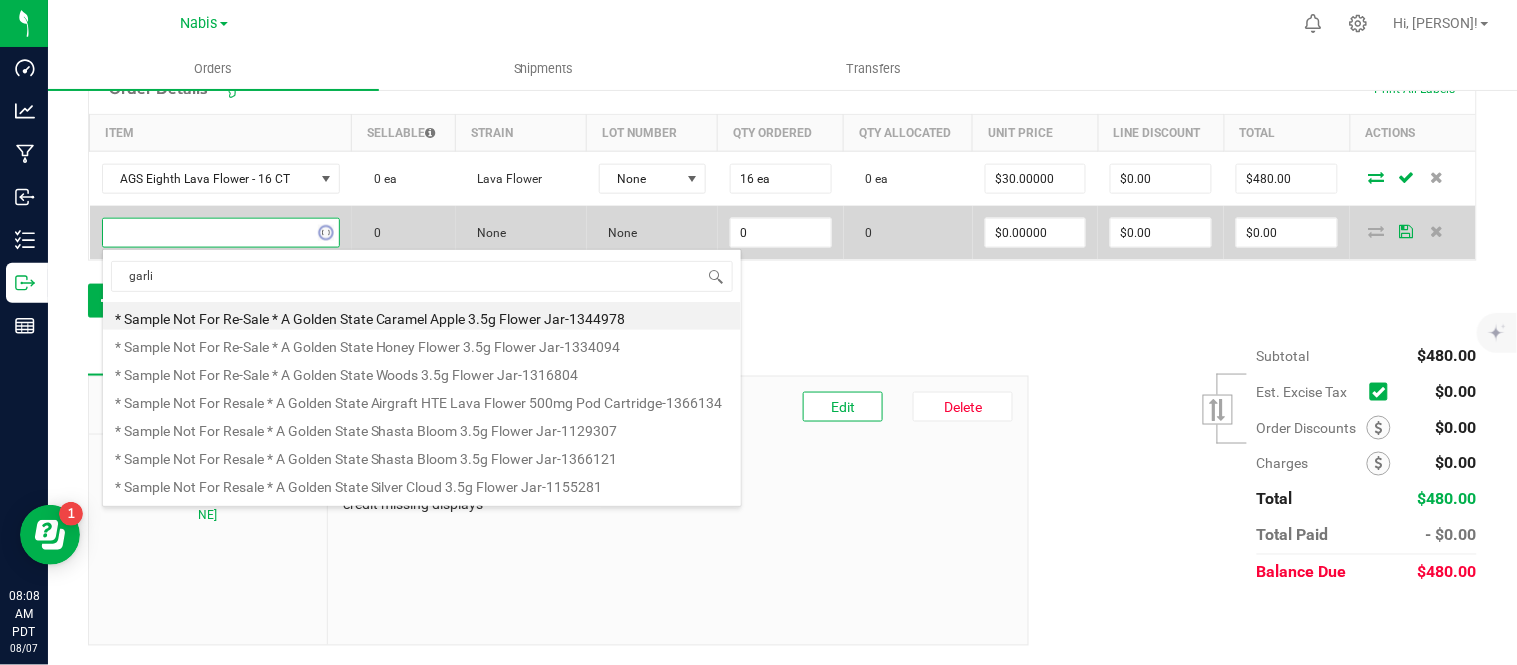 type on "garlic" 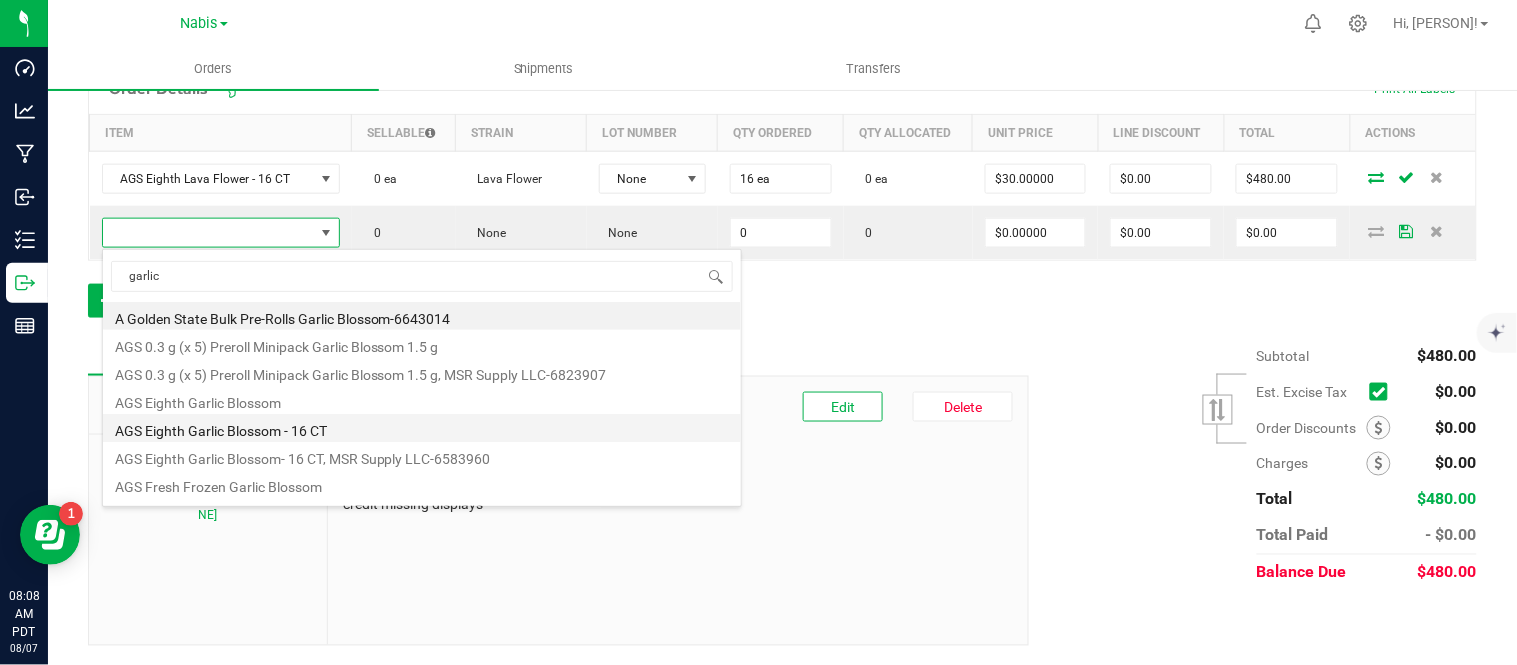 click on "AGS Eighth Garlic Blossom - 16 CT" at bounding box center (422, 428) 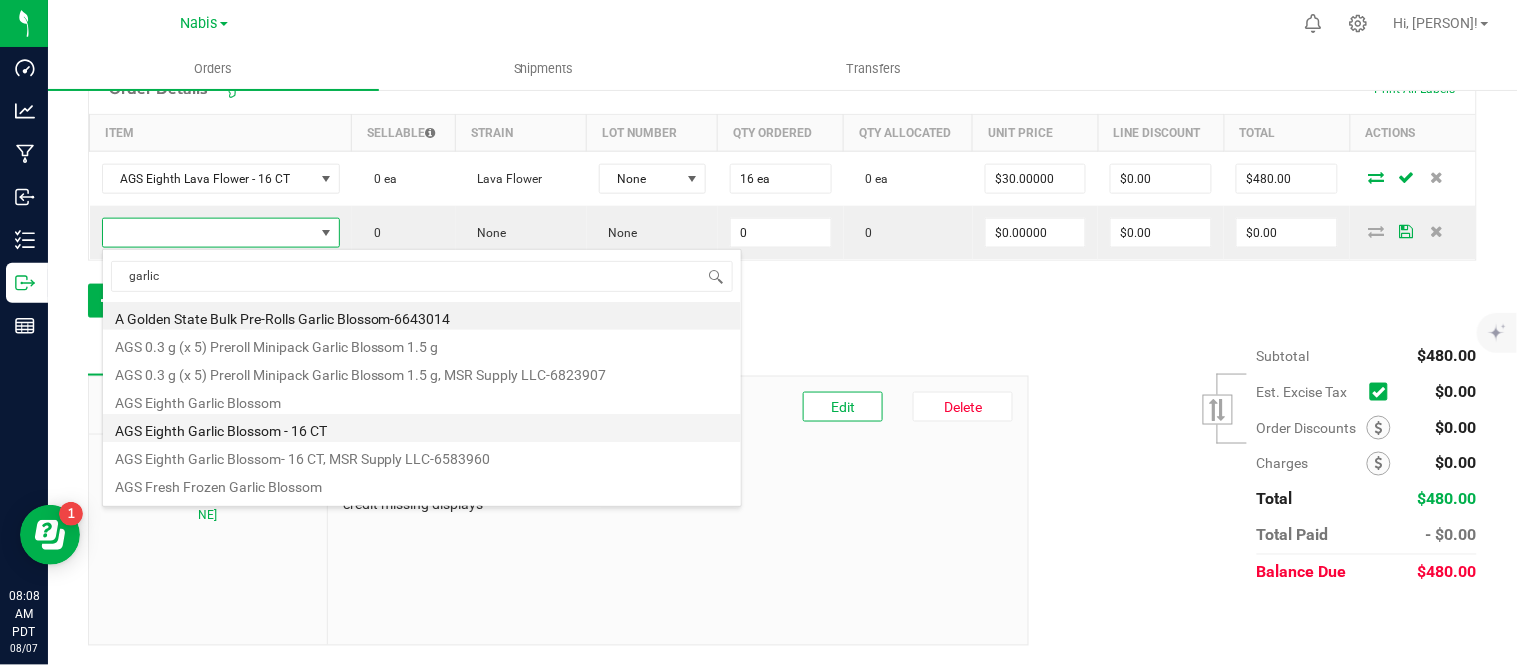 type on "0 ea" 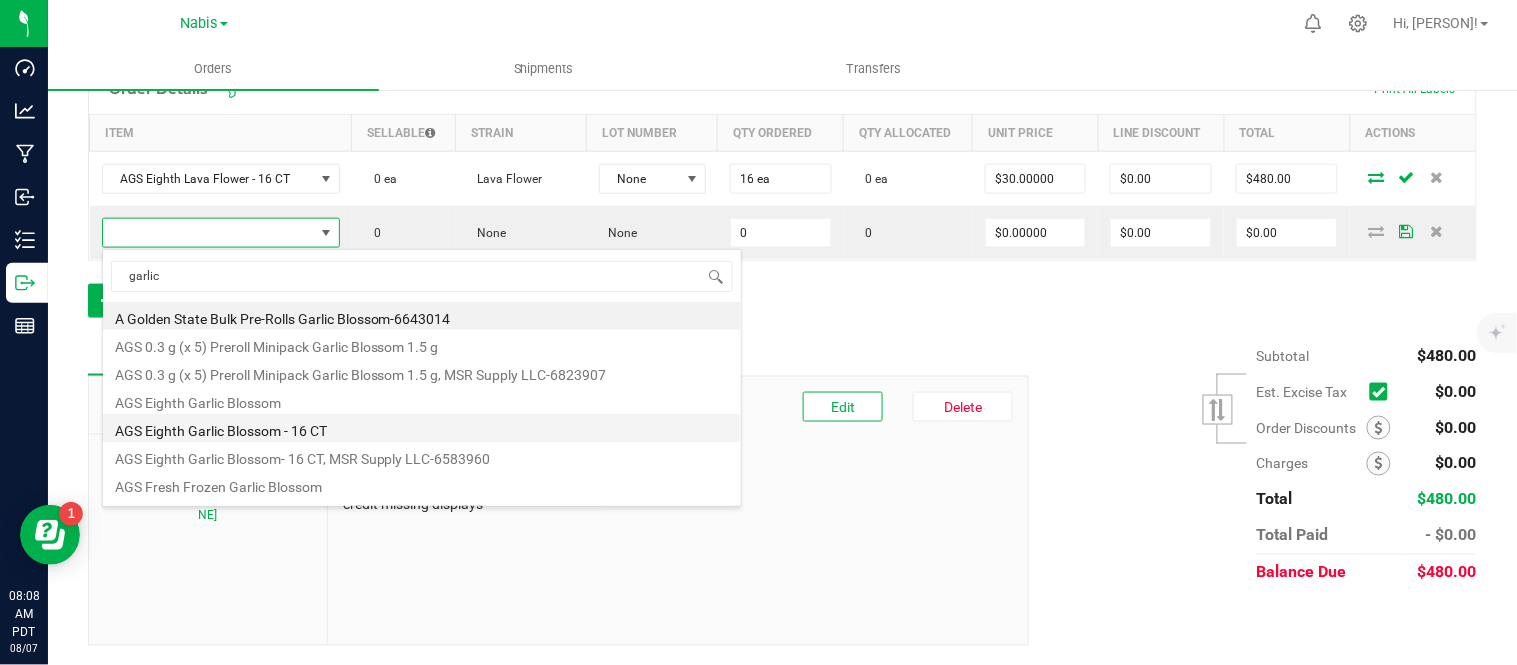 type on "$30.00000" 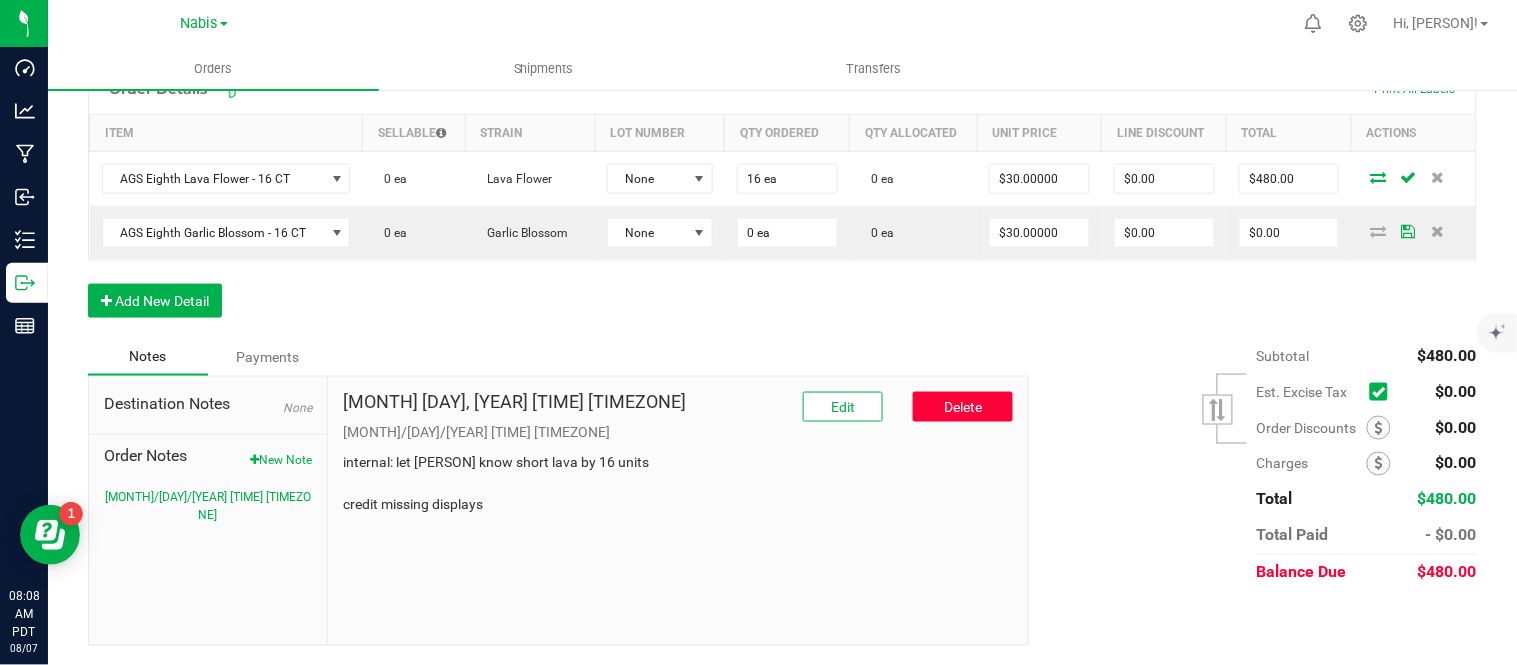 click on "Delete" at bounding box center (963, 407) 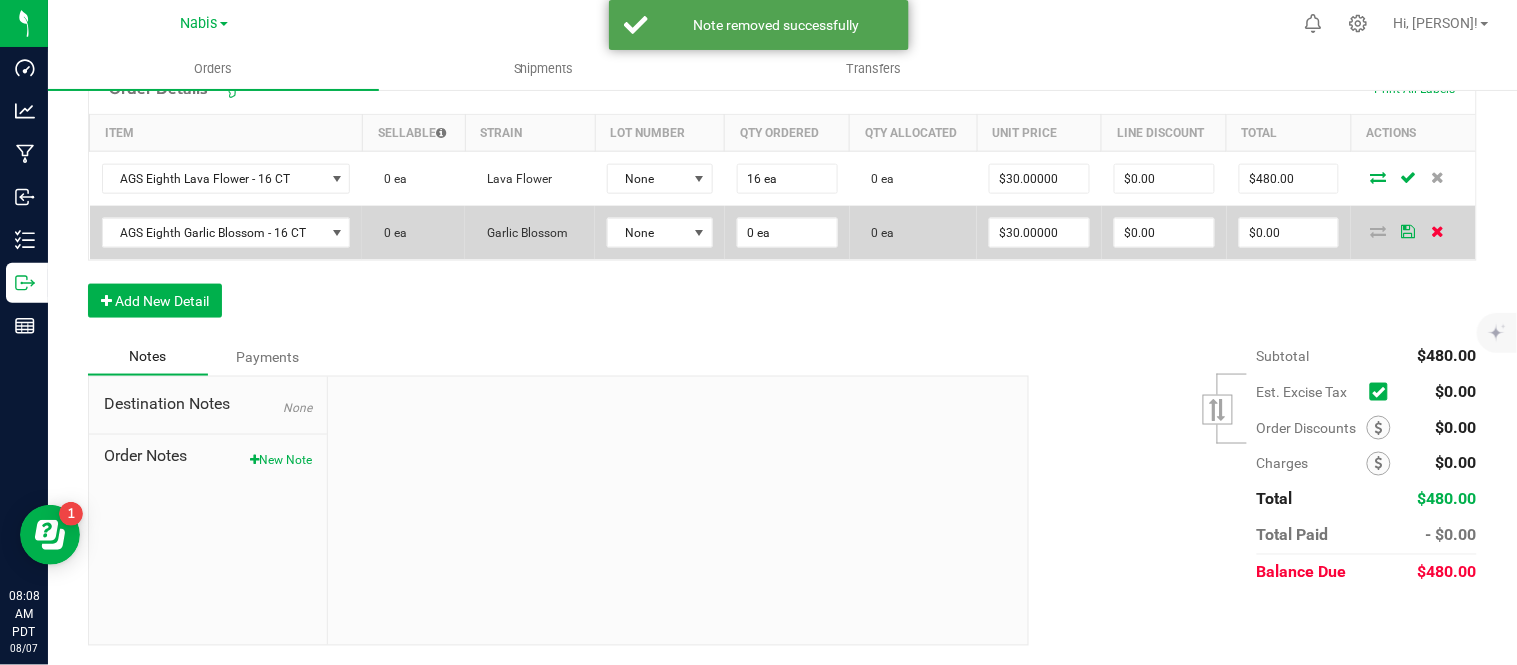 click at bounding box center [1438, 231] 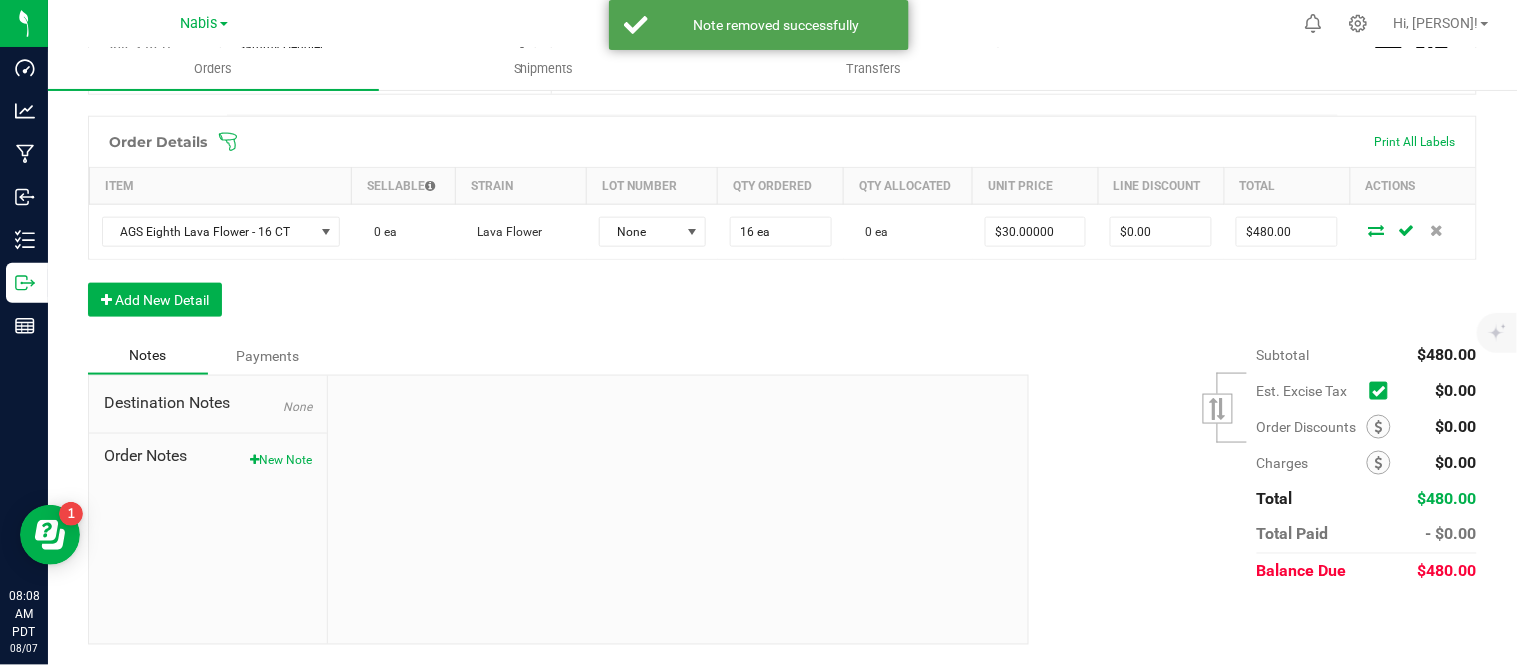 scroll, scrollTop: 512, scrollLeft: 0, axis: vertical 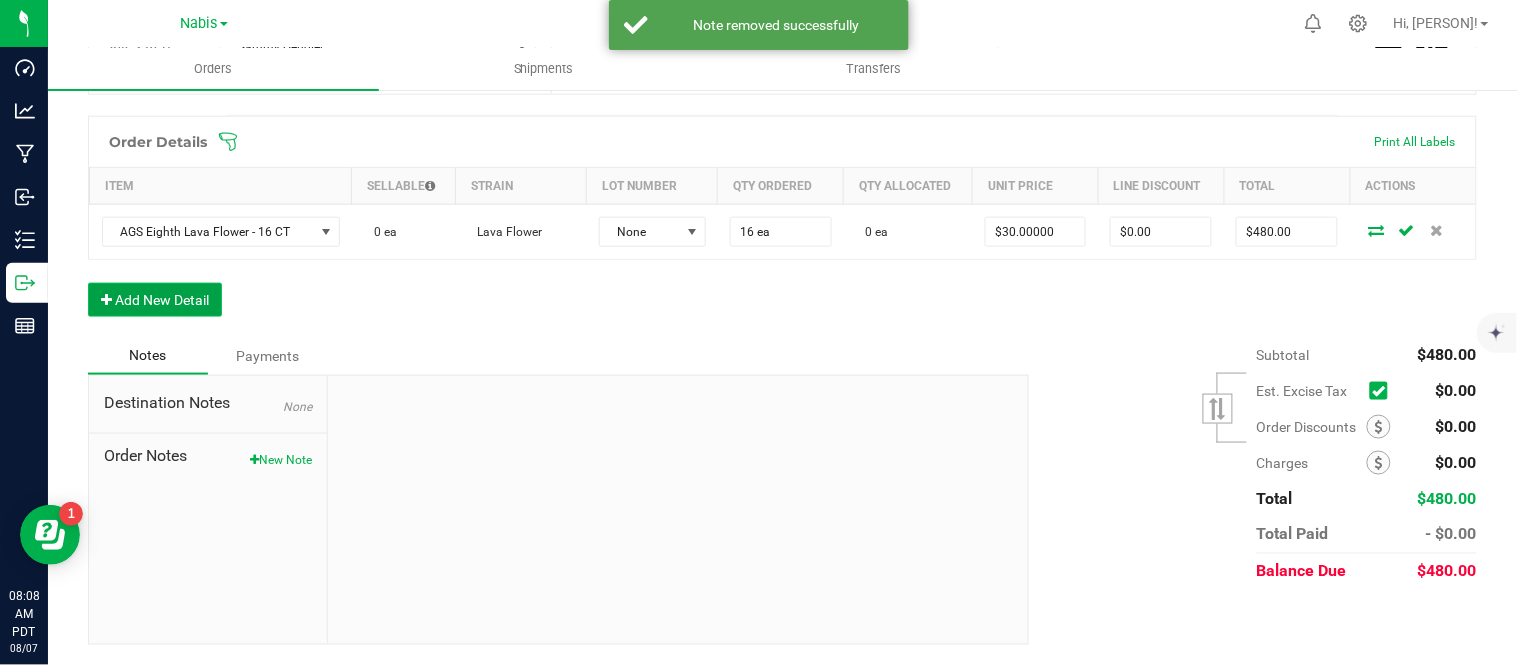 click on "Add New Detail" at bounding box center [155, 300] 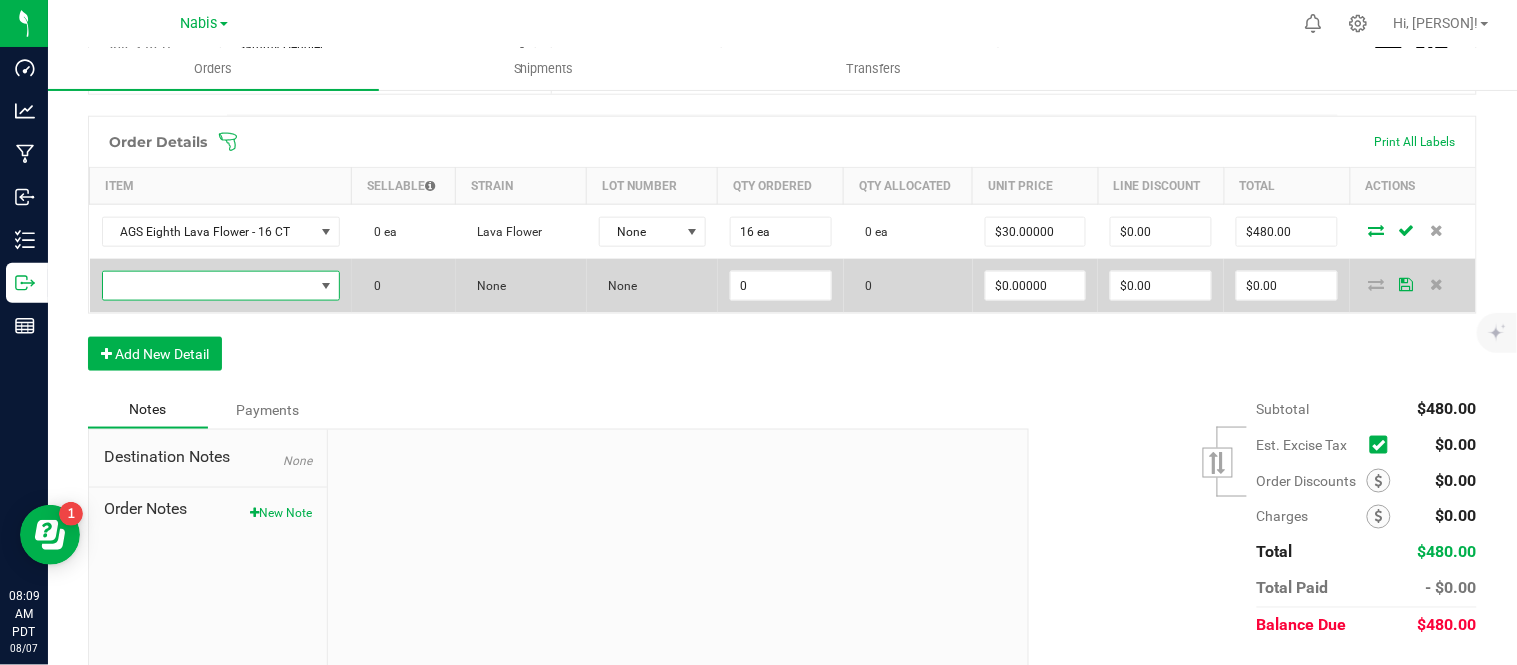 click at bounding box center (208, 286) 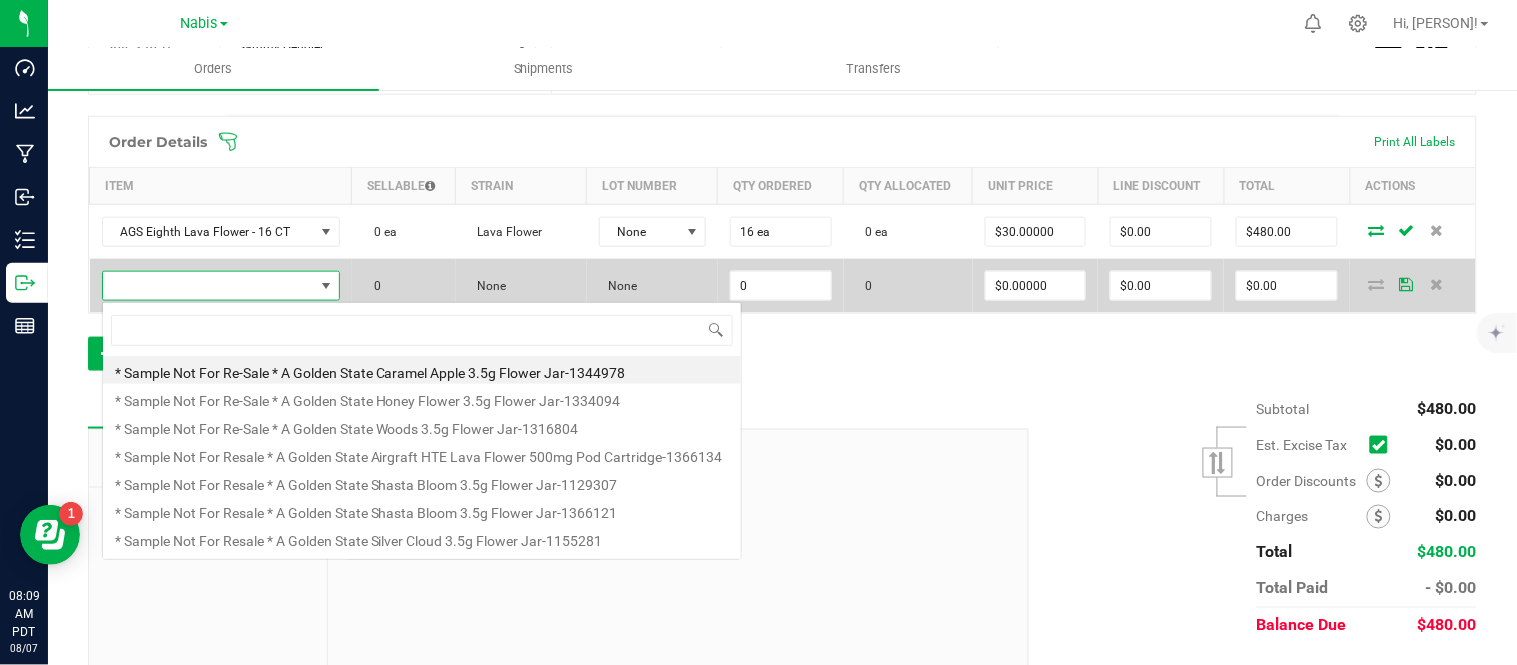 scroll, scrollTop: 99970, scrollLeft: 99765, axis: both 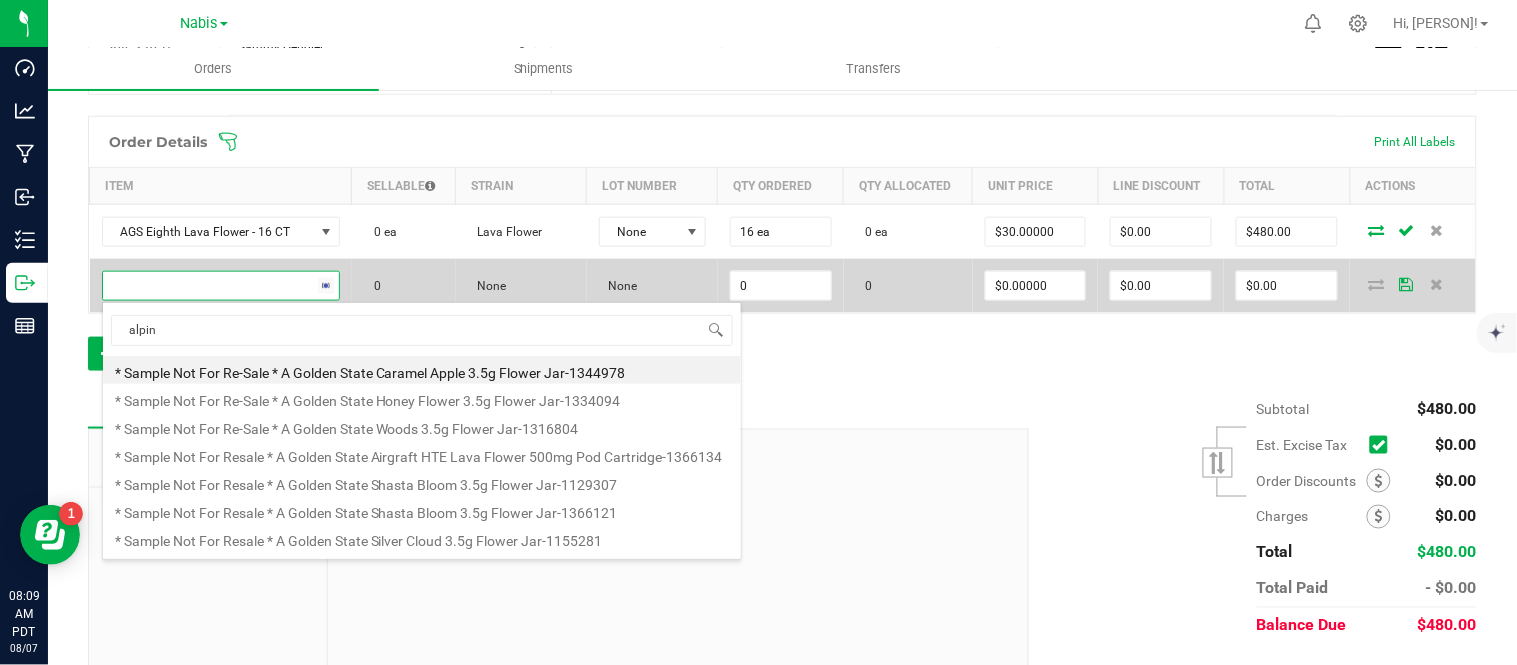 type on "alpine" 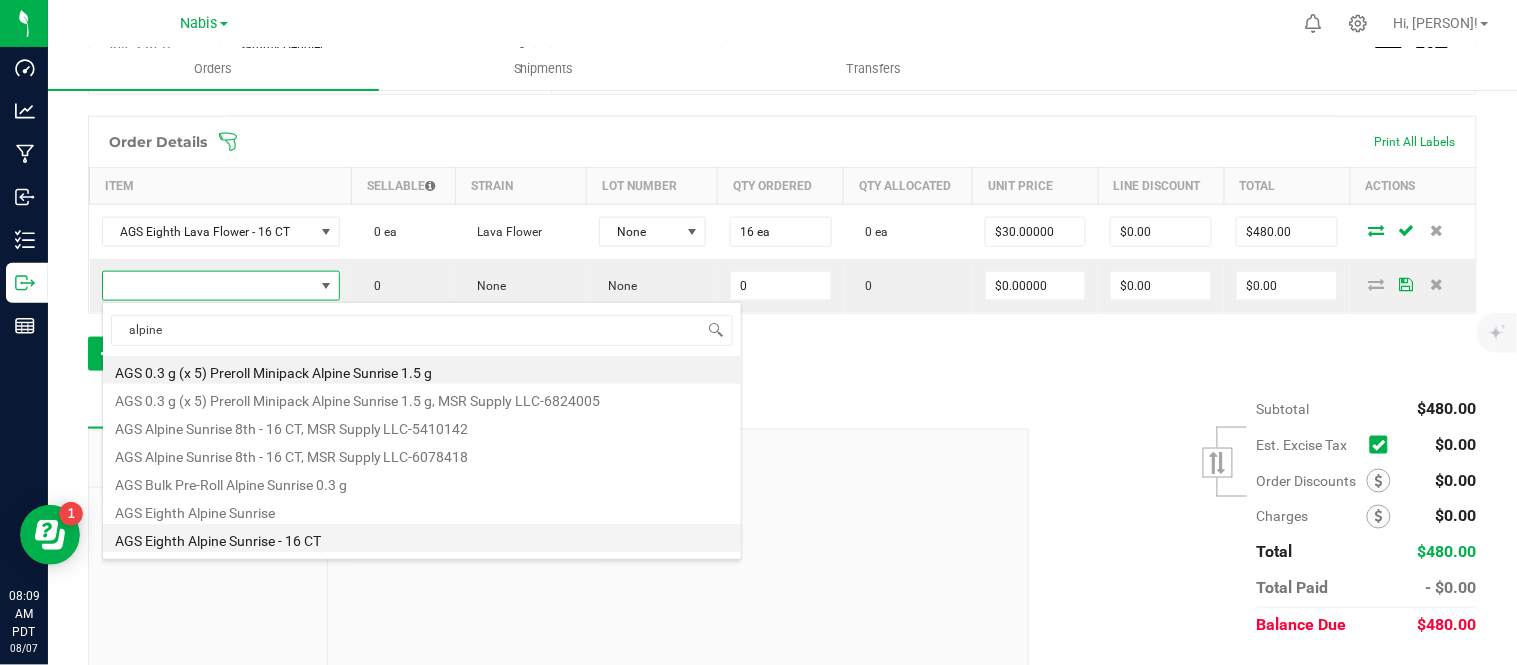 click on "AGS Eighth Alpine Sunrise - 16 CT" at bounding box center (422, 538) 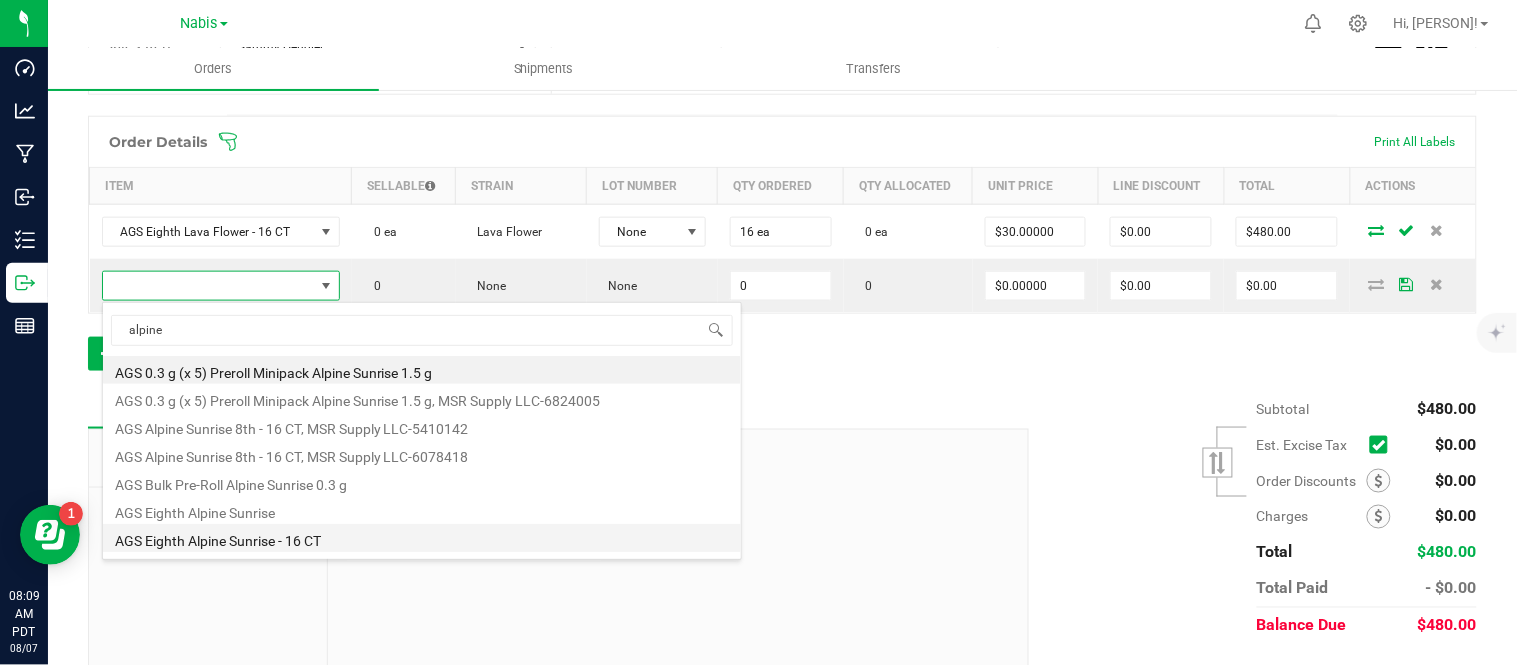 type on "0 ea" 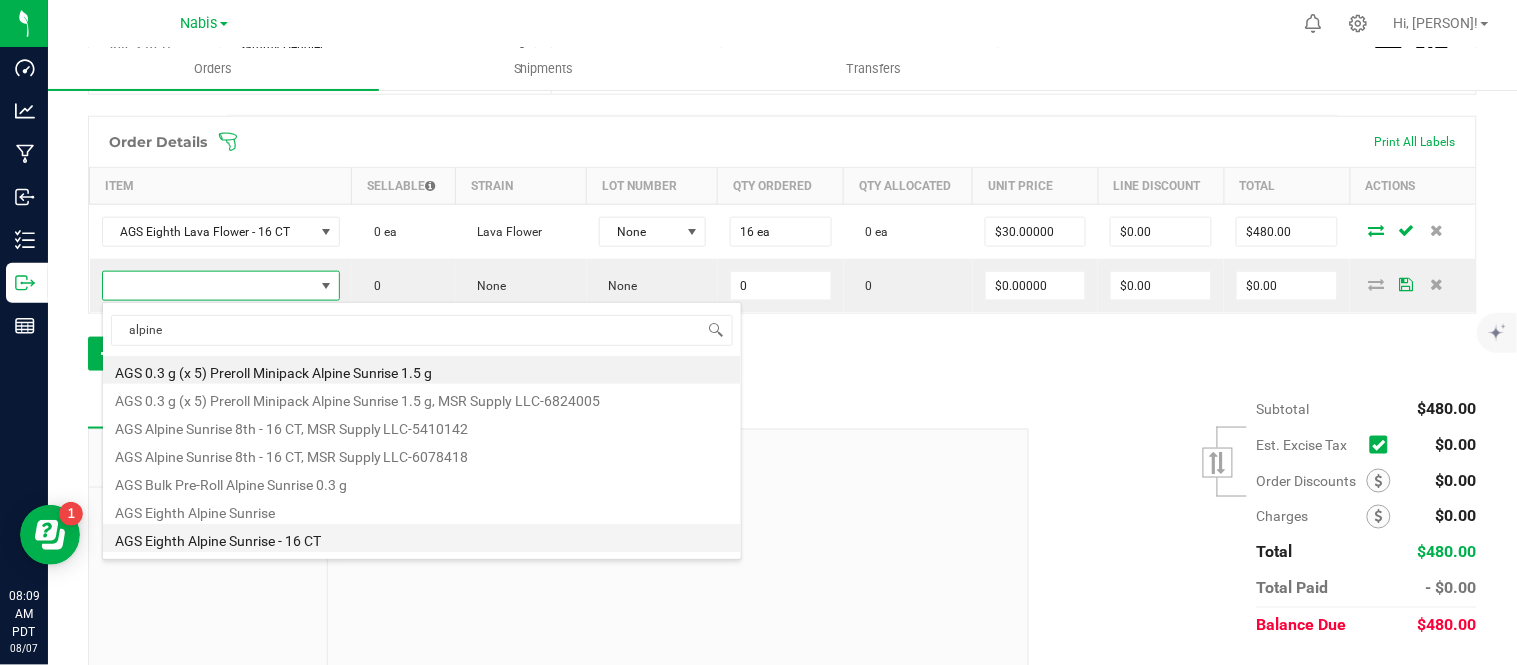 type on "$30.00000" 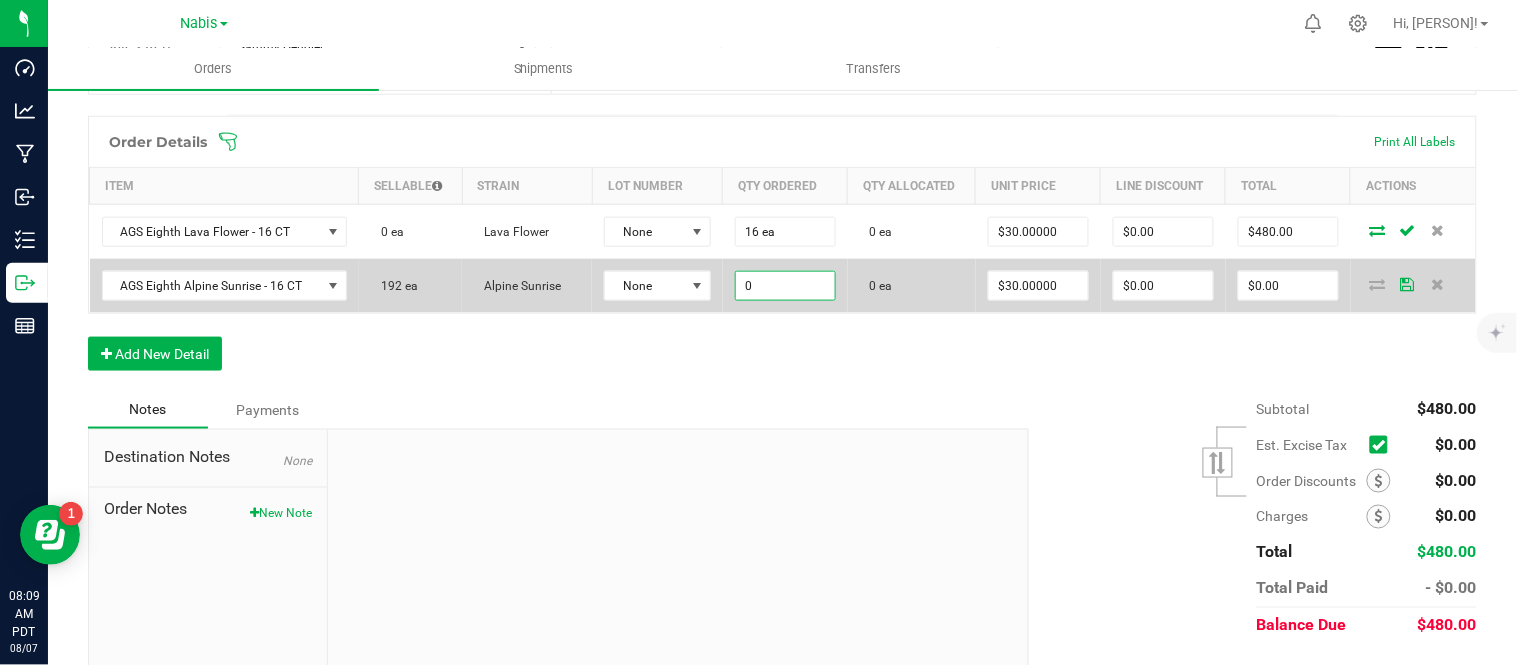 click on "0" at bounding box center (785, 286) 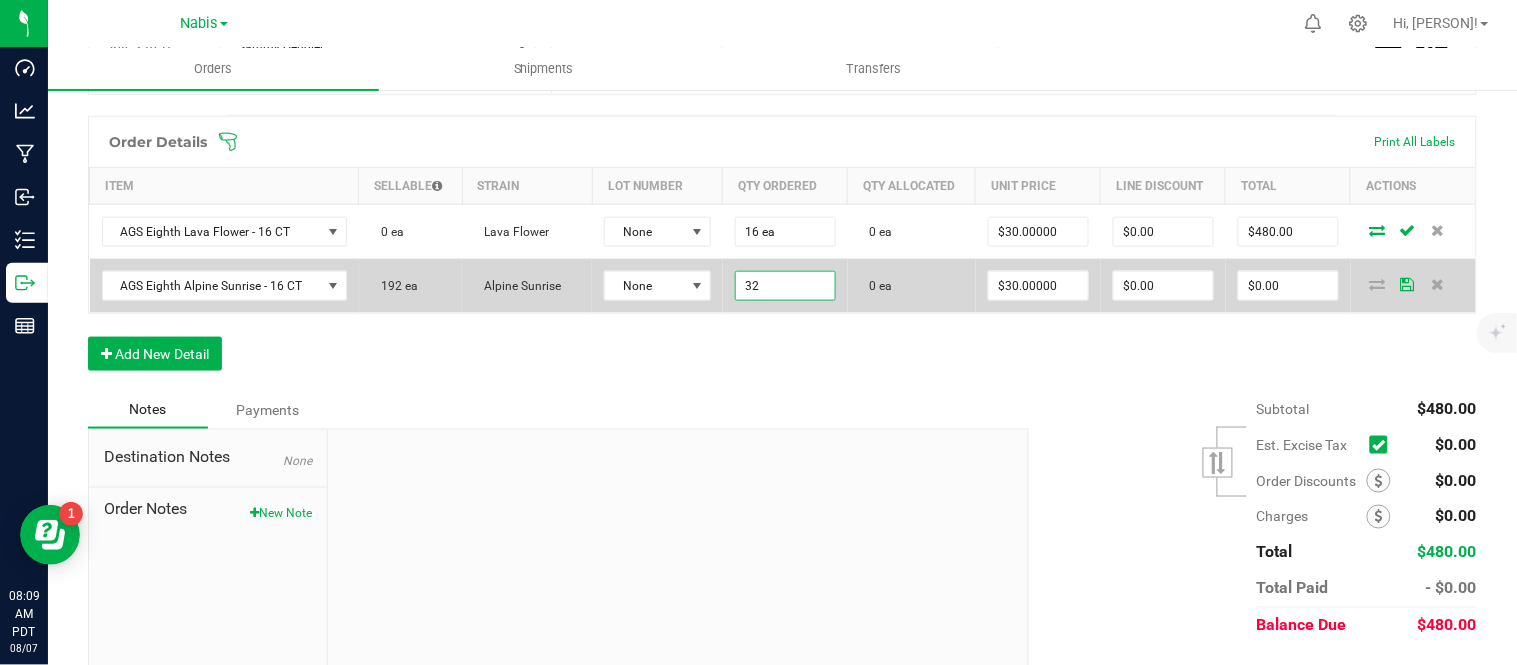 type on "32" 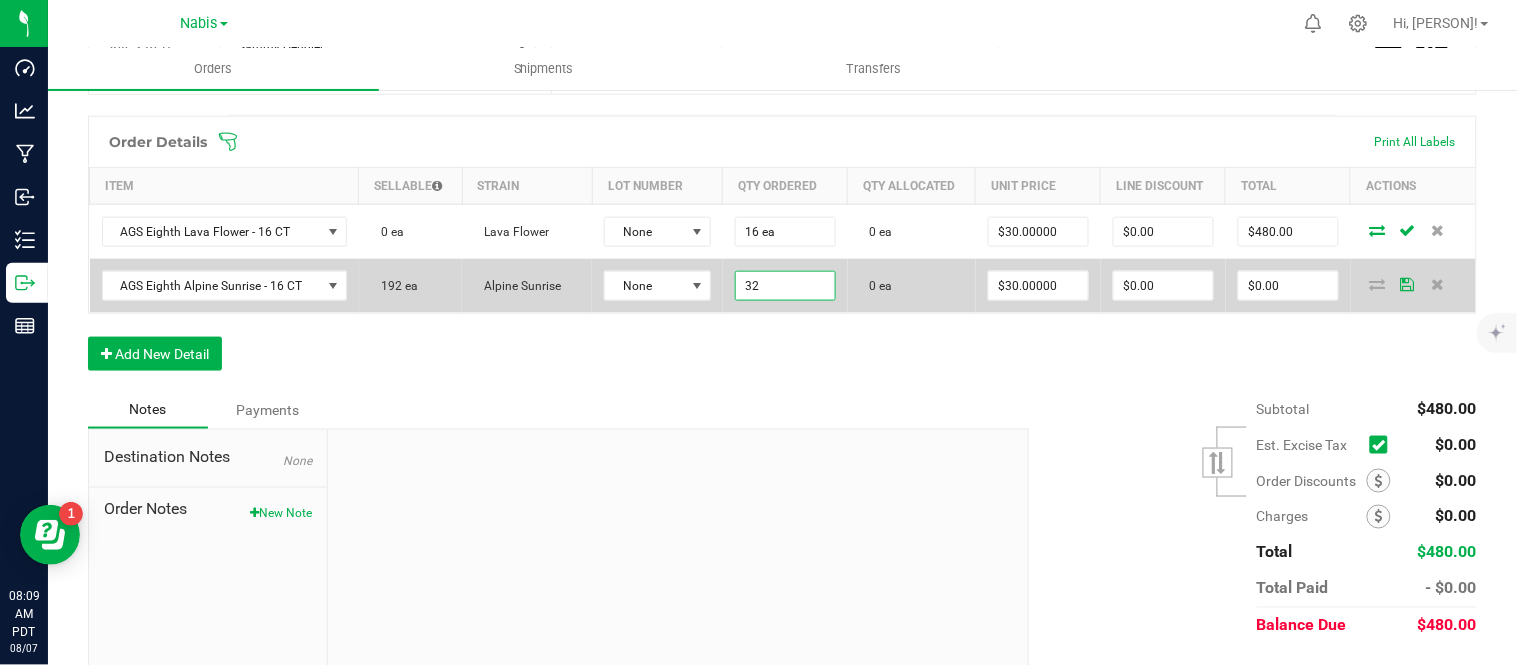 type on "30" 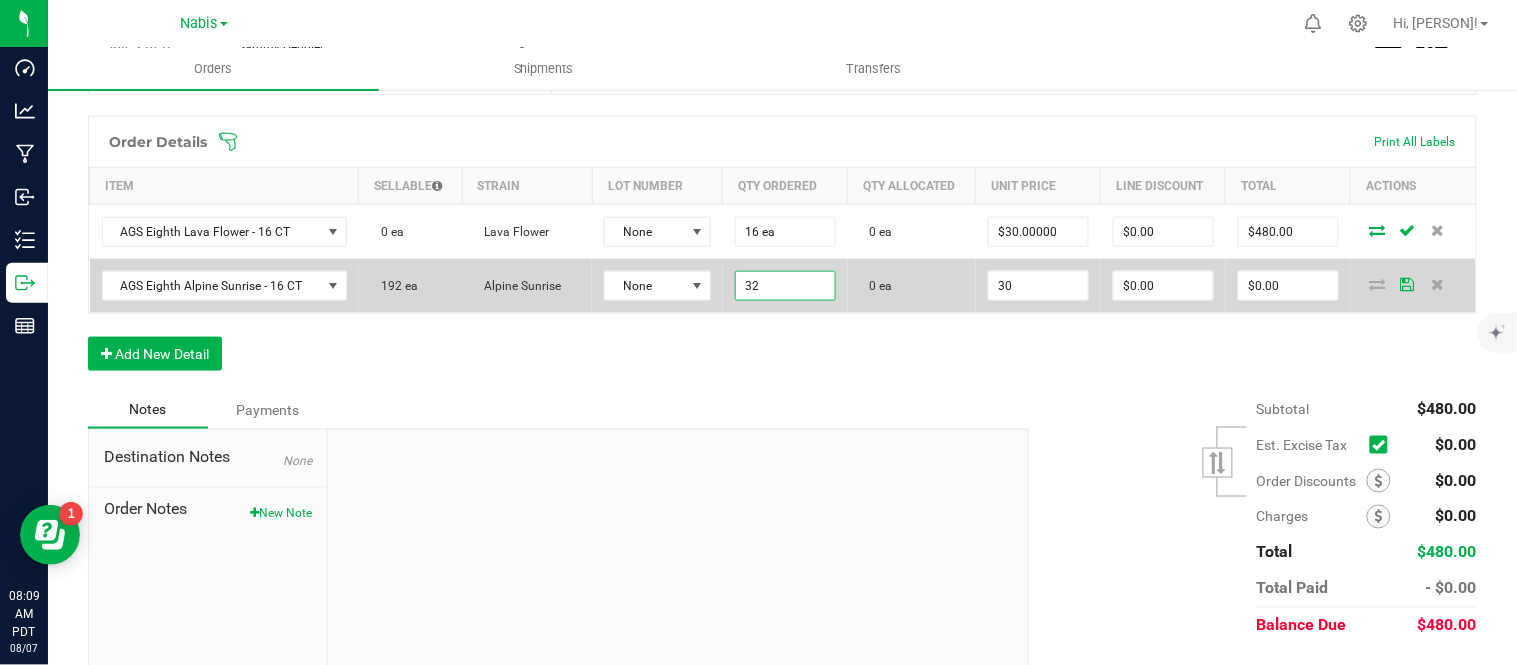 type on "32 ea" 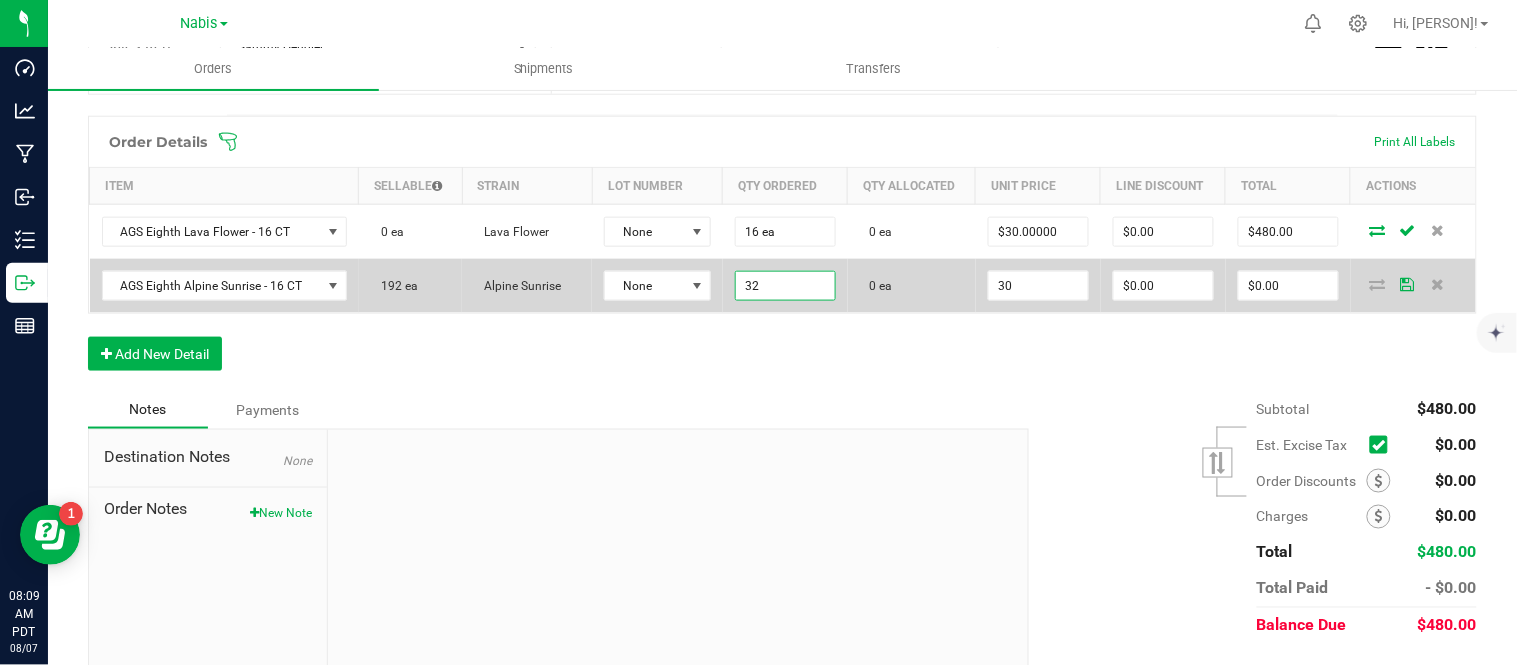 type on "$960.00" 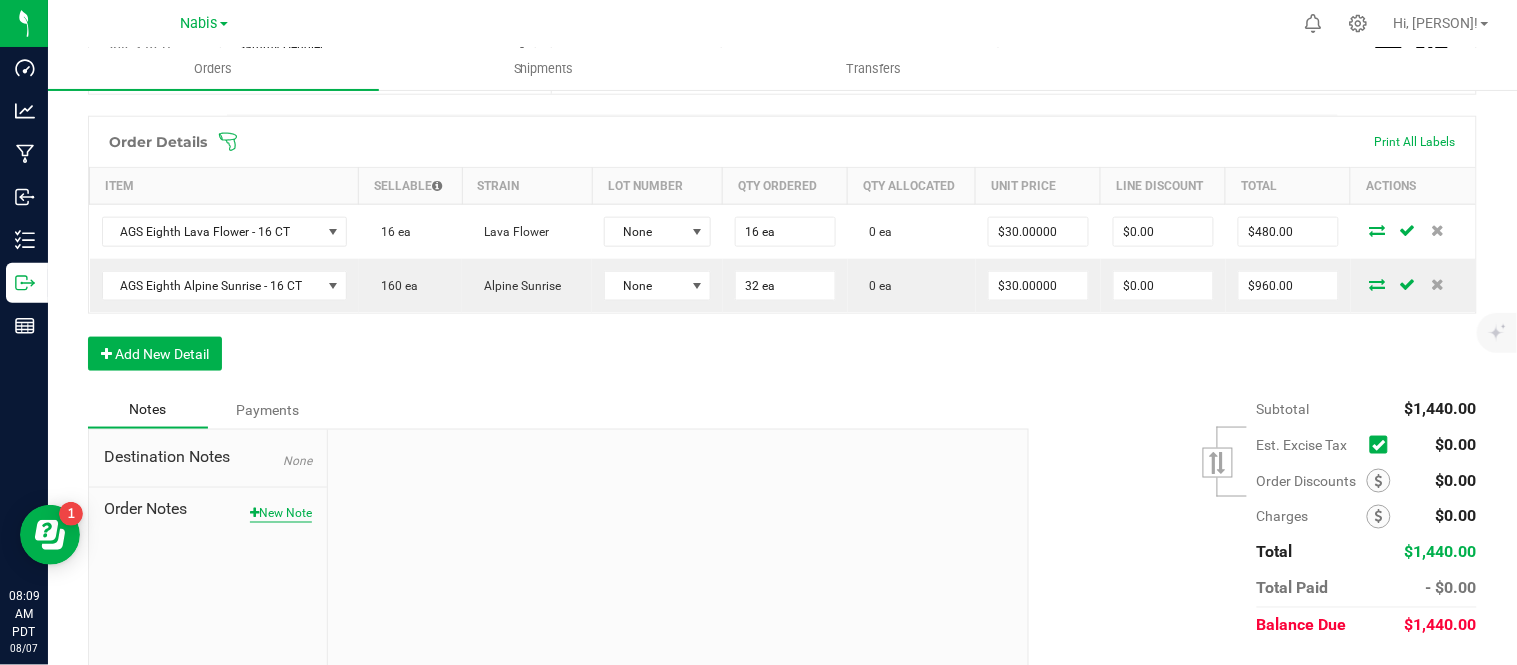 click on "New Note" at bounding box center [281, 514] 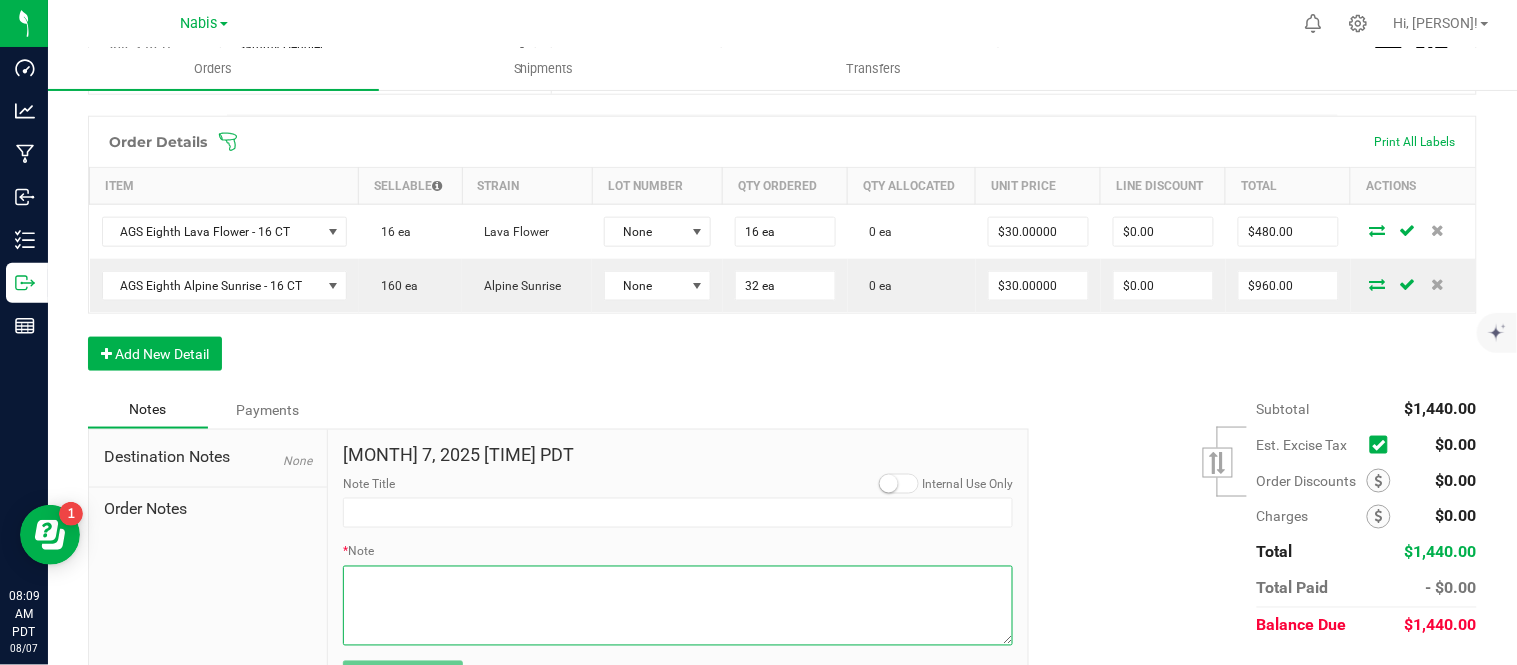 click on "*
Note" at bounding box center (678, 606) 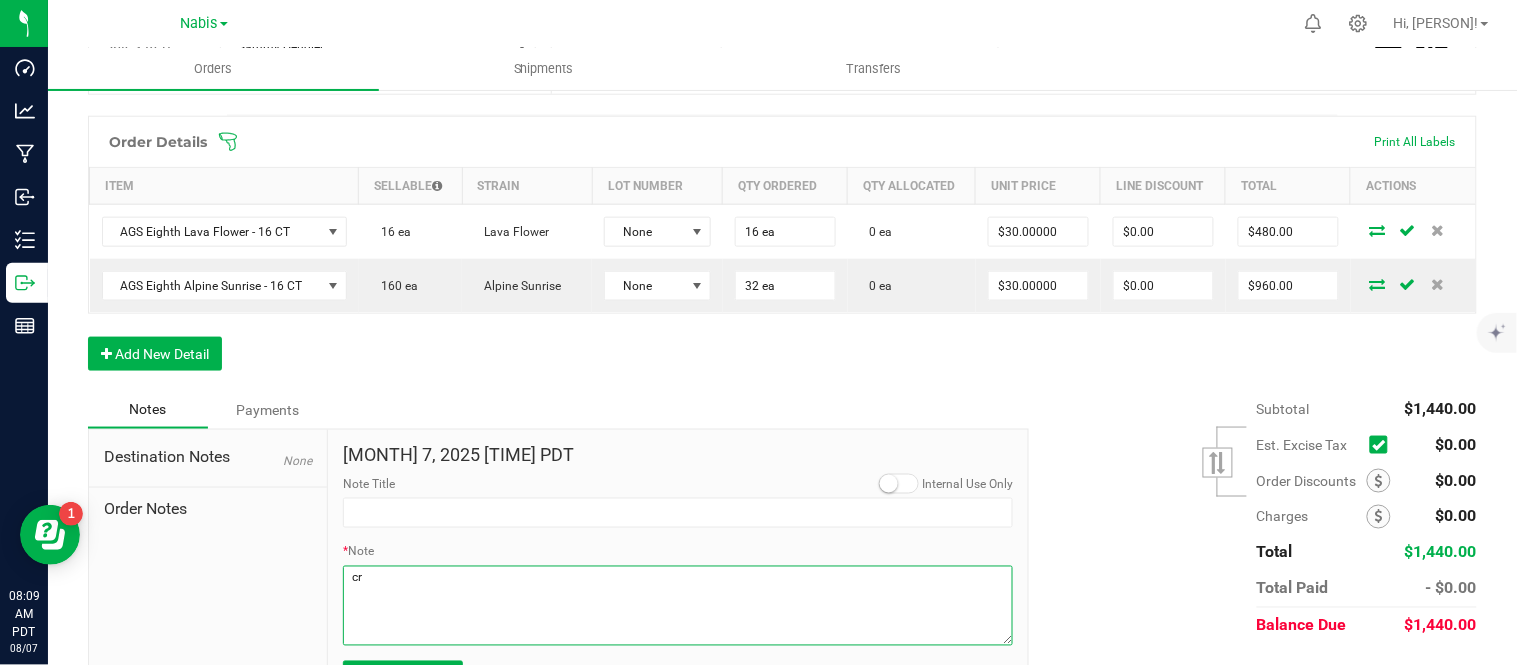 type on "c" 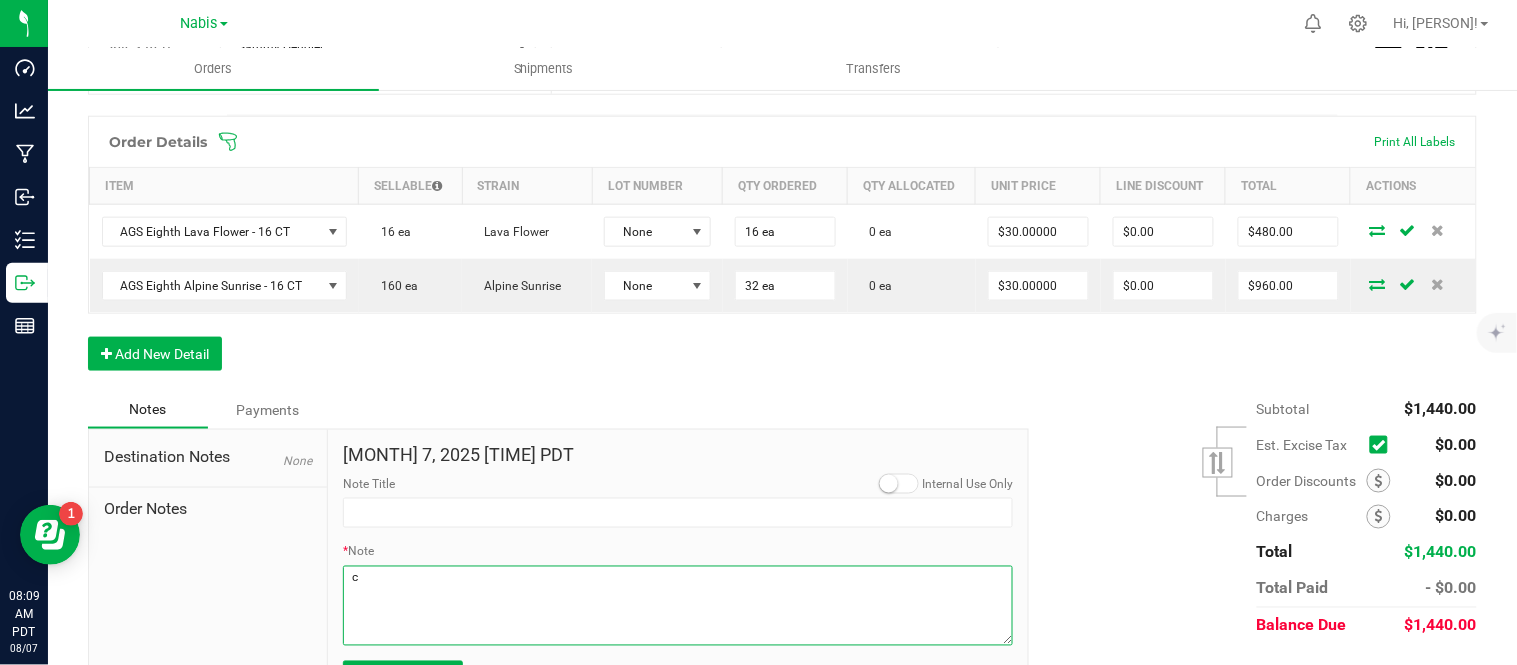 type 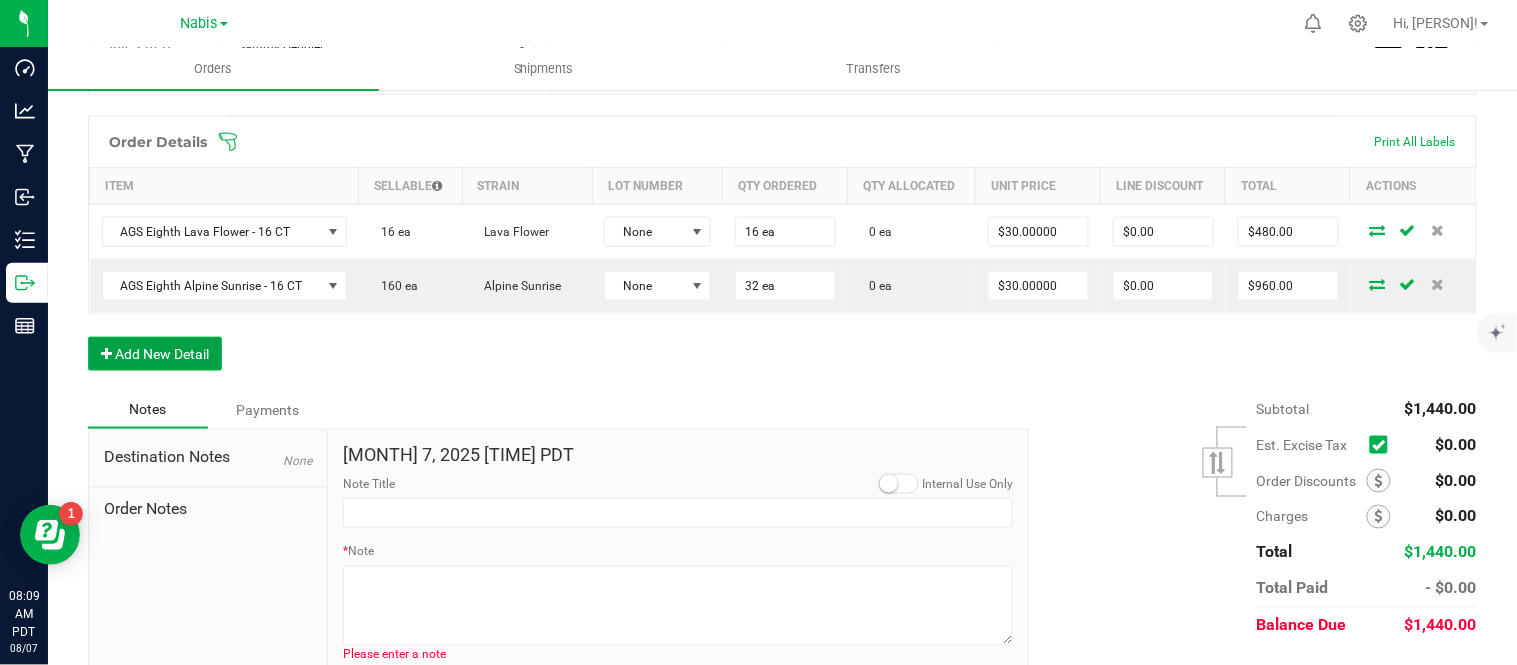 click on "Add New Detail" at bounding box center (155, 354) 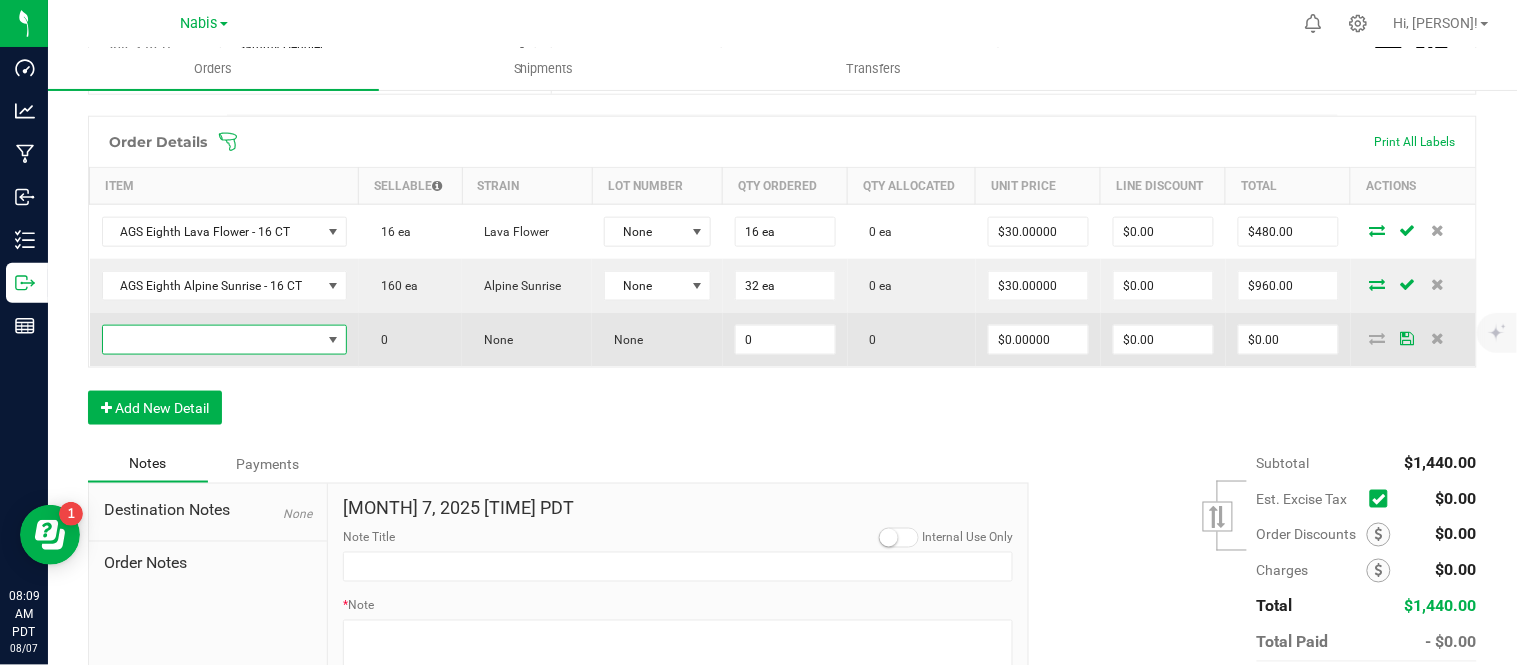 click at bounding box center [212, 340] 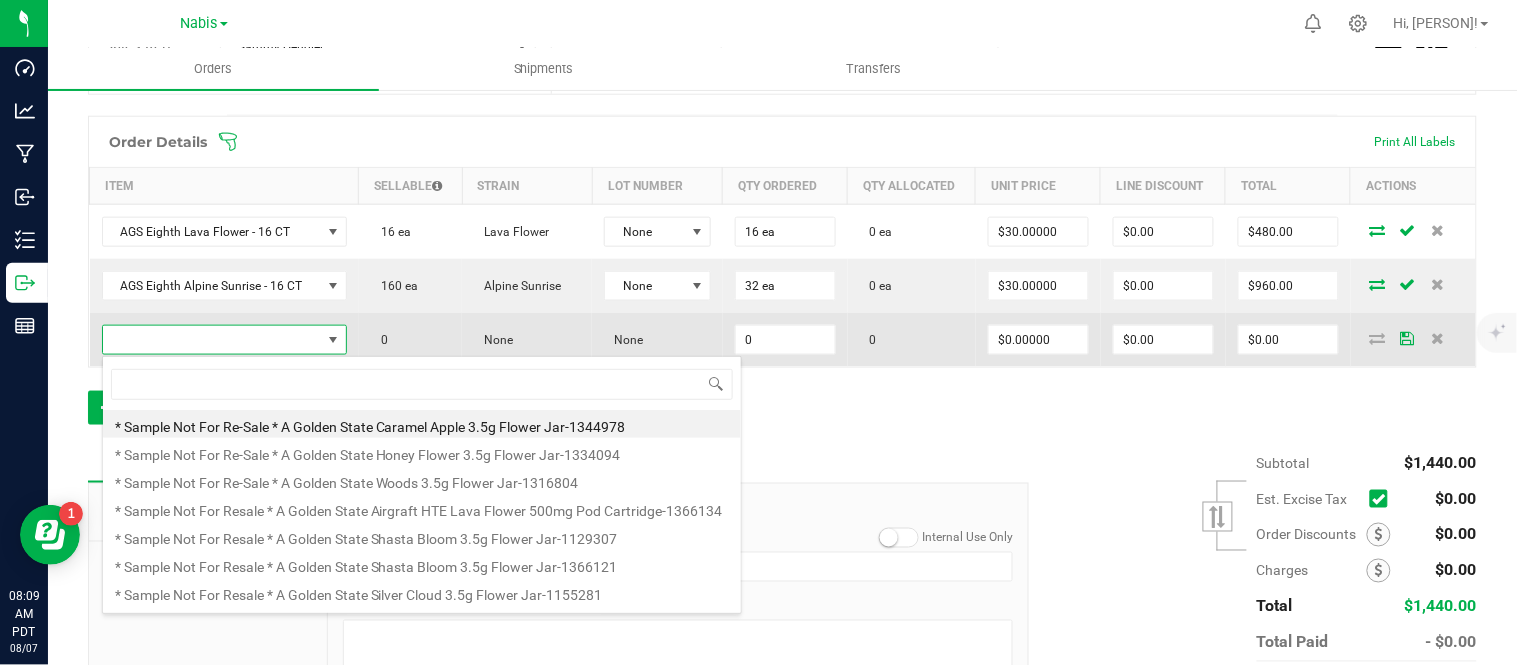 scroll, scrollTop: 99970, scrollLeft: 99760, axis: both 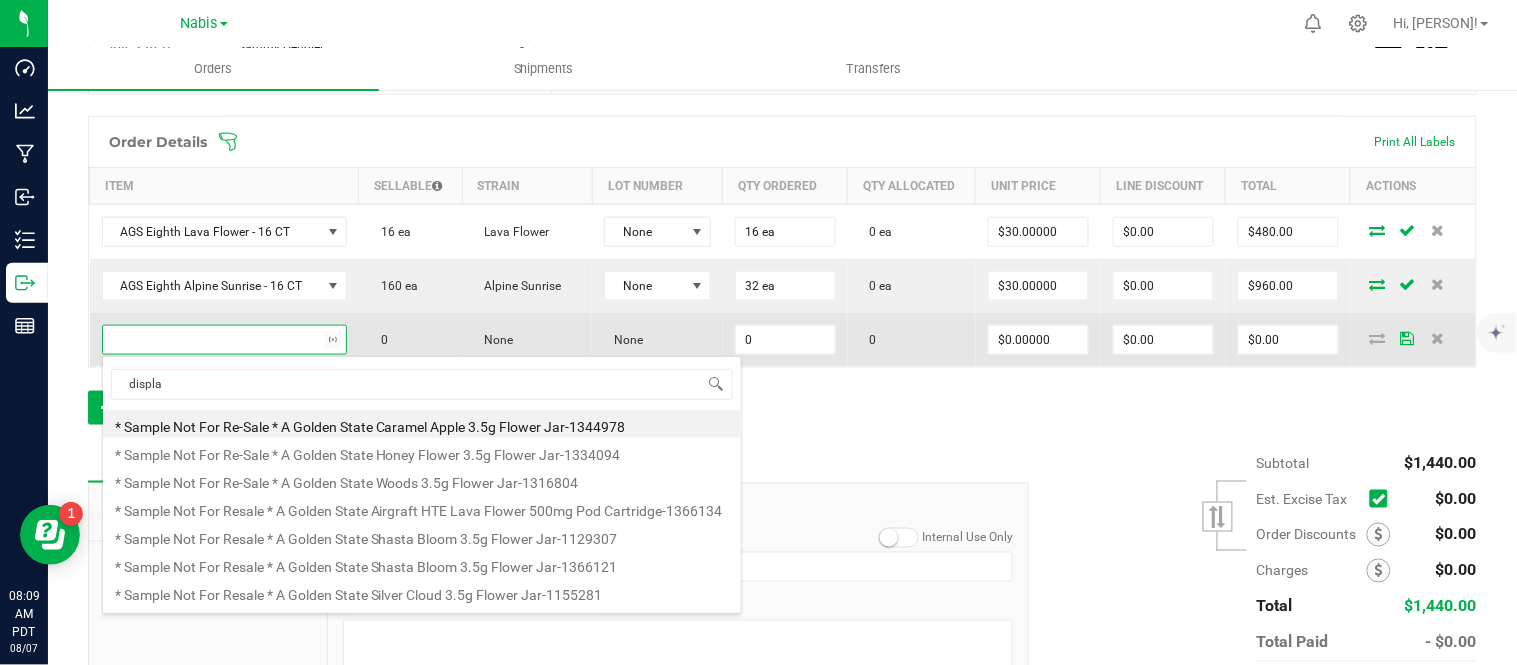 type on "display" 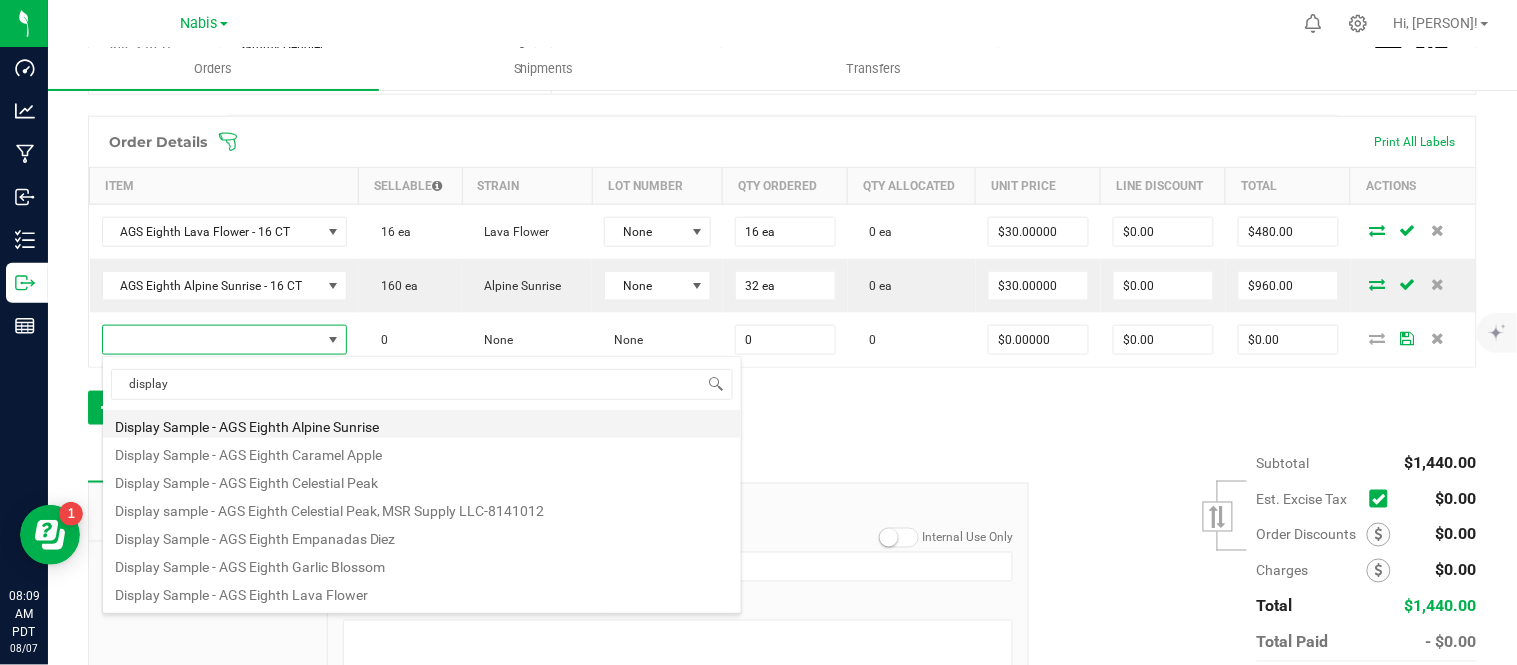 click on "Display Sample - AGS Eighth Alpine Sunrise" at bounding box center [422, 424] 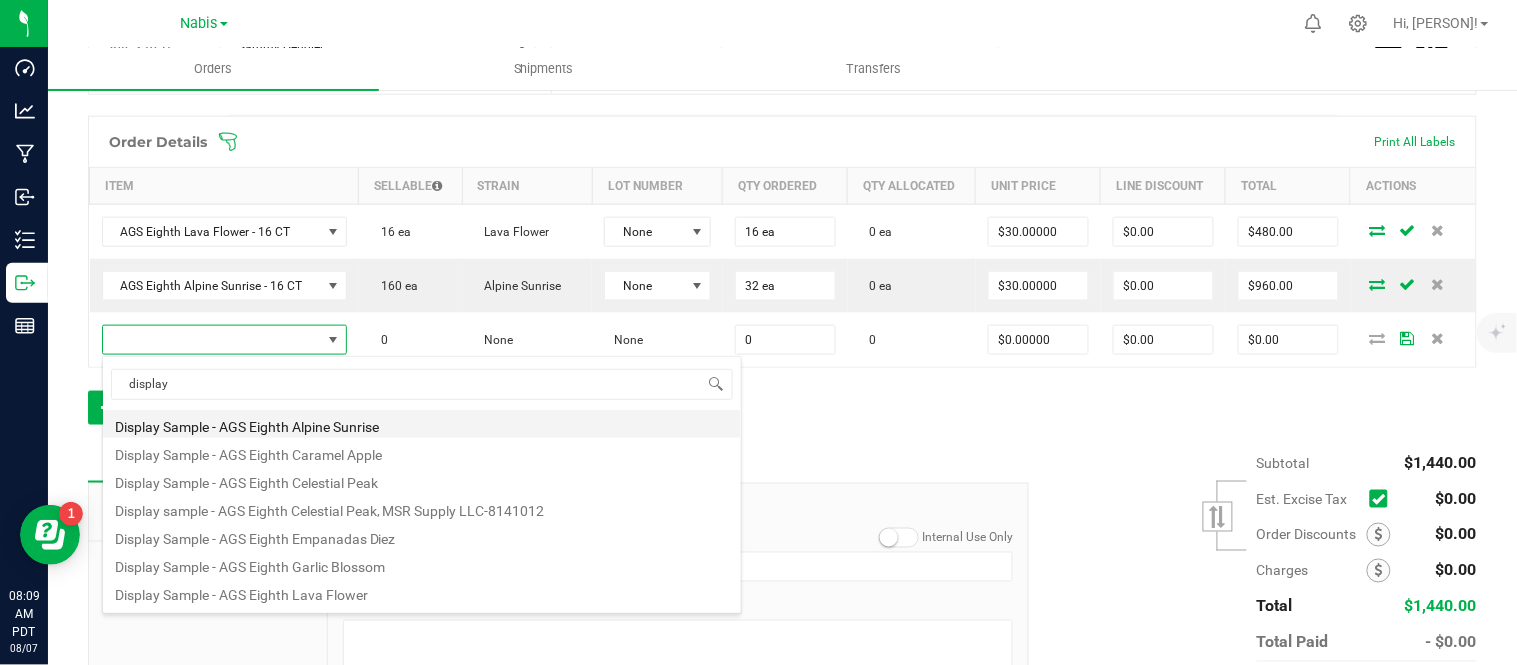 type on "0 ea" 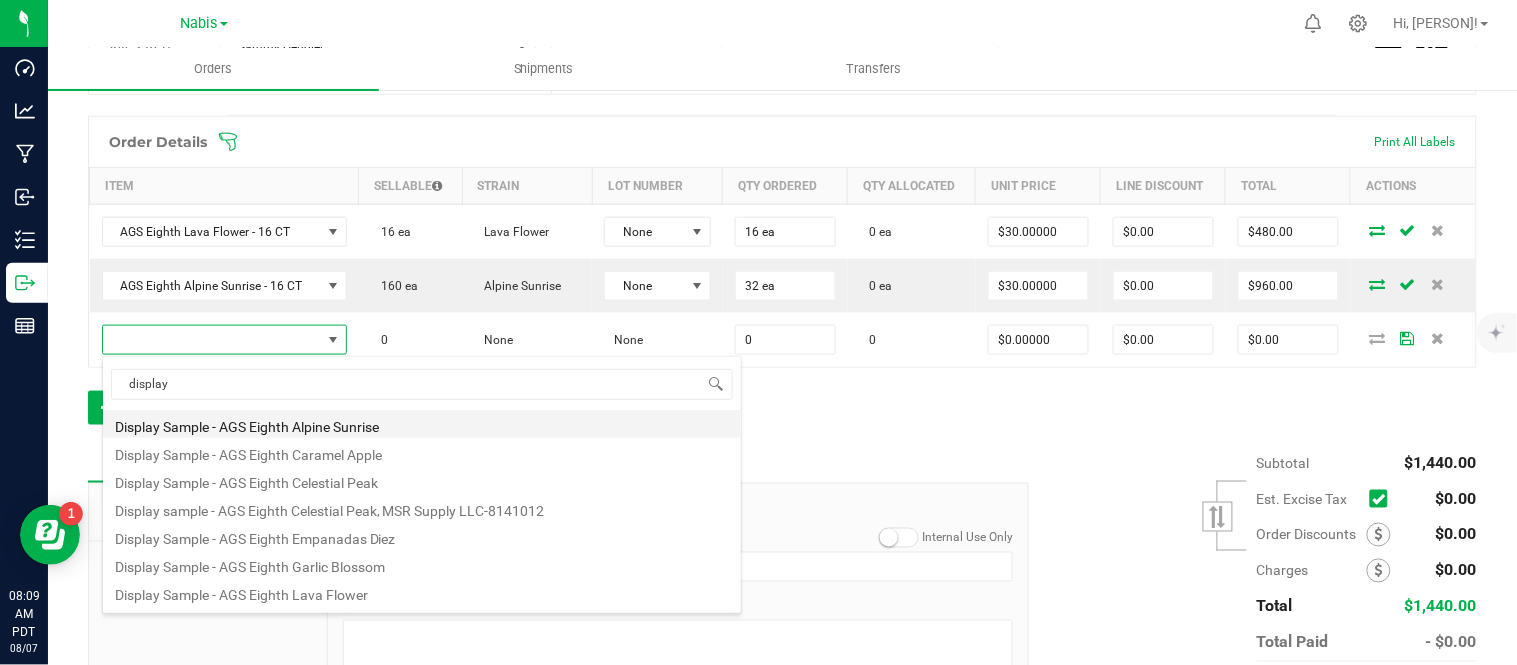 type on "$0.01000" 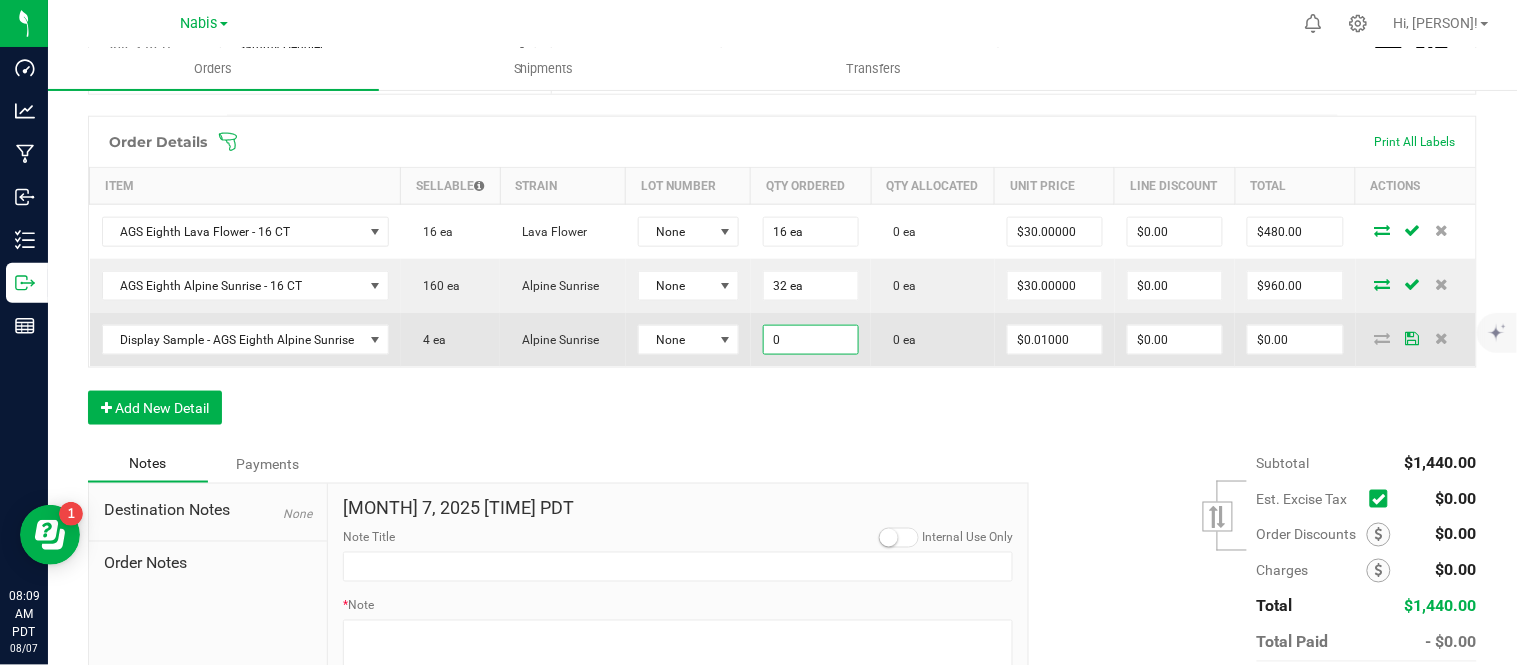click on "0" at bounding box center (811, 340) 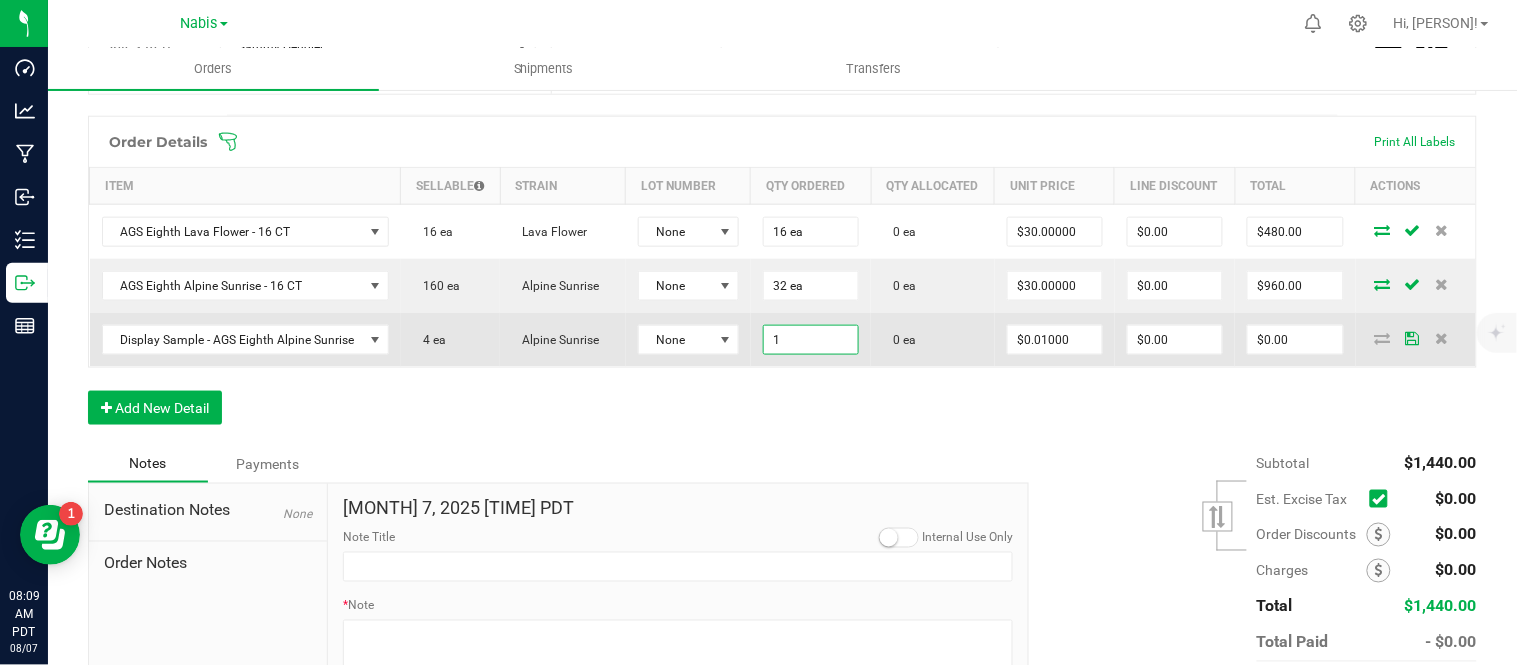 type on "1 ea" 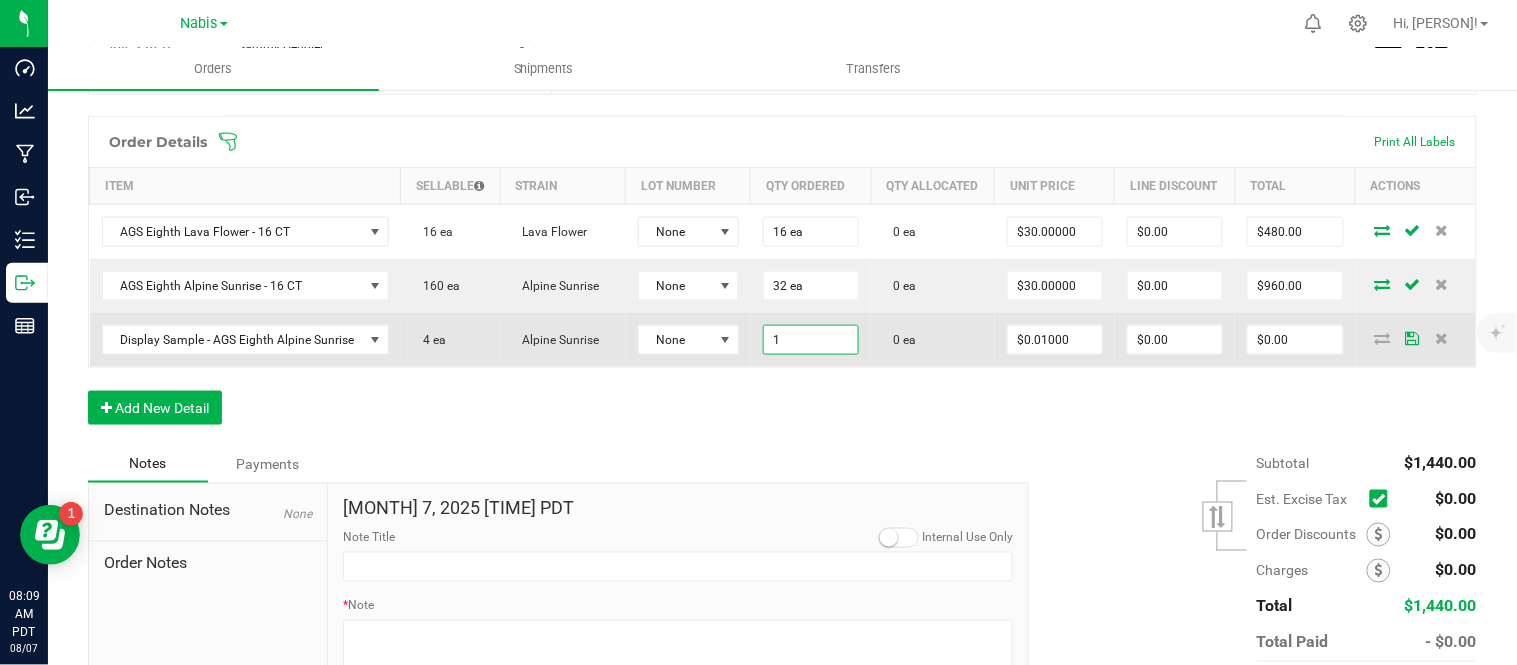 type on "0.01" 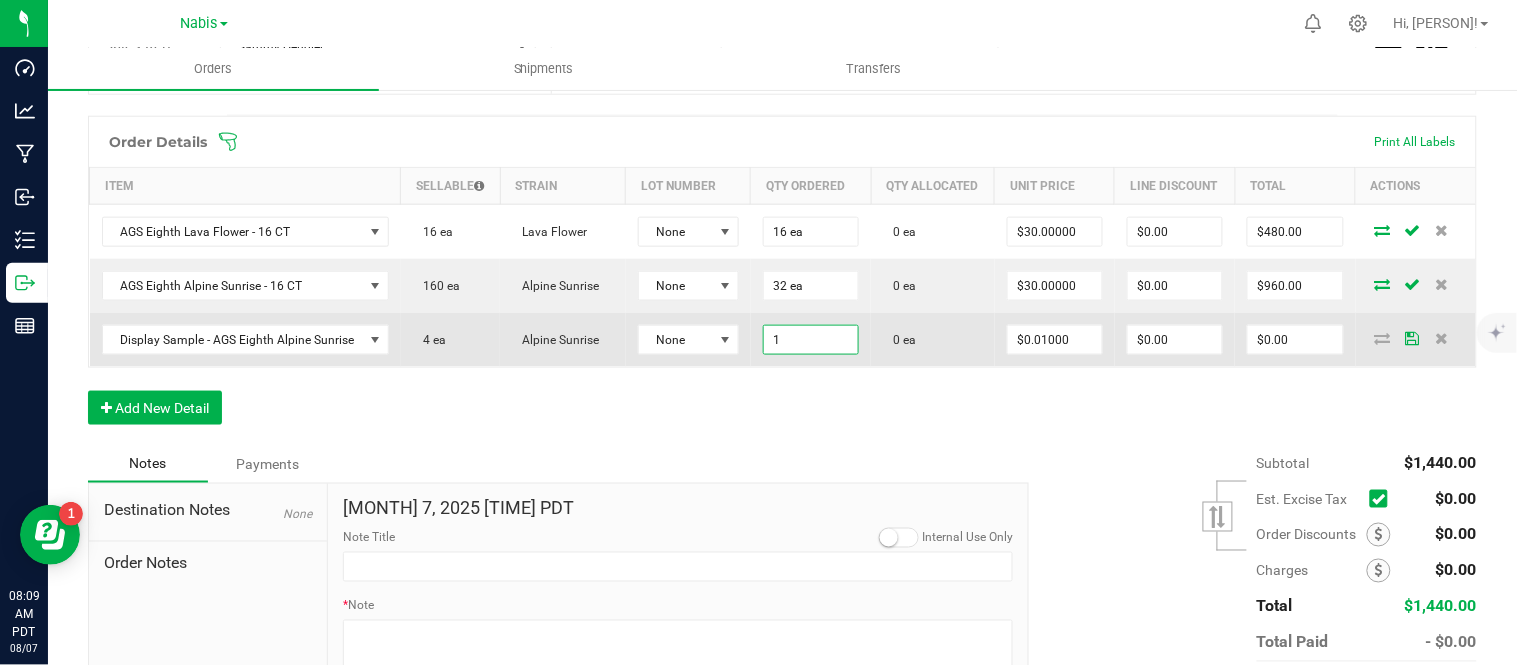 type on "$0.01" 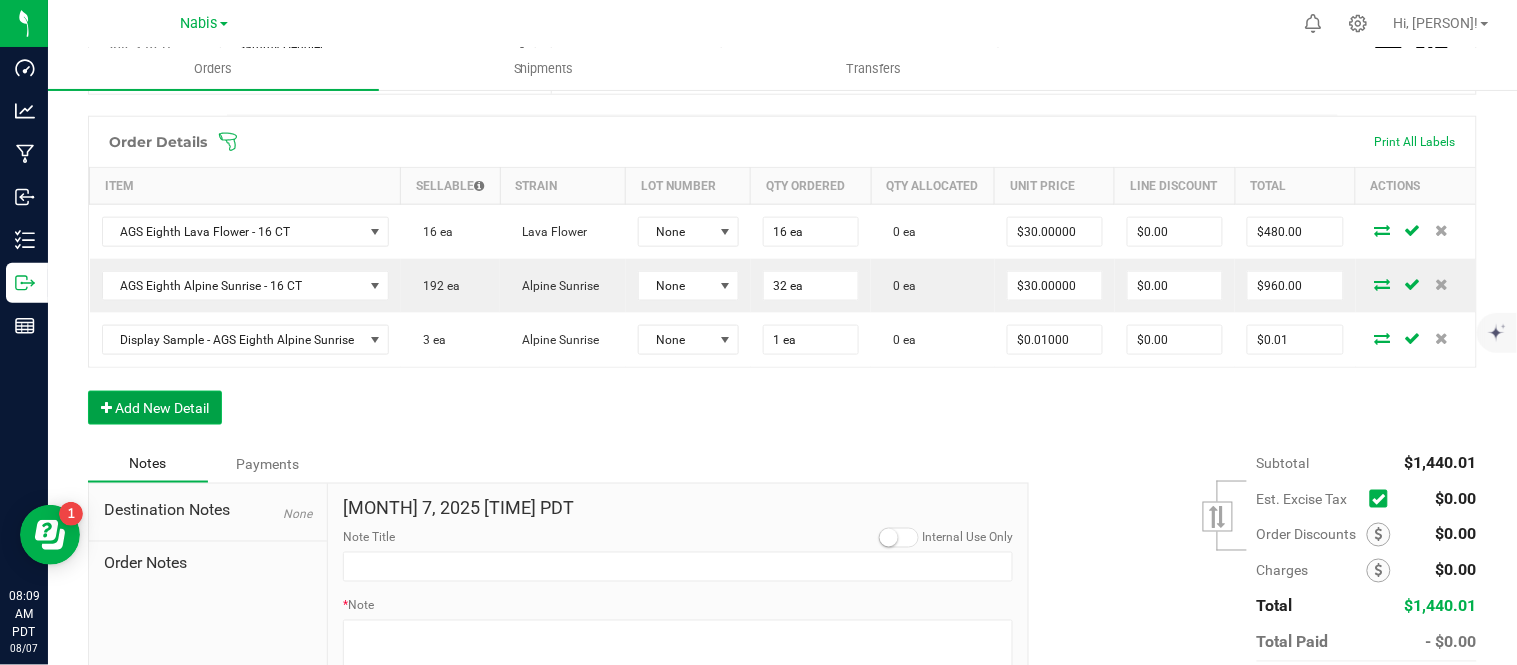 click on "Add New Detail" at bounding box center (155, 408) 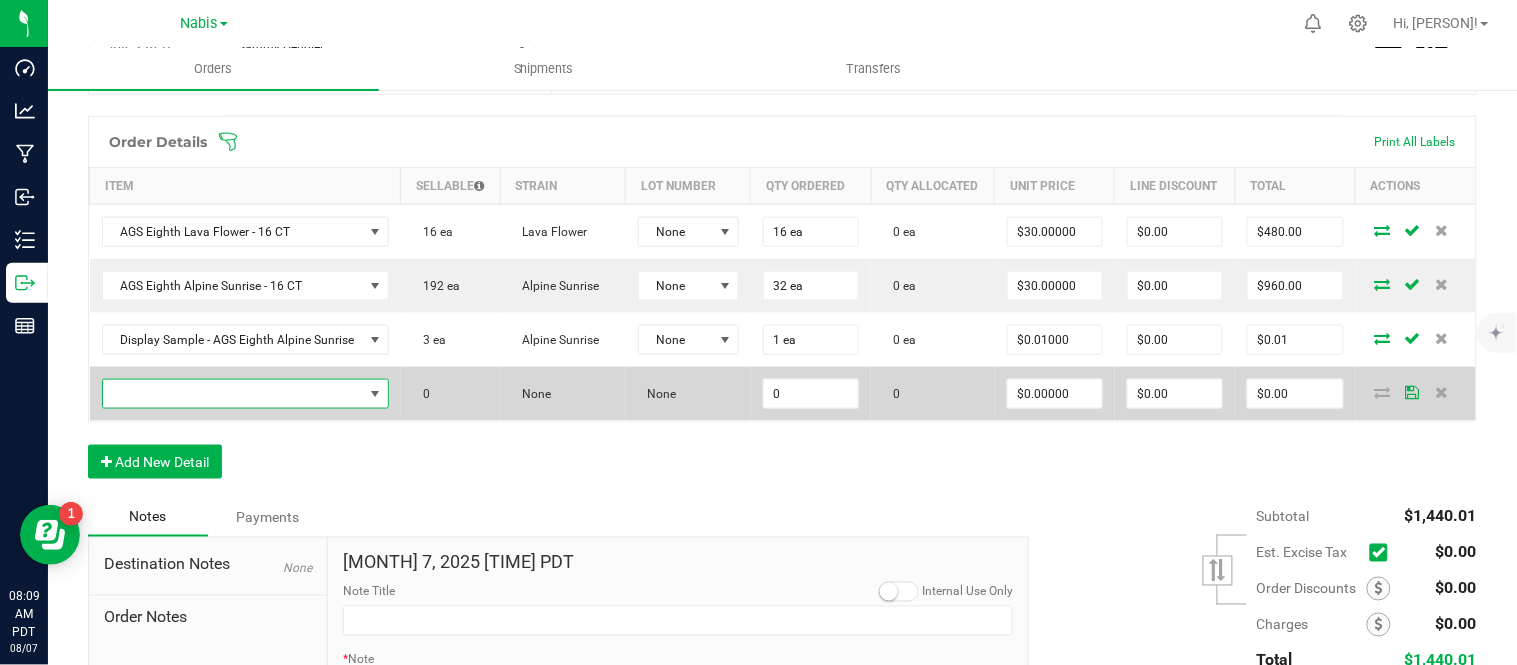 click at bounding box center (233, 394) 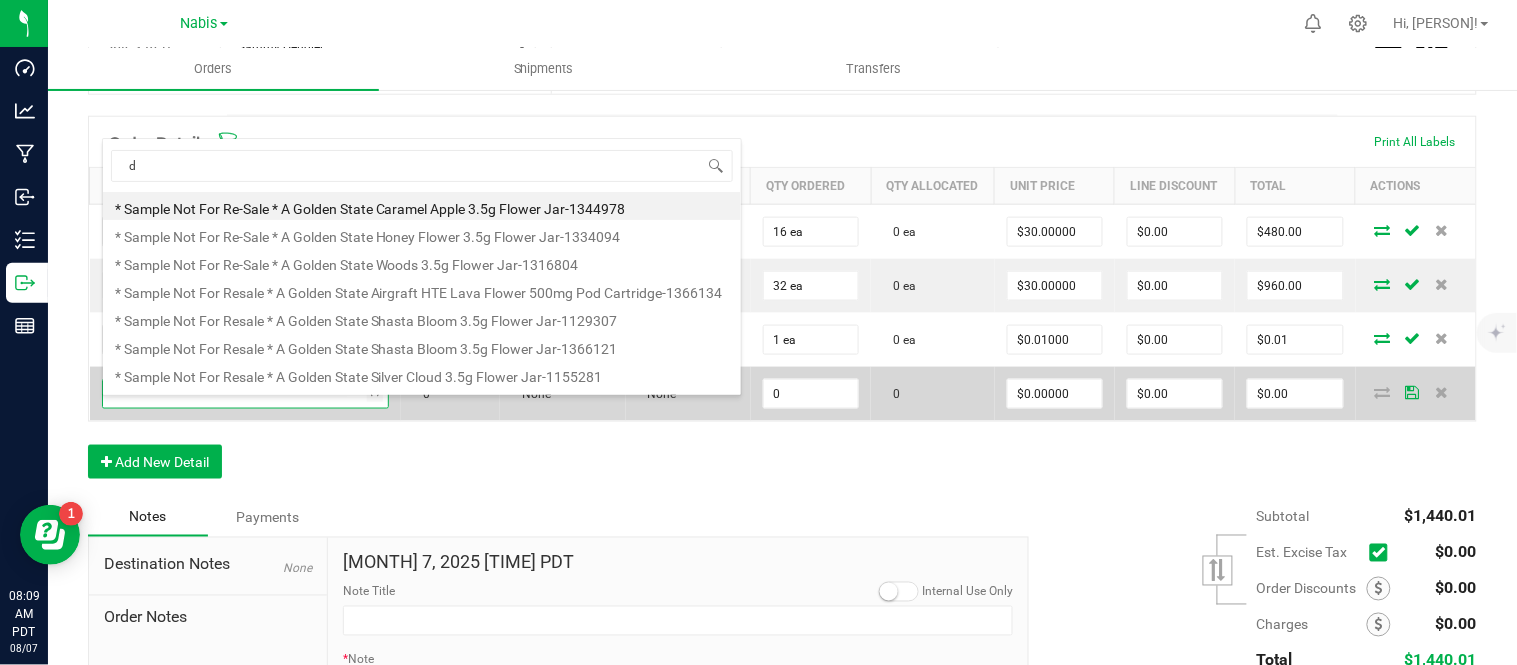 scroll, scrollTop: 99970, scrollLeft: 99717, axis: both 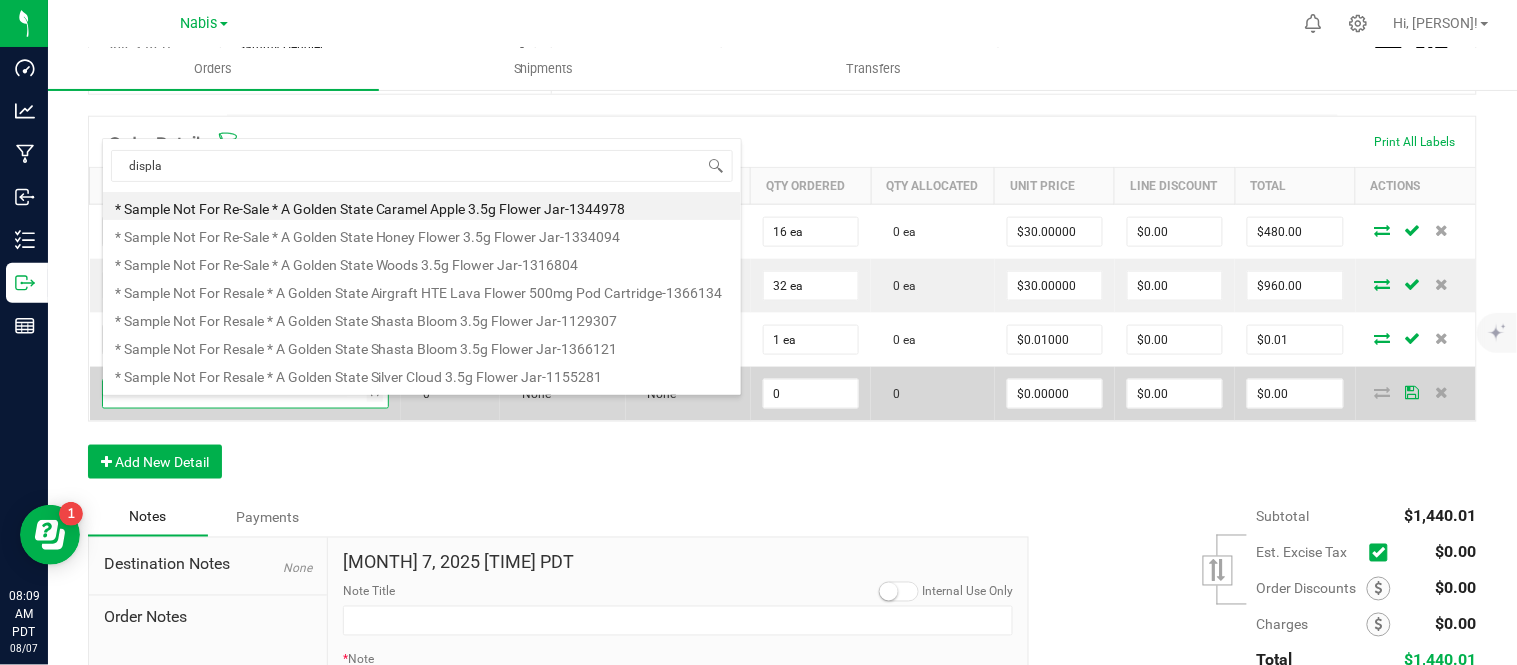 type on "display" 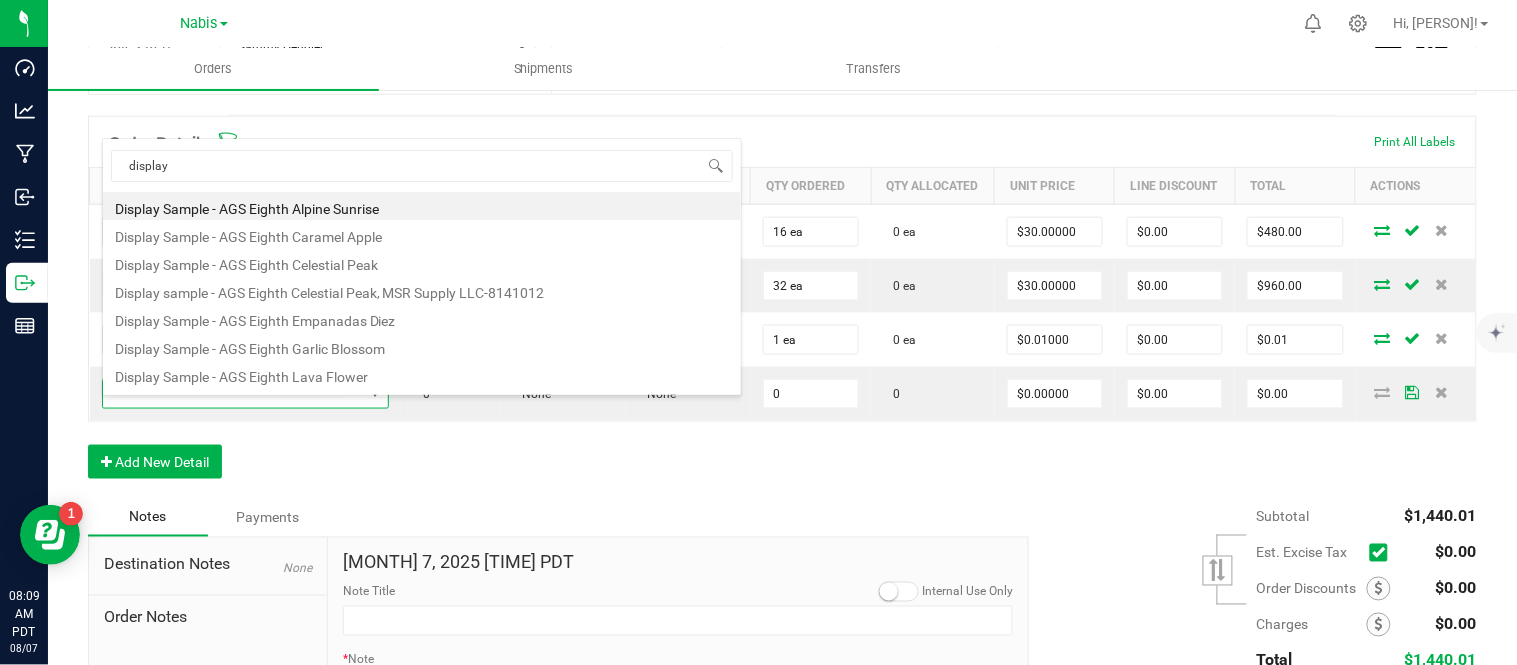 scroll, scrollTop: 43, scrollLeft: 0, axis: vertical 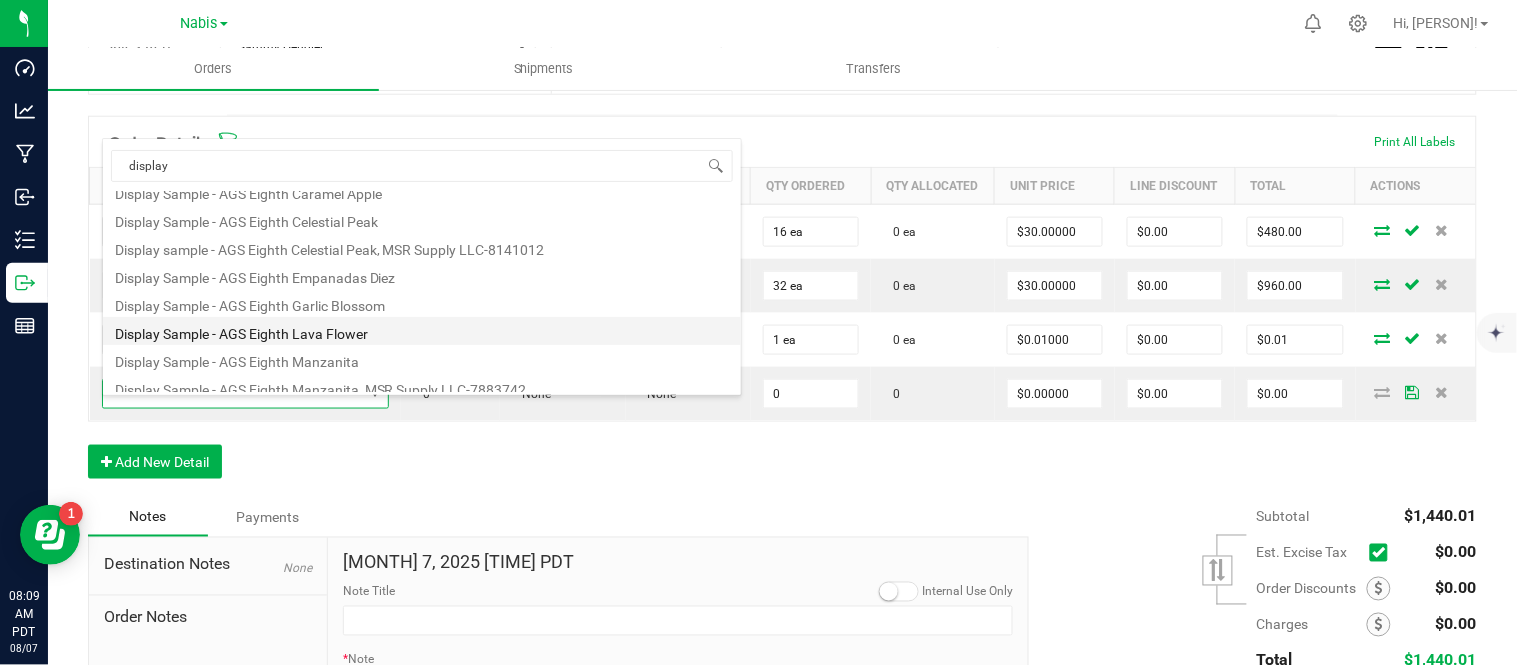 click on "Display Sample - AGS Eighth Lava Flower" at bounding box center (422, 331) 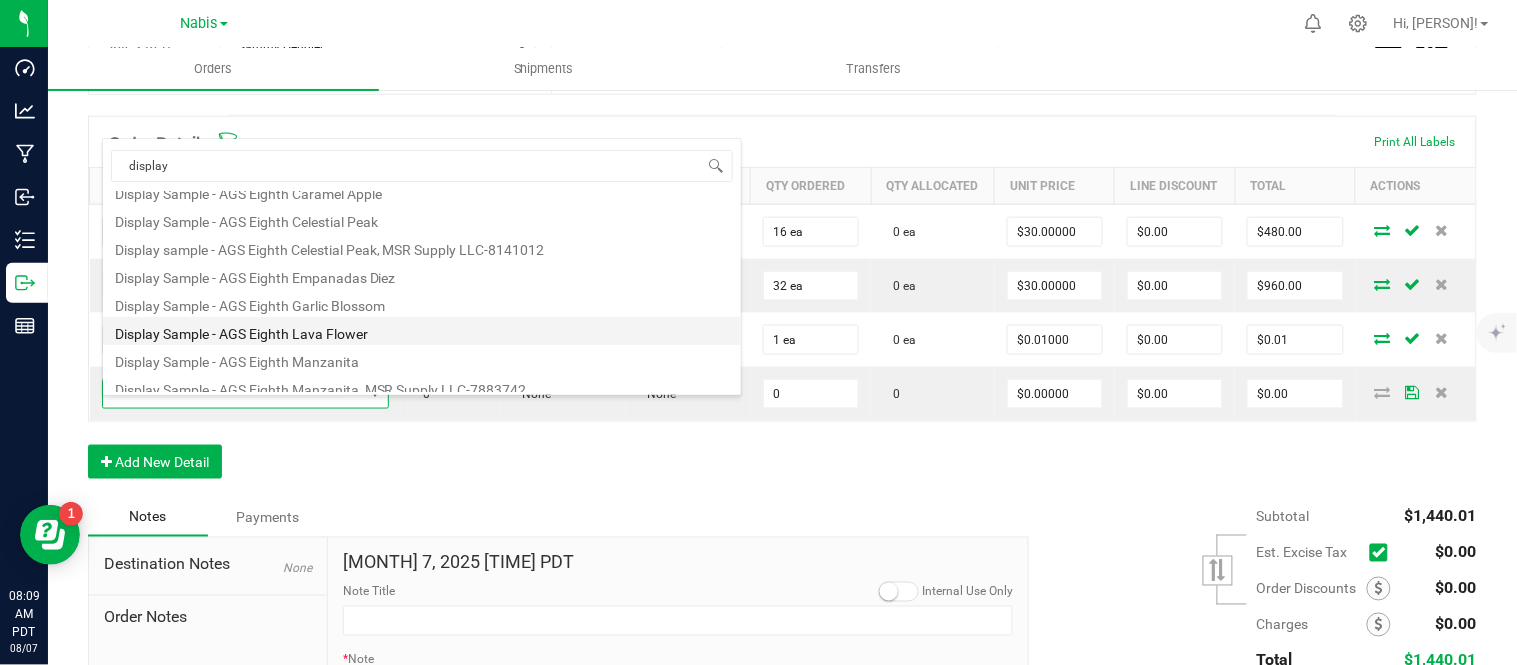 type on "0 ea" 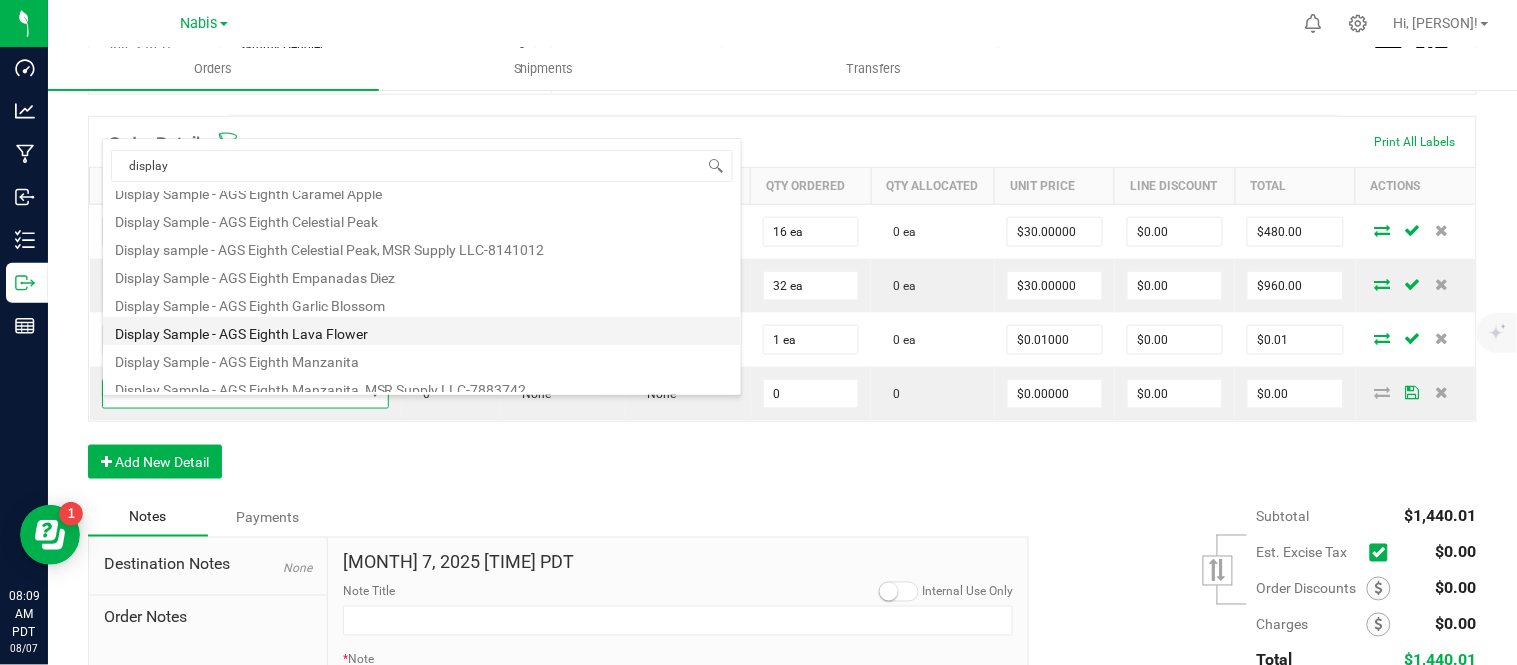 type on "$0.01000" 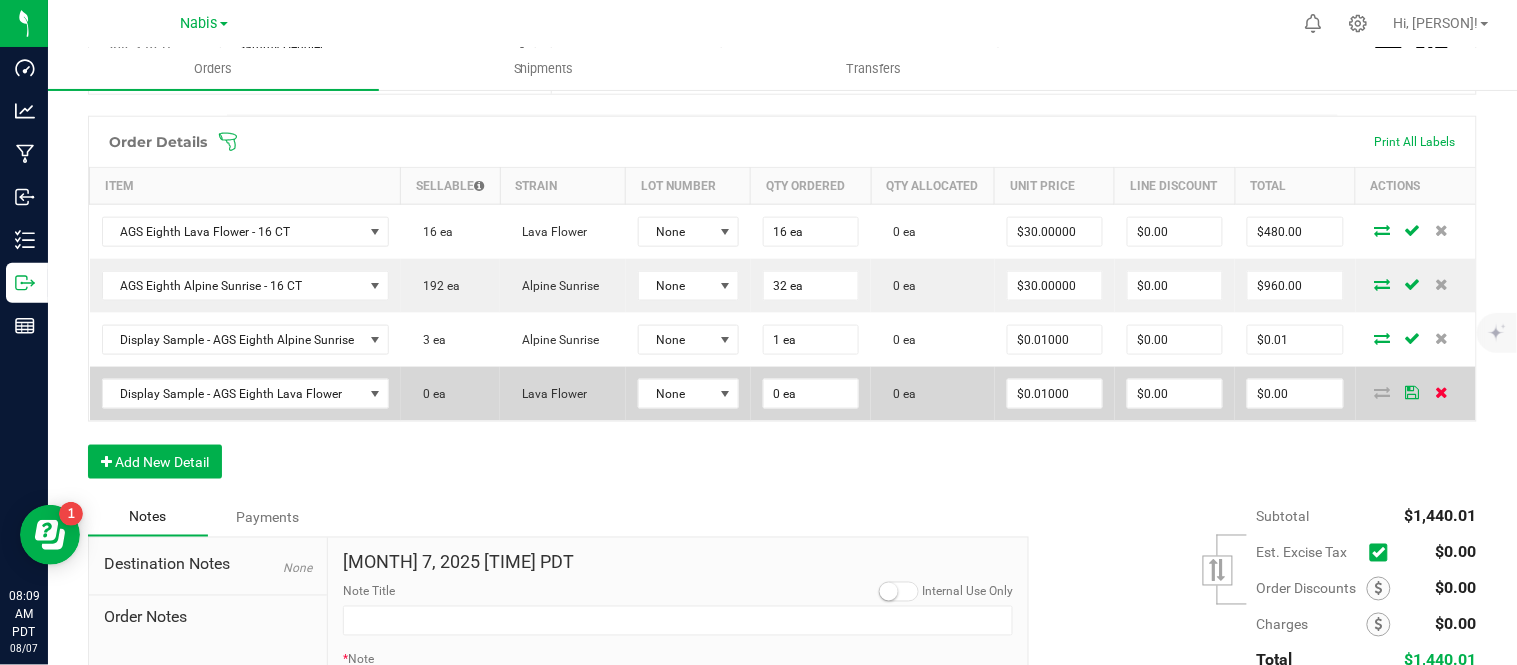click at bounding box center (1442, 392) 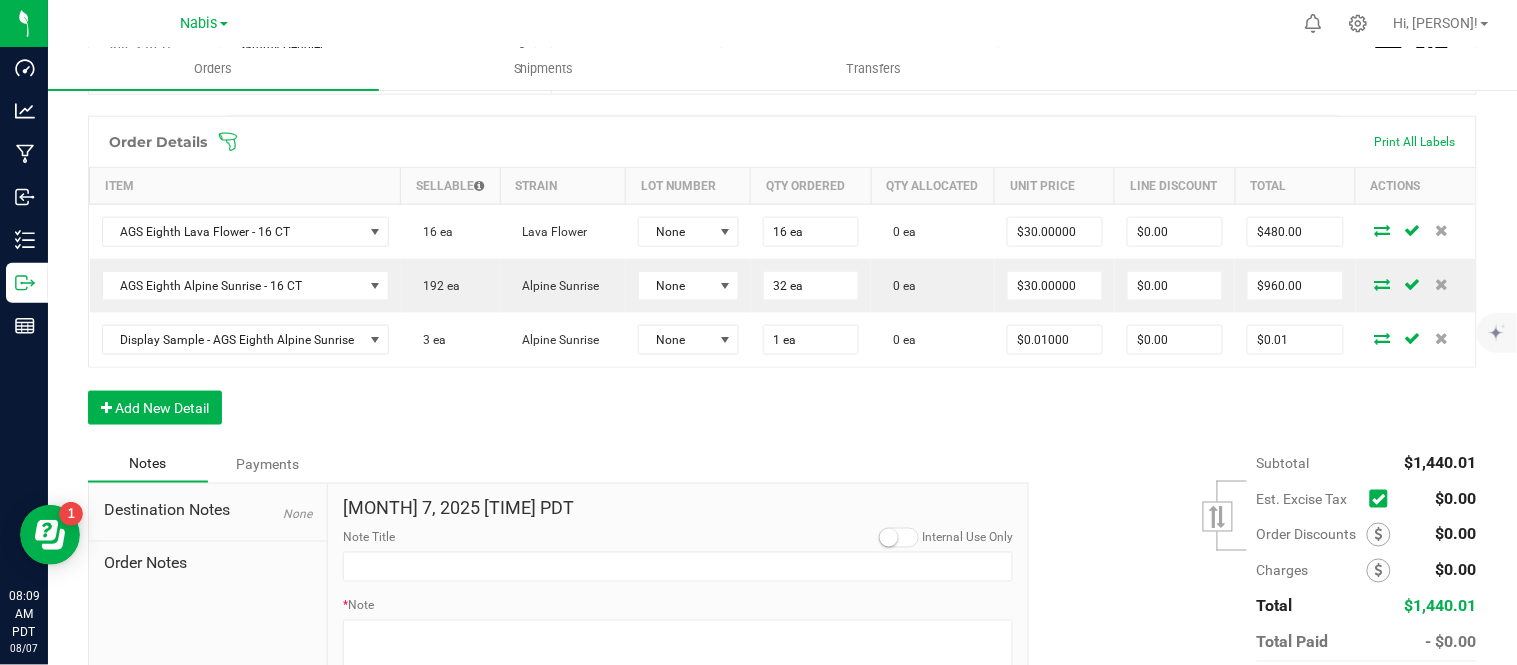 scroll, scrollTop: 665, scrollLeft: 0, axis: vertical 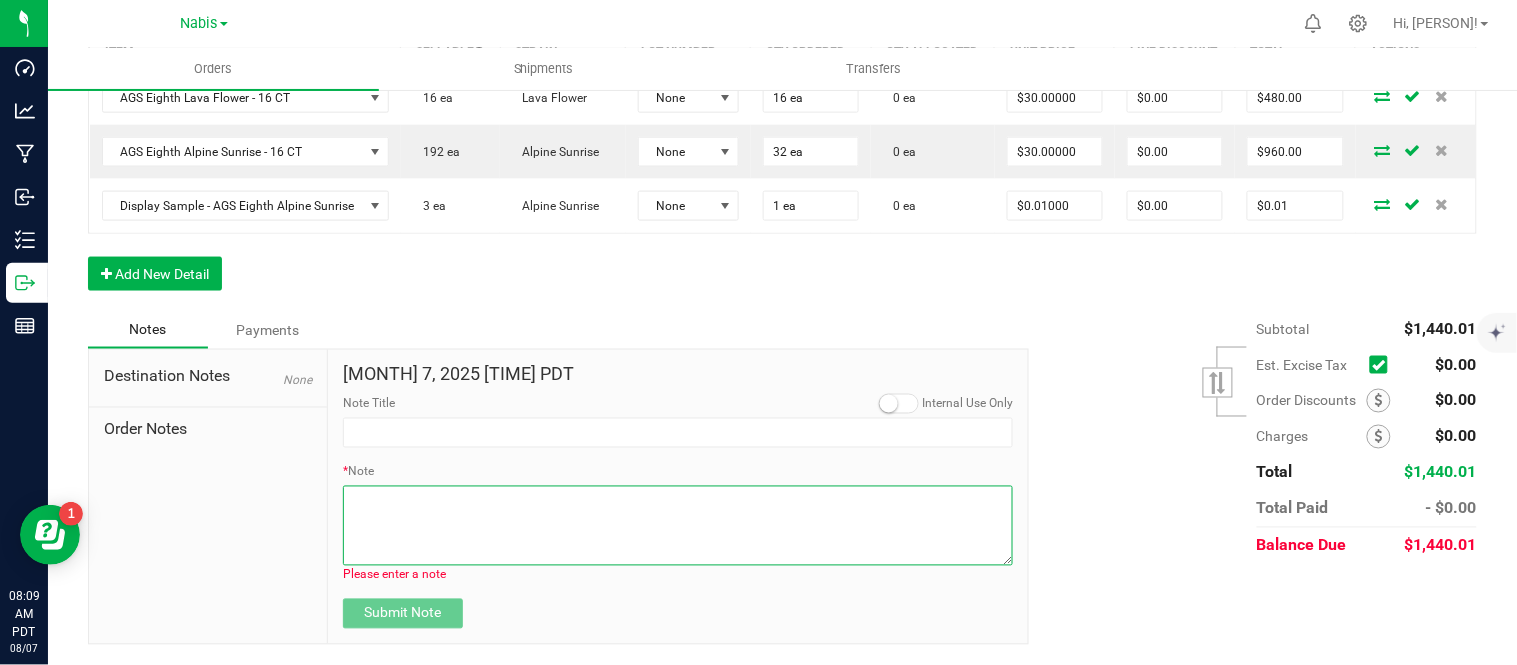 click on "*
Note" at bounding box center (678, 526) 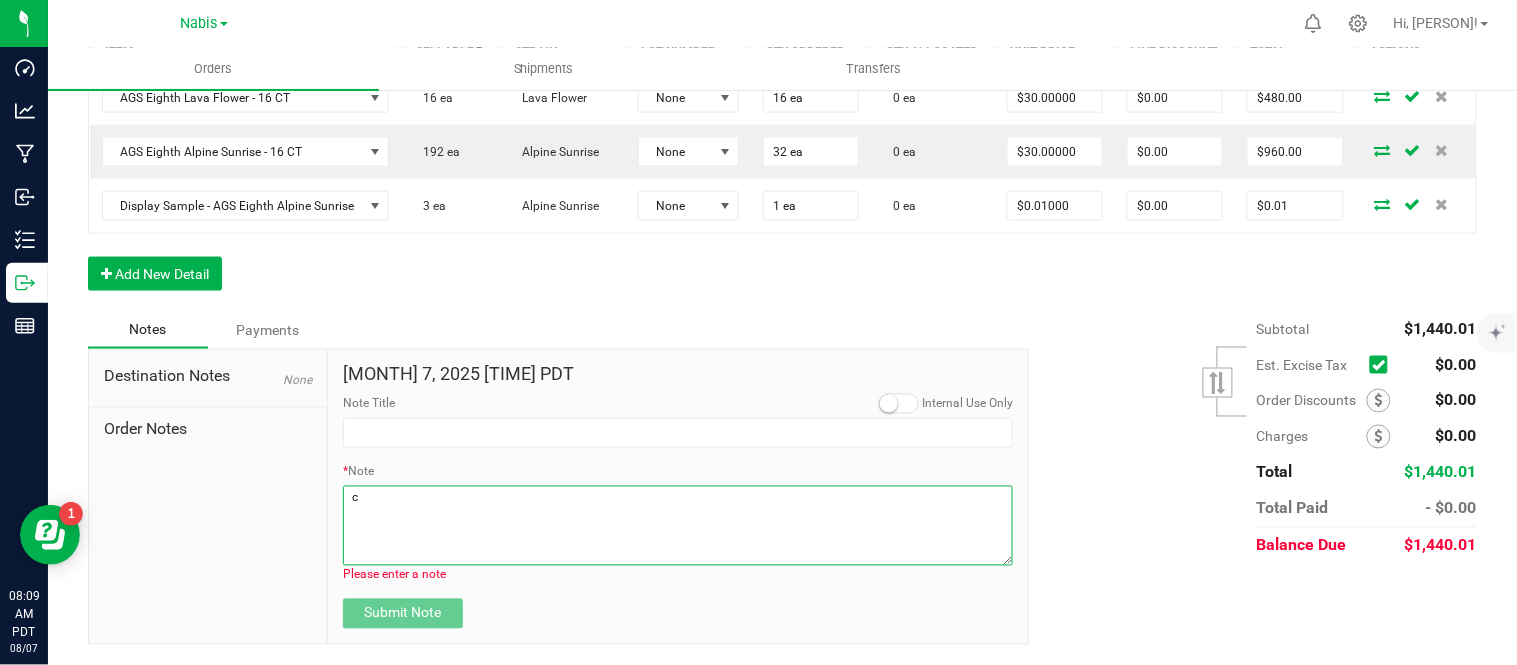 scroll, scrollTop: 647, scrollLeft: 0, axis: vertical 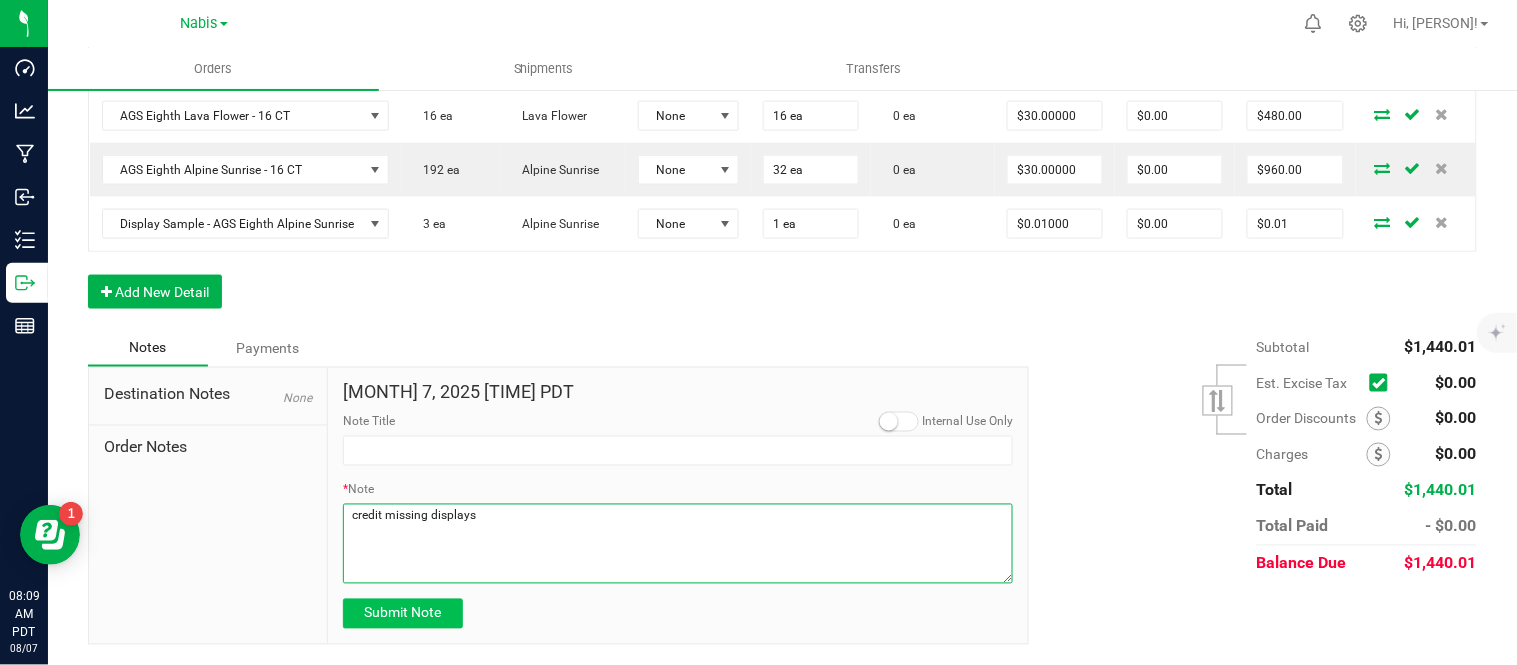 type on "credit missing displays" 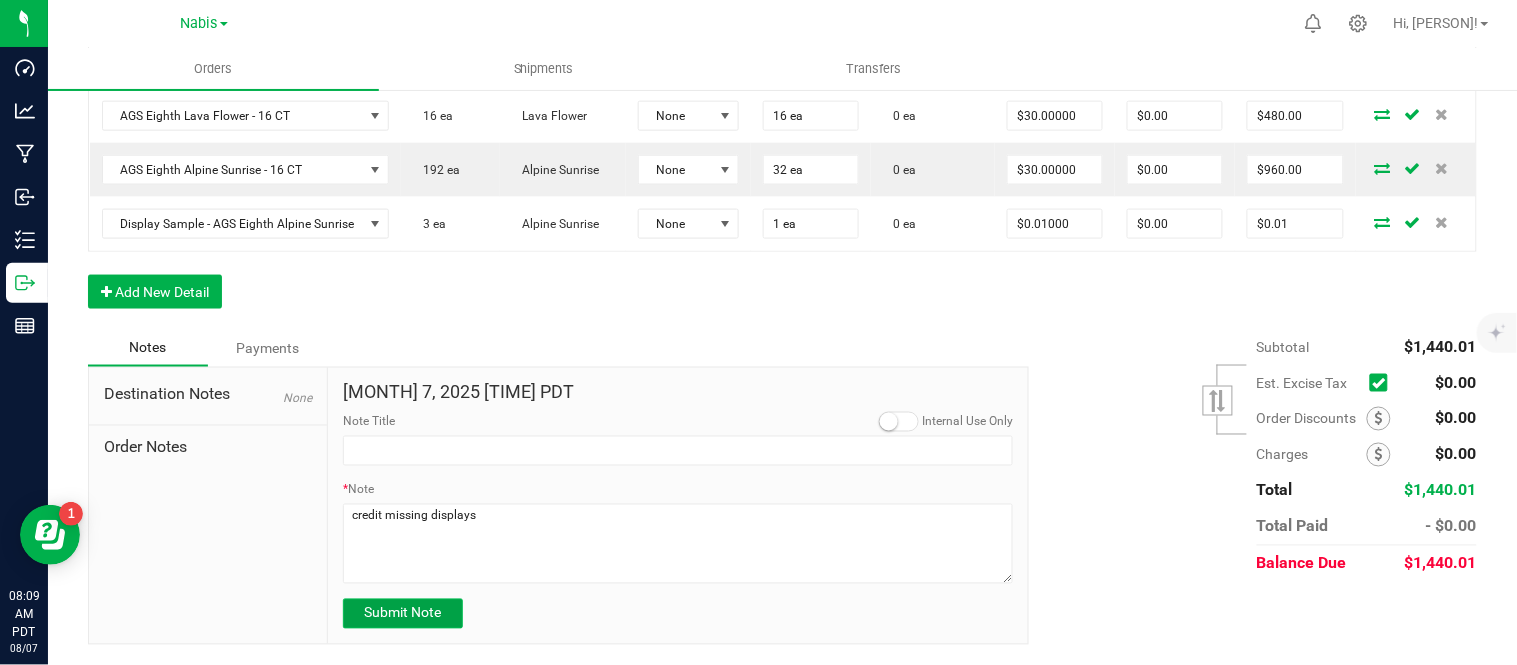 click on "Submit Note" at bounding box center [402, 613] 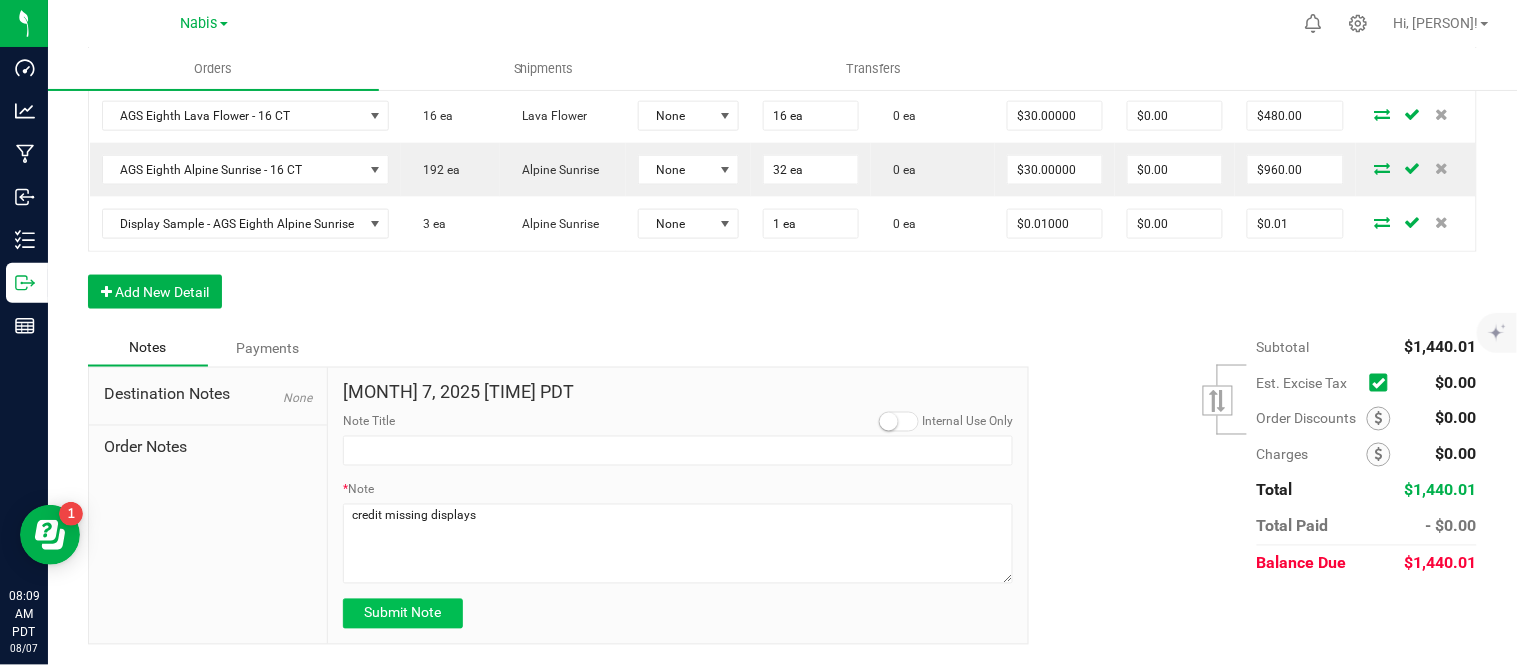 type on "[MONTH]/[DAY]/[YEAR] [TIME] [TIMEZONE]" 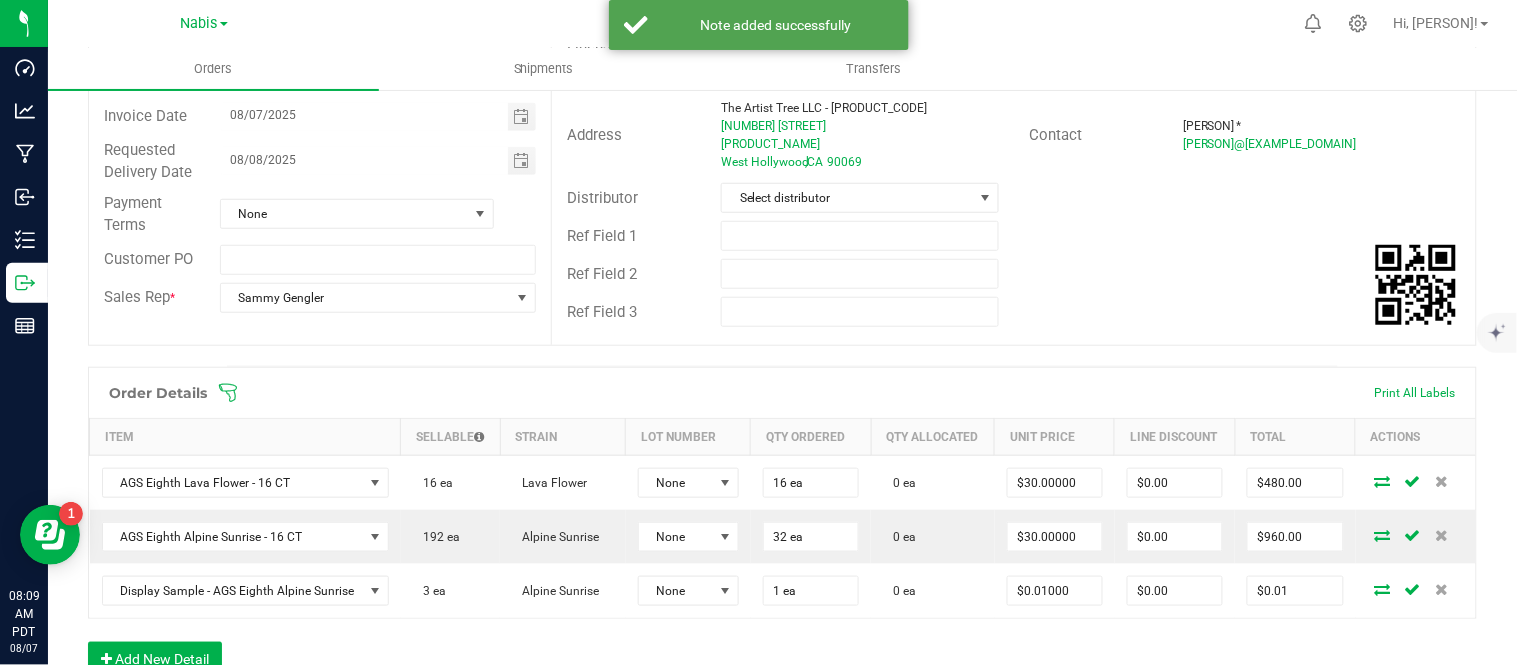 scroll, scrollTop: 0, scrollLeft: 0, axis: both 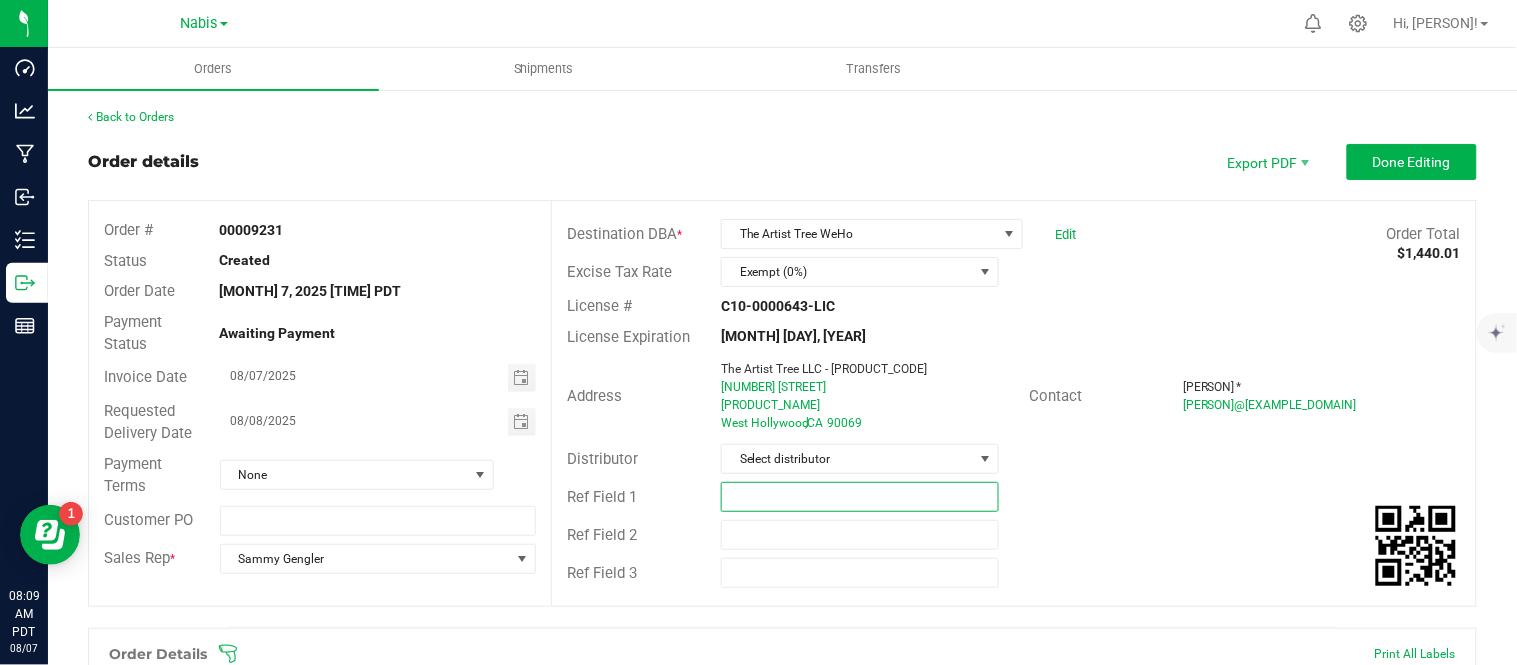 click at bounding box center [860, 497] 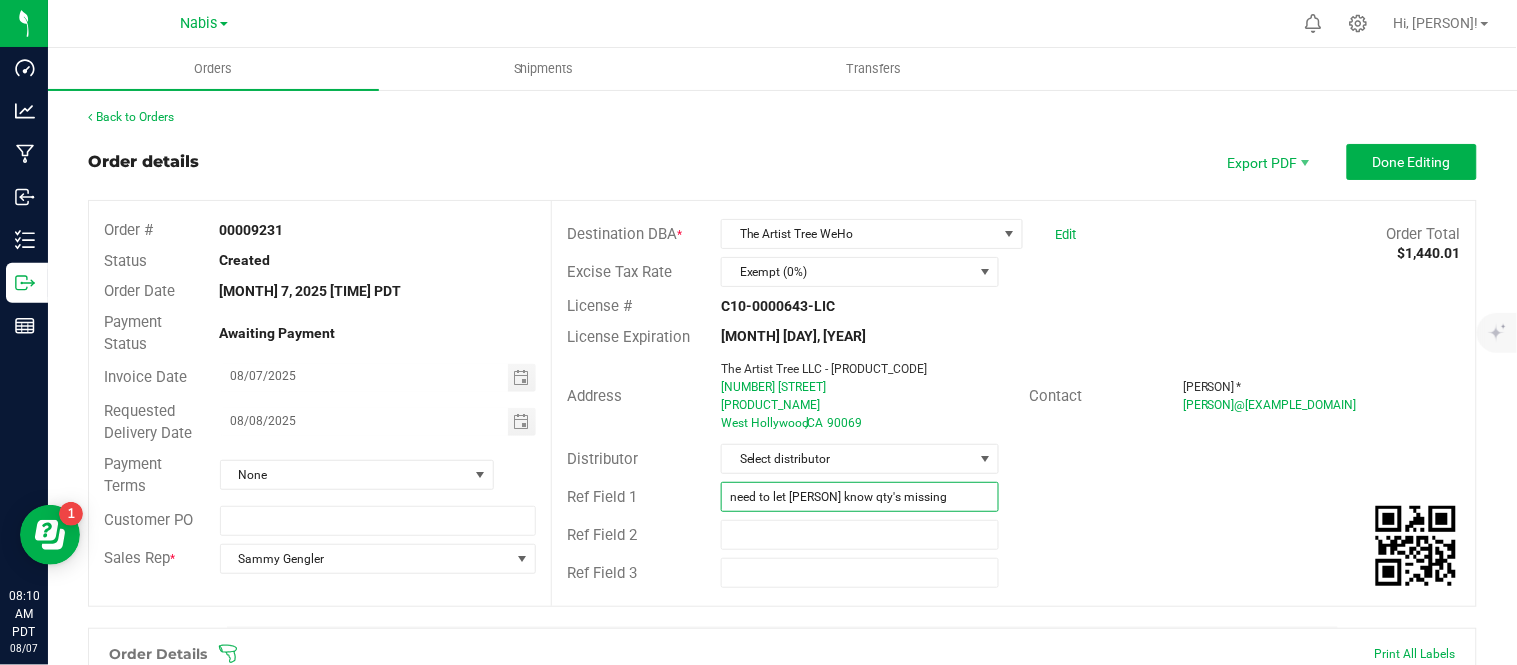 click on "need to let [PERSON] know qty's missing" at bounding box center (860, 497) 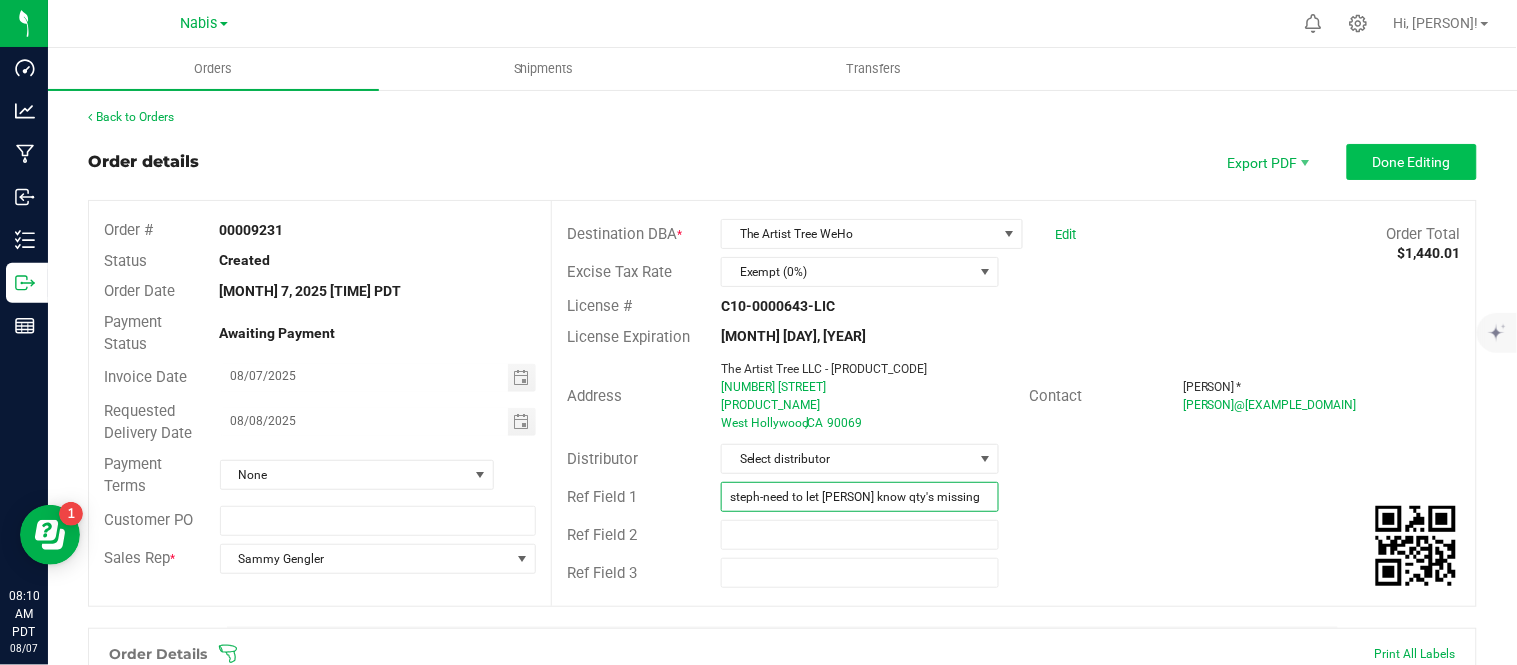 type on "steph-need to let [PERSON] know qty's missing" 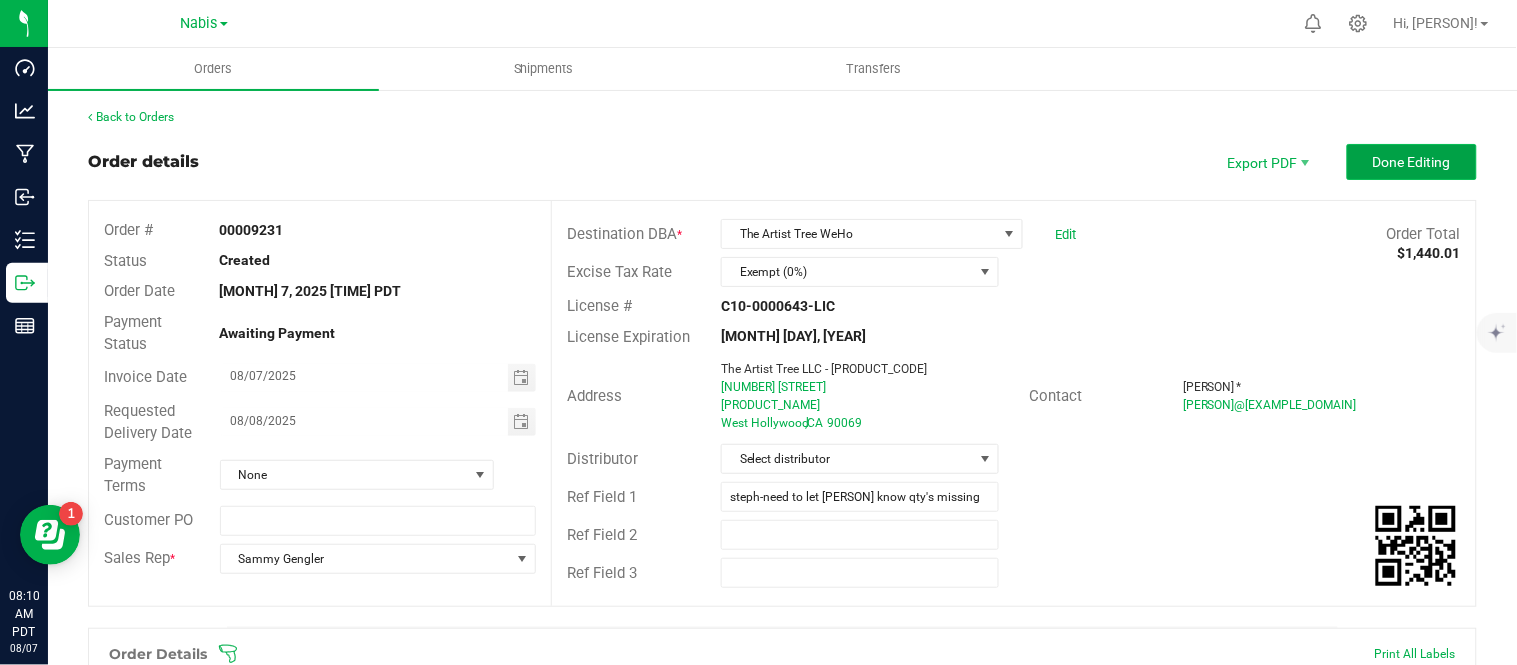click on "Done Editing" at bounding box center [1412, 162] 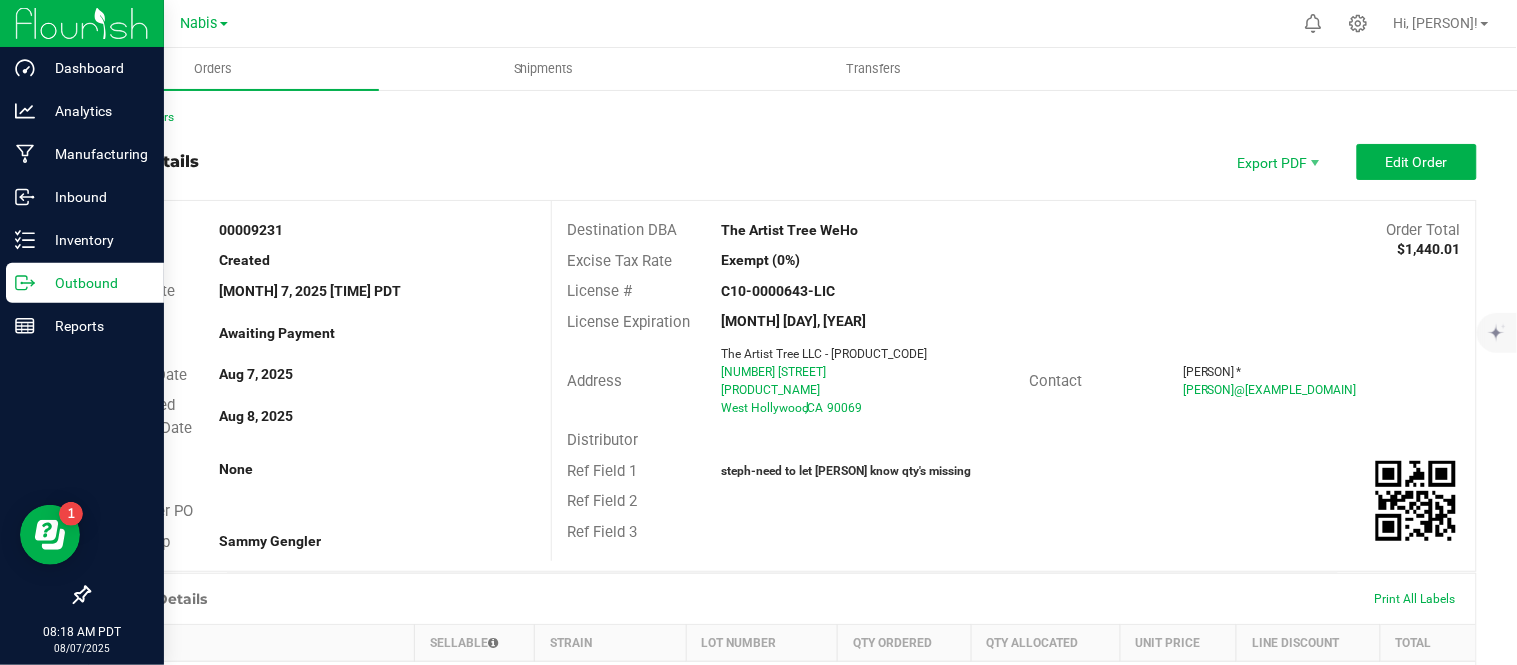 click on "Outbound" at bounding box center (95, 283) 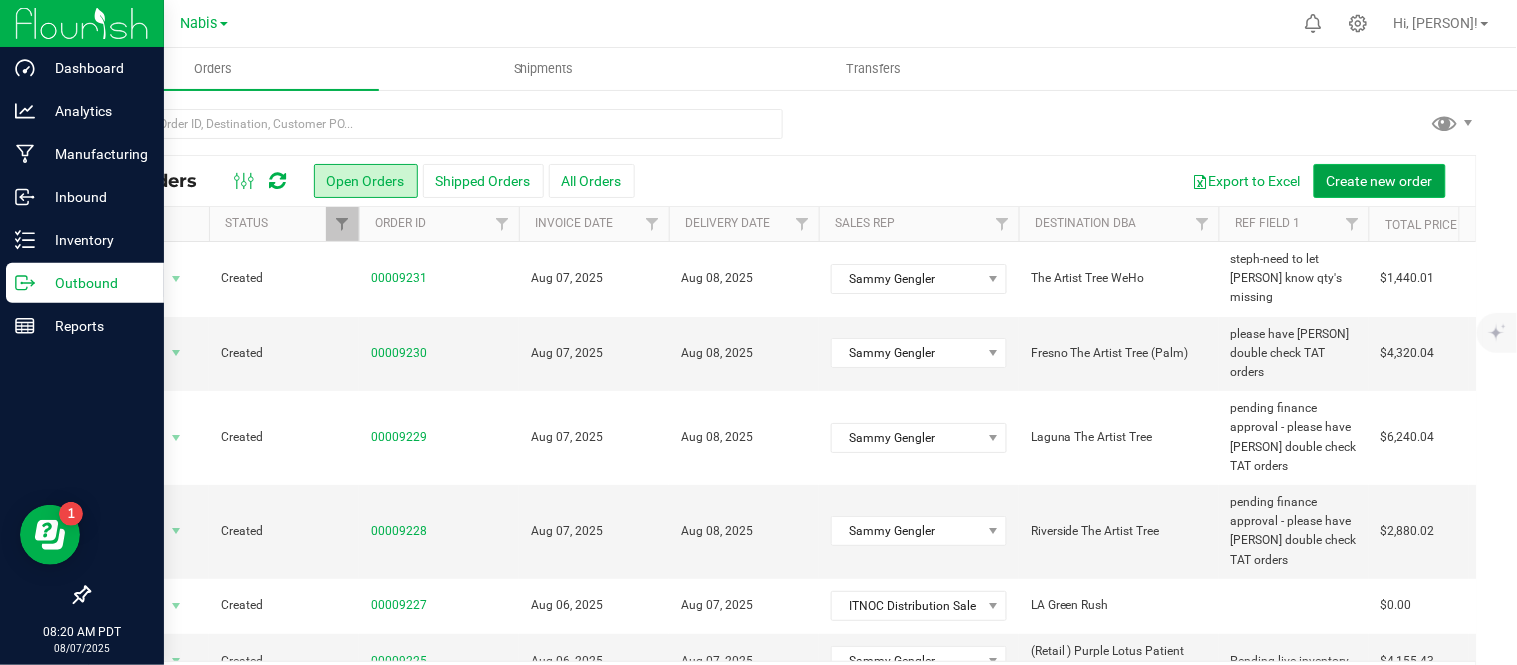 click on "Create new order" at bounding box center [1380, 181] 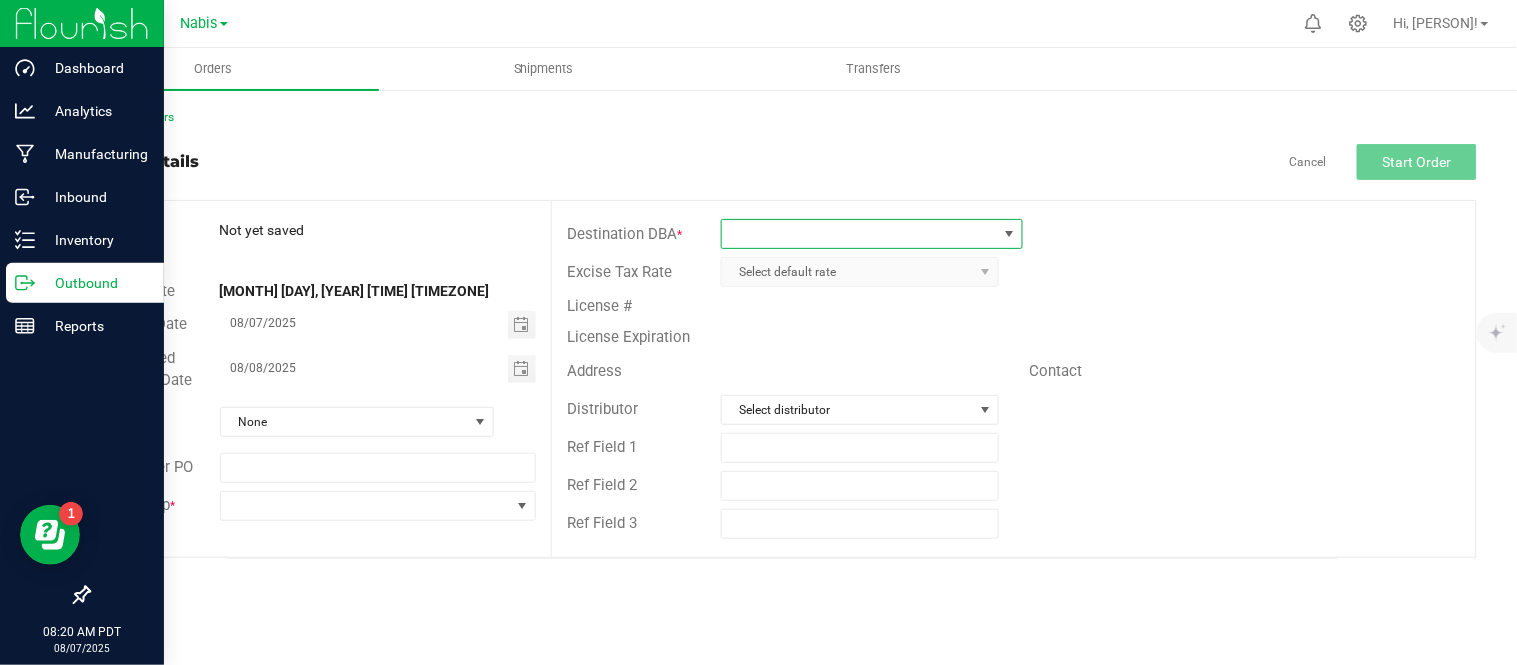click at bounding box center (859, 234) 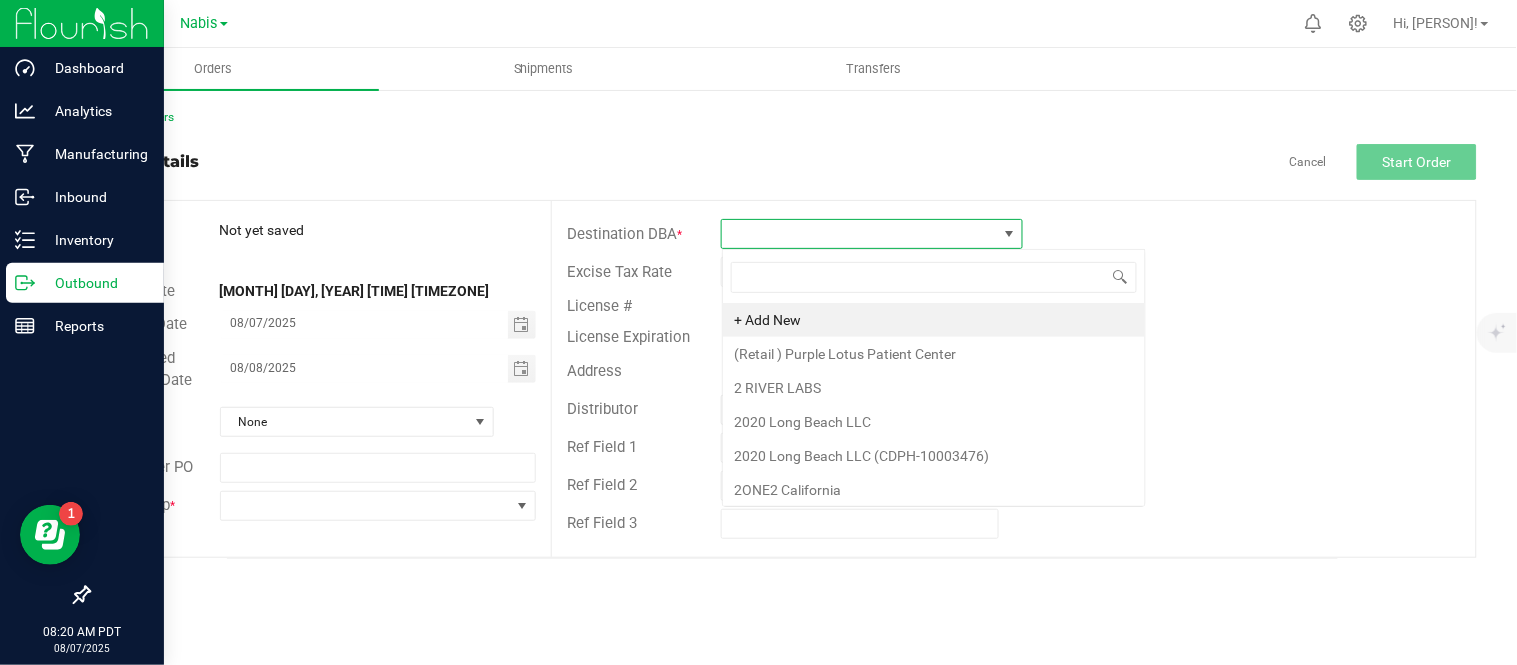 scroll, scrollTop: 99970, scrollLeft: 99697, axis: both 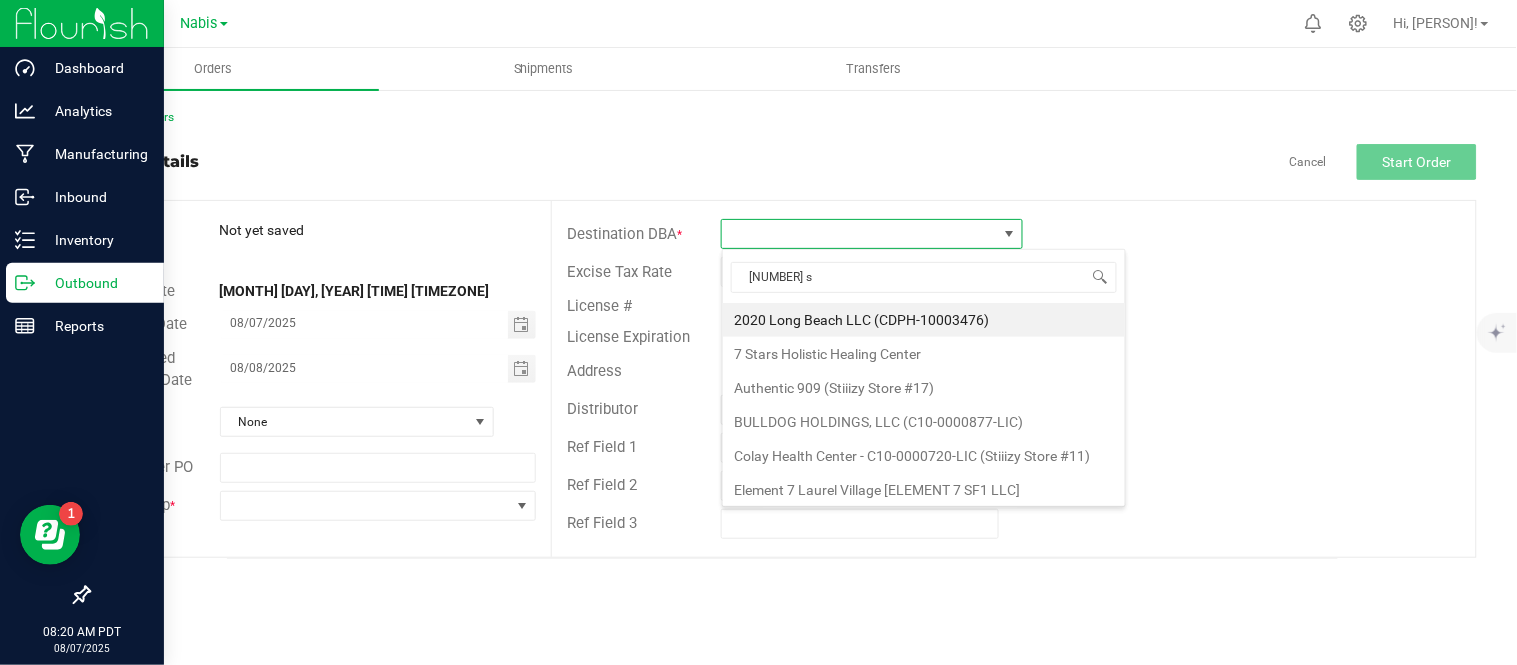 type on "[NUMBER] s" 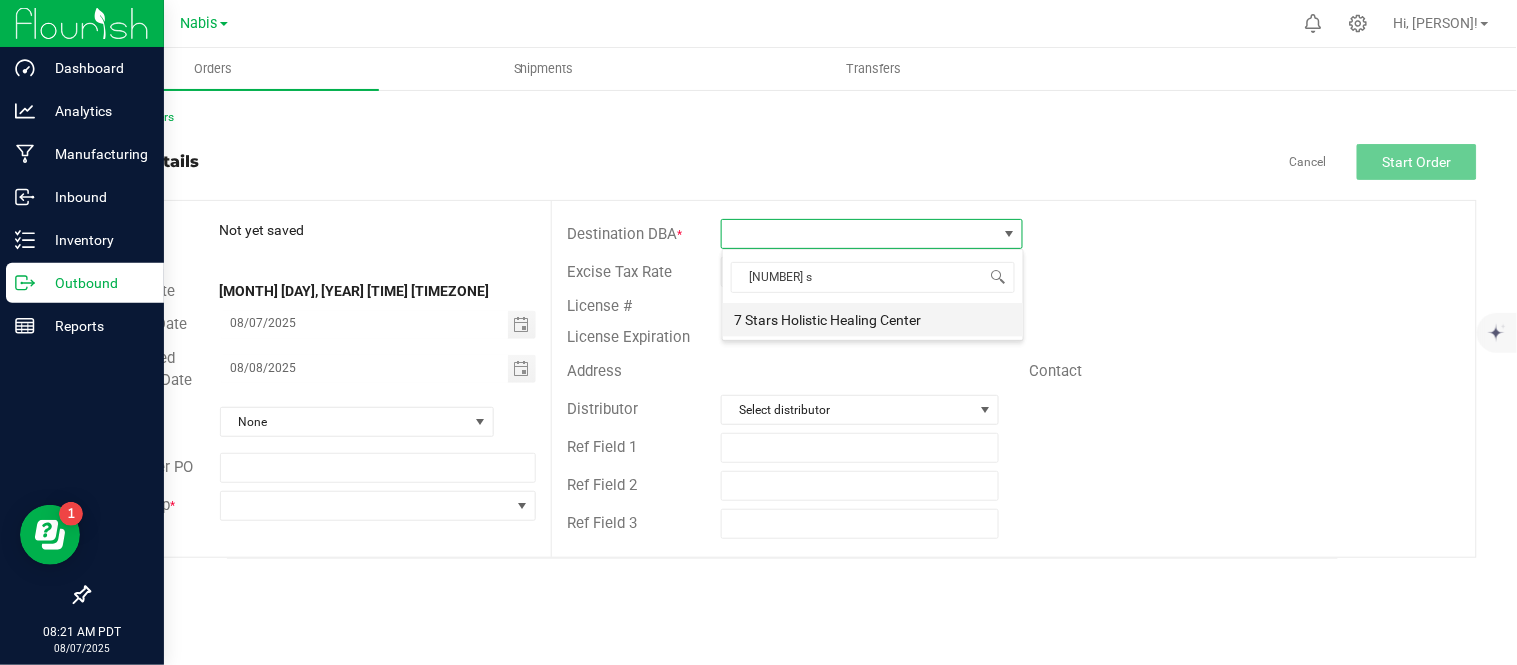 click on "7 Stars Holistic Healing Center" at bounding box center [873, 320] 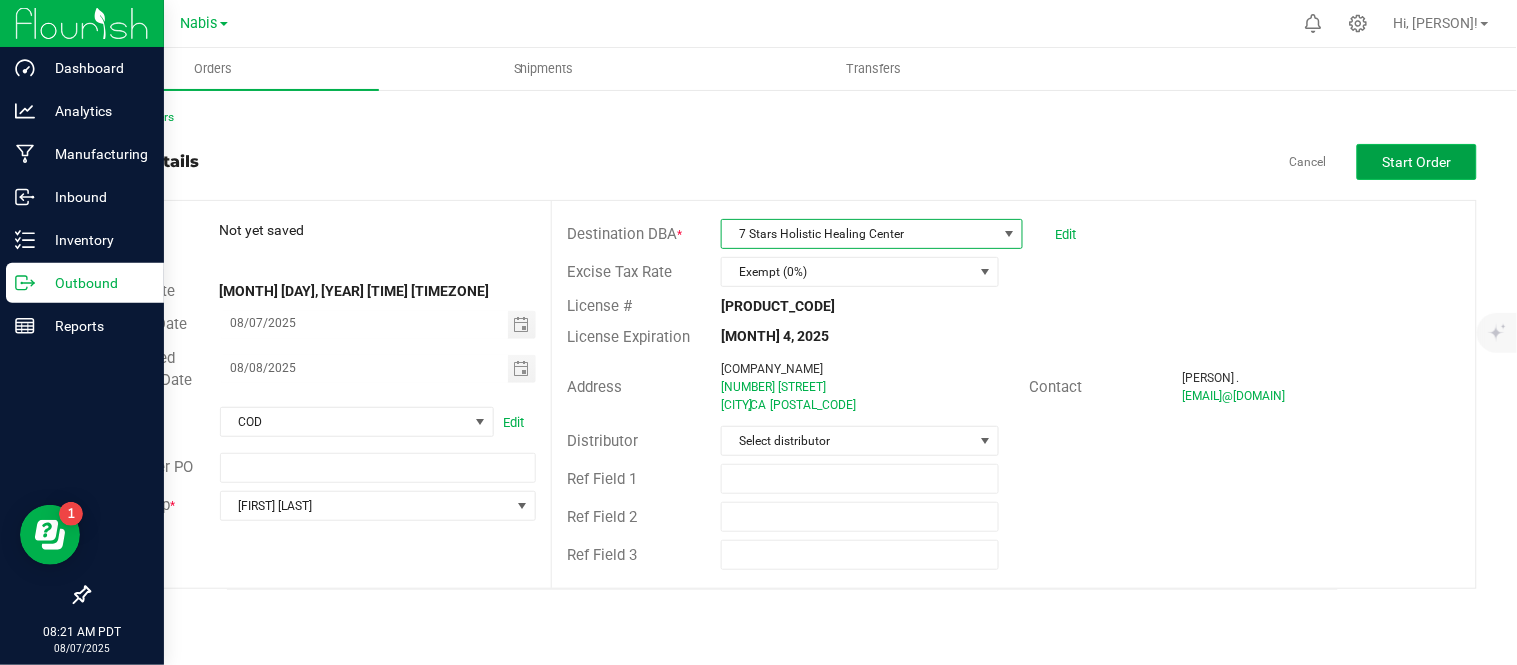 click on "Start Order" at bounding box center (1417, 162) 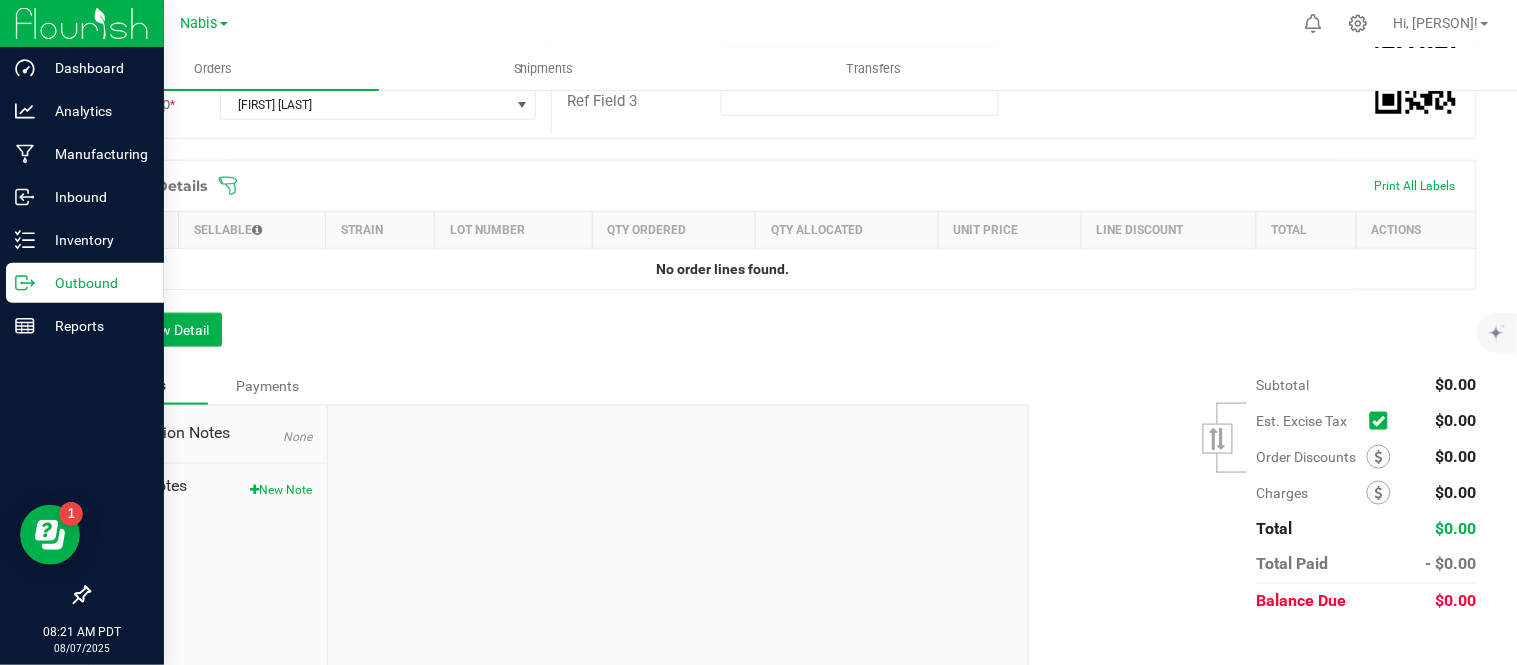 scroll, scrollTop: 460, scrollLeft: 0, axis: vertical 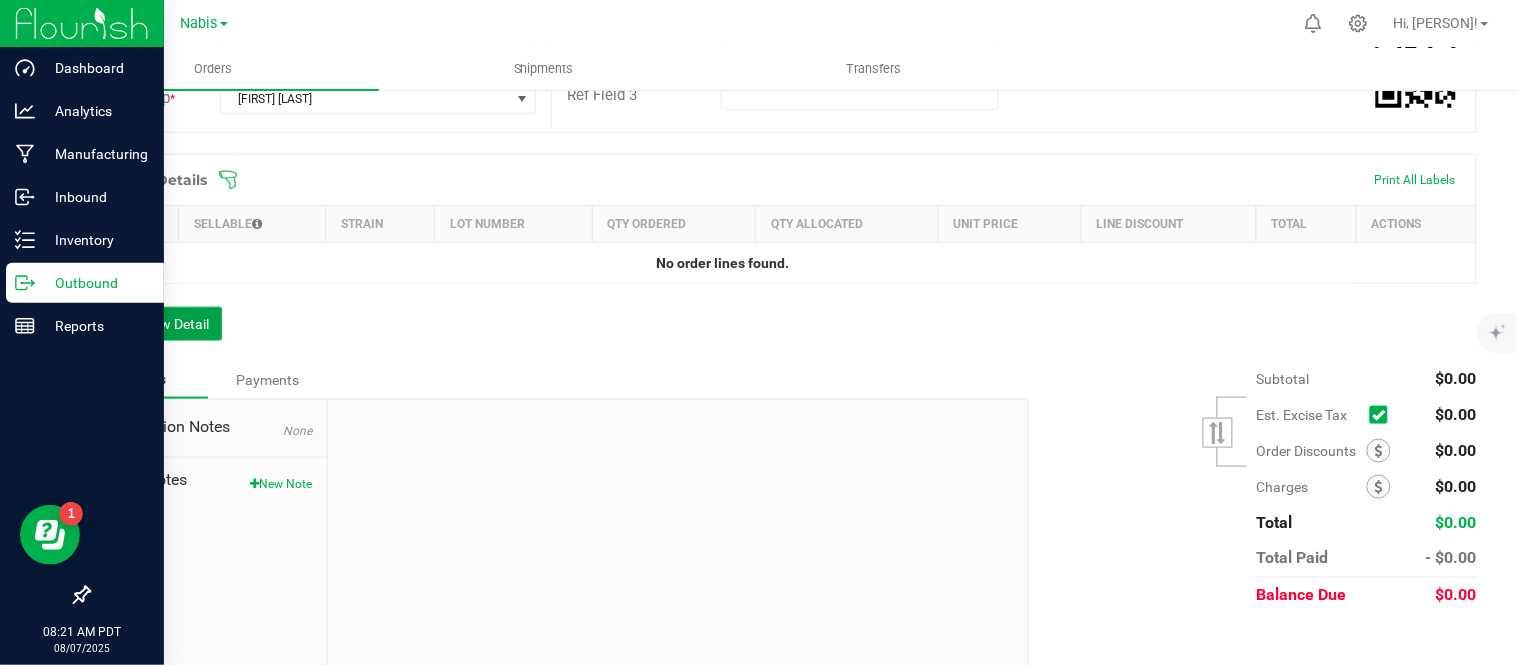 click on "Add New Detail" at bounding box center [155, 324] 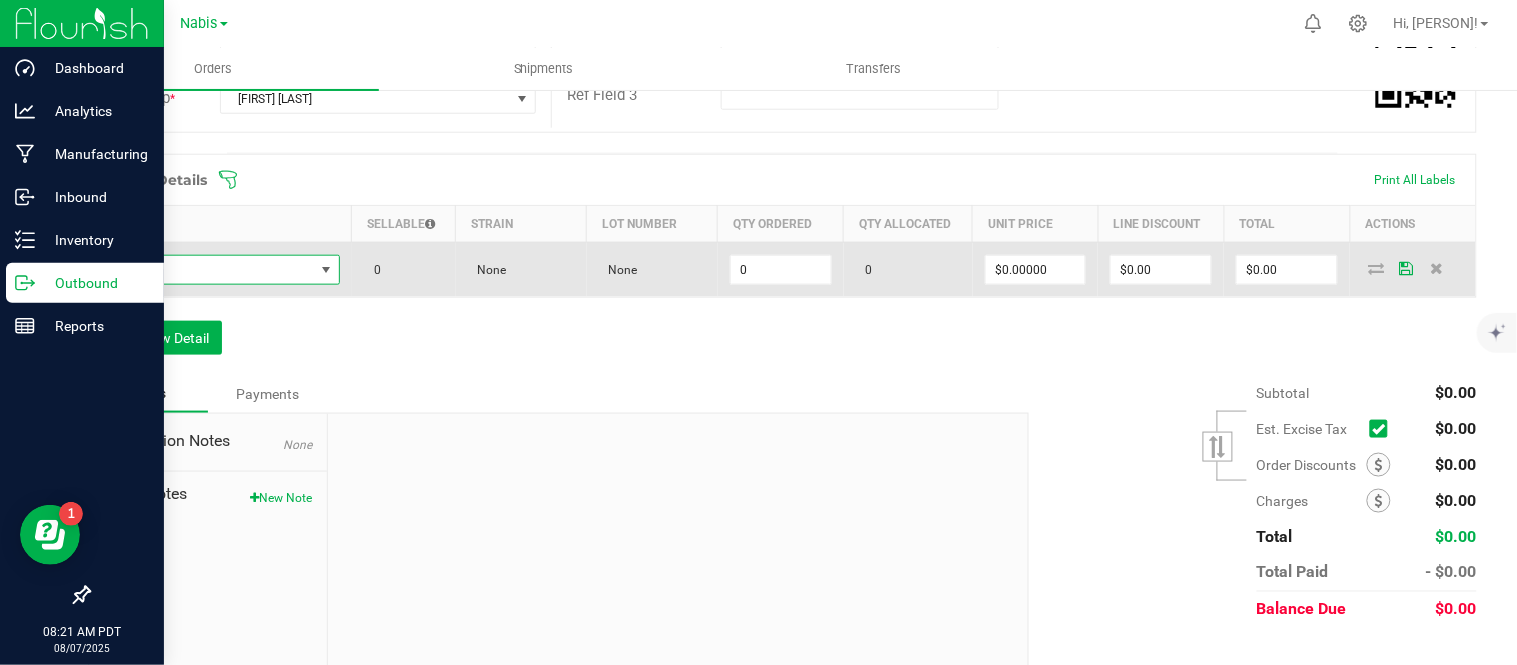 click at bounding box center [208, 270] 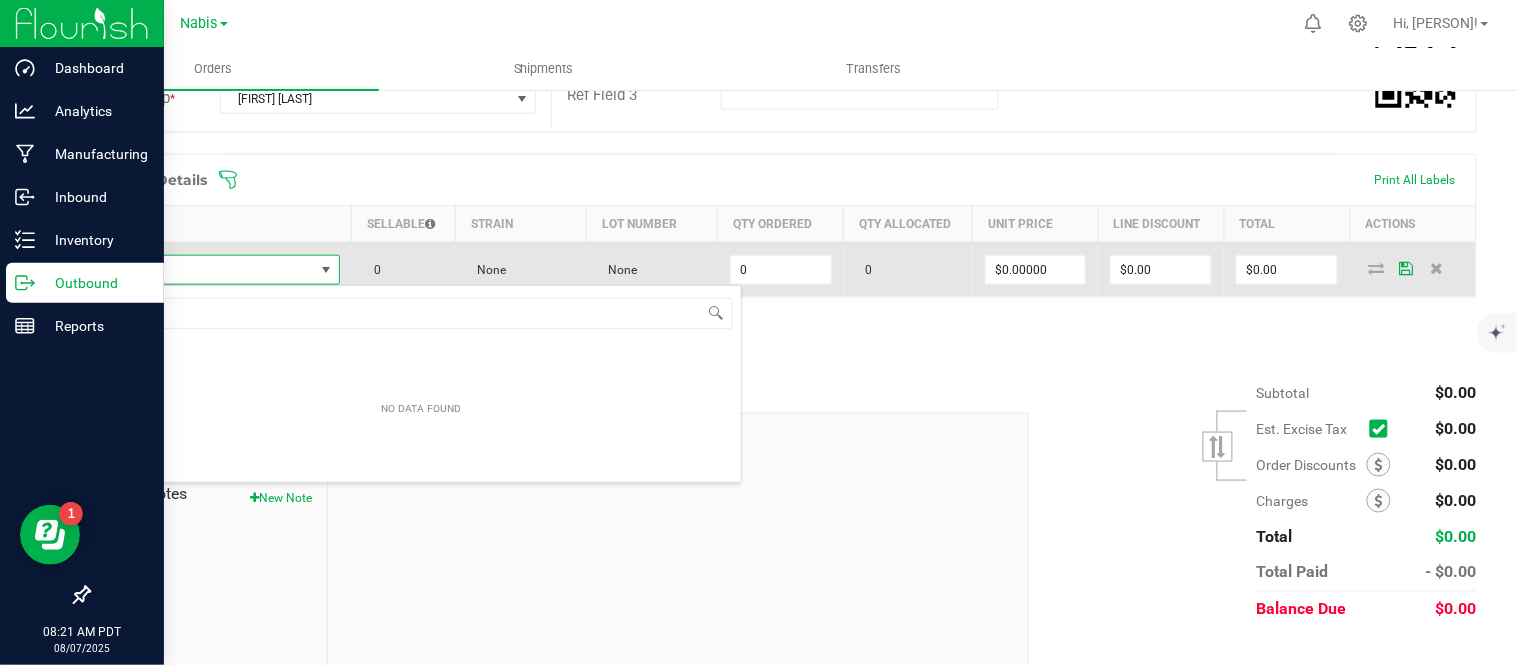 scroll, scrollTop: 99970, scrollLeft: 99765, axis: both 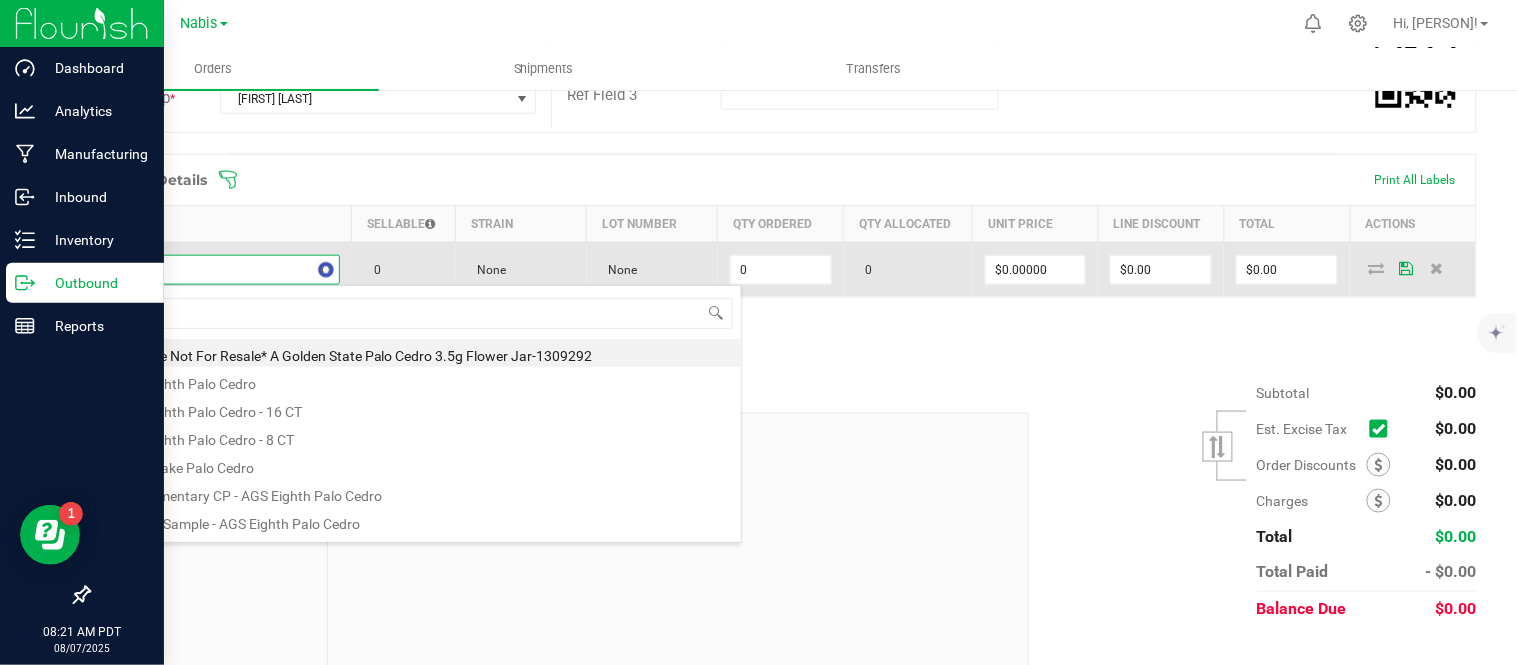 type on "[CITY]" 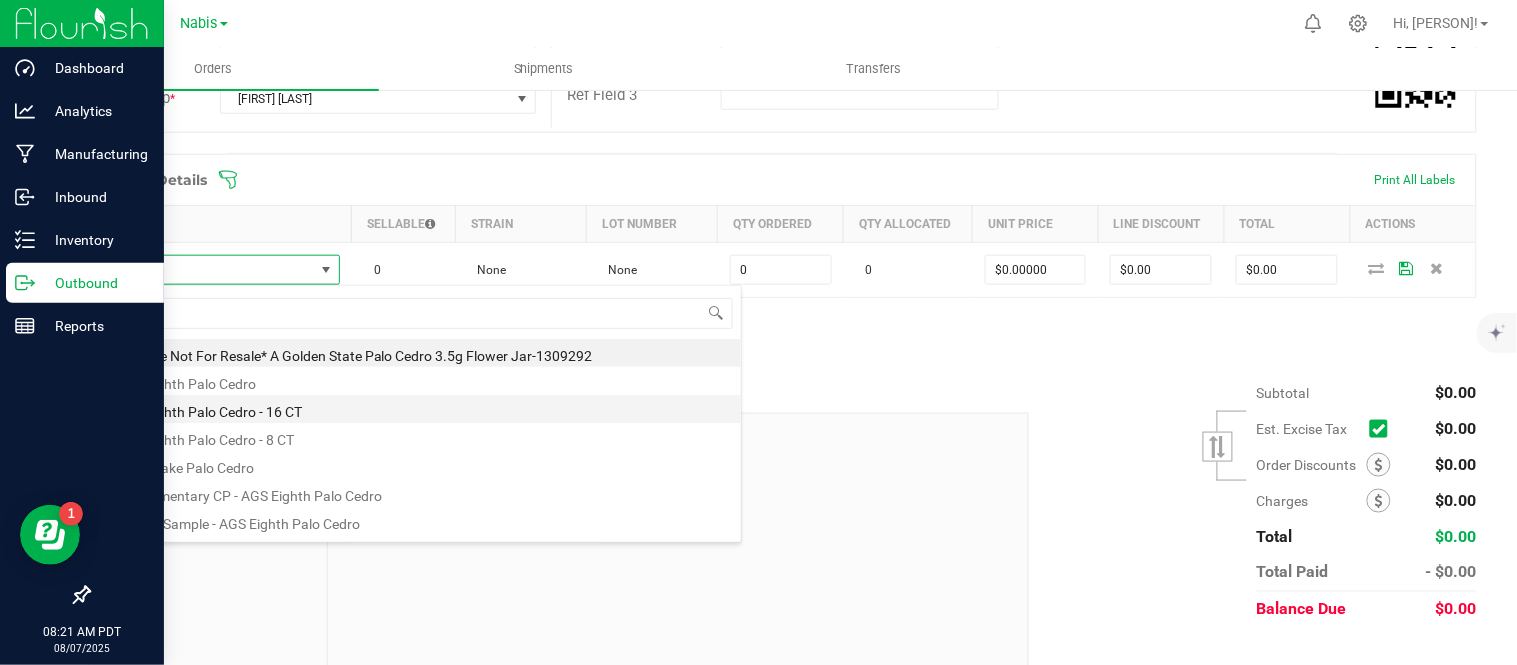 click on "AGS Eighth Palo Cedro - 16 CT" at bounding box center (422, 409) 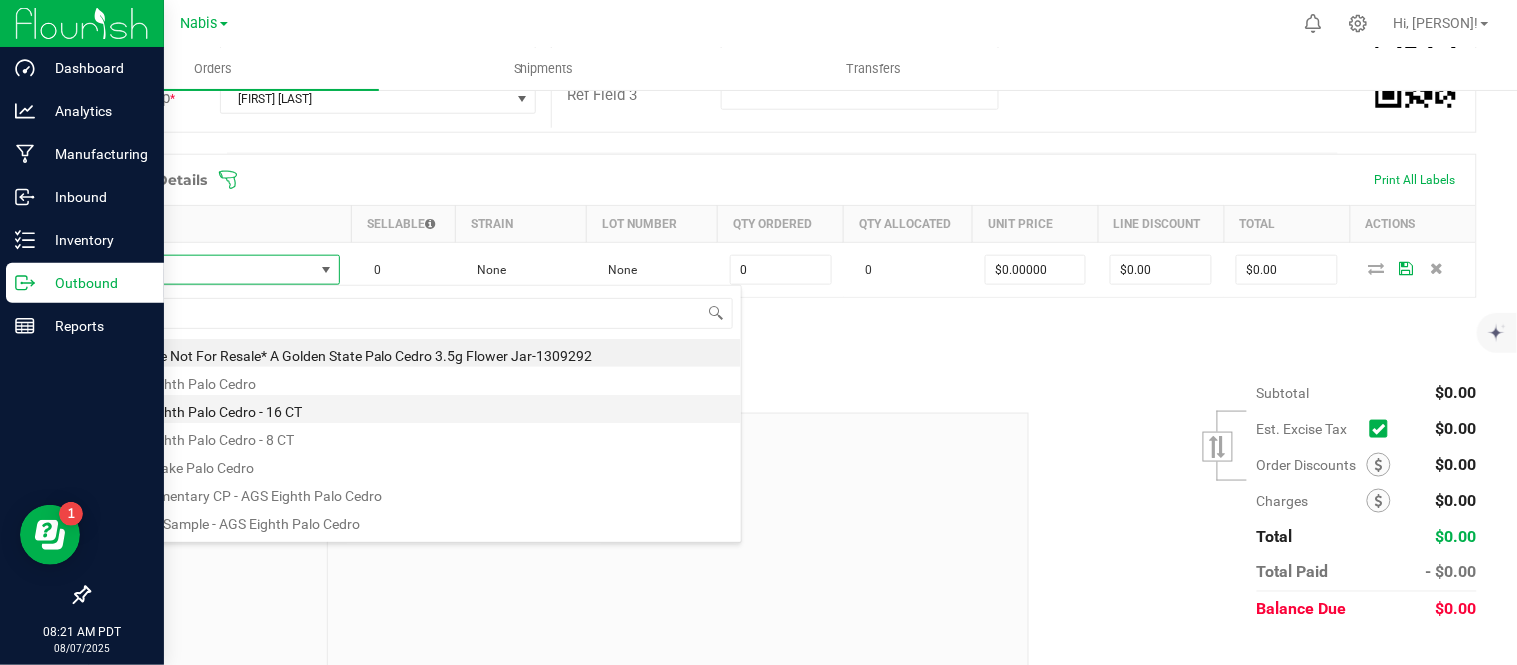 type on "0 ea" 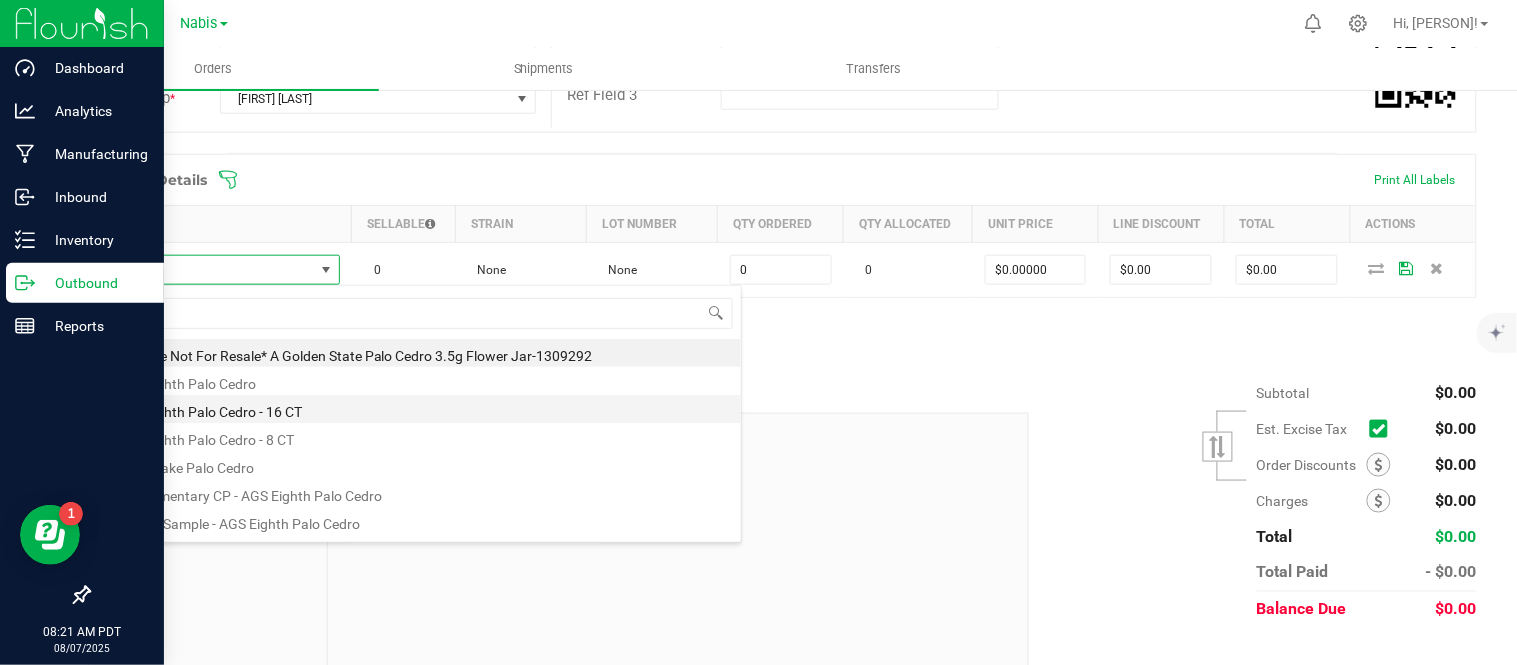 type on "$30.00000" 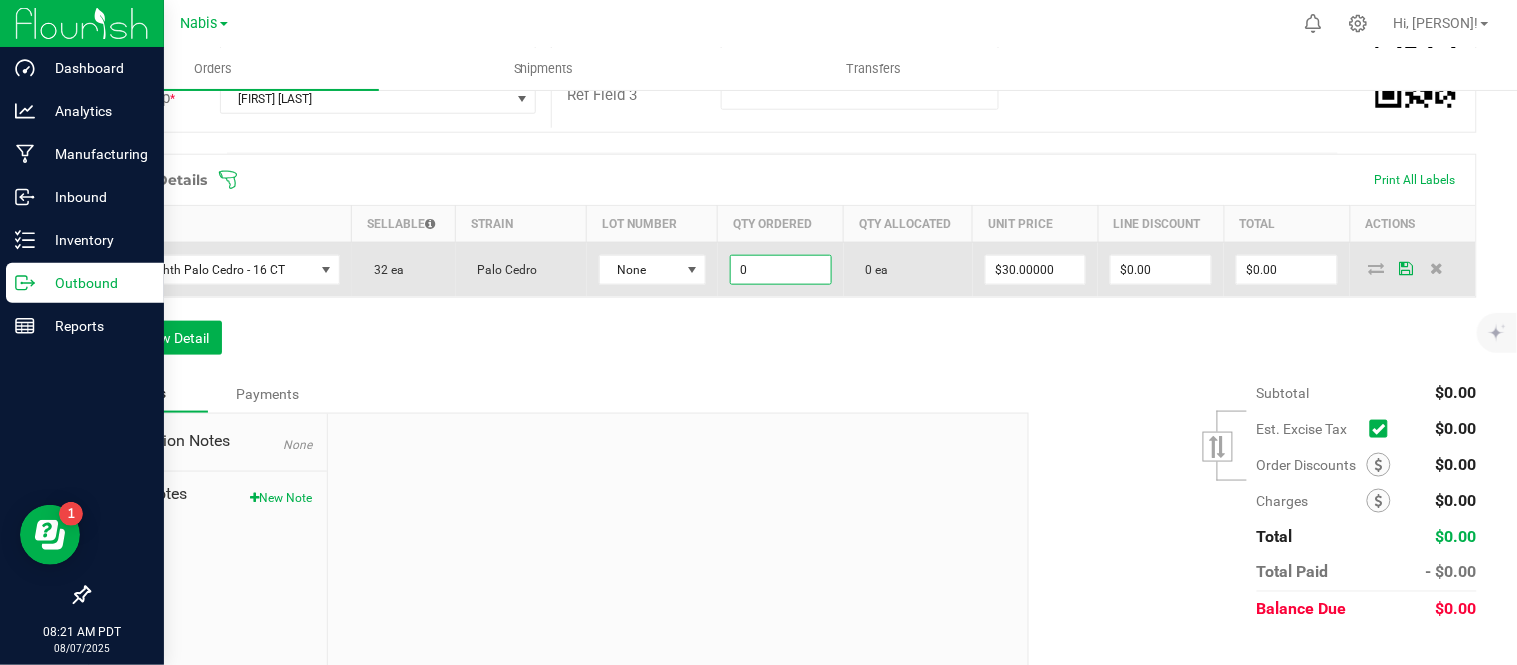 click on "0" at bounding box center [781, 270] 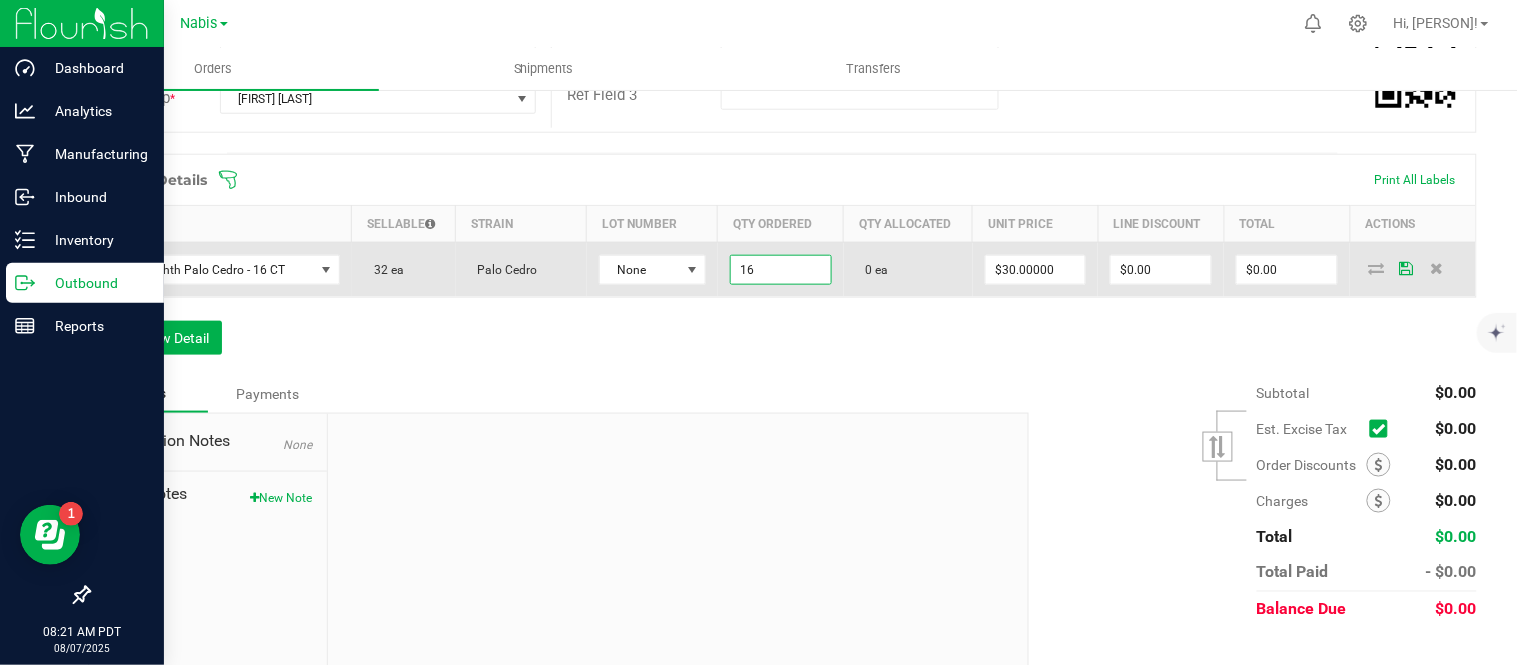 type on "16 ea" 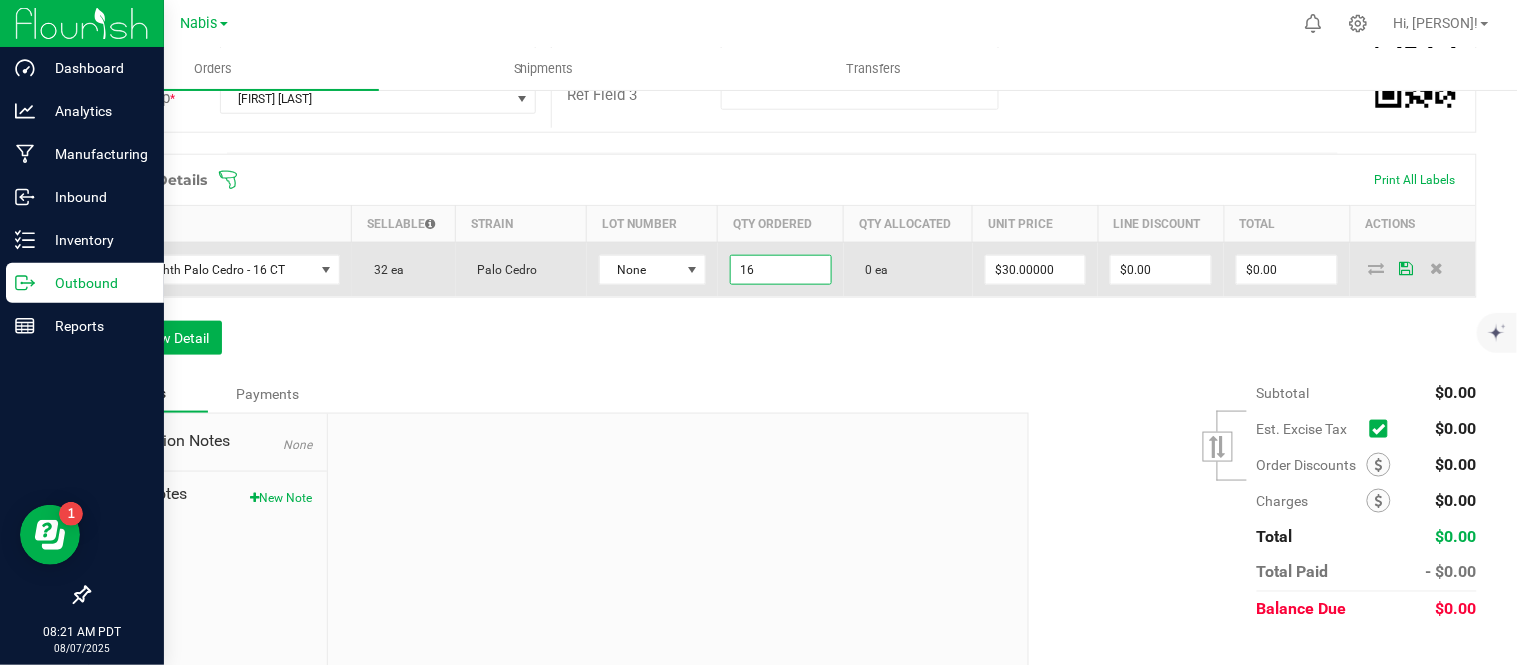 type on "30" 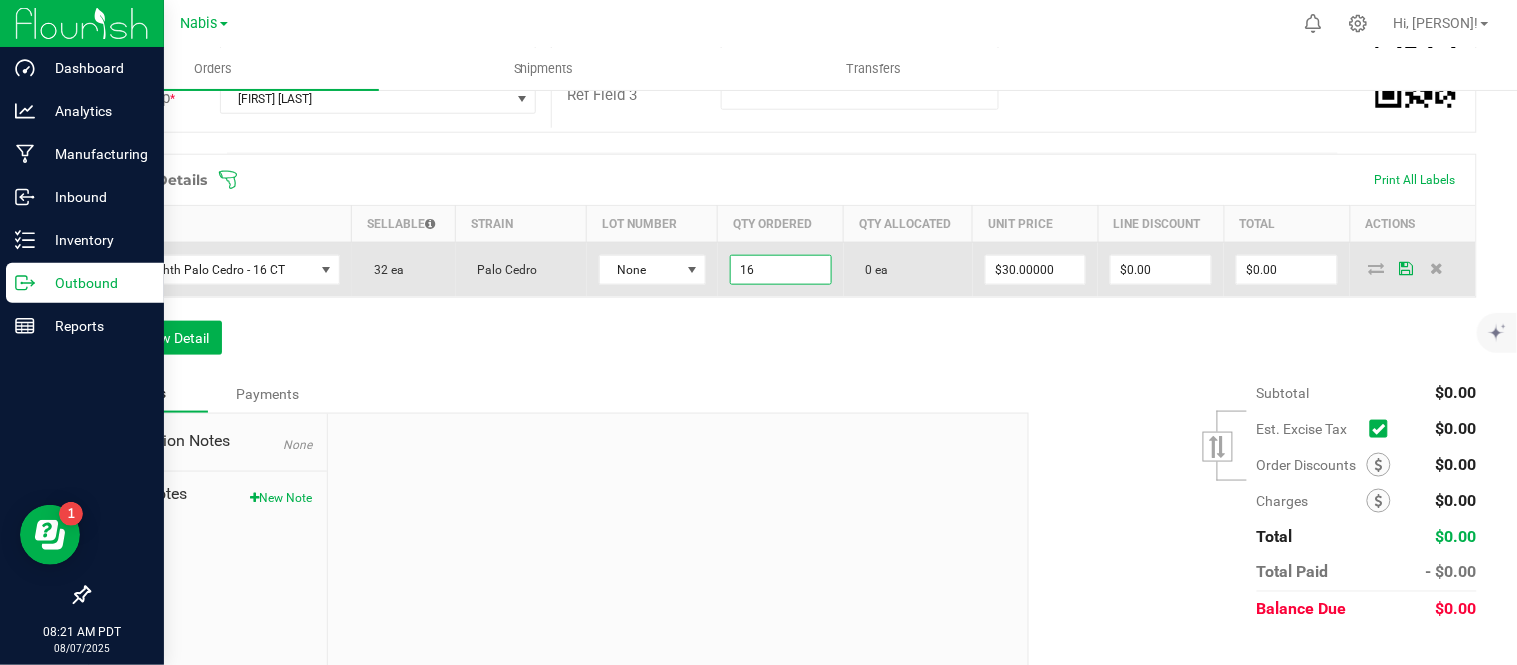 type on "$480.00" 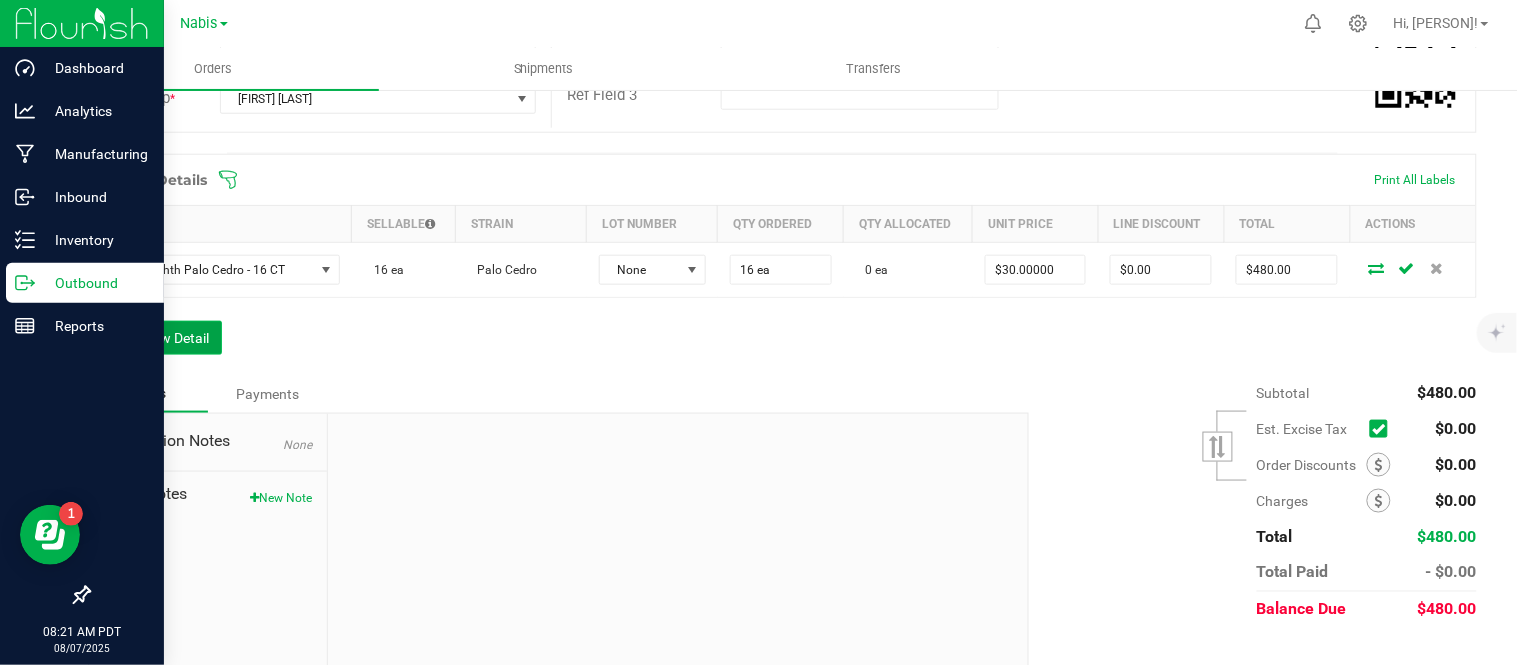 click on "Add New Detail" at bounding box center [155, 338] 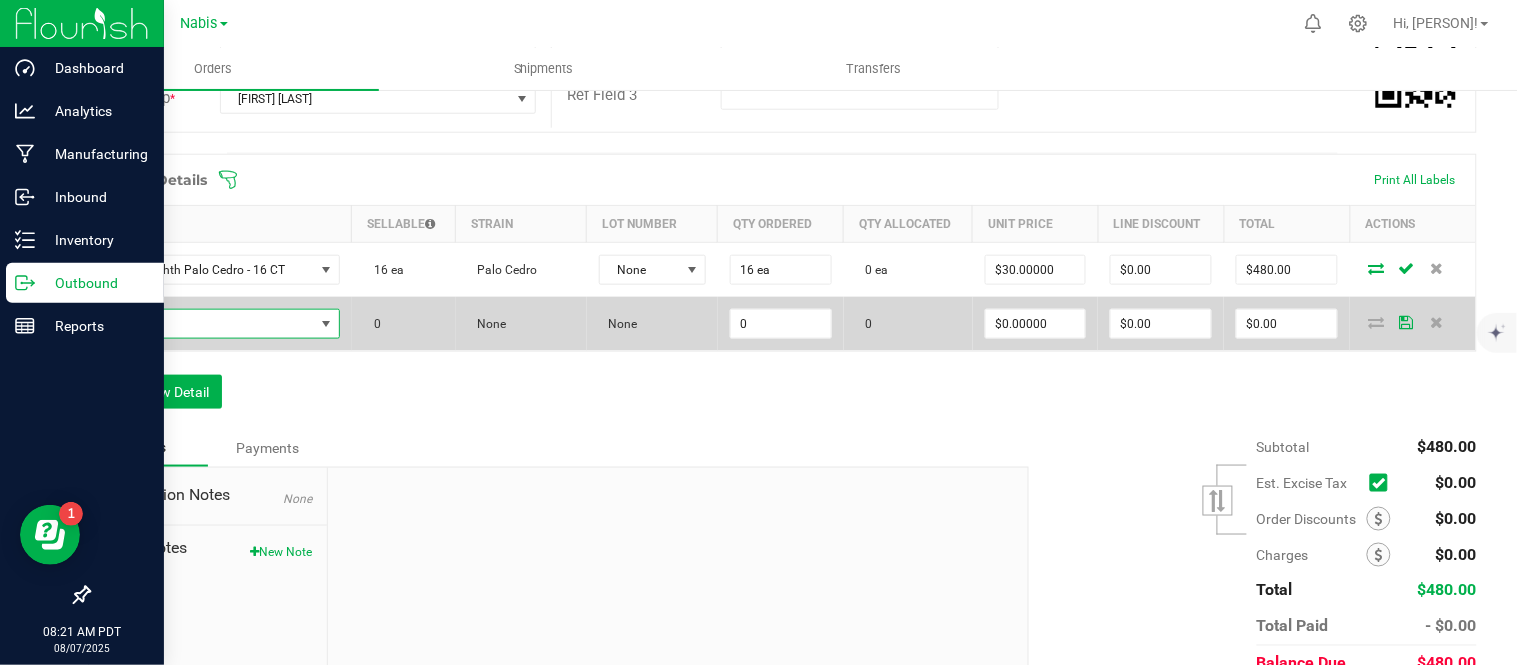 click at bounding box center (208, 324) 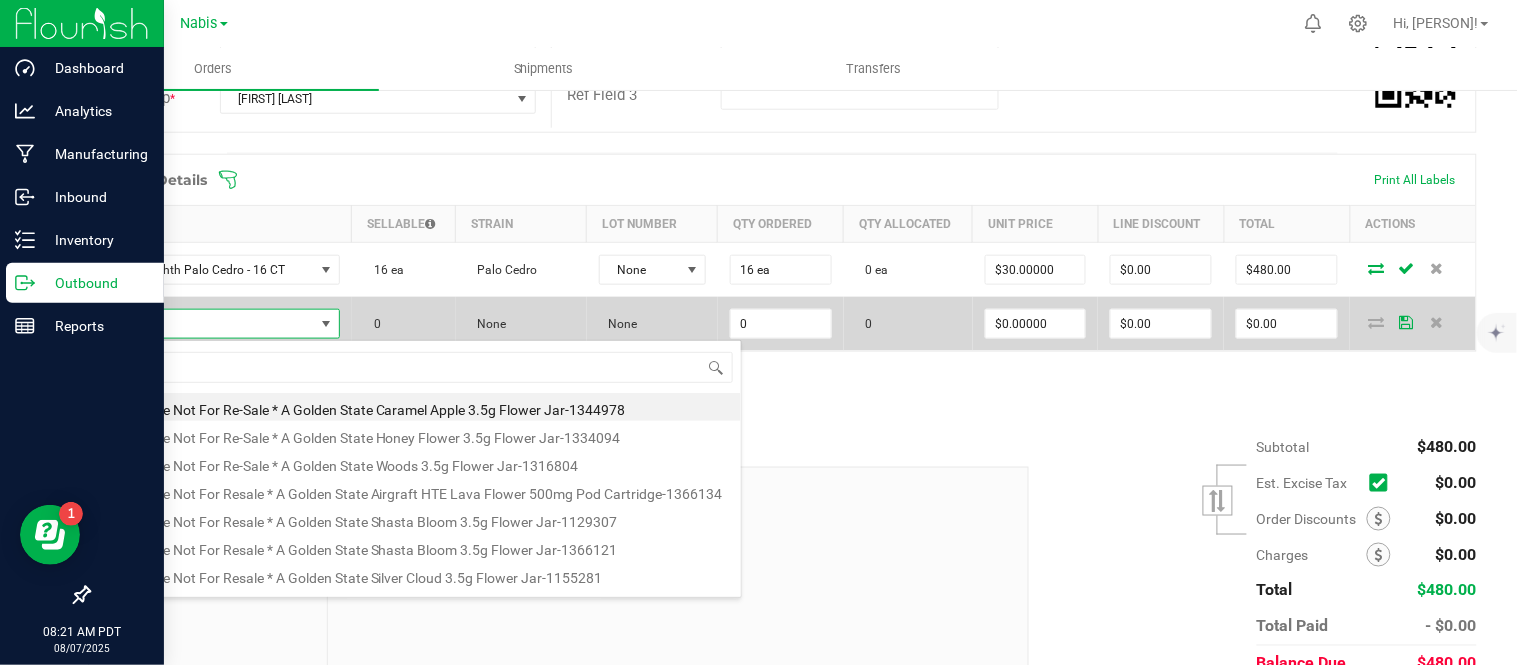 scroll, scrollTop: 99970, scrollLeft: 99765, axis: both 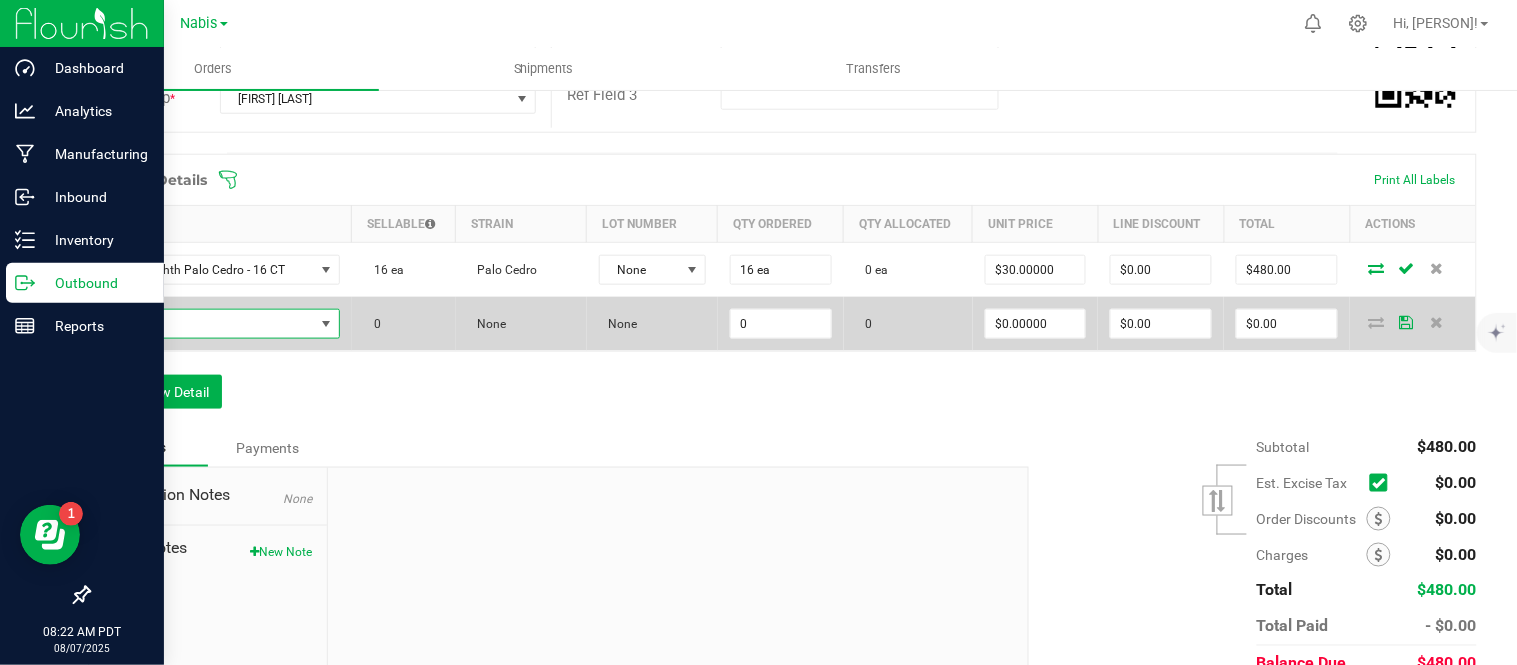 click at bounding box center (208, 324) 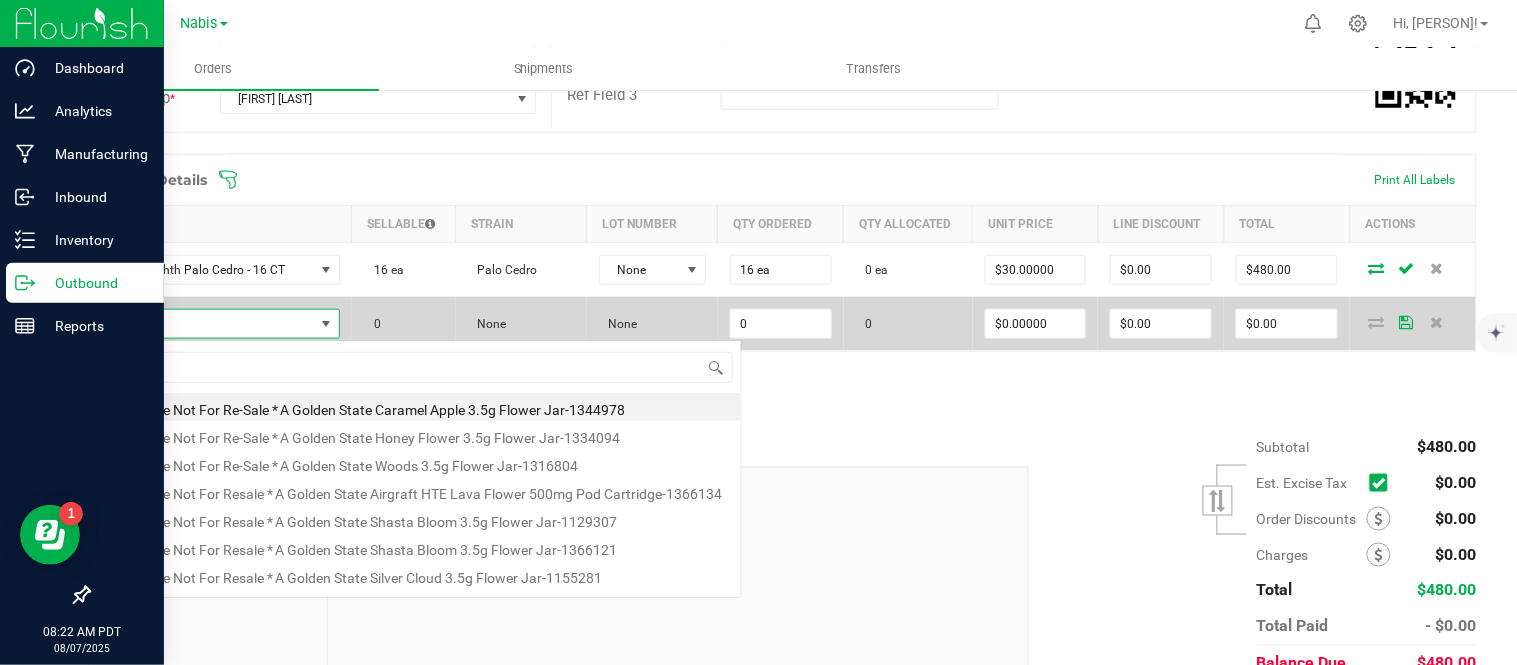 scroll, scrollTop: 99970, scrollLeft: 99765, axis: both 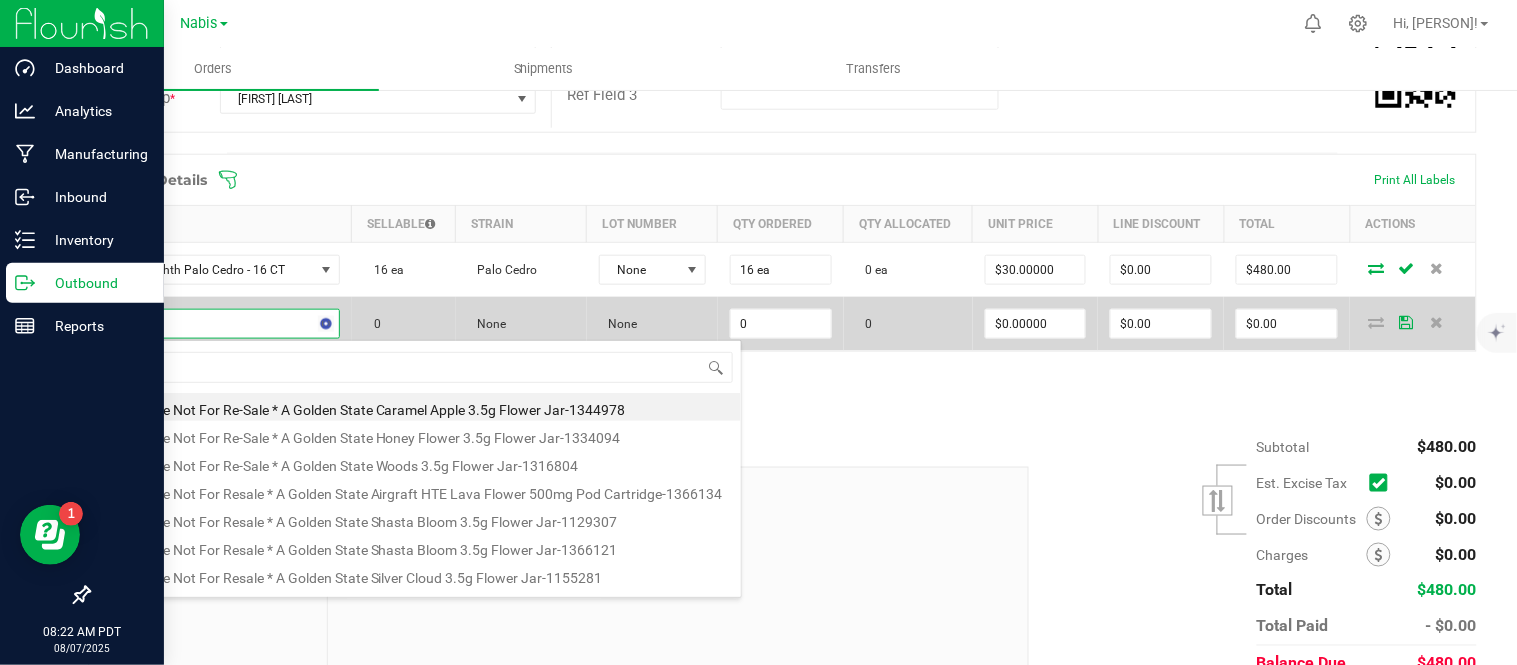 type 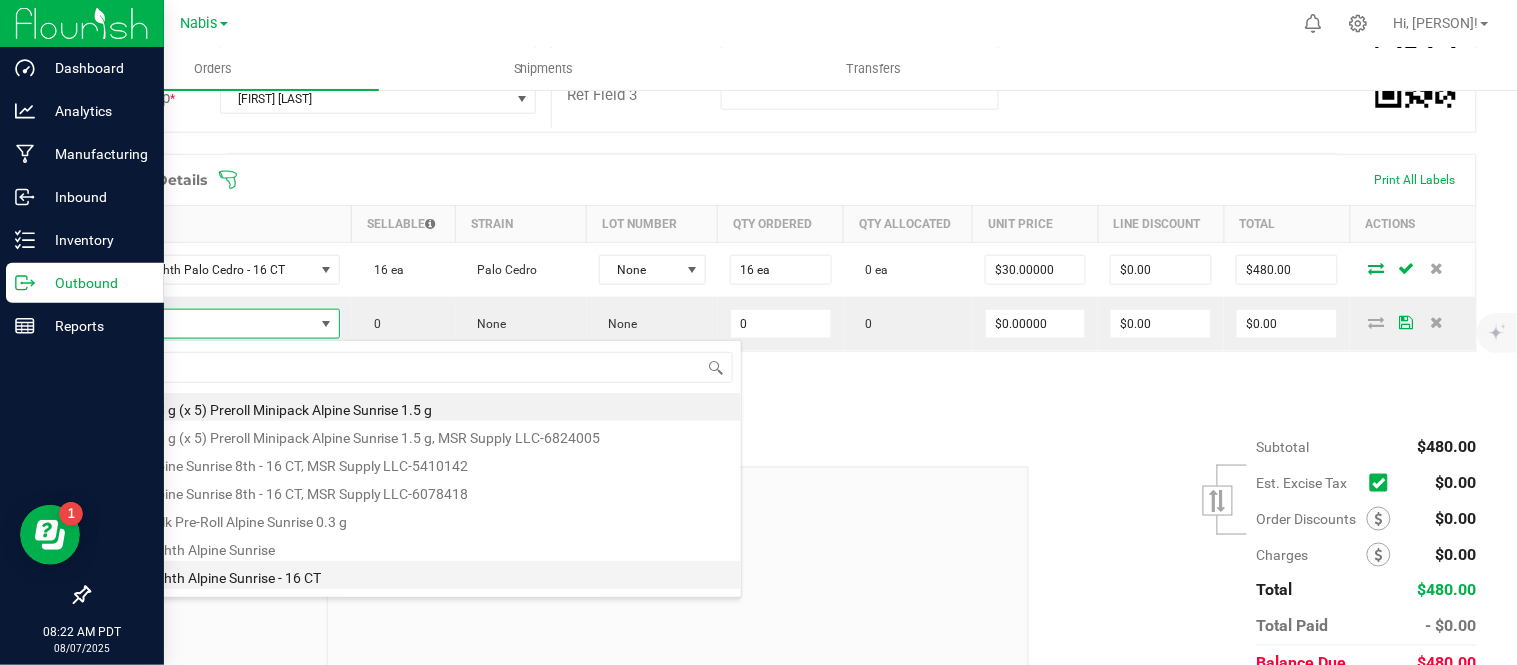 click on "AGS Eighth Alpine Sunrise - 16 CT" at bounding box center [422, 575] 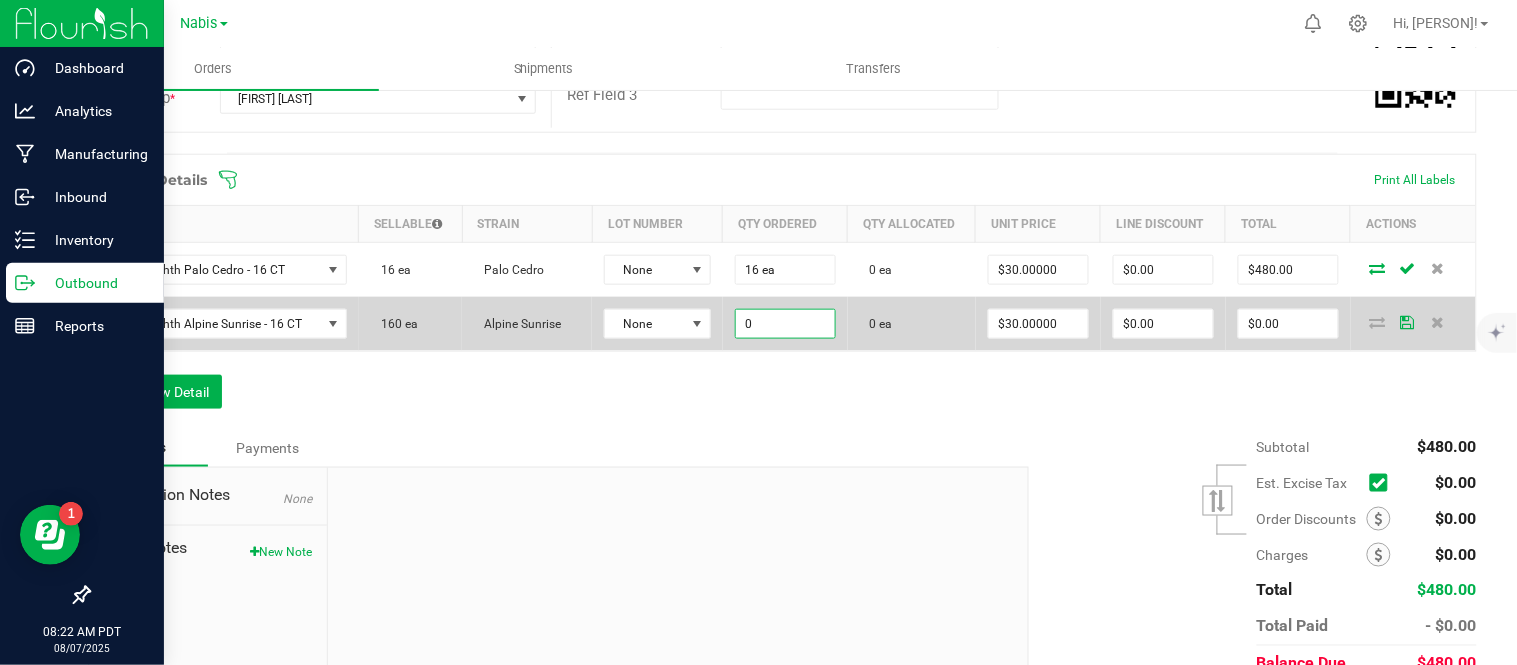 click on "0" at bounding box center (785, 324) 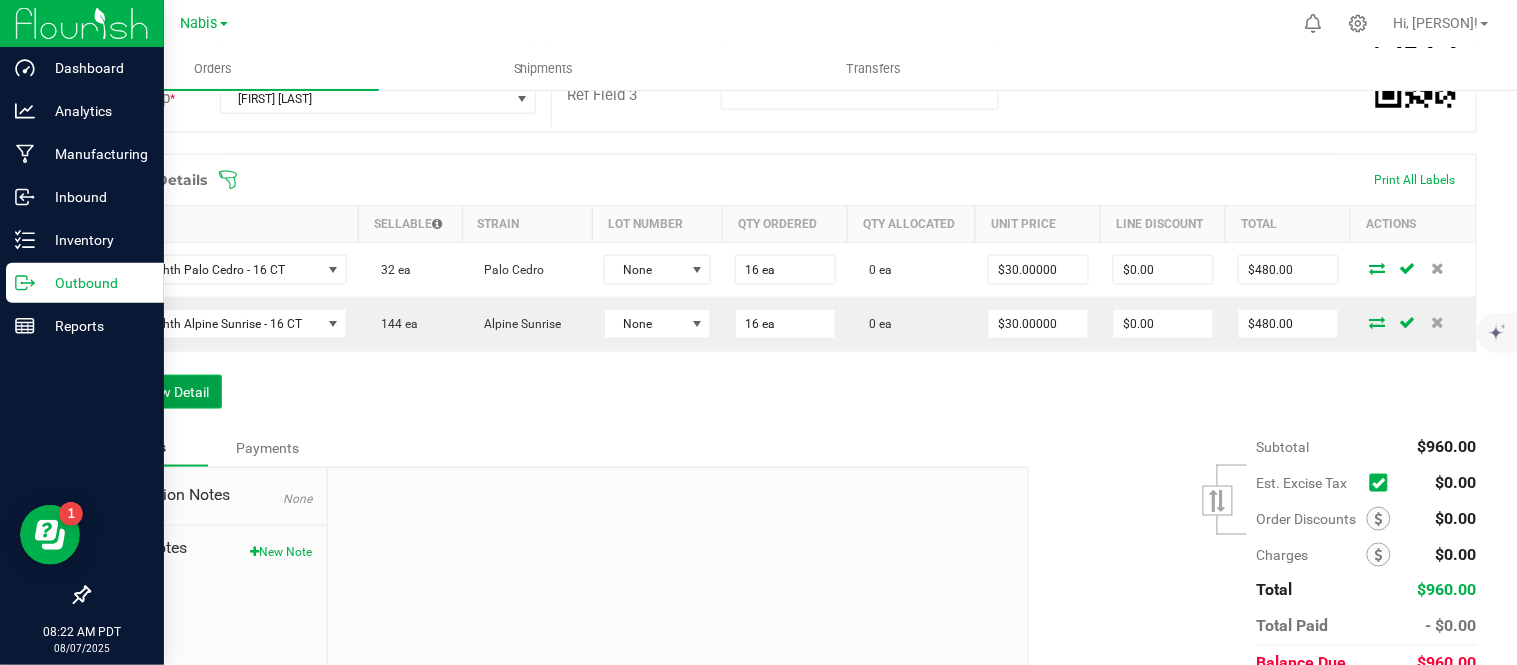 click on "Add New Detail" at bounding box center [155, 392] 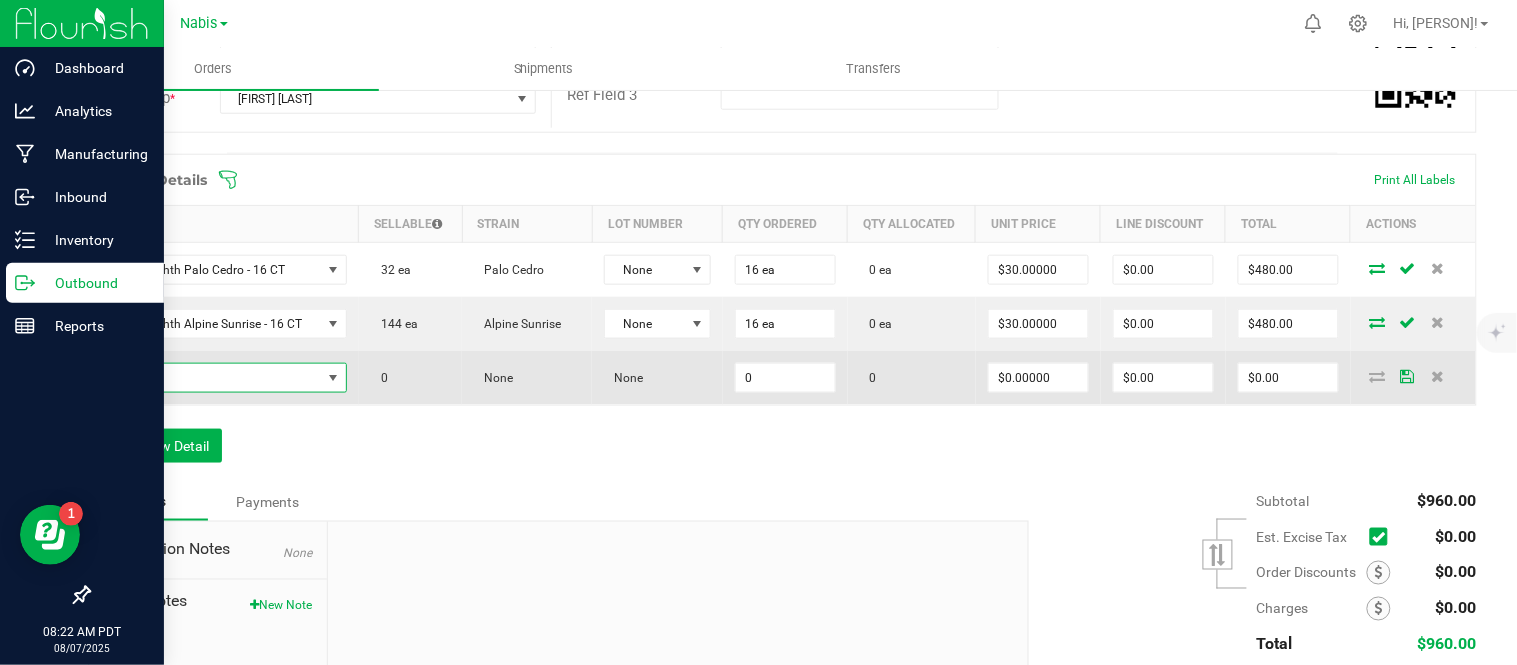 click at bounding box center (212, 378) 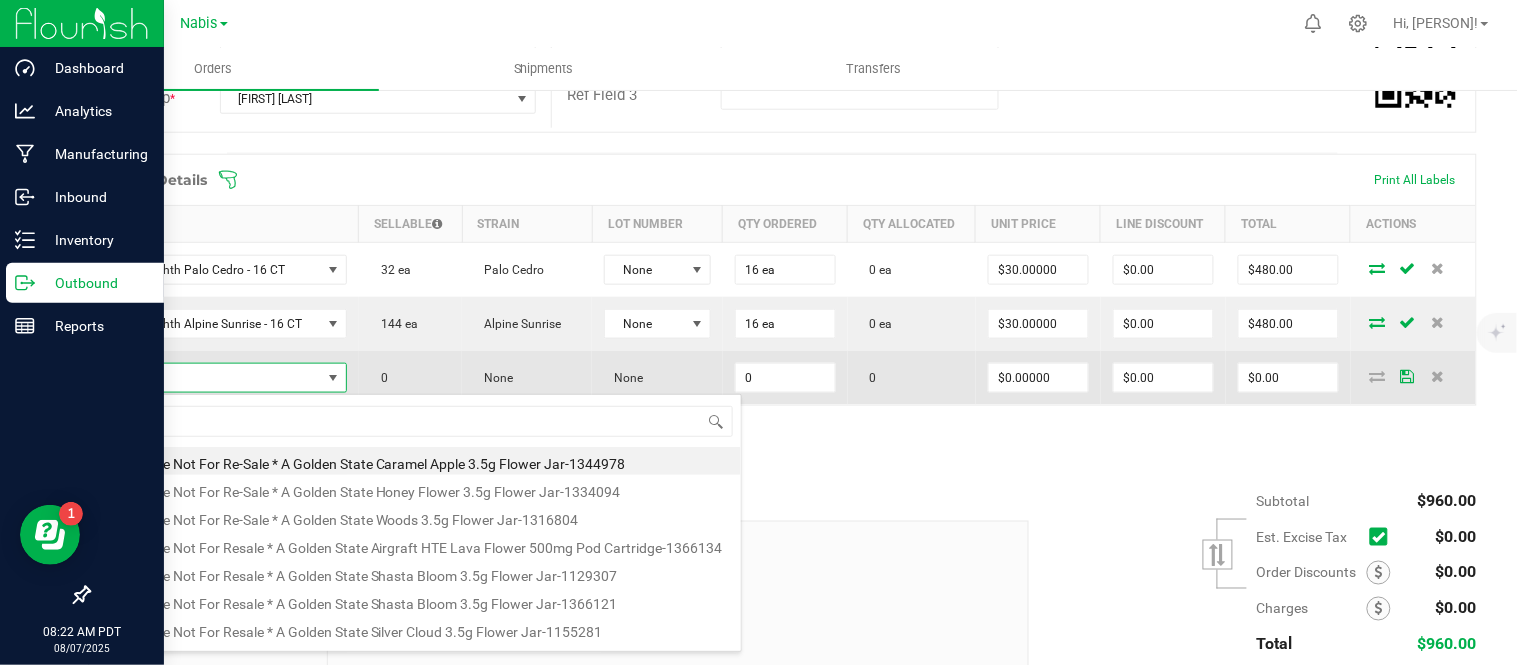 scroll, scrollTop: 99970, scrollLeft: 99760, axis: both 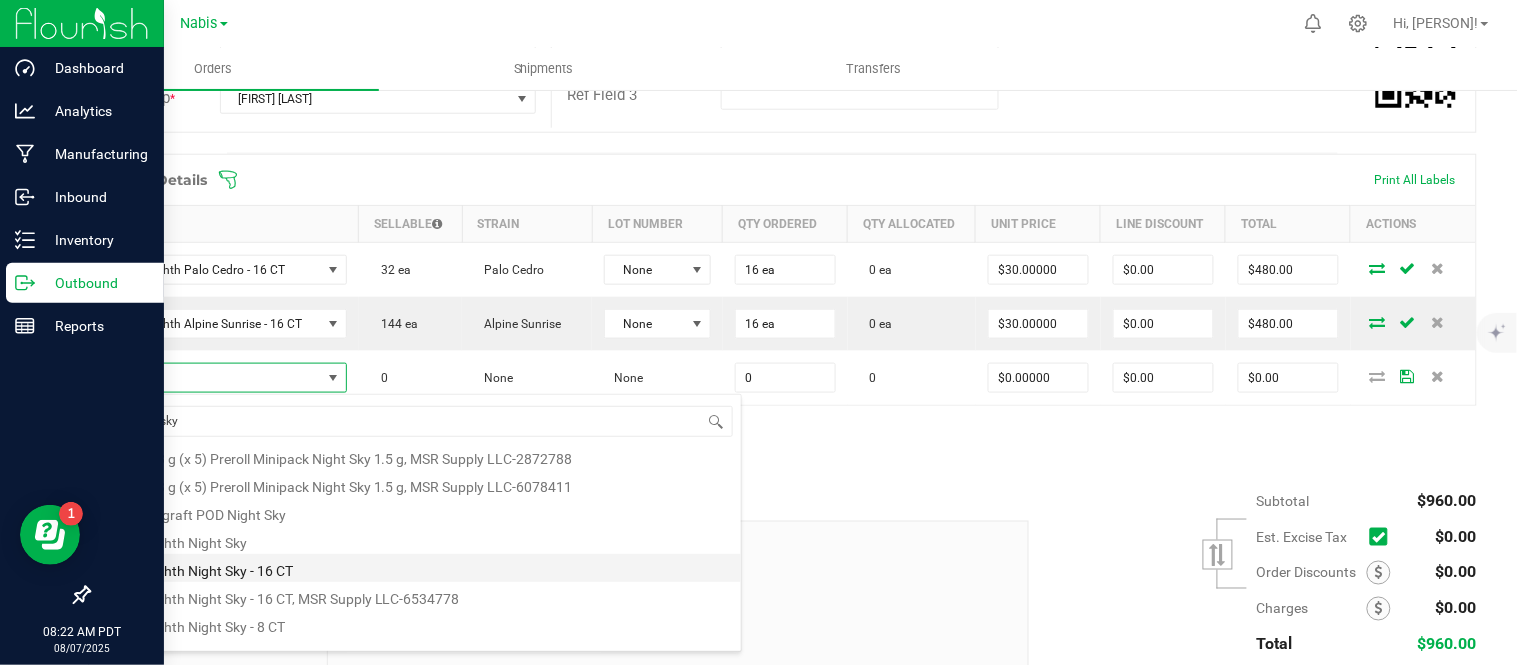 click on "AGS Eighth Night Sky - 16 CT" at bounding box center (422, 568) 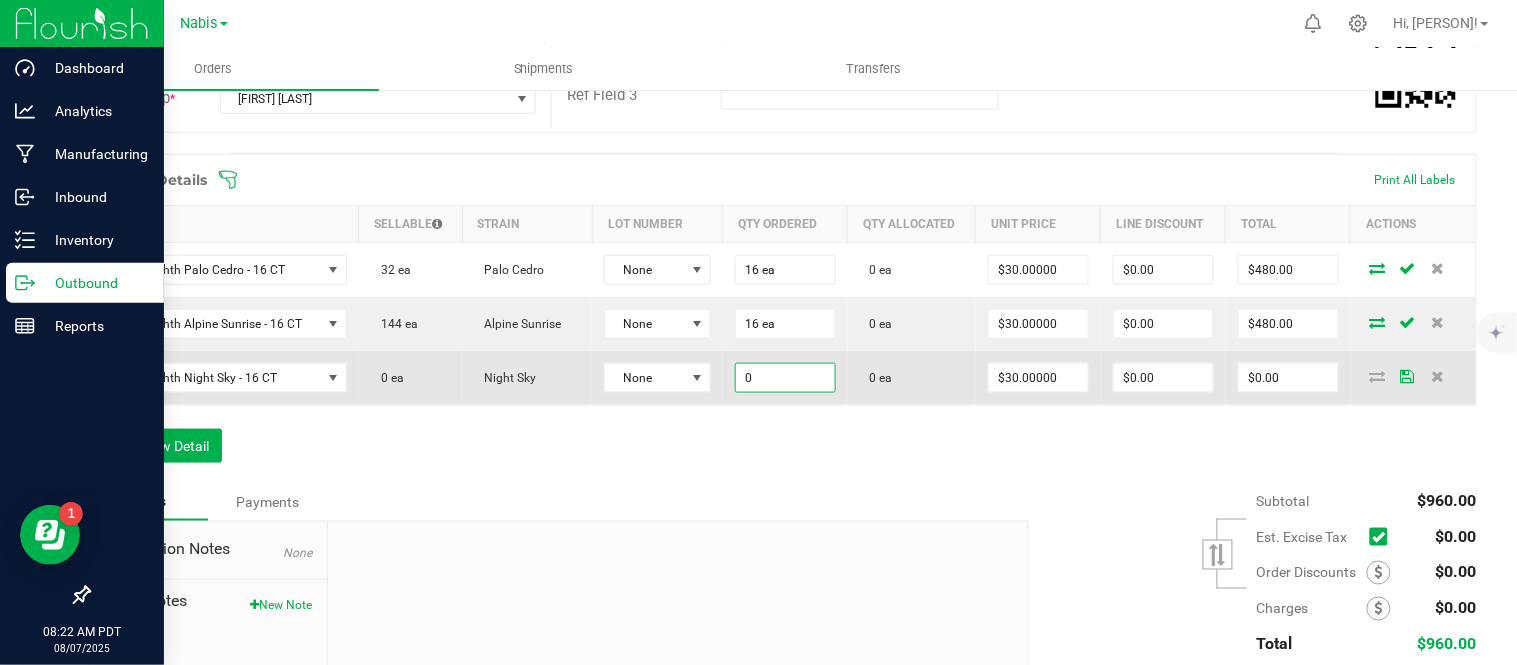 click on "0" at bounding box center [785, 378] 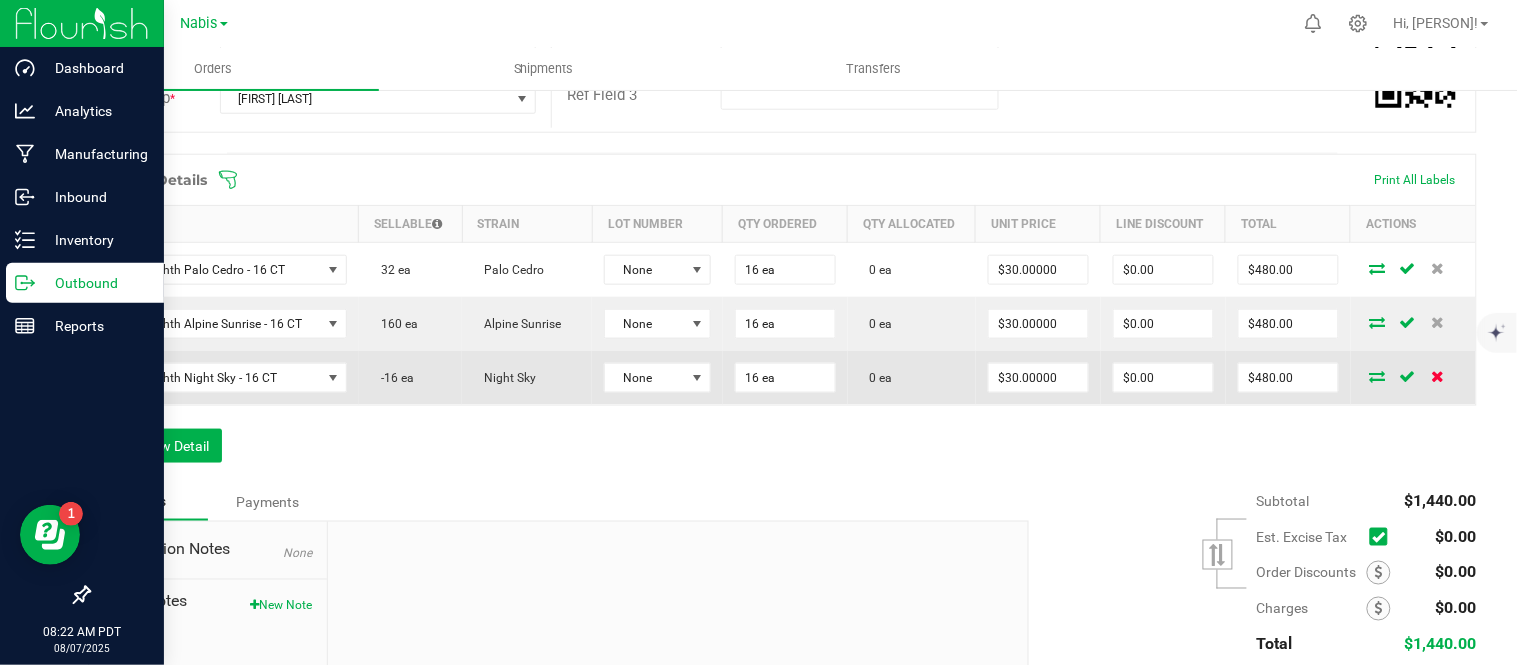 click at bounding box center (1437, 376) 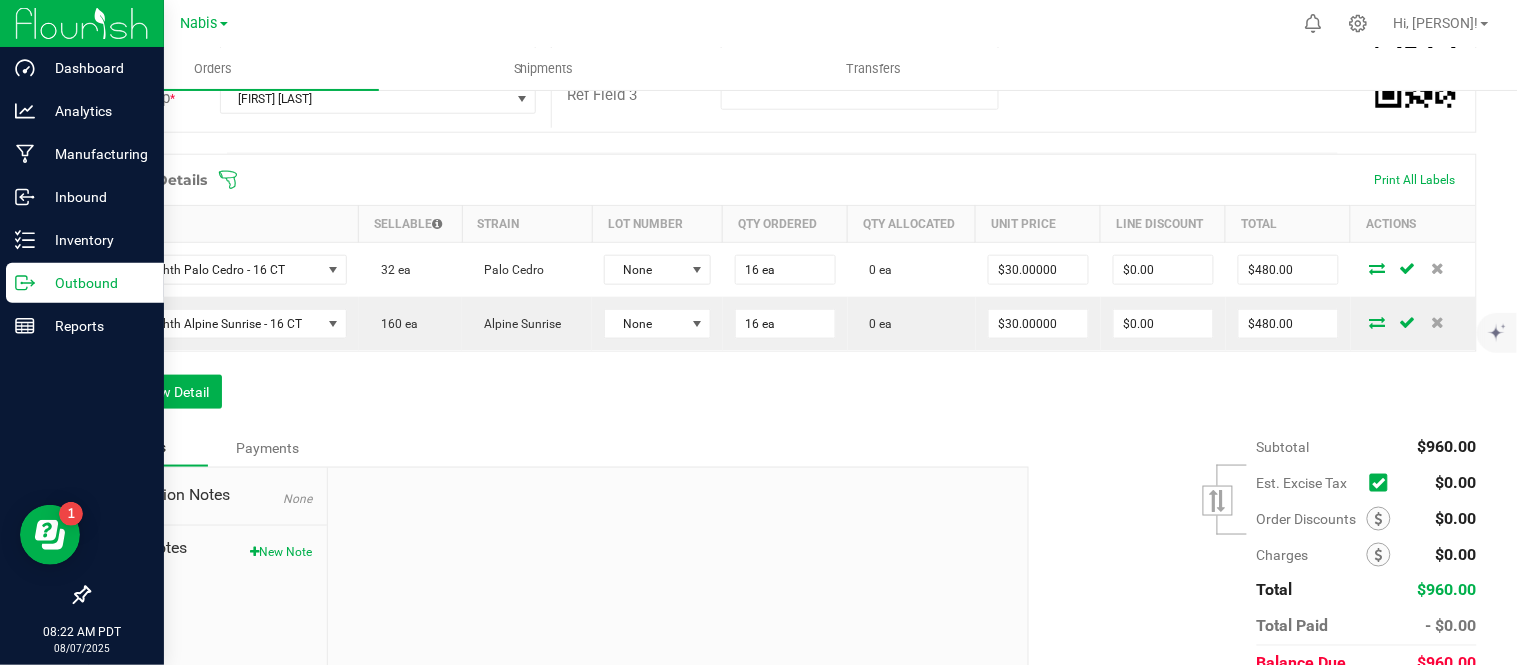 scroll, scrollTop: 551, scrollLeft: 0, axis: vertical 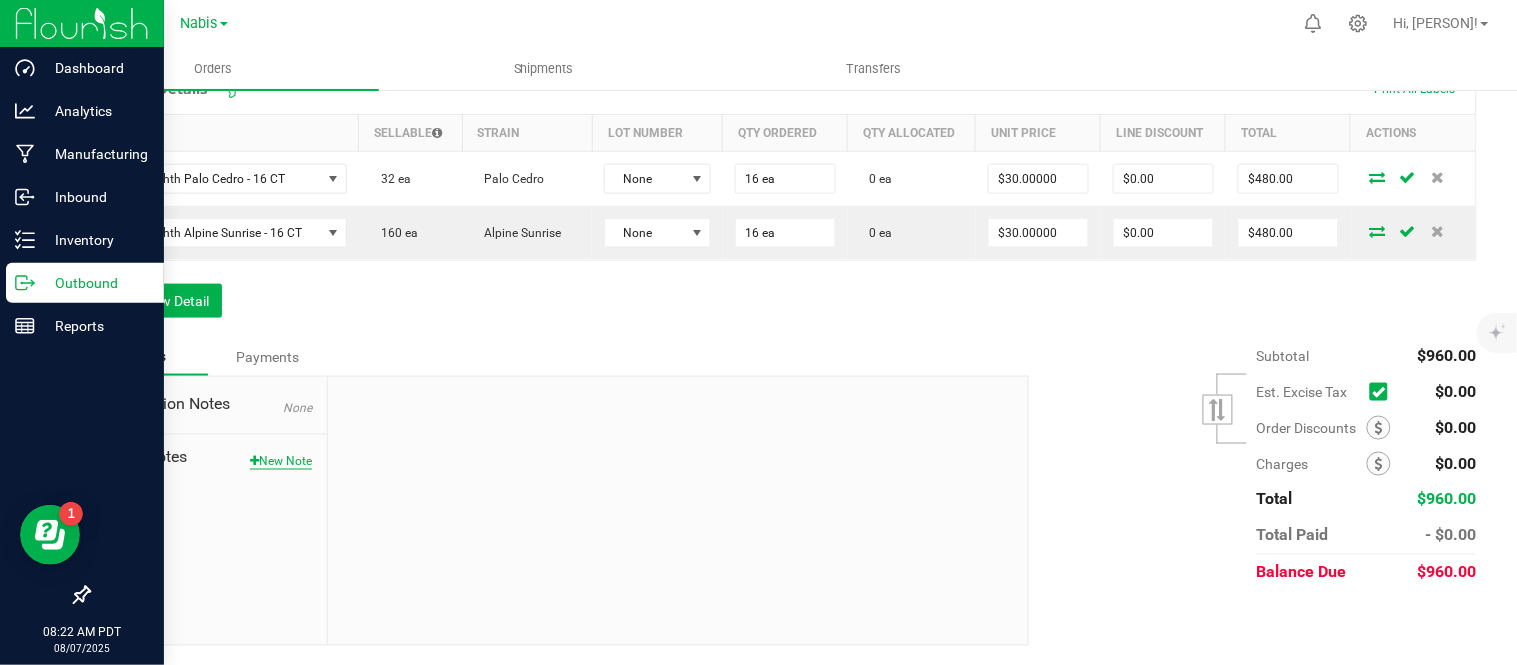 click on "New Note" at bounding box center (281, 461) 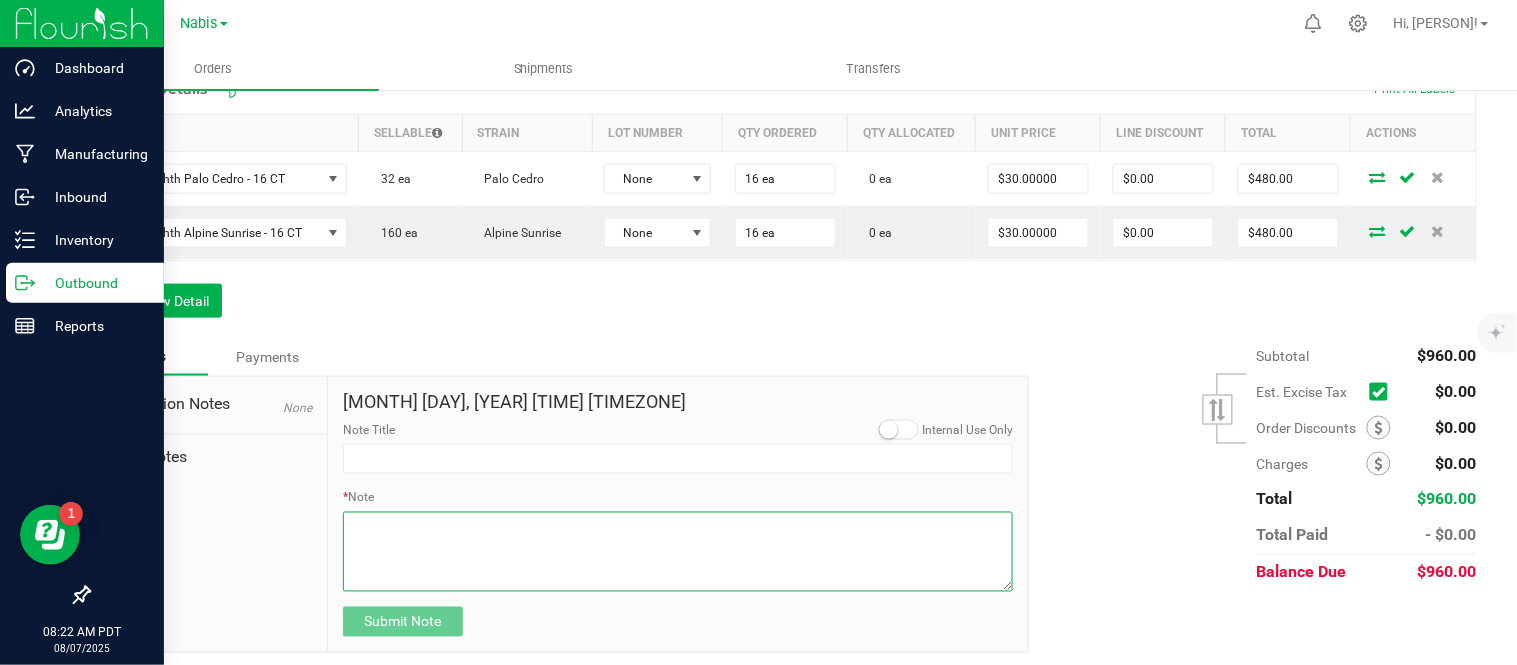 click on "*
Note" at bounding box center (678, 552) 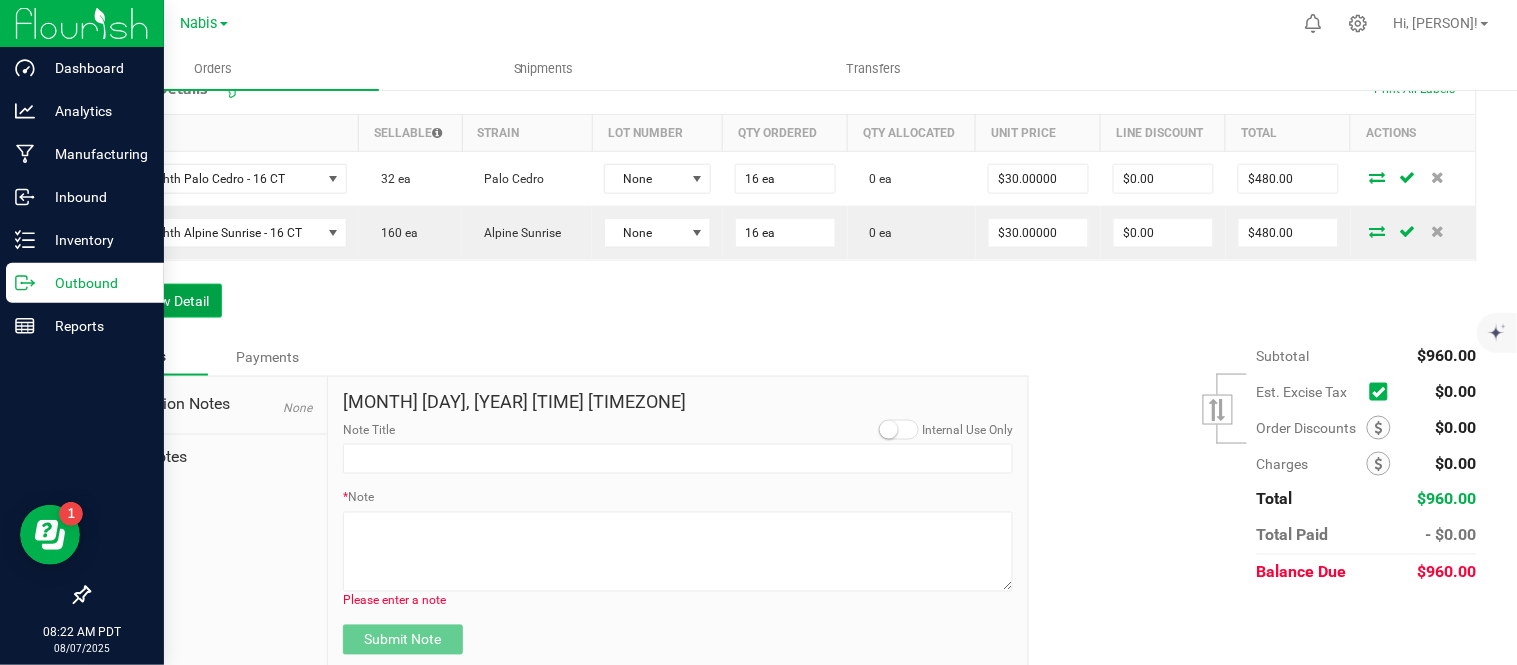 click on "Add New Detail" at bounding box center [155, 301] 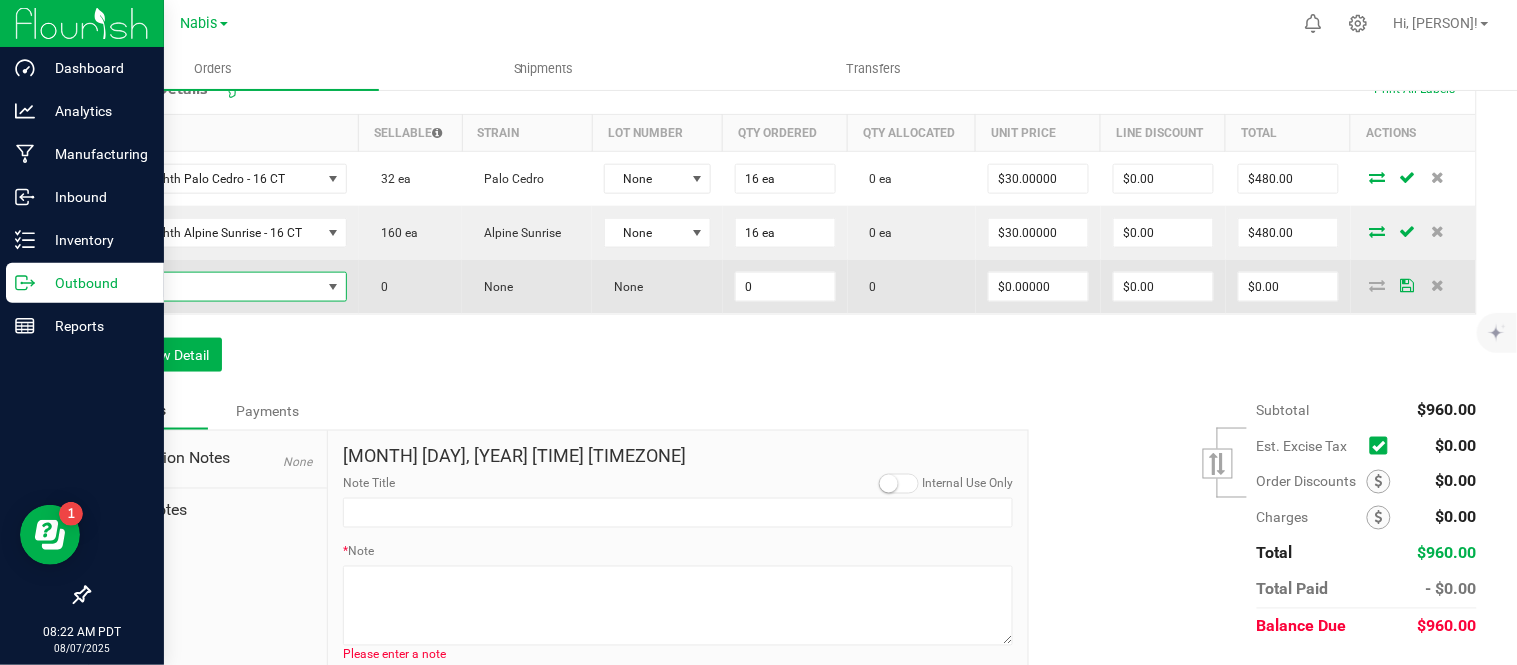 click at bounding box center (212, 287) 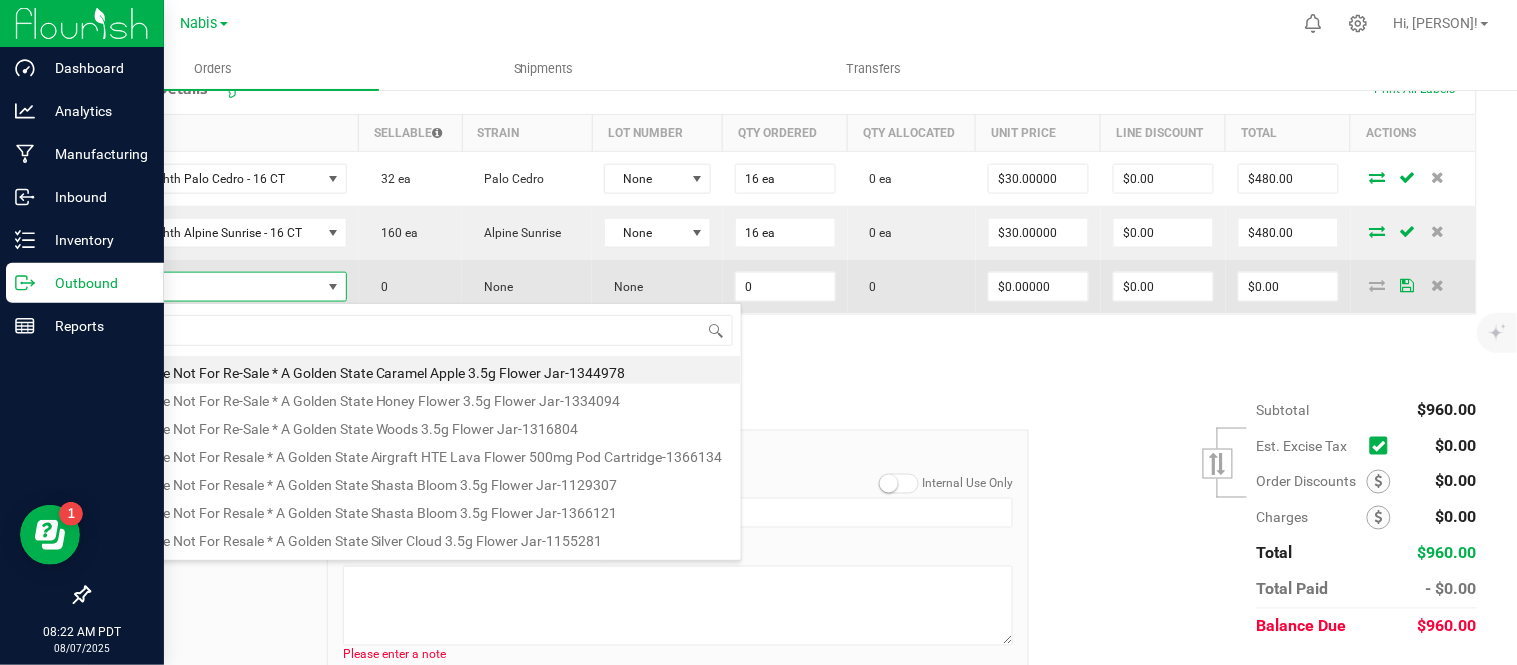 scroll, scrollTop: 99970, scrollLeft: 99760, axis: both 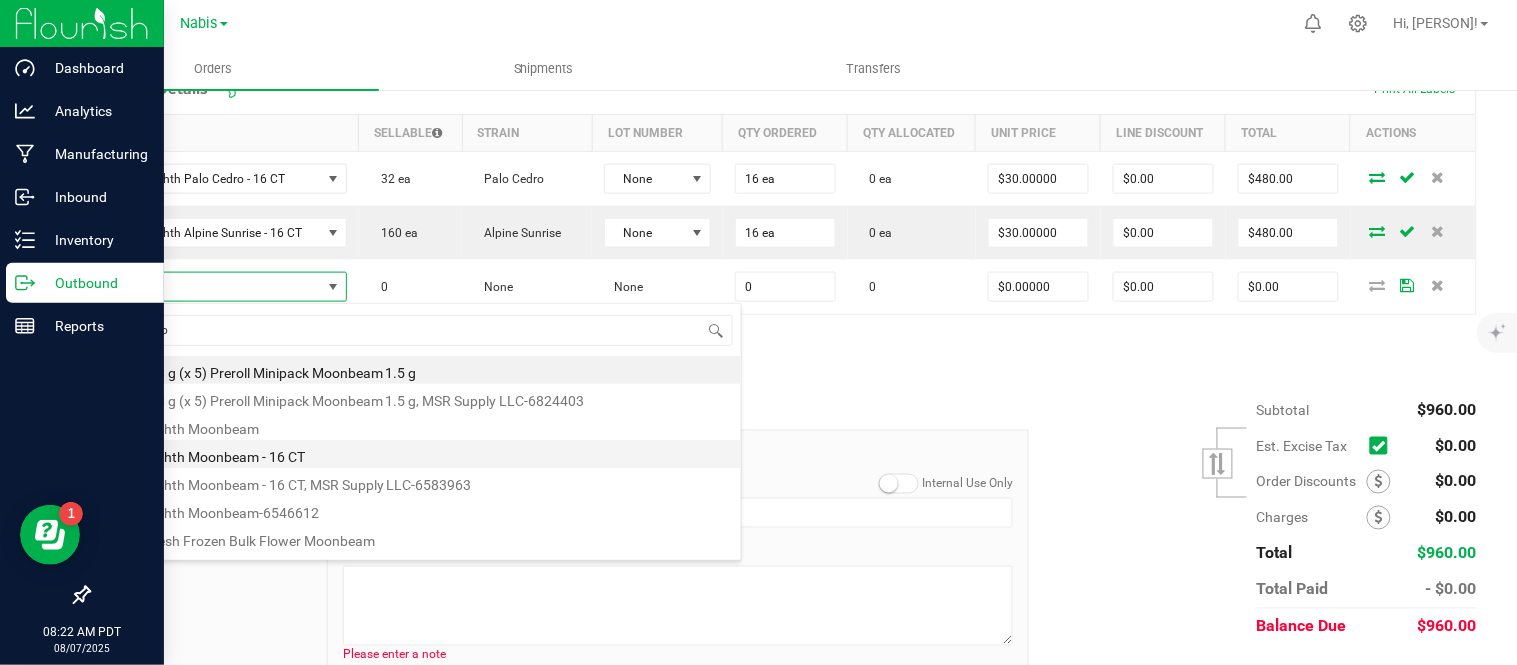 click on "AGS Eighth Moonbeam - 16 CT" at bounding box center [422, 454] 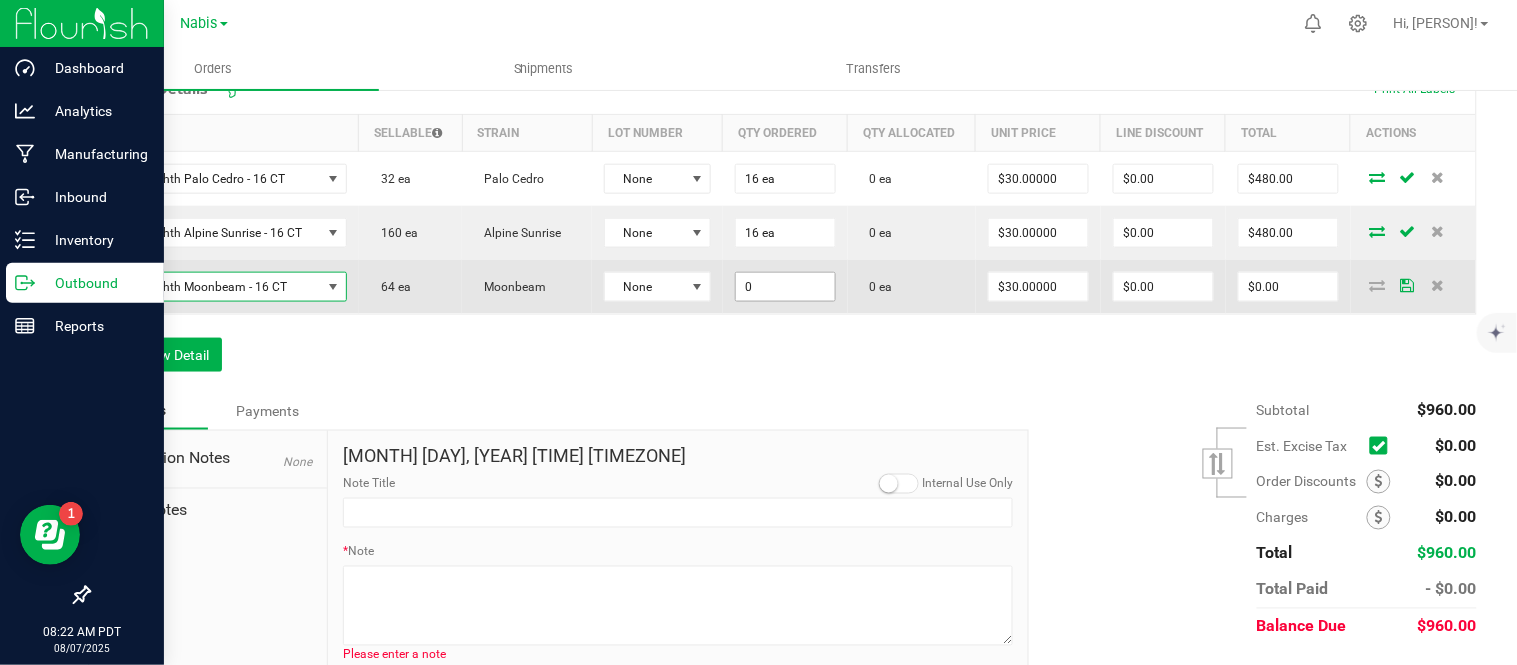 click on "0" at bounding box center (785, 287) 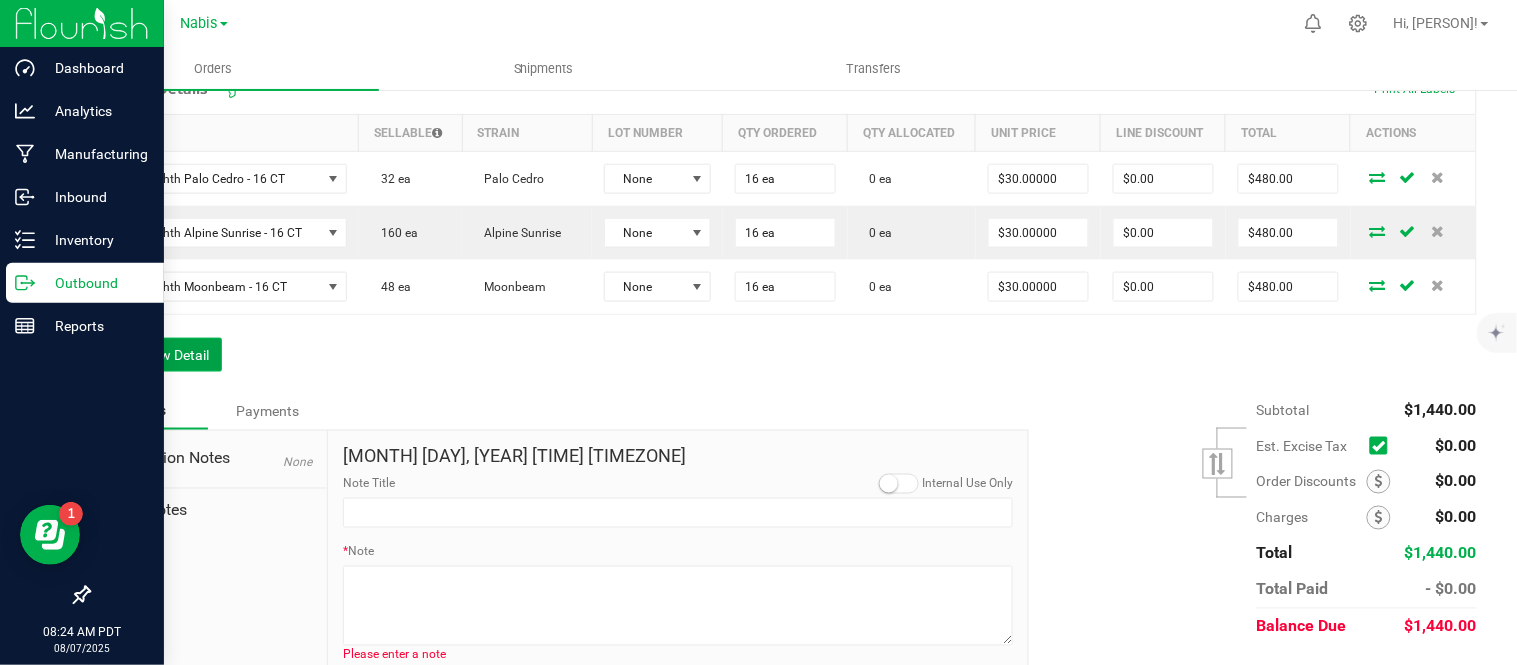 click on "Add New Detail" at bounding box center (155, 355) 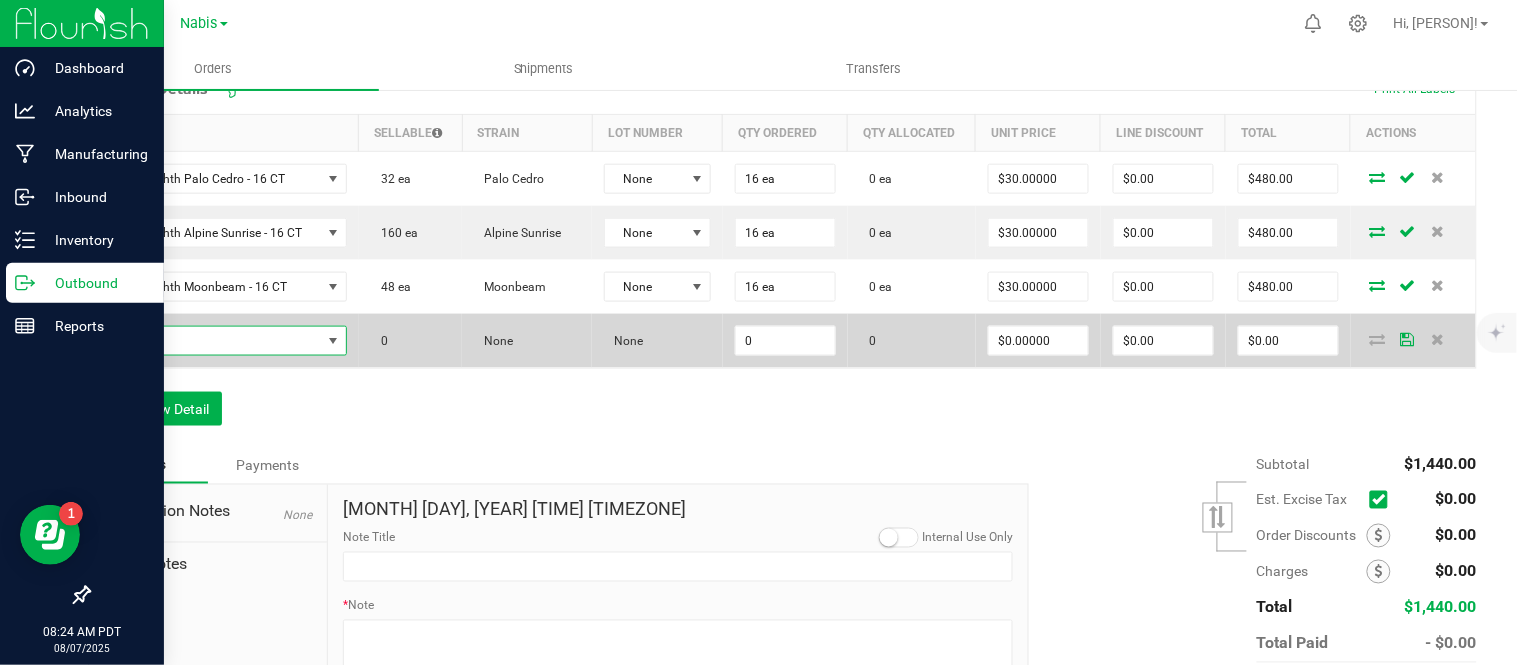 click at bounding box center (212, 341) 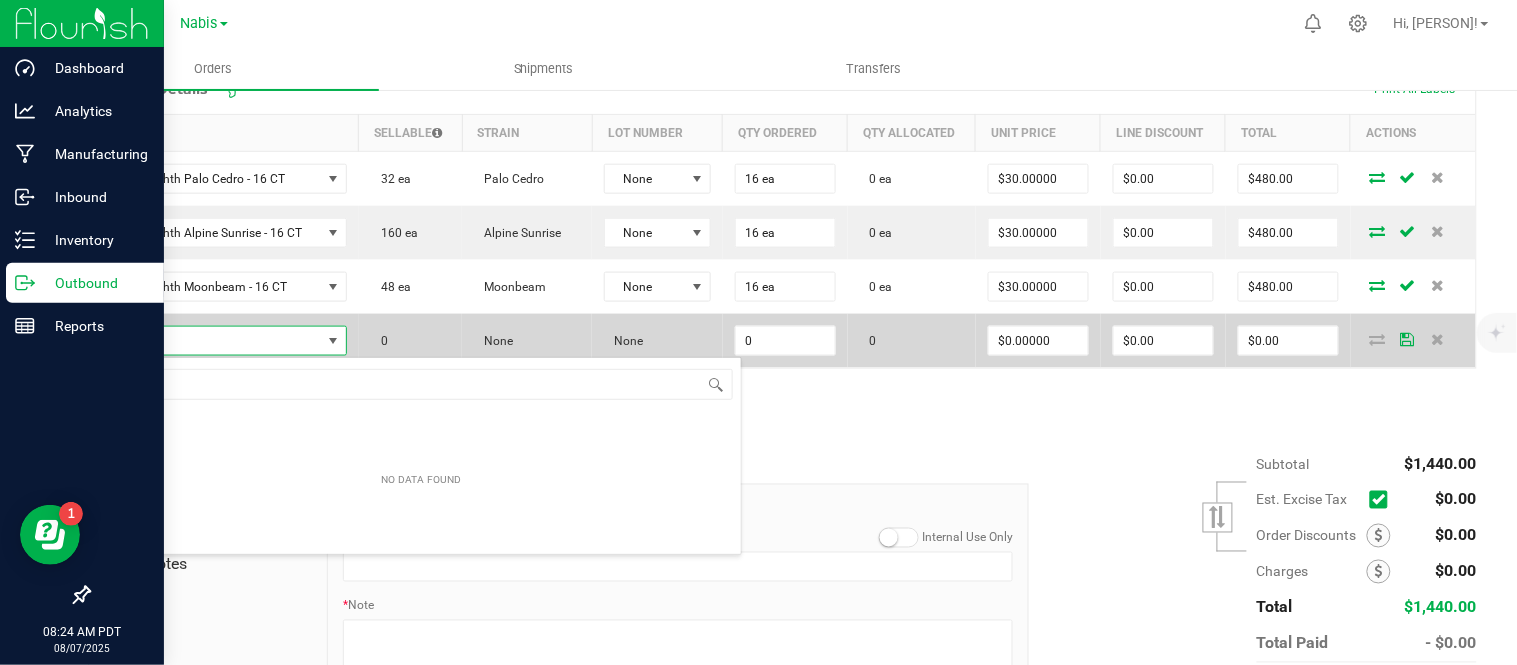 scroll, scrollTop: 99970, scrollLeft: 99760, axis: both 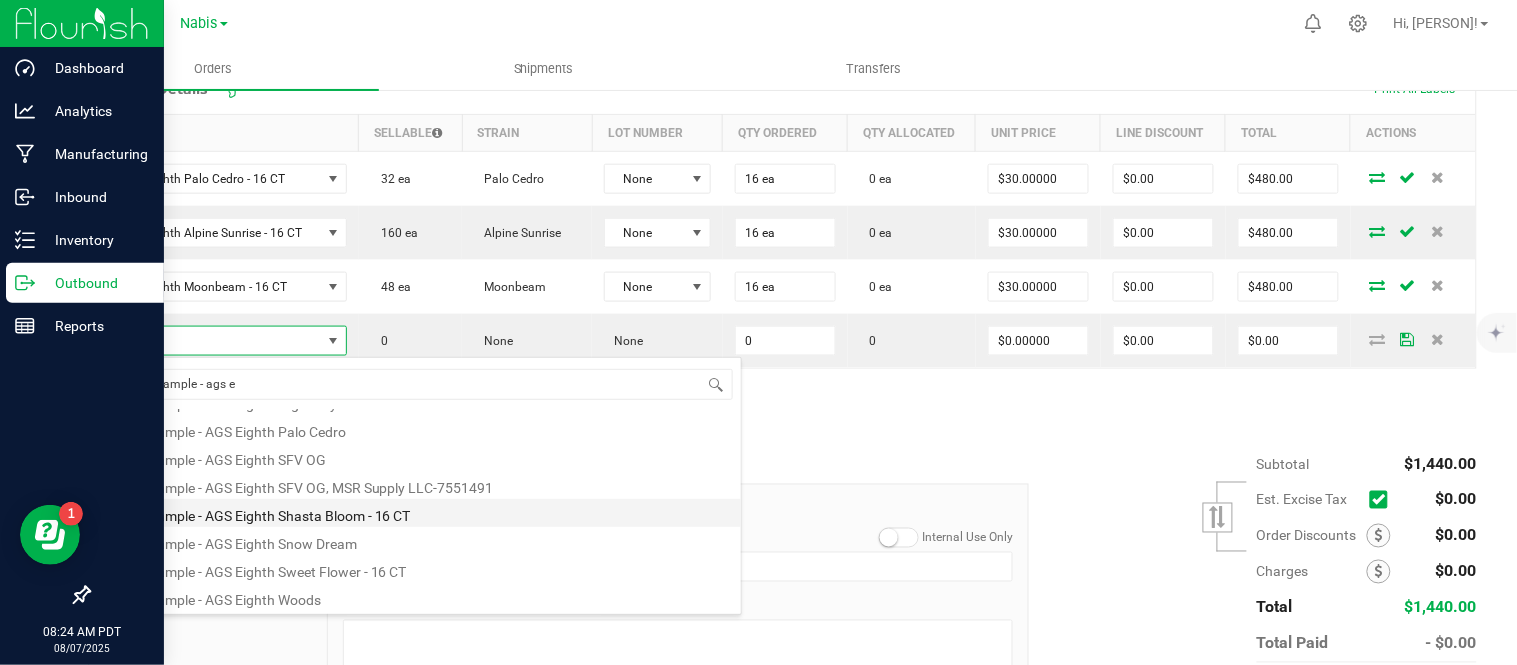 click on "Staff Sample - AGS Eighth Shasta Bloom - 16 CT" at bounding box center (422, 513) 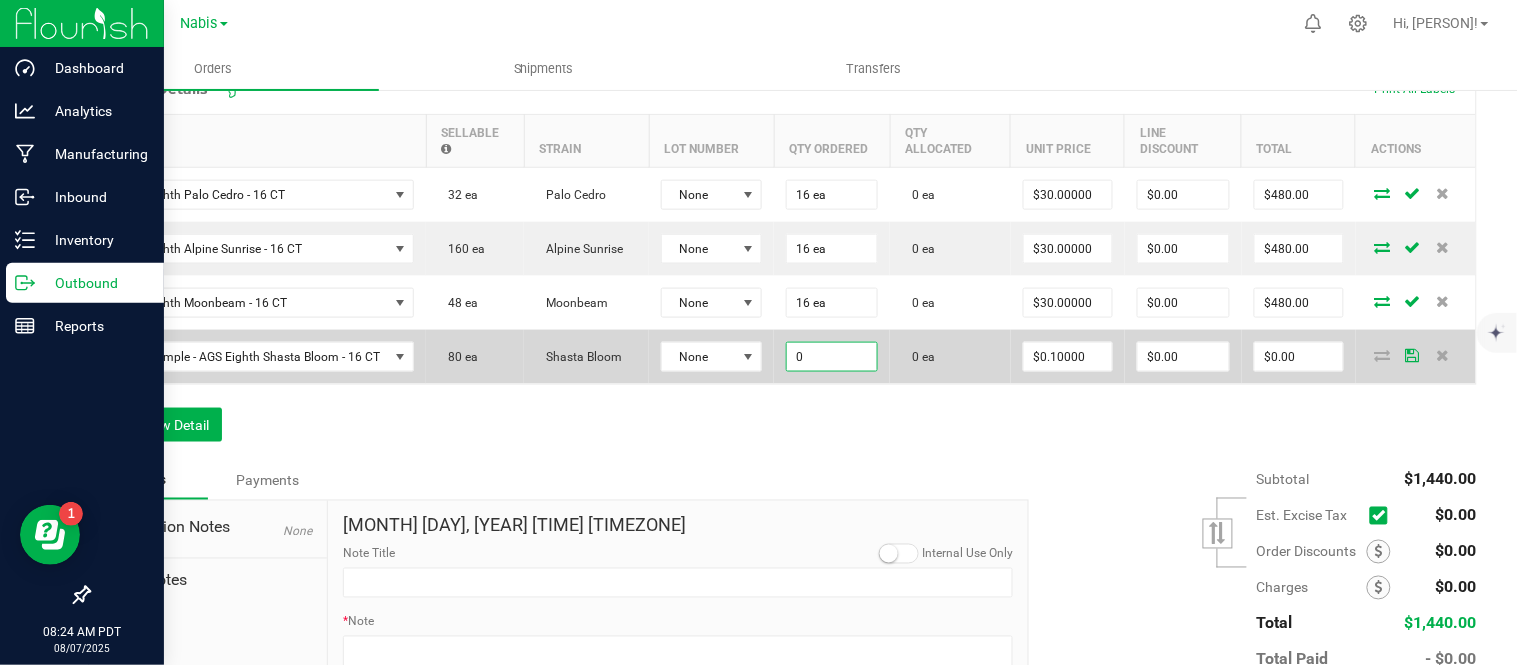 click on "0" at bounding box center (832, 357) 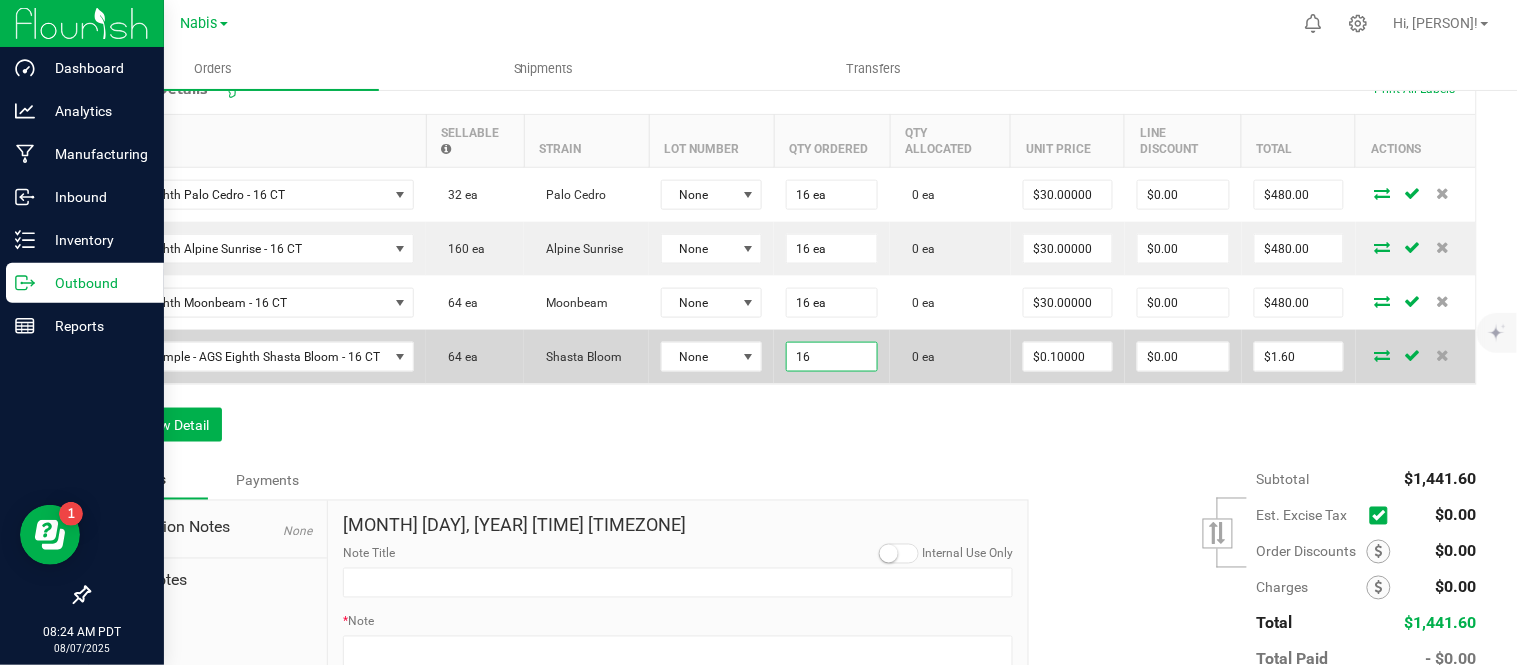 click on "16" at bounding box center [832, 357] 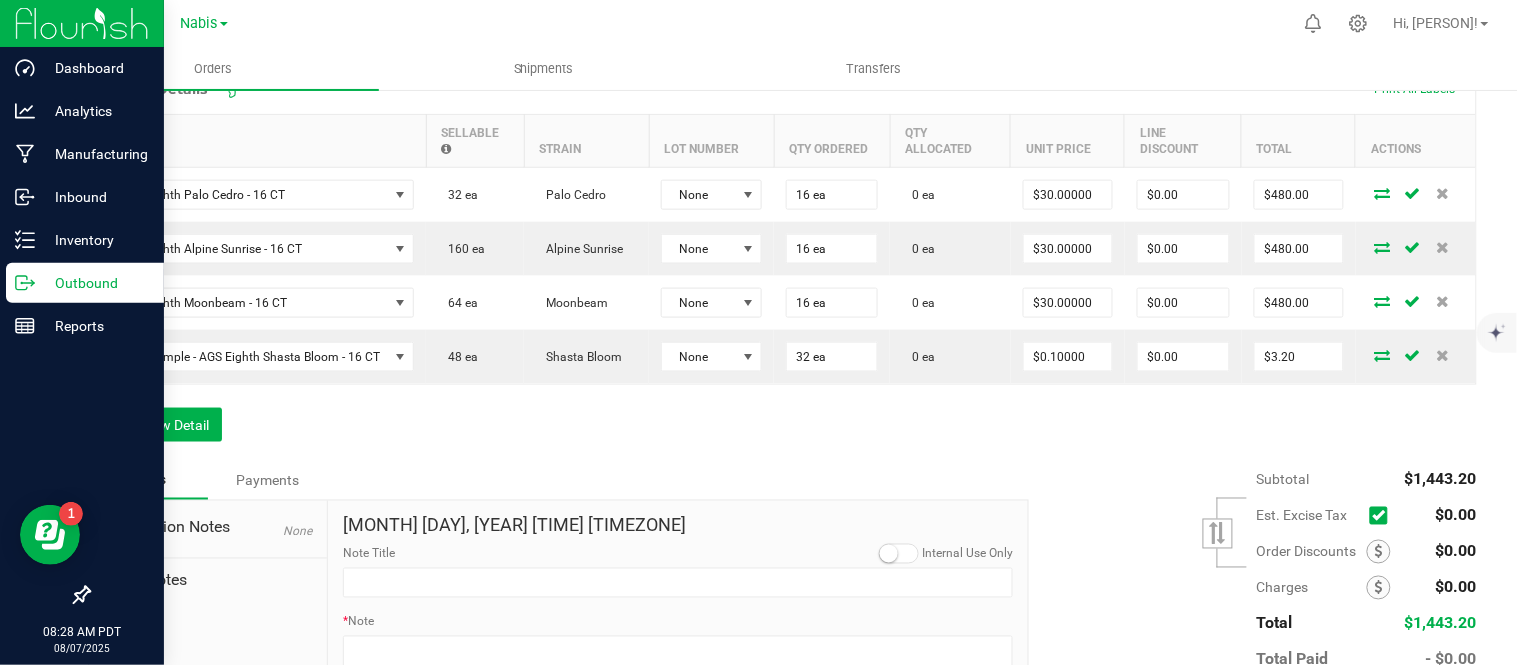 scroll, scrollTop: 0, scrollLeft: 0, axis: both 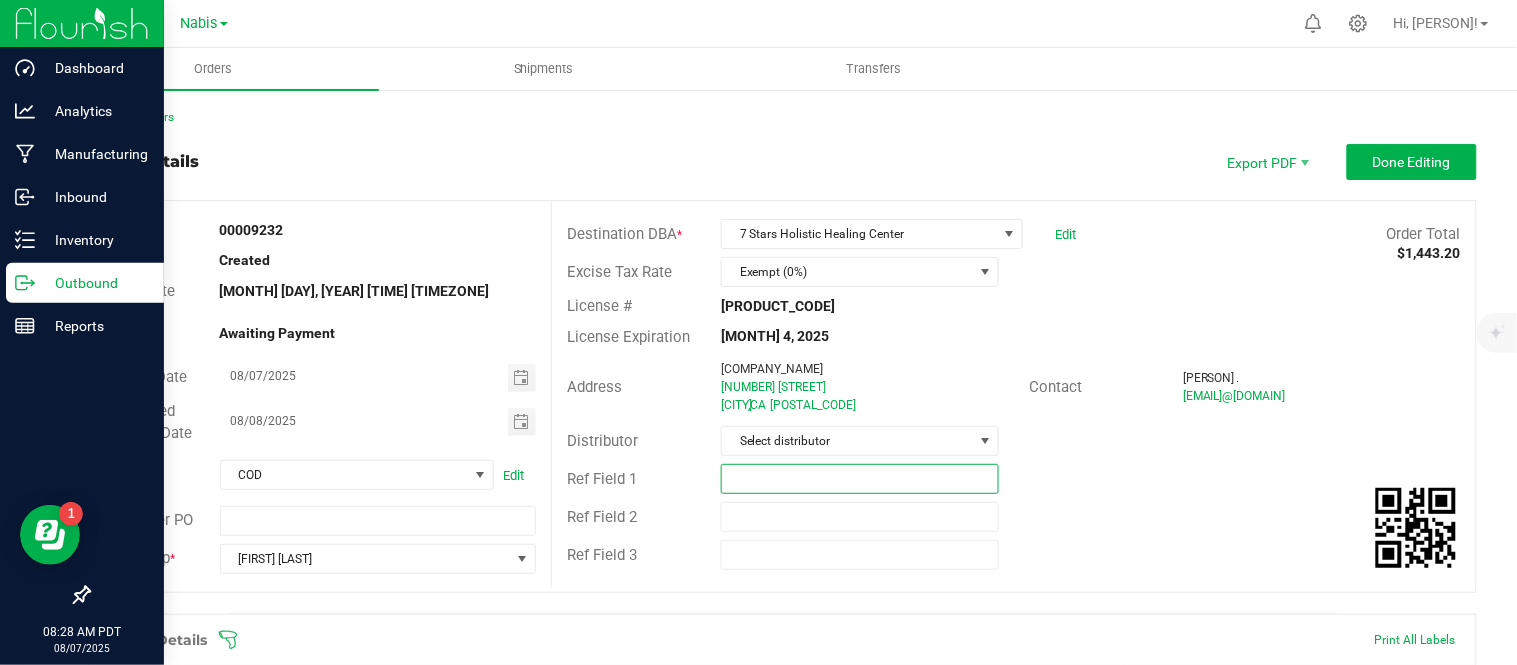click at bounding box center (860, 479) 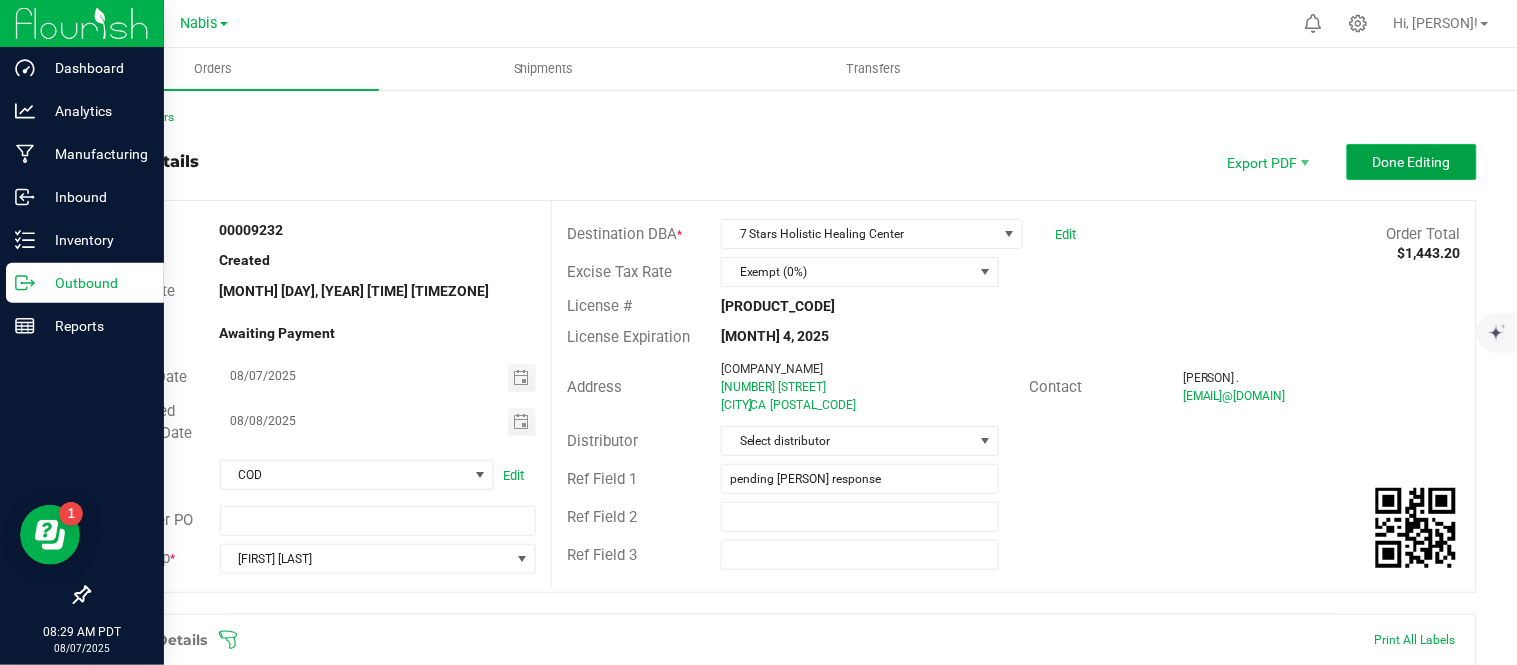 click on "Done Editing" at bounding box center (1412, 162) 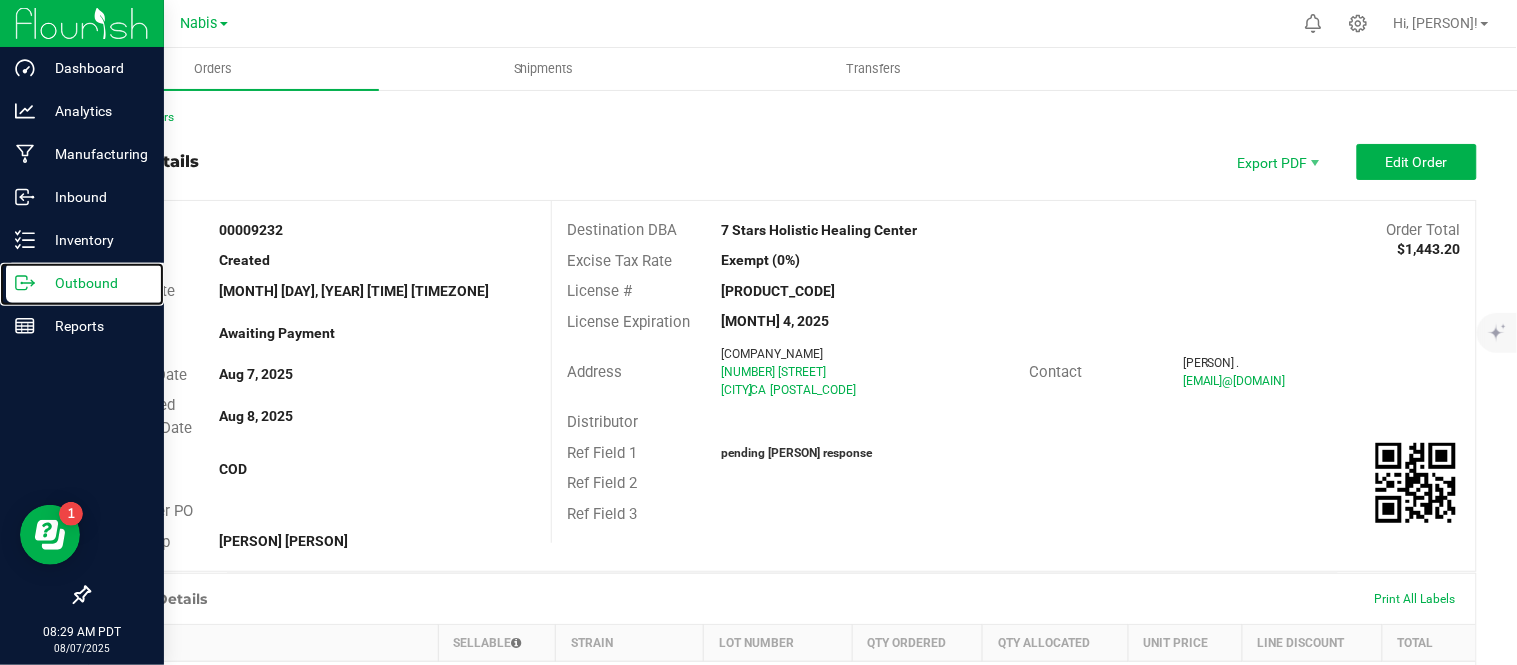 click on "Outbound" at bounding box center [95, 283] 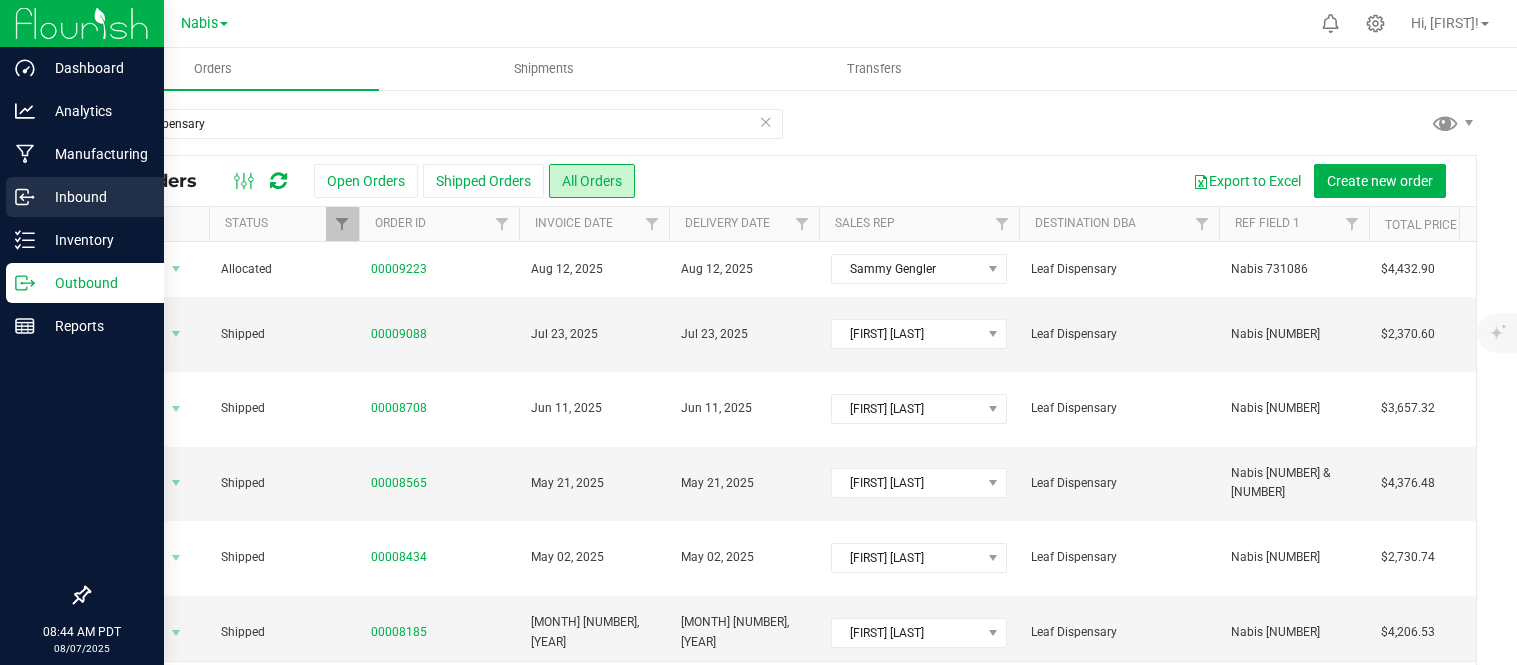 scroll, scrollTop: 0, scrollLeft: 0, axis: both 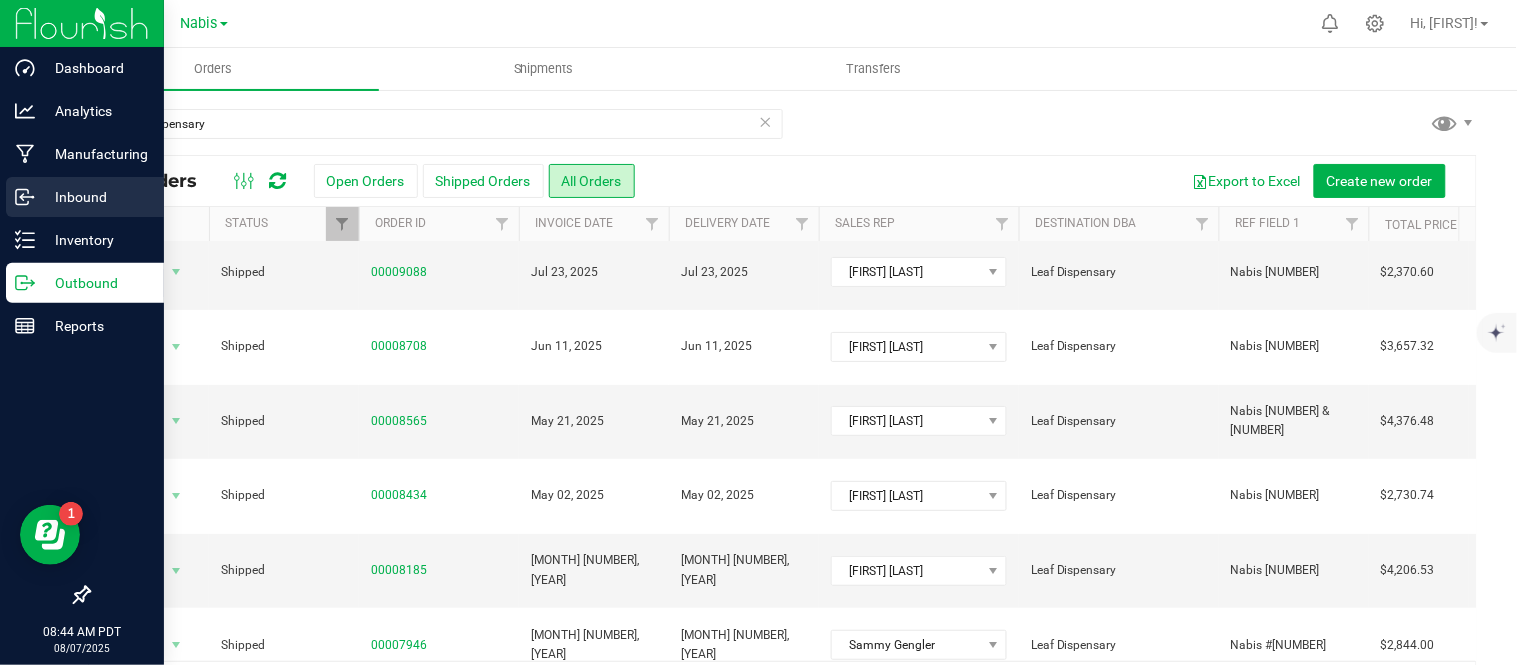 click on "Inbound" at bounding box center (85, 197) 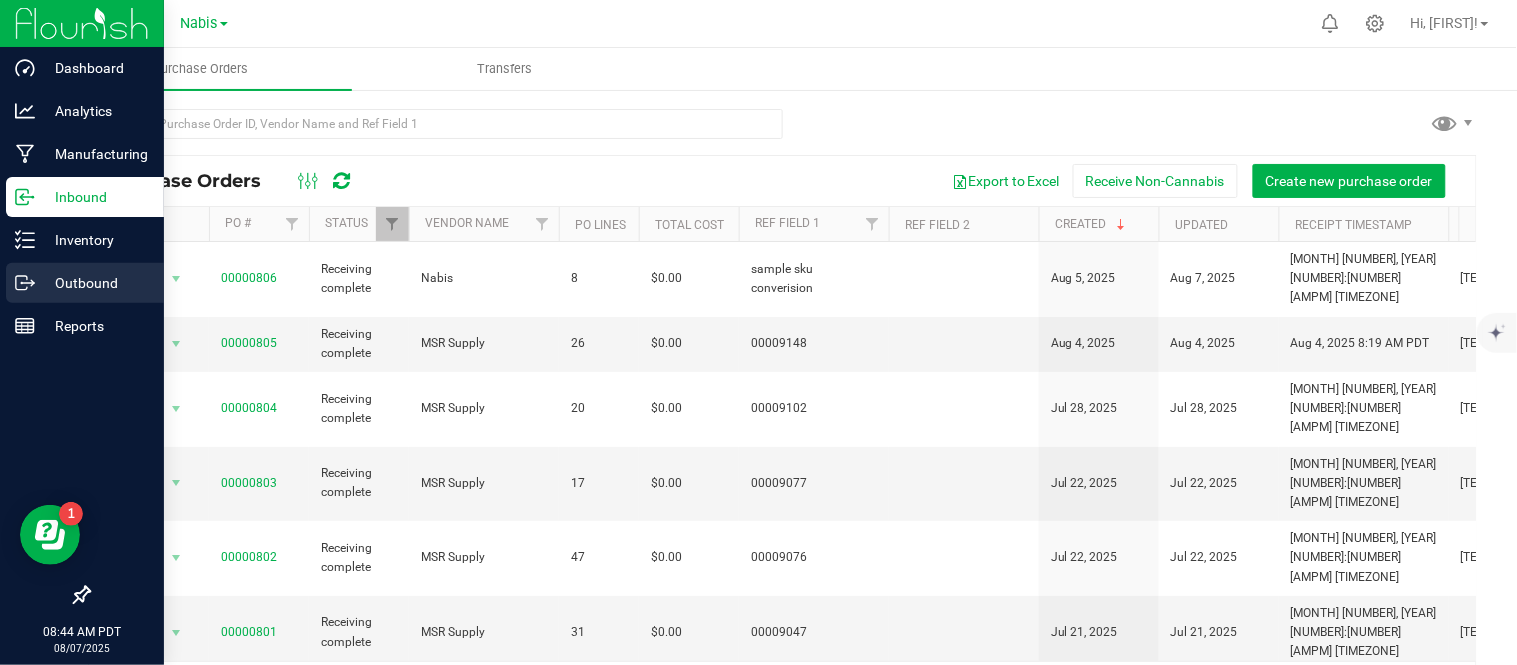 click on "Outbound" at bounding box center [95, 283] 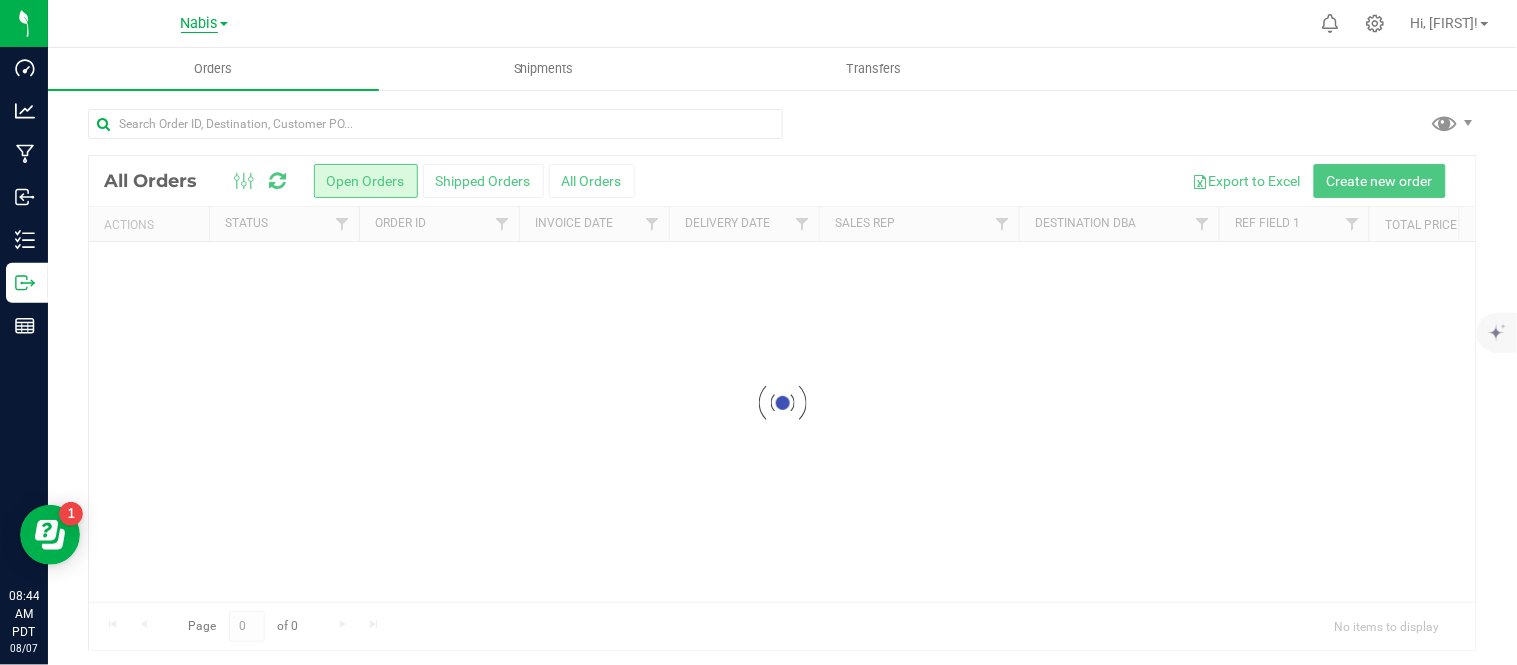 click on "Nabis" at bounding box center (199, 24) 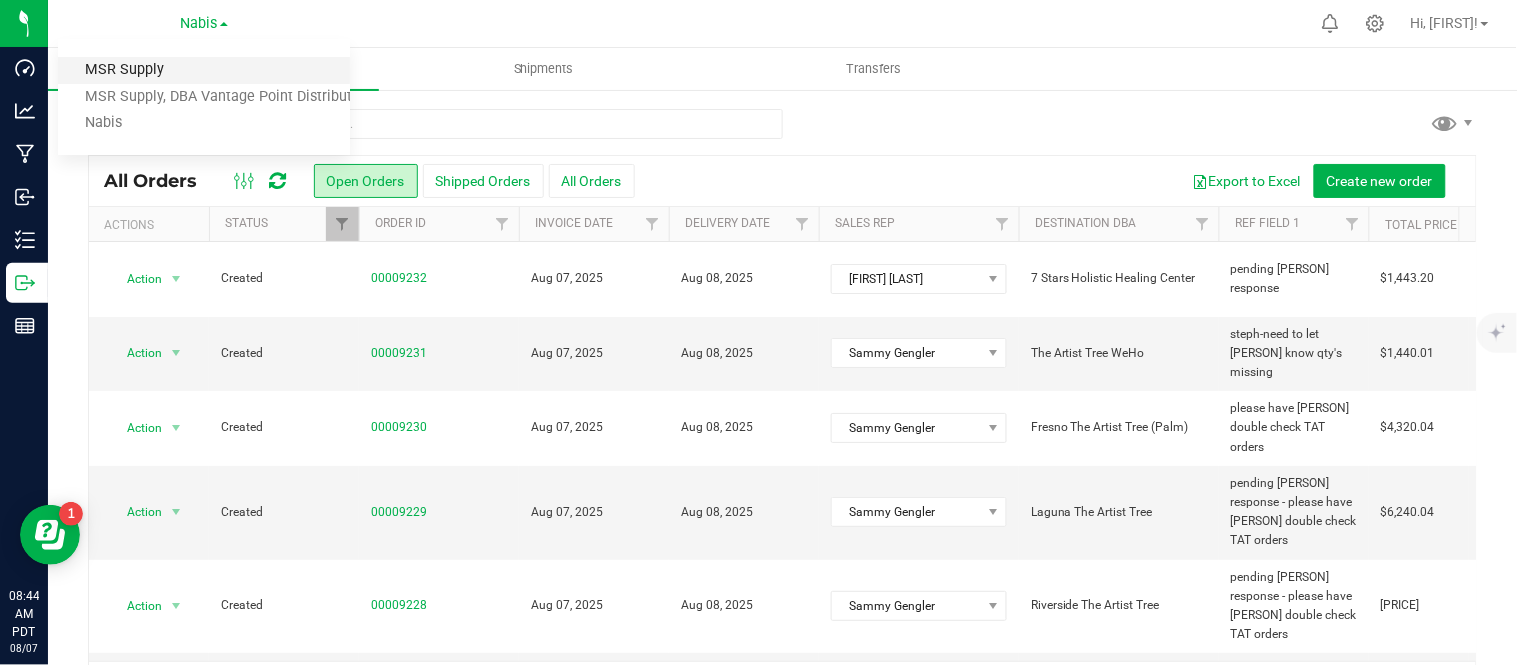click on "MSR Supply" at bounding box center [204, 70] 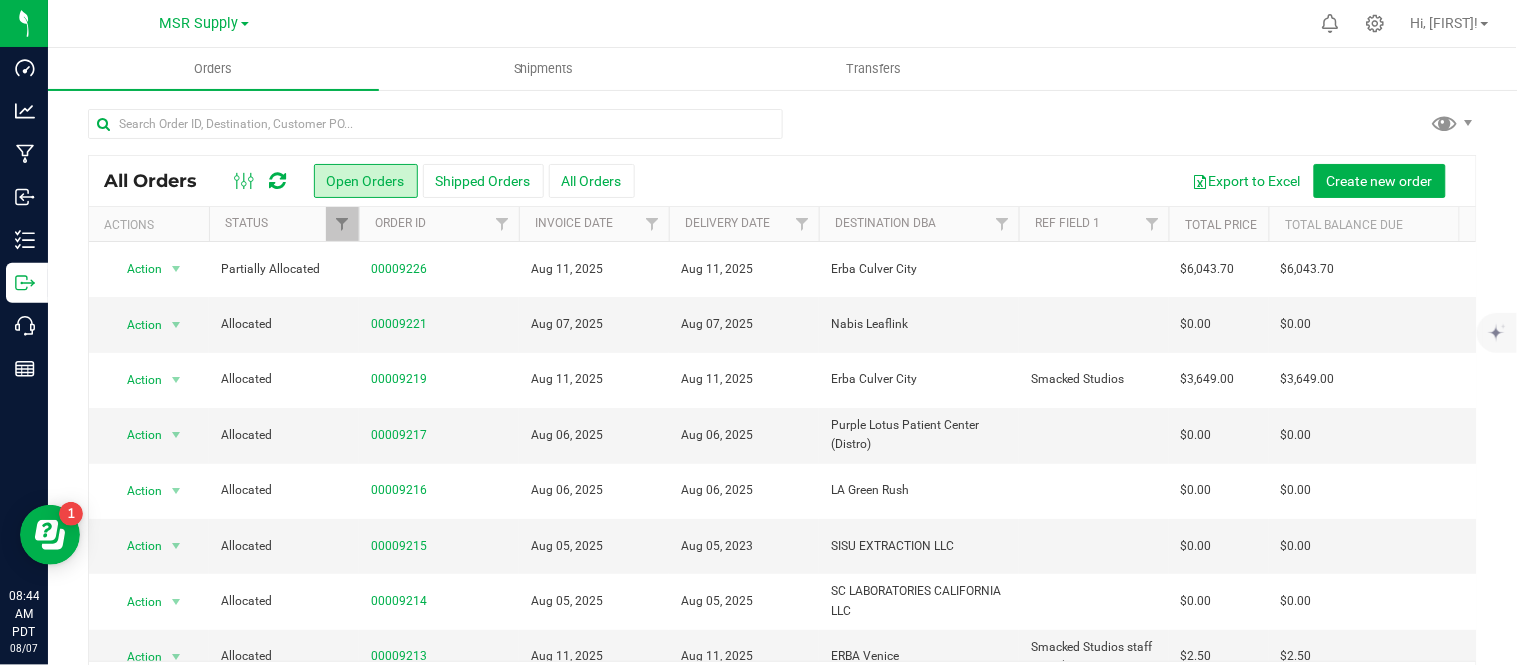 scroll, scrollTop: 65, scrollLeft: 0, axis: vertical 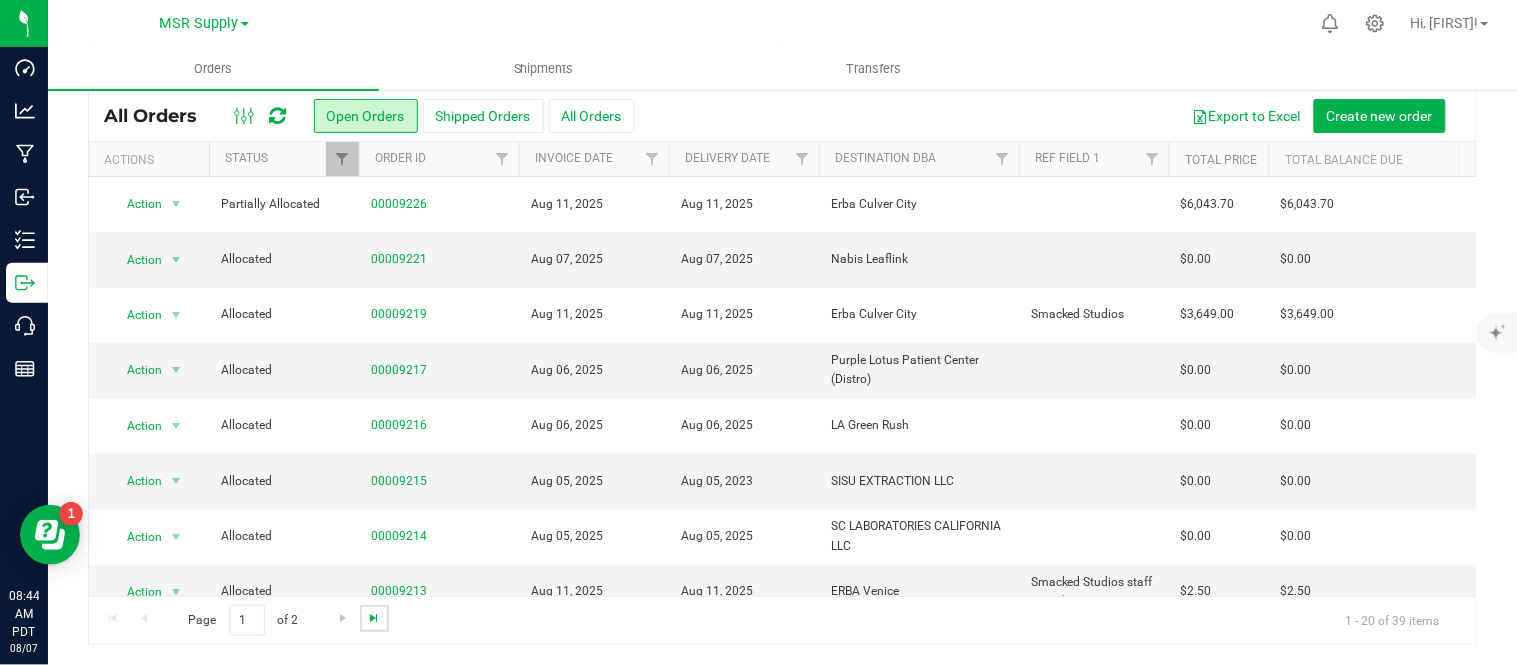 click at bounding box center [374, 618] 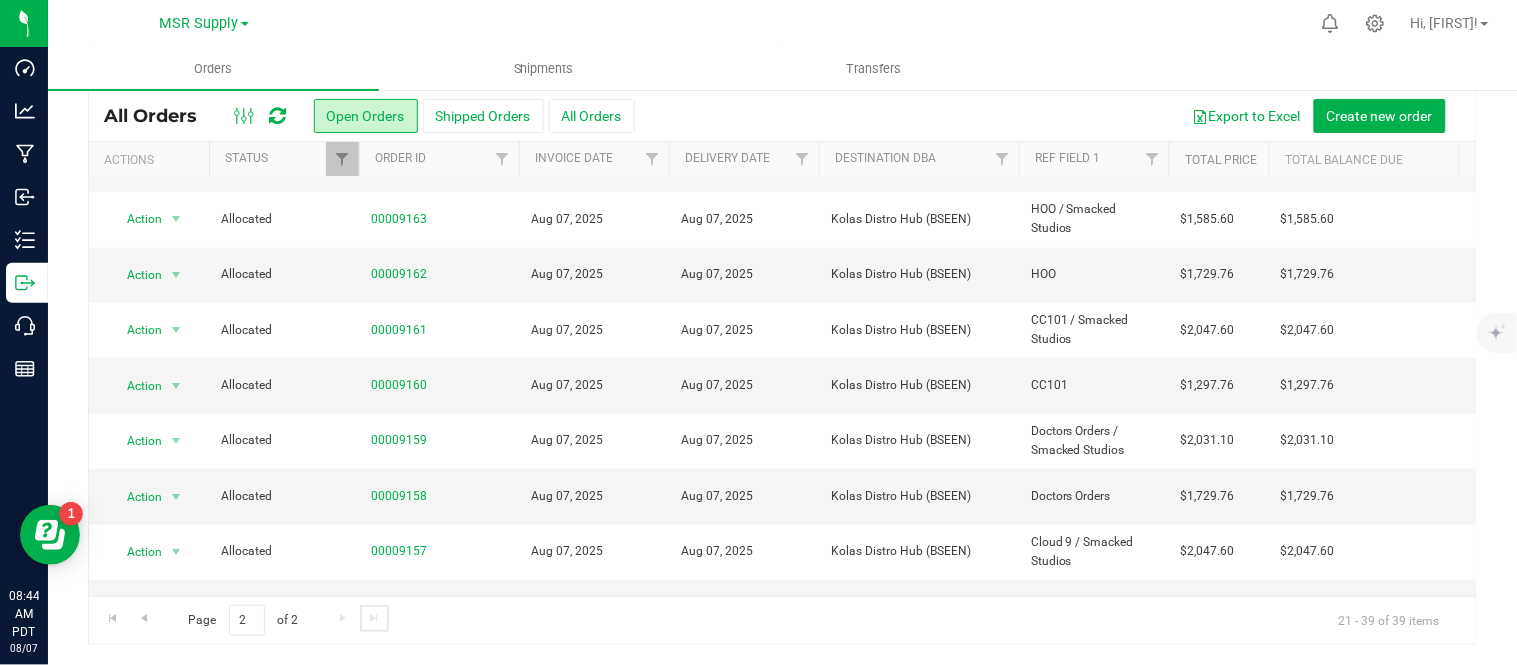 scroll, scrollTop: 650, scrollLeft: 0, axis: vertical 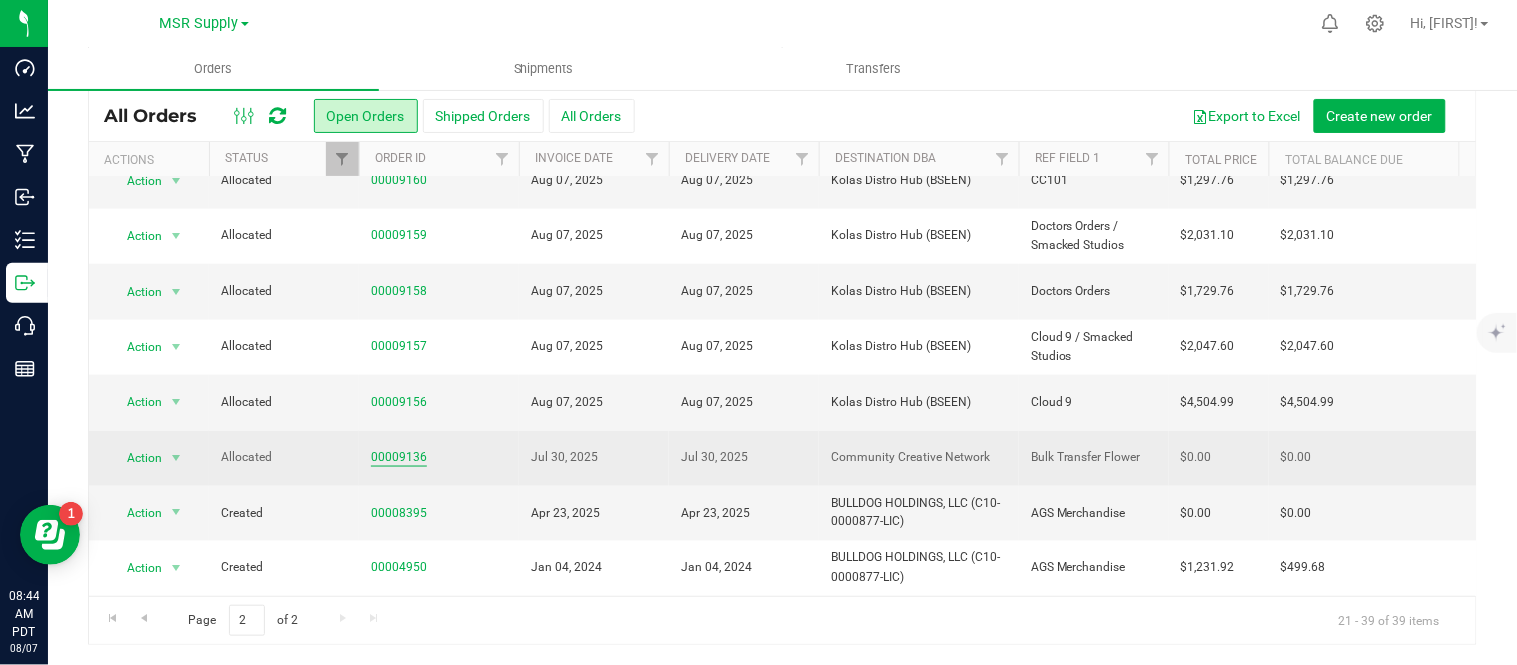 click on "00009136" at bounding box center [399, 457] 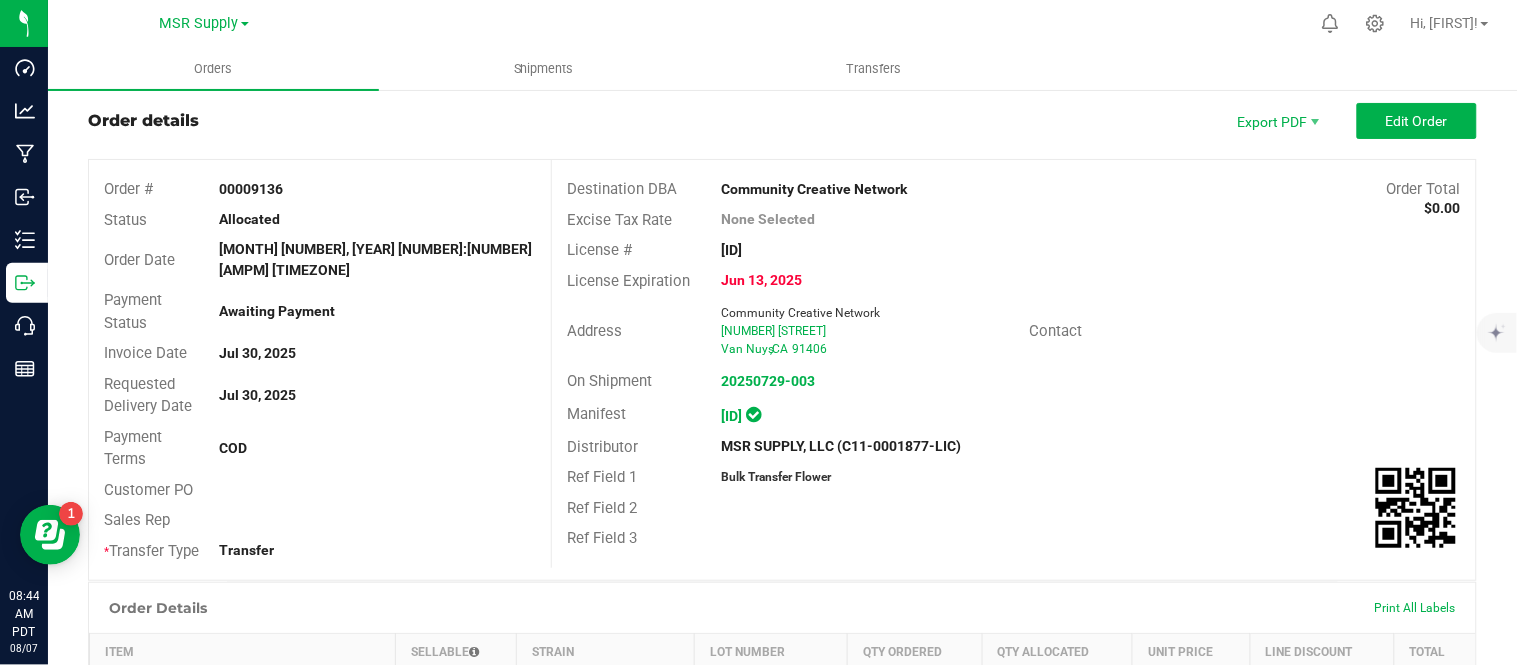 scroll, scrollTop: 34, scrollLeft: 0, axis: vertical 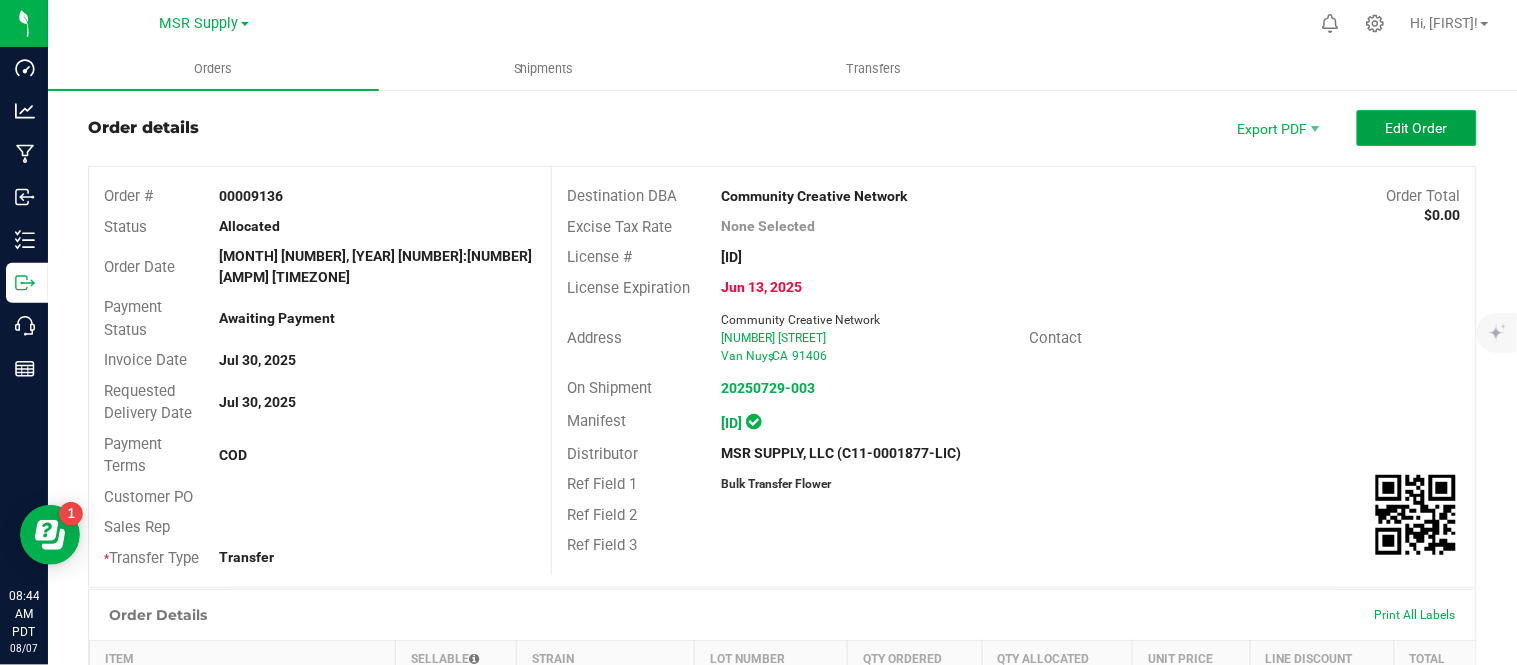 click on "Edit Order" at bounding box center (1417, 128) 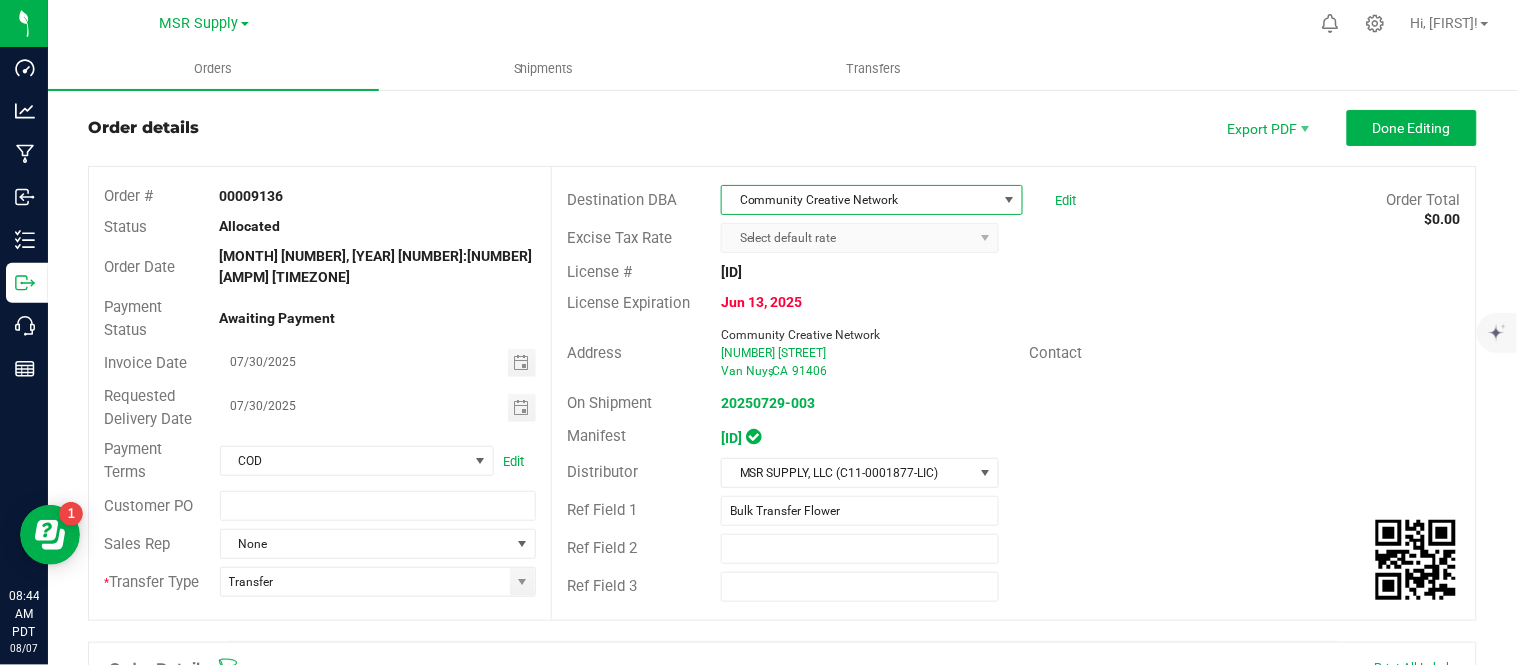 click on "Community Creative Network" at bounding box center [859, 200] 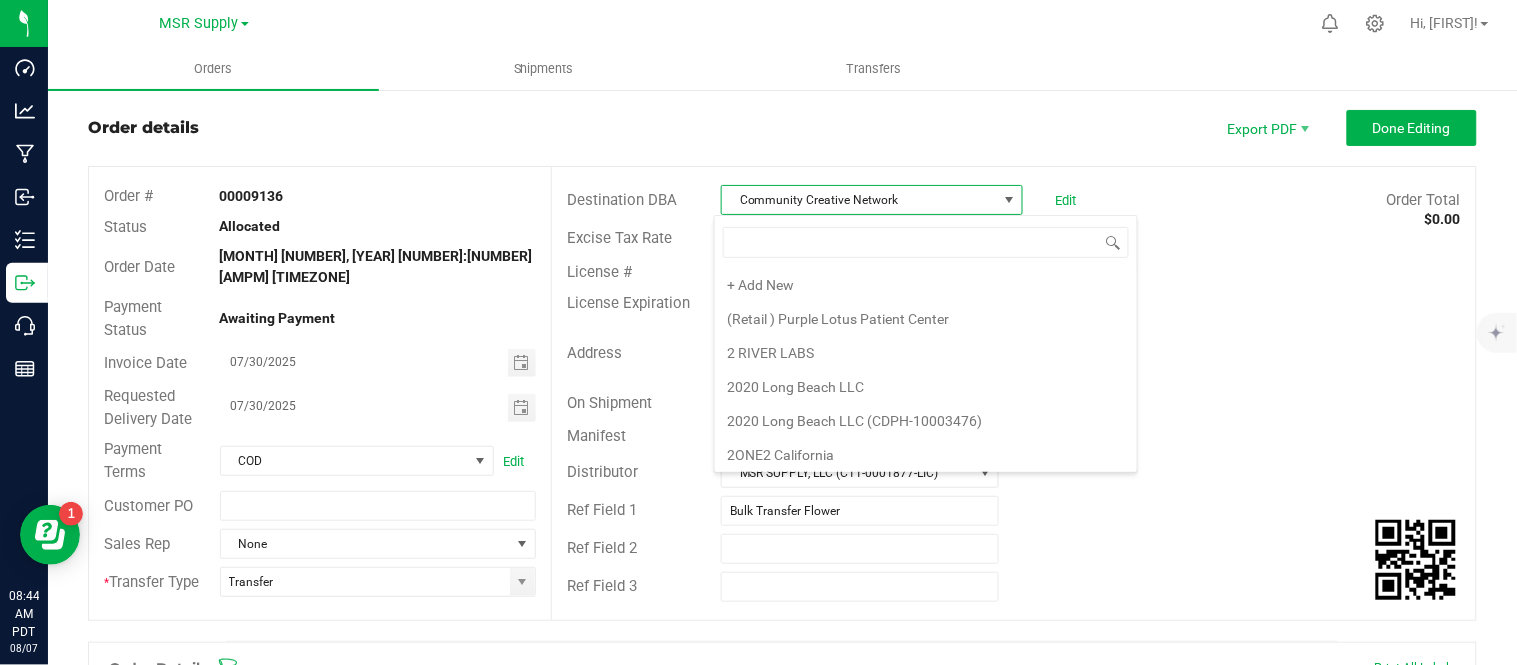 scroll, scrollTop: 99970, scrollLeft: 99702, axis: both 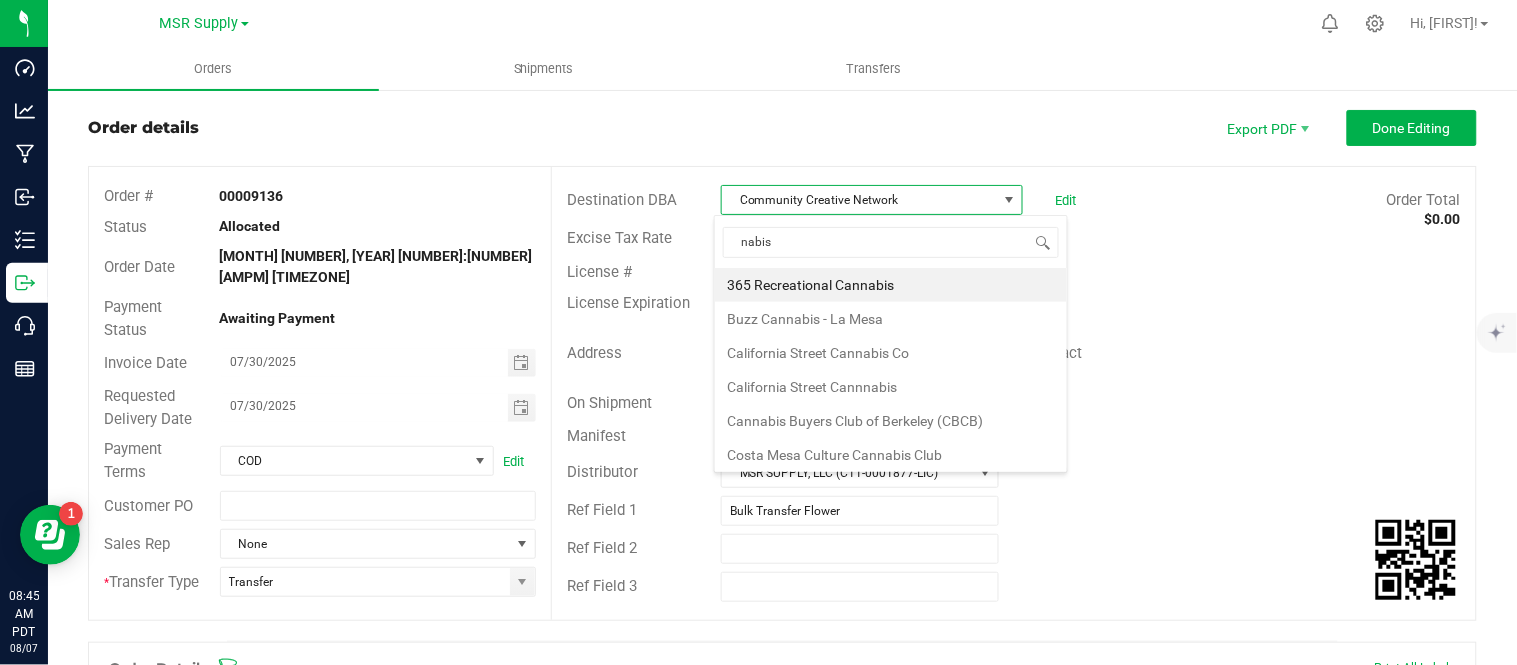 type on "nabis l" 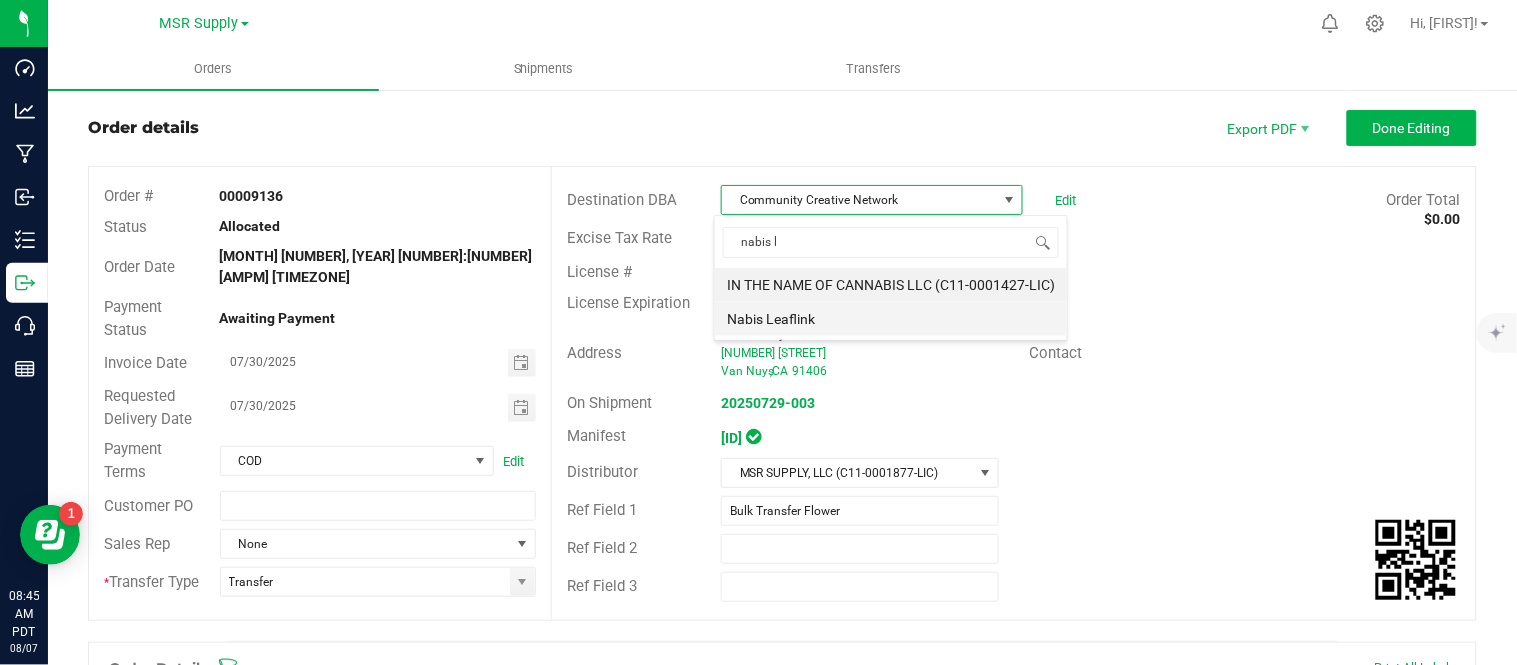 click on "Nabis Leaflink" at bounding box center [891, 319] 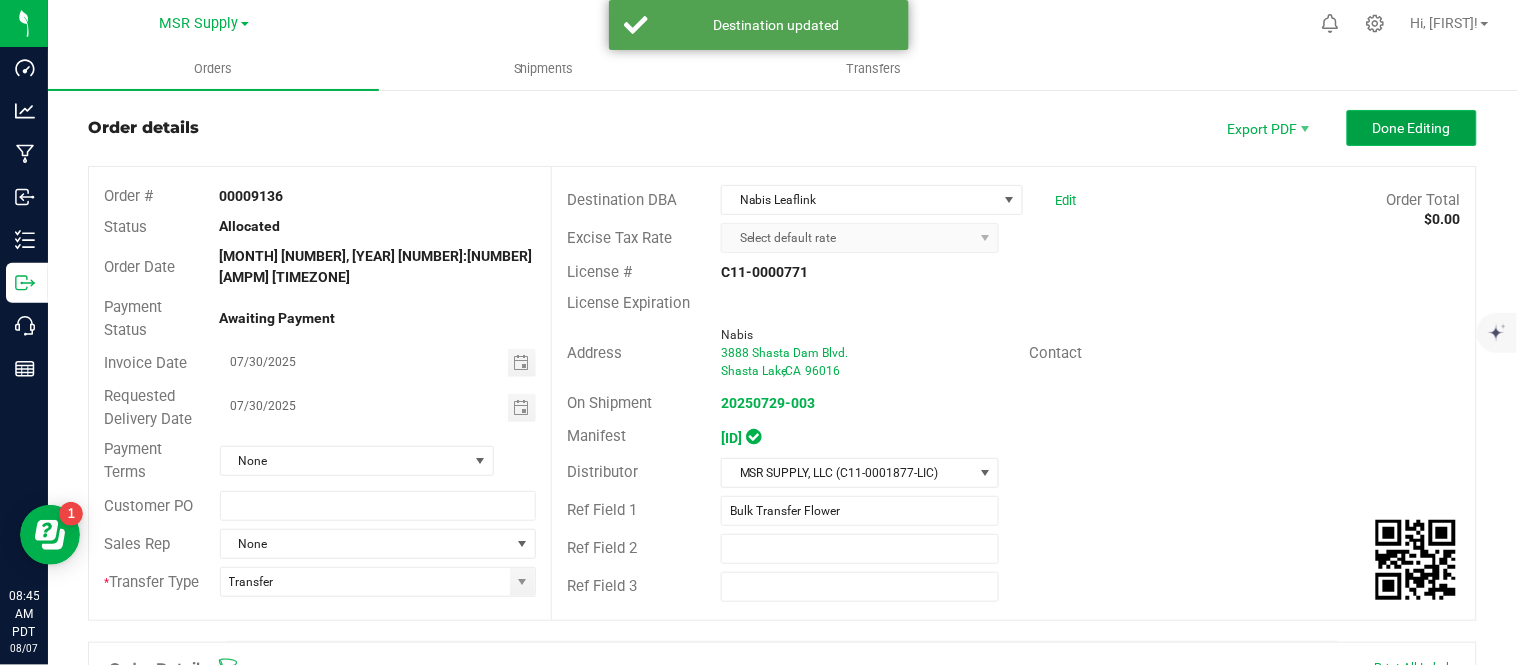 click on "Done Editing" at bounding box center (1412, 128) 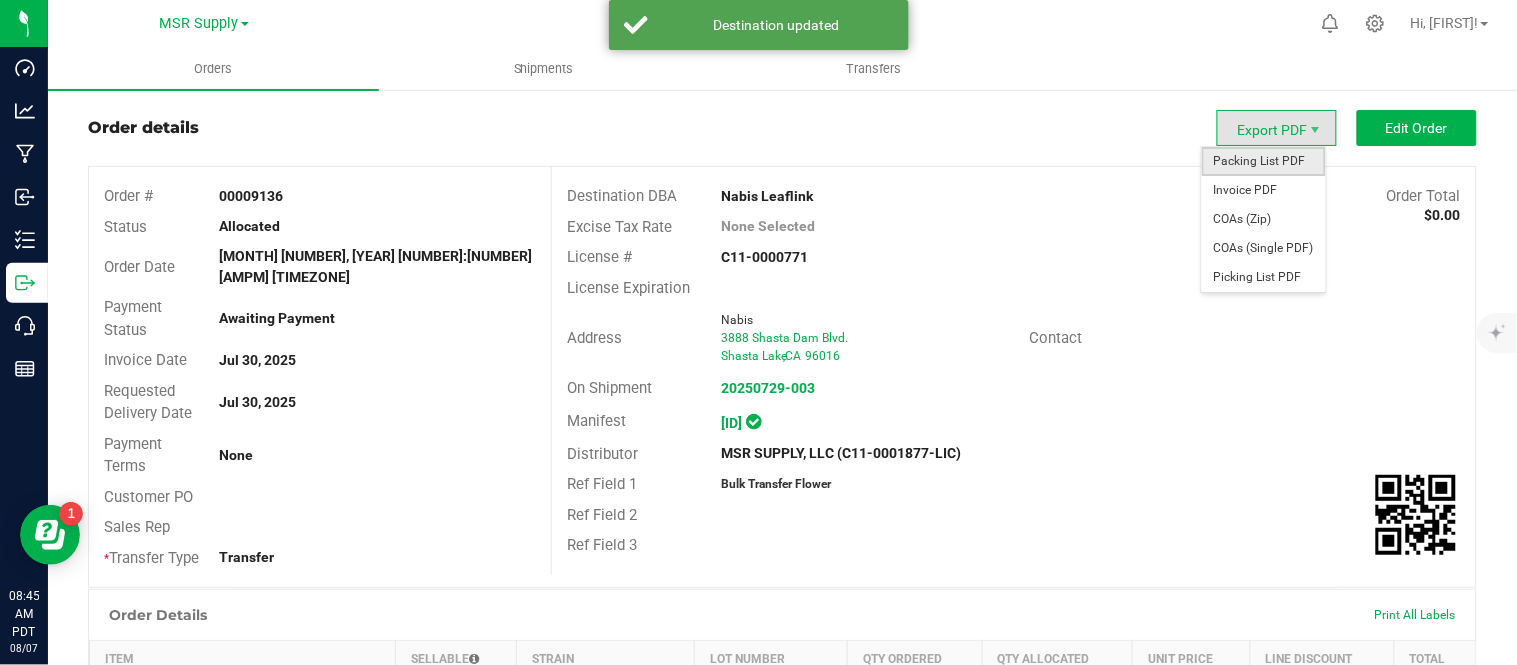 click on "Packing List PDF" at bounding box center (1264, 161) 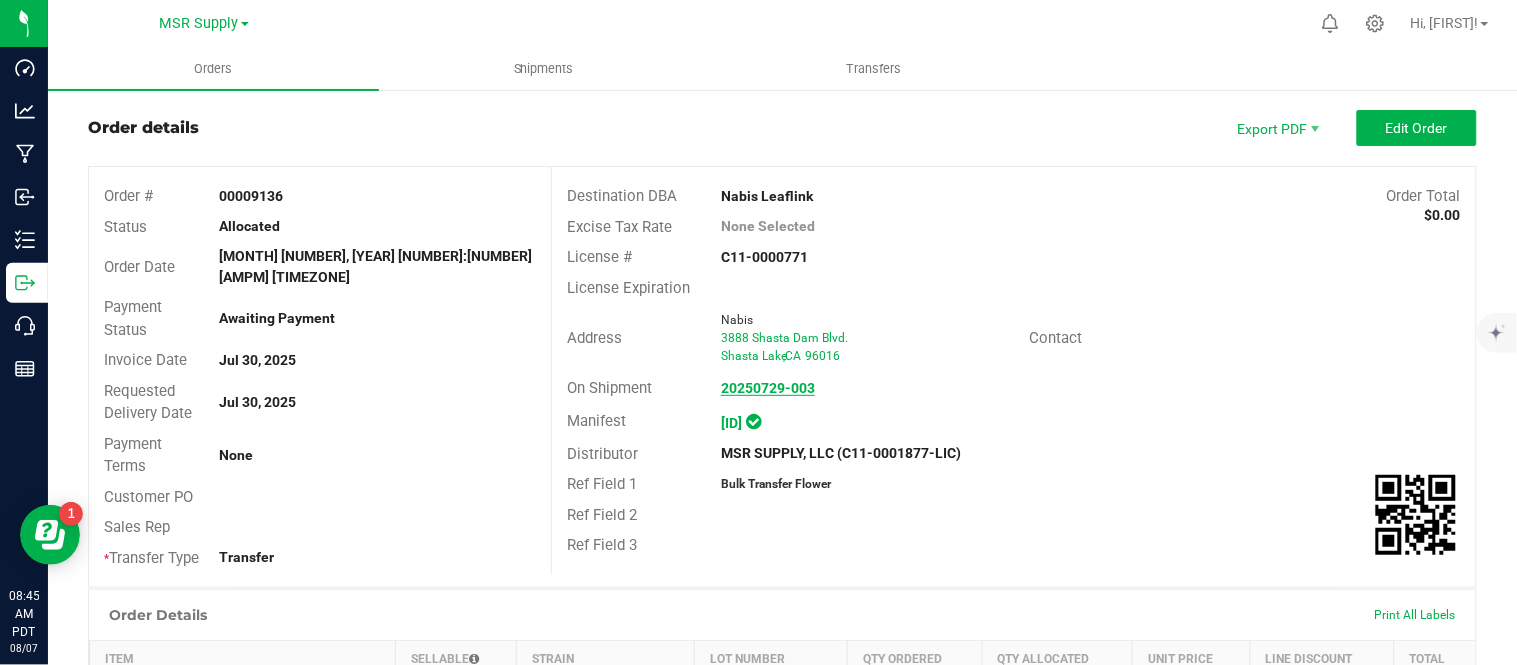 click on "20250729-003" at bounding box center (768, 388) 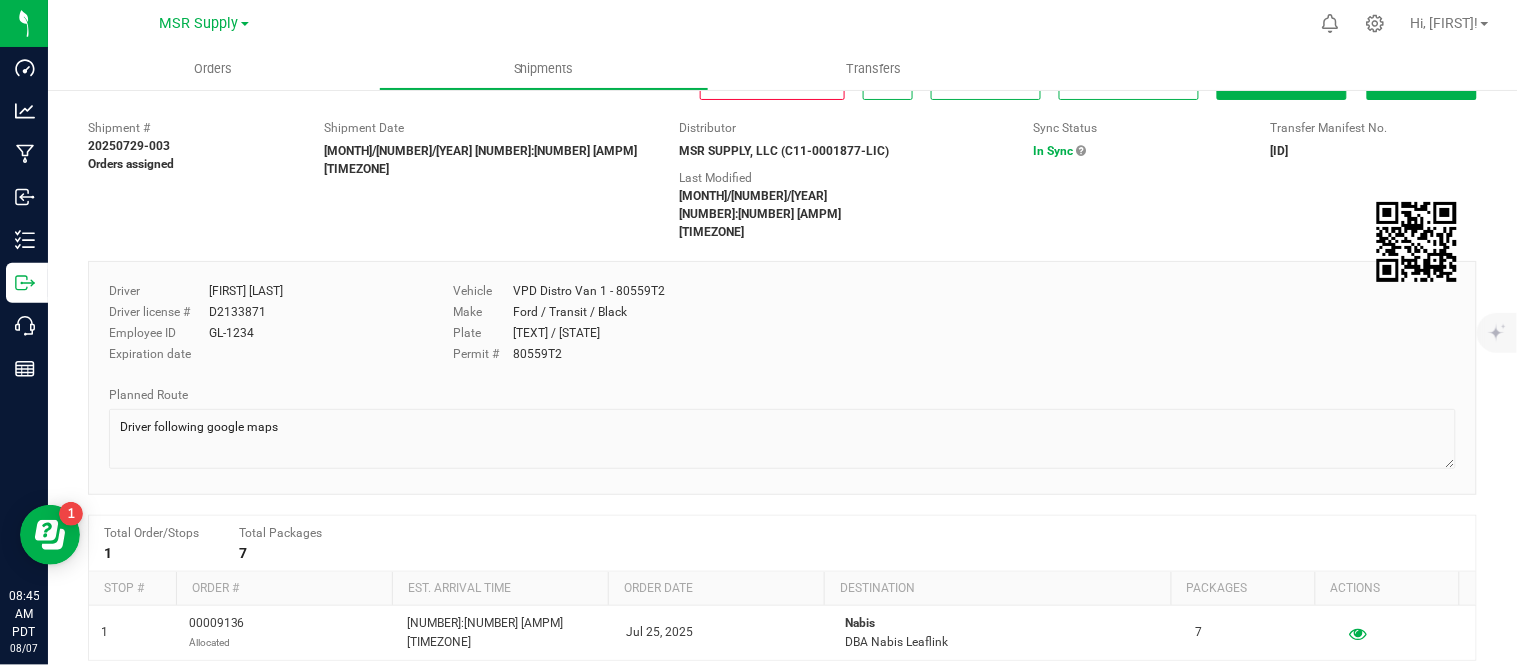 scroll, scrollTop: 0, scrollLeft: 0, axis: both 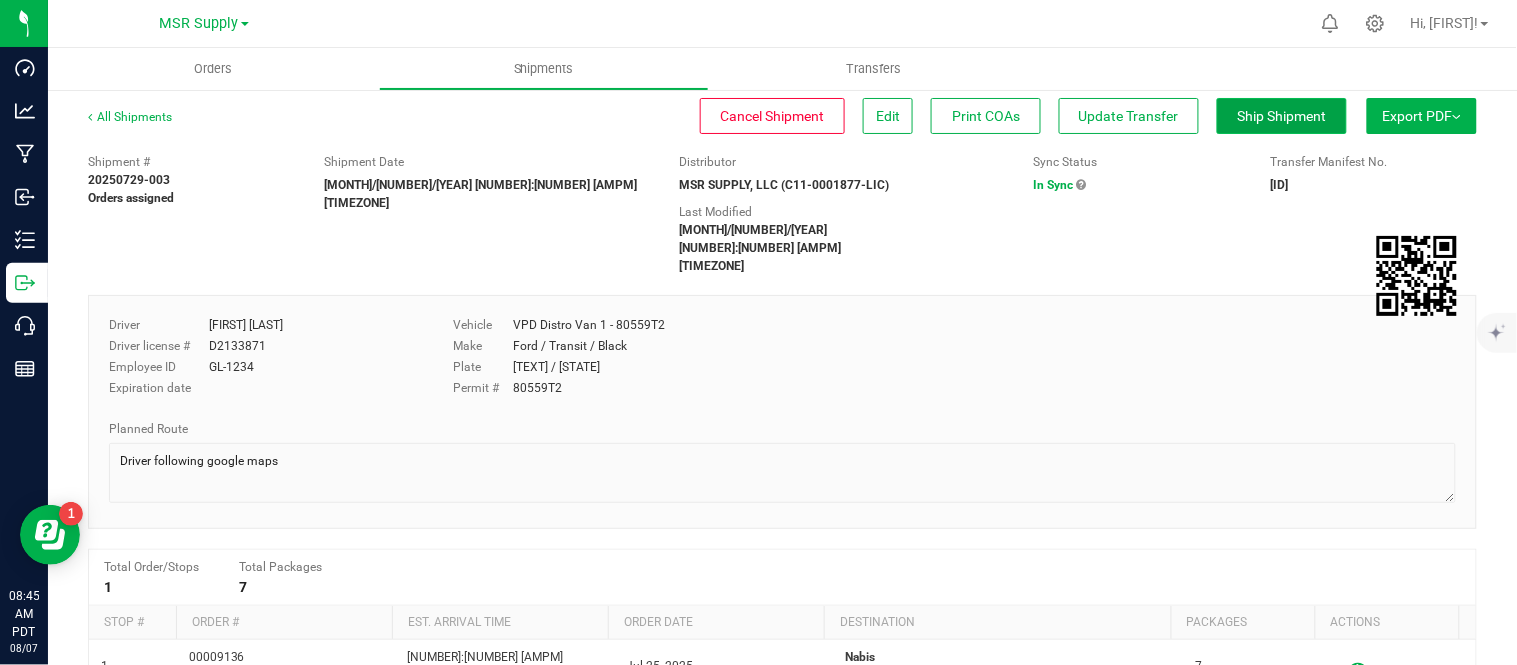 click on "Ship Shipment" at bounding box center (1282, 116) 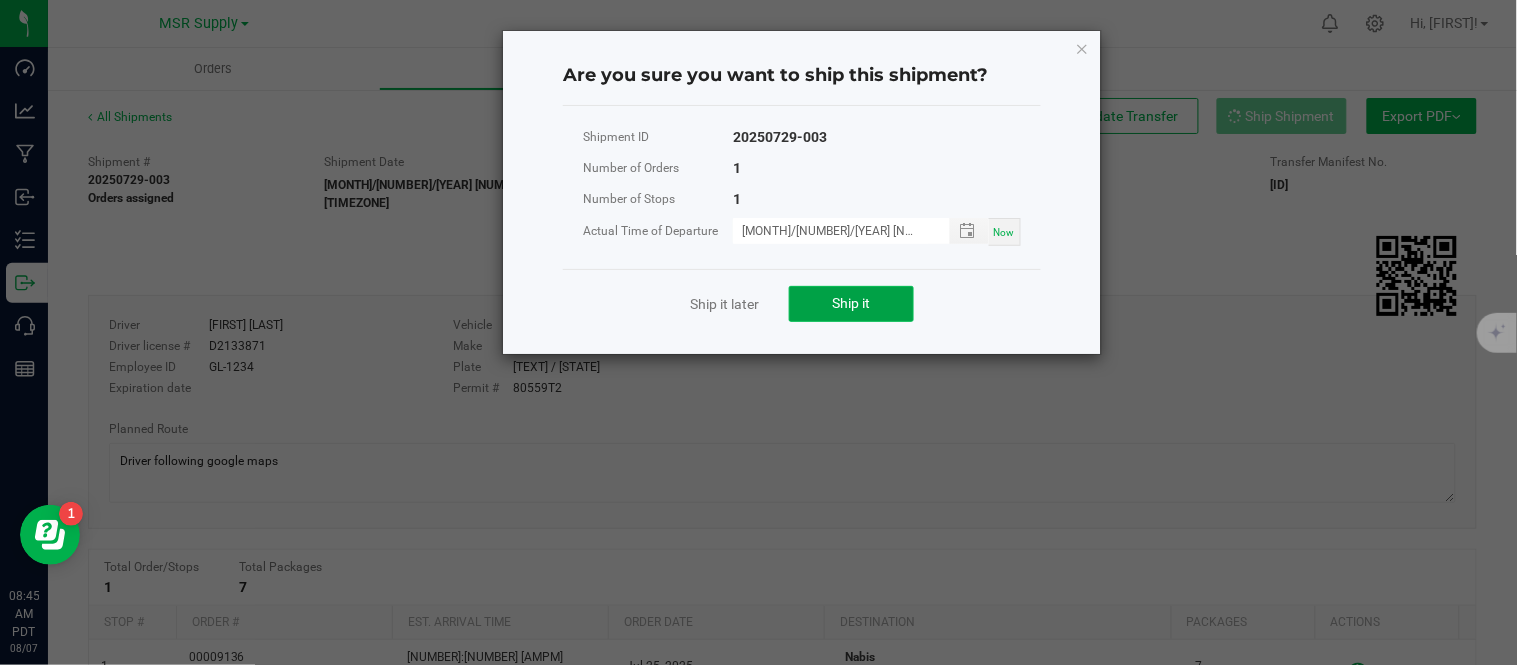 click on "Ship it" 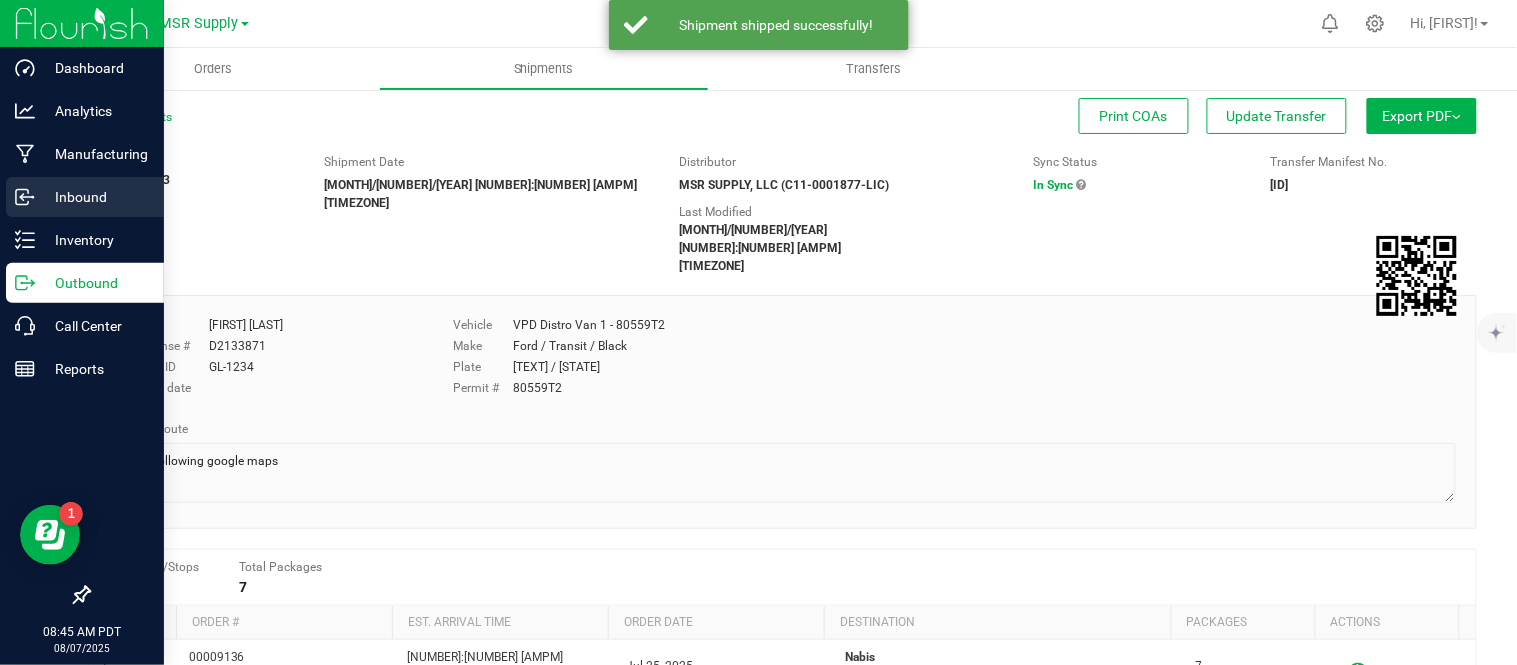 click 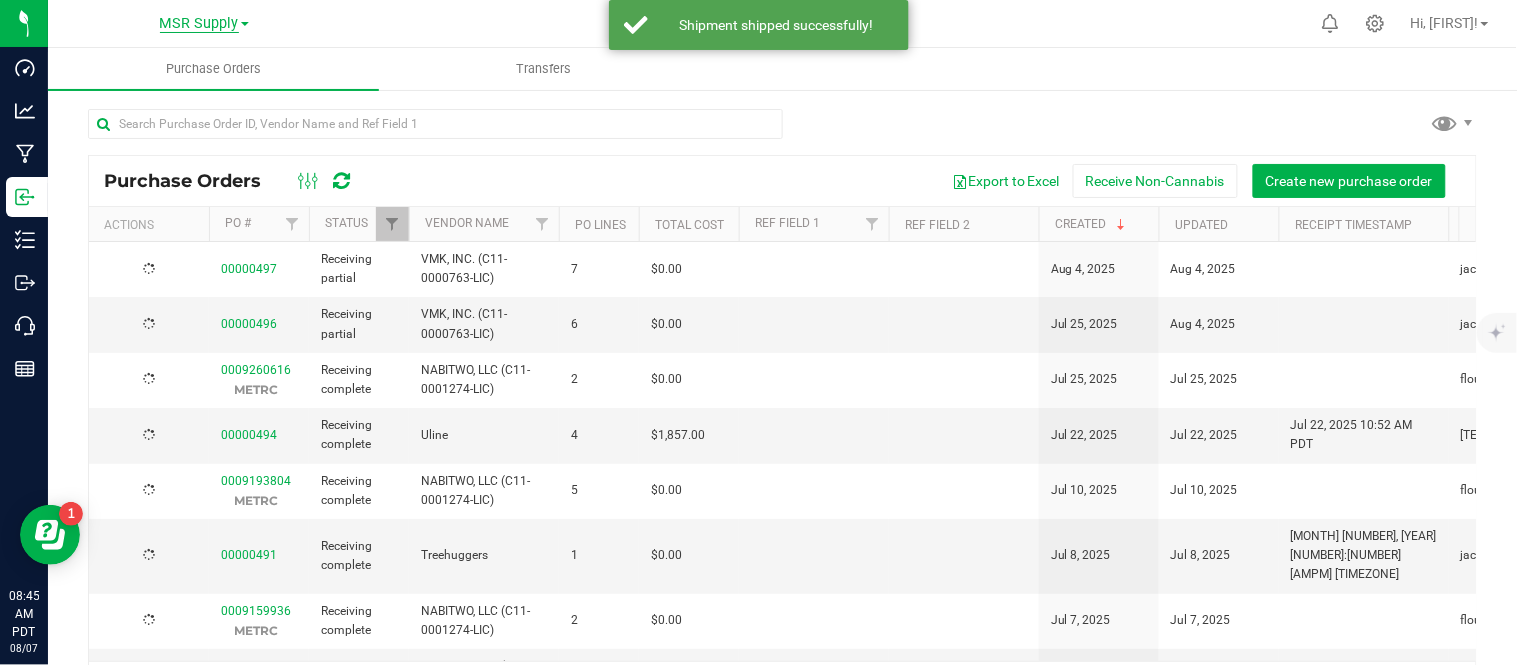 click on "MSR Supply" at bounding box center (199, 24) 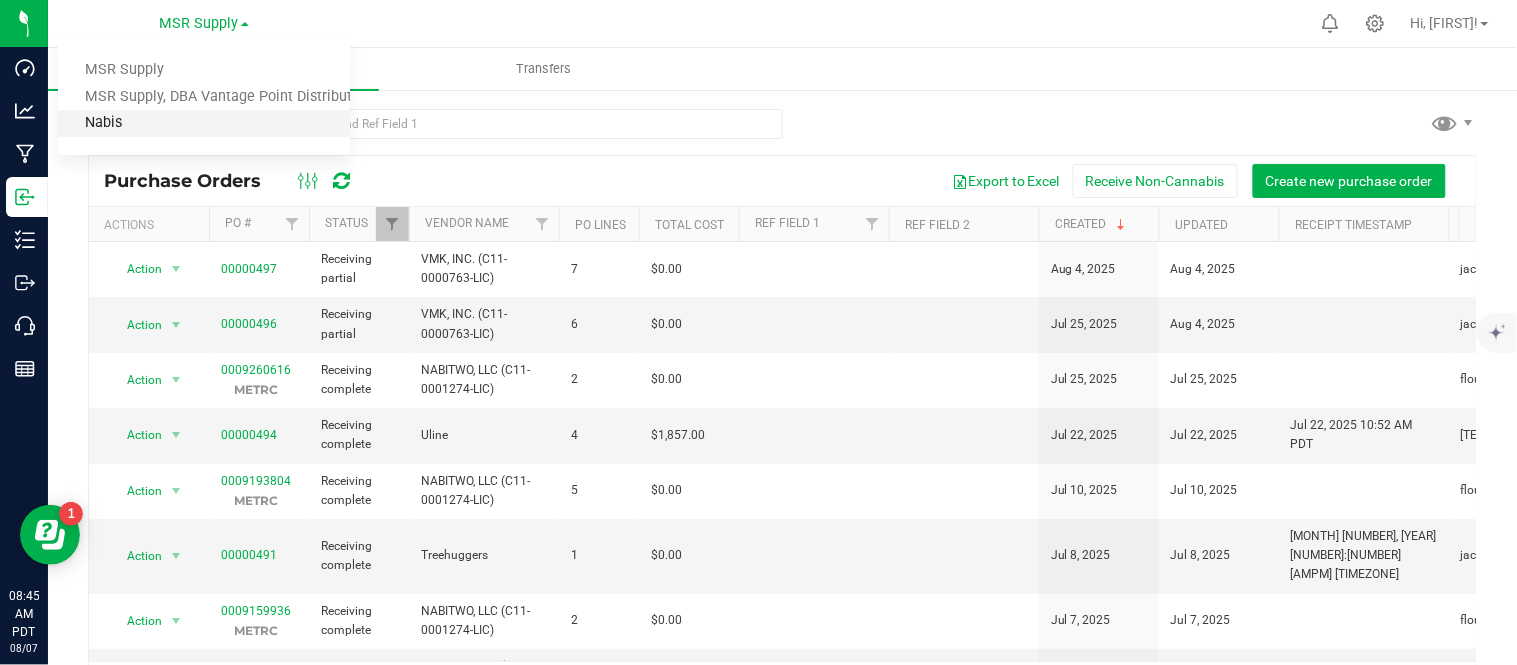 click on "Nabis" at bounding box center (204, 123) 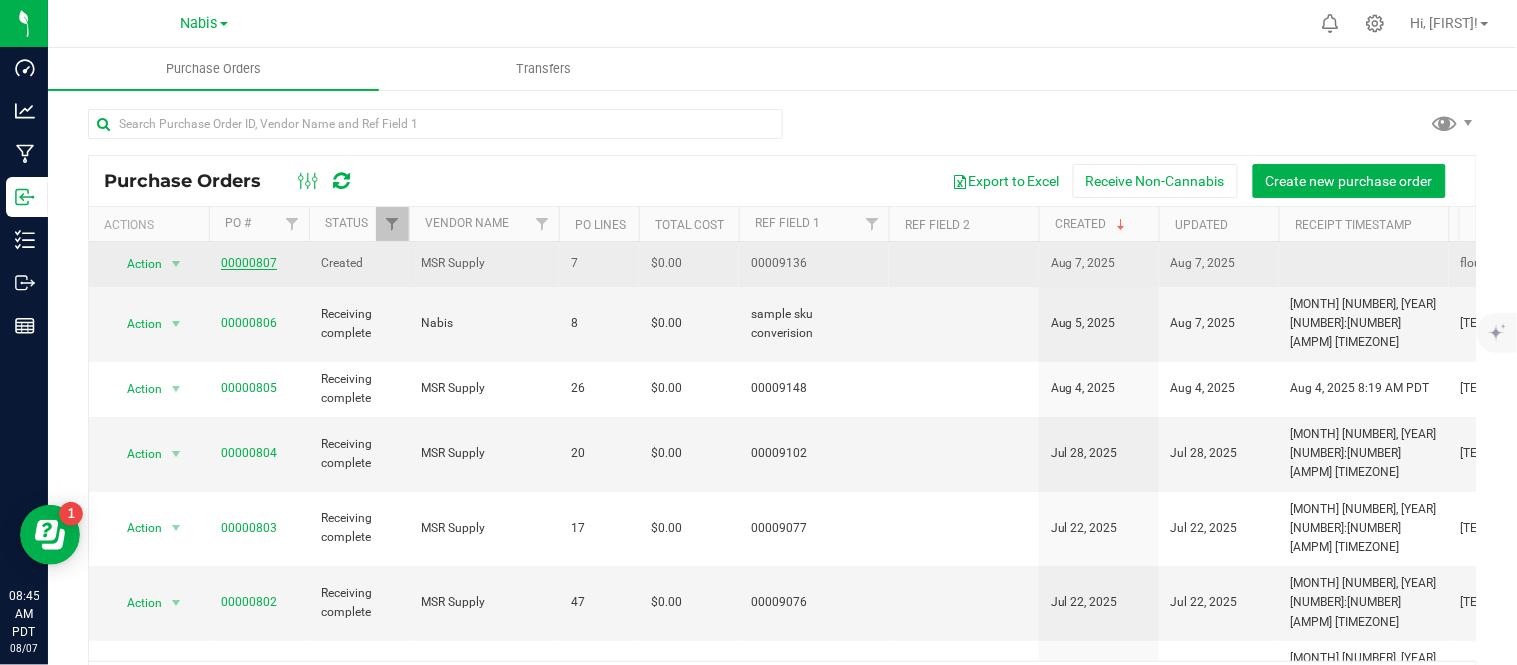 click on "00000807" at bounding box center [249, 263] 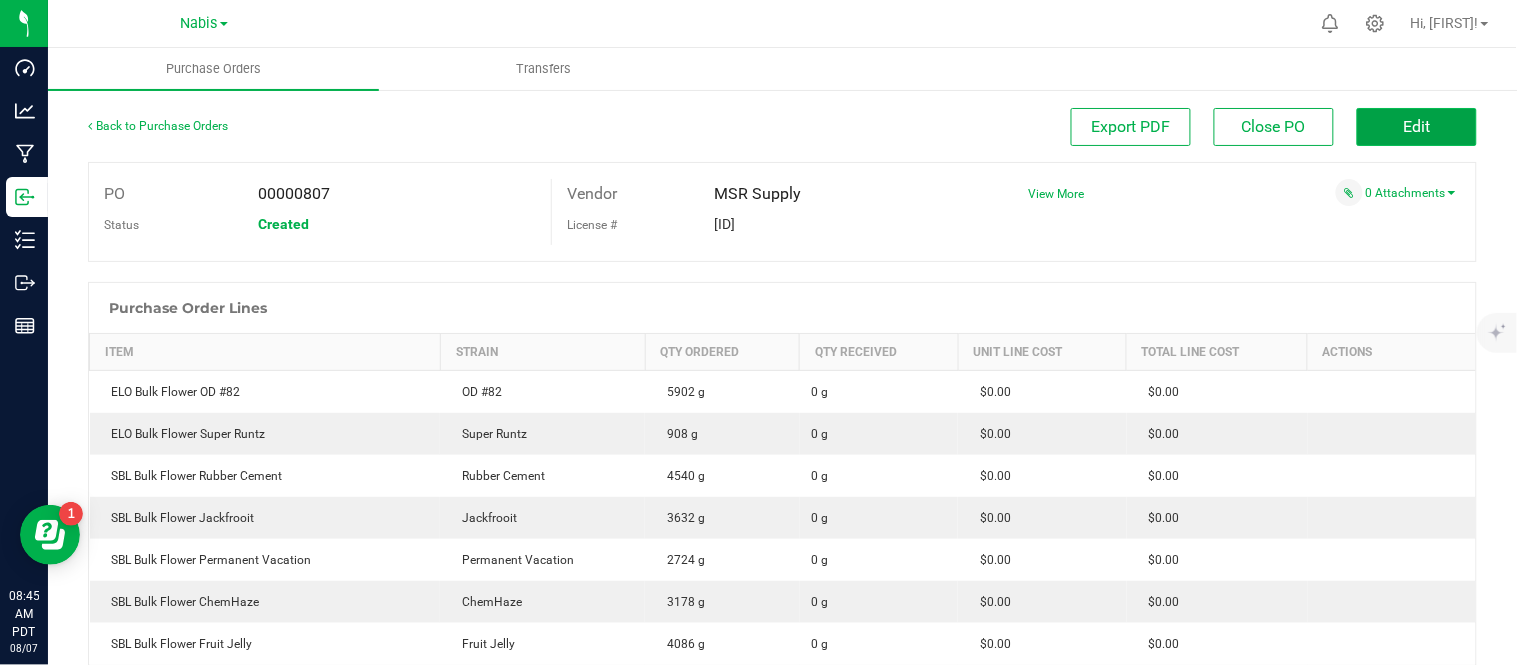 click on "Edit" at bounding box center (1417, 127) 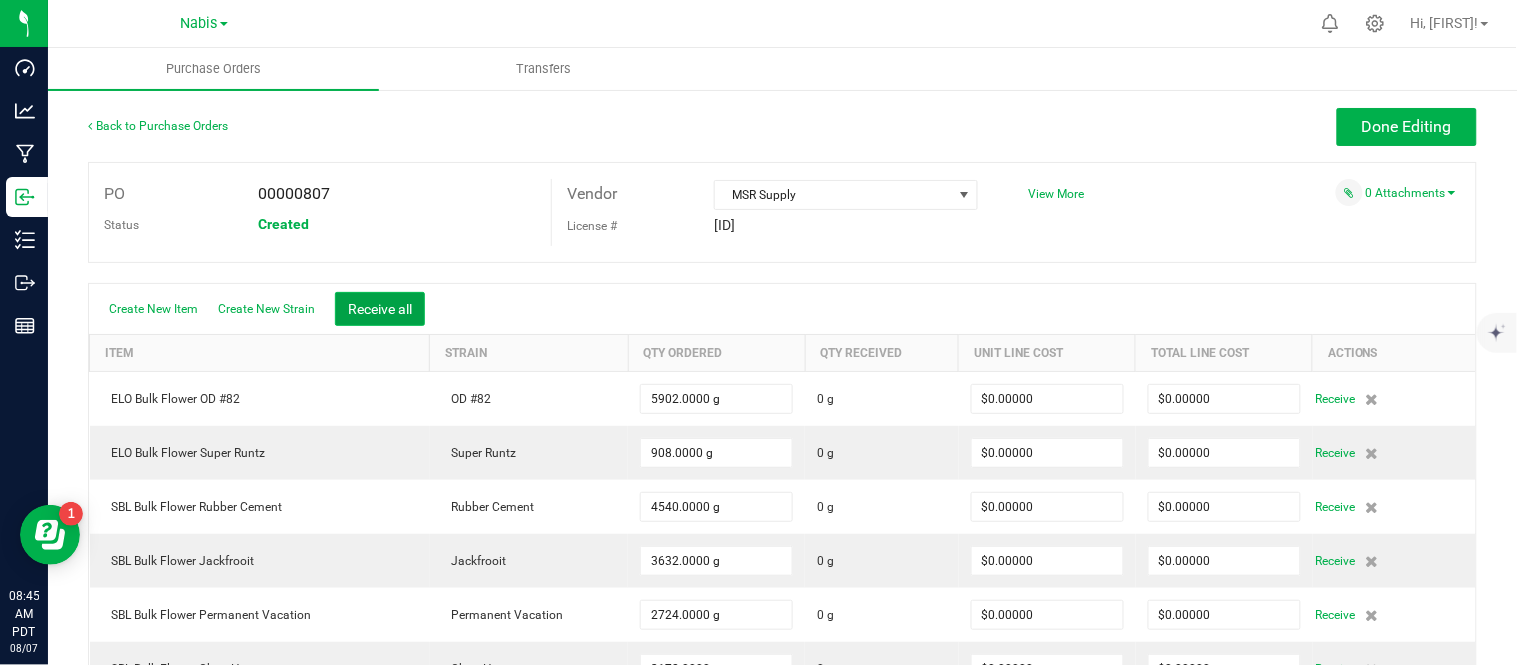 click on "Receive all" at bounding box center [380, 309] 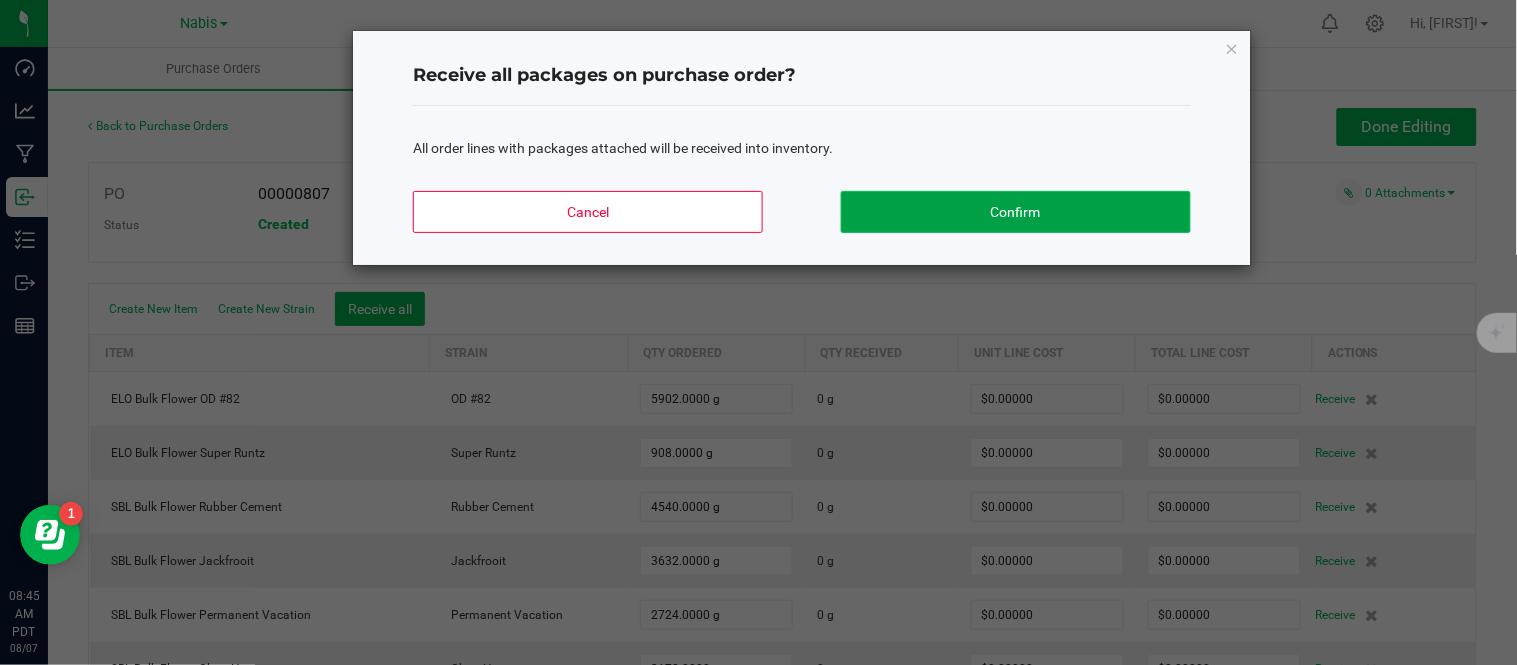 click on "Confirm" 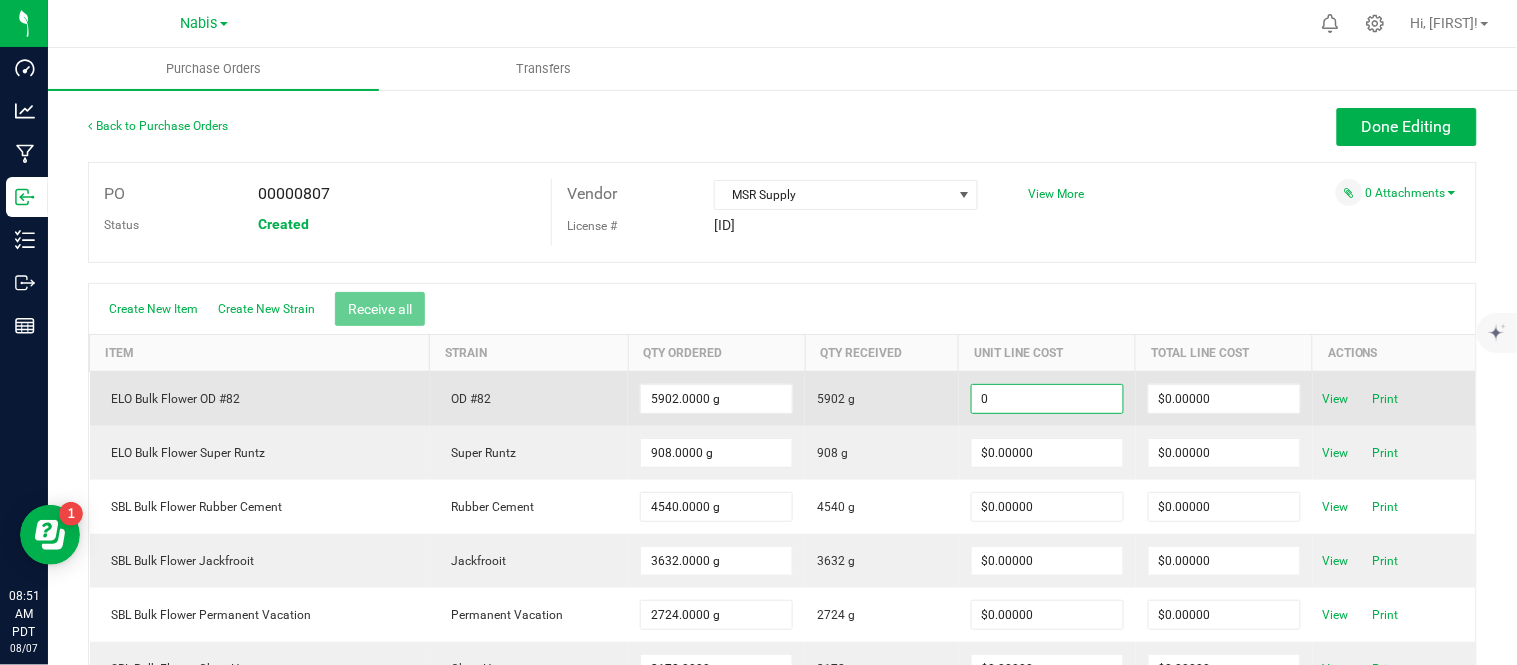 click on "0" at bounding box center [1047, 399] 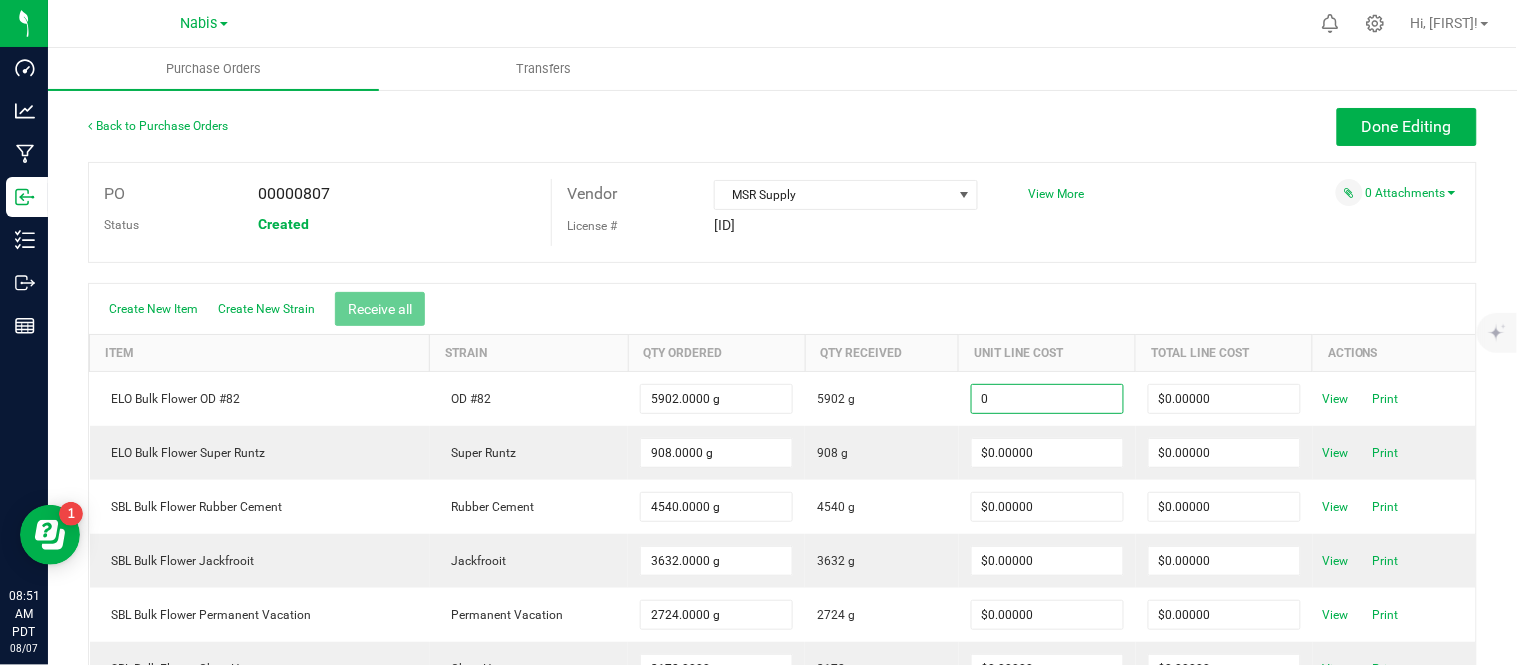 type on "$0.00000" 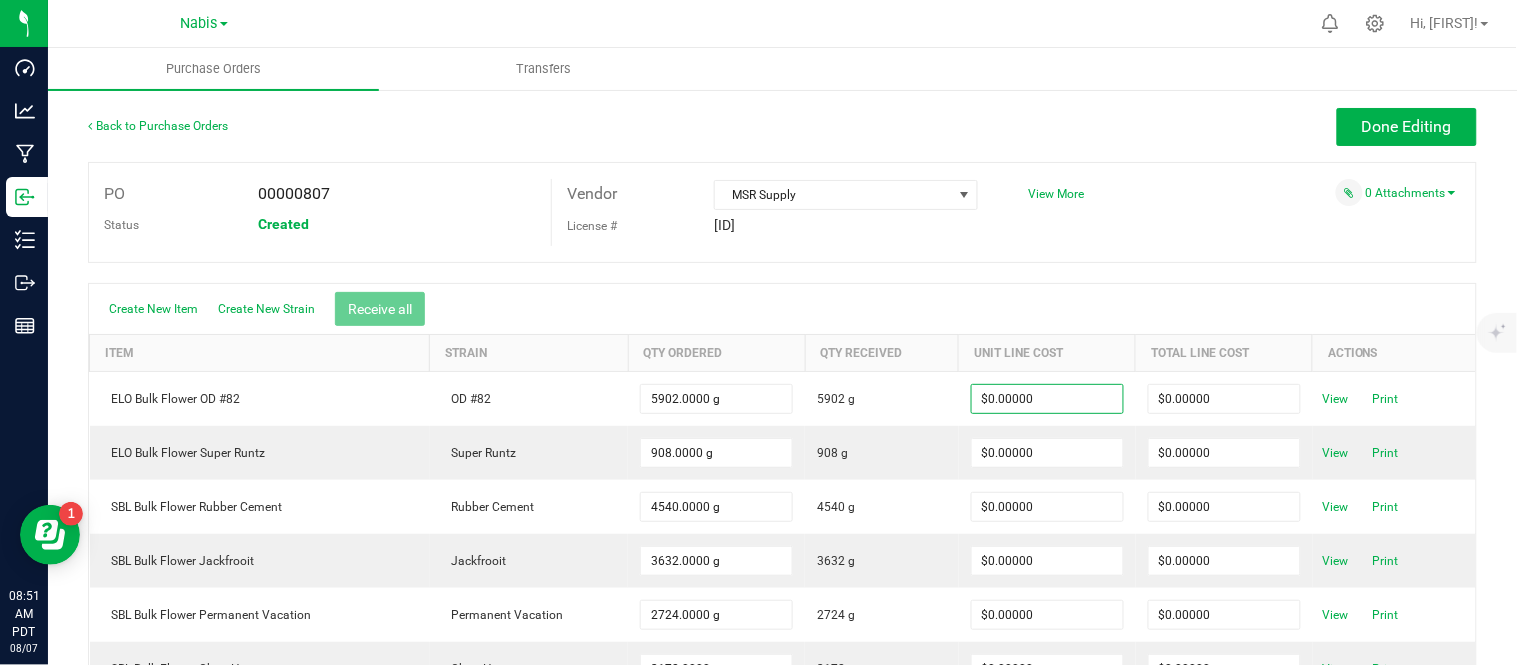 click on "PO
00000807
Status
Created
Vendor
MSR Supply
License #
C11-0001877
View More" at bounding box center (782, 212) 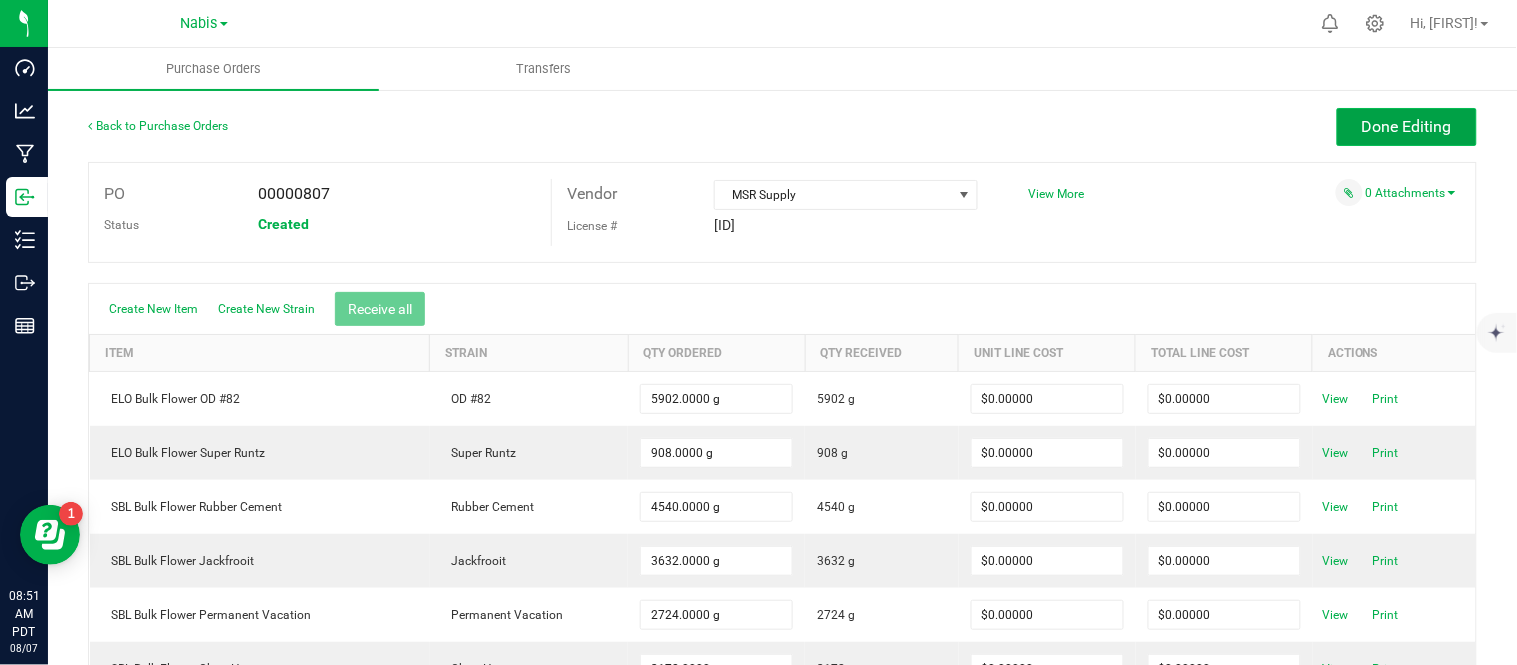 click on "Done Editing" at bounding box center (1407, 126) 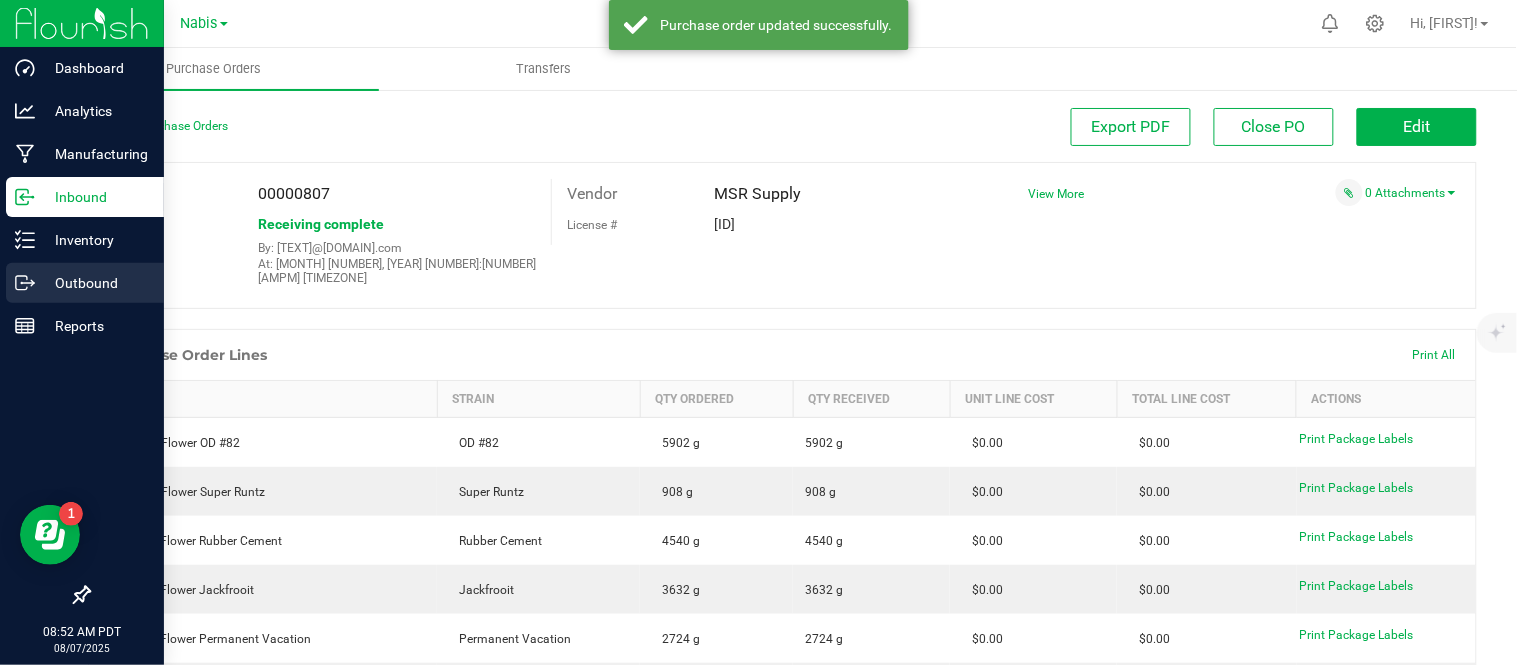 click on "Outbound" at bounding box center (95, 283) 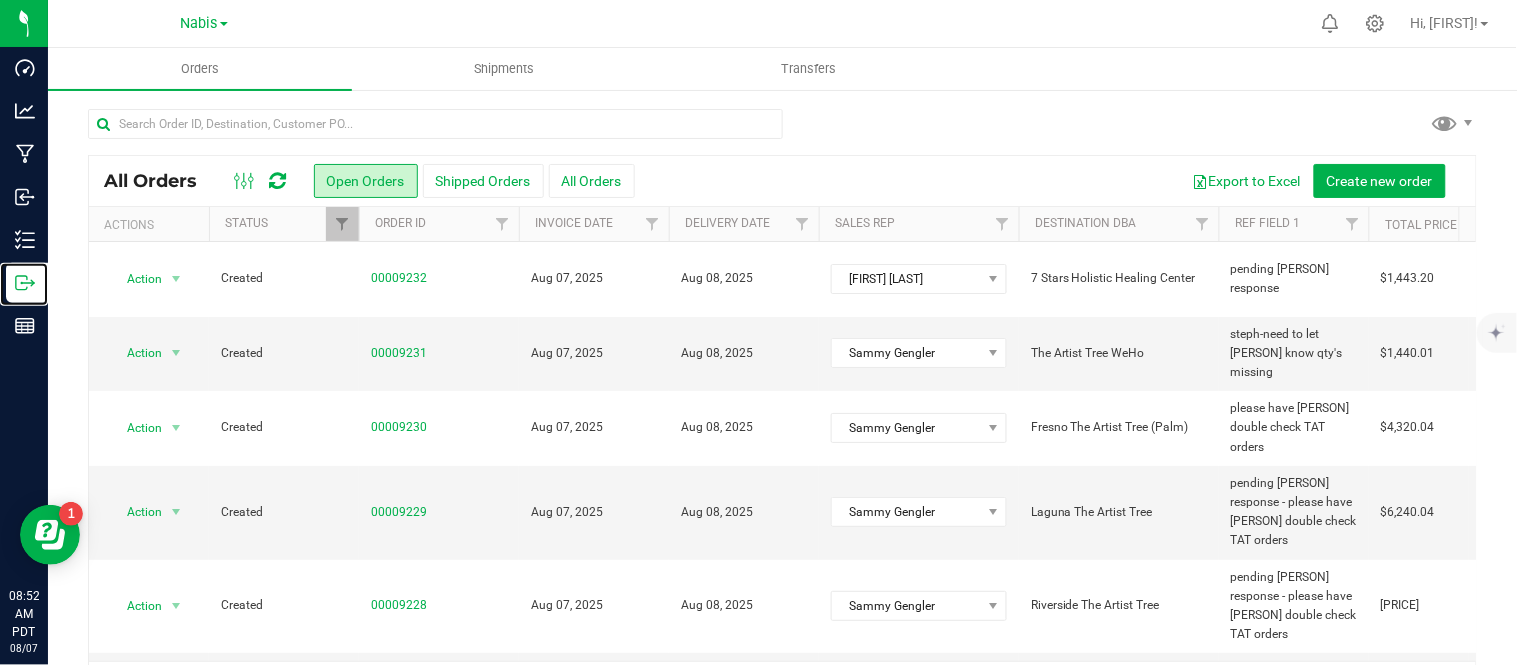 scroll, scrollTop: 65, scrollLeft: 0, axis: vertical 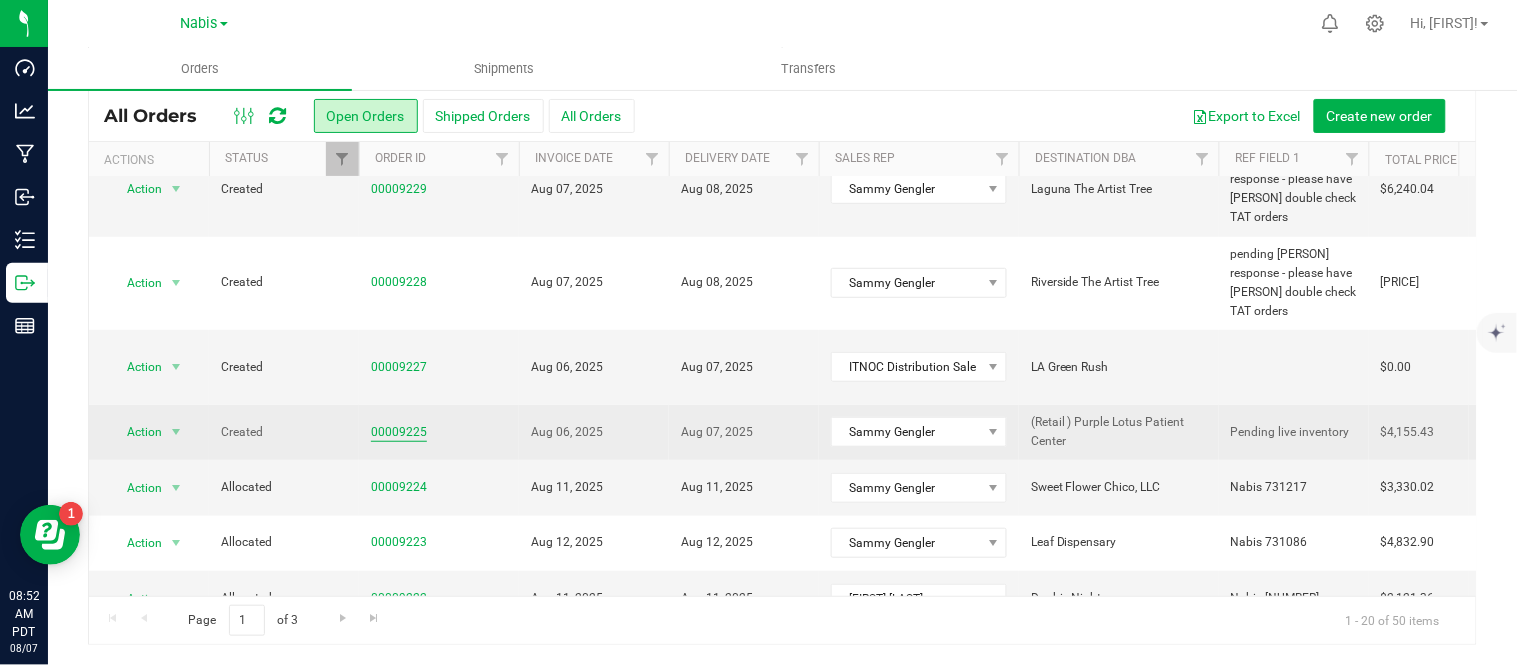 click on "00009225" at bounding box center [399, 432] 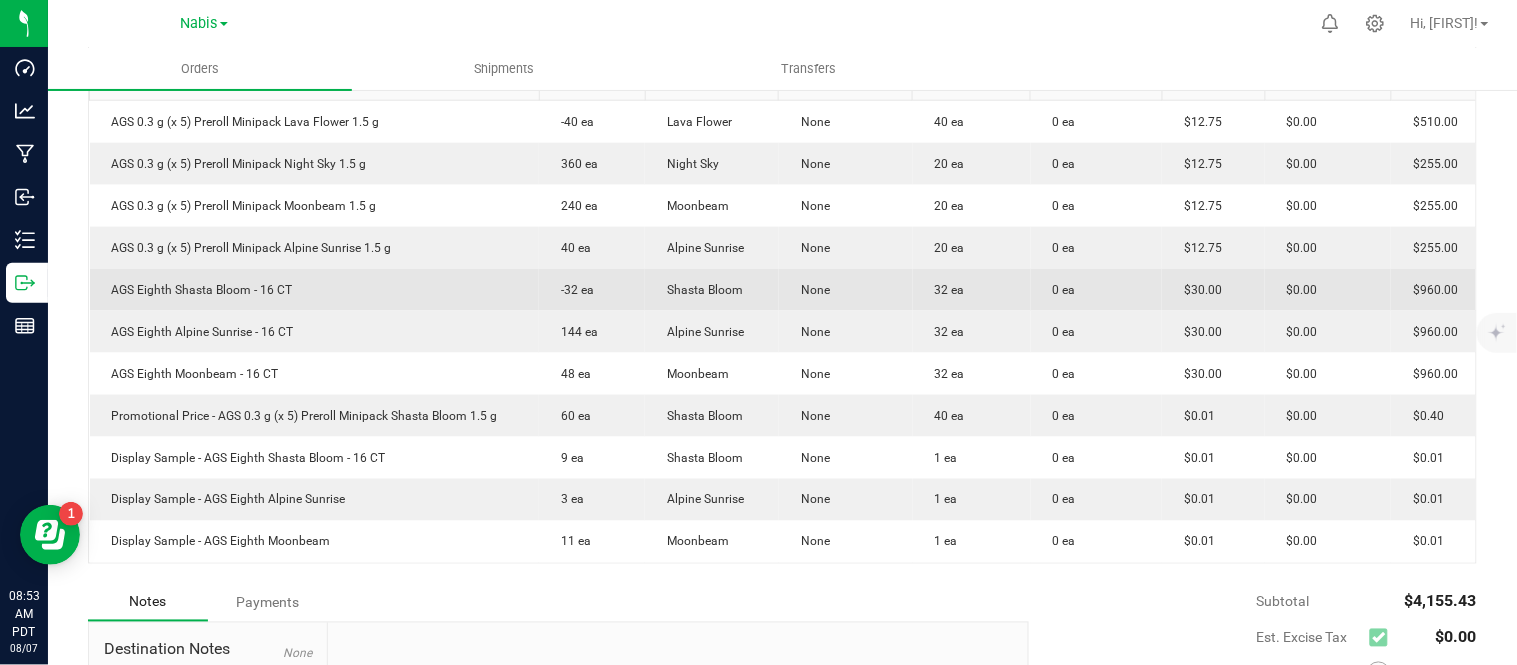 scroll, scrollTop: 545, scrollLeft: 0, axis: vertical 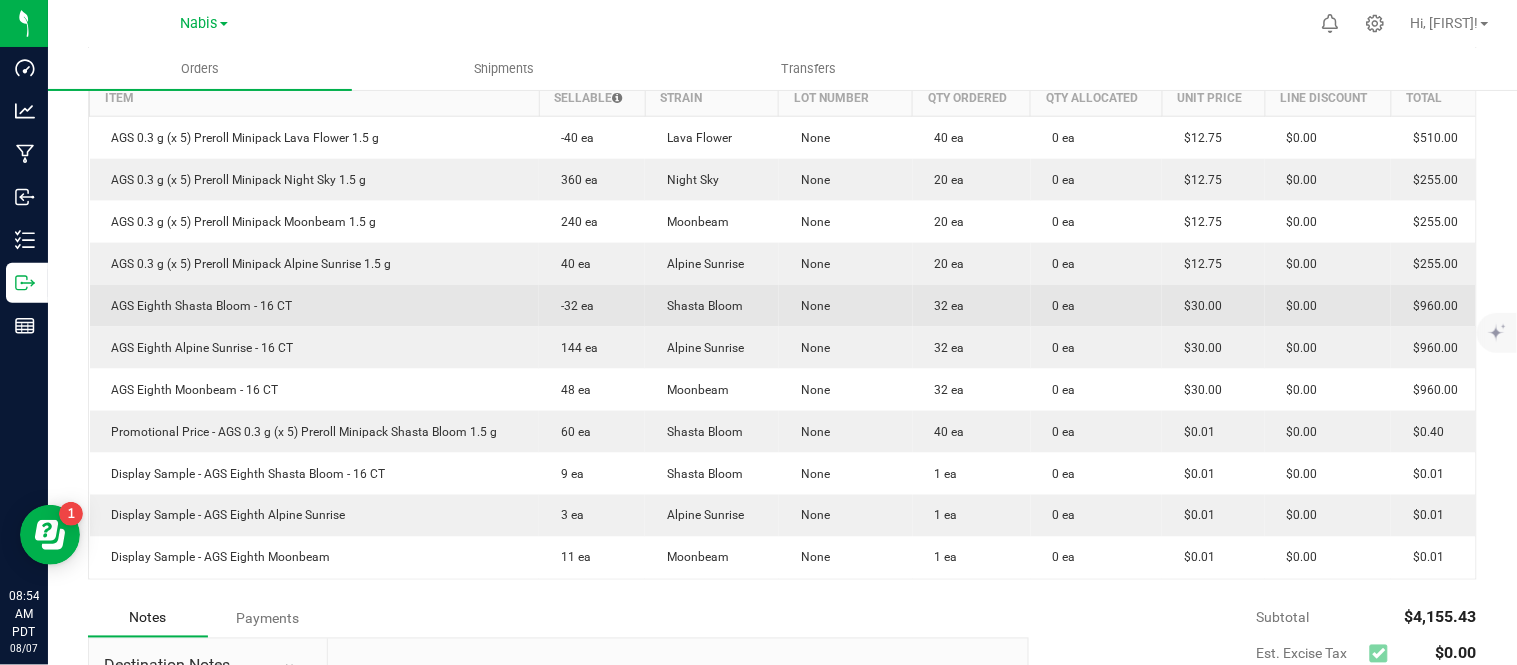 click on "0 ea" at bounding box center [1097, 390] 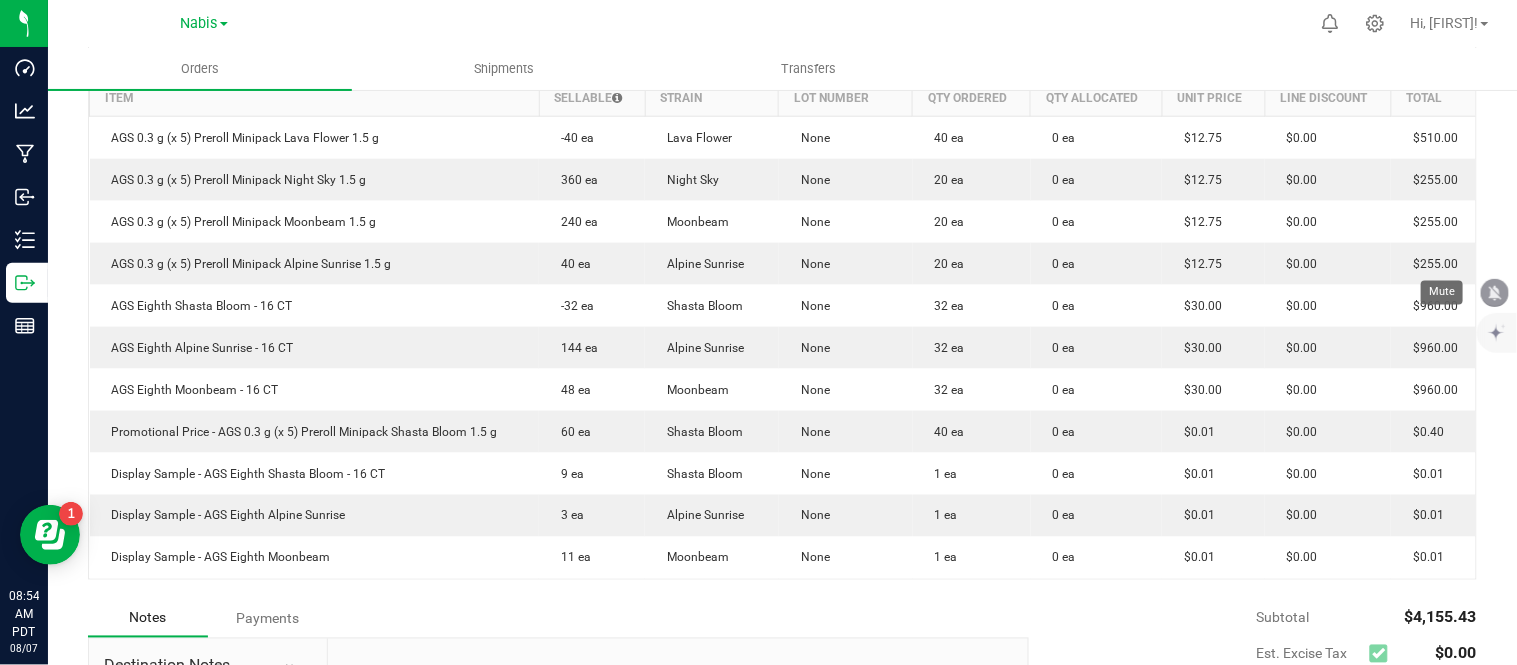 click 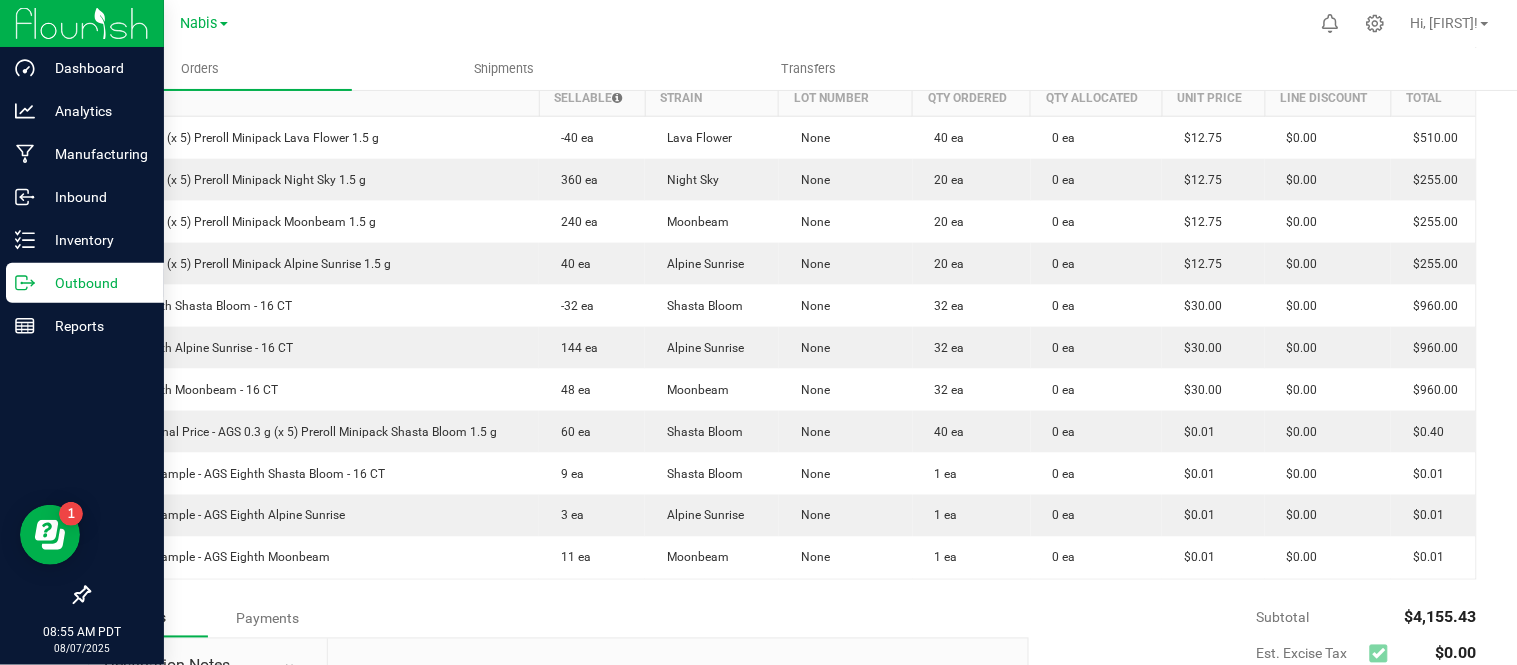 click 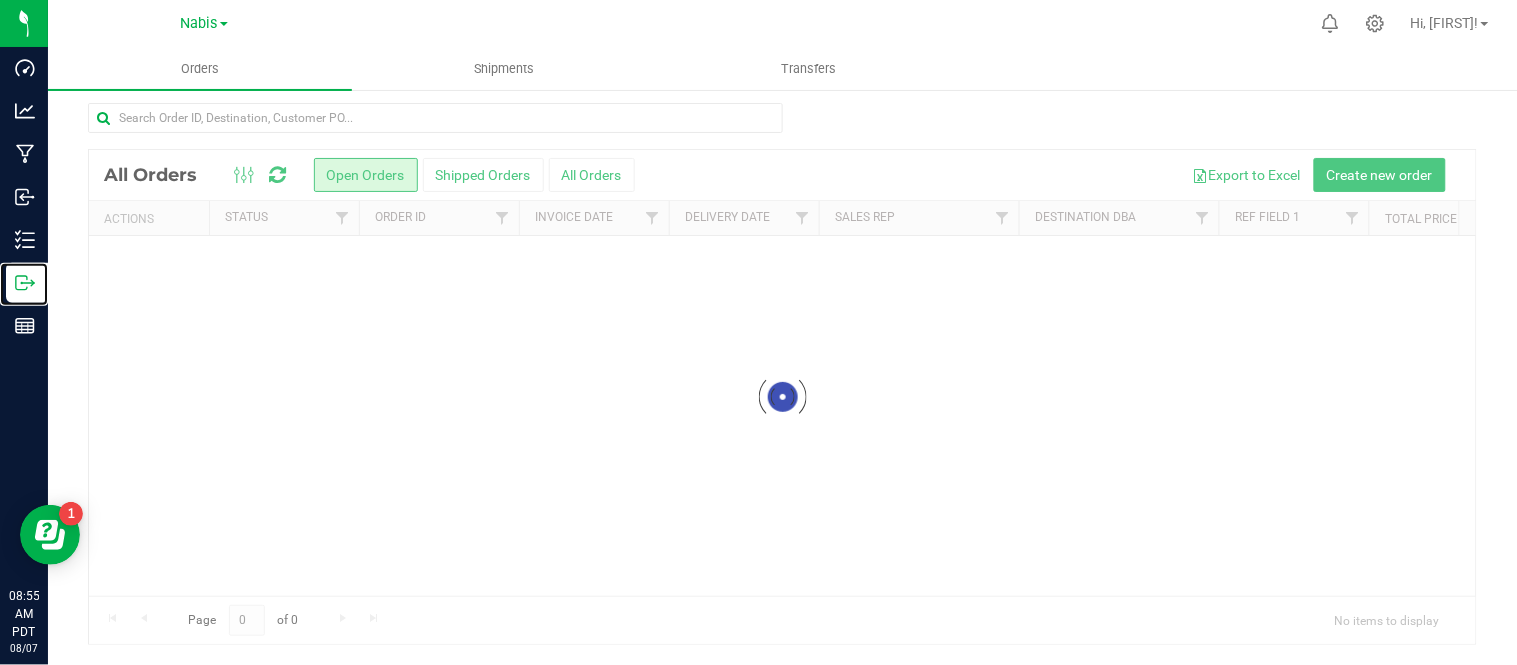 scroll, scrollTop: 0, scrollLeft: 0, axis: both 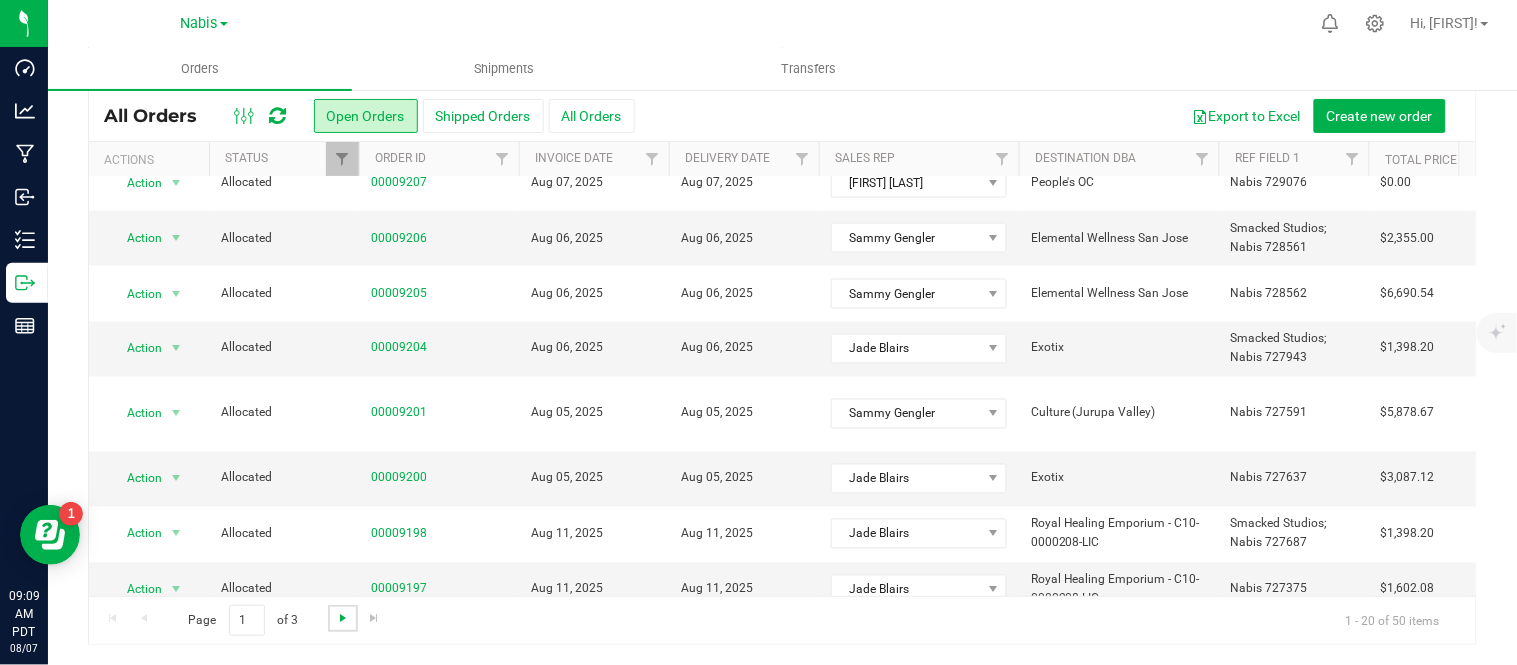 click at bounding box center (343, 618) 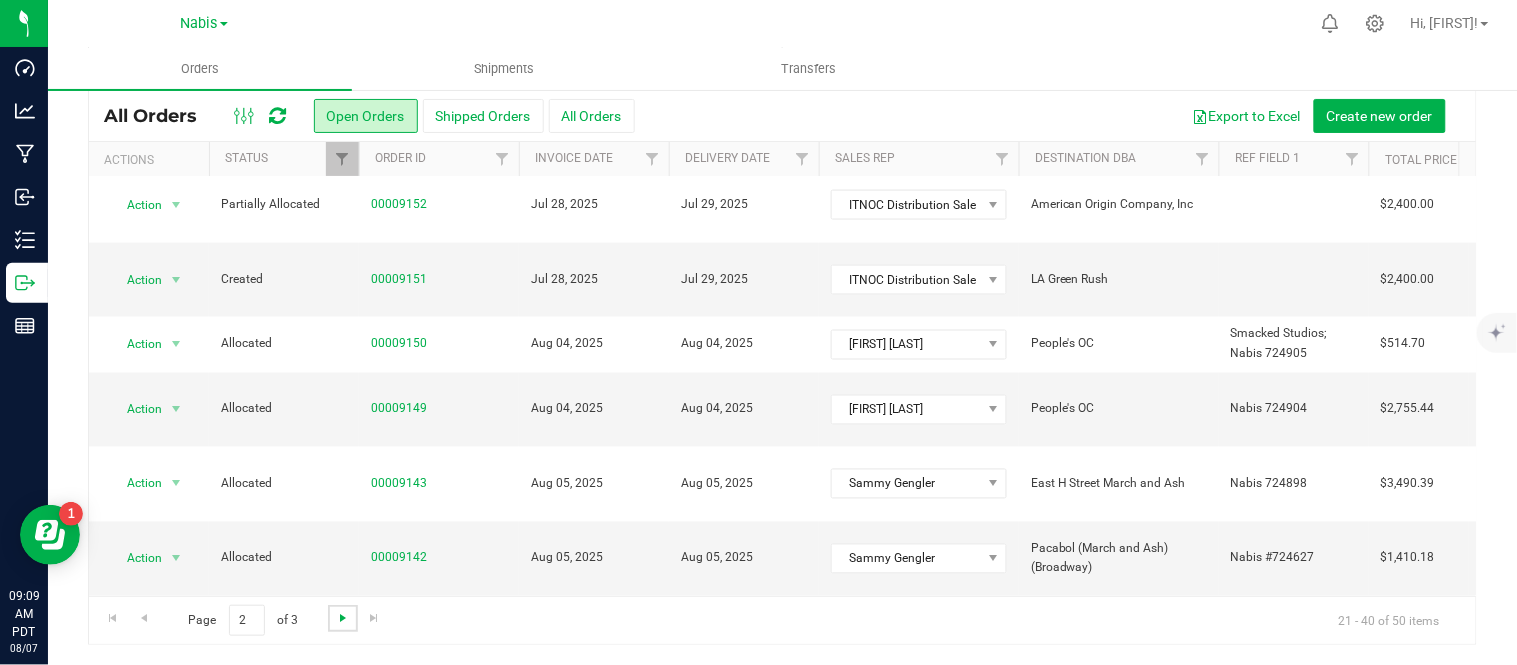click at bounding box center [343, 618] 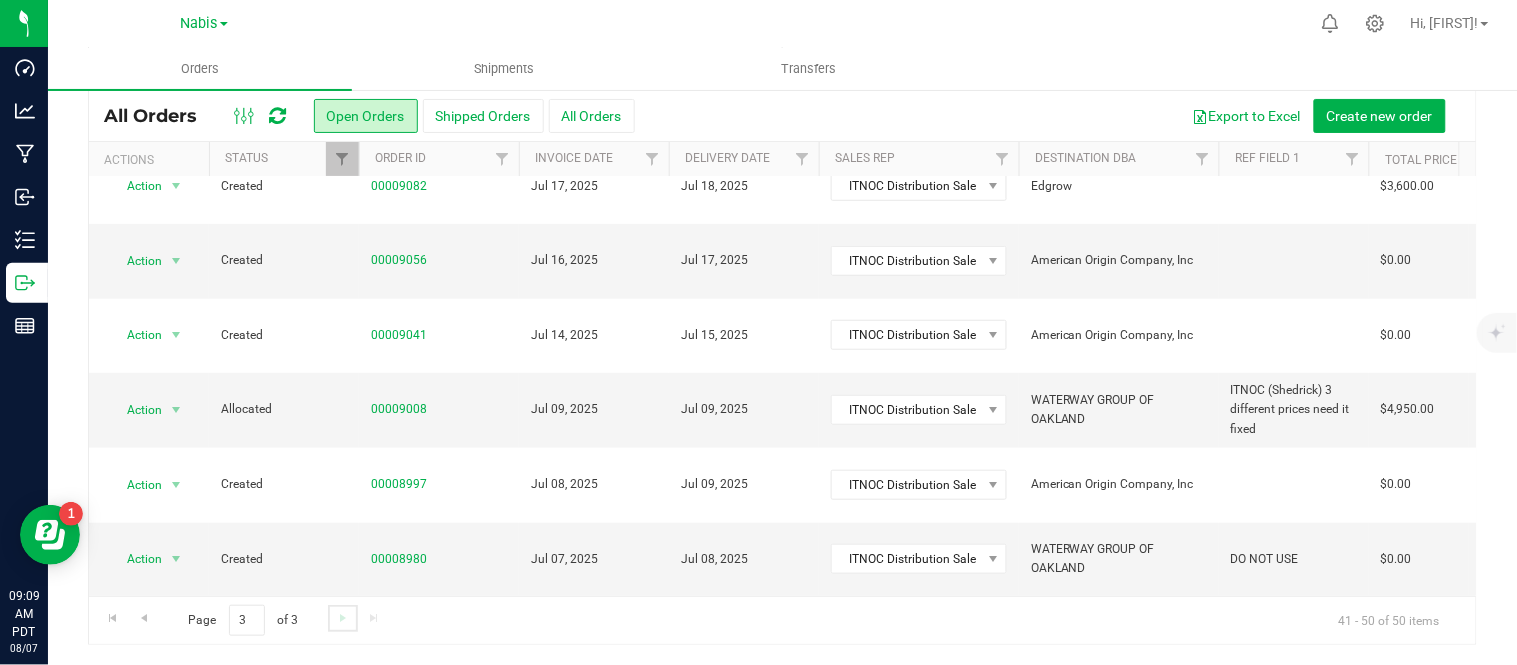 scroll, scrollTop: 0, scrollLeft: 0, axis: both 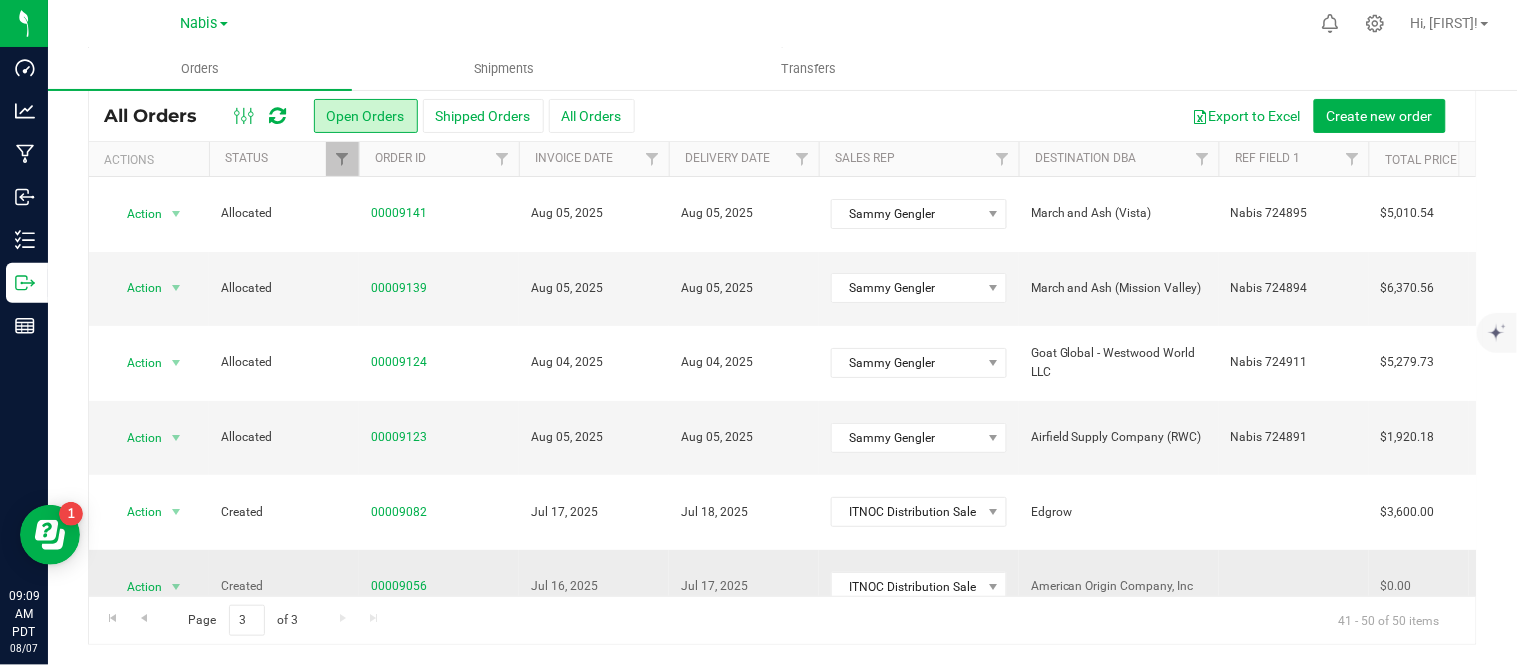 click at bounding box center [1294, 587] 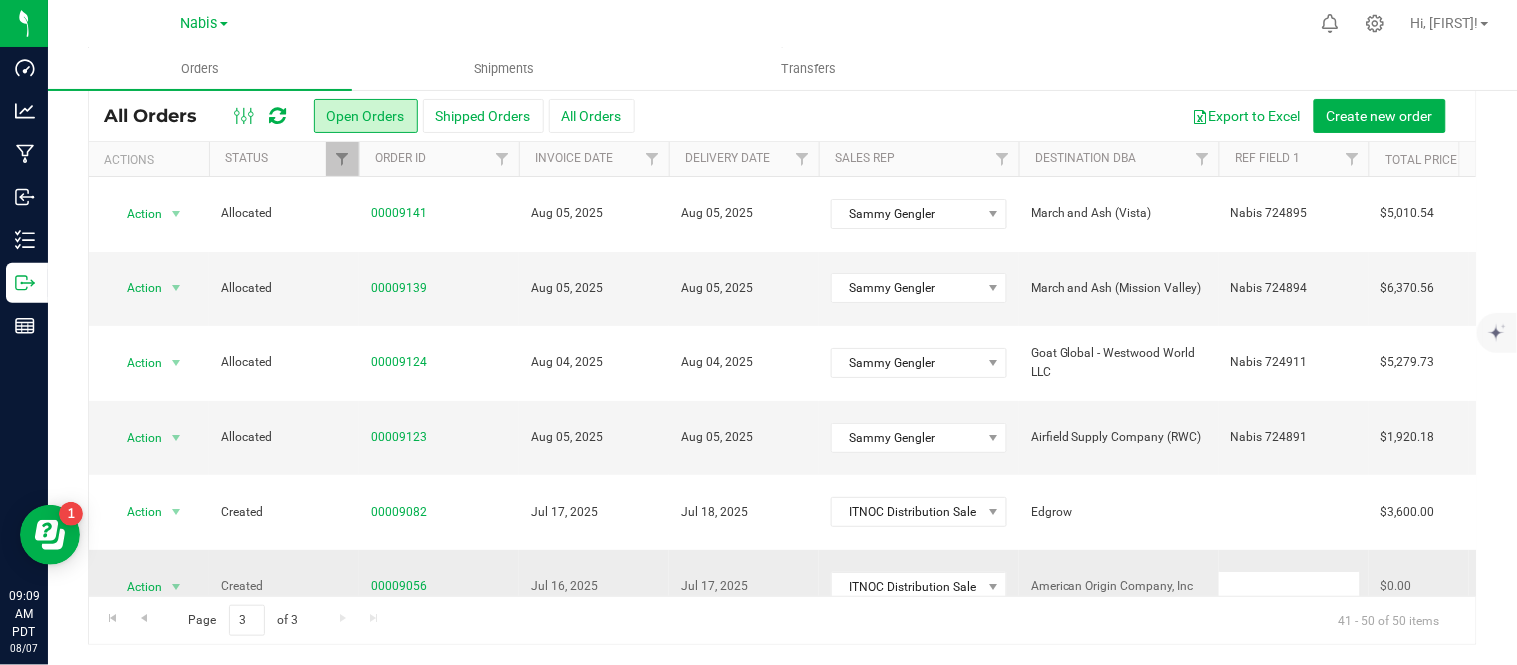 type on "p" 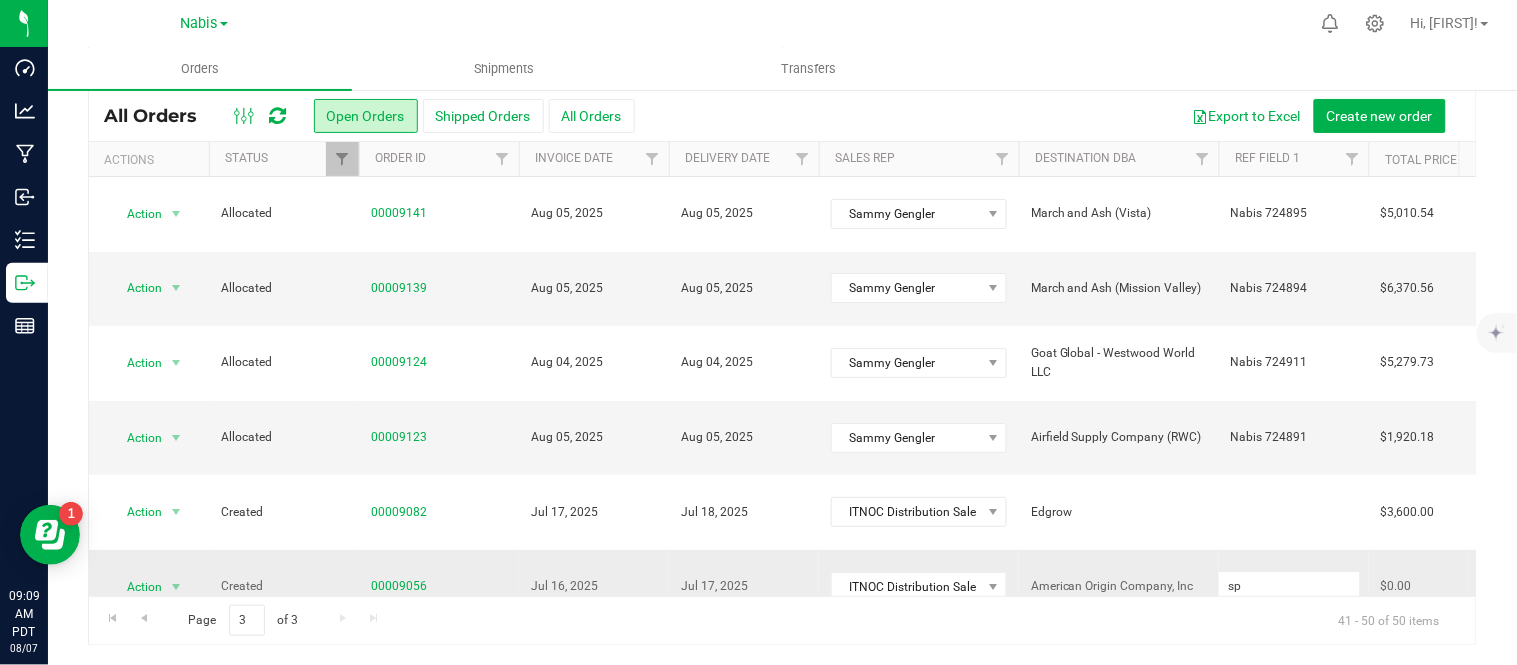 type on "s" 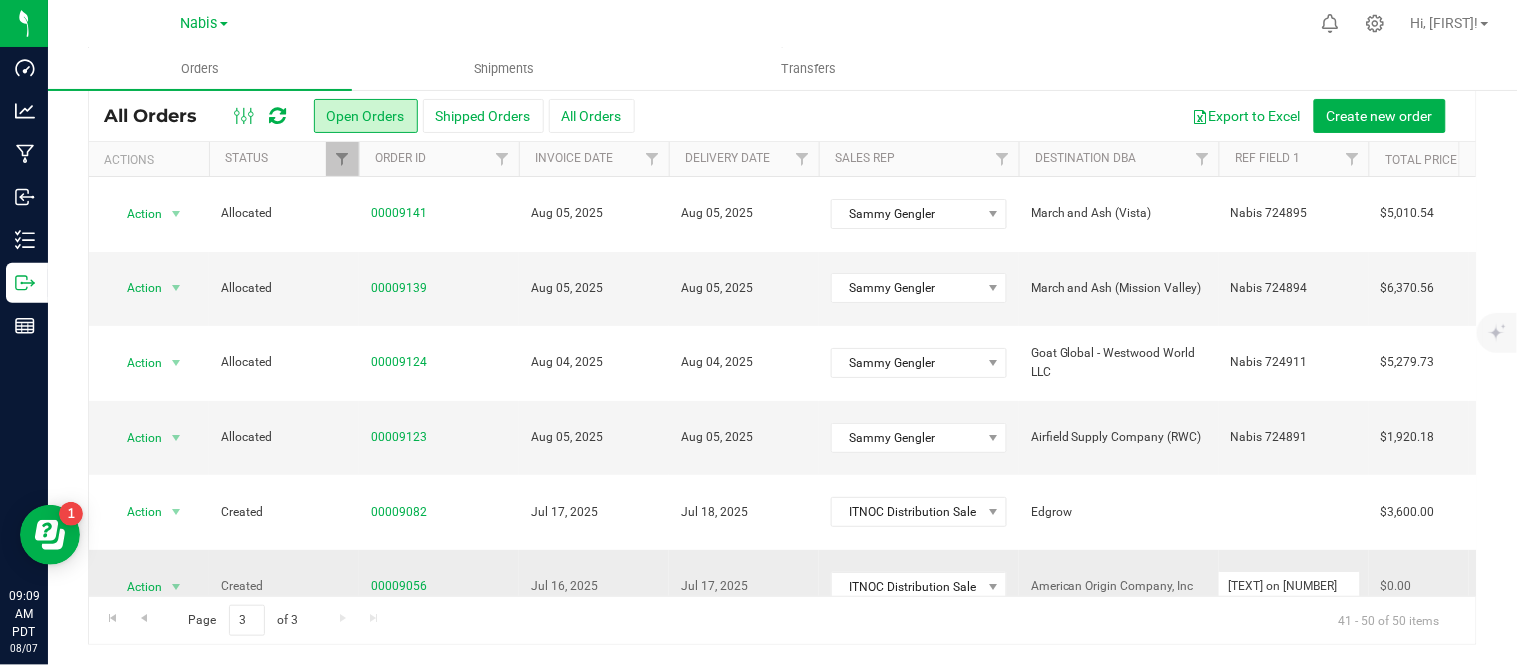 type on "cx- all payment received on 9008" 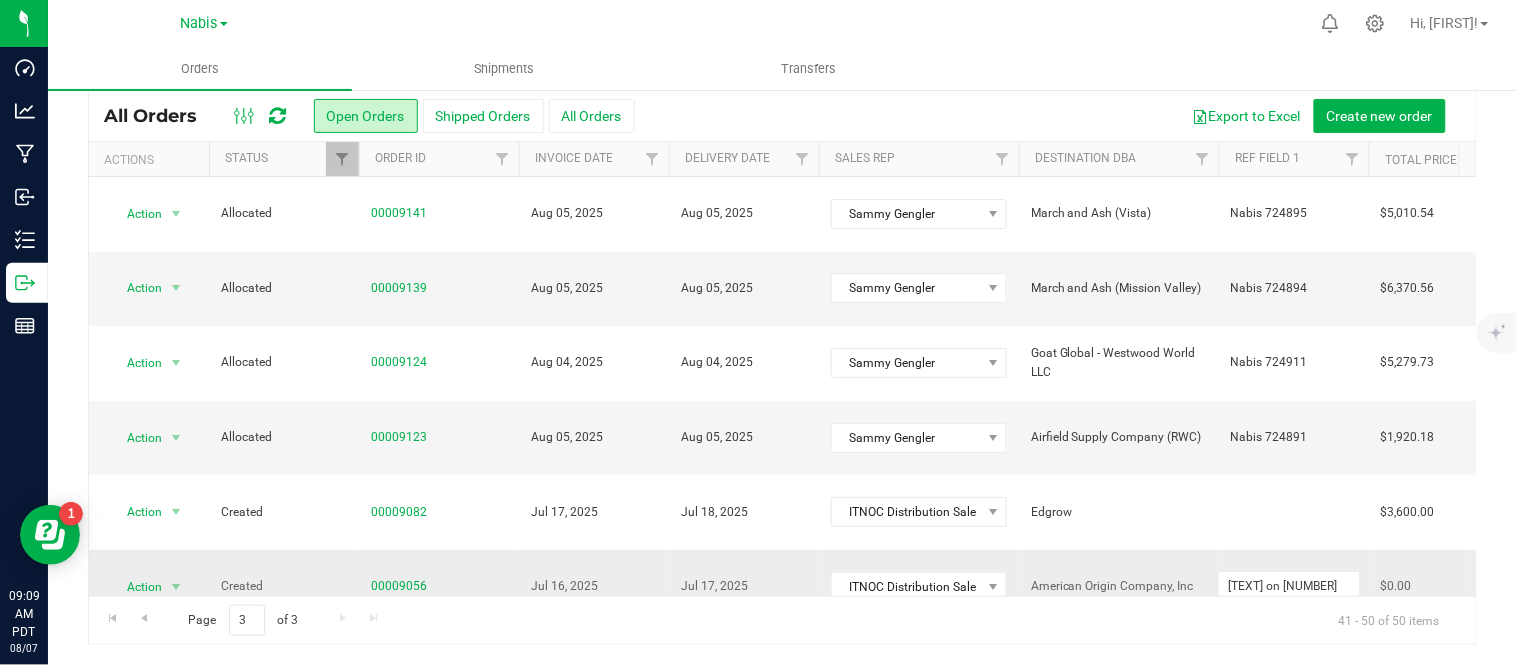 scroll, scrollTop: 0, scrollLeft: 42, axis: horizontal 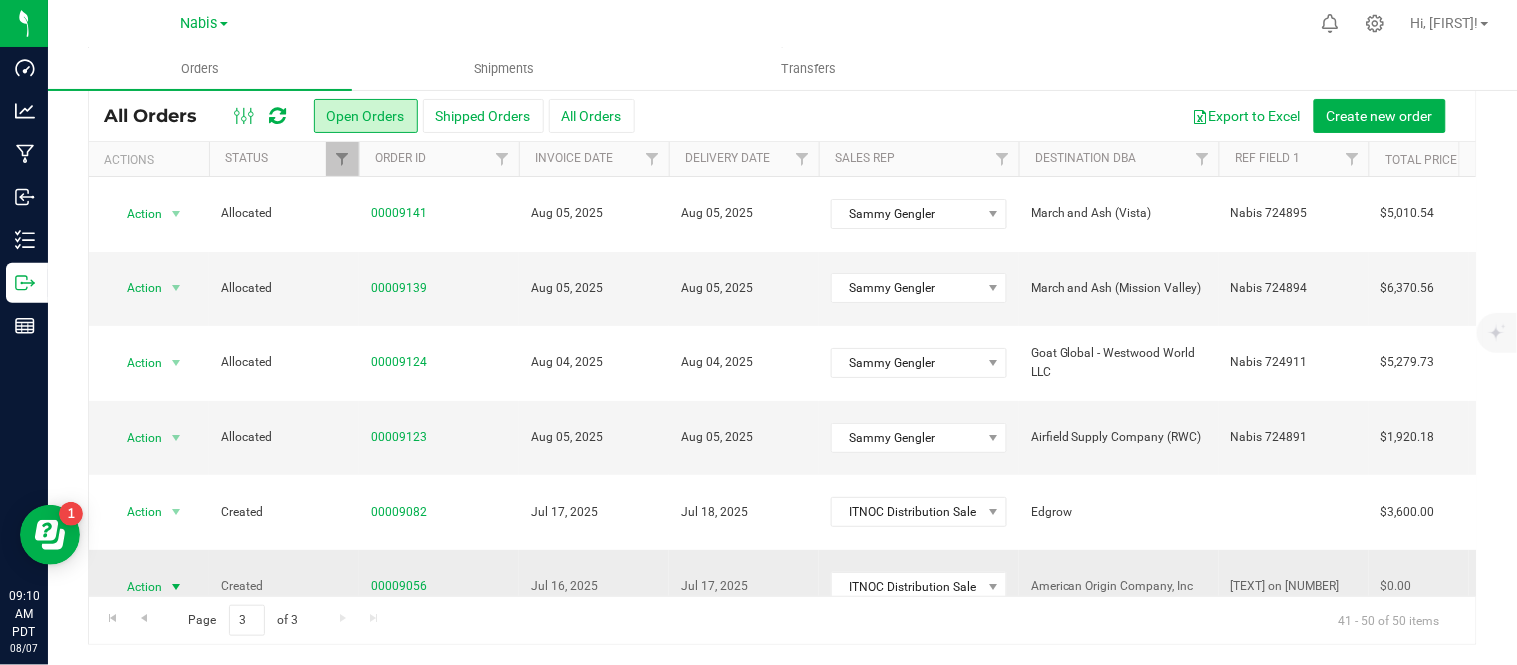 click on "Action" at bounding box center [136, 587] 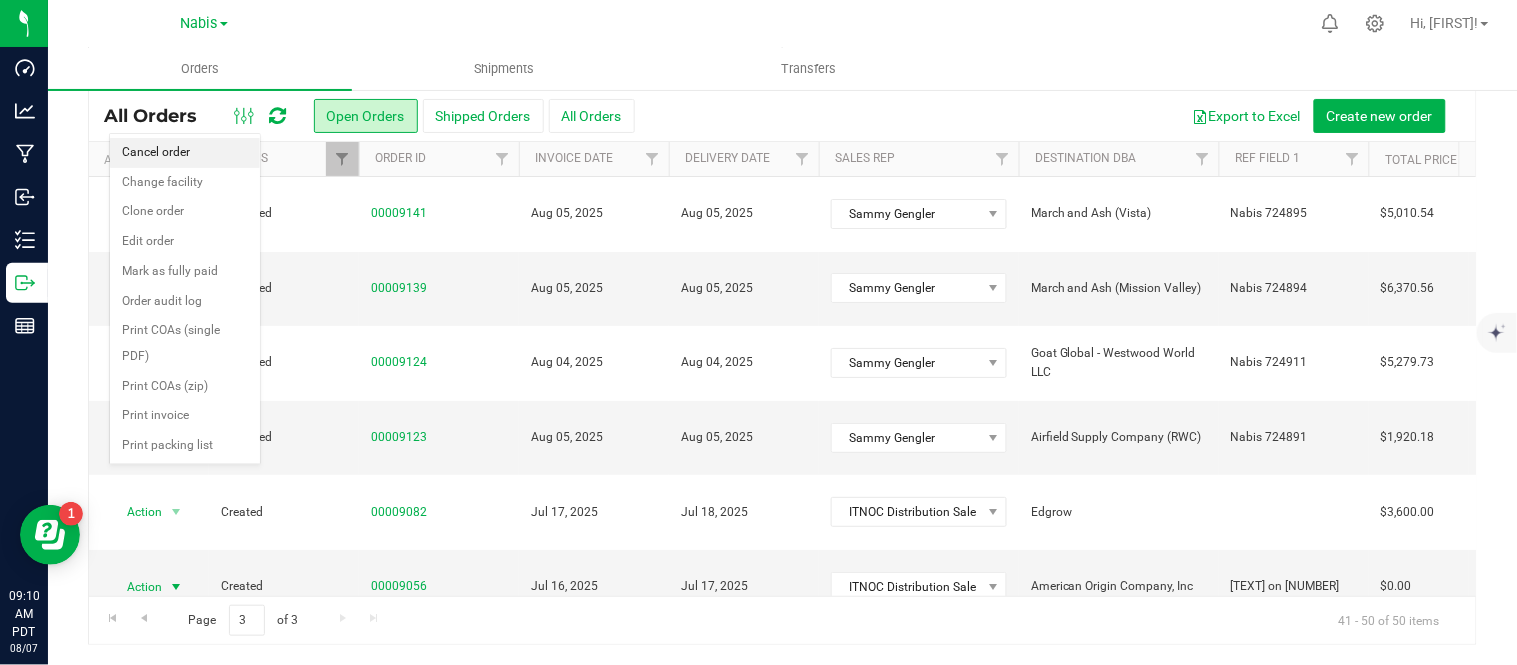 click on "Cancel order" at bounding box center [185, 153] 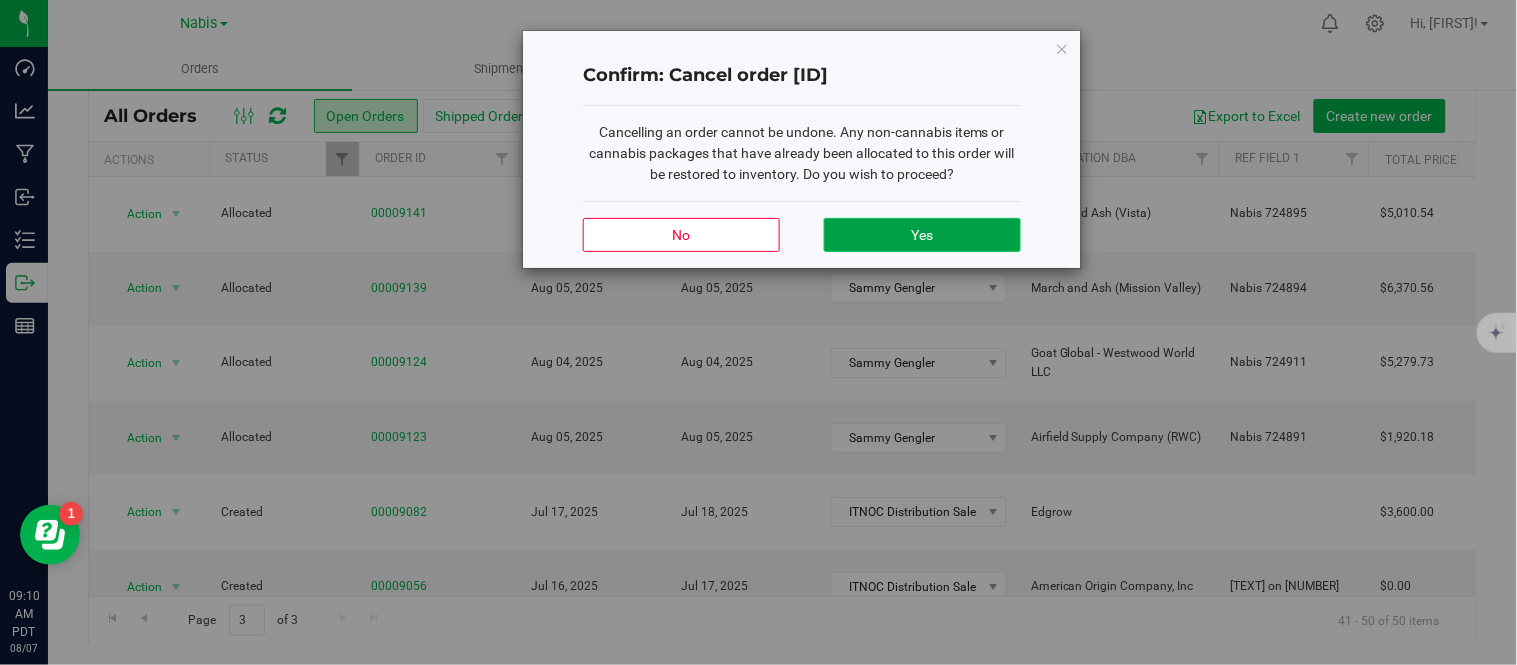 click on "Yes" at bounding box center (922, 235) 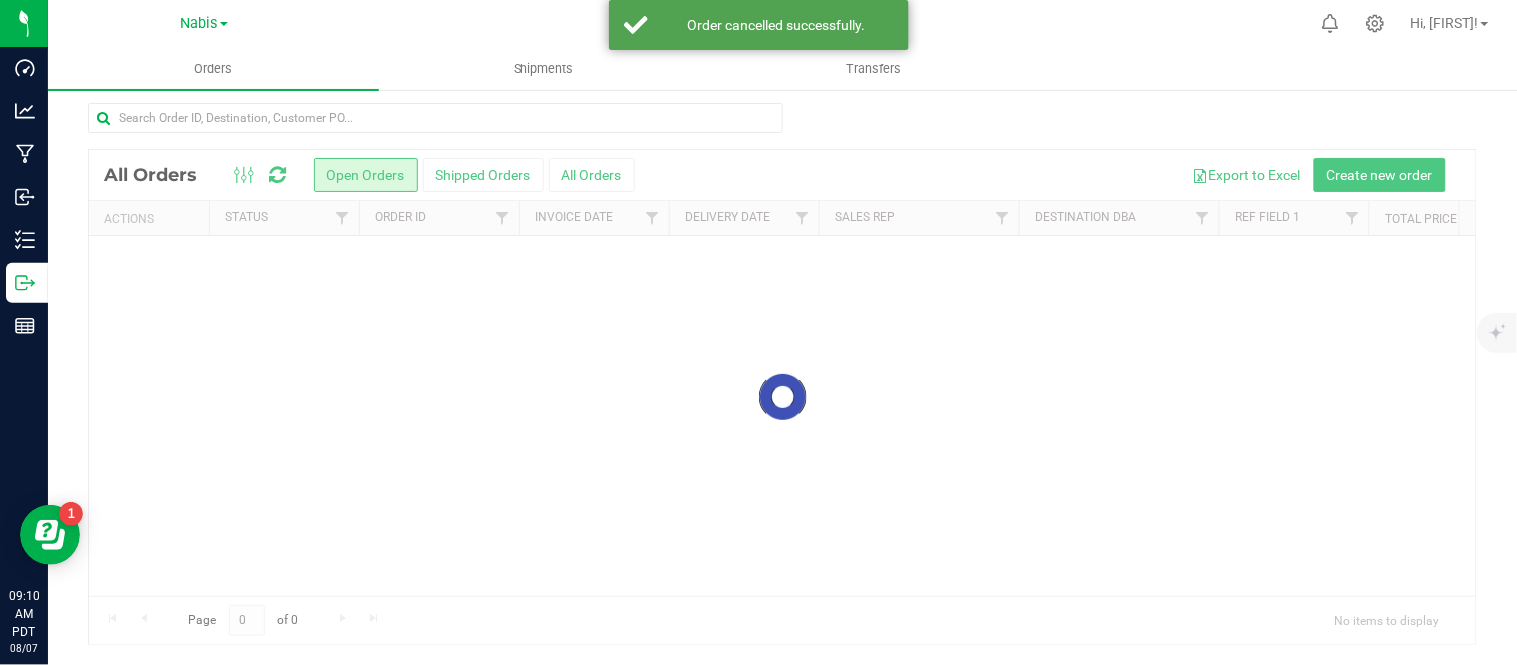 scroll, scrollTop: 0, scrollLeft: 0, axis: both 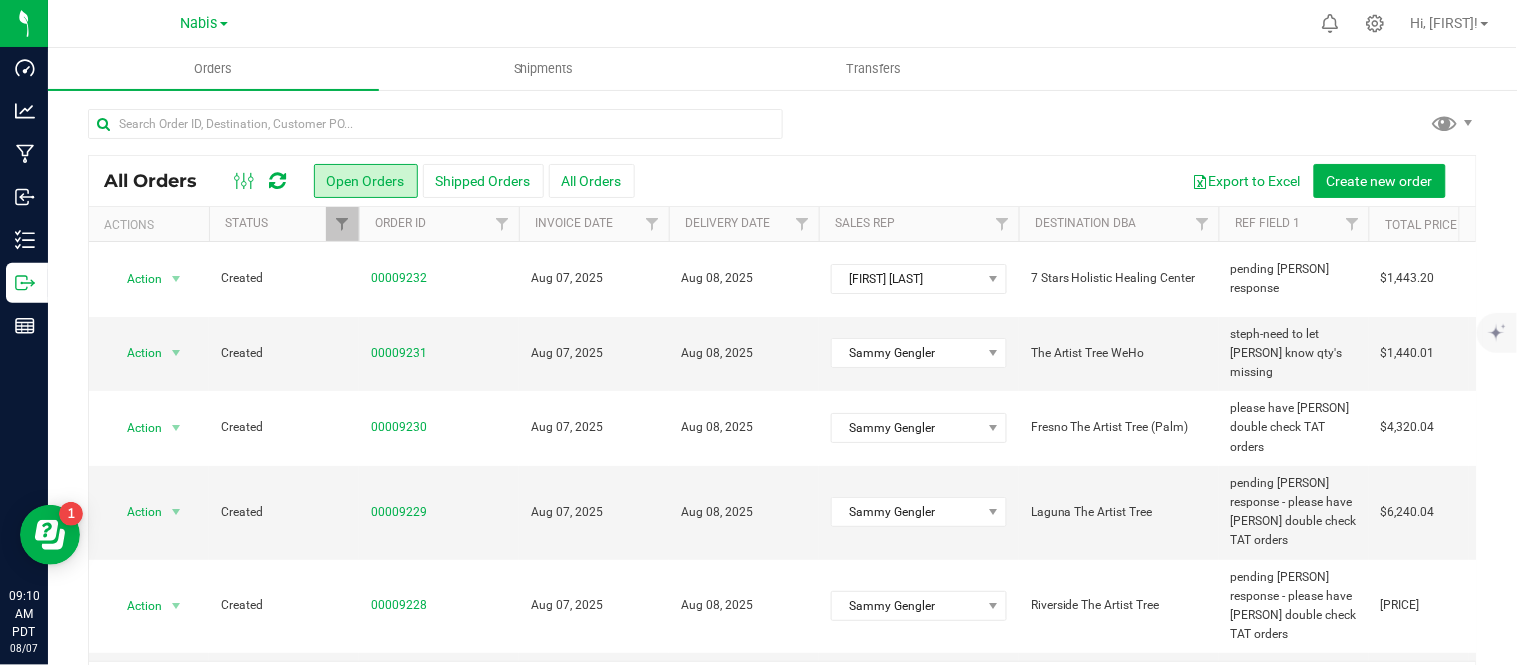 click at bounding box center [374, 683] 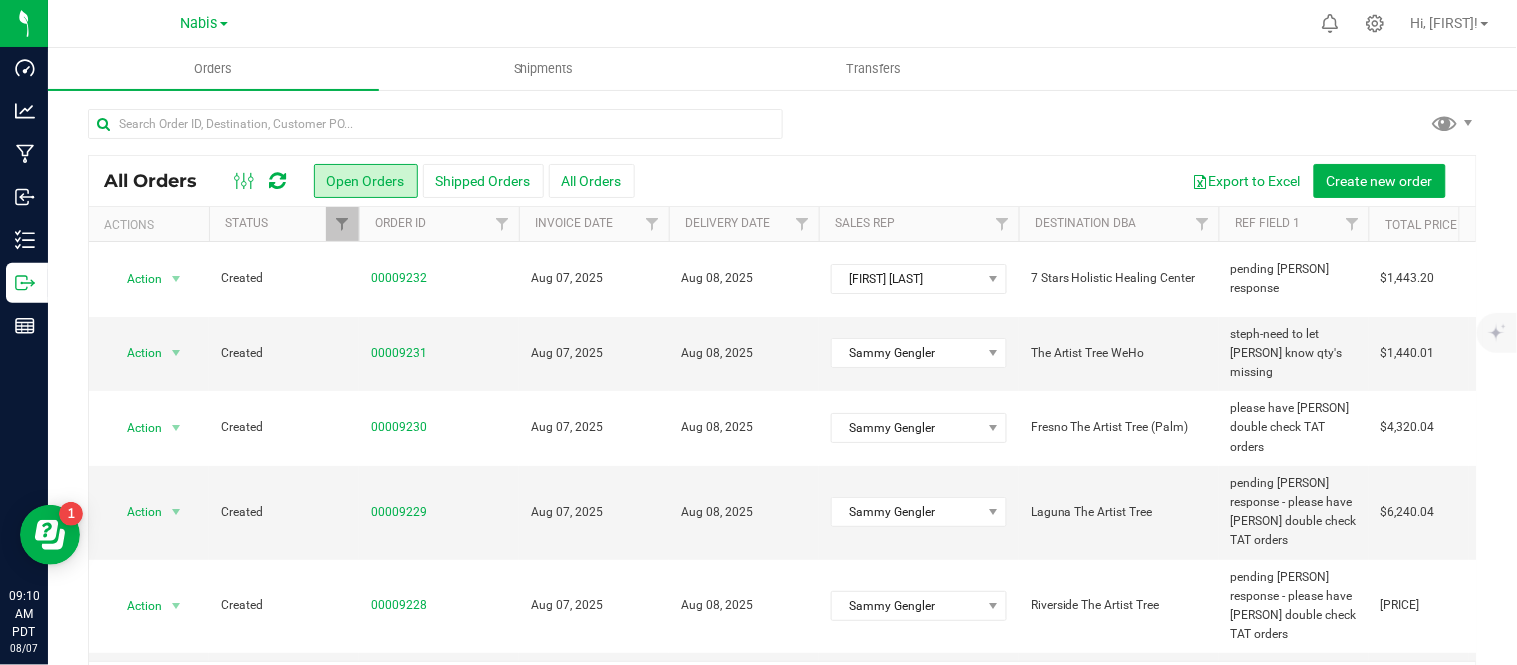 scroll, scrollTop: 65, scrollLeft: 0, axis: vertical 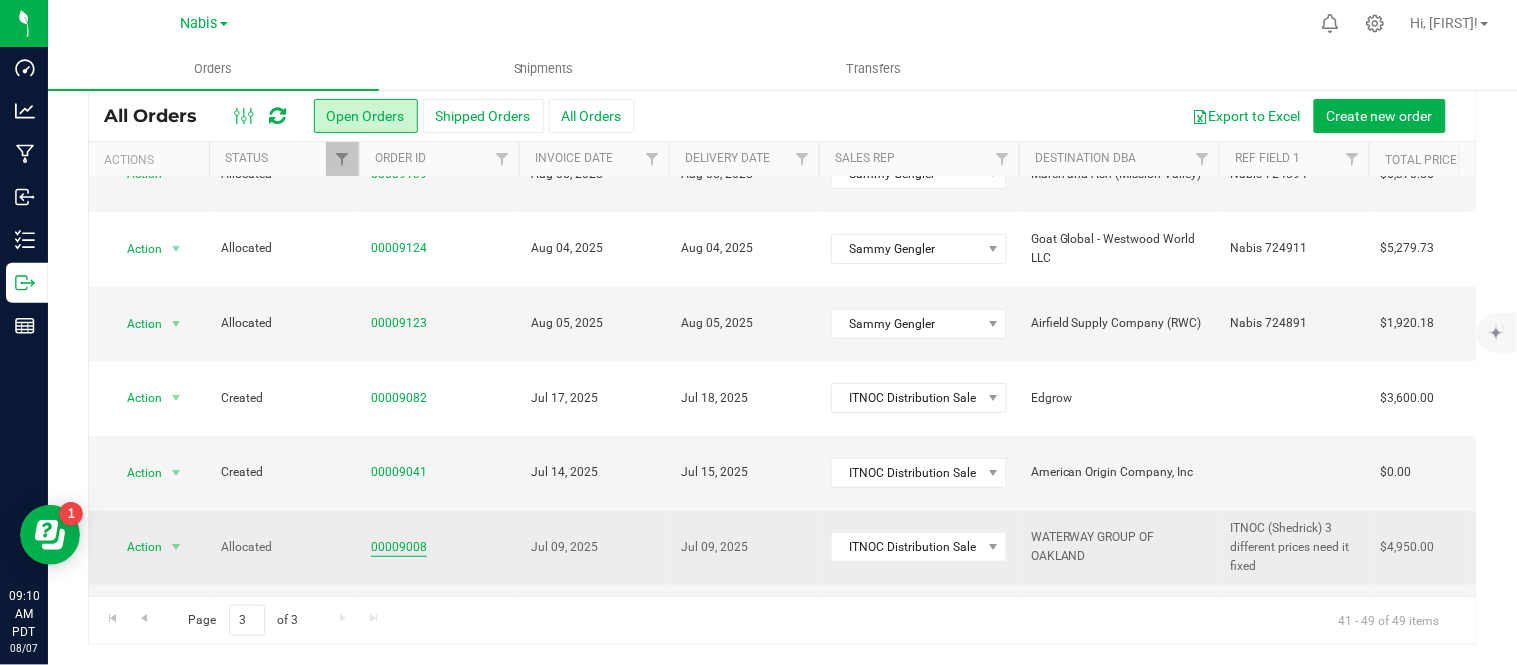 click on "00009008" at bounding box center (399, 547) 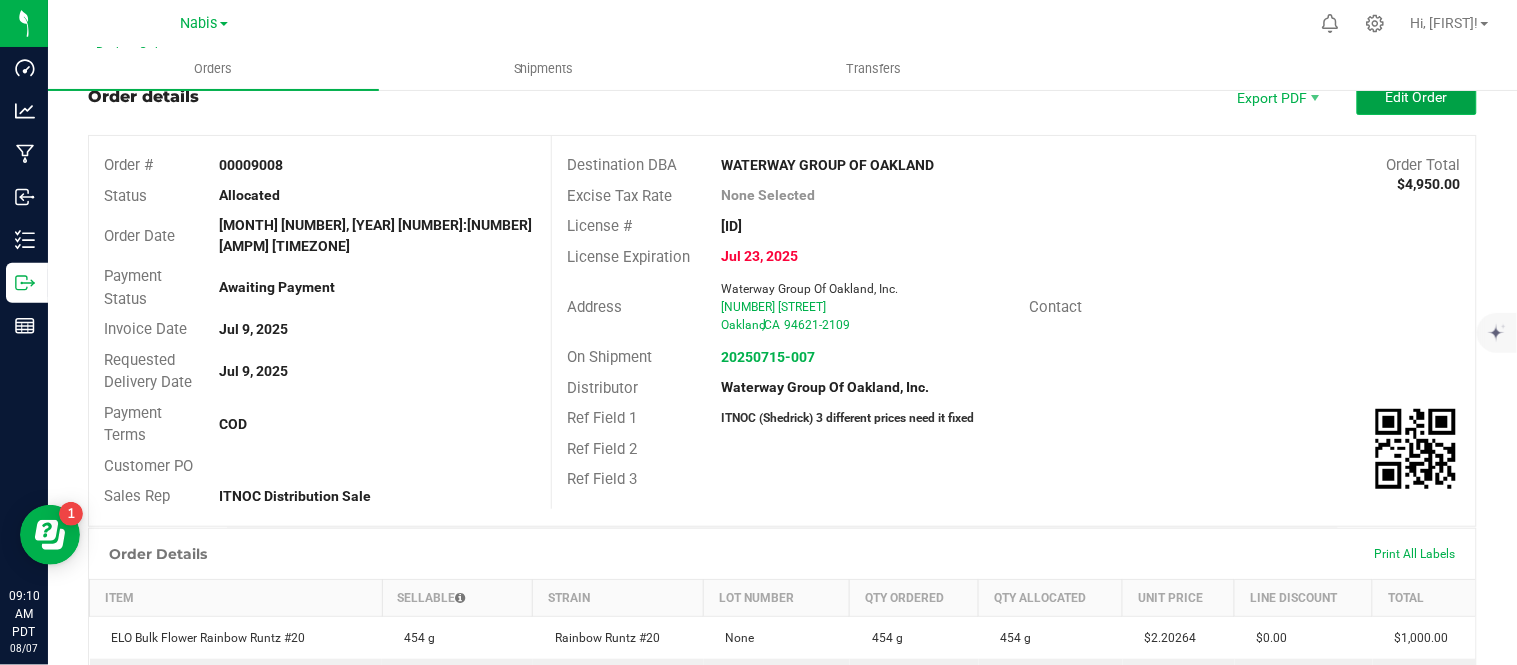 click on "Edit Order" at bounding box center (1417, 97) 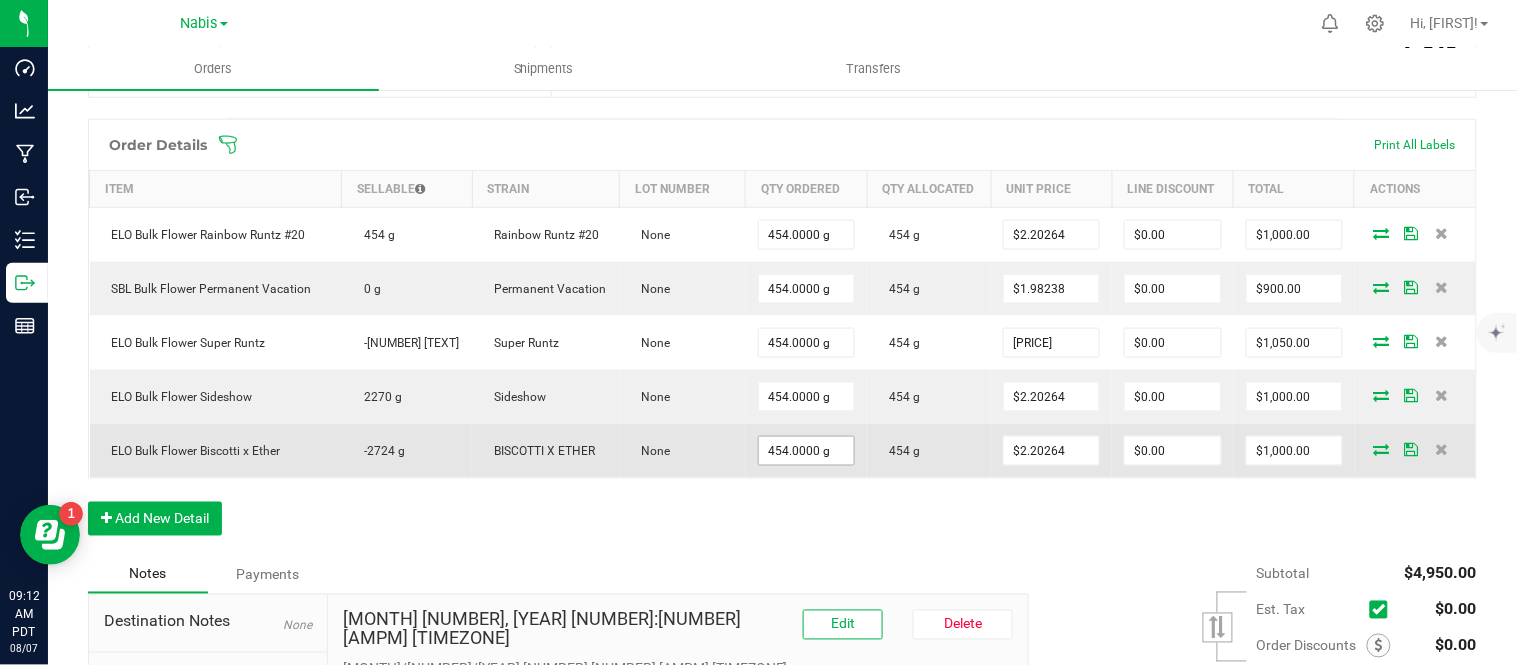 scroll, scrollTop: 0, scrollLeft: 0, axis: both 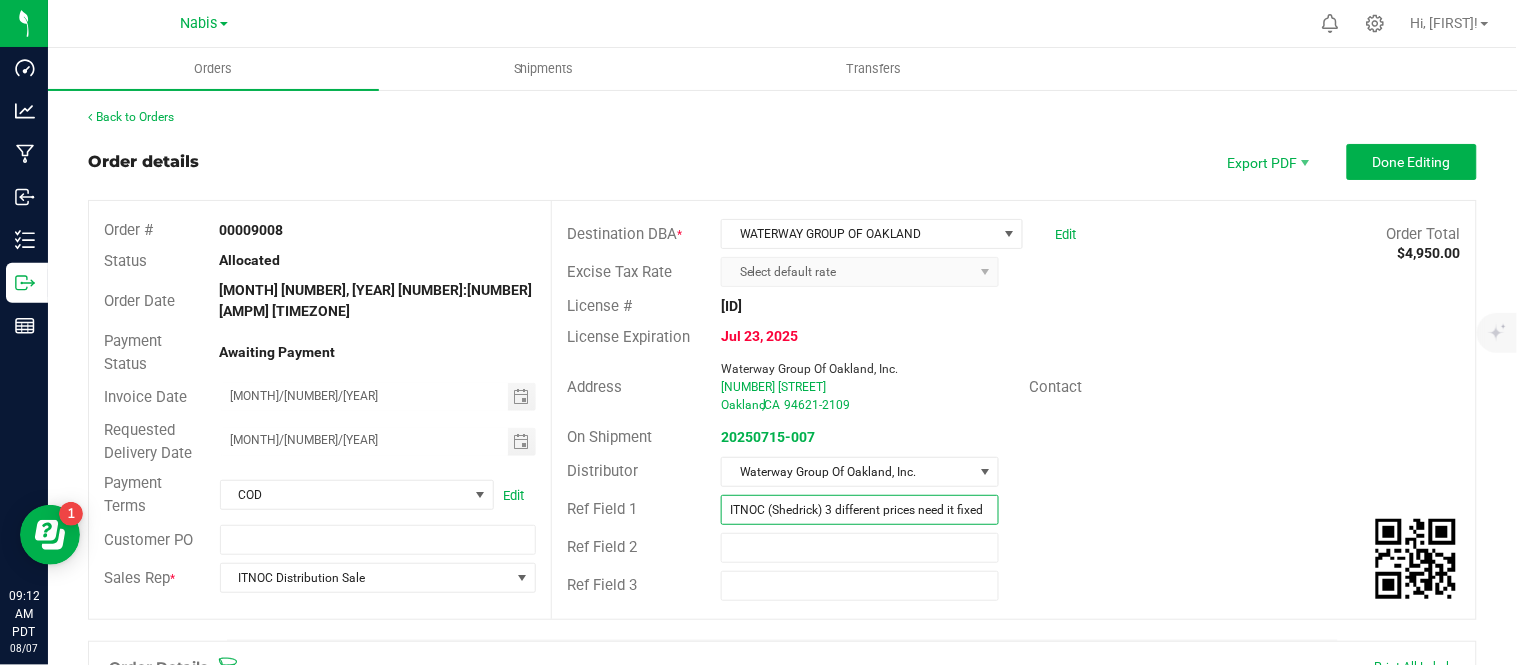 drag, startPoint x: 818, startPoint y: 518, endPoint x: 1081, endPoint y: 523, distance: 263.04752 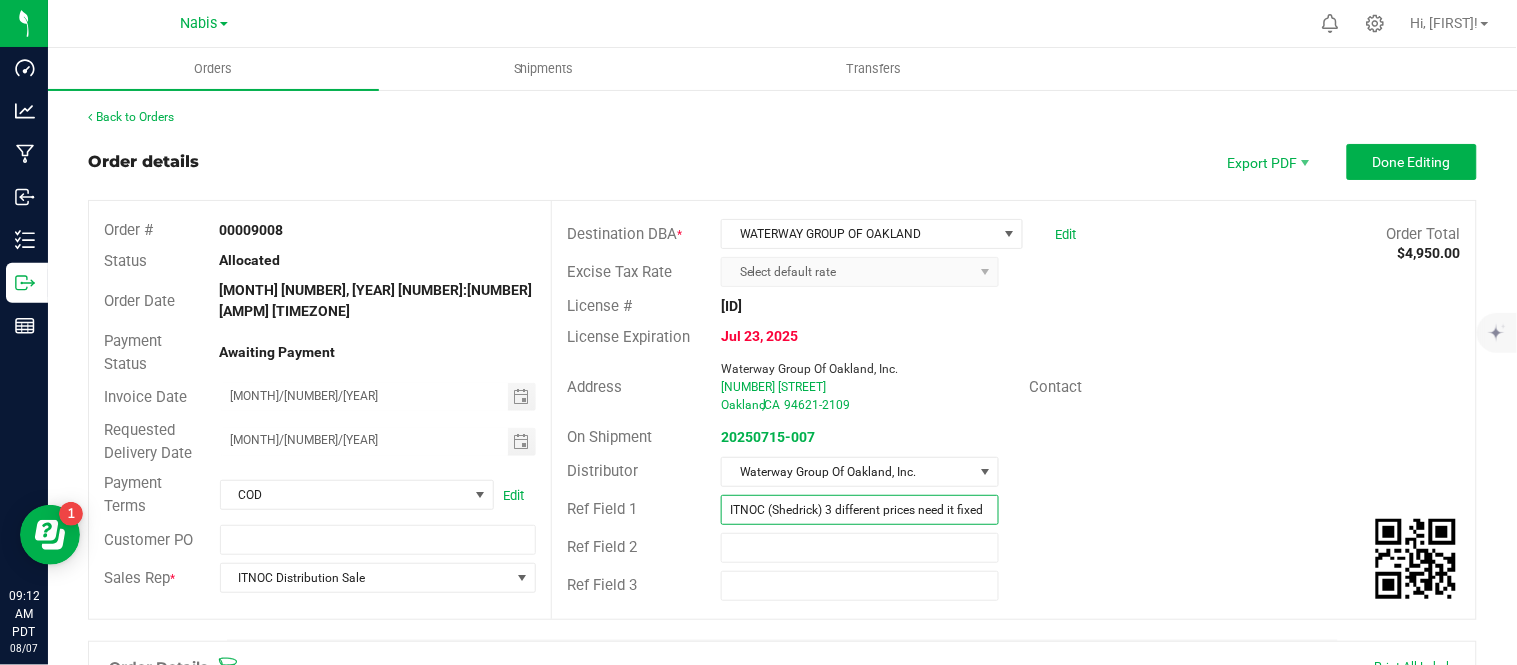 click on "Ref Field 1  ITNOC (Shedrick) 3 different prices need it fixed" at bounding box center [1014, 510] 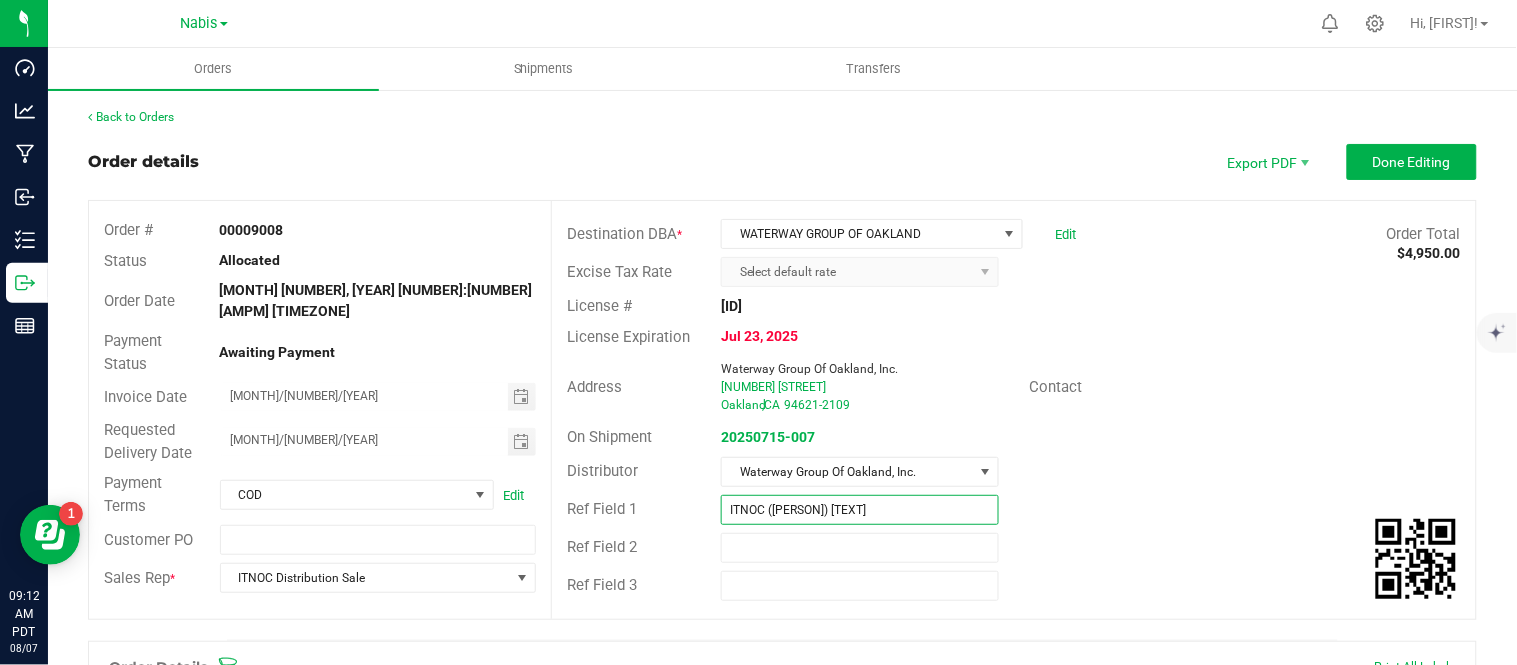 type on "ITNOC (Shedrick) Bulk" 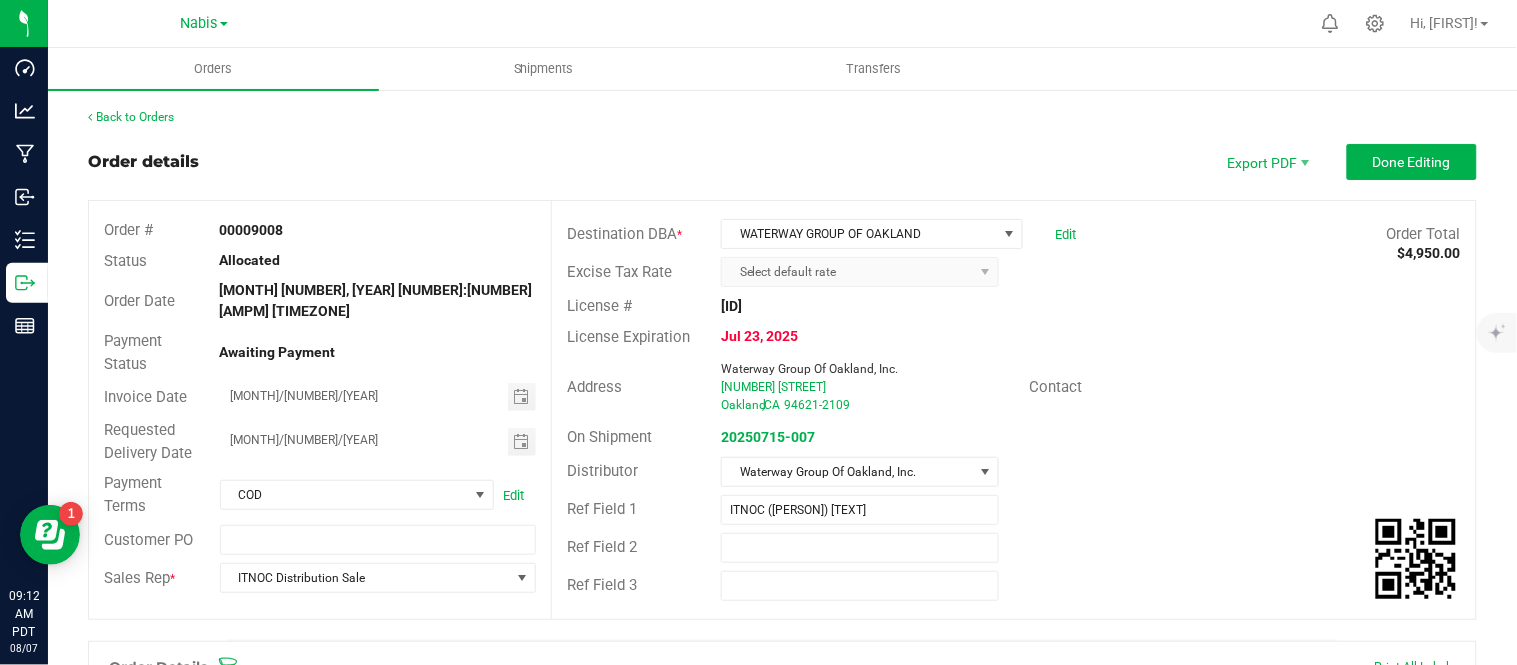 click on "Ref Field 2" at bounding box center [1014, 548] 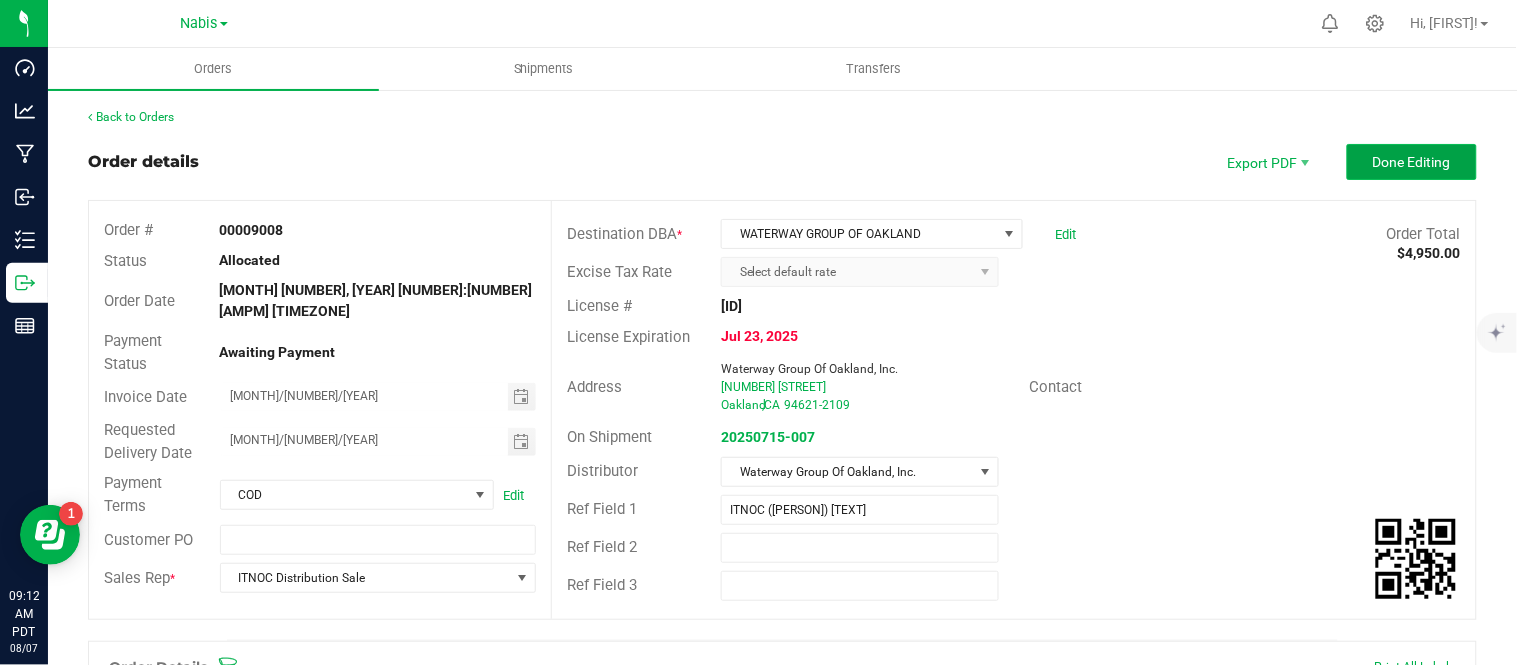 click on "Done Editing" at bounding box center (1412, 162) 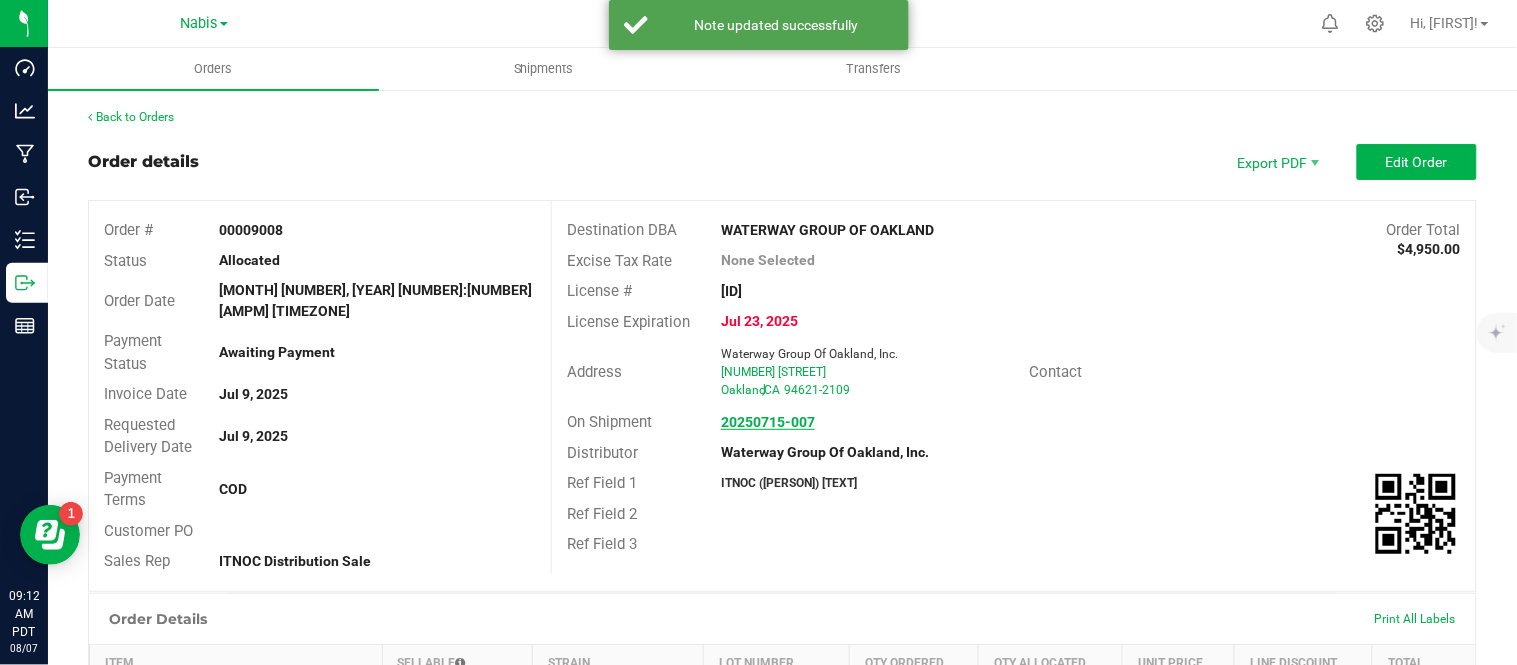 click on "20250715-007" at bounding box center (768, 422) 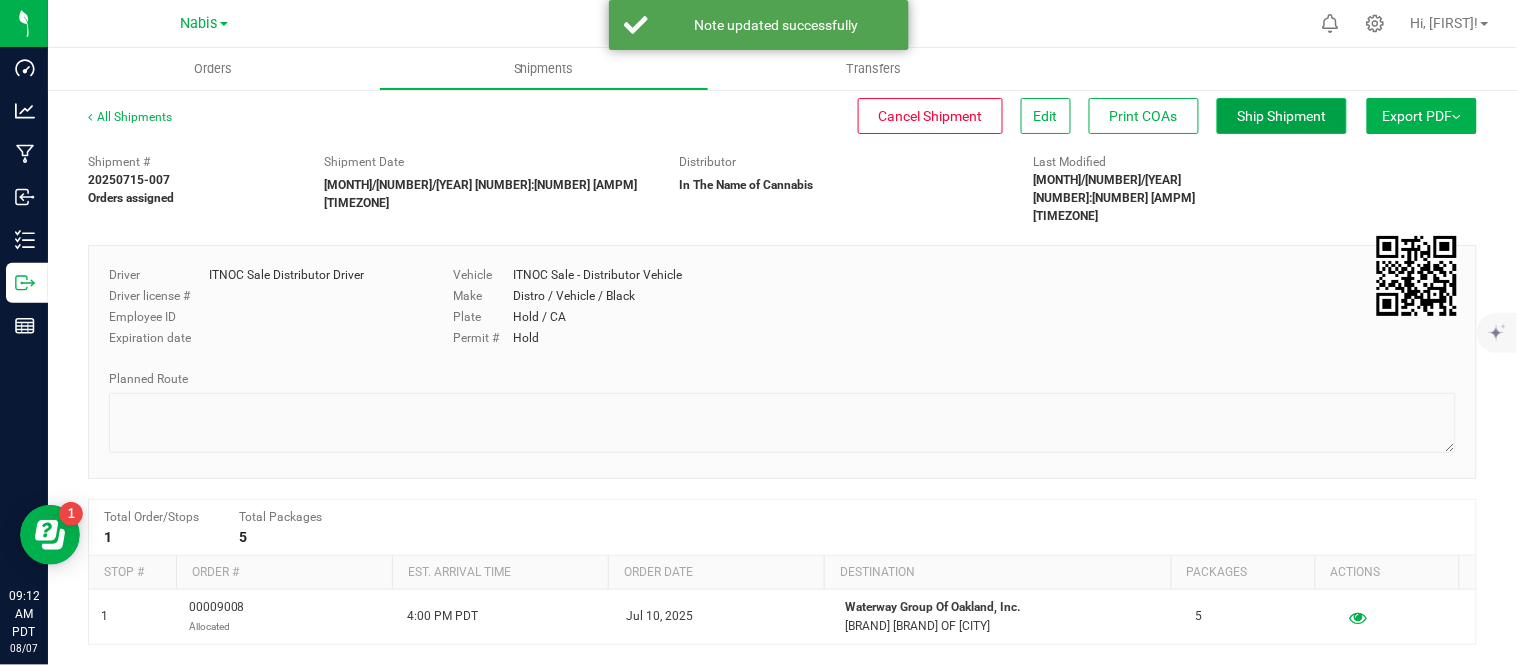 click on "Ship Shipment" at bounding box center (1282, 116) 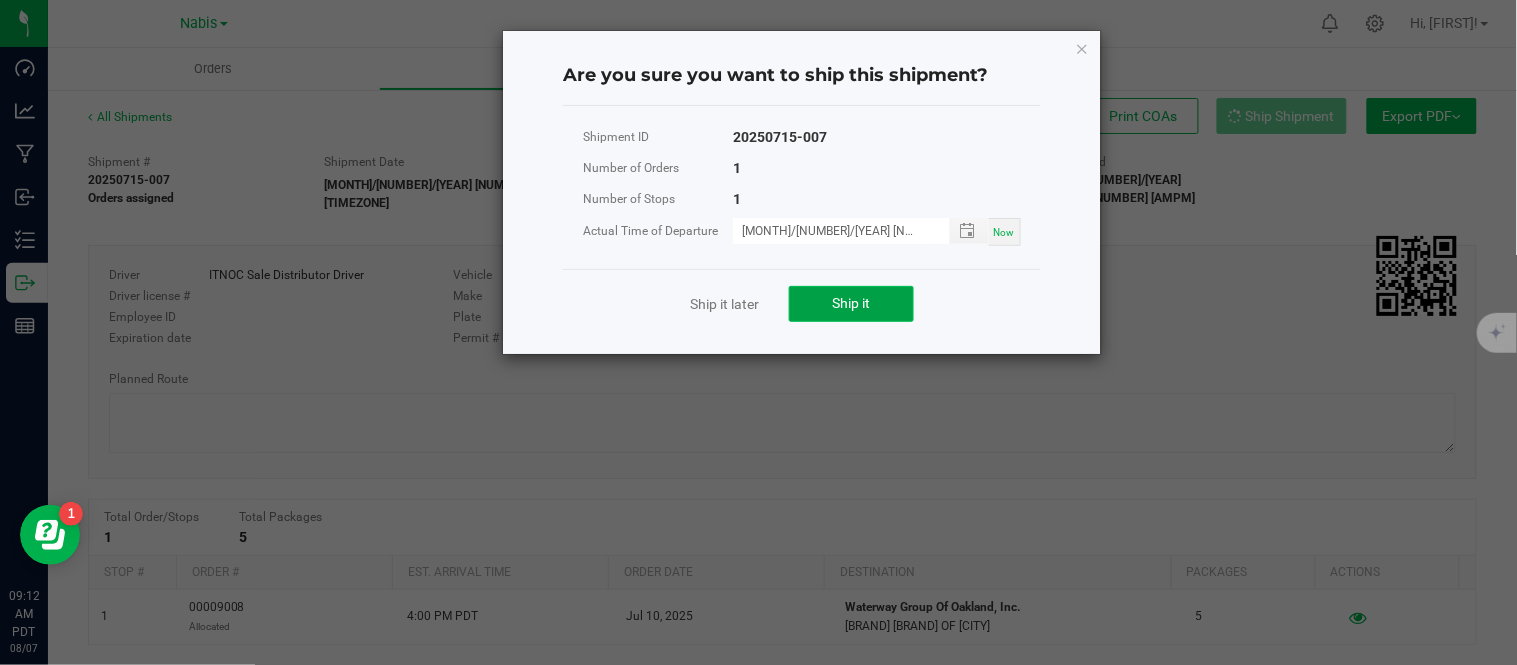click on "Ship it" 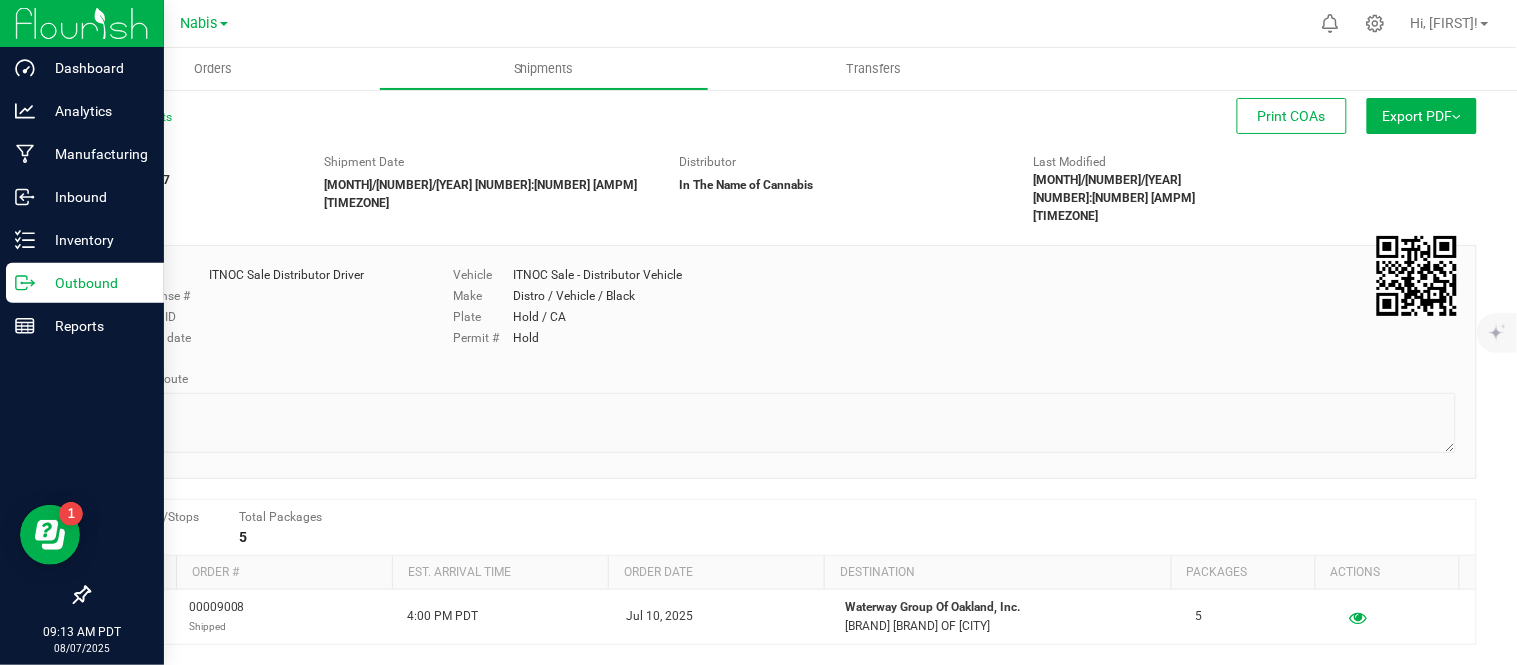 click on "Outbound" at bounding box center (95, 283) 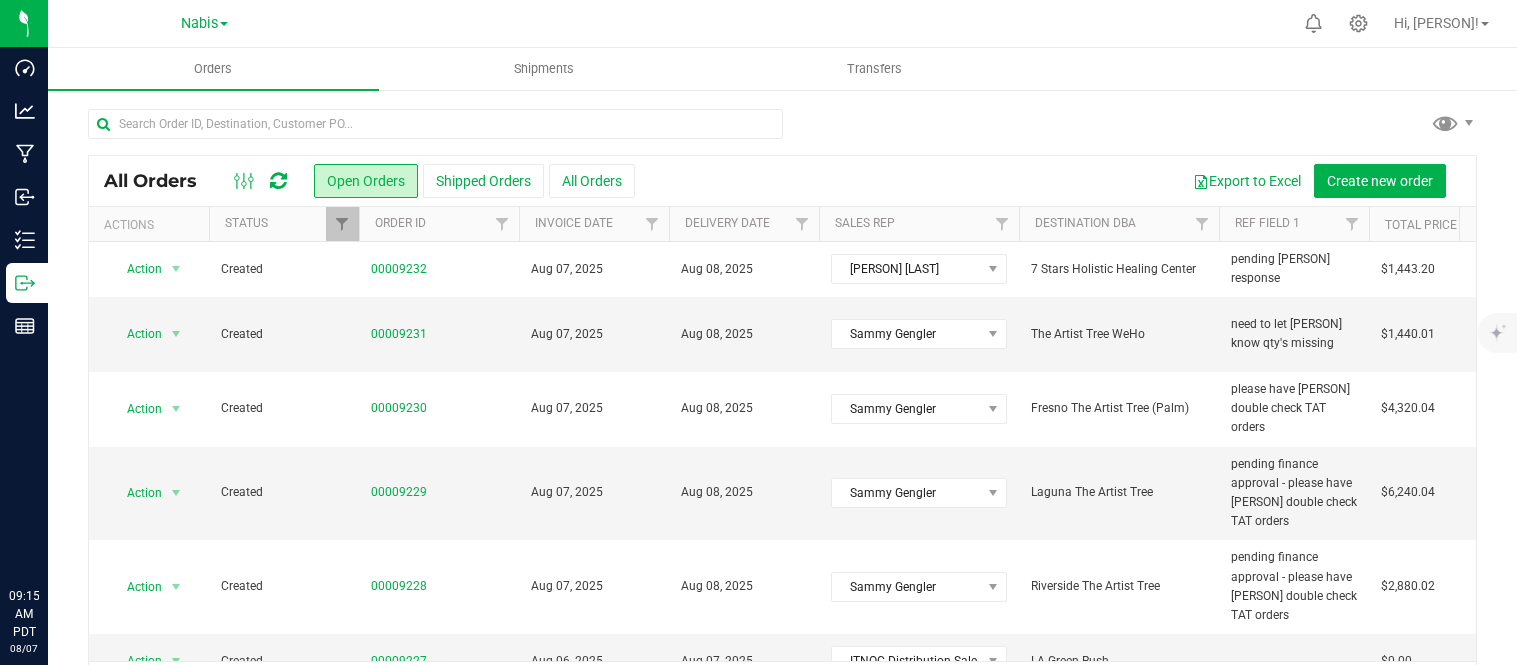 scroll, scrollTop: 0, scrollLeft: 0, axis: both 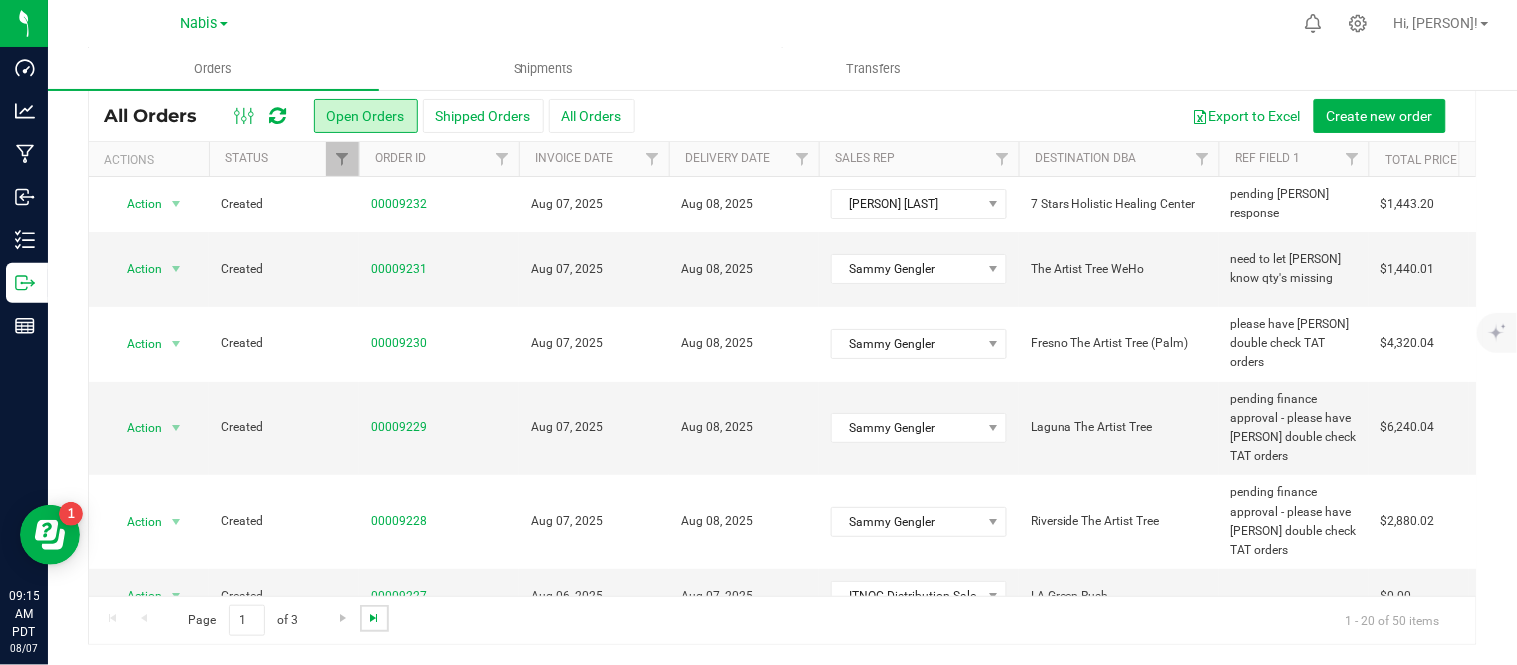 click at bounding box center [374, 618] 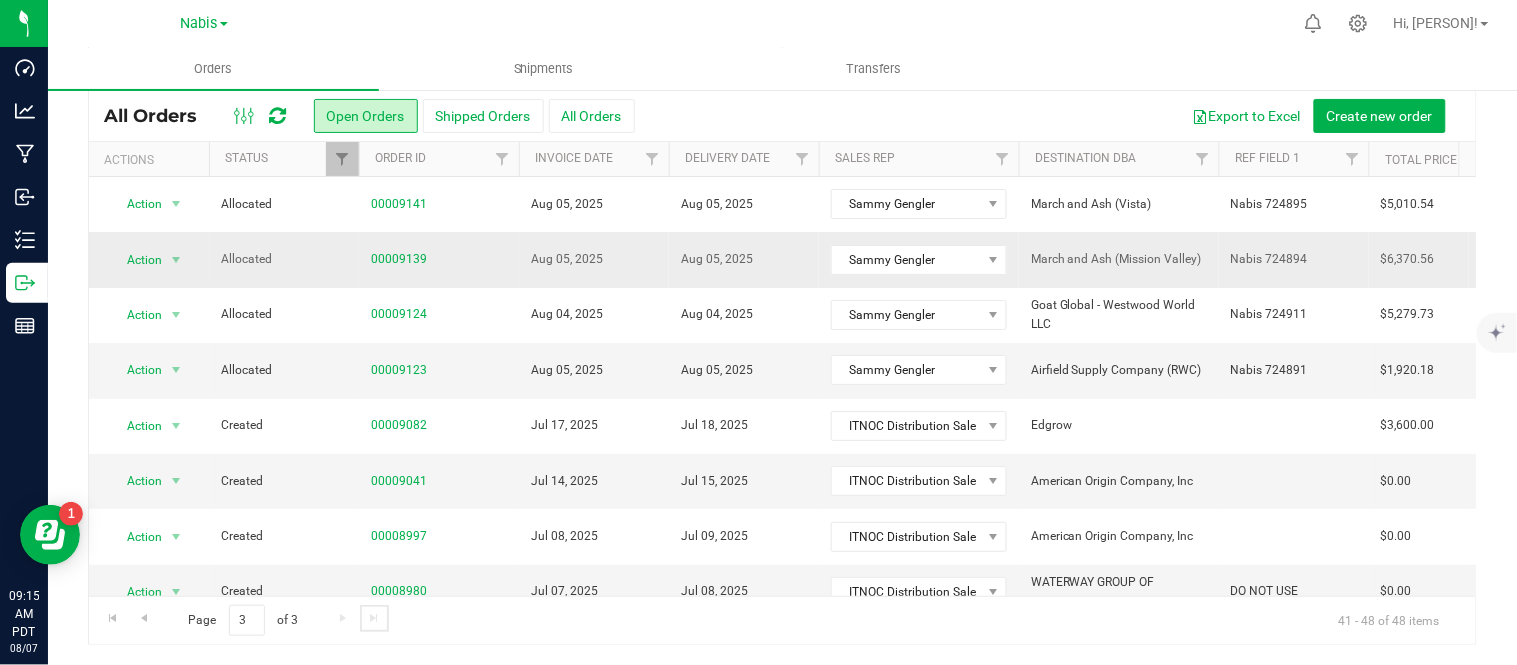 scroll, scrollTop: 40, scrollLeft: 0, axis: vertical 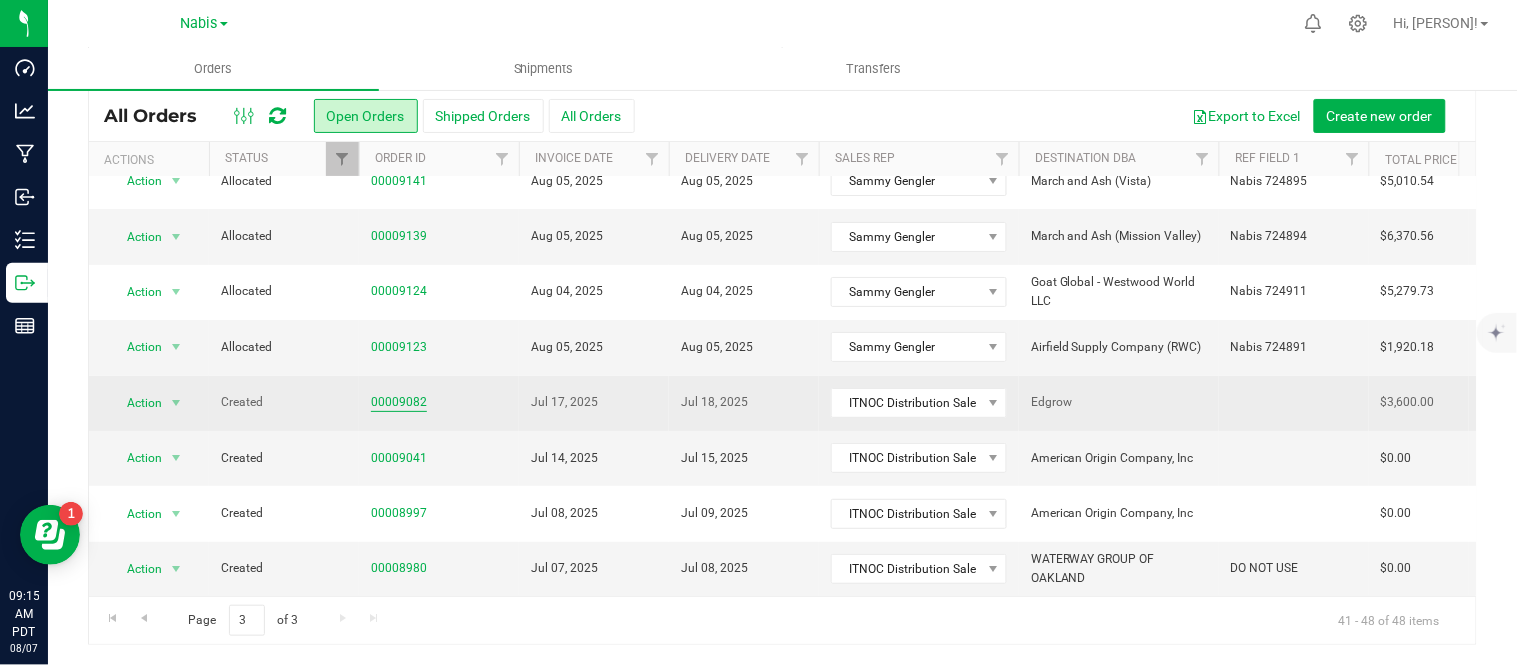 click on "00009082" at bounding box center [399, 402] 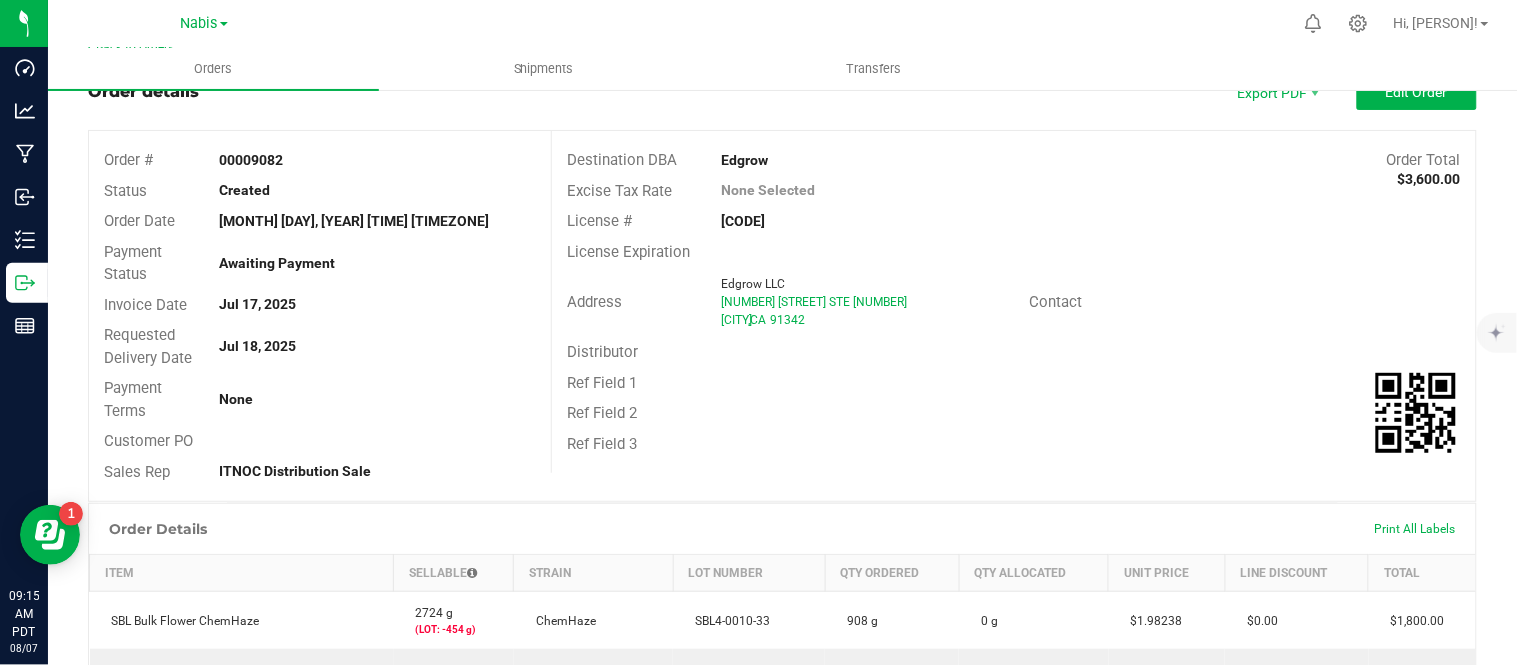 scroll, scrollTop: 0, scrollLeft: 0, axis: both 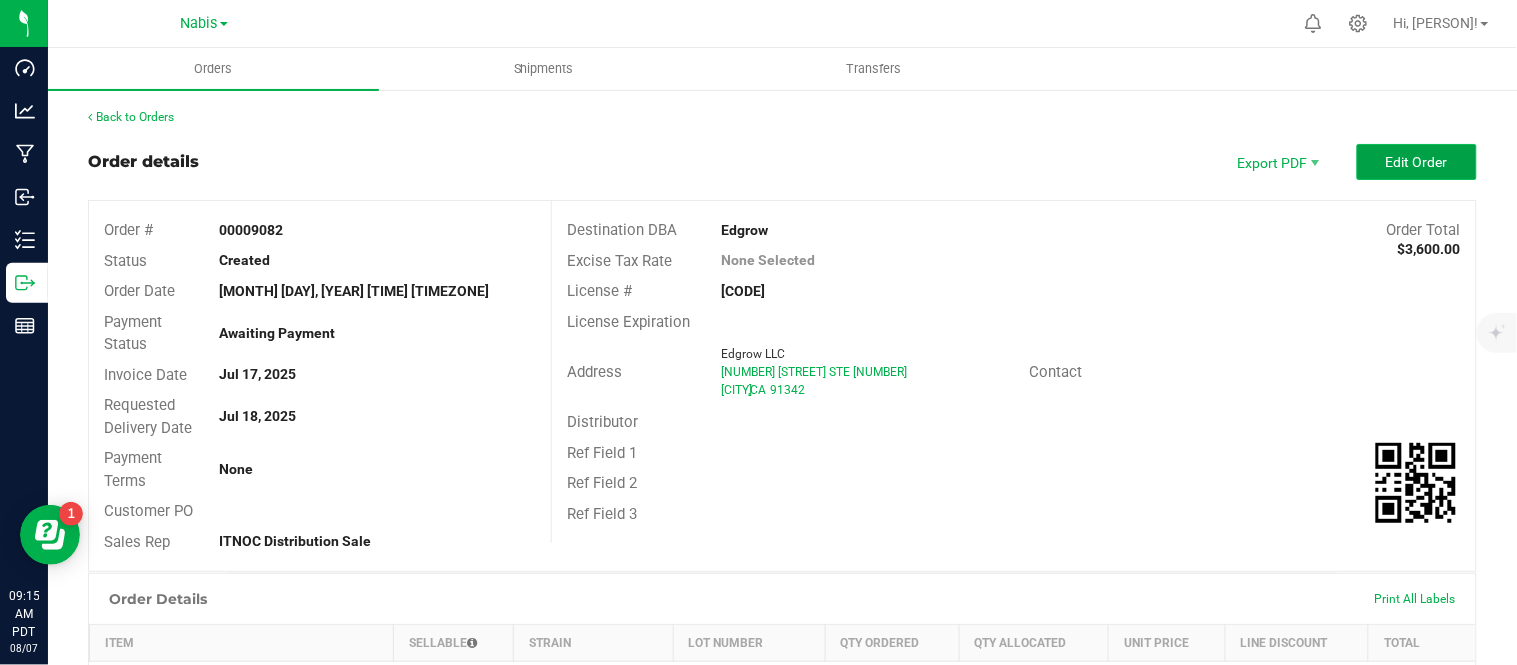 click on "Edit Order" at bounding box center (1417, 162) 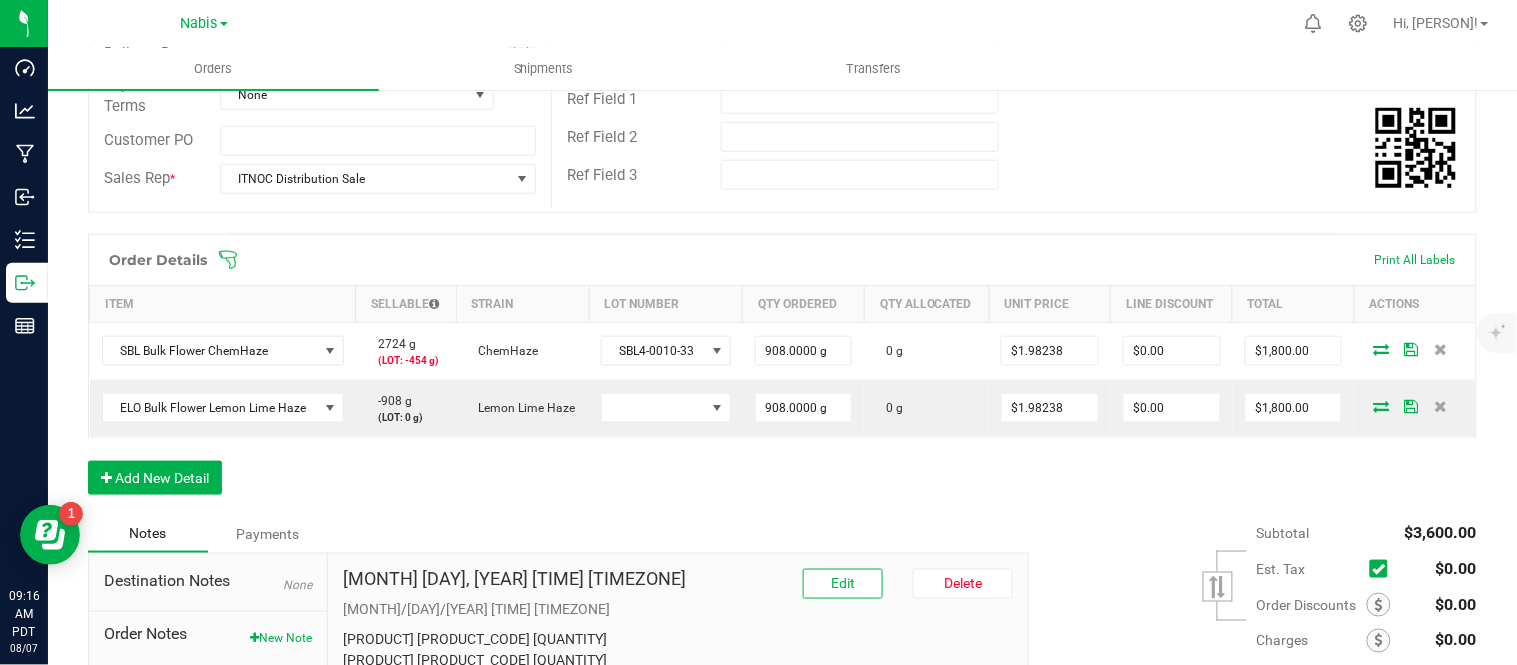 scroll, scrollTop: 381, scrollLeft: 0, axis: vertical 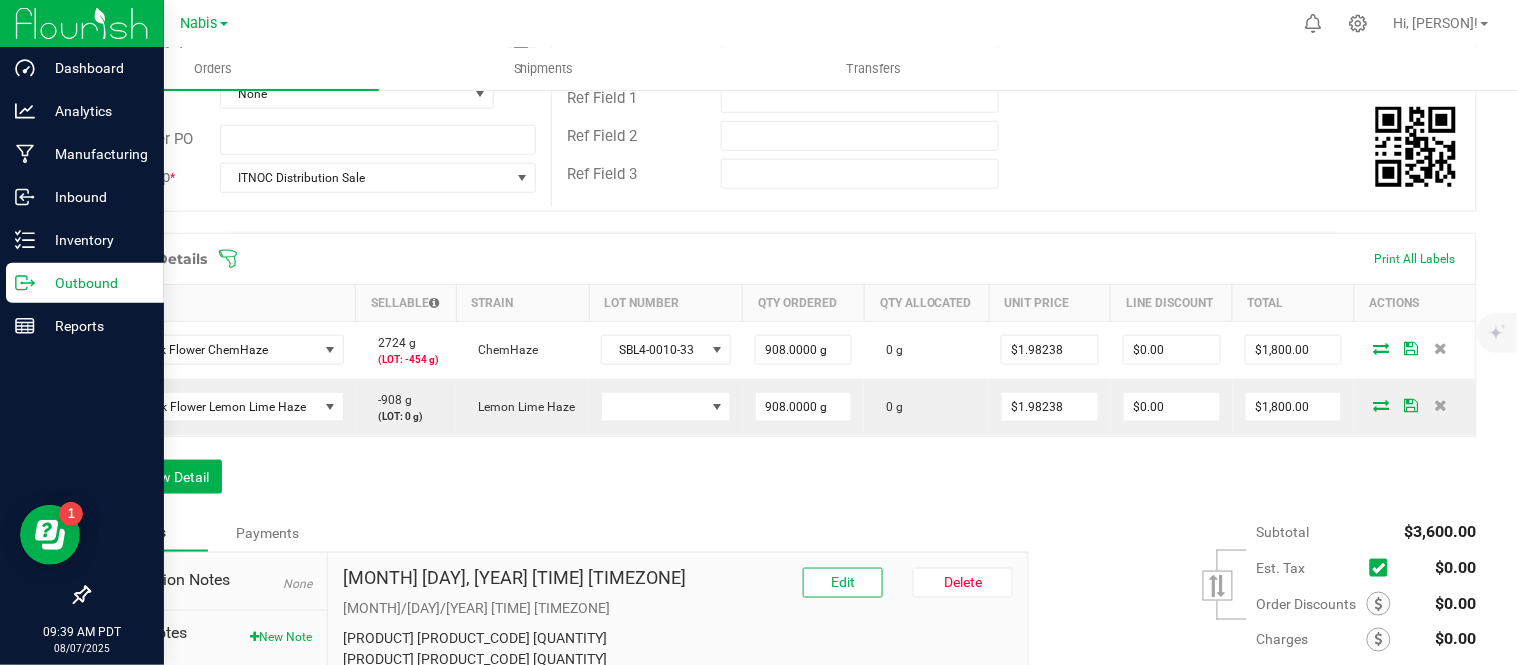 click 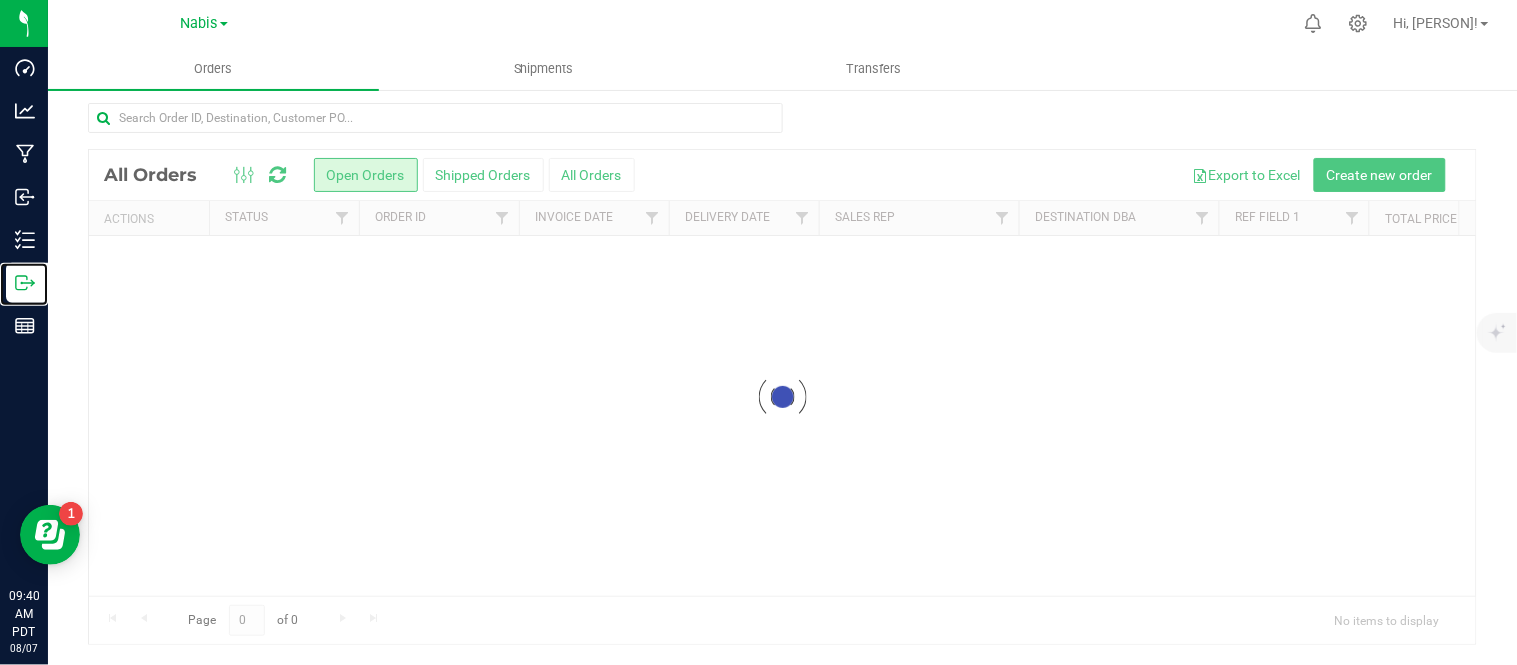 scroll, scrollTop: 0, scrollLeft: 0, axis: both 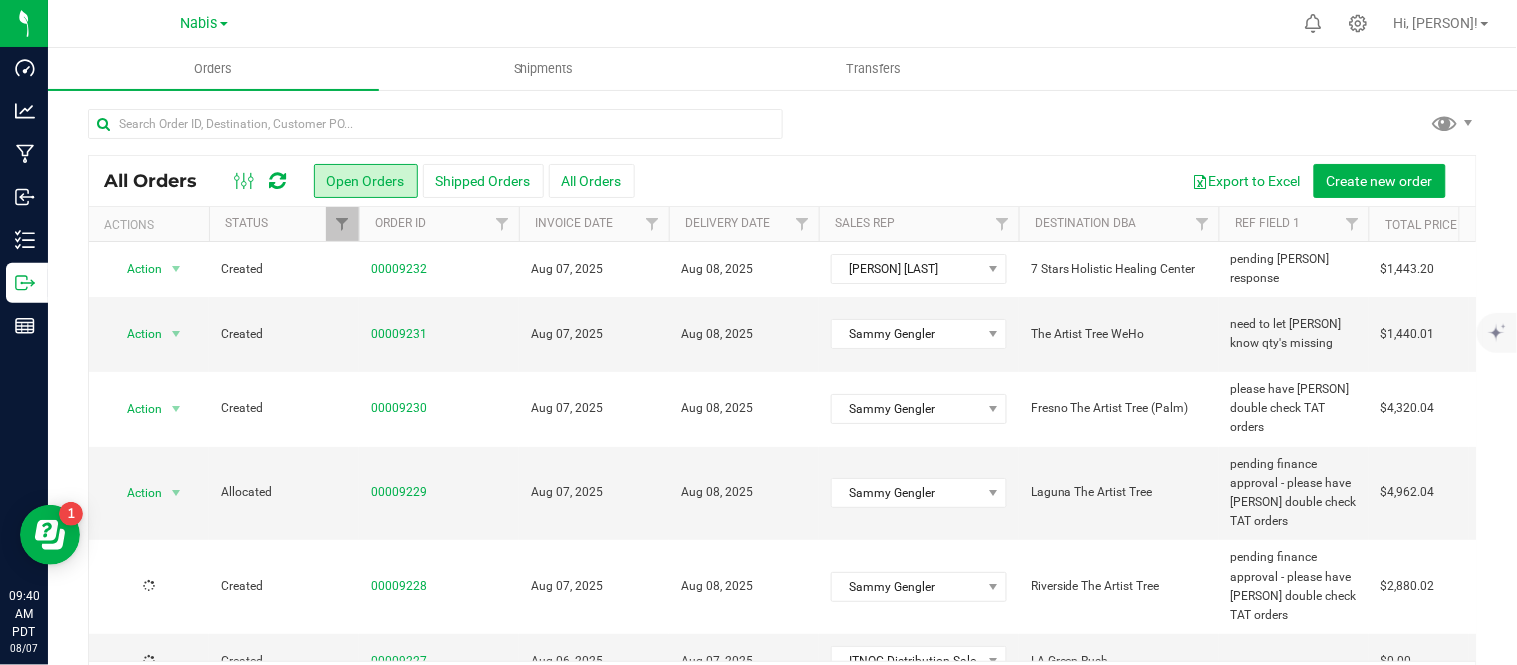 click at bounding box center [374, 683] 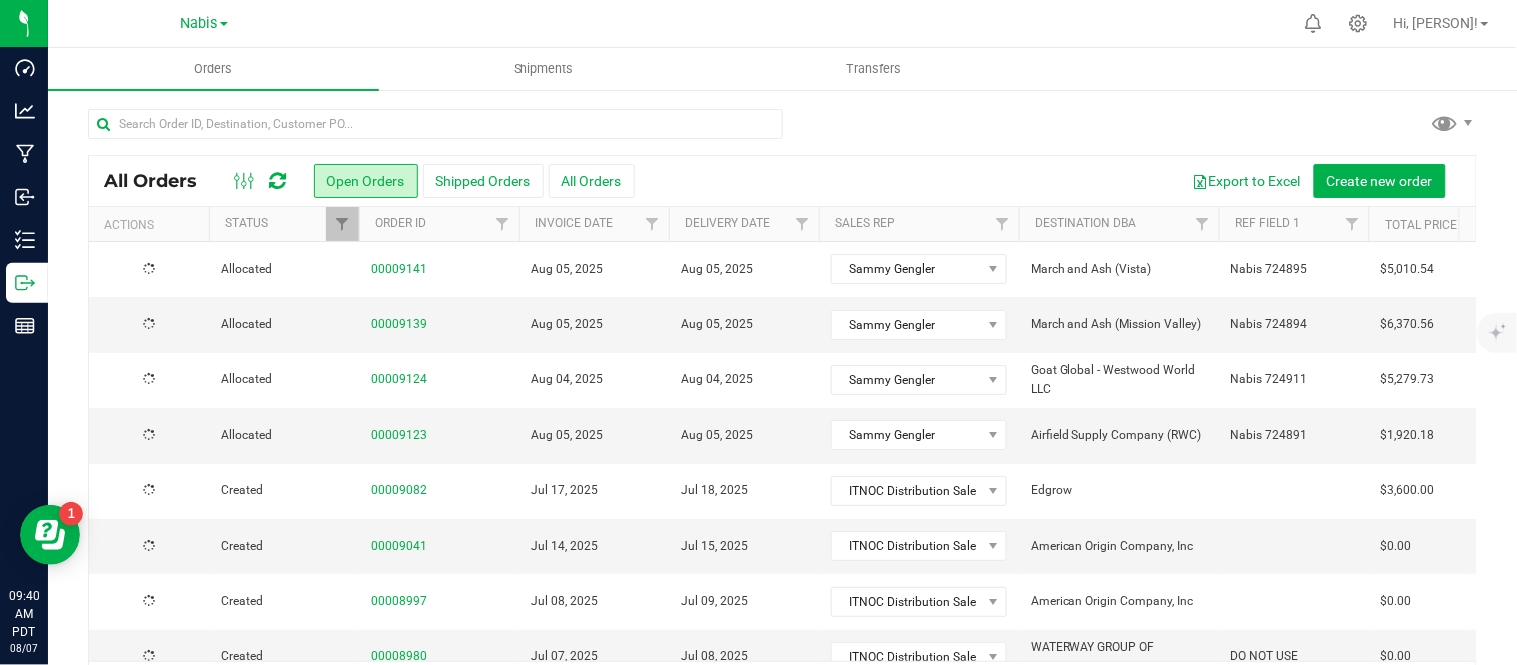 scroll, scrollTop: 65, scrollLeft: 0, axis: vertical 